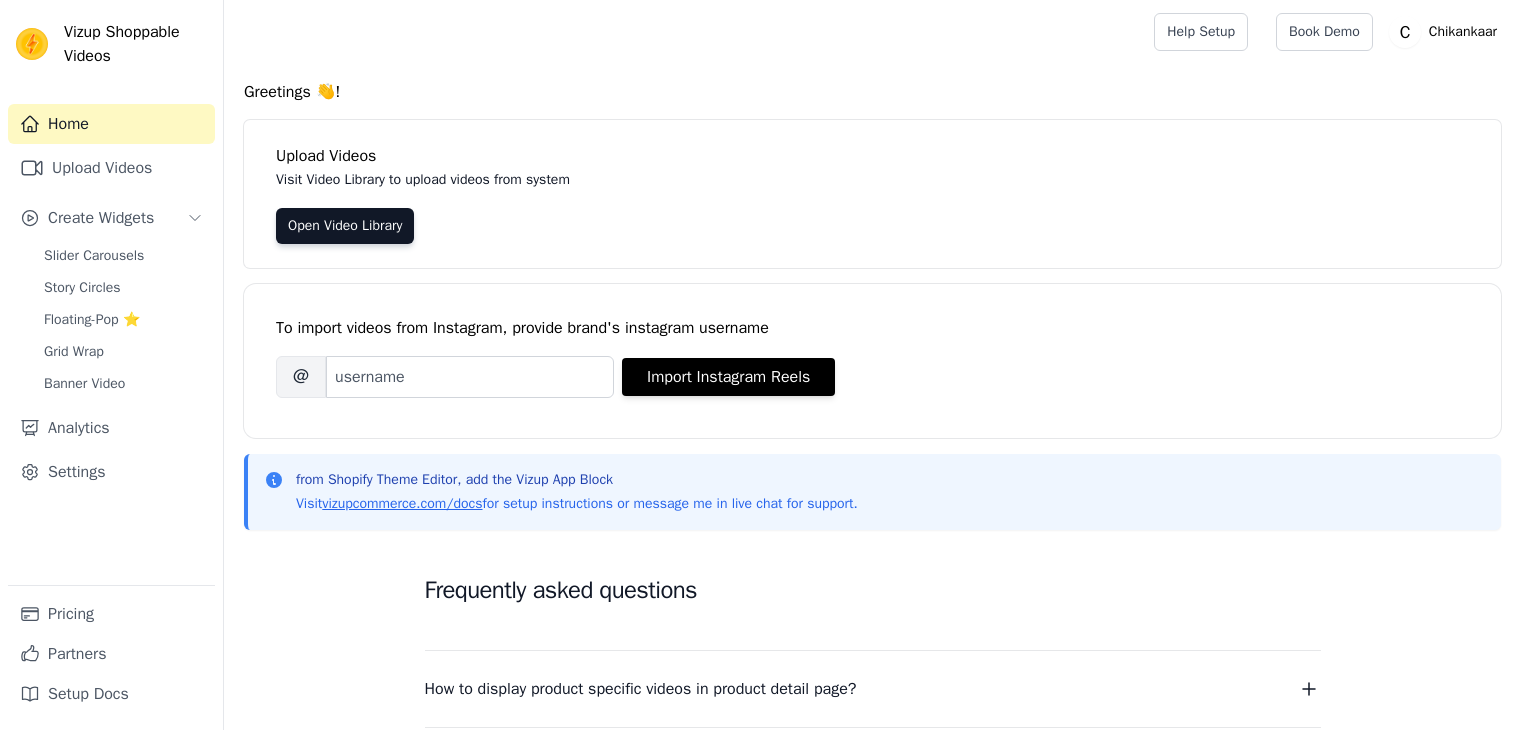 scroll, scrollTop: 0, scrollLeft: 0, axis: both 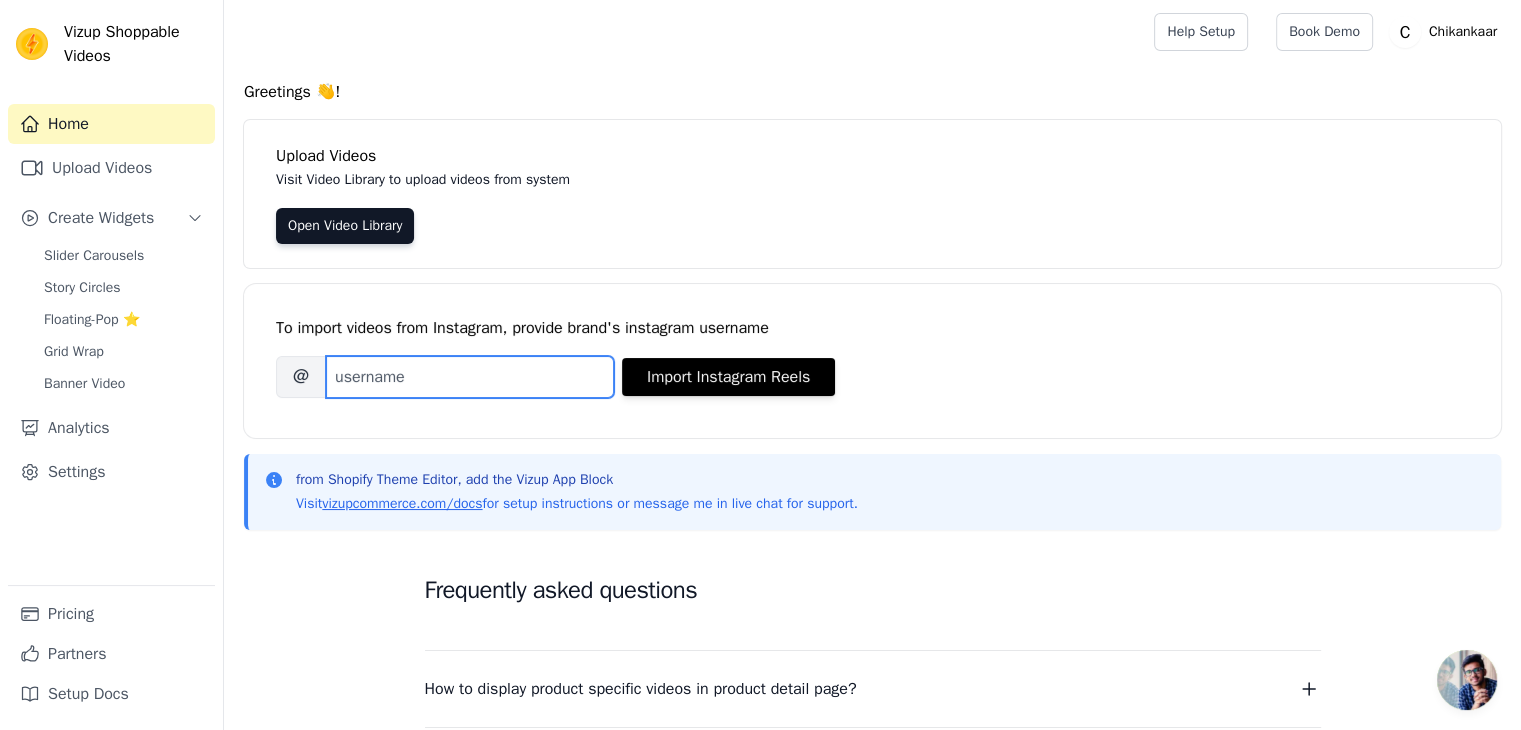 click on "Brand's Instagram Username" at bounding box center (470, 377) 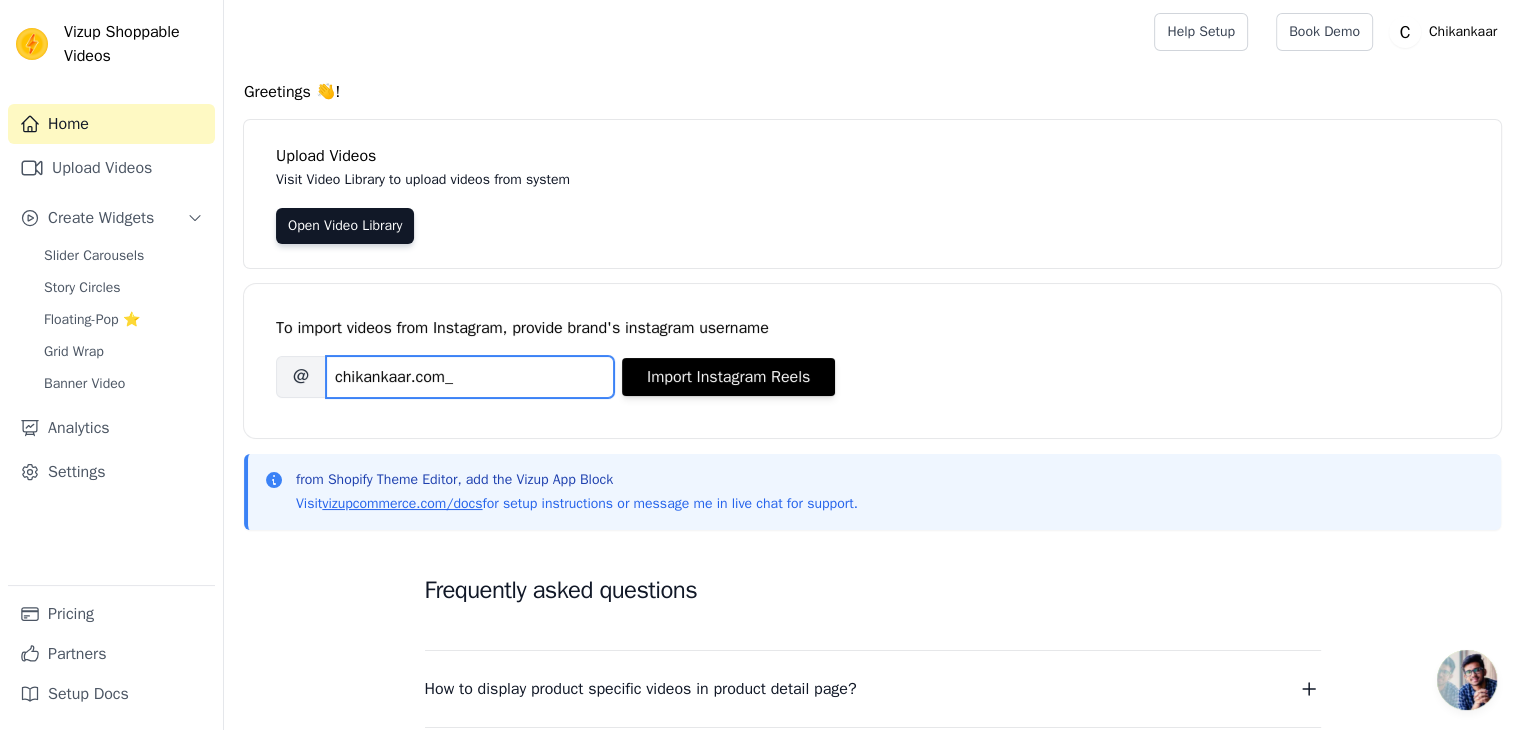 type on "chikankaar.com_" 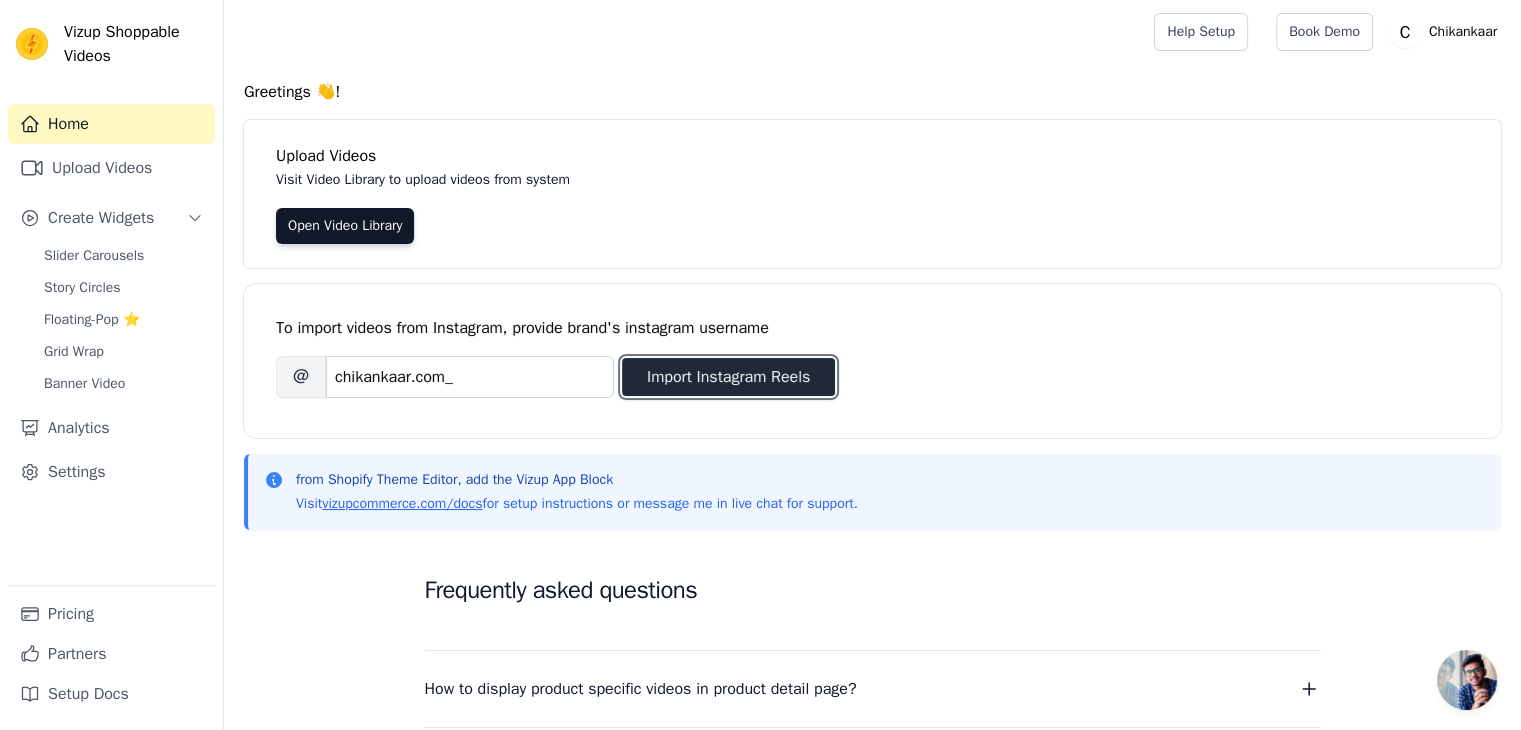 click on "Import Instagram Reels" at bounding box center (728, 377) 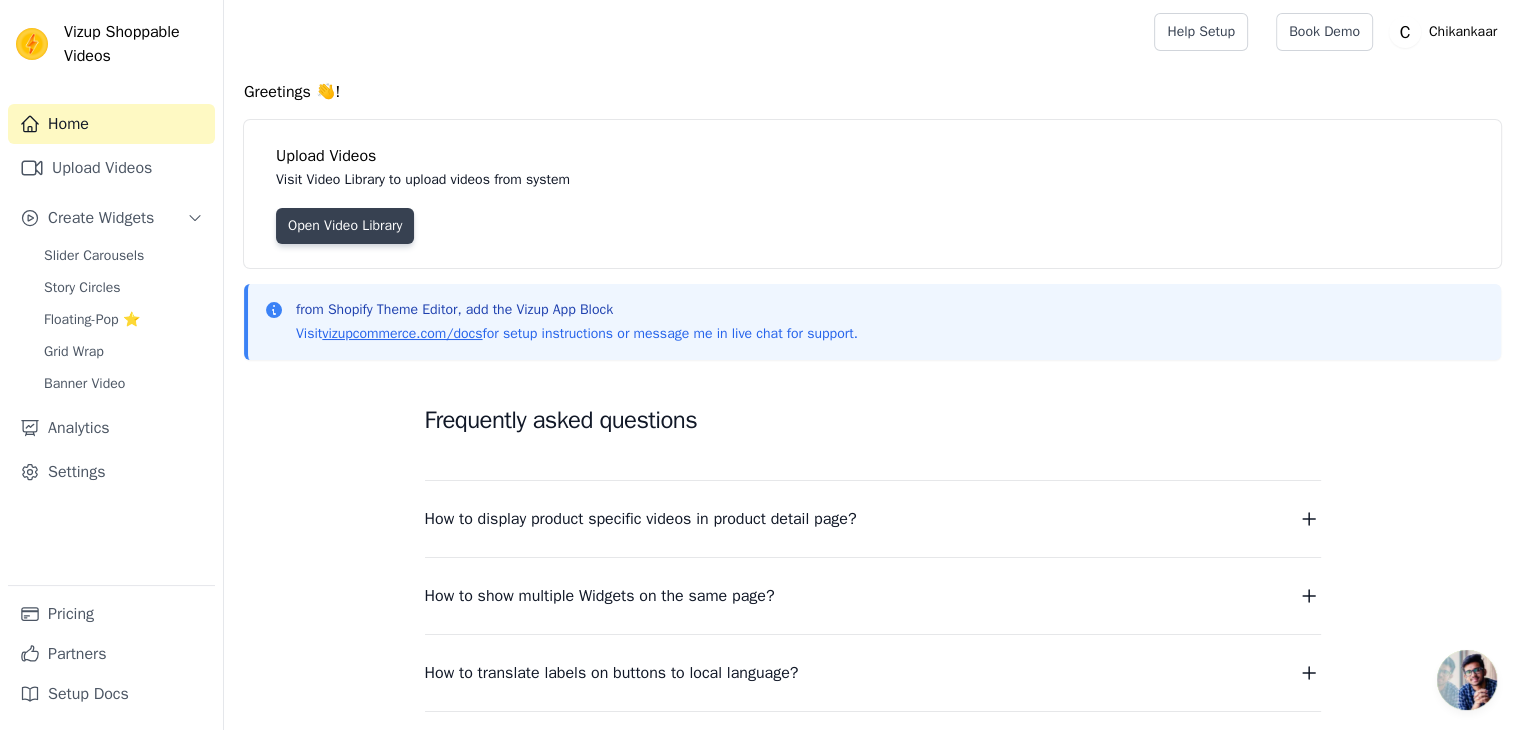 click on "Open Video Library" at bounding box center (345, 226) 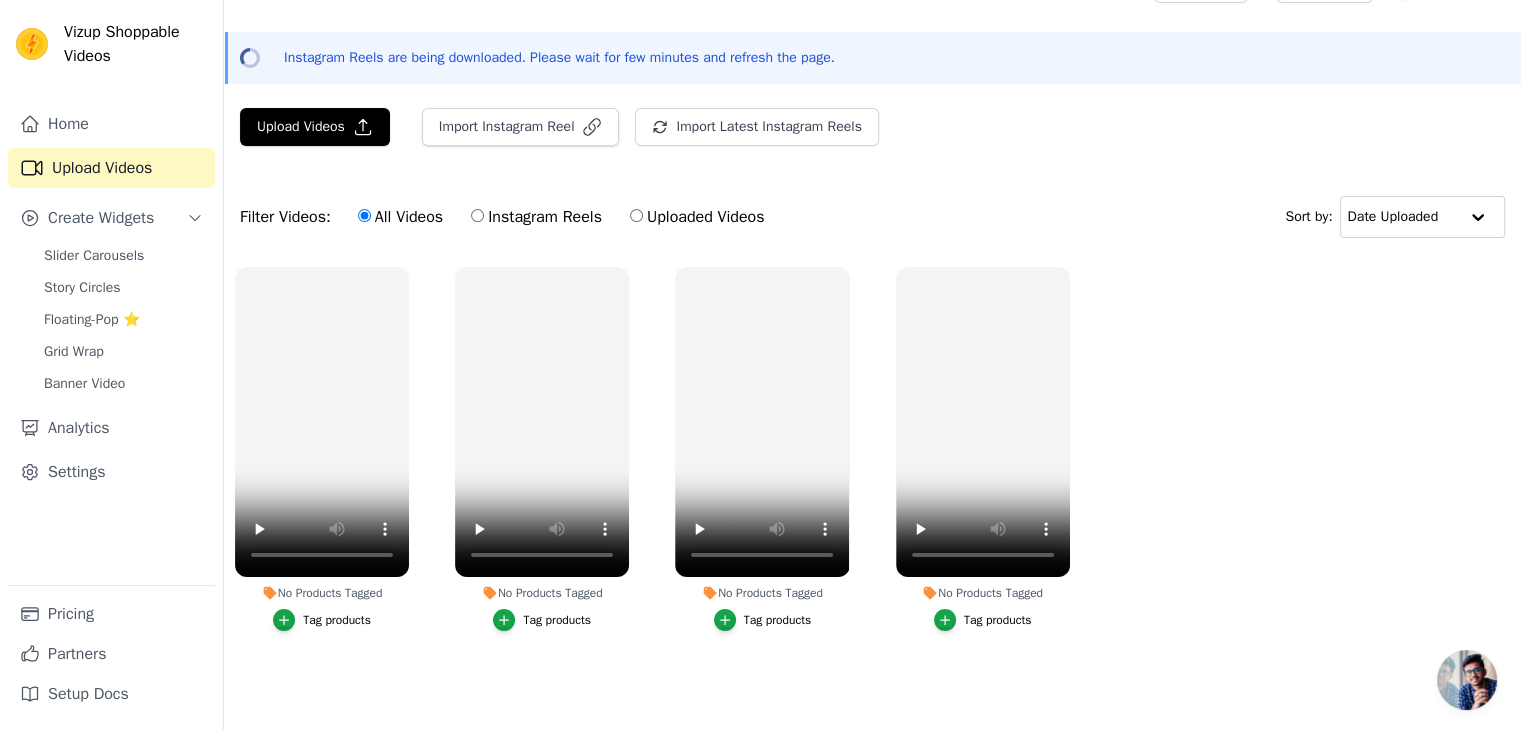 scroll, scrollTop: 0, scrollLeft: 0, axis: both 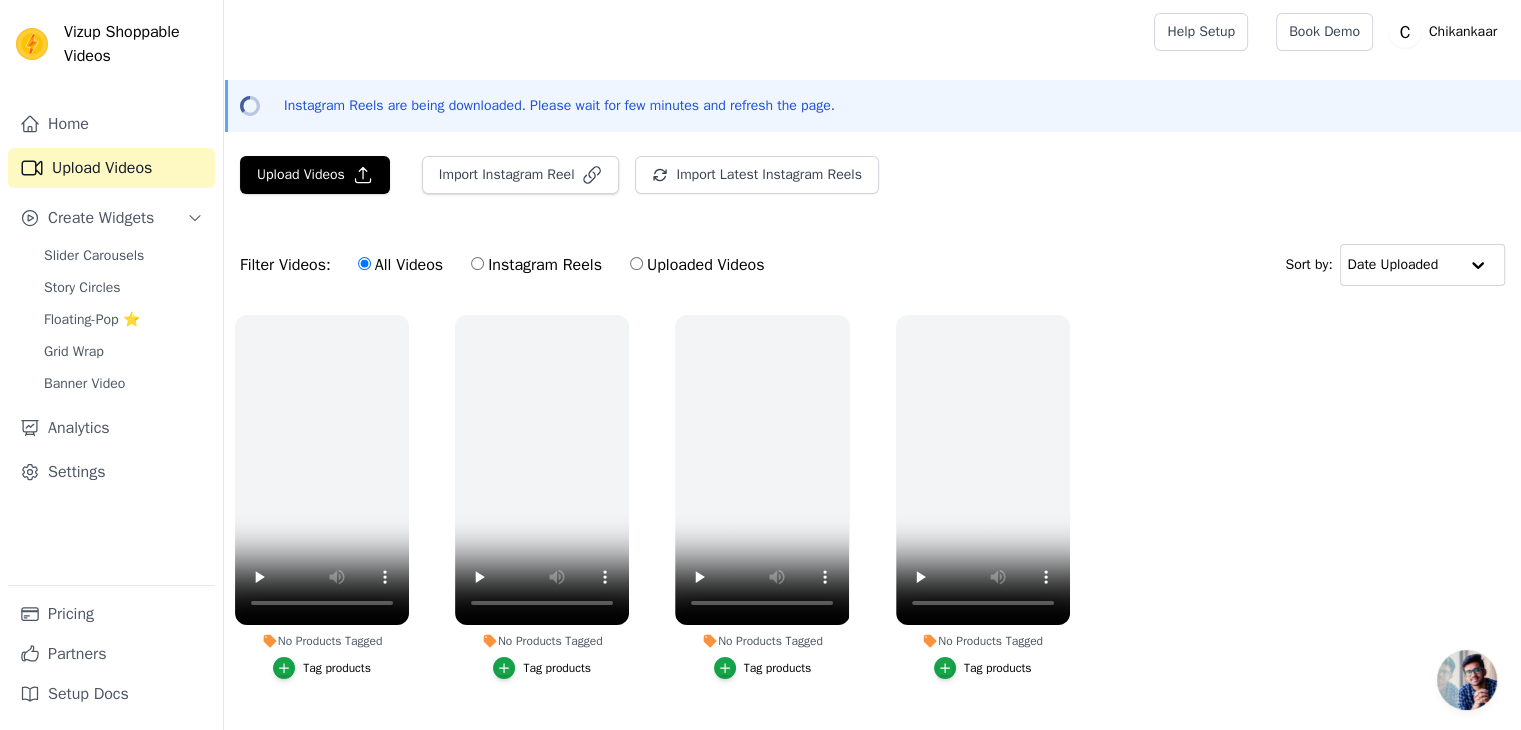 click on "Instagram Reels" at bounding box center (477, 263) 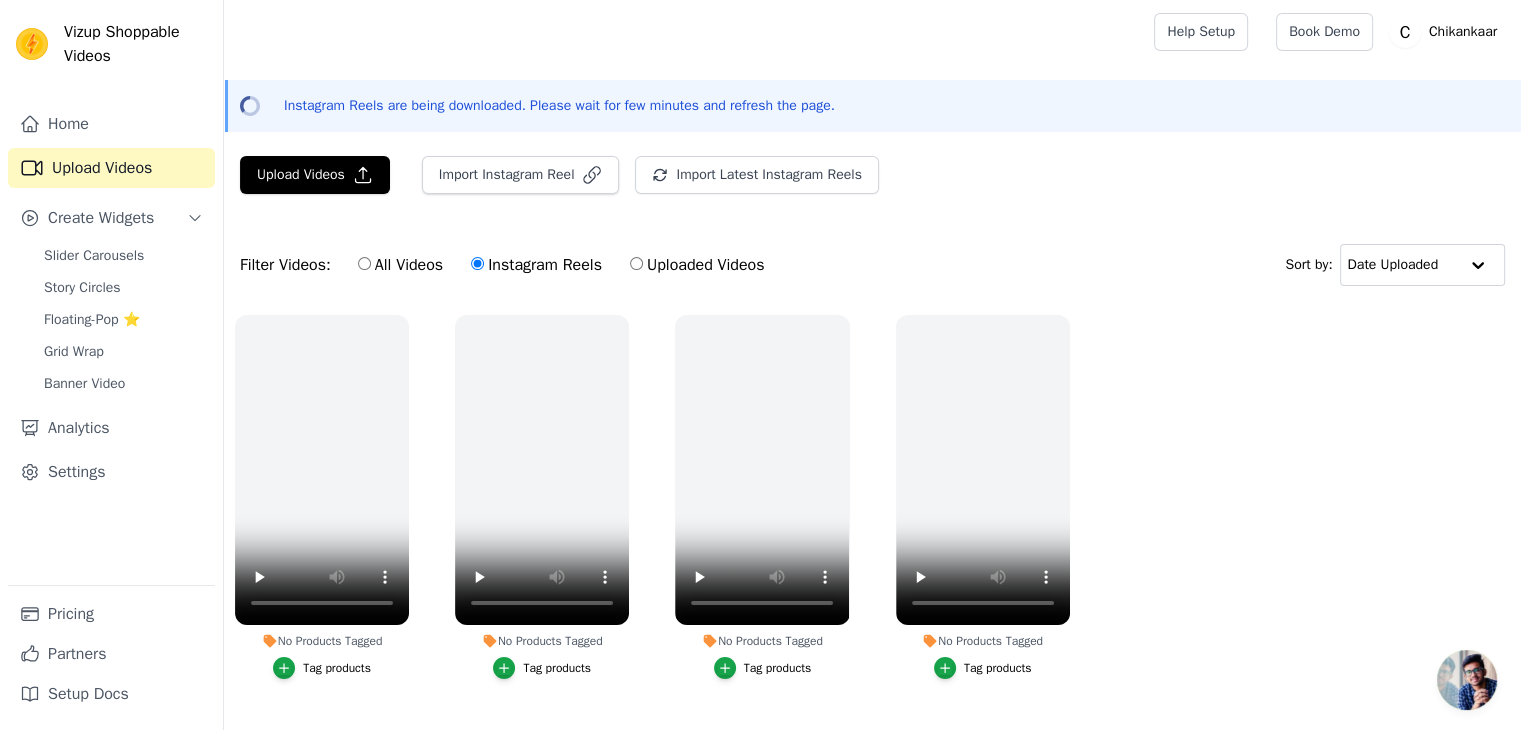 click on "All Videos" at bounding box center [364, 263] 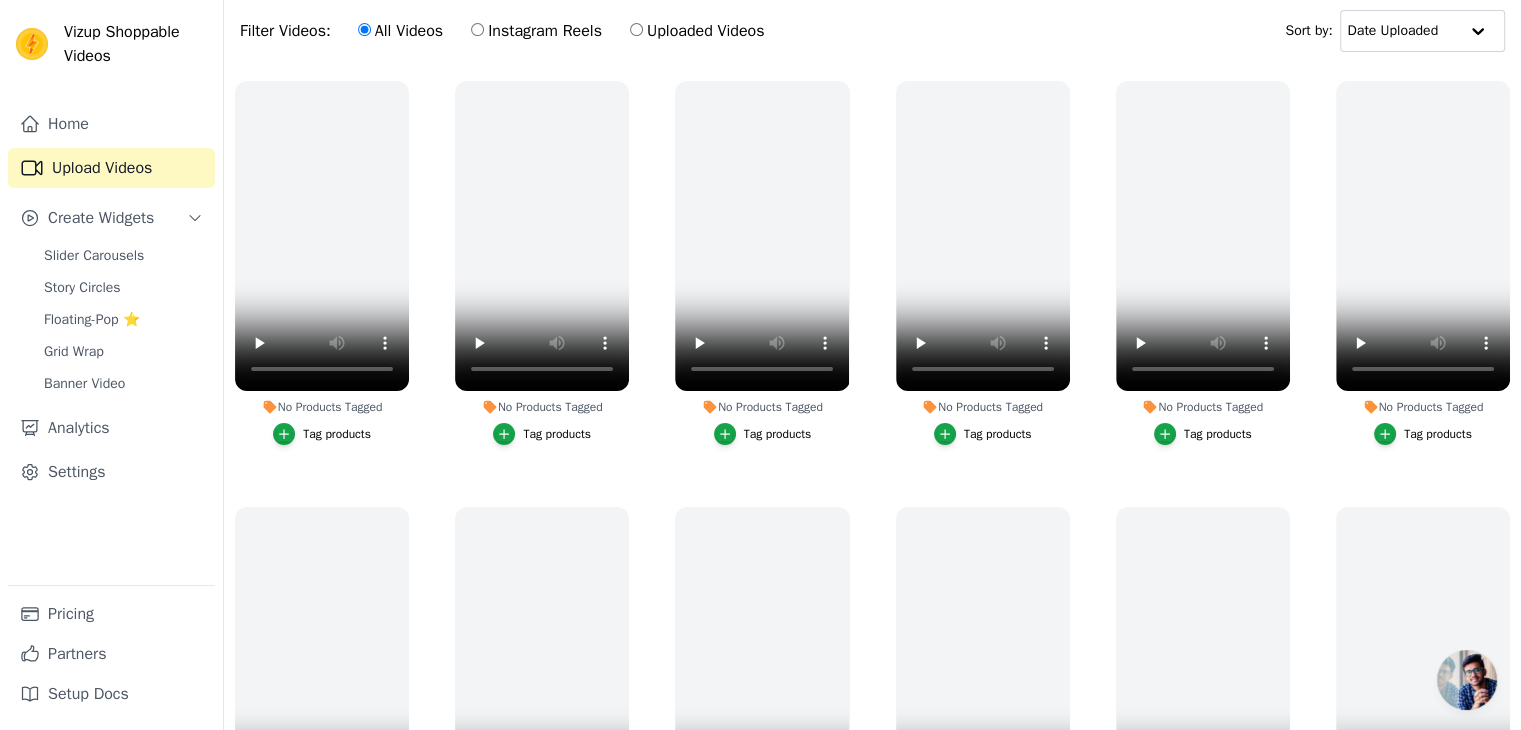 scroll, scrollTop: 250, scrollLeft: 0, axis: vertical 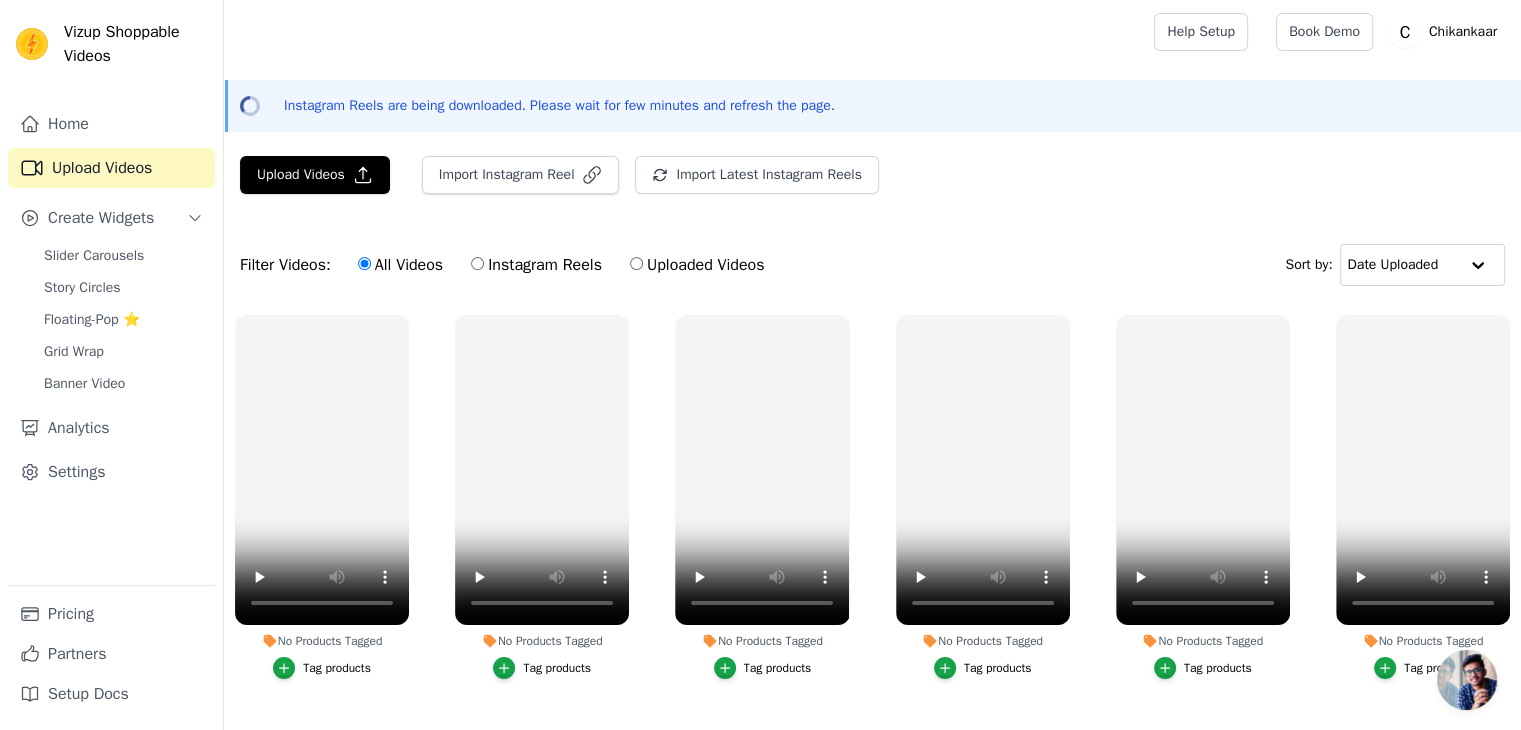 click on "Instagram Reels" at bounding box center [536, 265] 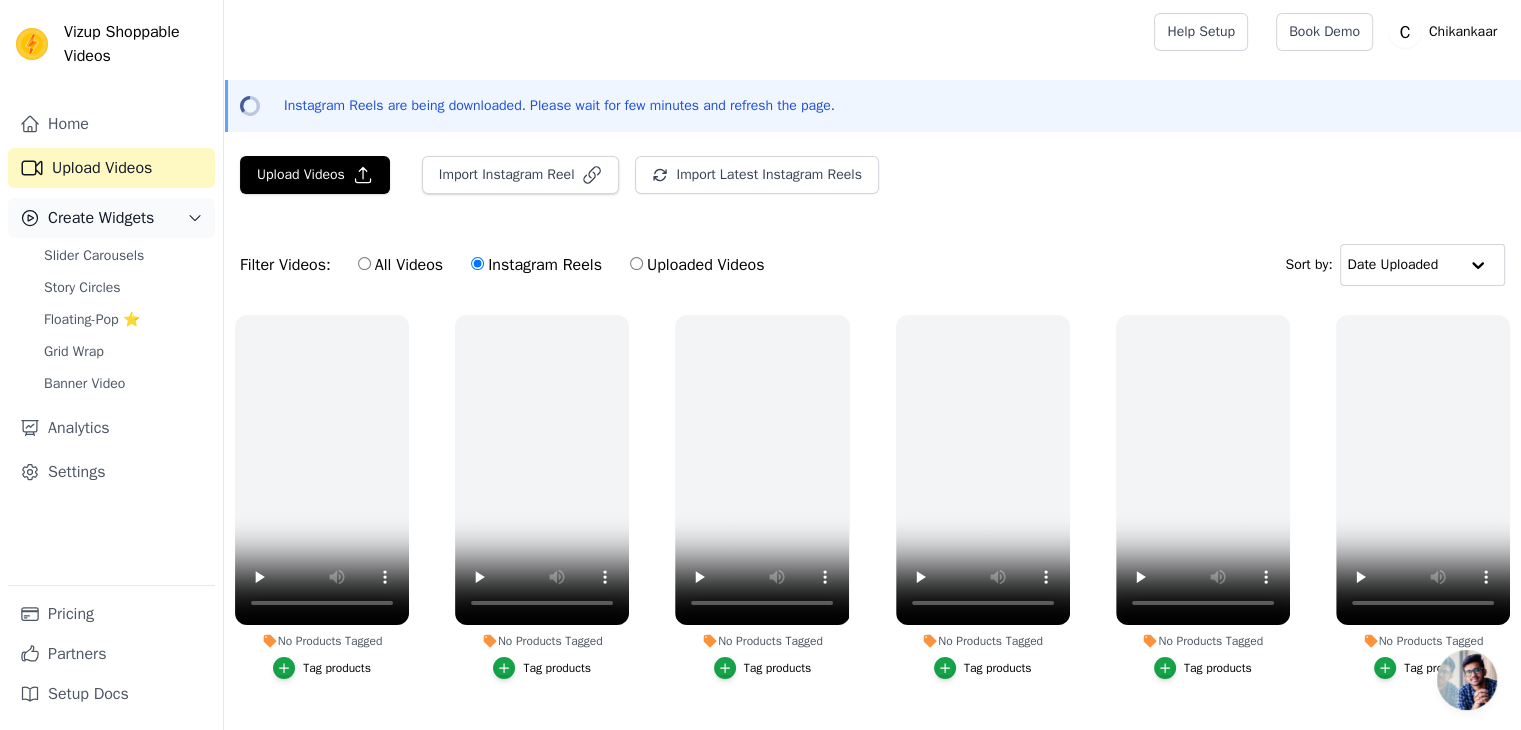 click on "Create Widgets" at bounding box center (101, 218) 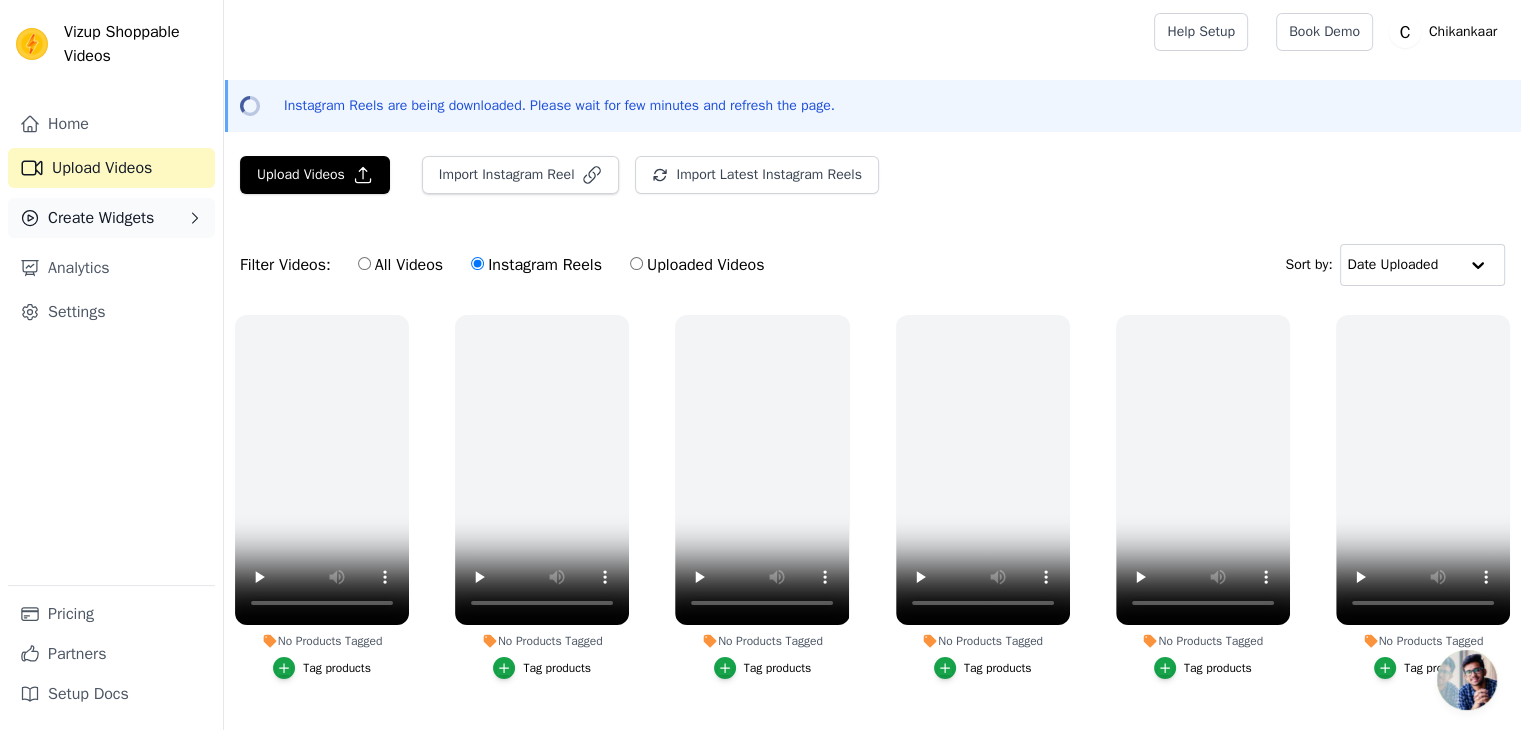 click on "Create Widgets" at bounding box center (101, 218) 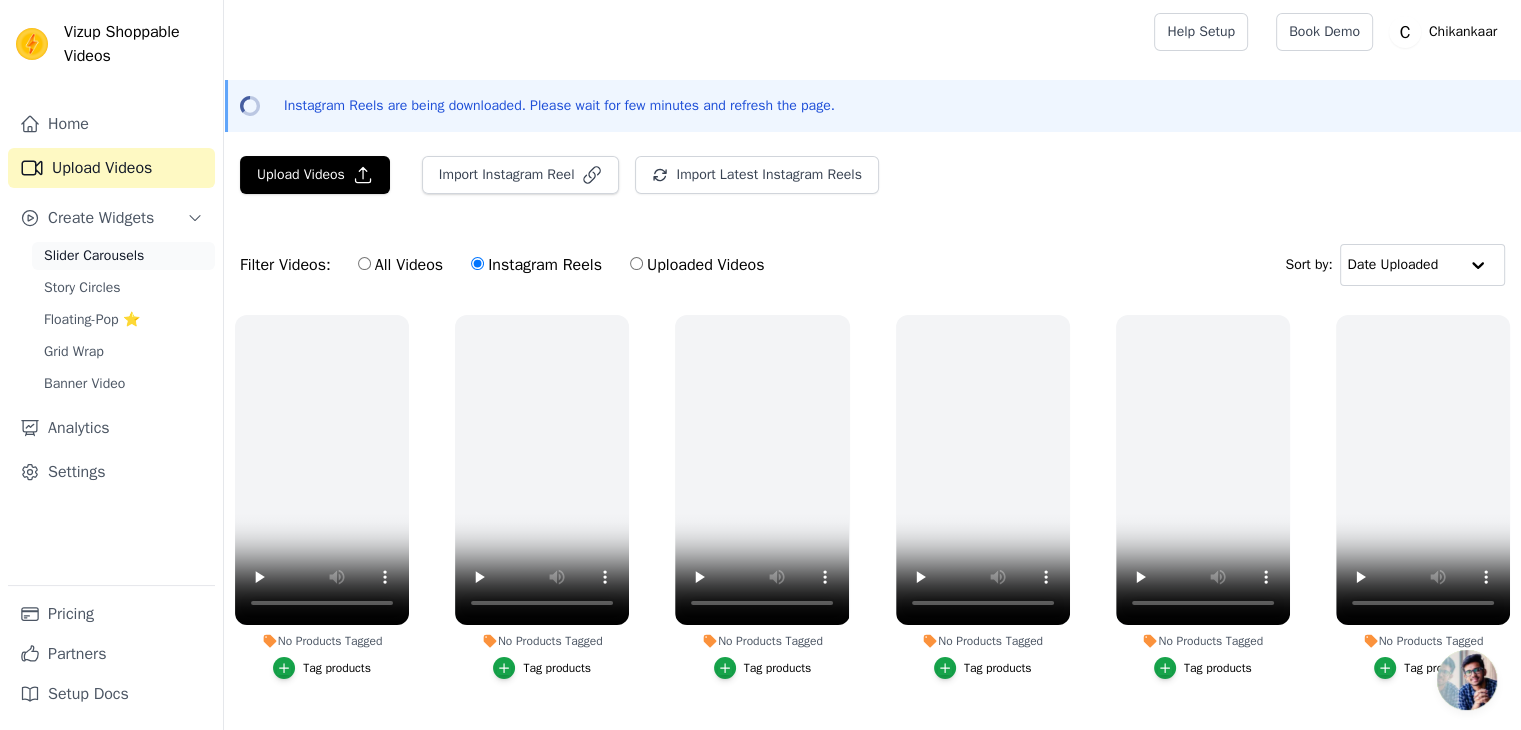 click on "Slider Carousels" at bounding box center [94, 256] 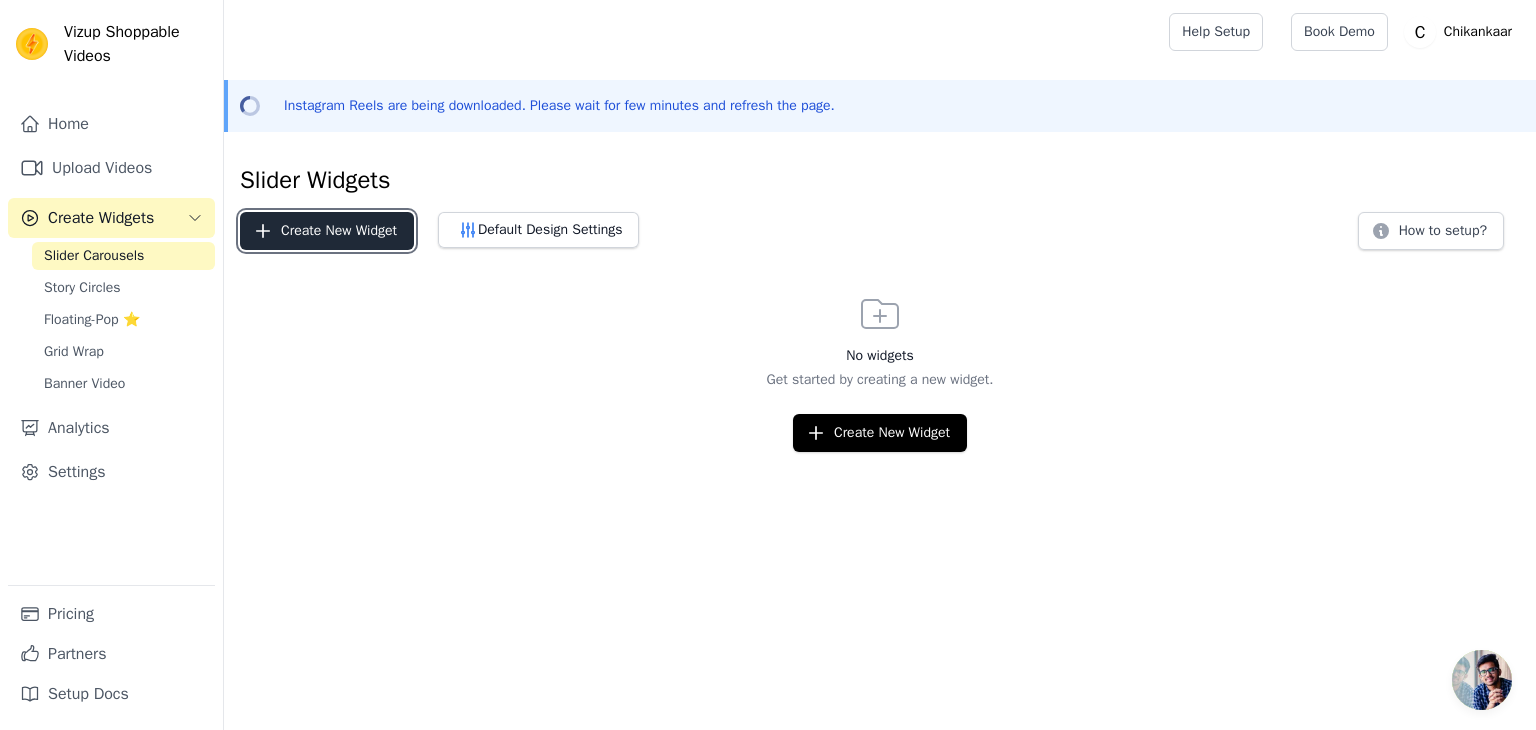 click on "Create New Widget" at bounding box center [327, 231] 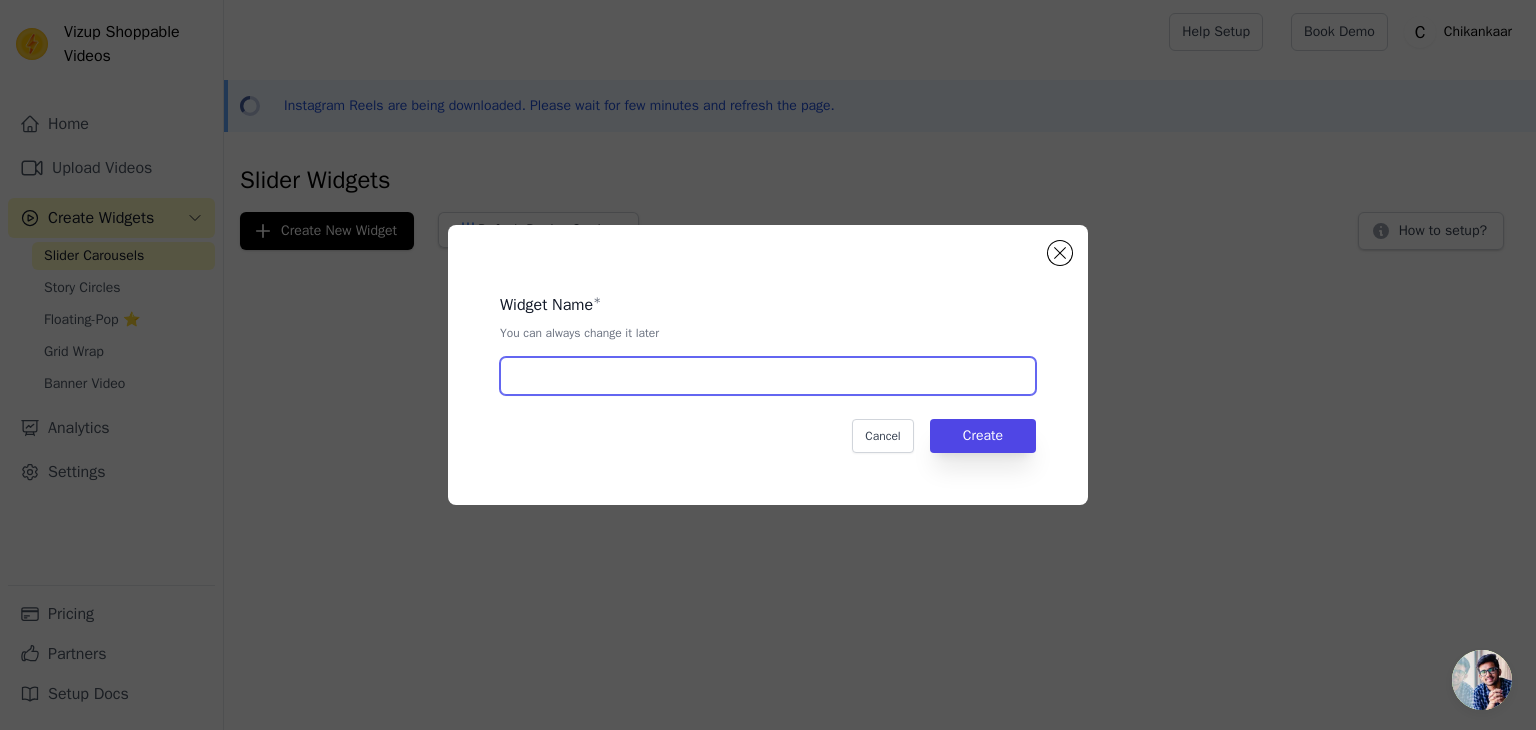 click at bounding box center [768, 376] 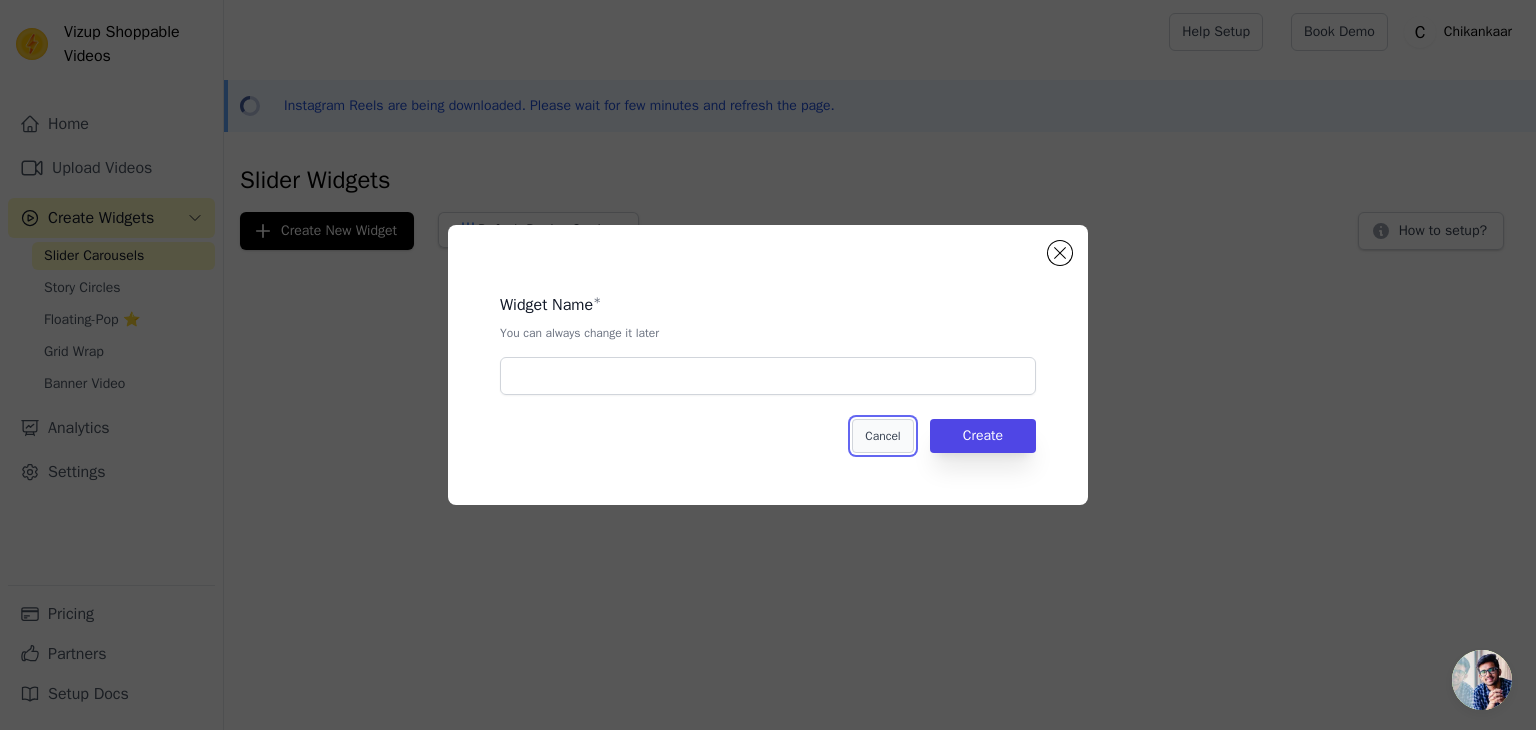 click on "Cancel" at bounding box center [882, 436] 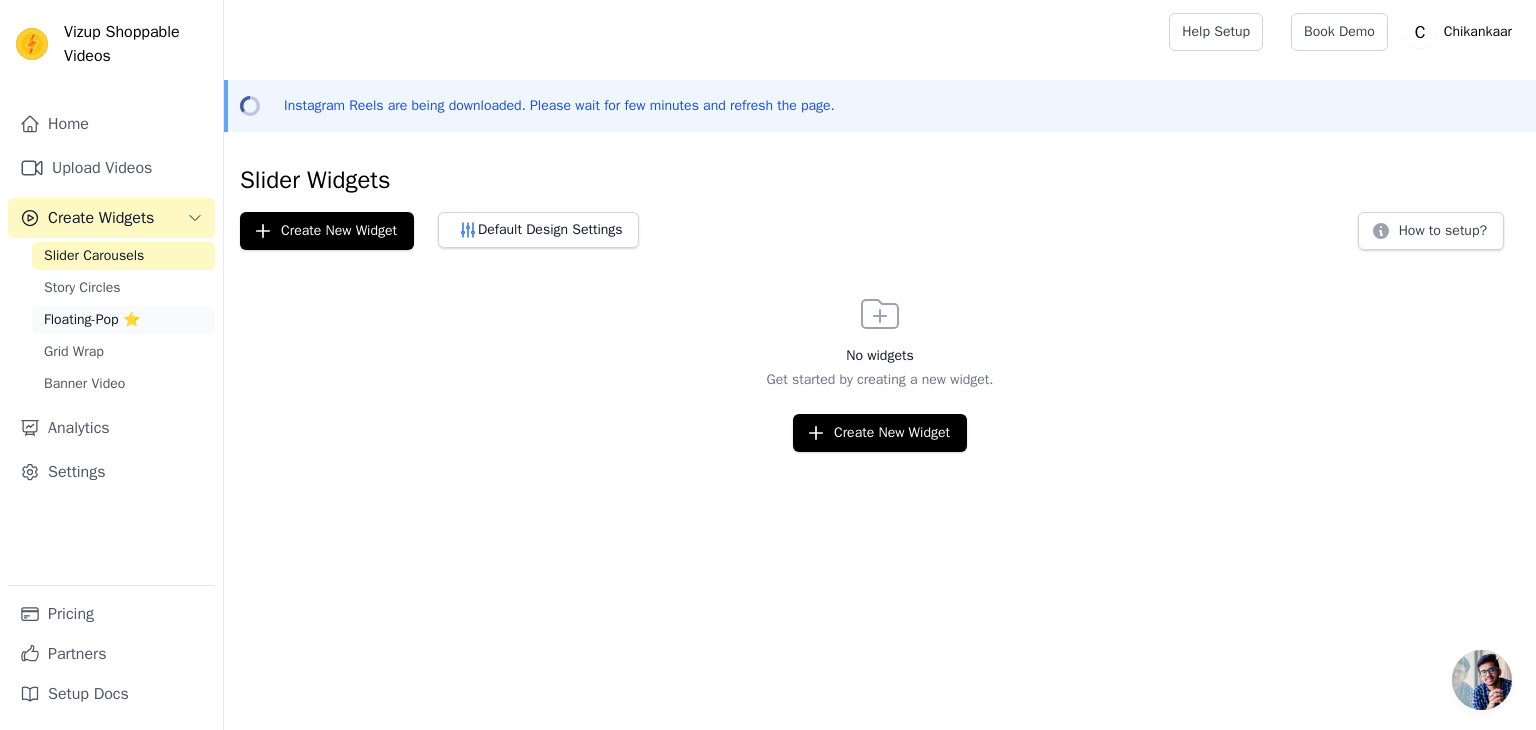 click on "Floating-Pop ⭐" at bounding box center [92, 320] 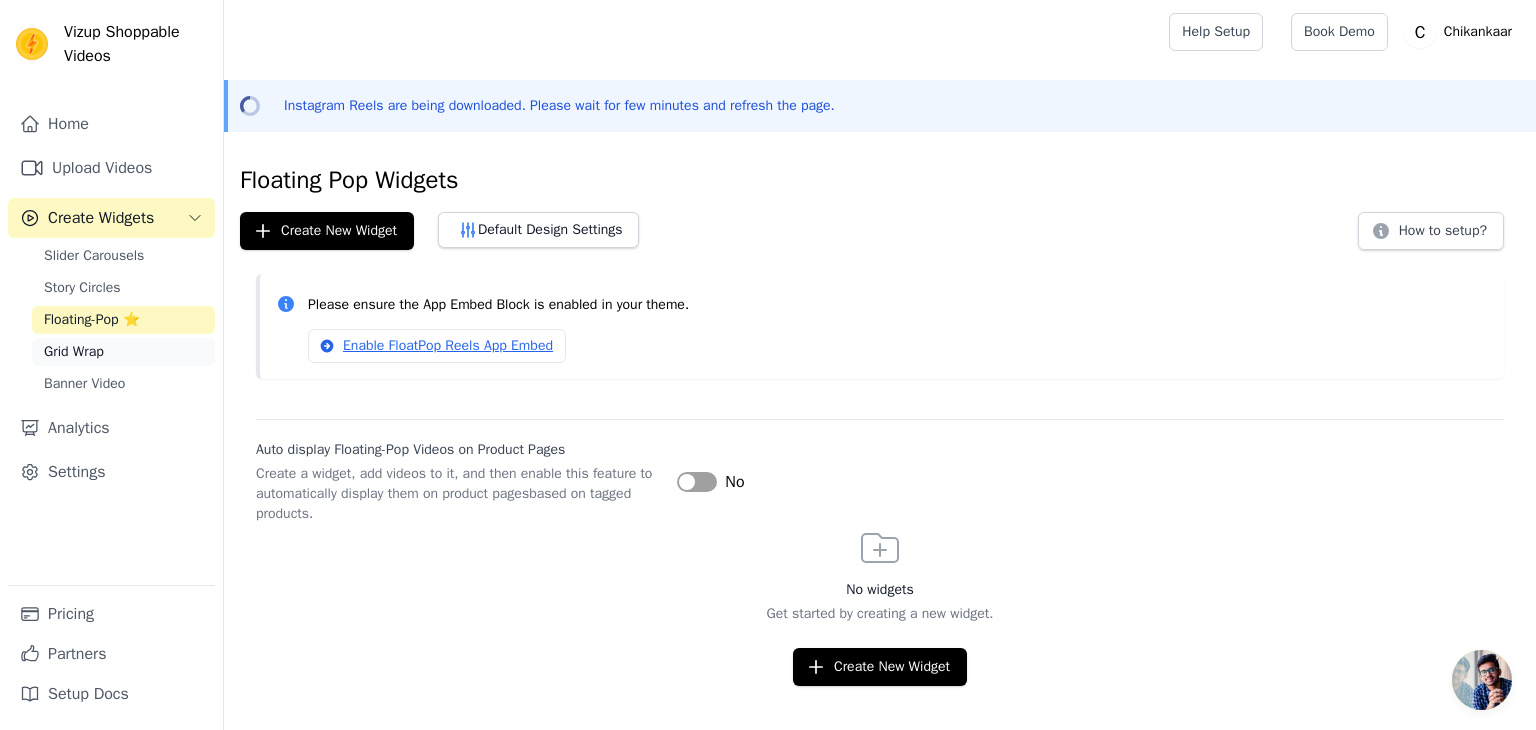 click on "Grid Wrap" at bounding box center (74, 352) 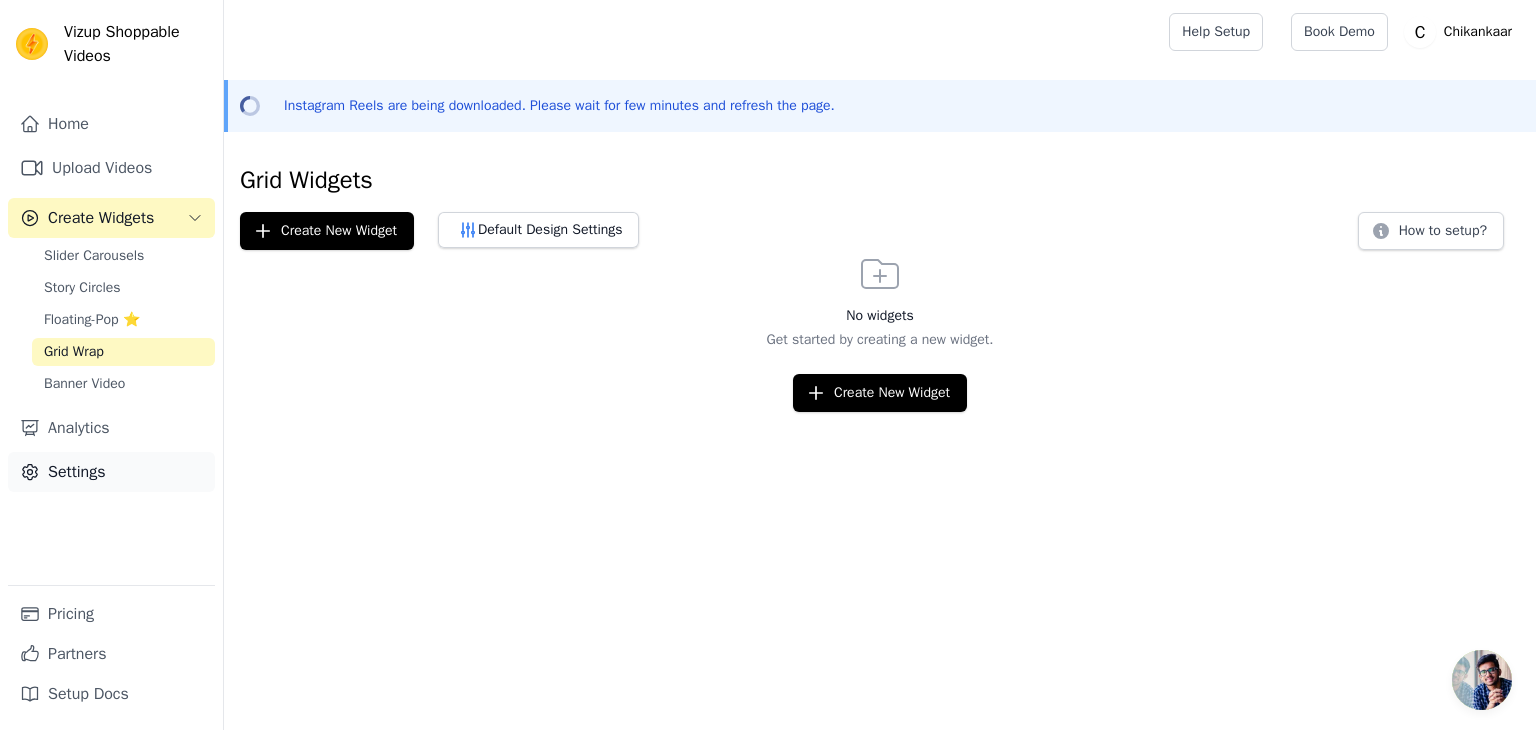 click on "Settings" at bounding box center (111, 472) 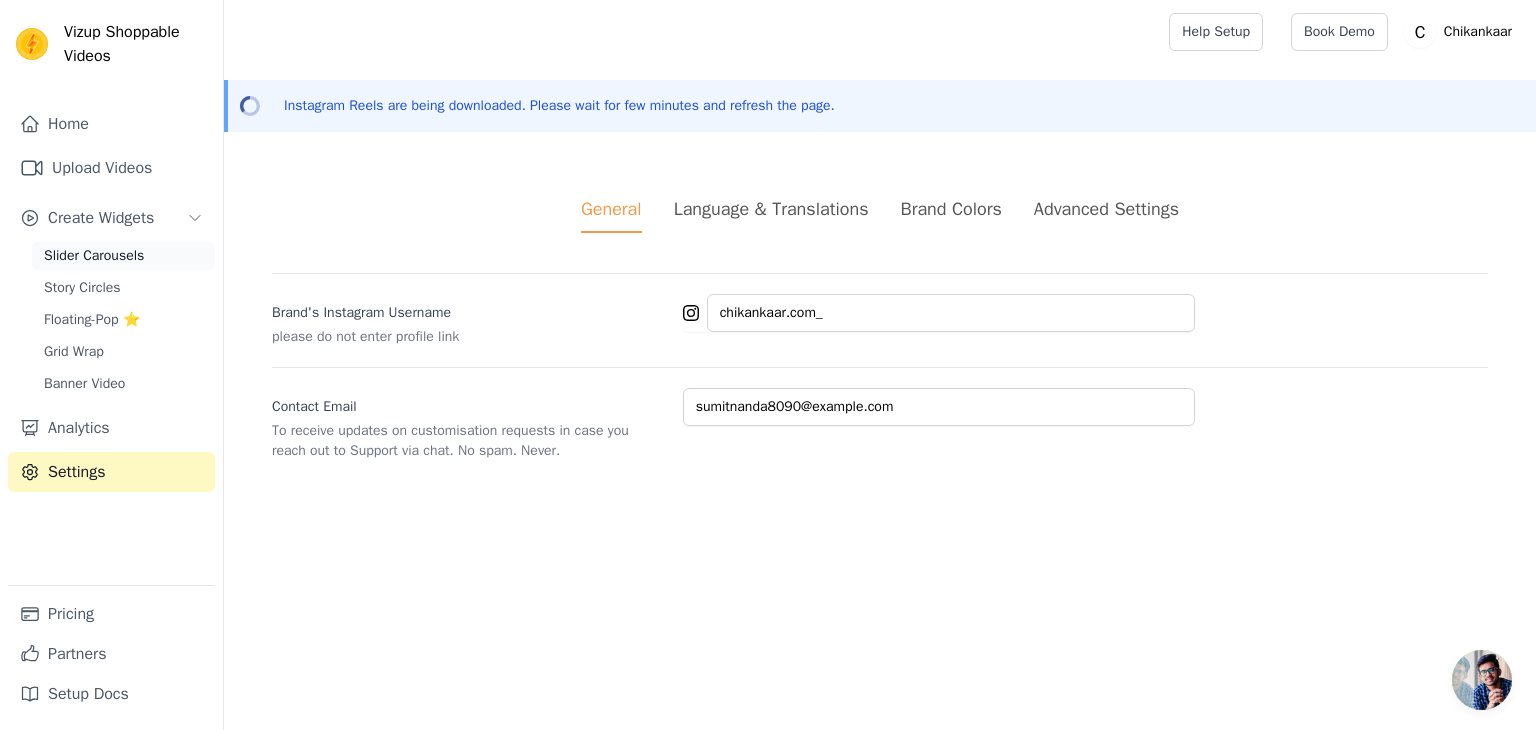 click on "Slider Carousels" at bounding box center [94, 256] 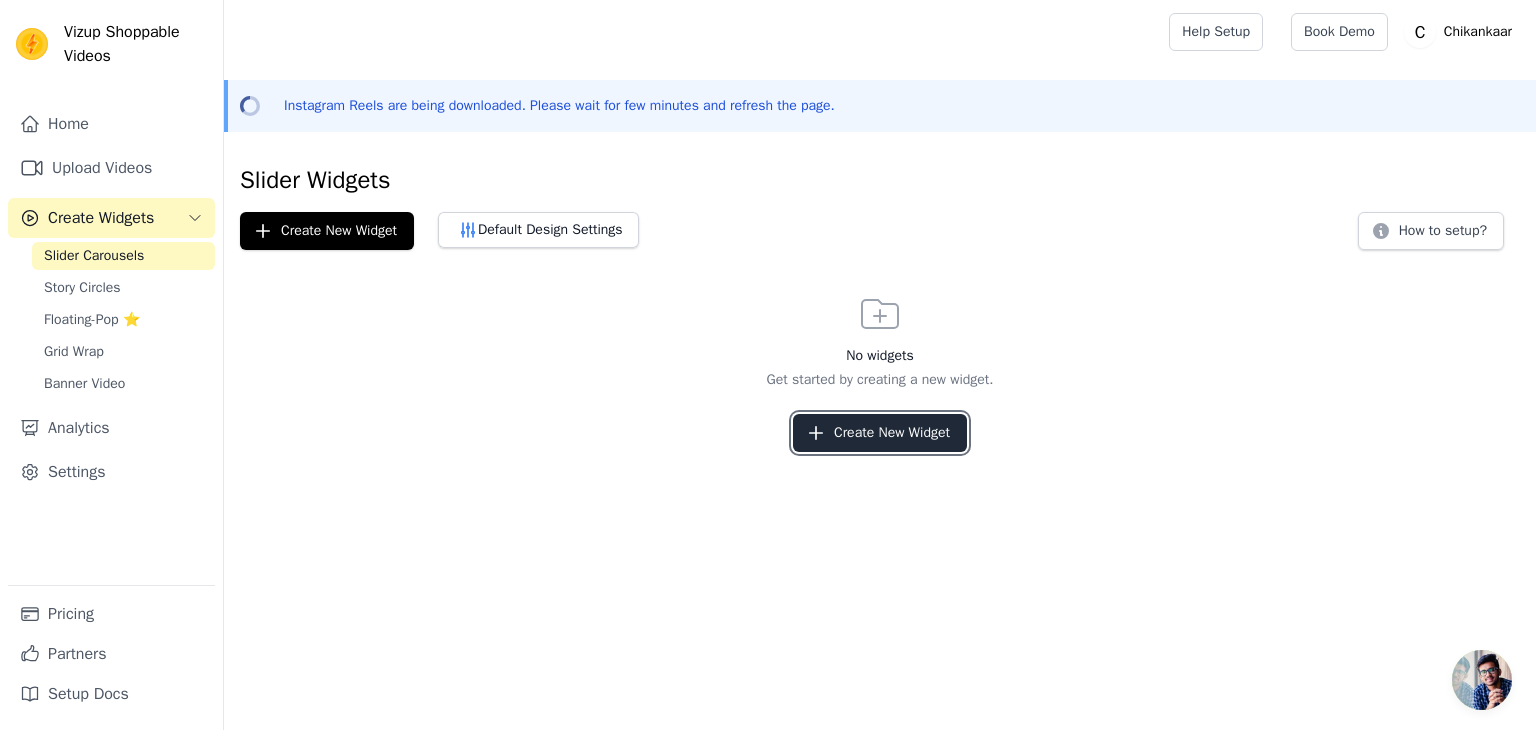 click on "Create New Widget" at bounding box center (880, 433) 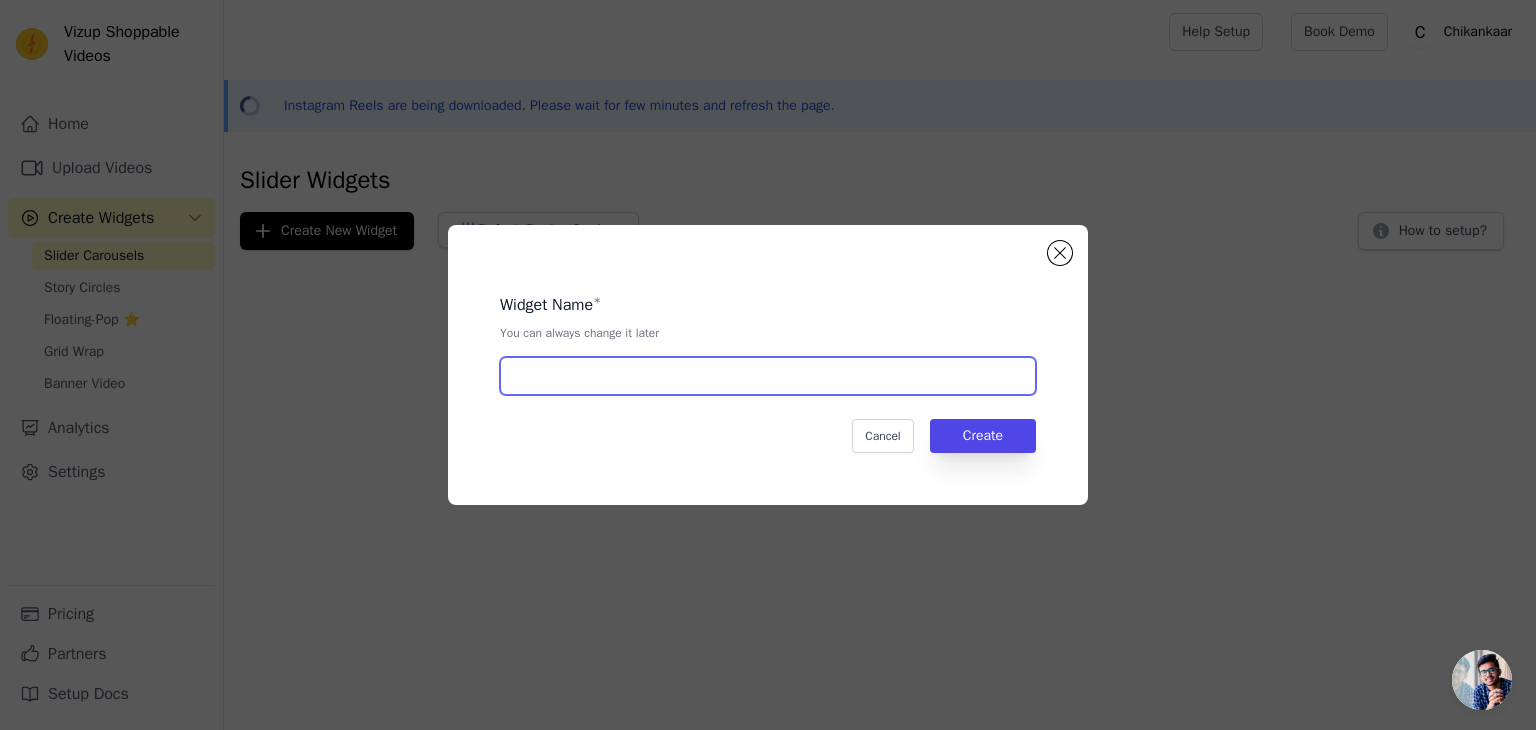 click at bounding box center [768, 376] 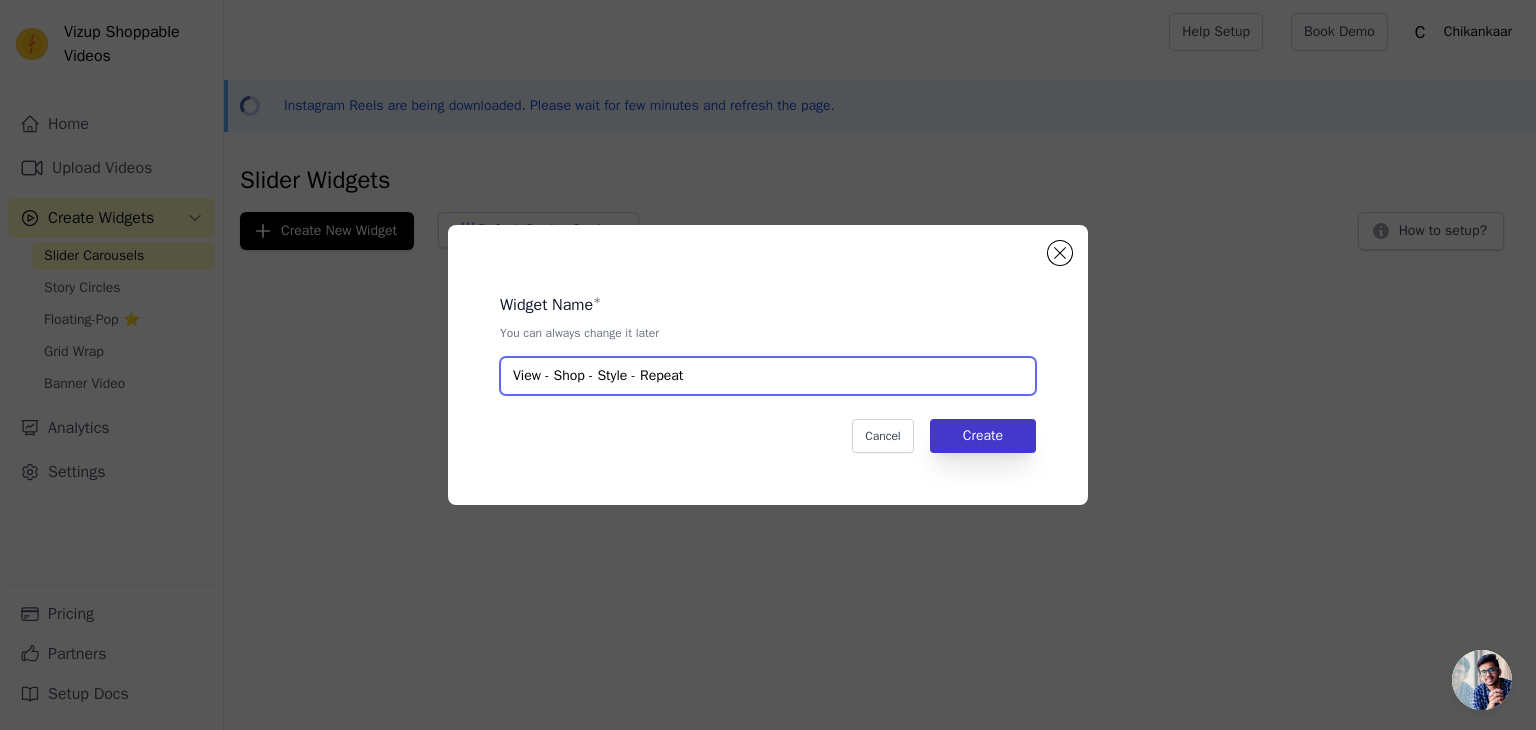 type on "View - Shop - Style - Repeat" 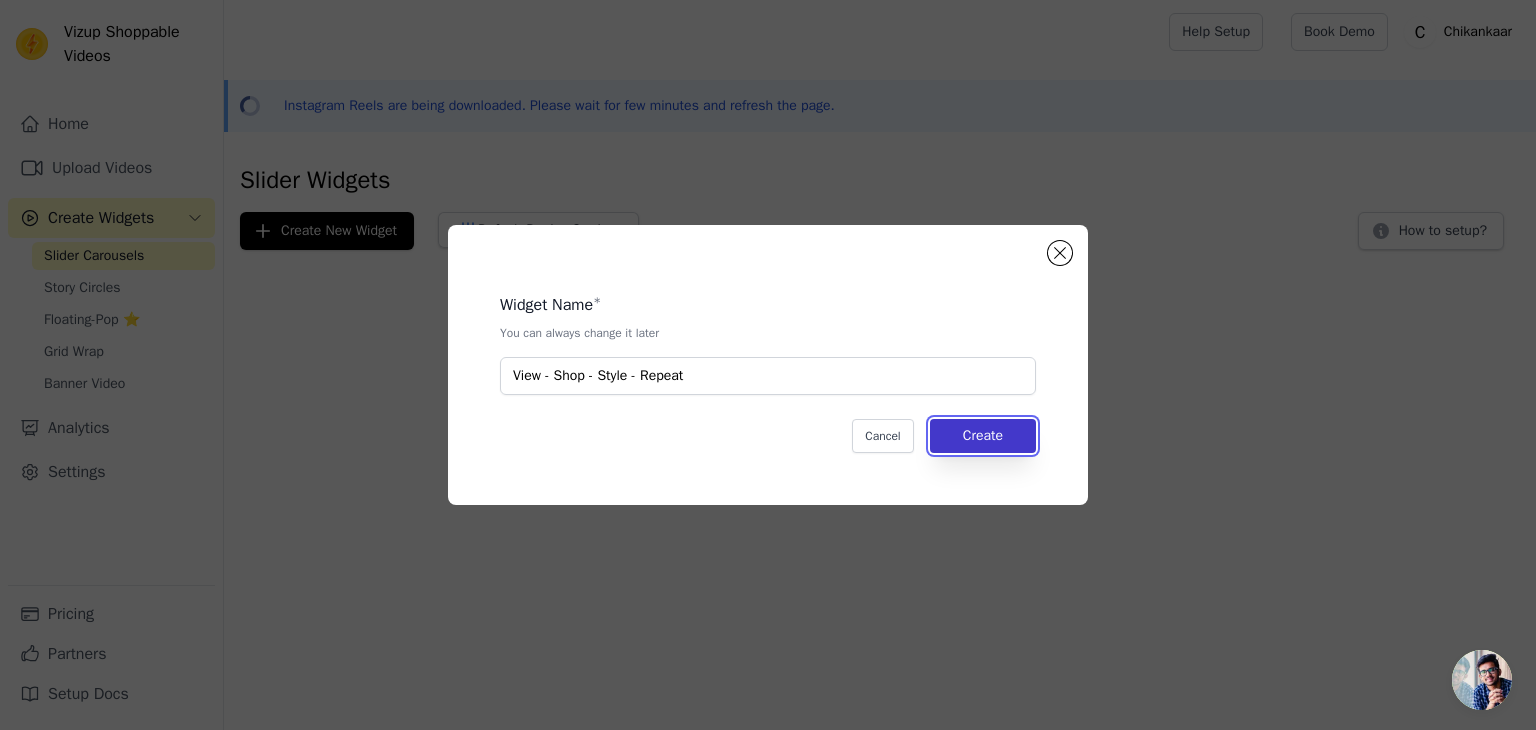 click on "Create" at bounding box center [983, 436] 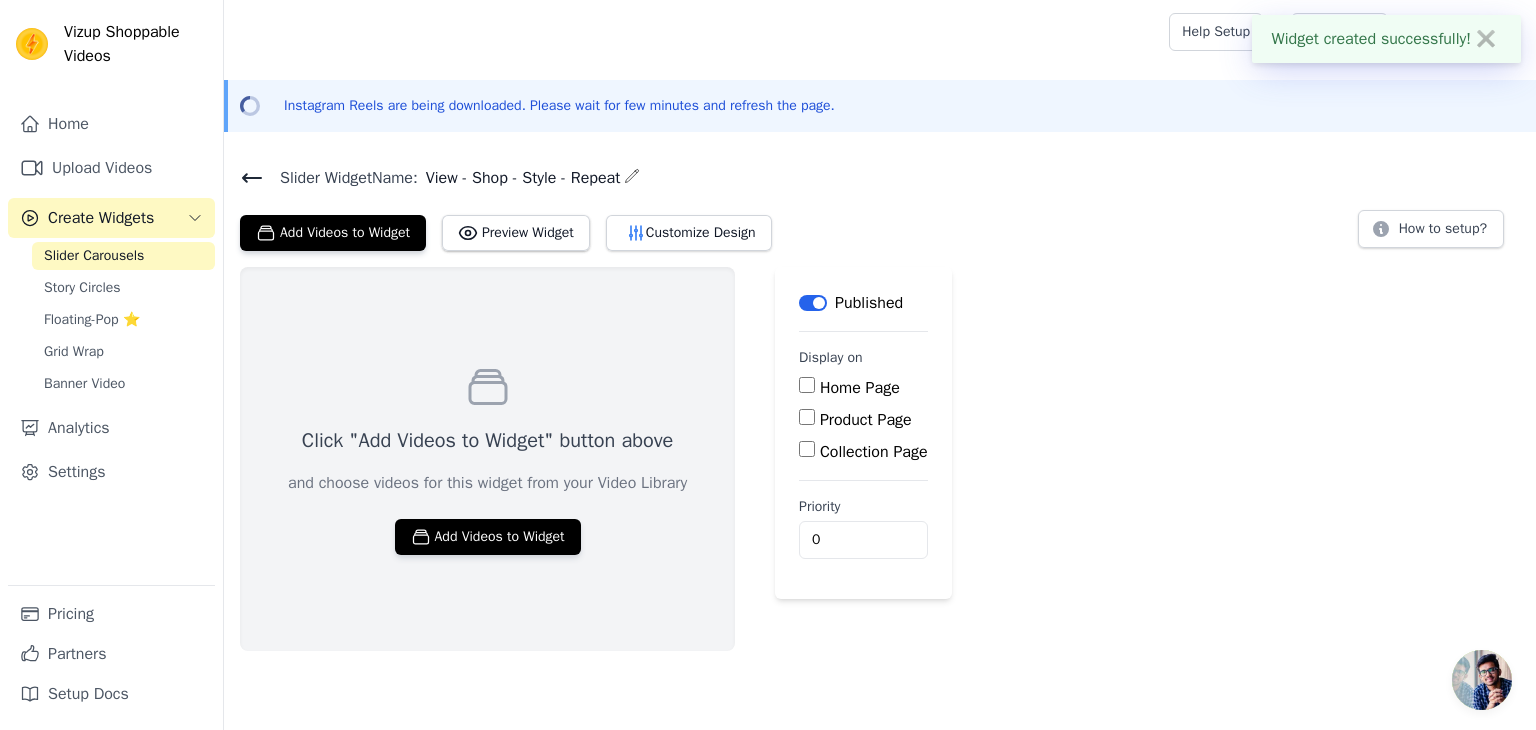 click on "Home Page" at bounding box center (807, 385) 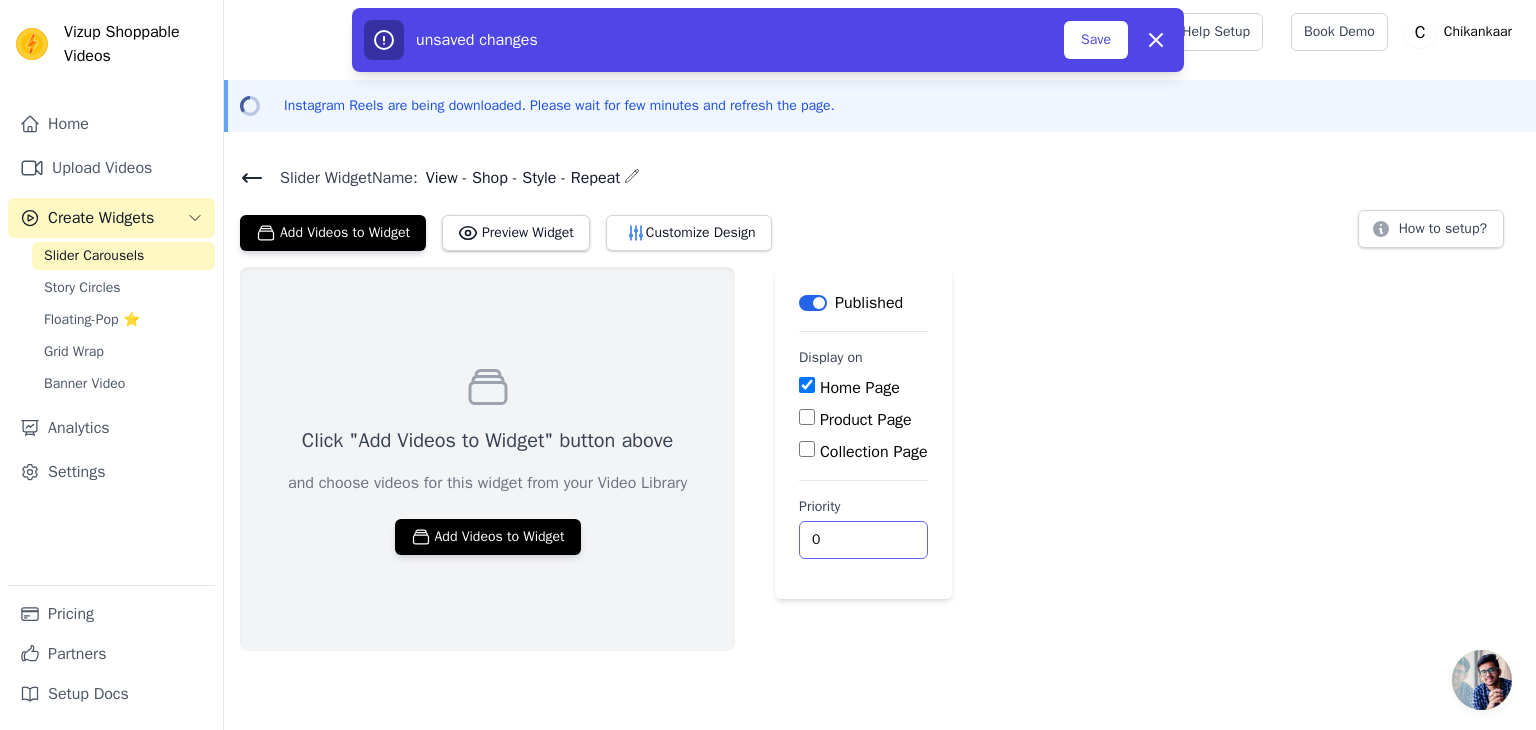 click on "0" at bounding box center (863, 540) 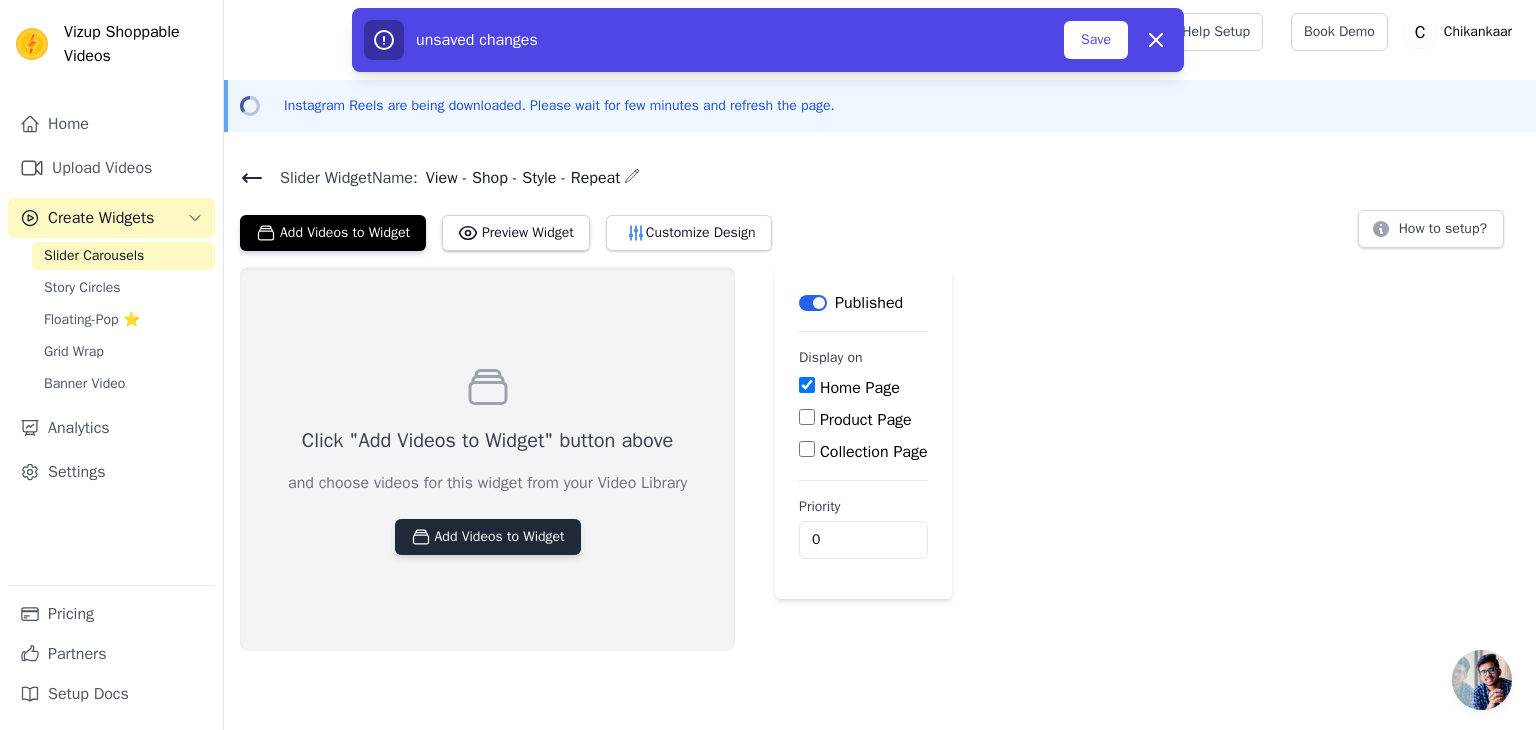click on "Add Videos to Widget" at bounding box center [488, 537] 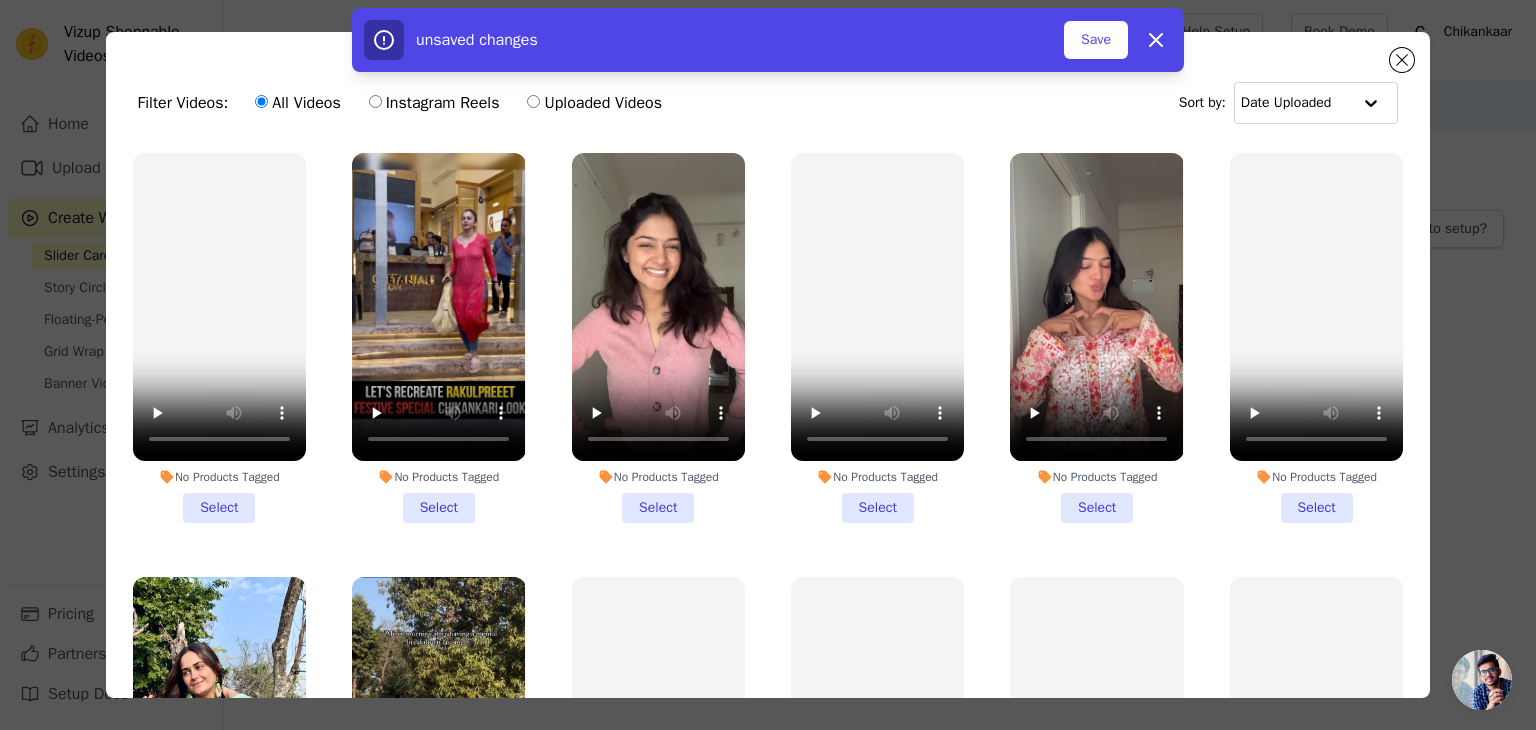 click on "No Products Tagged     Select" at bounding box center [438, 338] 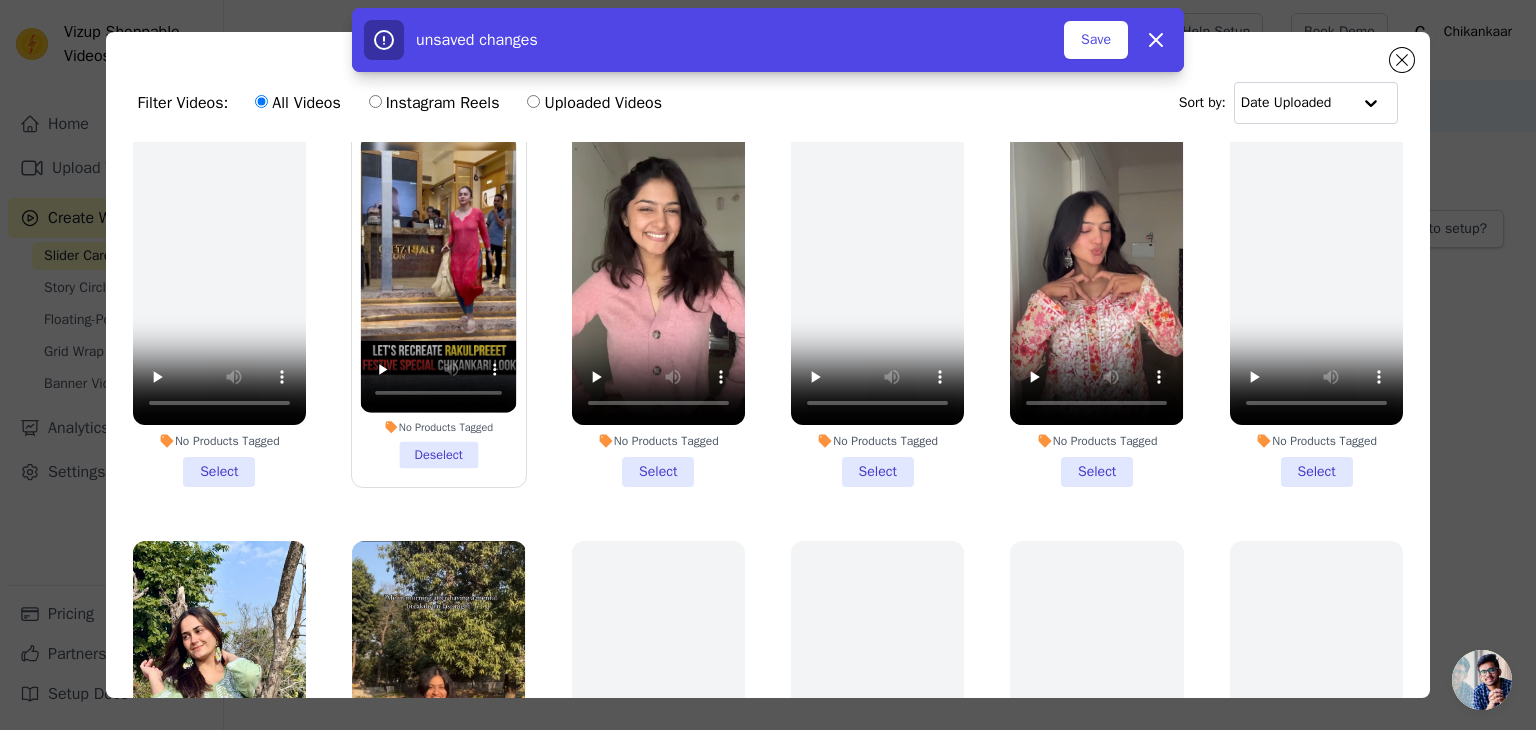 scroll, scrollTop: 40, scrollLeft: 0, axis: vertical 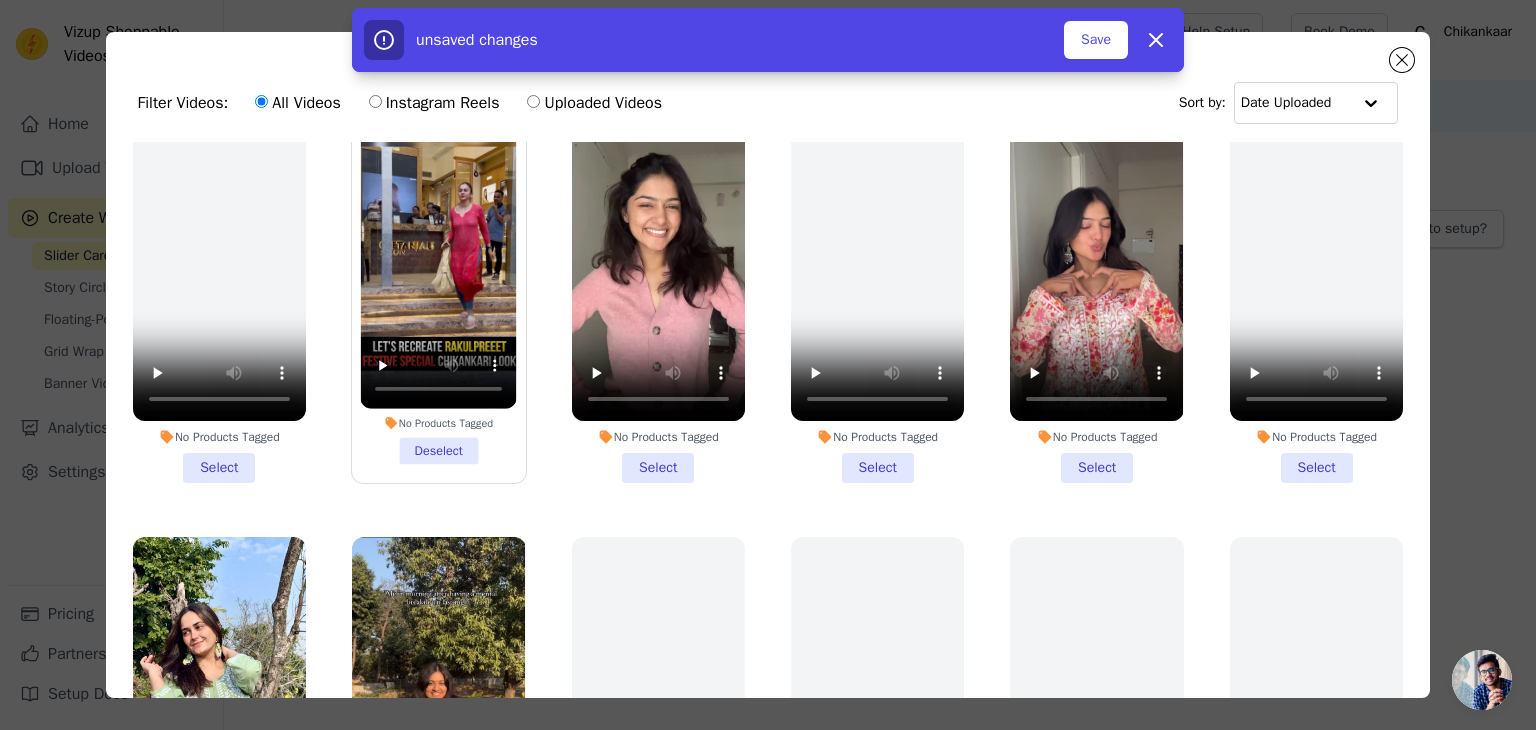 click on "No Products Tagged     Select" at bounding box center (1096, 298) 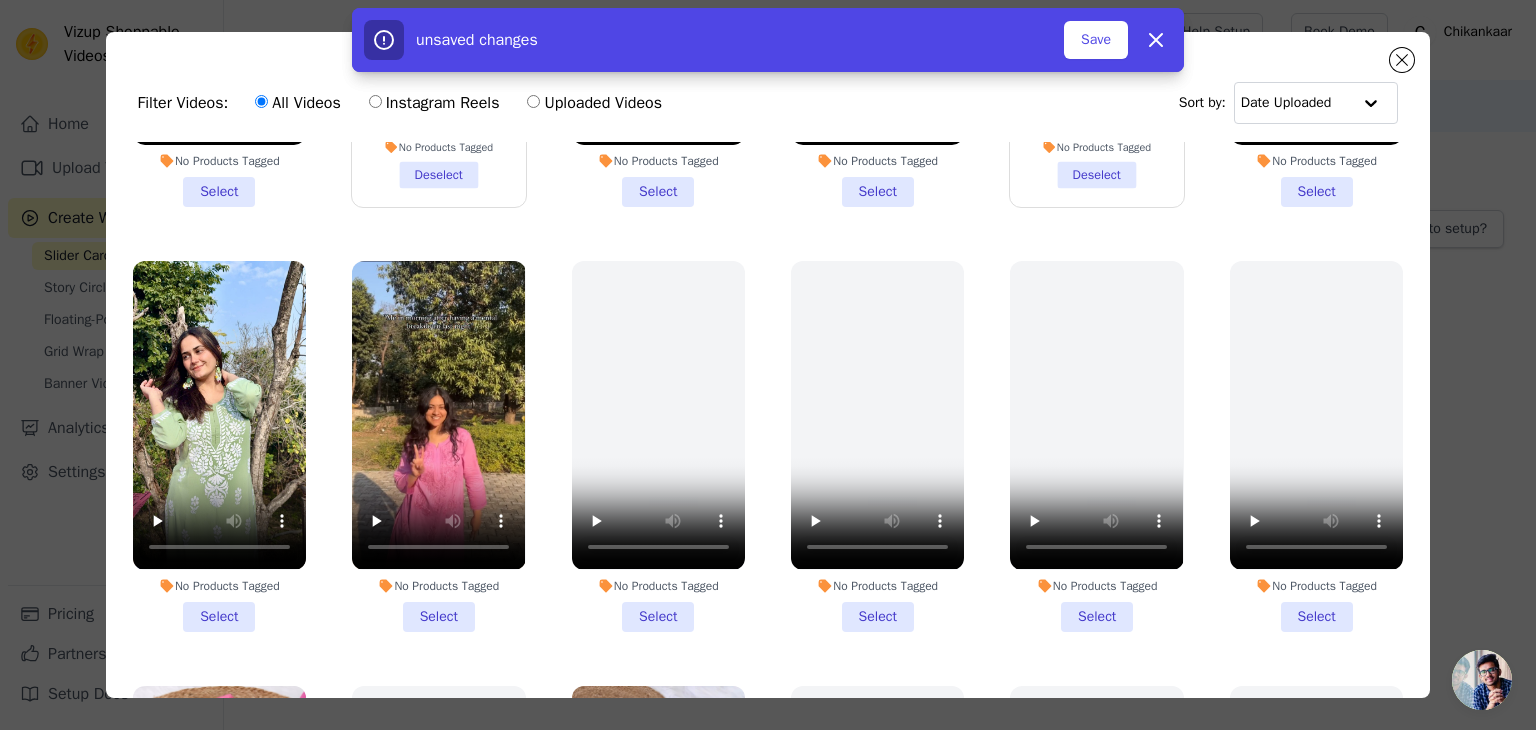 scroll, scrollTop: 316, scrollLeft: 0, axis: vertical 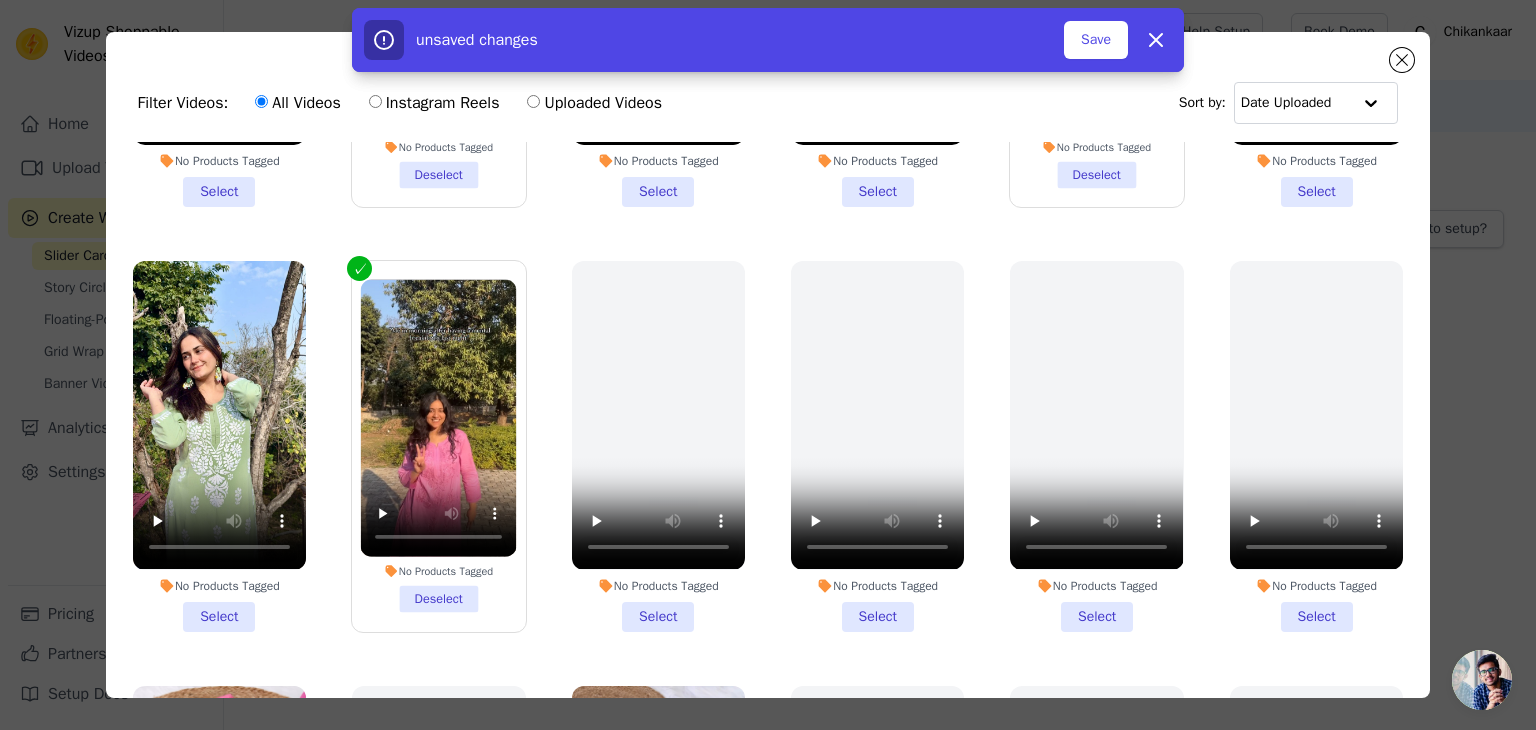 click on "No Products Tagged     Select" at bounding box center [219, 446] 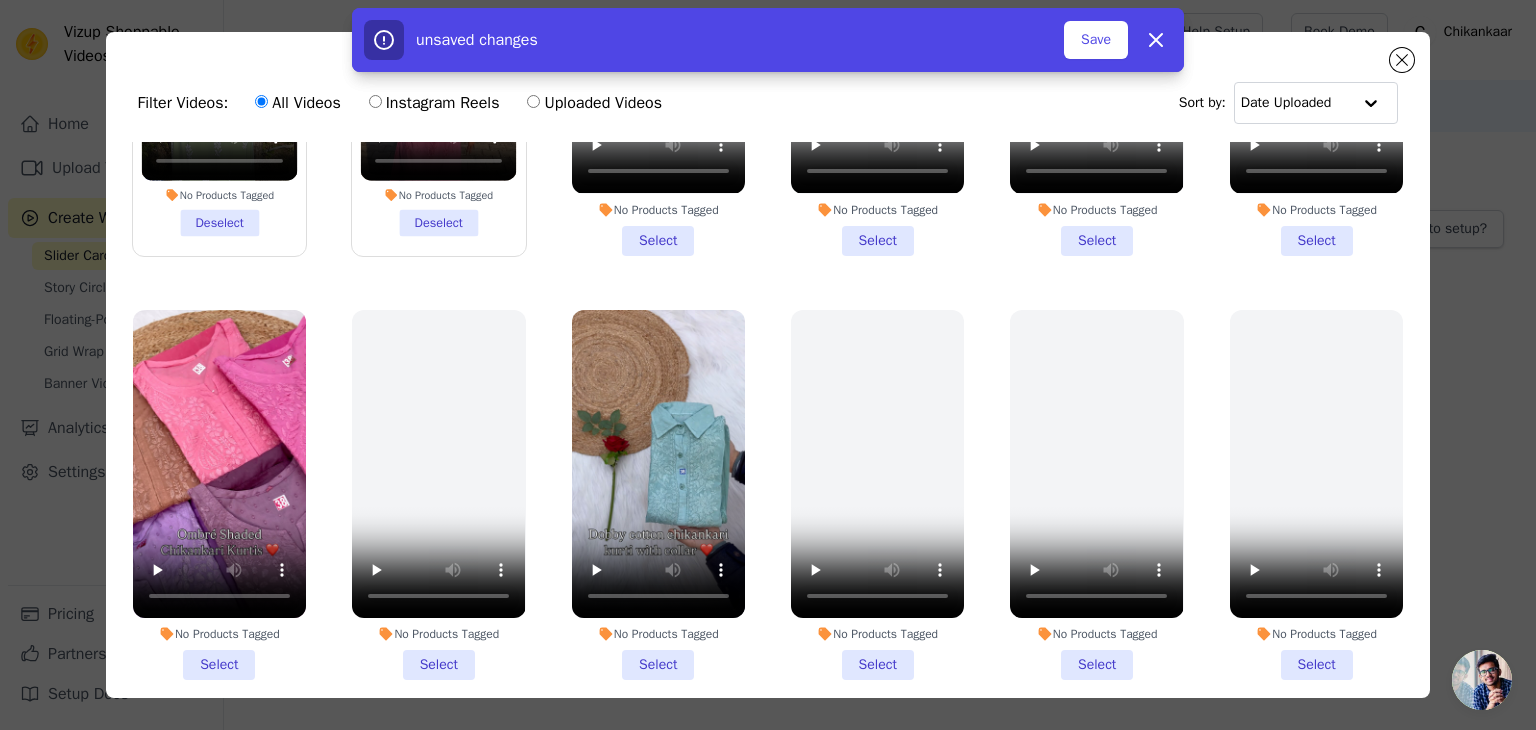 scroll, scrollTop: 695, scrollLeft: 0, axis: vertical 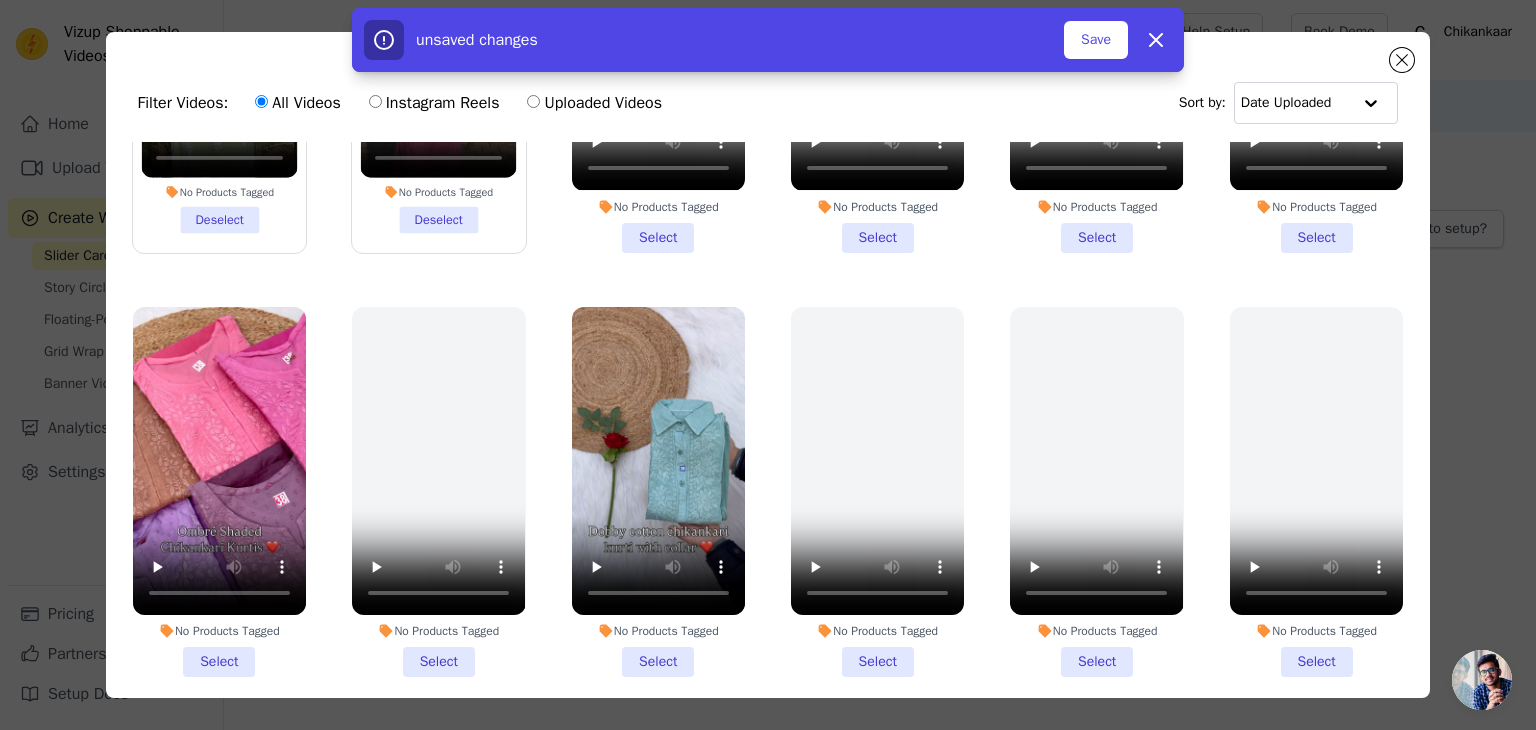 click on "No Products Tagged     Select" at bounding box center (658, 492) 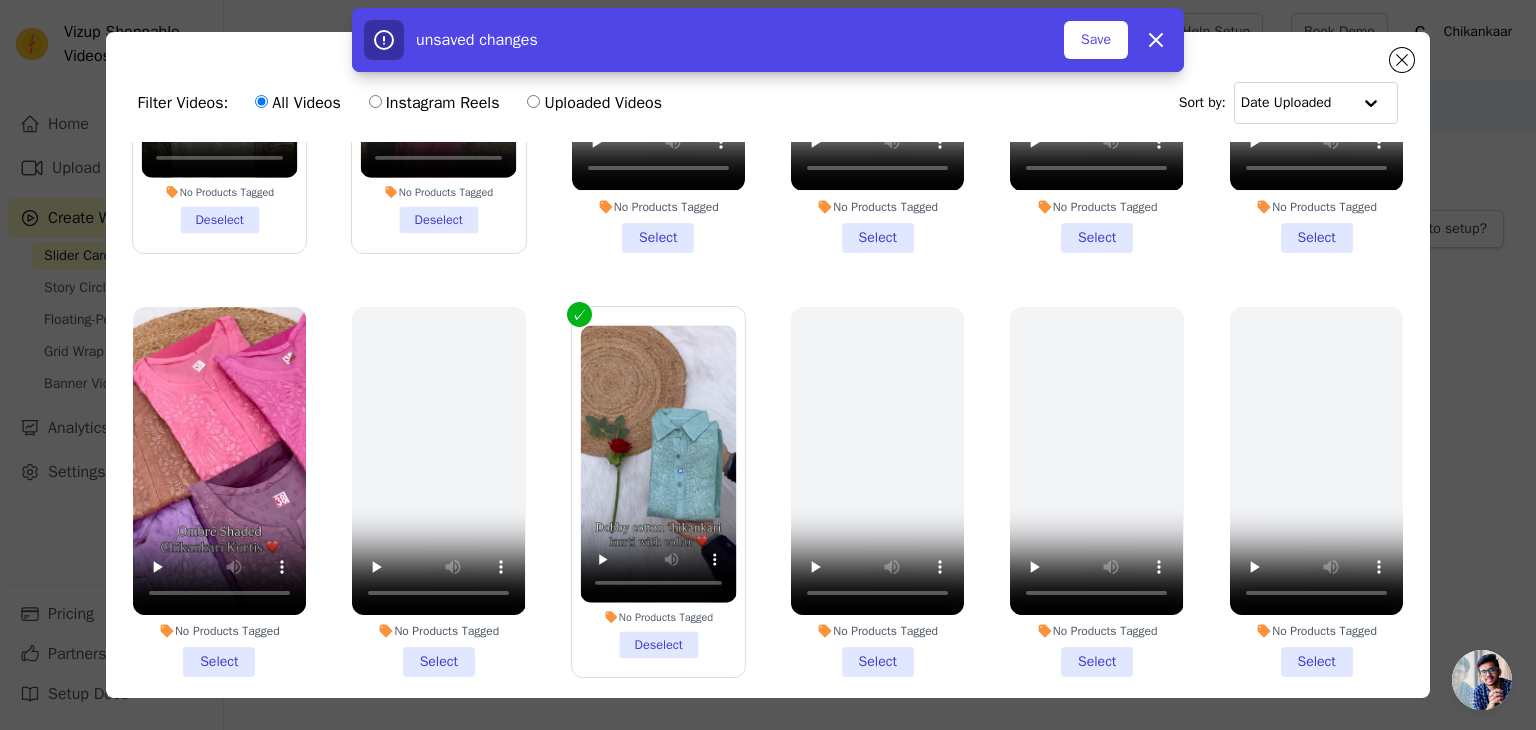 click on "No Products Tagged     Select" at bounding box center (219, 492) 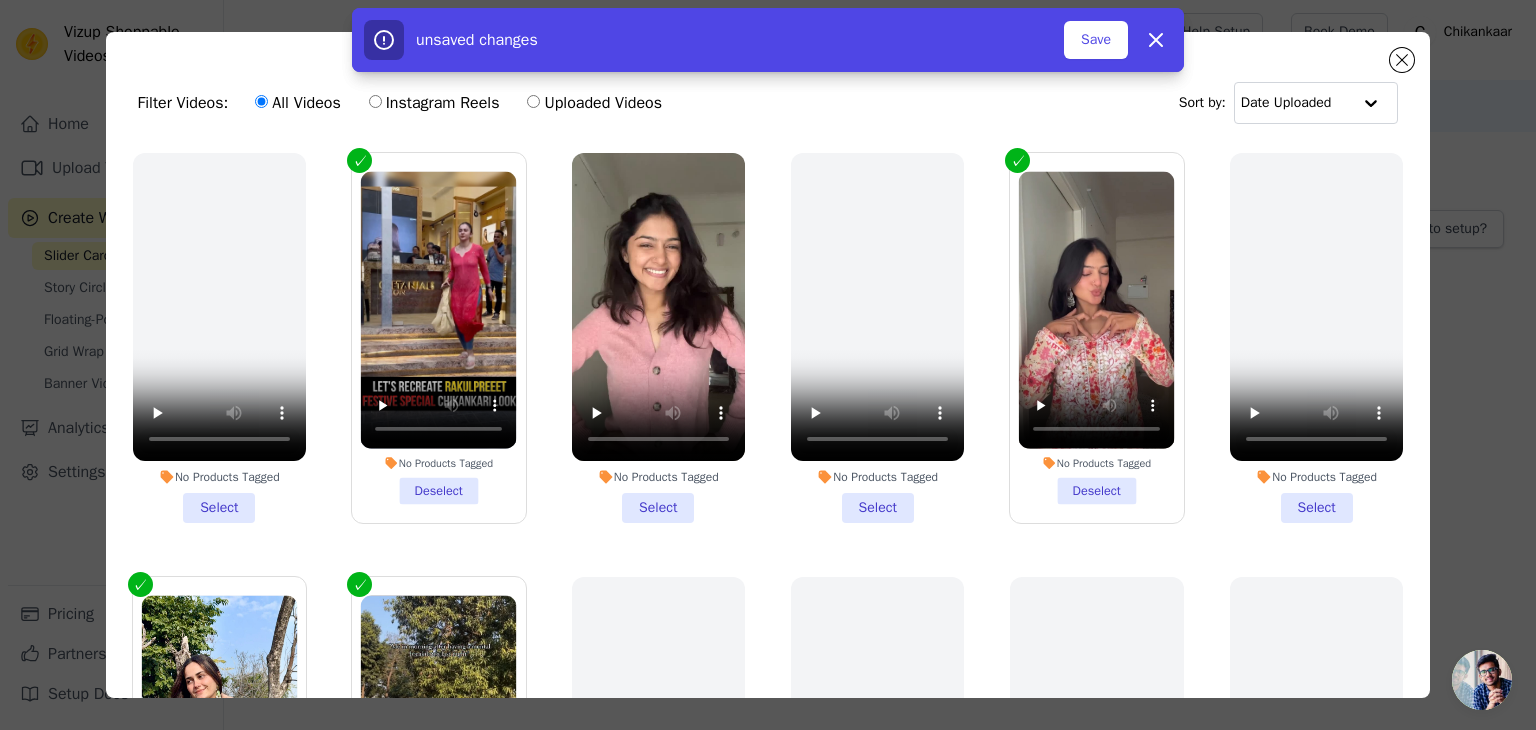 scroll, scrollTop: 183, scrollLeft: 0, axis: vertical 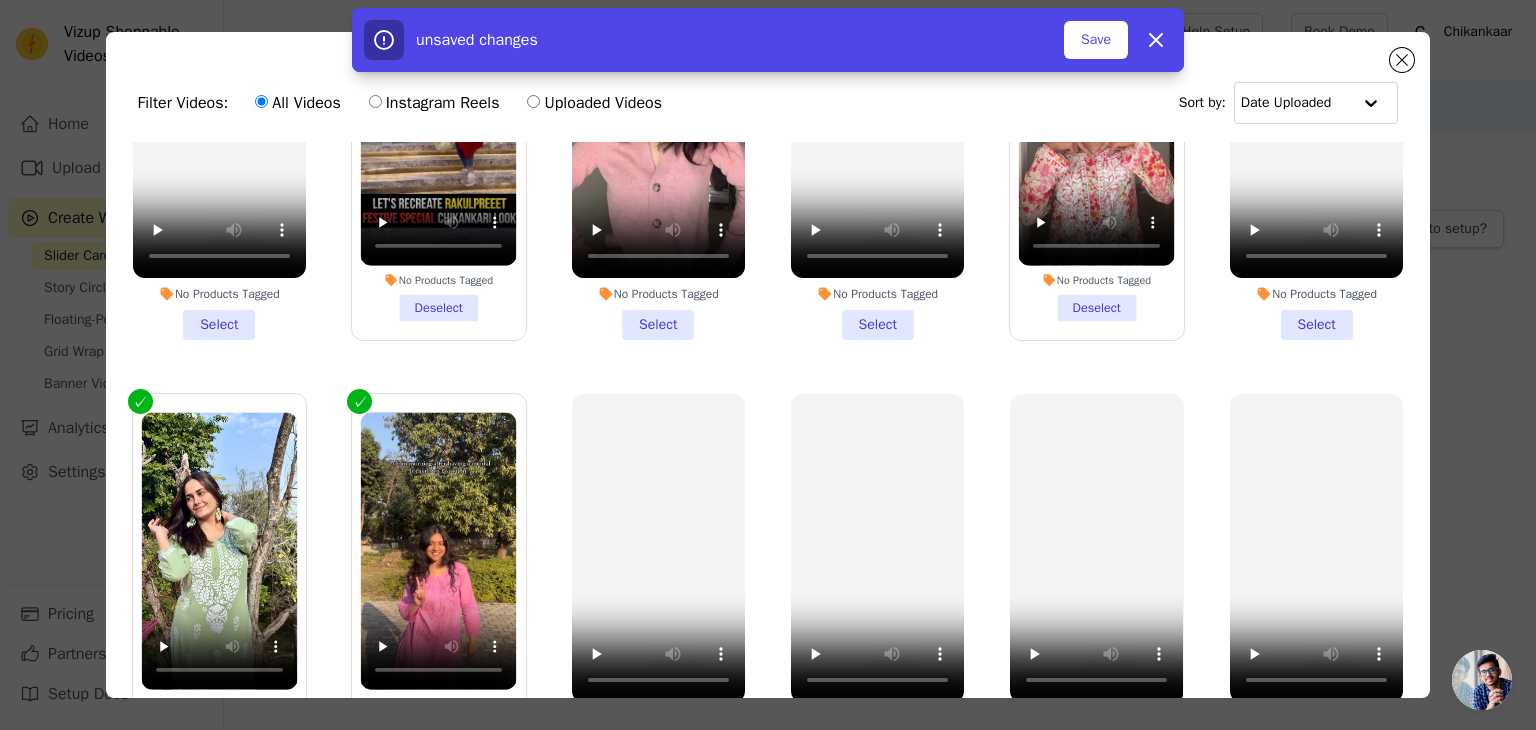 click on "No Products Tagged     Select" at bounding box center (658, 155) 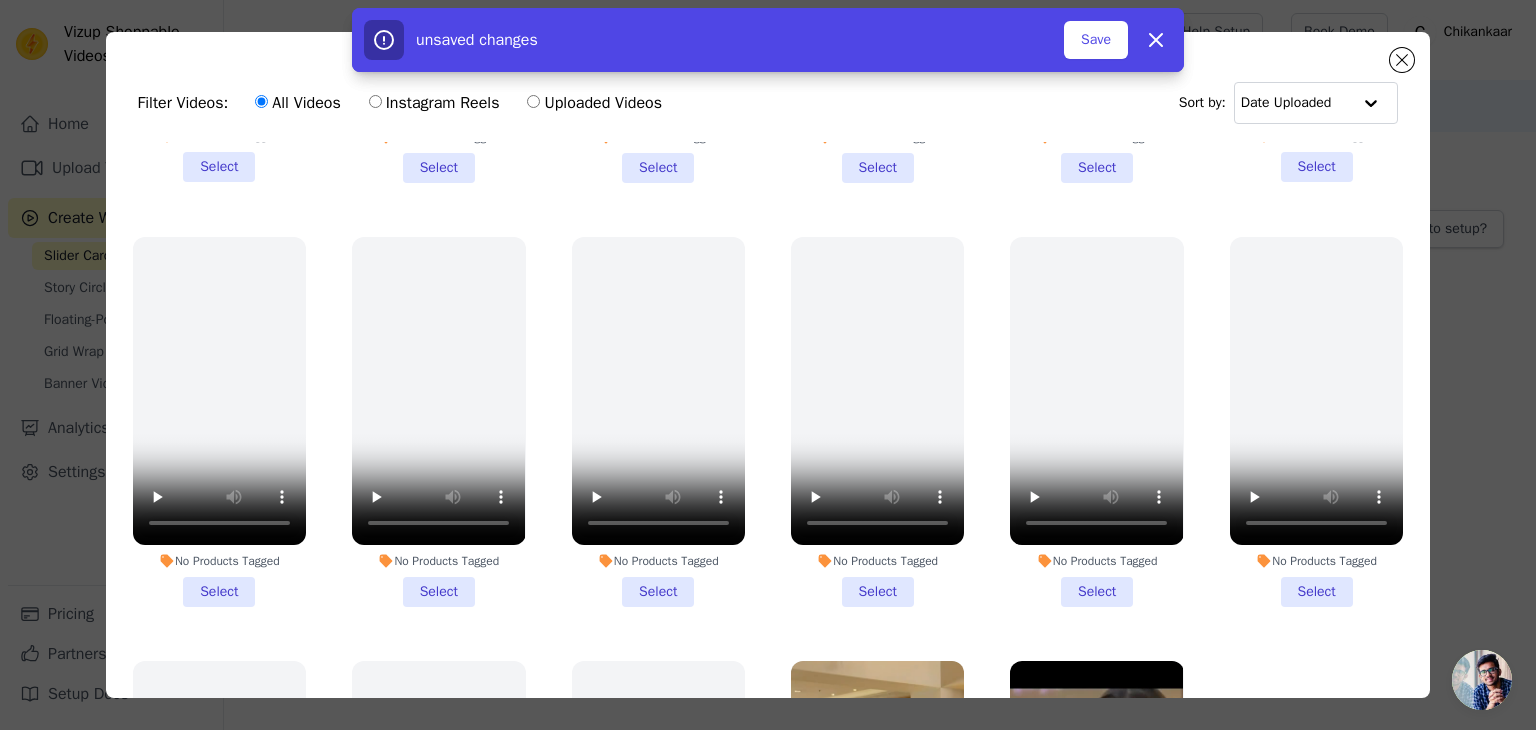 scroll, scrollTop: 1844, scrollLeft: 0, axis: vertical 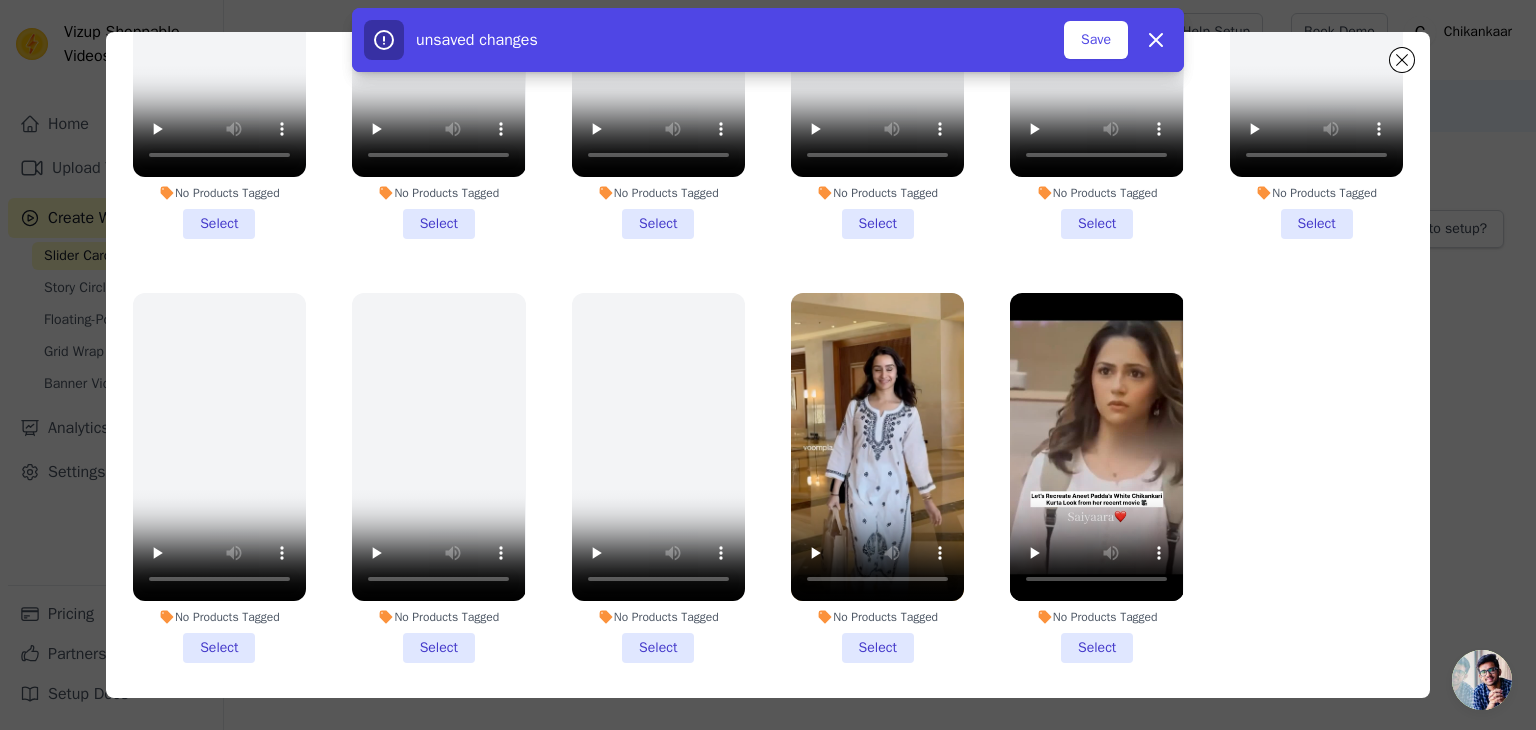 click on "No Products Tagged     Select" at bounding box center [1096, 478] 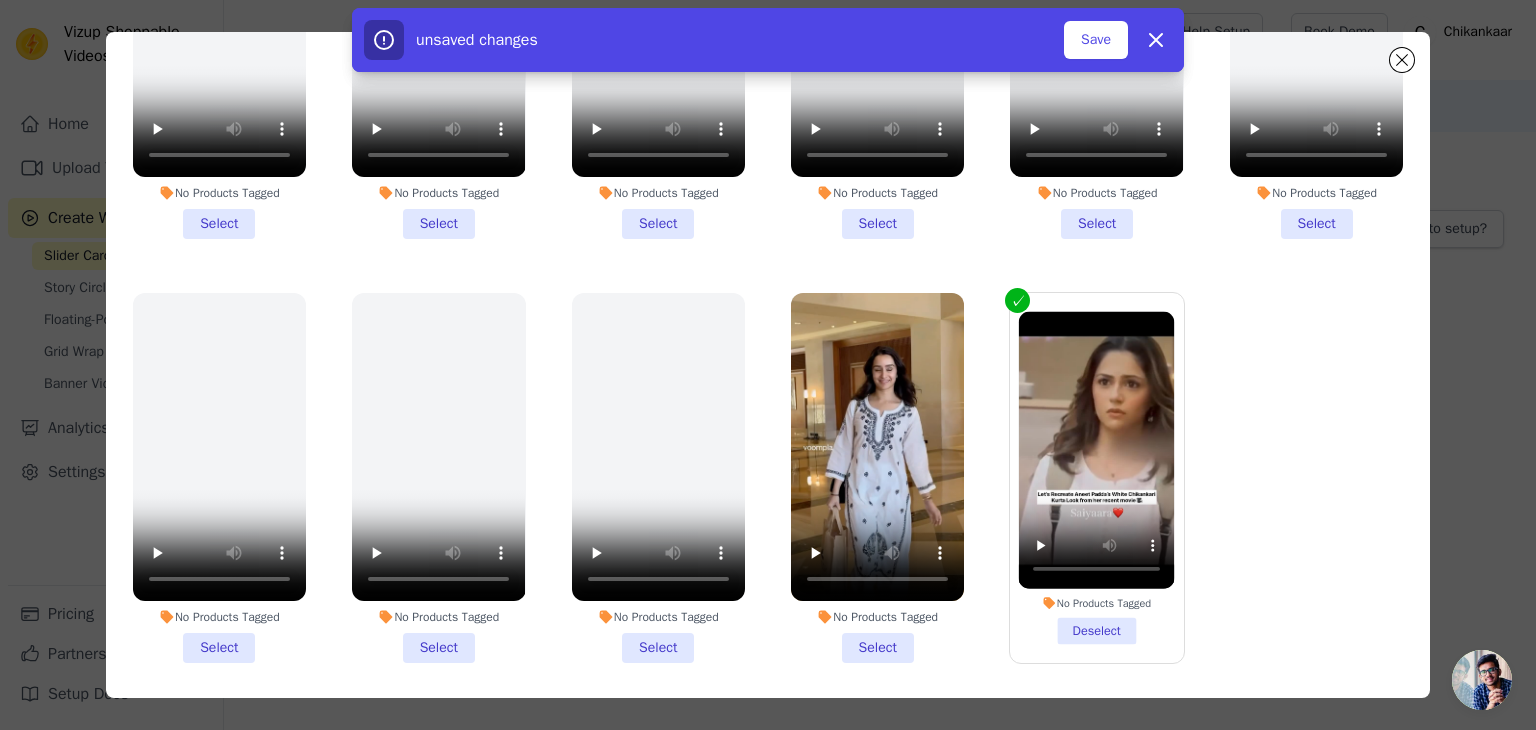 click on "No Products Tagged     Select" at bounding box center (877, 478) 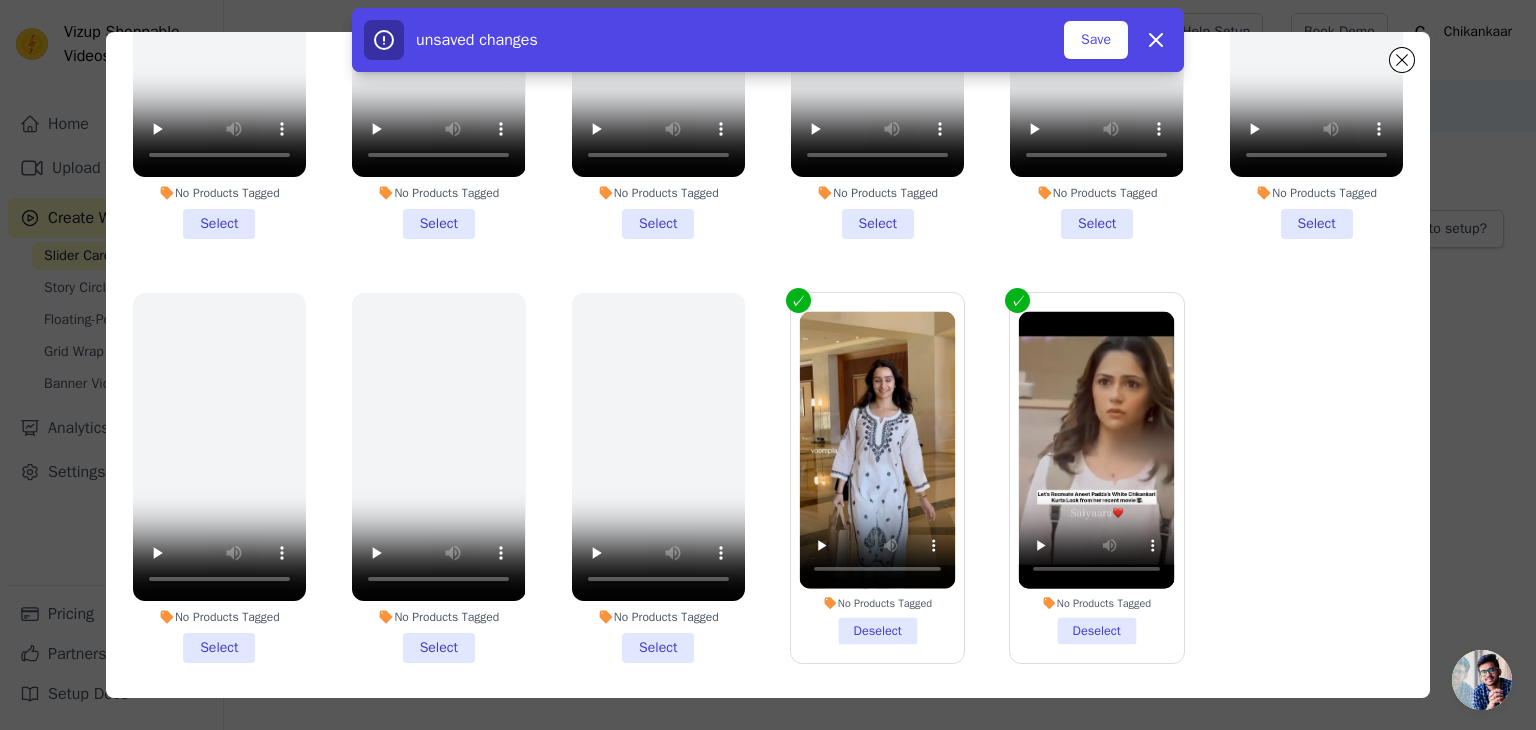 scroll, scrollTop: 173, scrollLeft: 0, axis: vertical 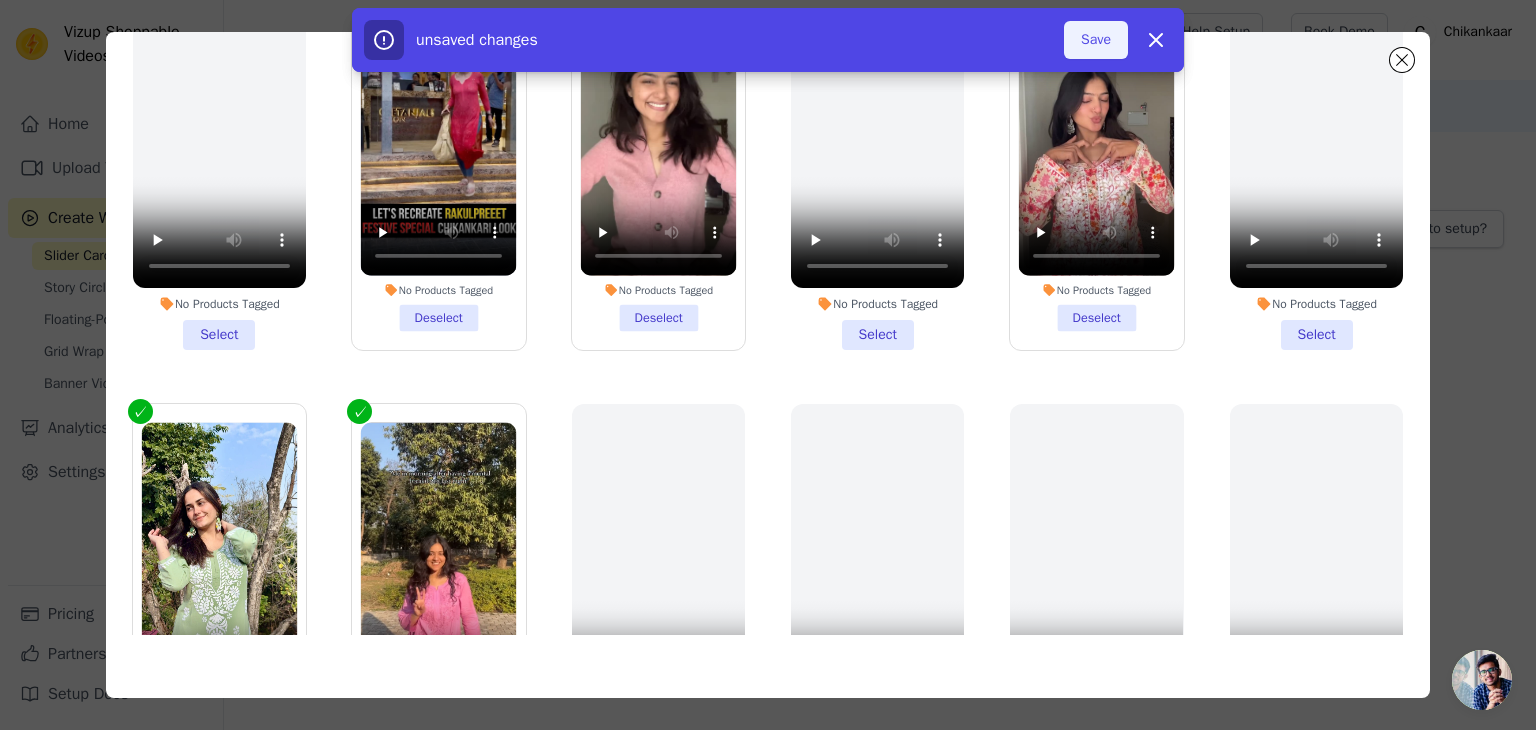 click on "Save" at bounding box center [1096, 40] 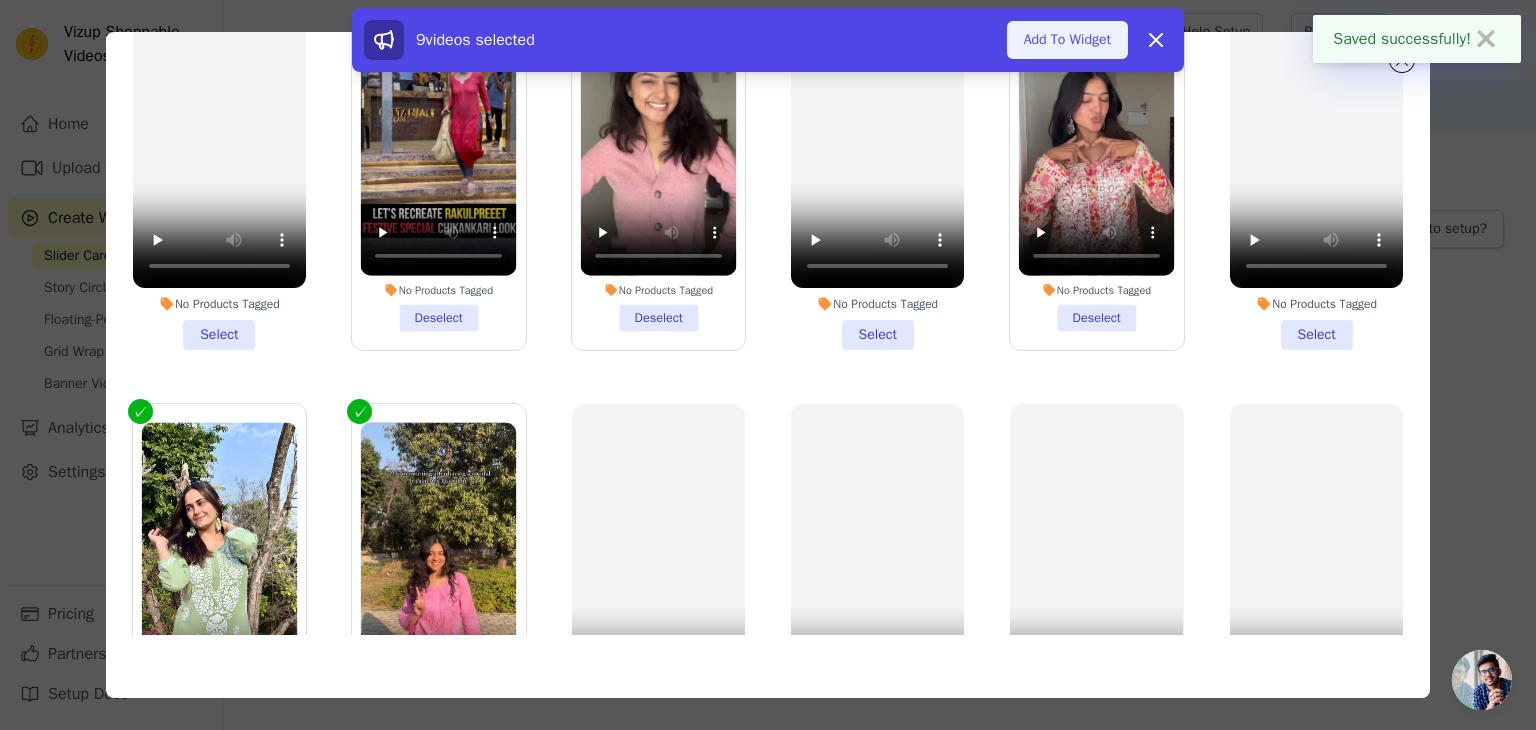 click on "Add To Widget" at bounding box center [1067, 40] 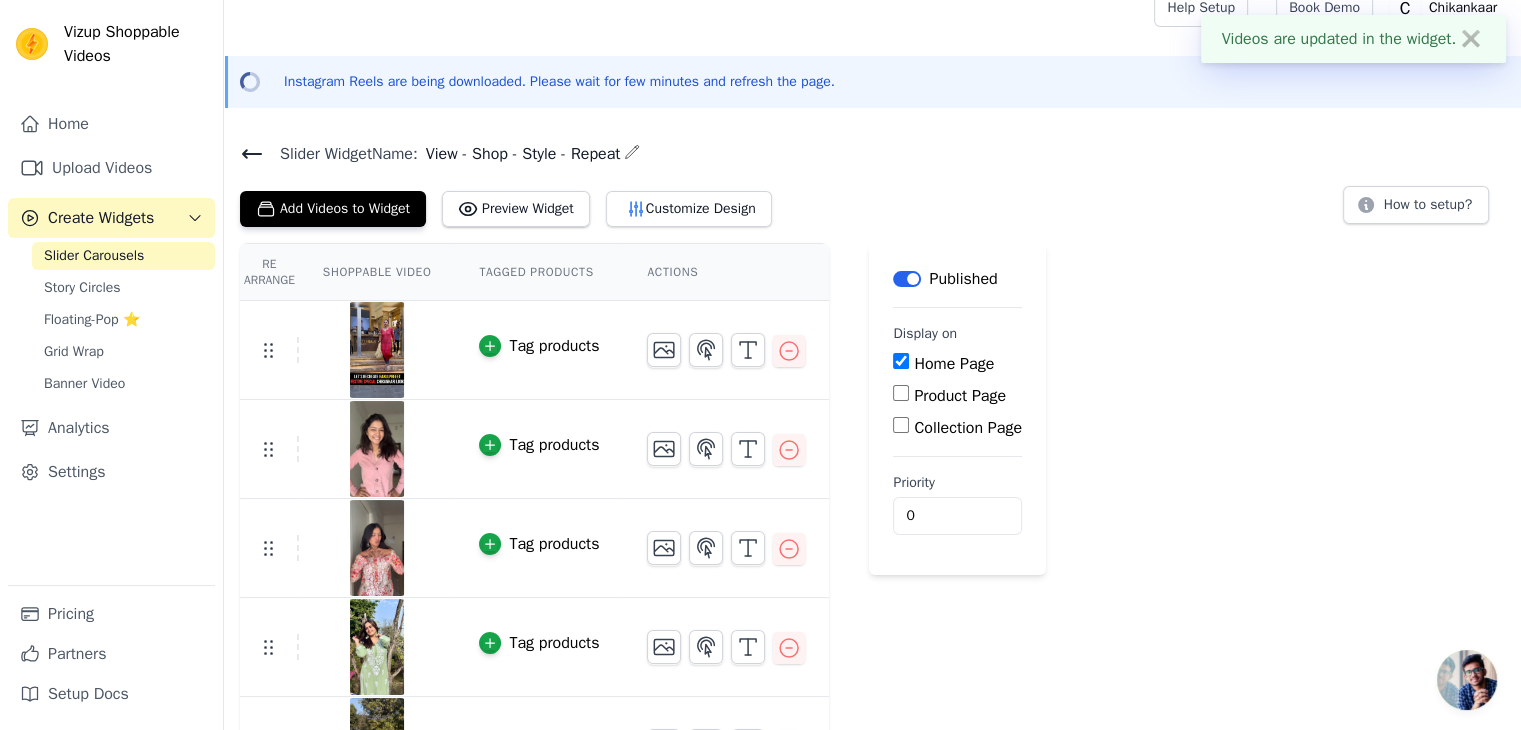 scroll, scrollTop: 0, scrollLeft: 0, axis: both 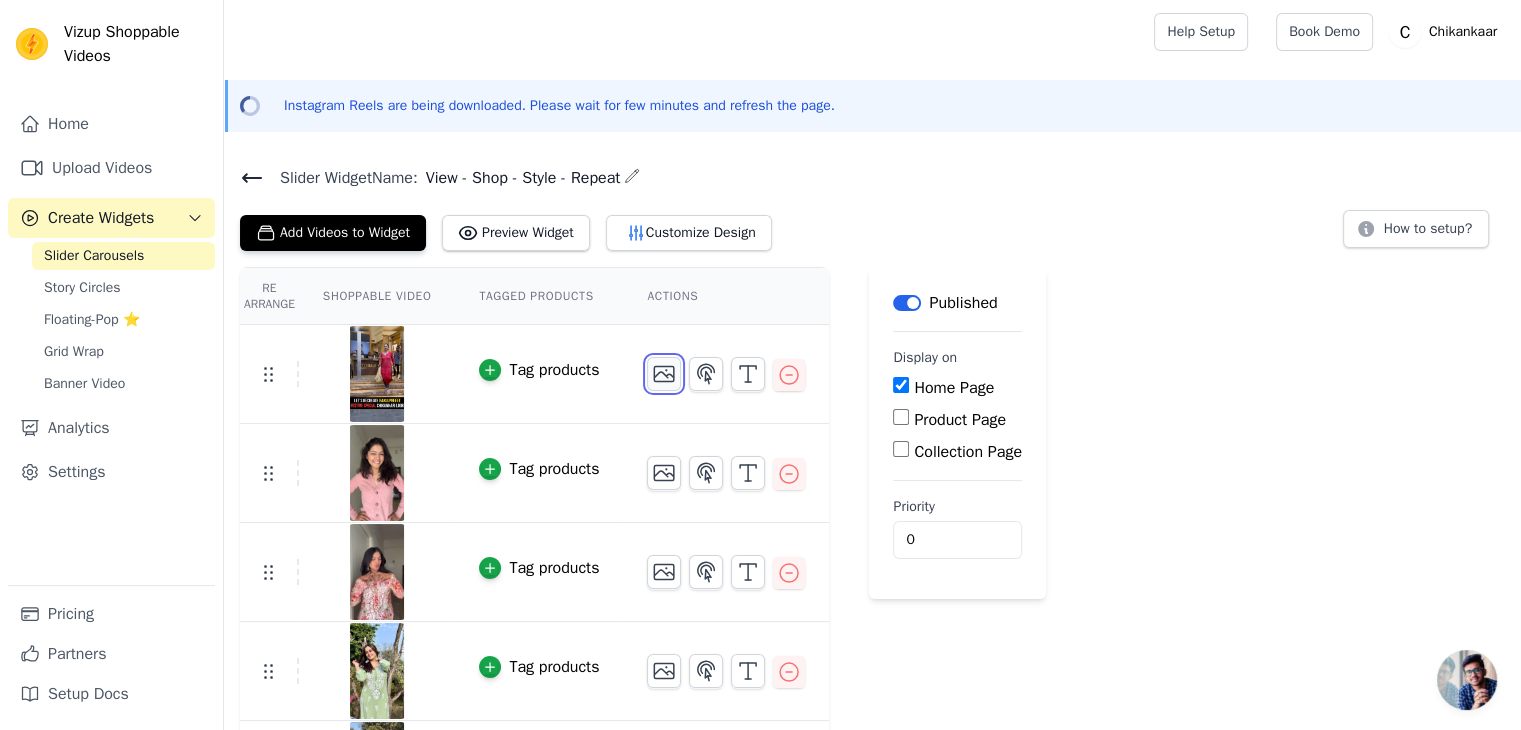 click 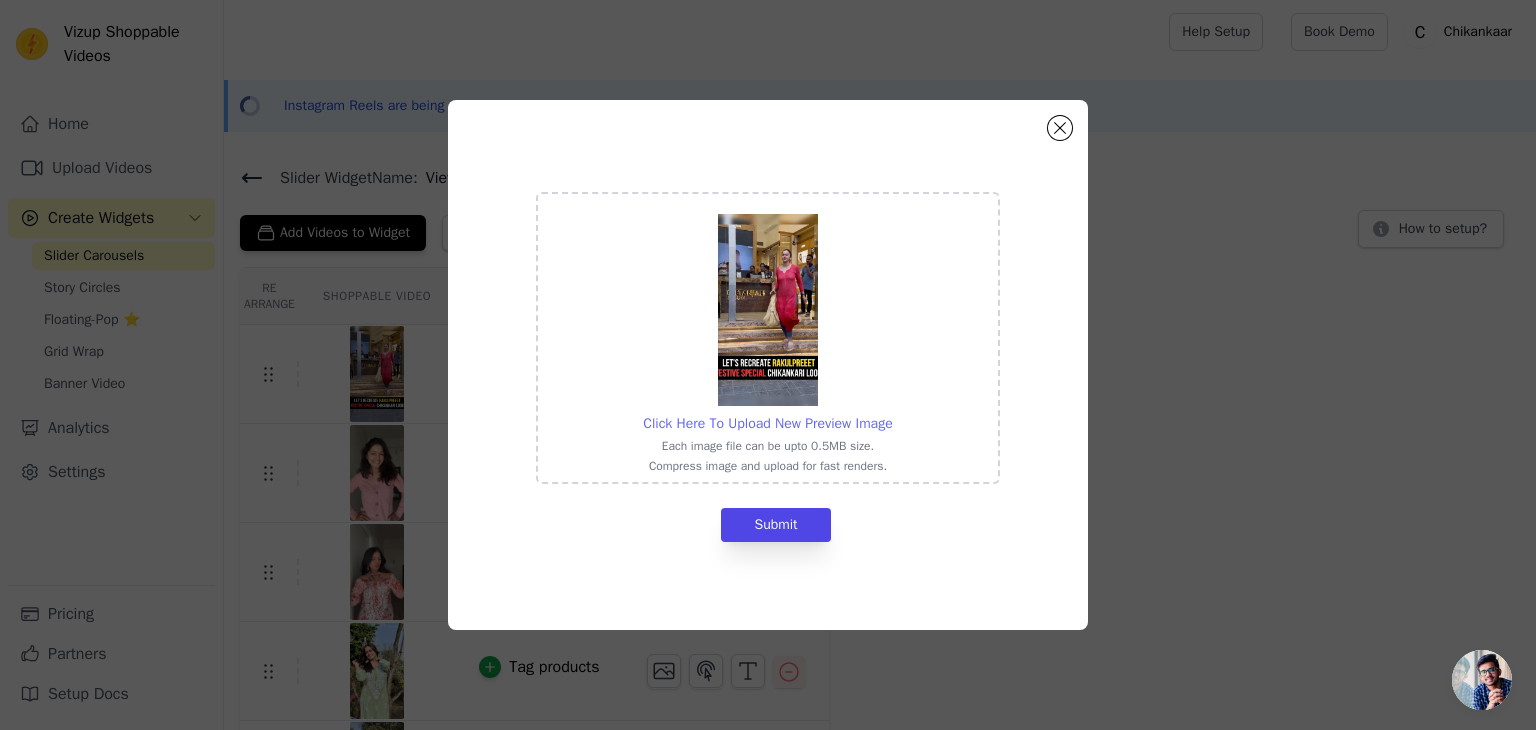 click on "Click Here To Upload New Preview Image" at bounding box center (767, 423) 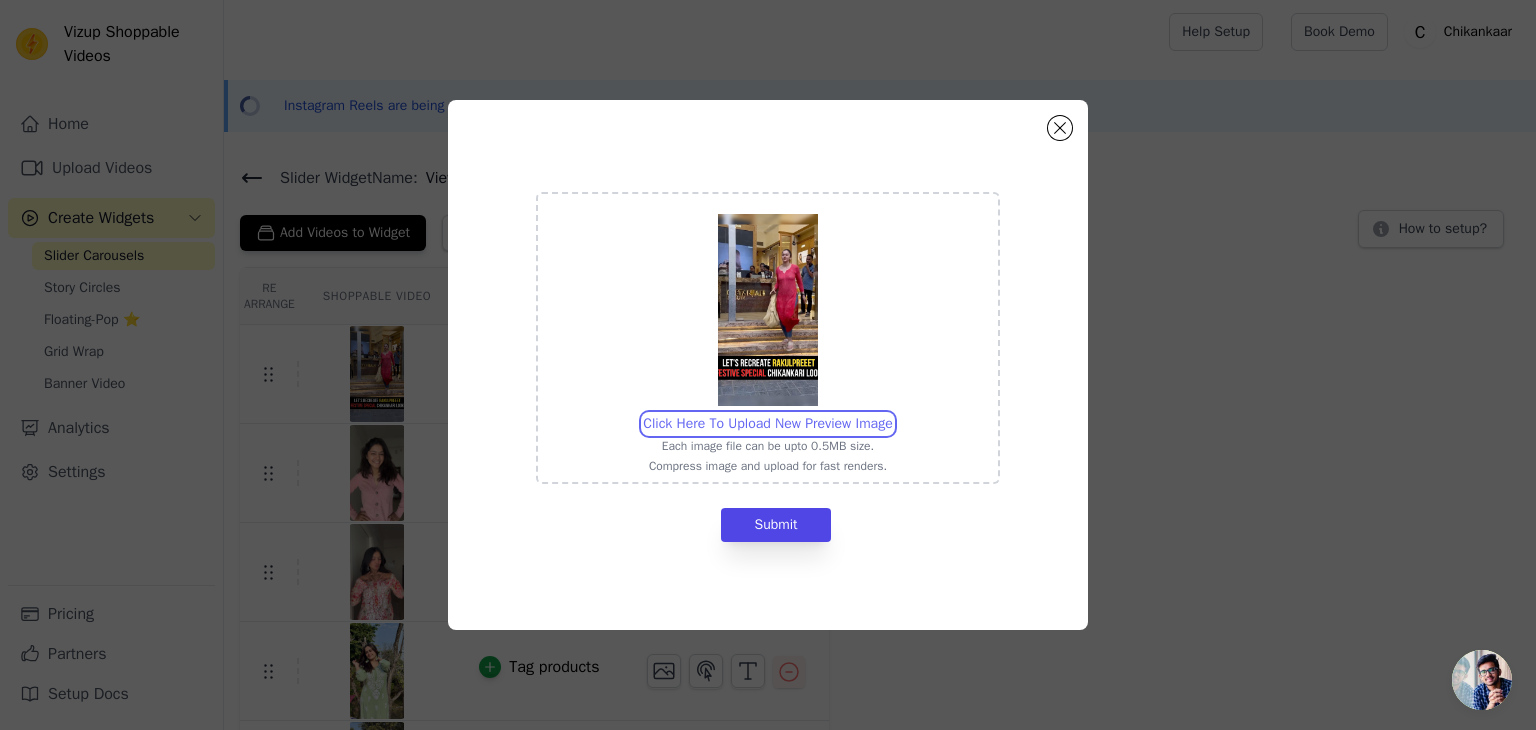 click on "Click Here To Upload New Preview Image     Each image file can be upto 0.5MB size.   Compress image and upload for fast renders." at bounding box center (892, 413) 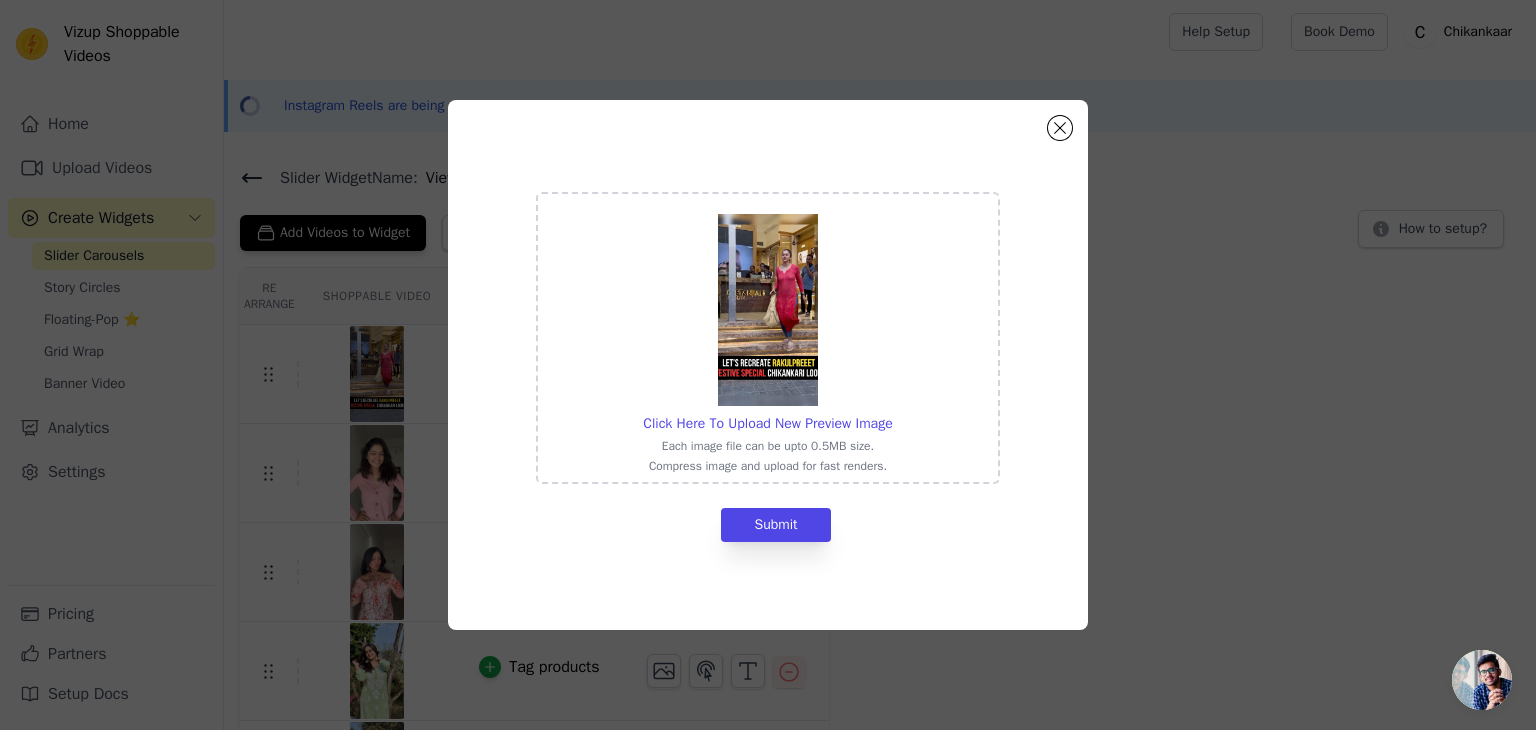 click at bounding box center (768, 310) 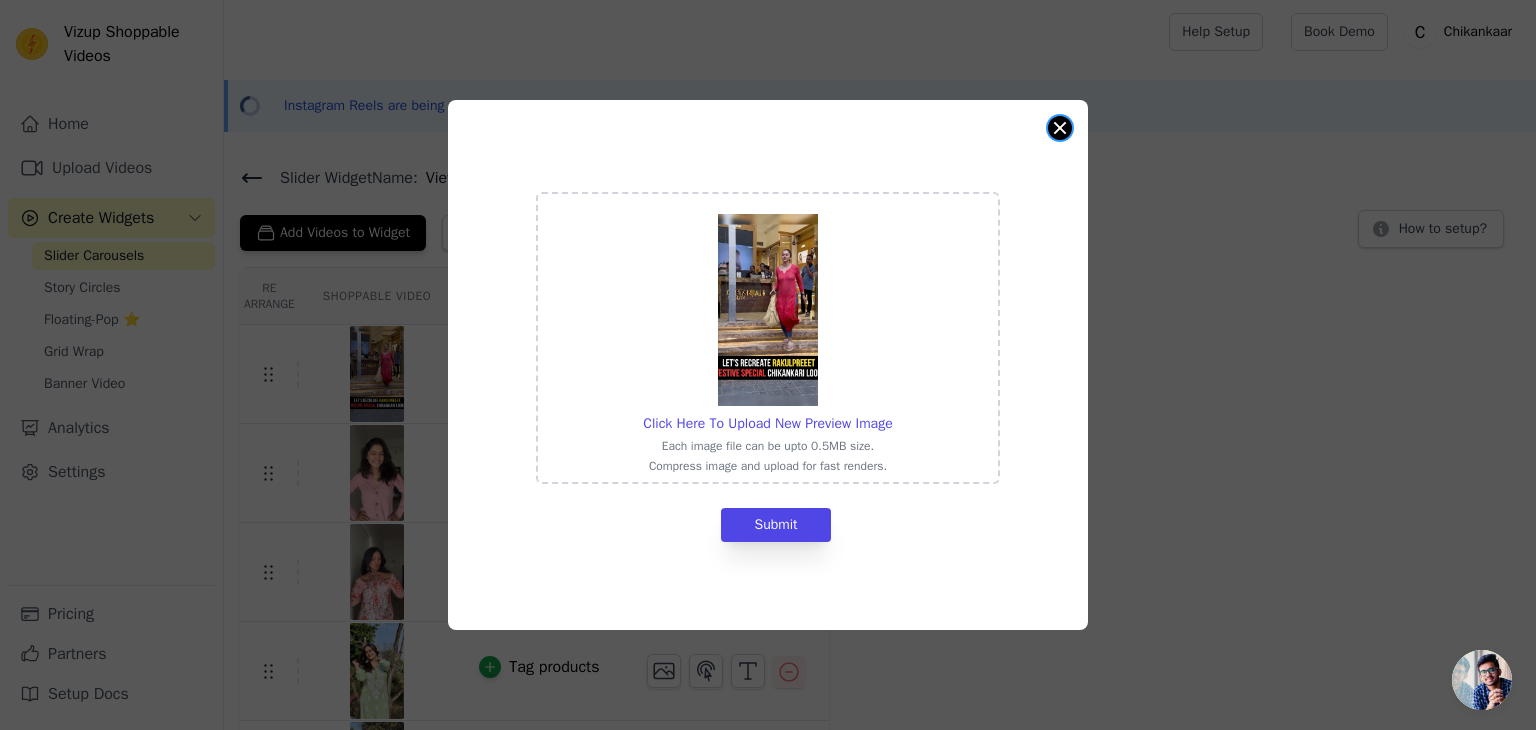 click at bounding box center [1060, 128] 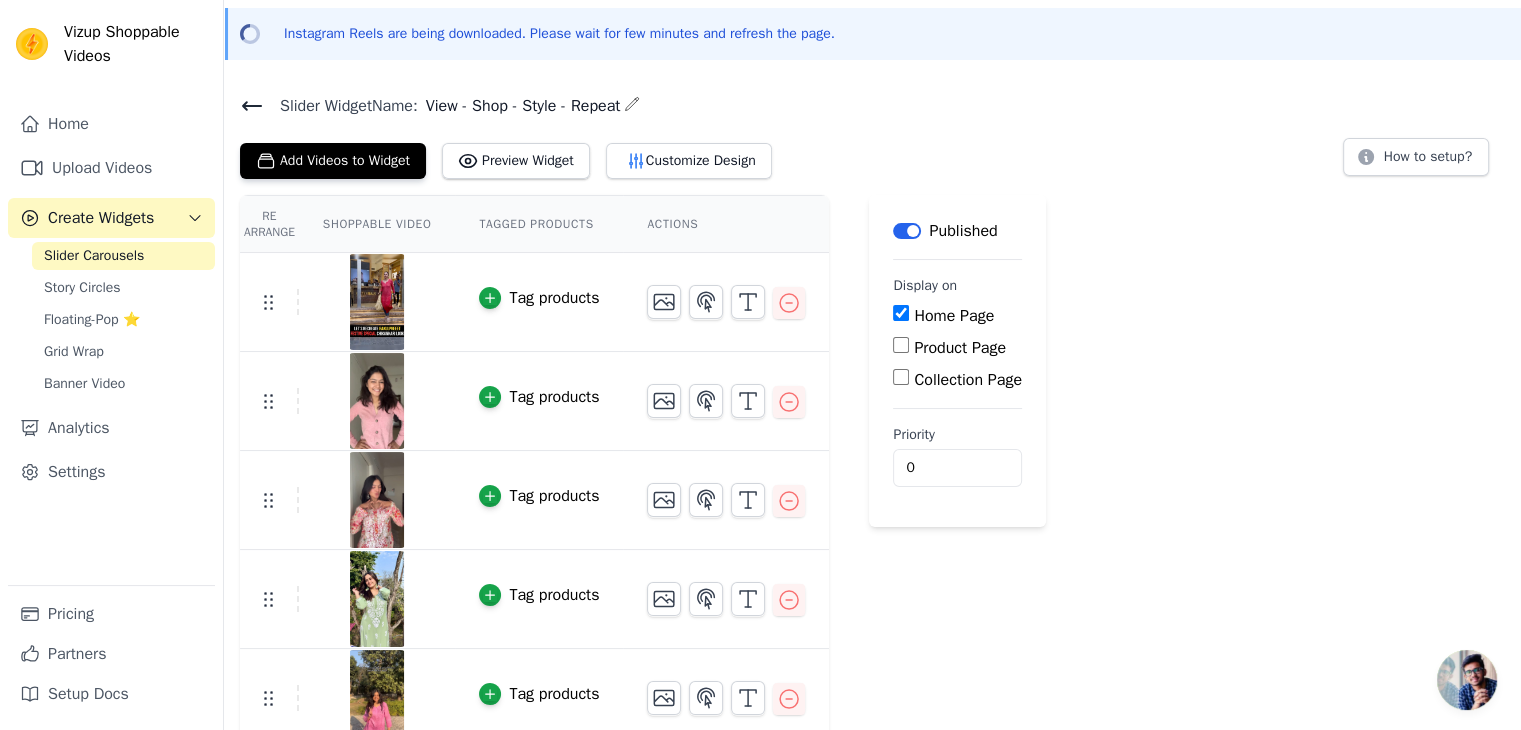 scroll, scrollTop: 72, scrollLeft: 0, axis: vertical 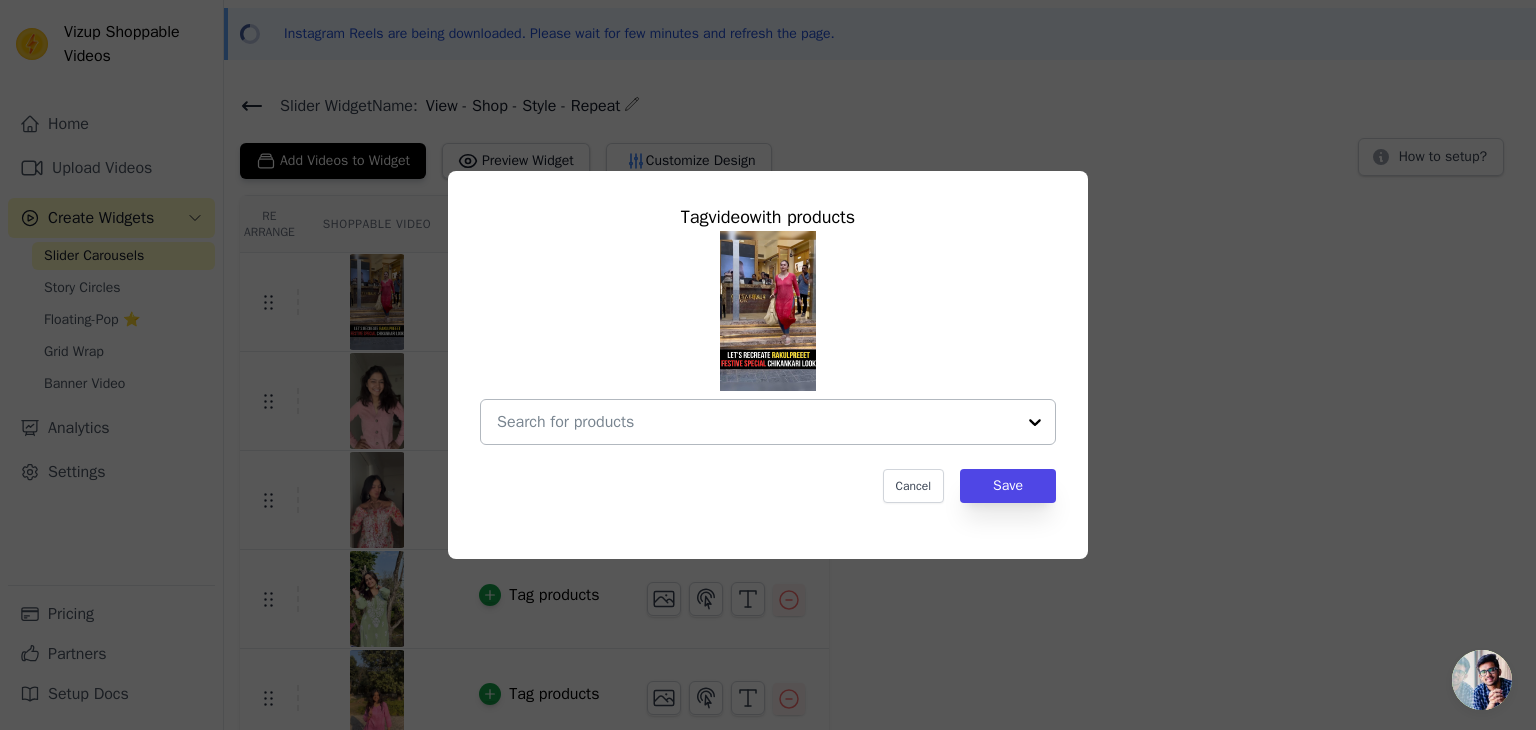 click at bounding box center [756, 422] 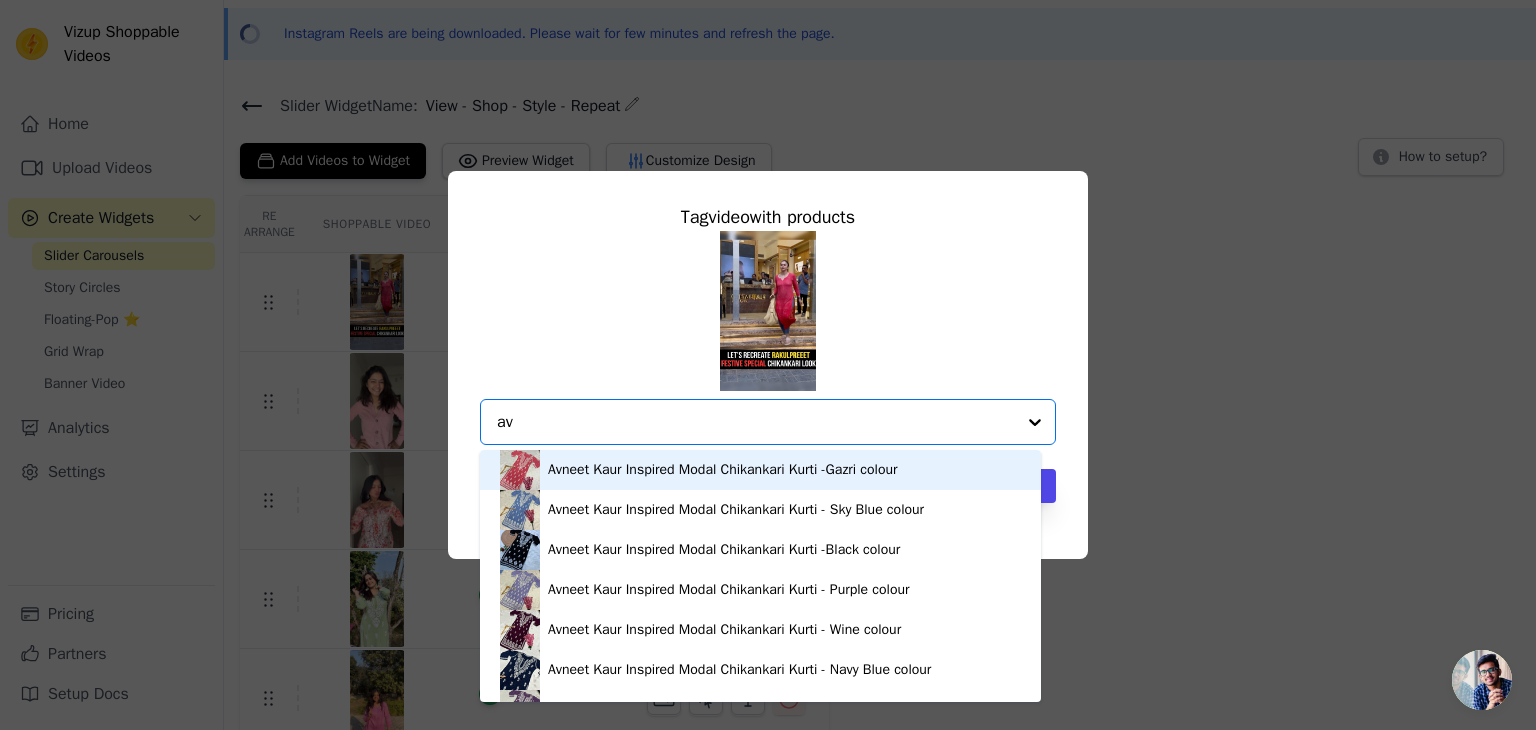 type on "a" 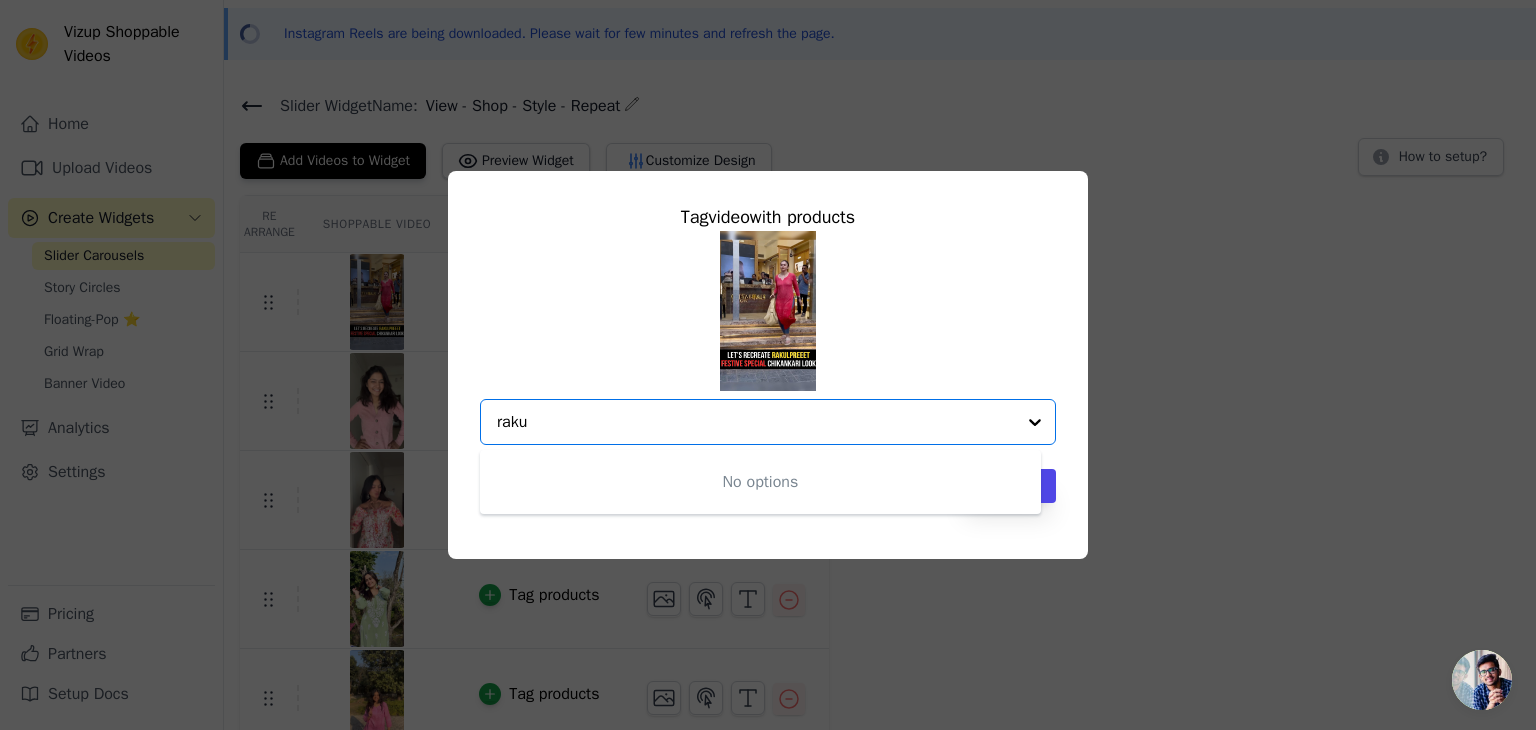 type on "rakul" 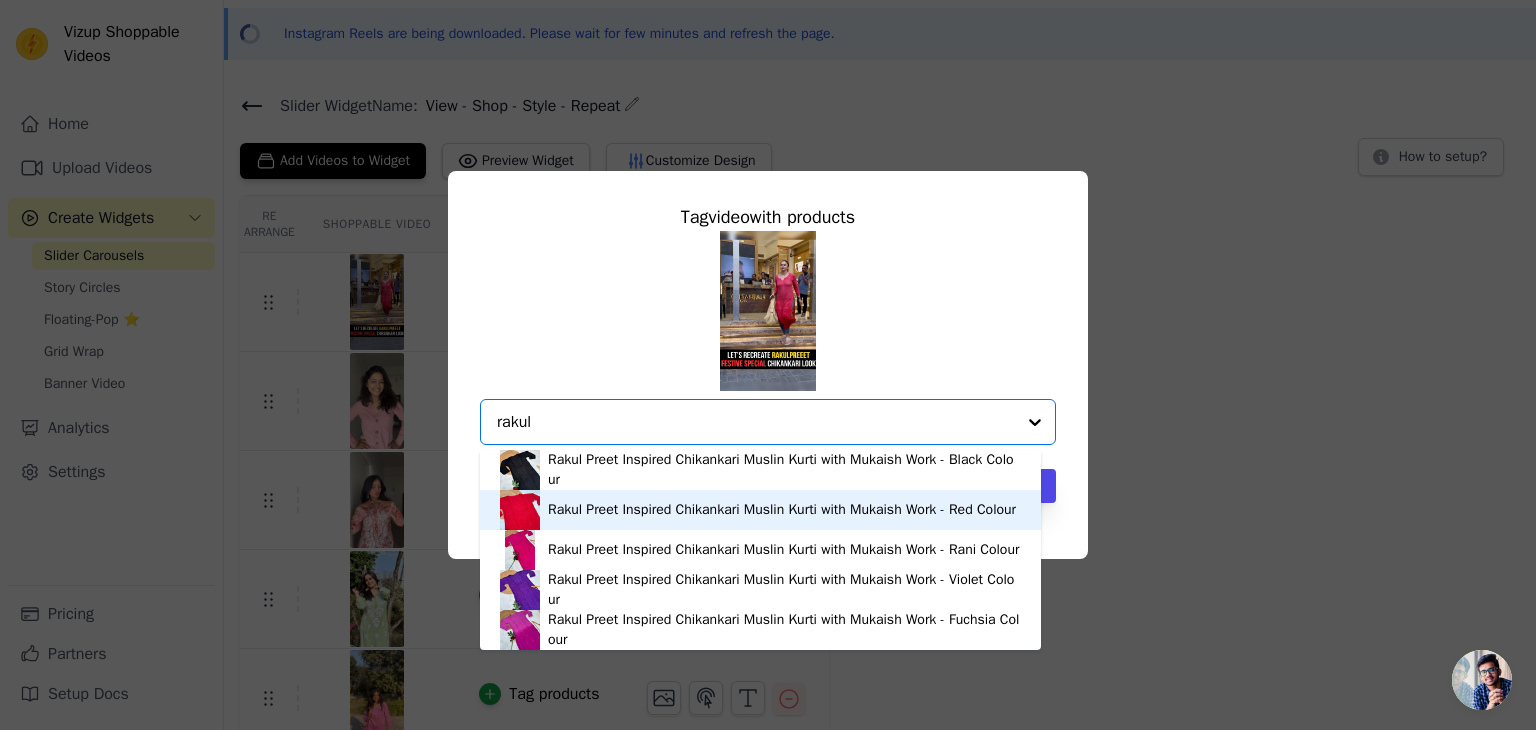 click on "Rakul Preet Inspired Chikankari Muslin Kurti with Mukaish Work - Red Colour" at bounding box center (782, 510) 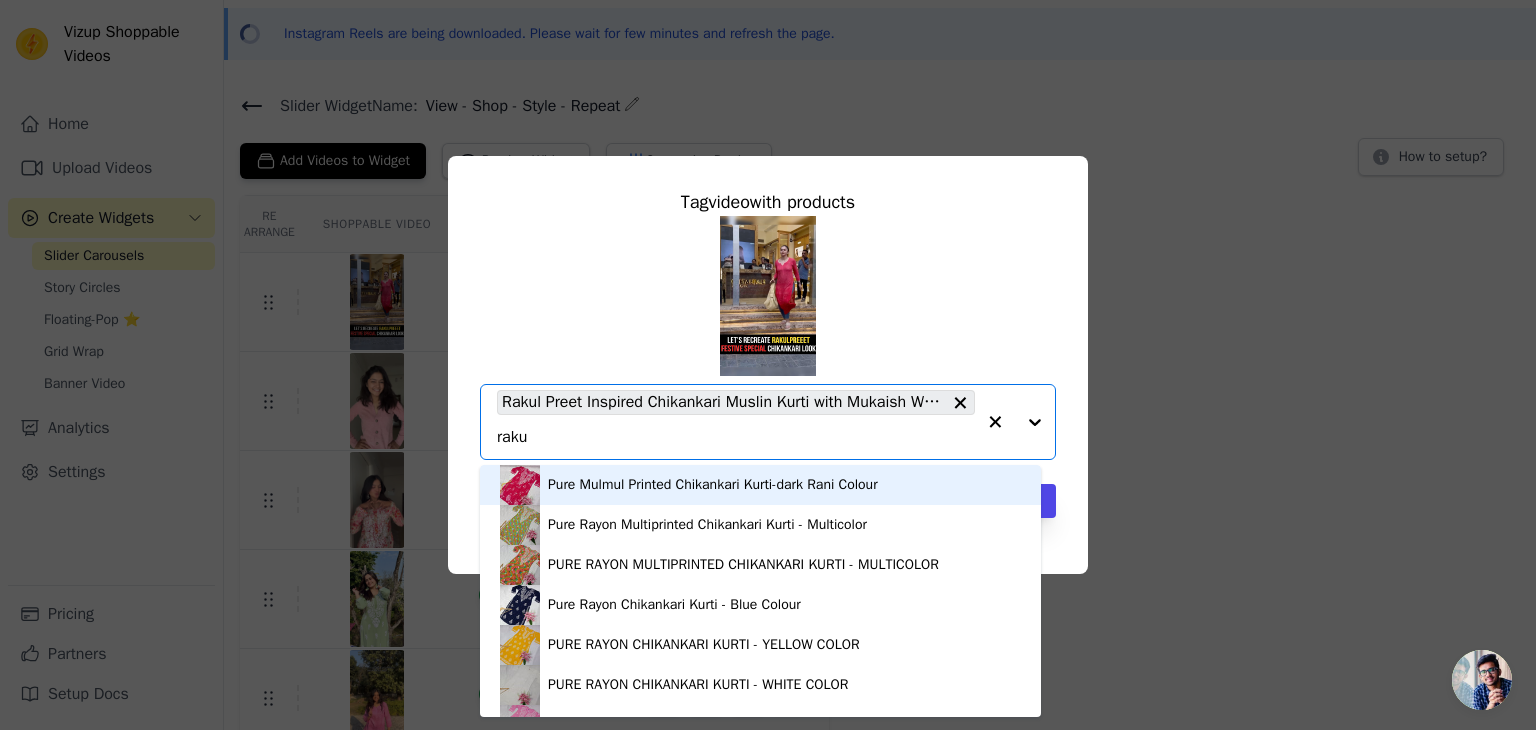 type on "rakul" 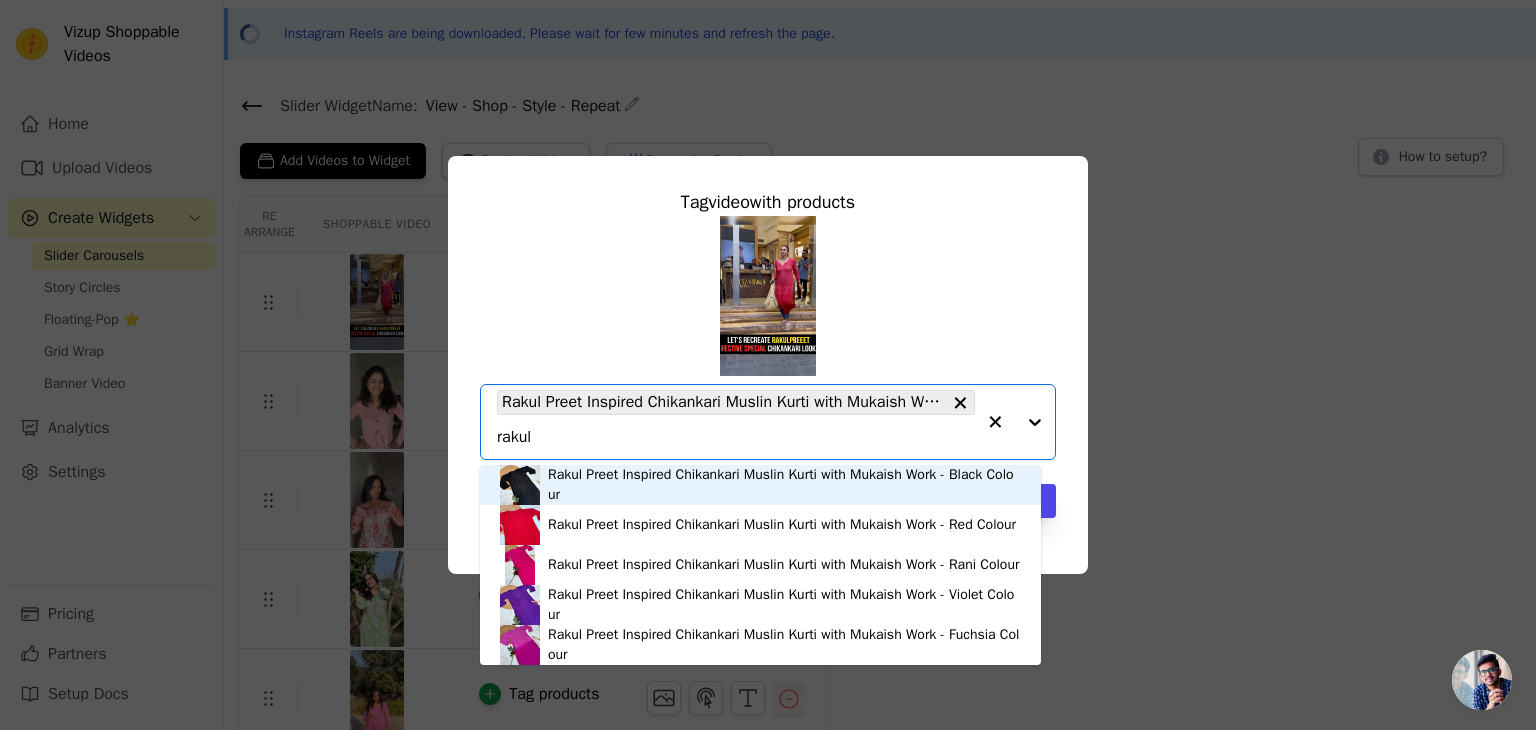 click on "Rakul Preet Inspired Chikankari Muslin Kurti with Mukaish Work - Black Colour" at bounding box center (784, 485) 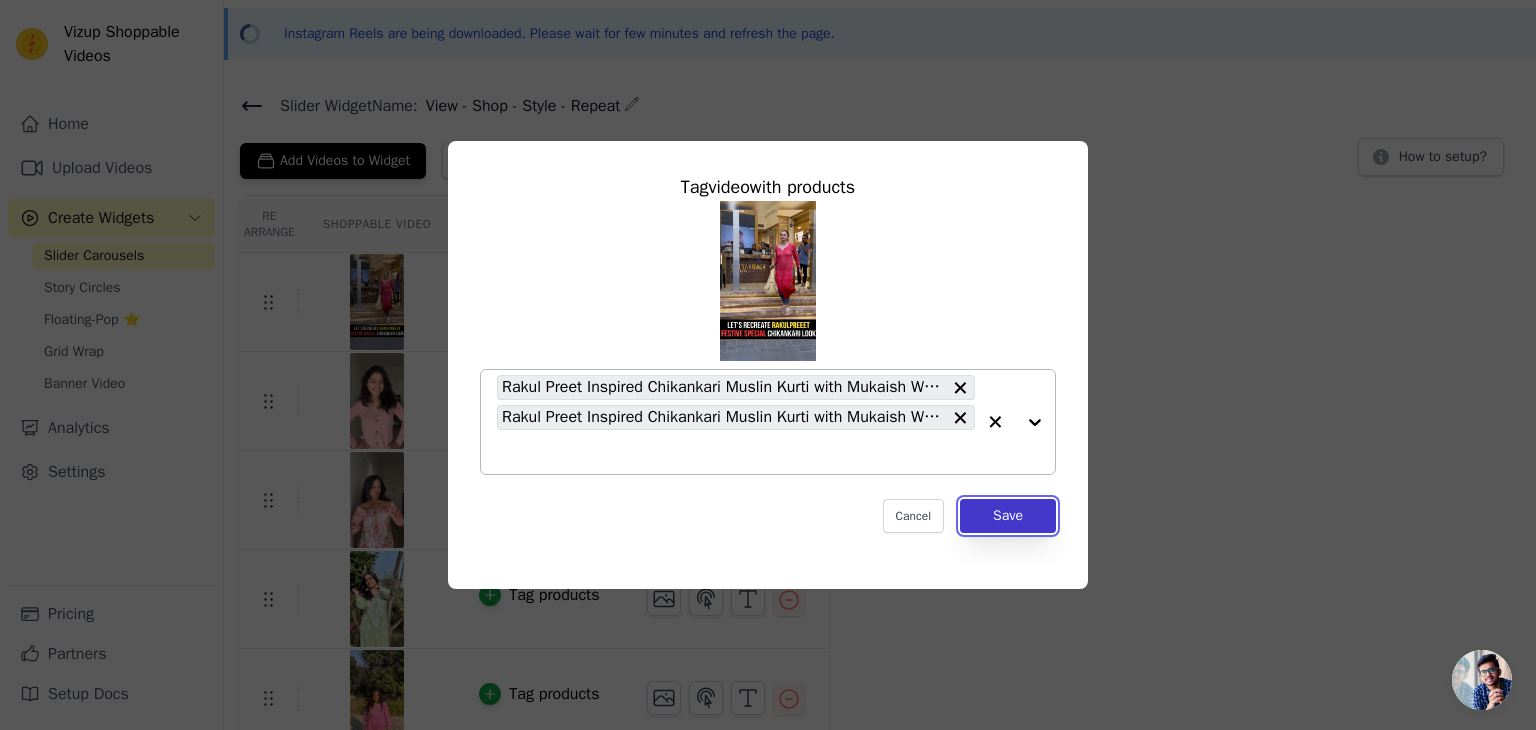 click on "Save" at bounding box center (1008, 516) 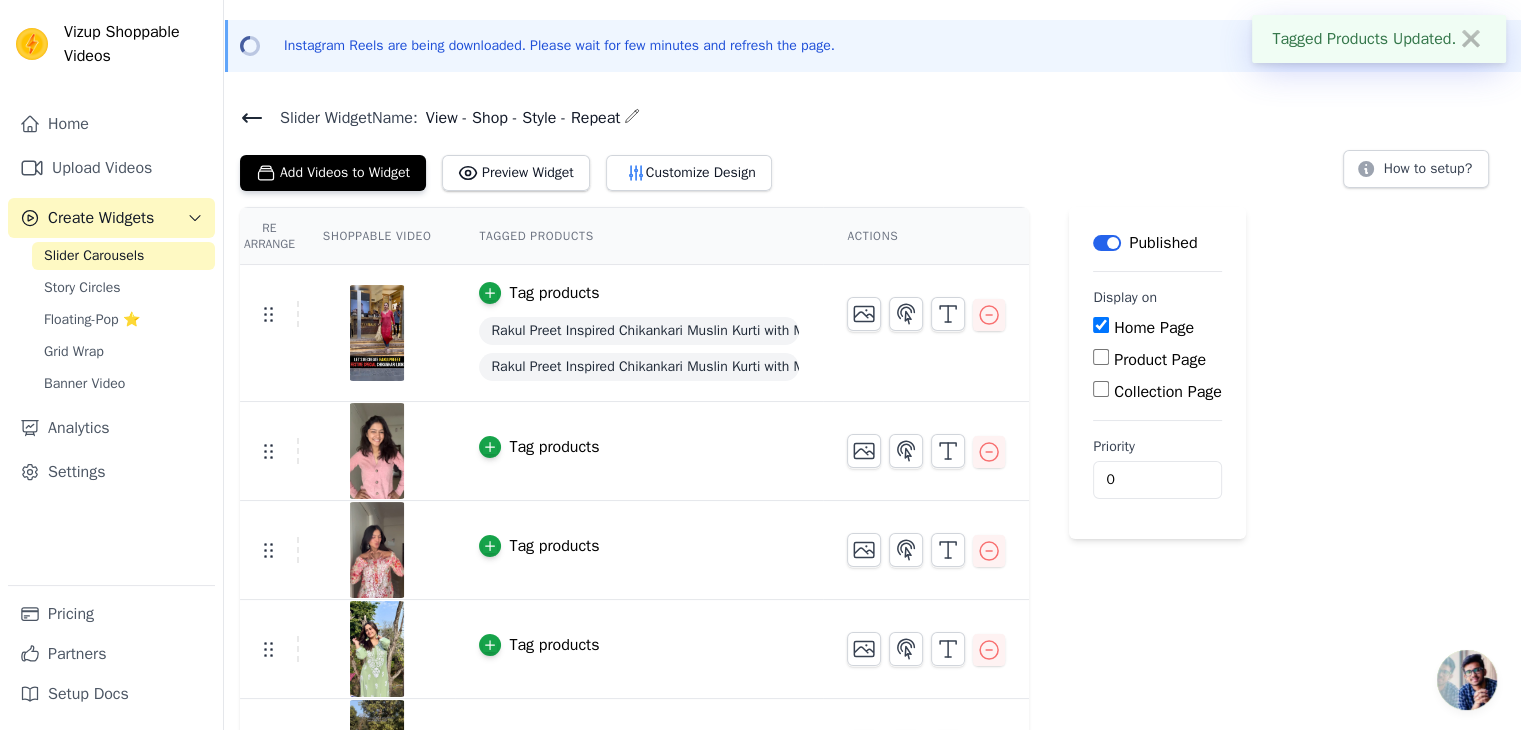 scroll, scrollTop: 60, scrollLeft: 0, axis: vertical 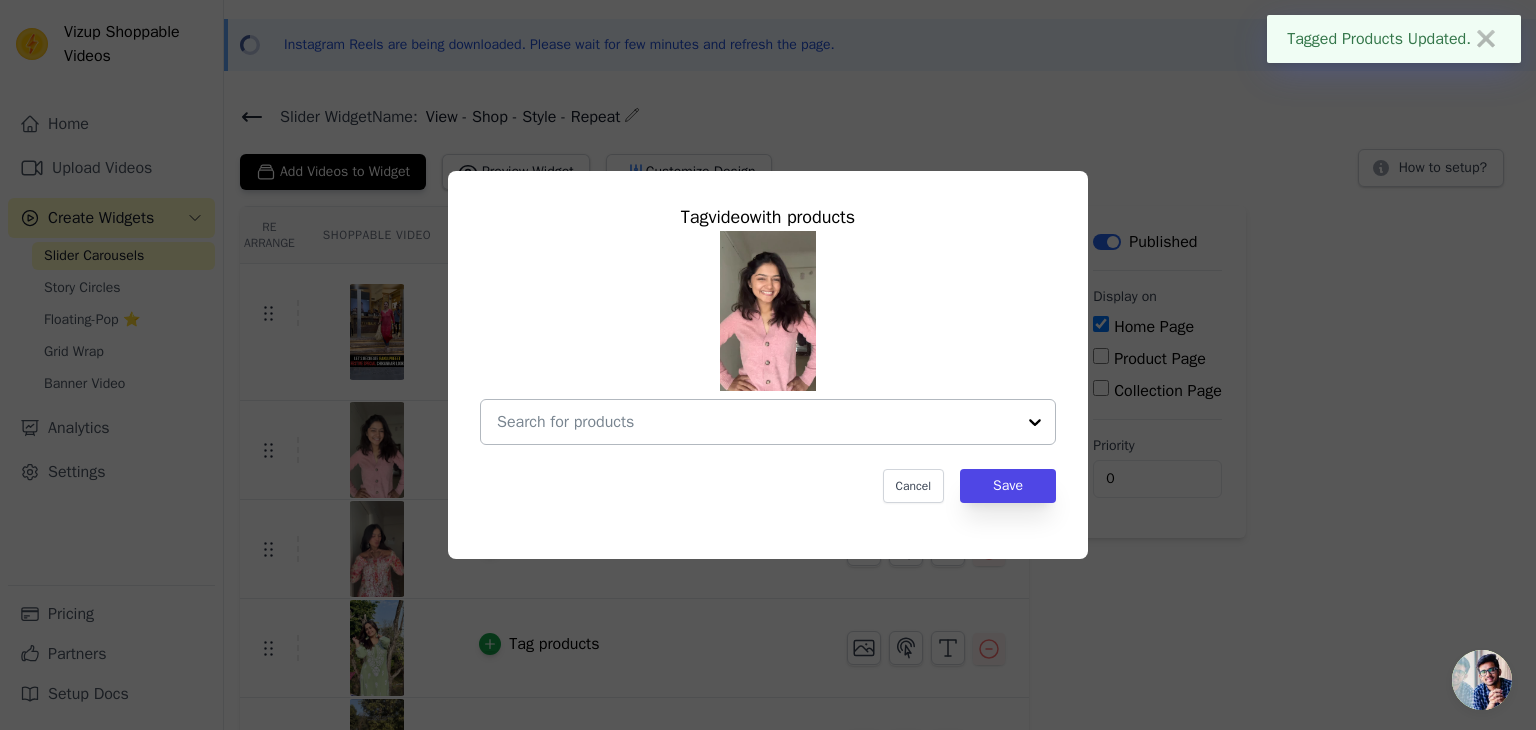 click at bounding box center (756, 422) 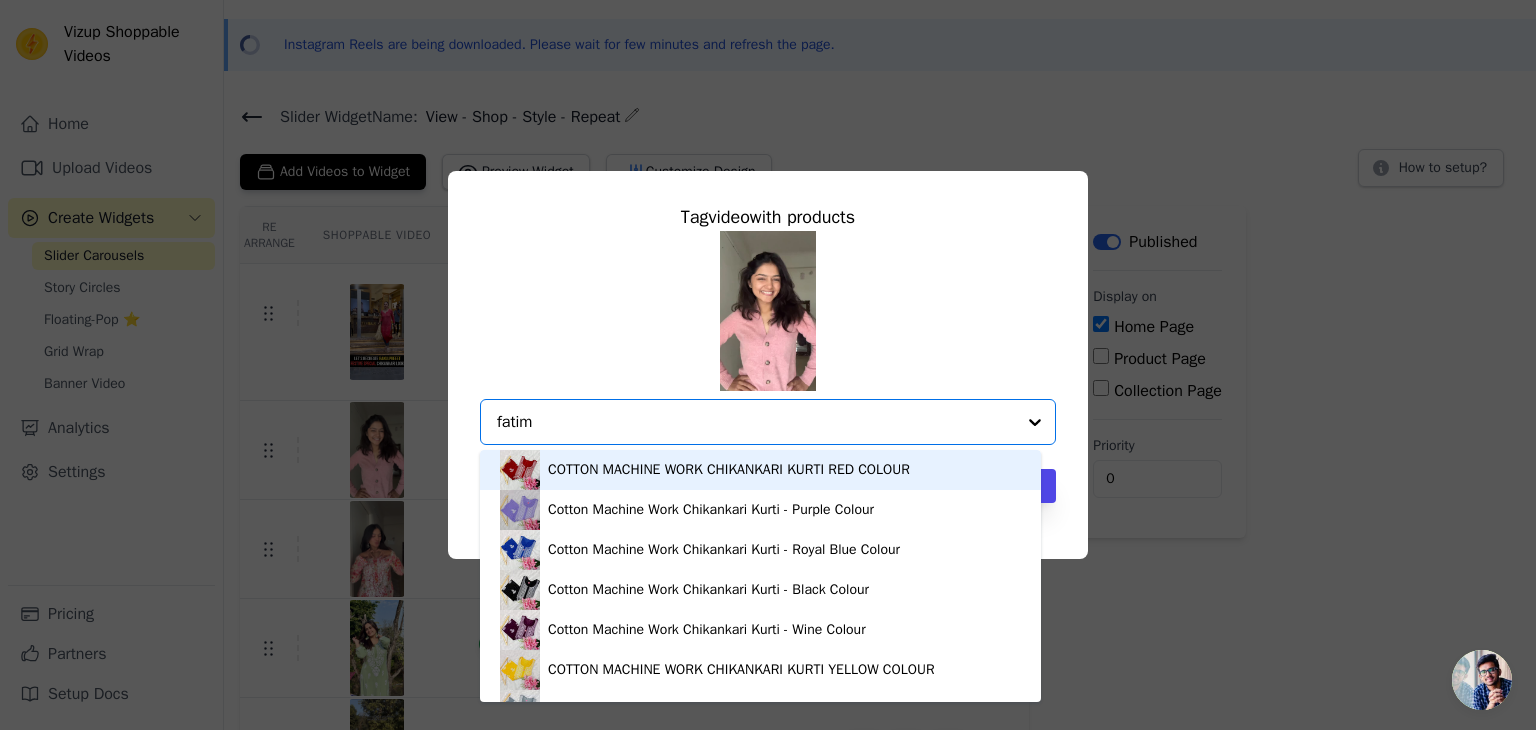 type on "fatima" 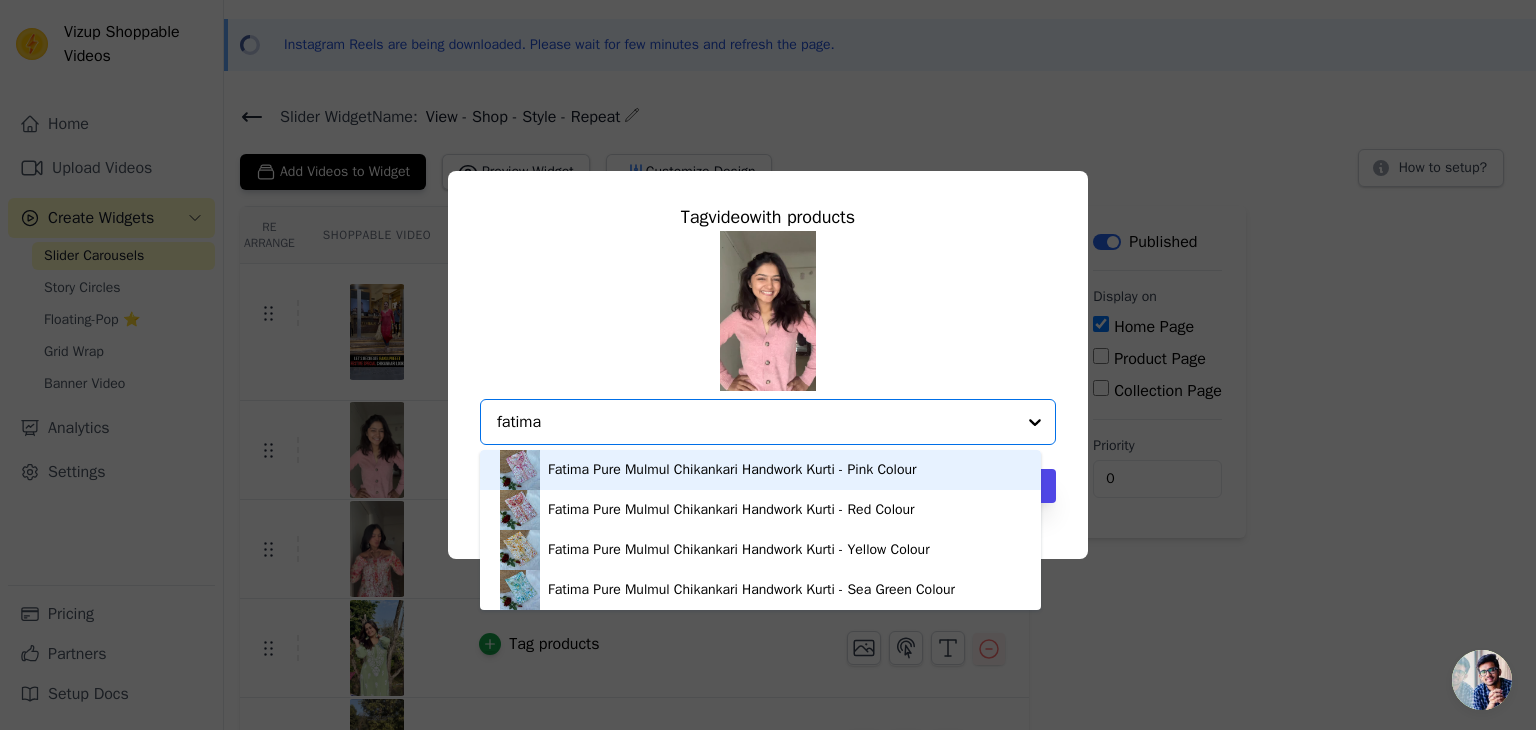 click on "Fatima Pure Mulmul Chikankari  Handwork Kurti - Pink Colour" at bounding box center (732, 470) 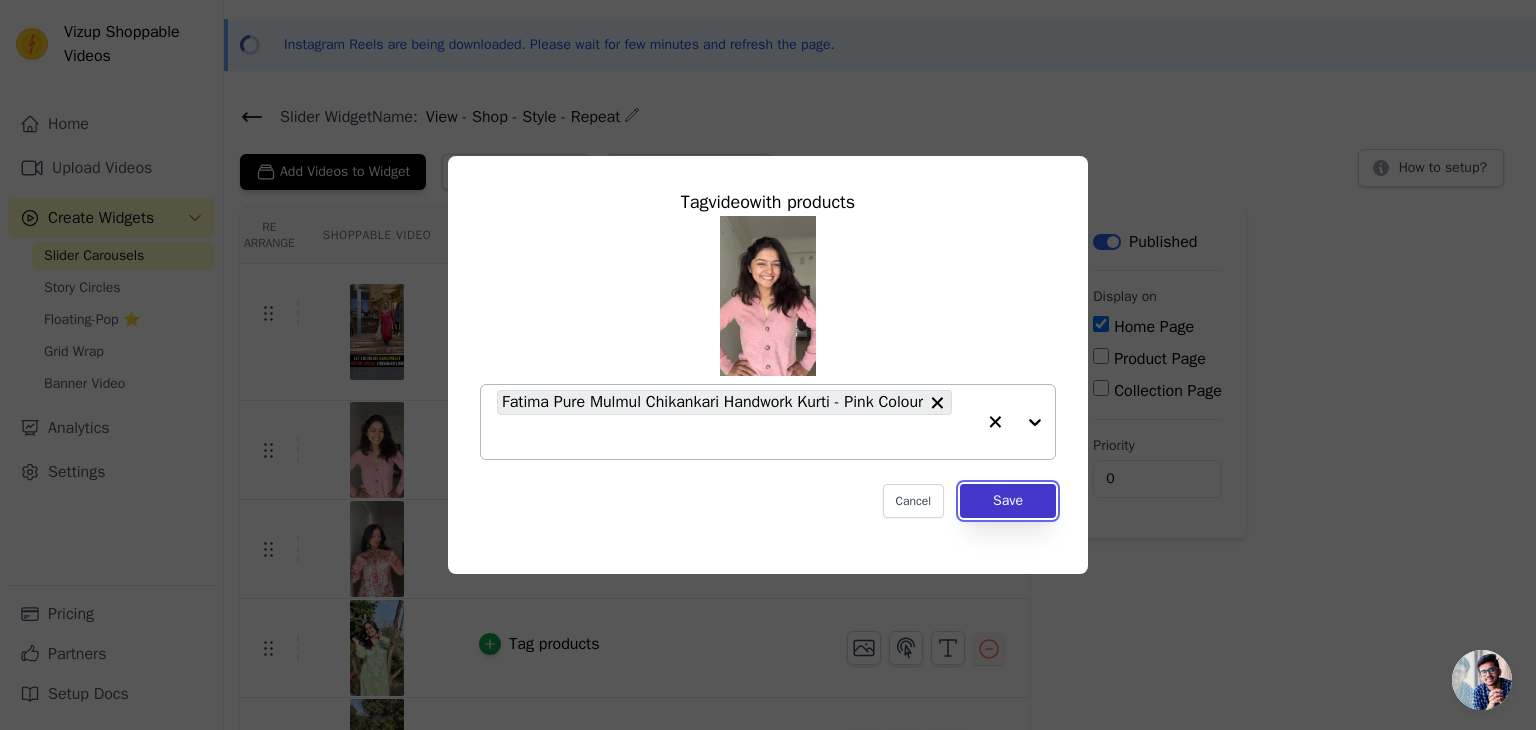 click on "Save" at bounding box center [1008, 501] 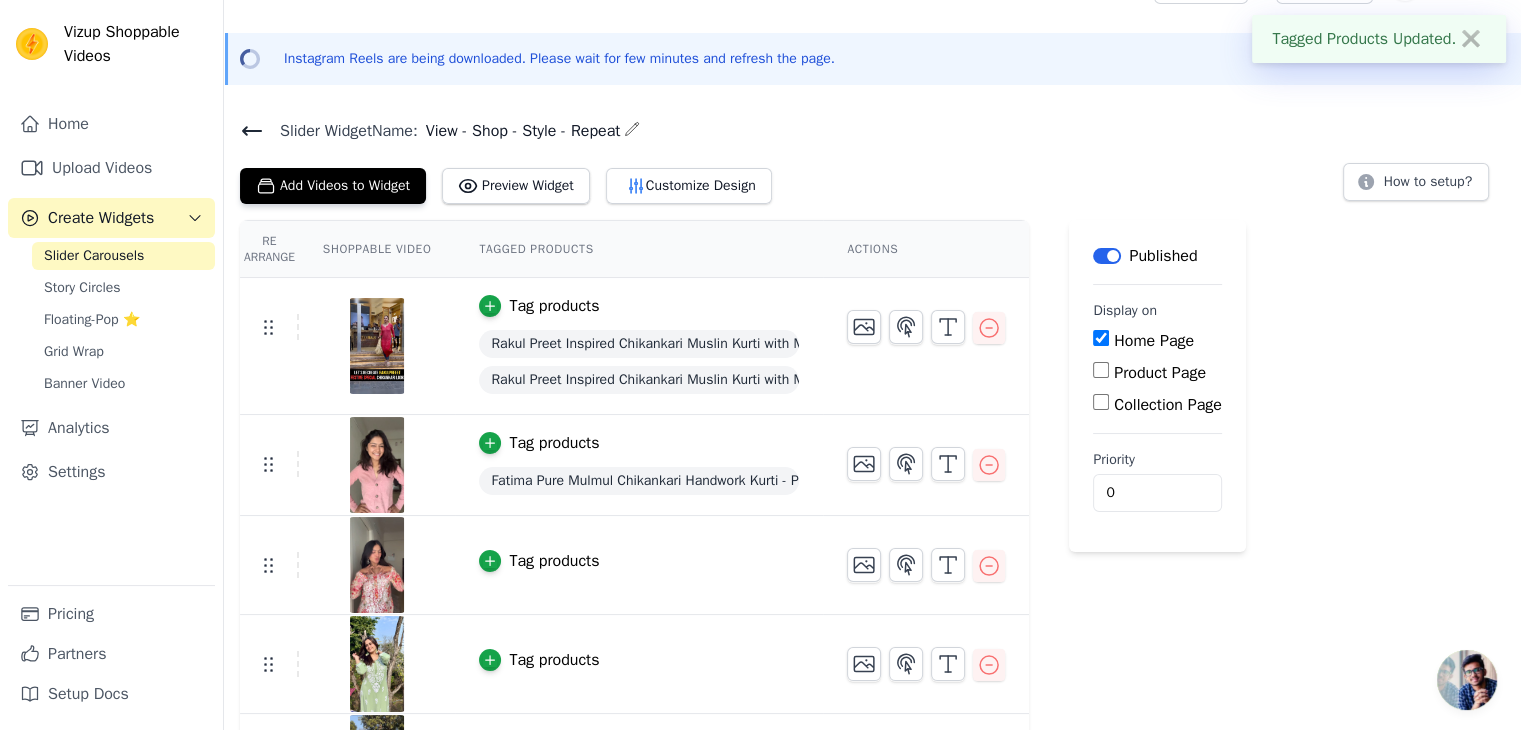scroll, scrollTop: 52, scrollLeft: 0, axis: vertical 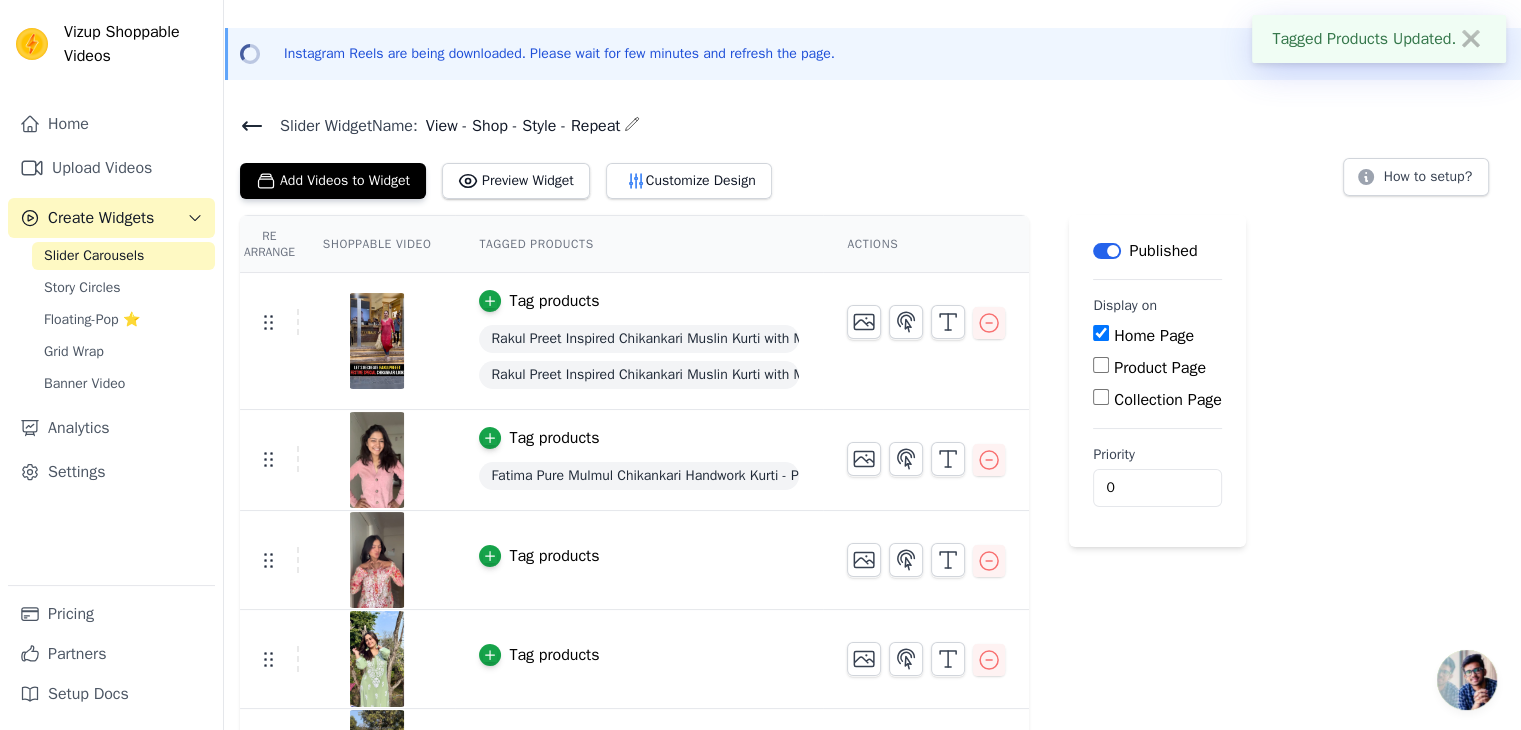 click on "Tag products" at bounding box center [554, 556] 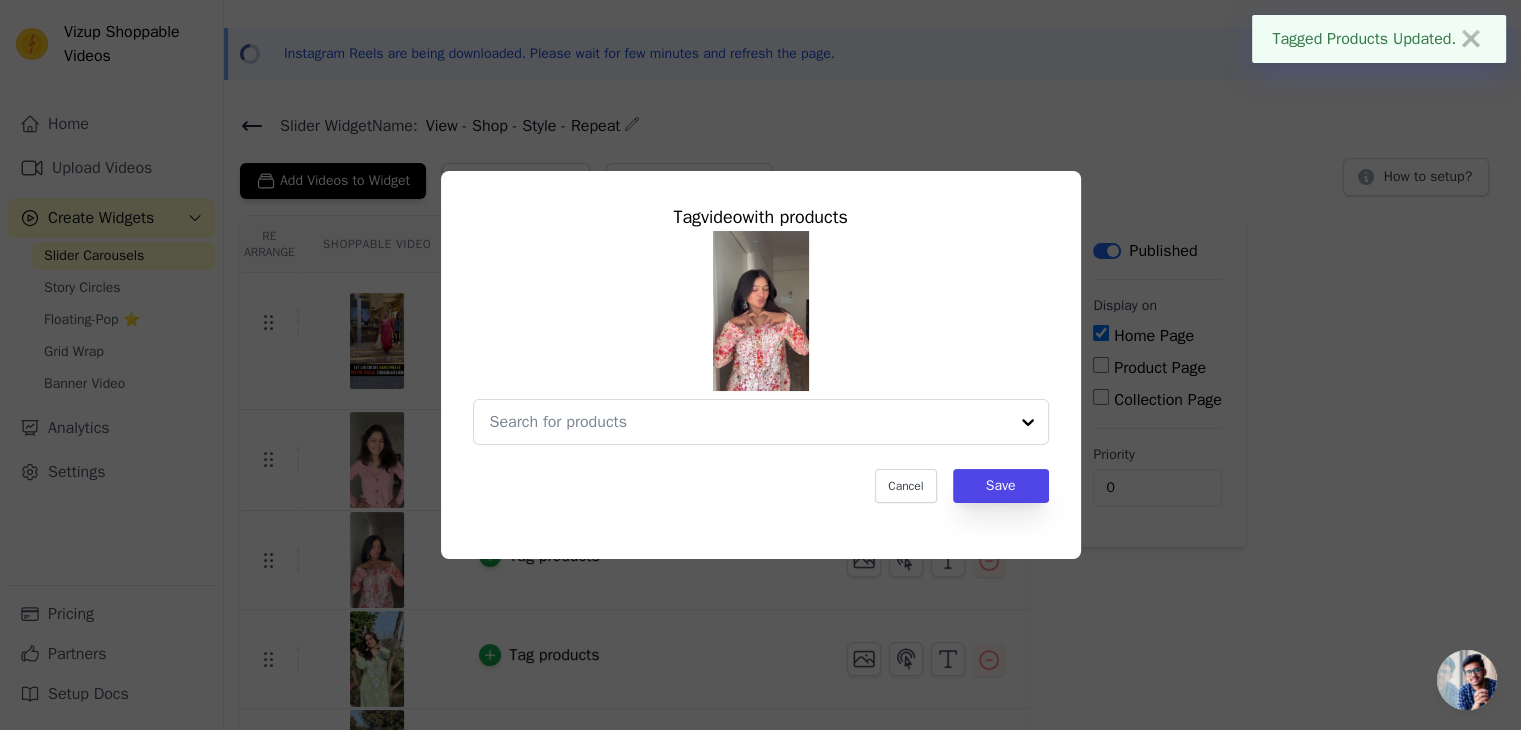 scroll, scrollTop: 0, scrollLeft: 0, axis: both 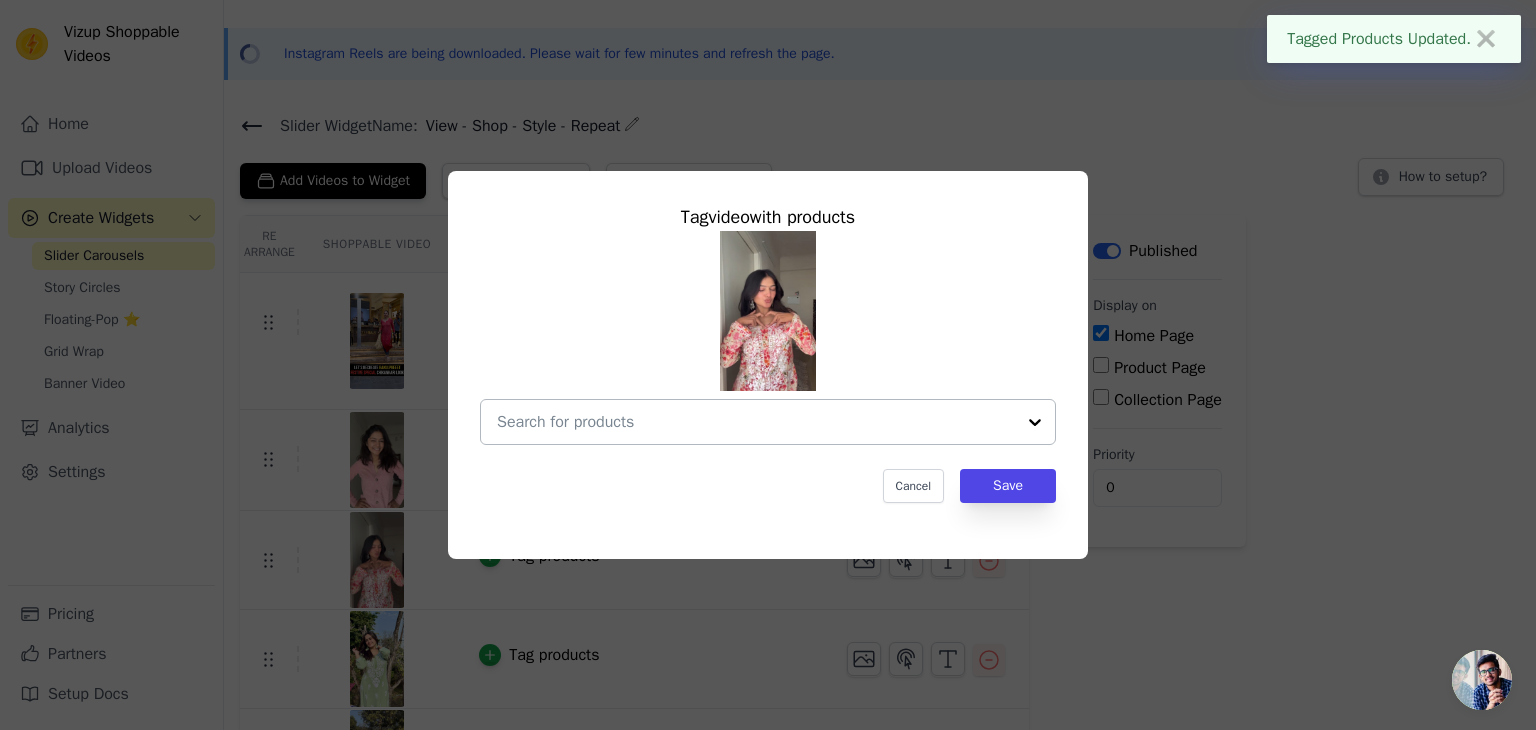 click at bounding box center (756, 422) 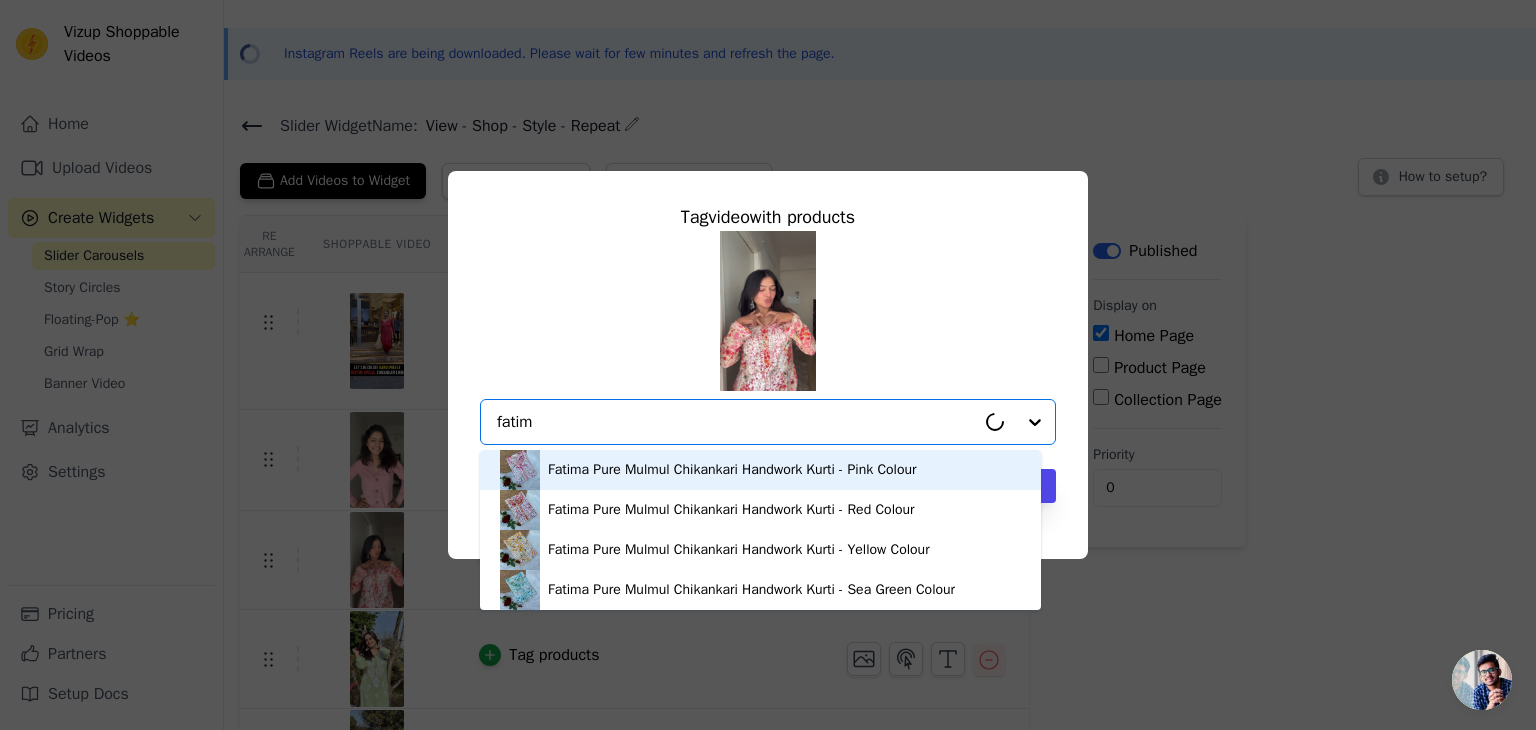 type on "fatima" 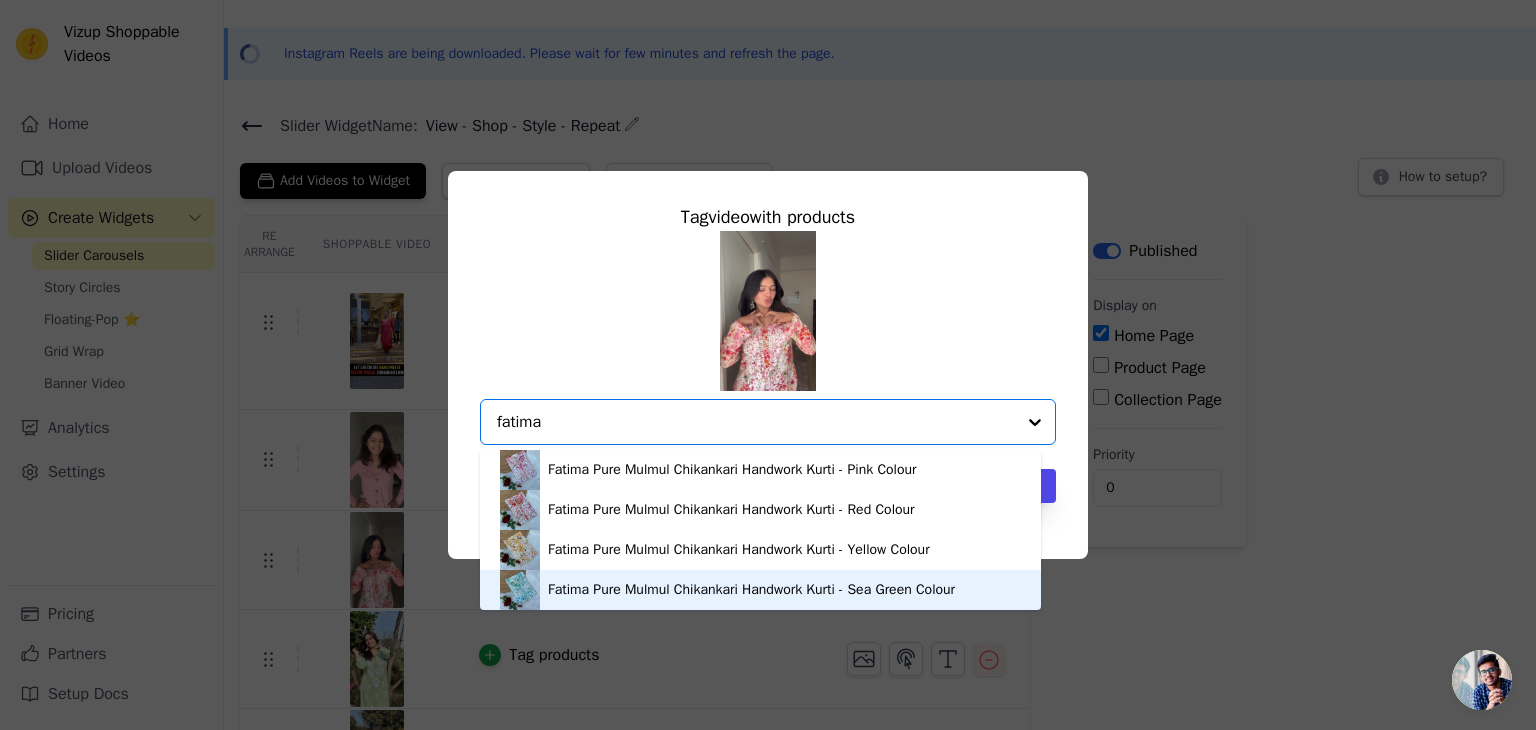 click on "Fatima Pure Mulmul Chikankari  Handwork Kurti - Sea Green Colour" at bounding box center [760, 590] 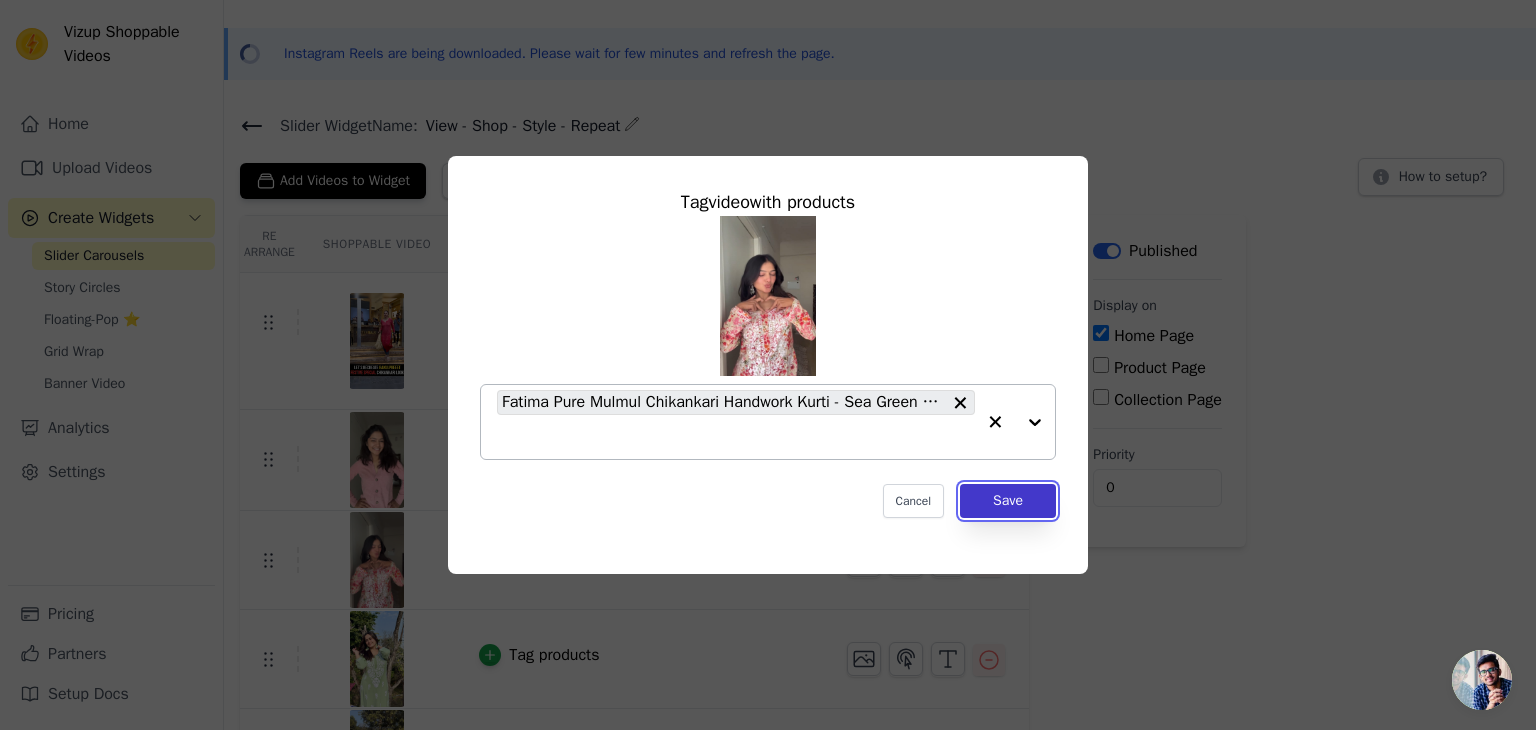 click on "Save" at bounding box center [1008, 501] 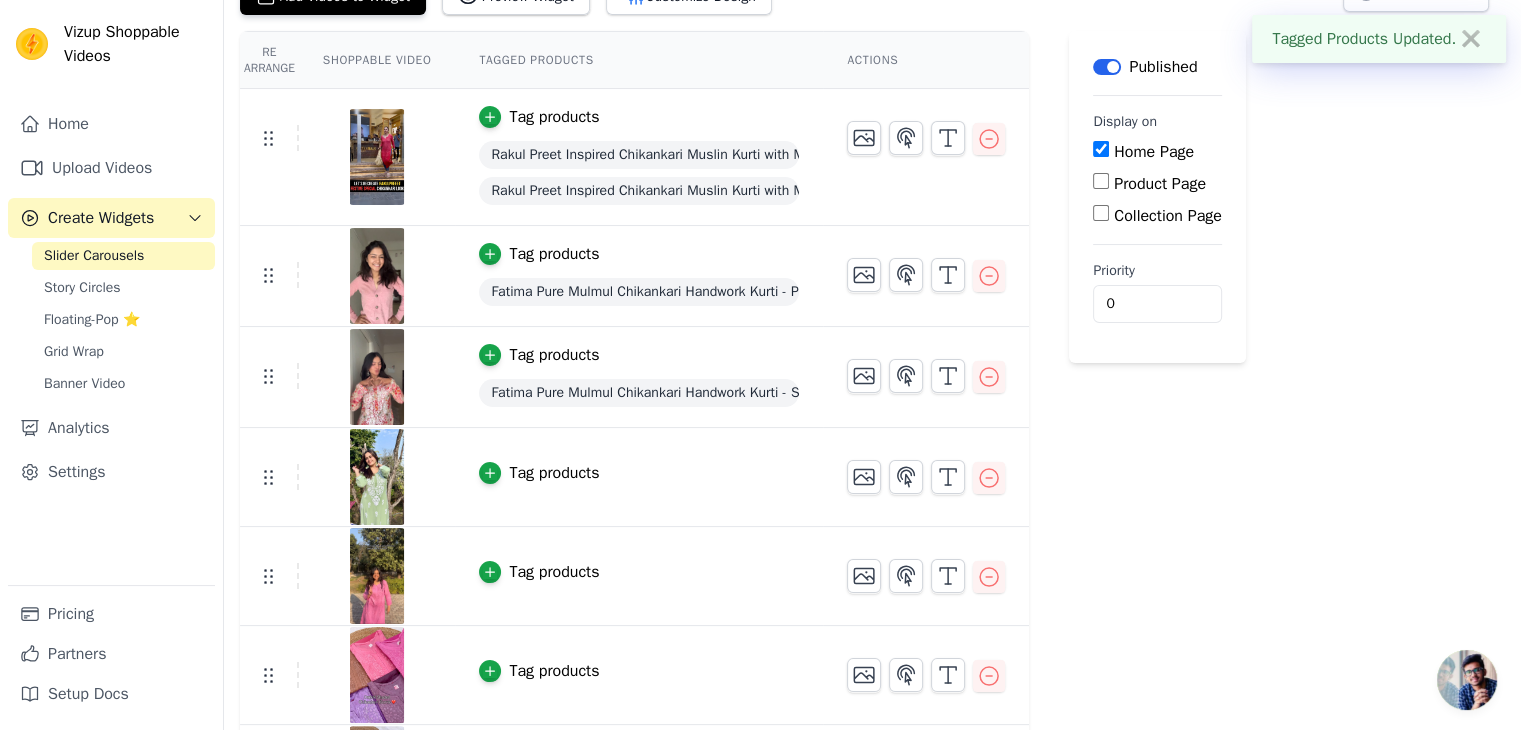scroll, scrollTop: 239, scrollLeft: 0, axis: vertical 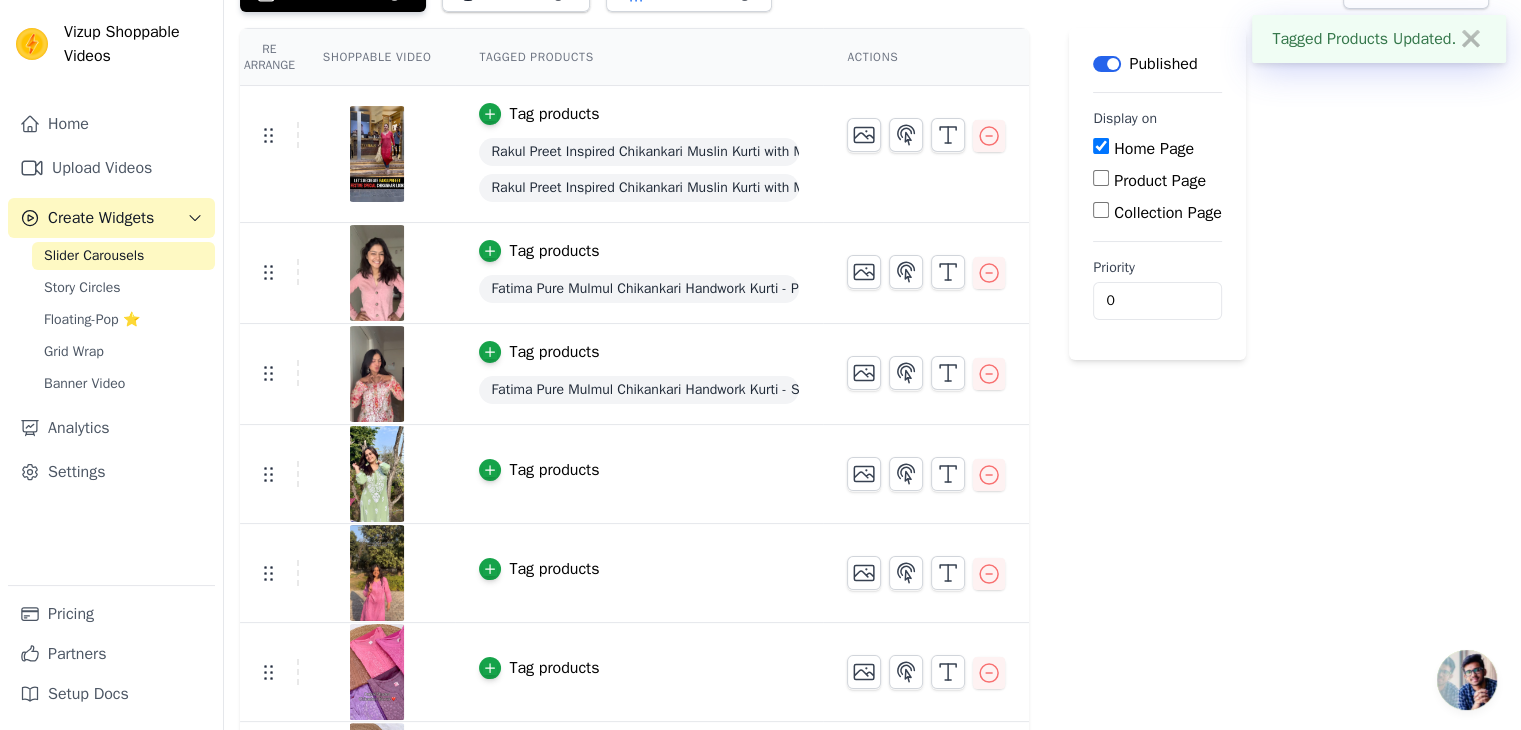 click on "Tag products" at bounding box center [554, 470] 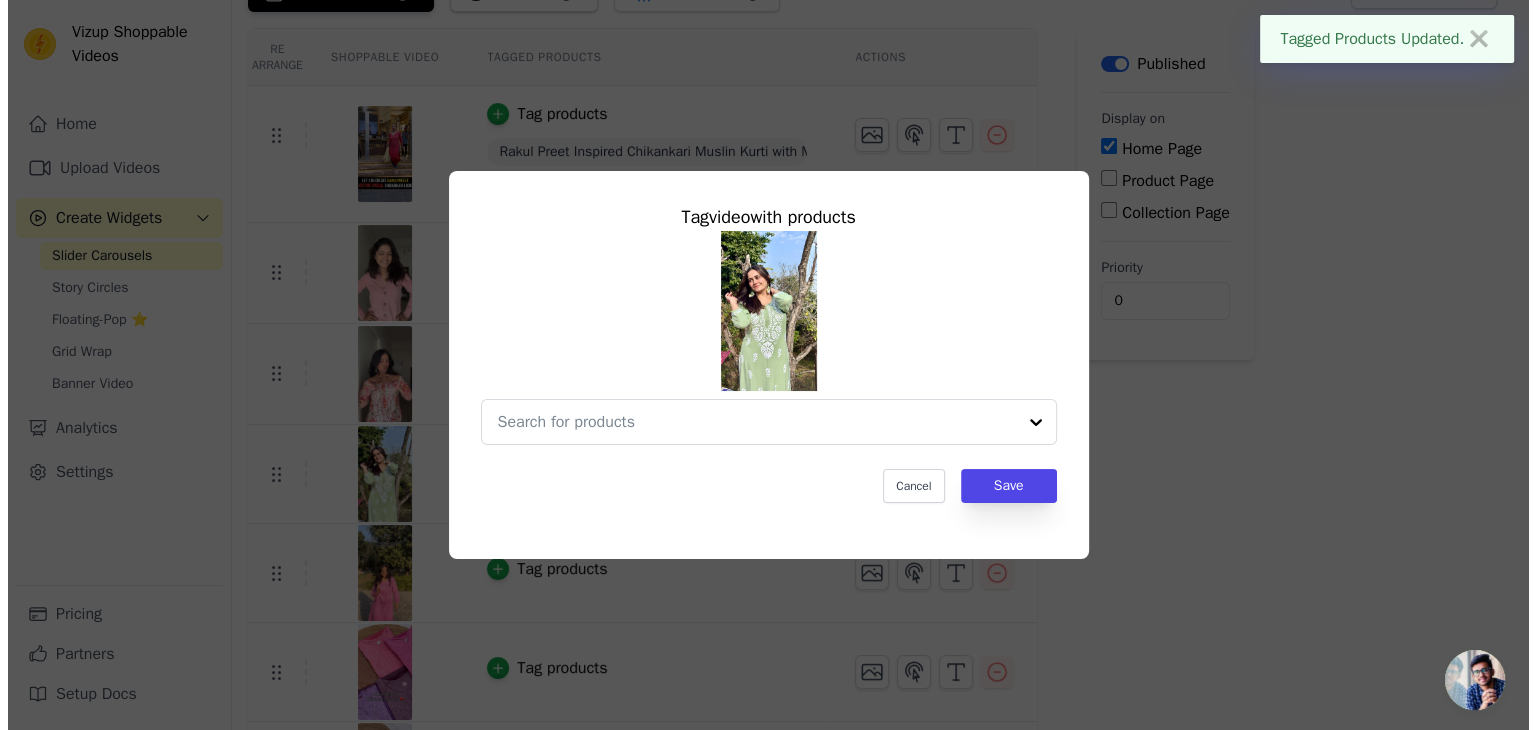 scroll, scrollTop: 0, scrollLeft: 0, axis: both 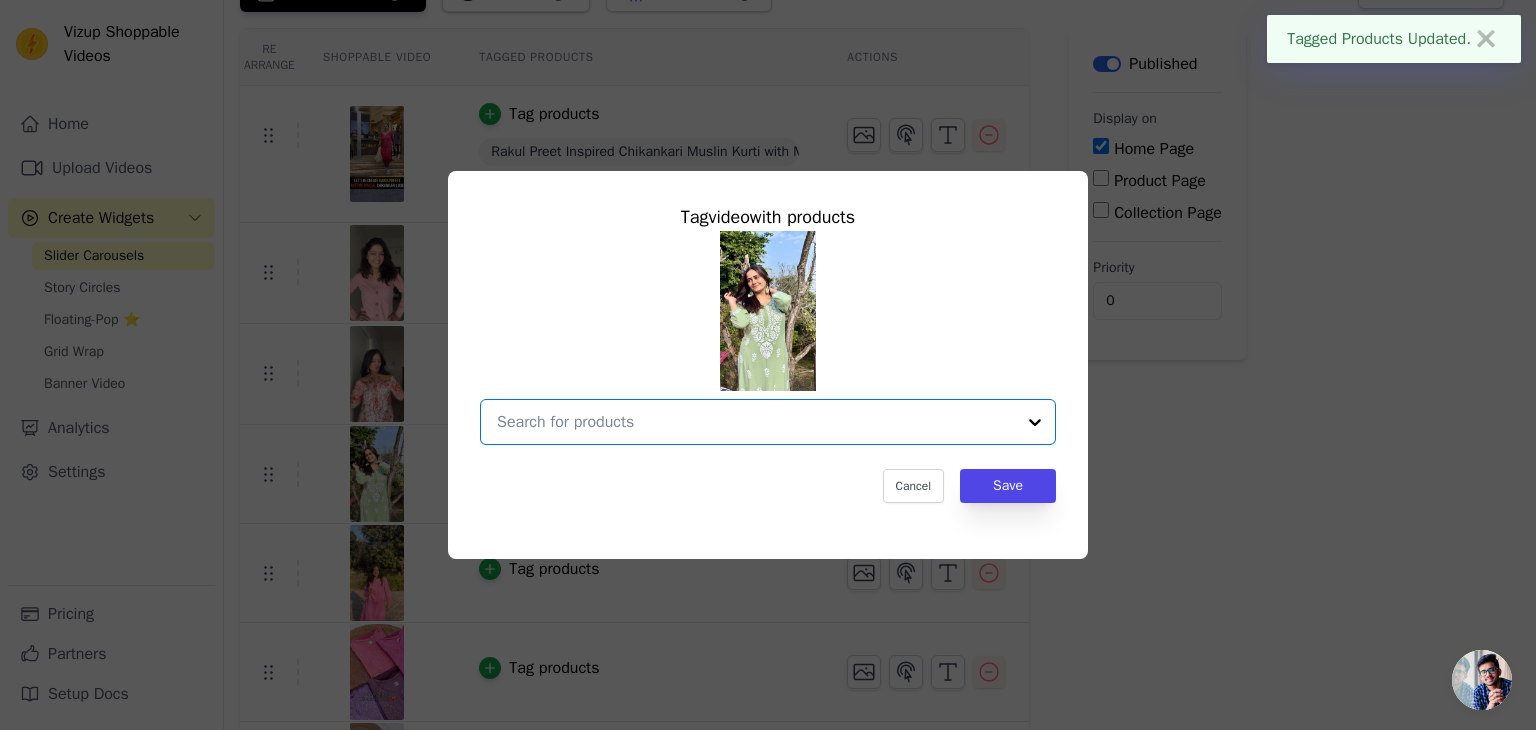click at bounding box center (756, 422) 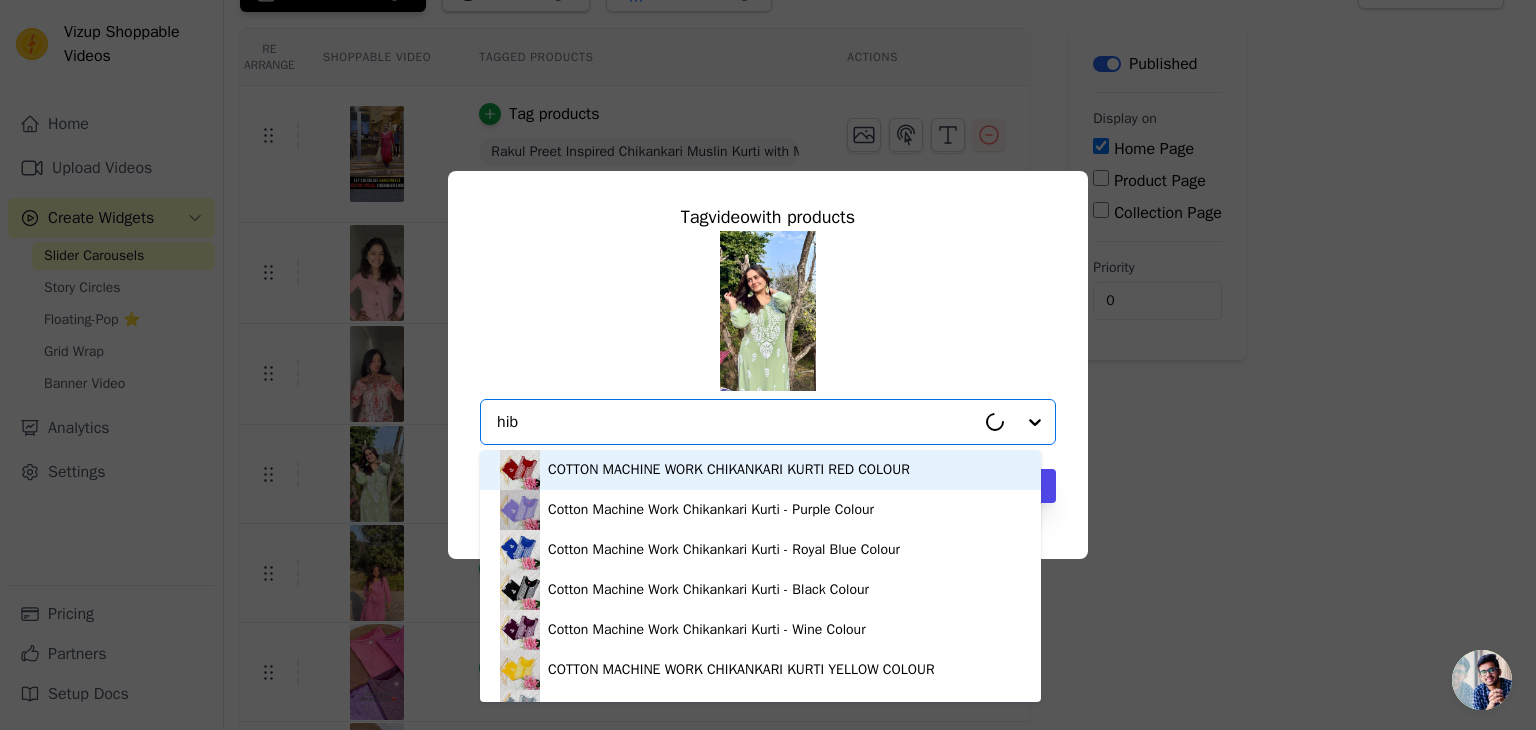 type on "hiba" 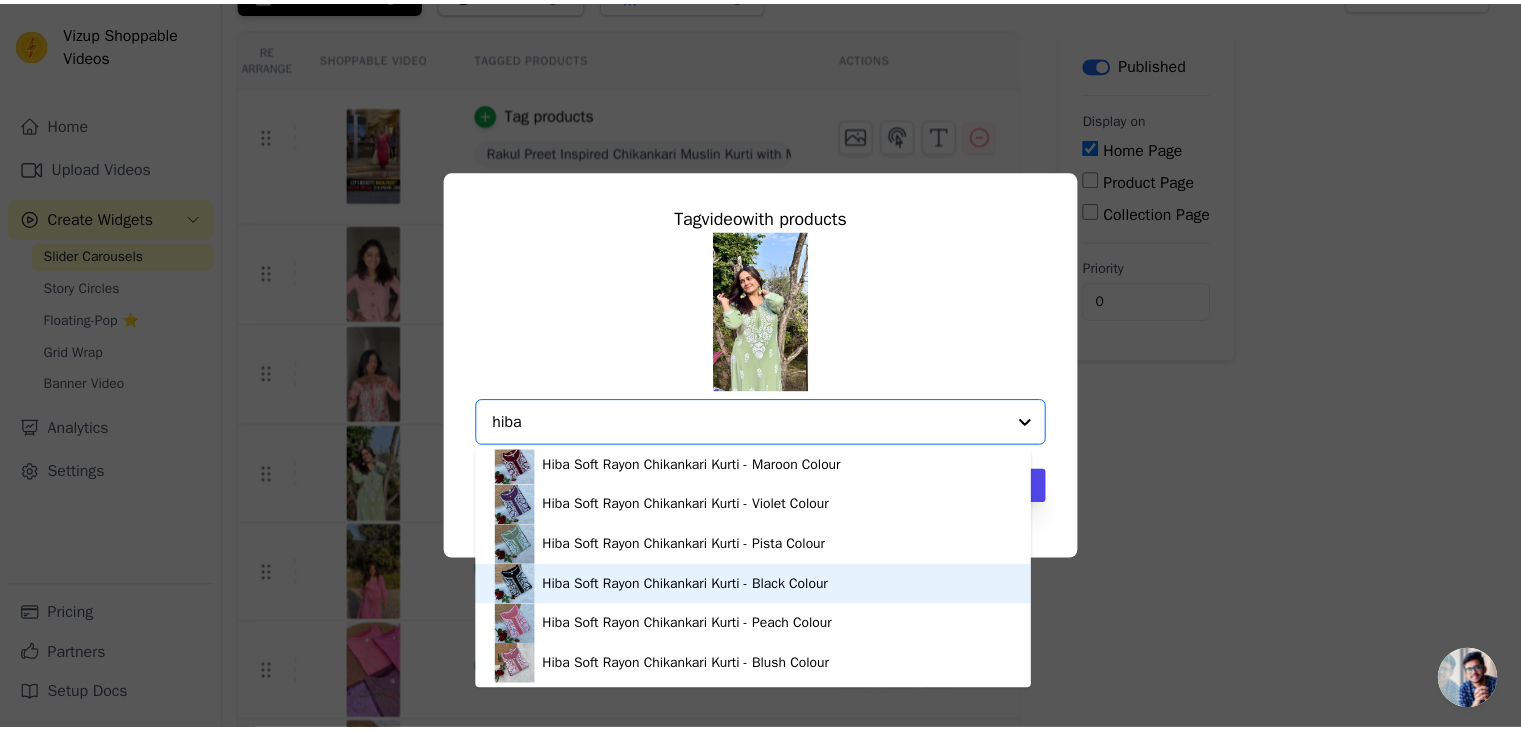 scroll, scrollTop: 0, scrollLeft: 0, axis: both 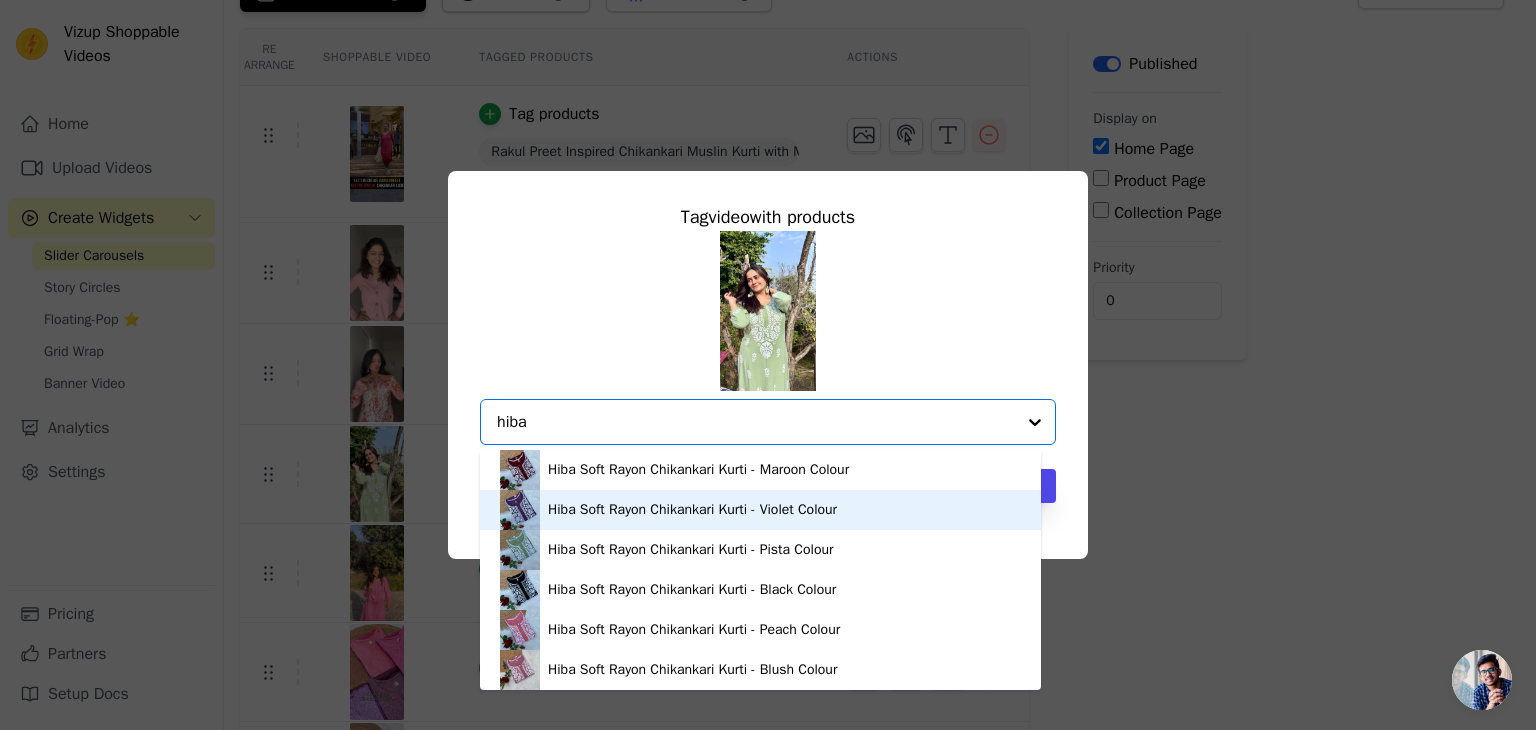 click on "Hiba Soft Rayon Chikankari Kurti - Violet Colour" at bounding box center (760, 510) 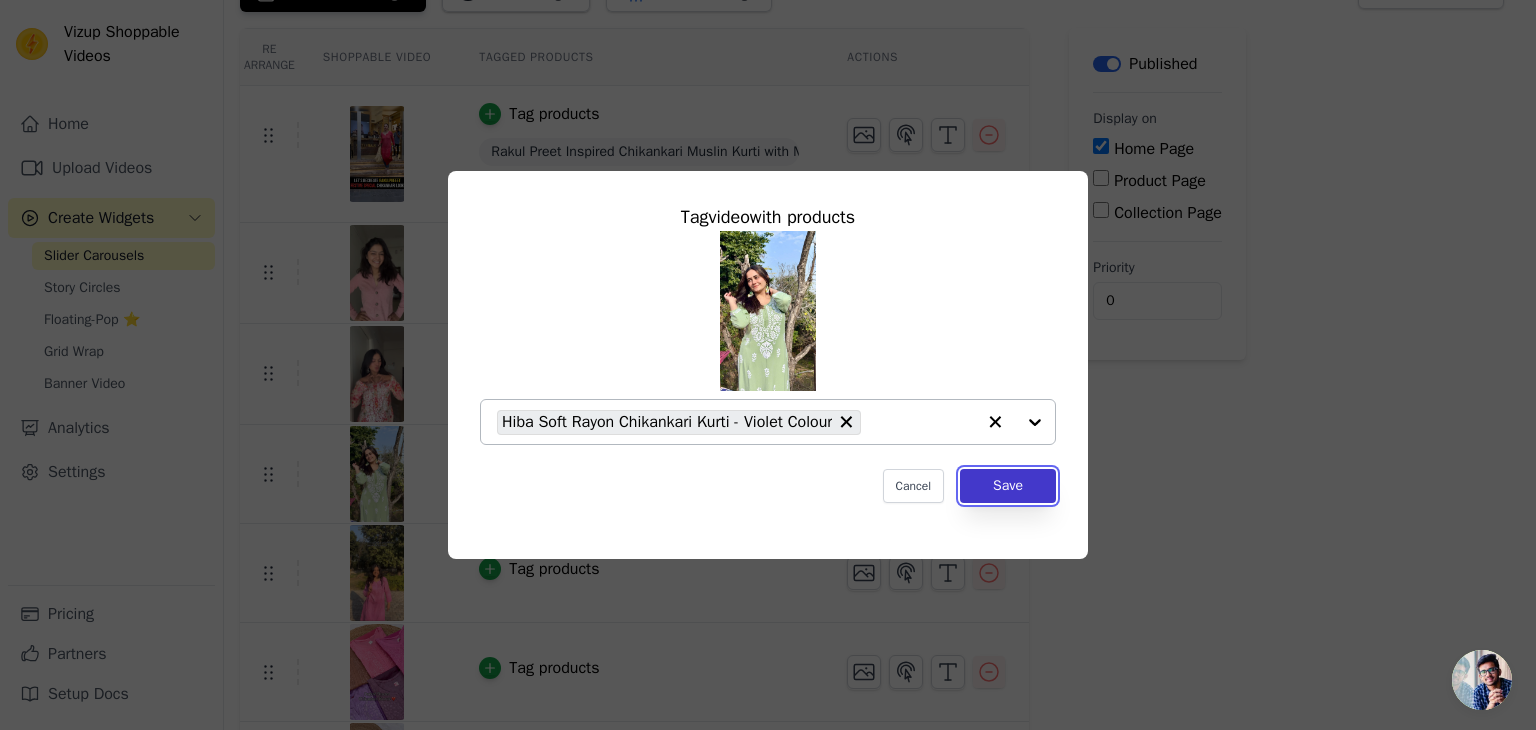 click on "Save" at bounding box center (1008, 486) 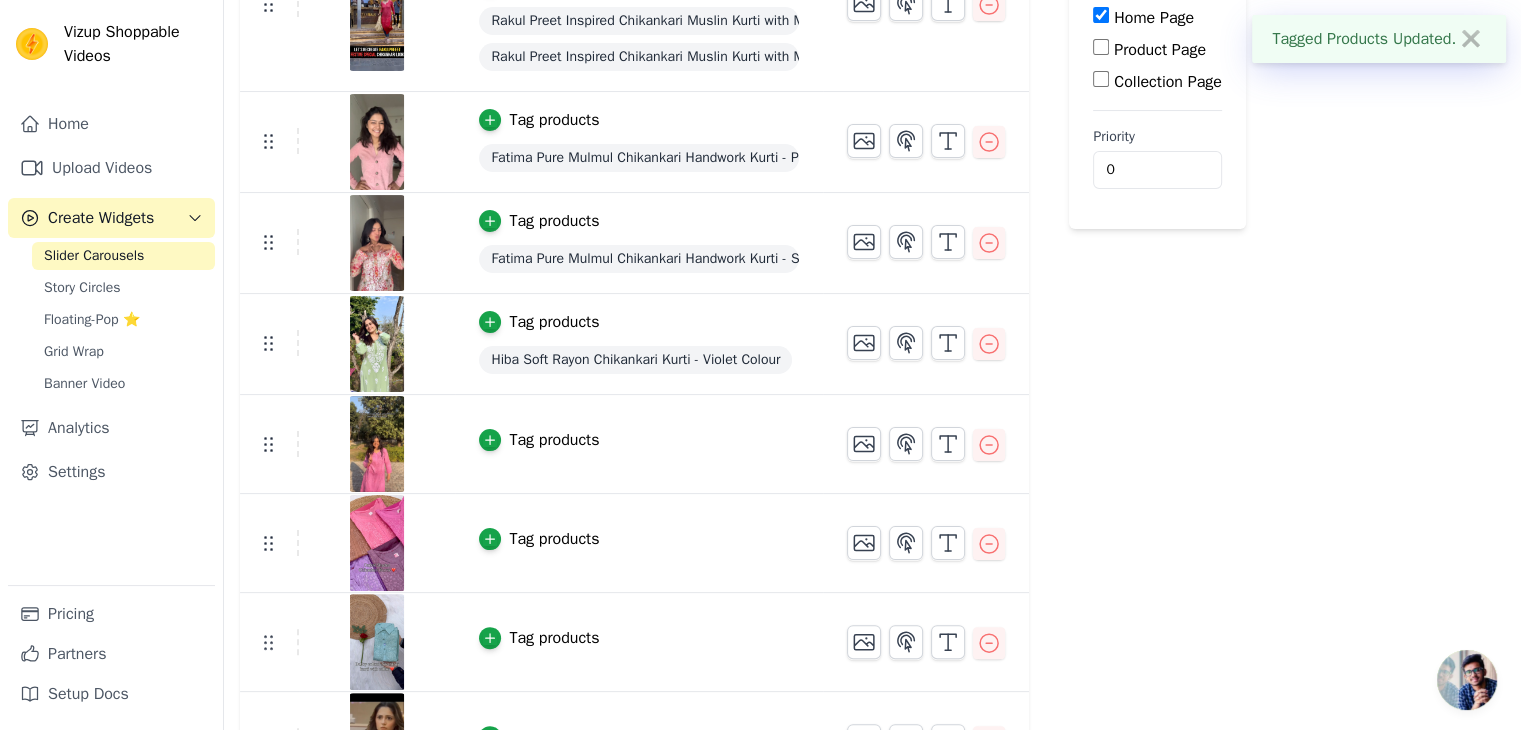 scroll, scrollTop: 375, scrollLeft: 0, axis: vertical 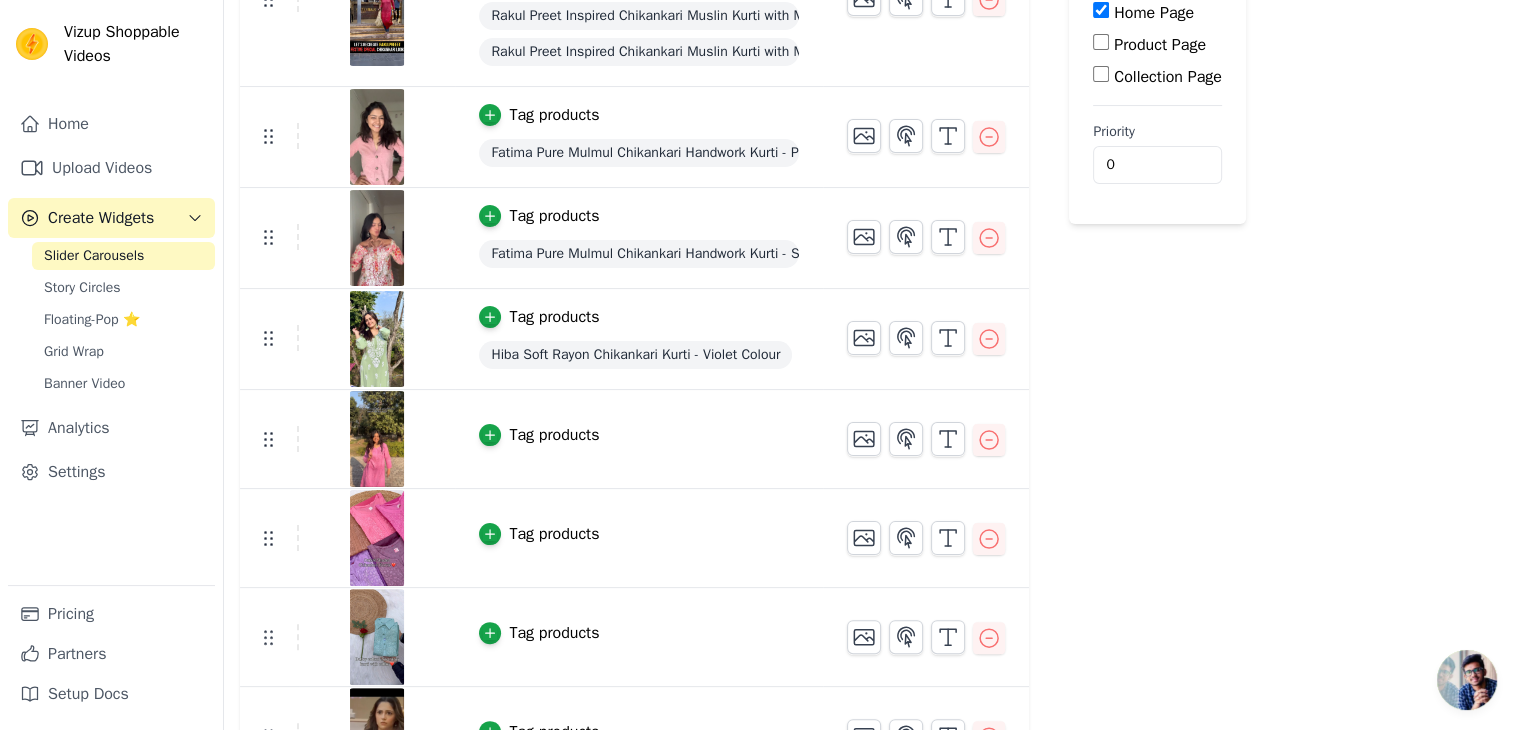 click on "Tag products" at bounding box center [554, 435] 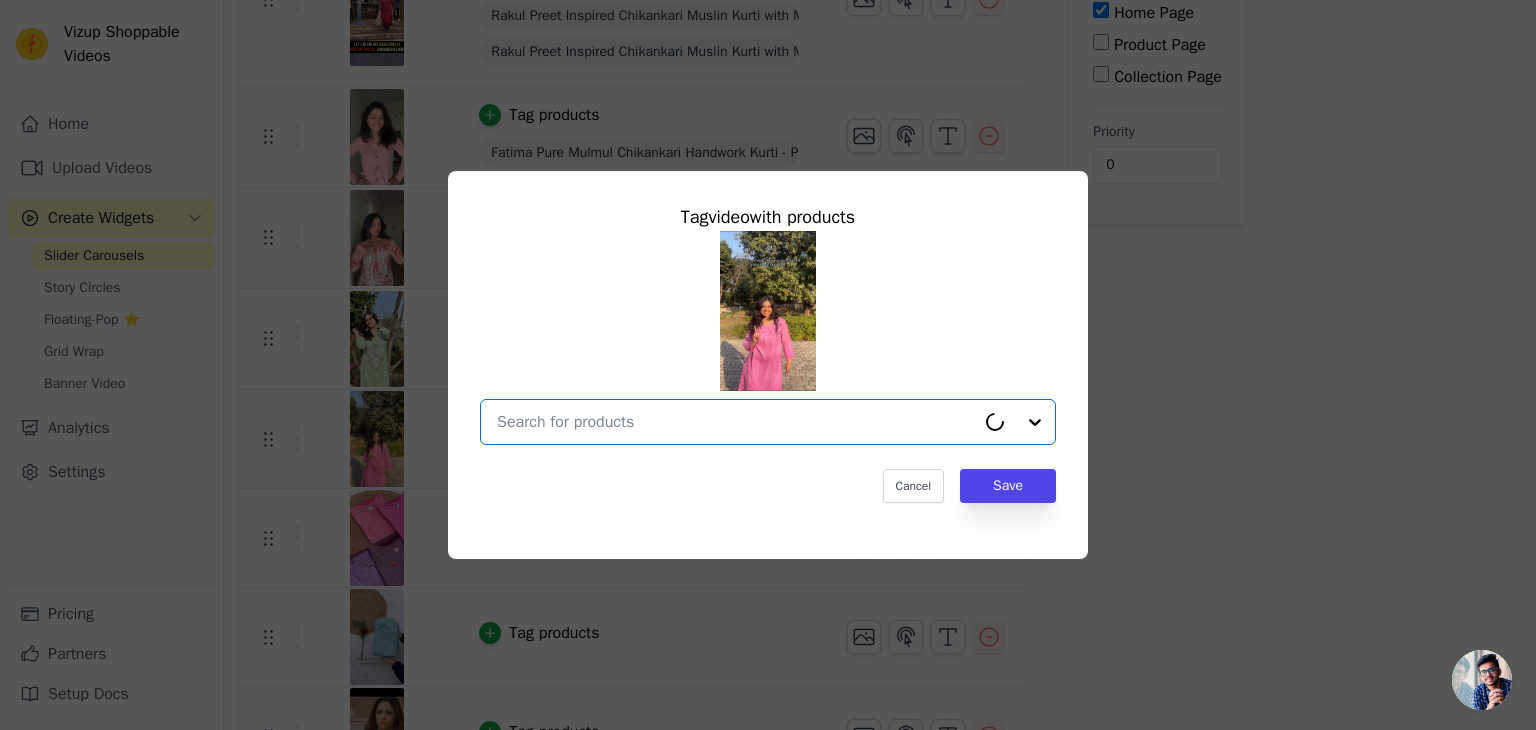 click at bounding box center [736, 422] 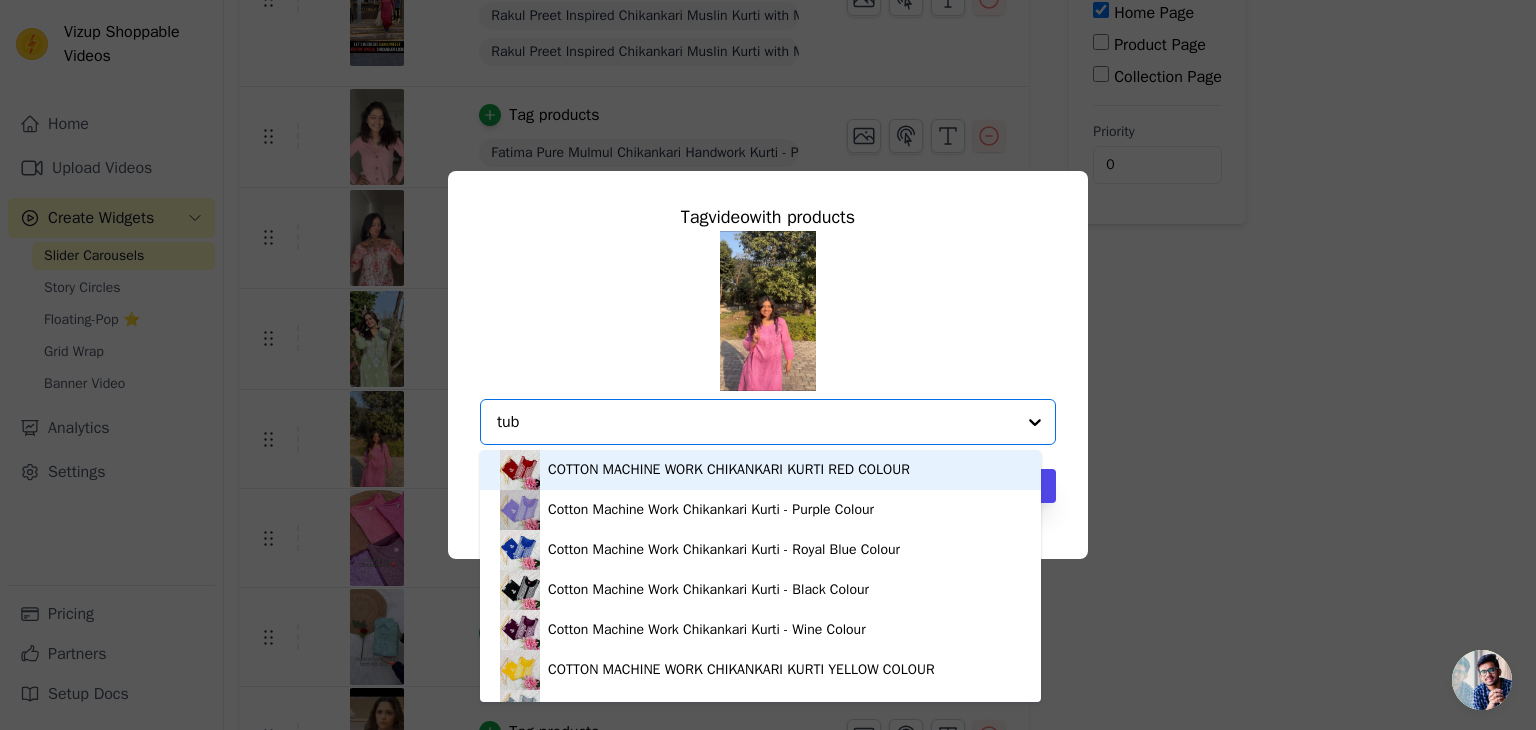 type on "tuba" 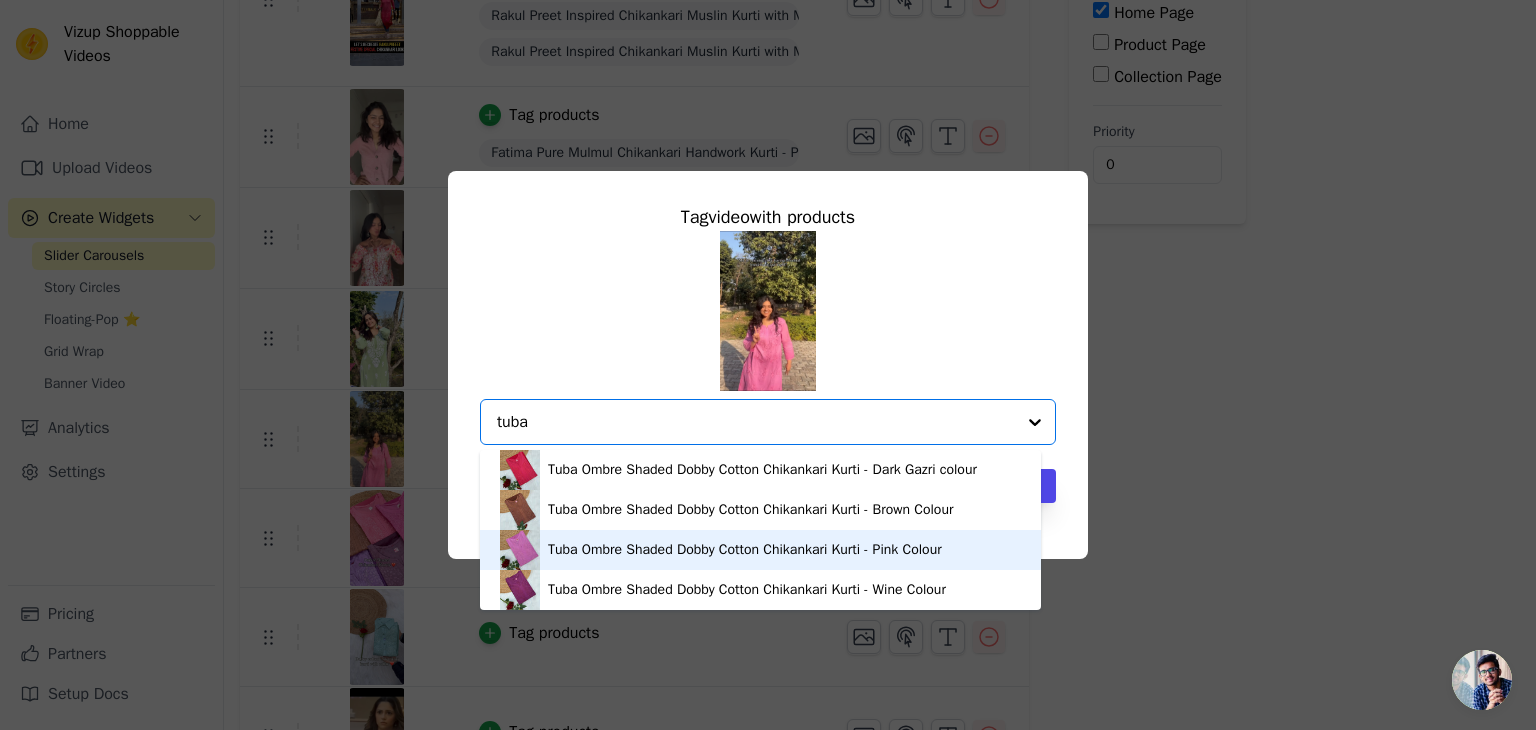 click on "Tuba Ombre Shaded Dobby Cotton Chikankari Kurti - Pink Colour" at bounding box center (745, 550) 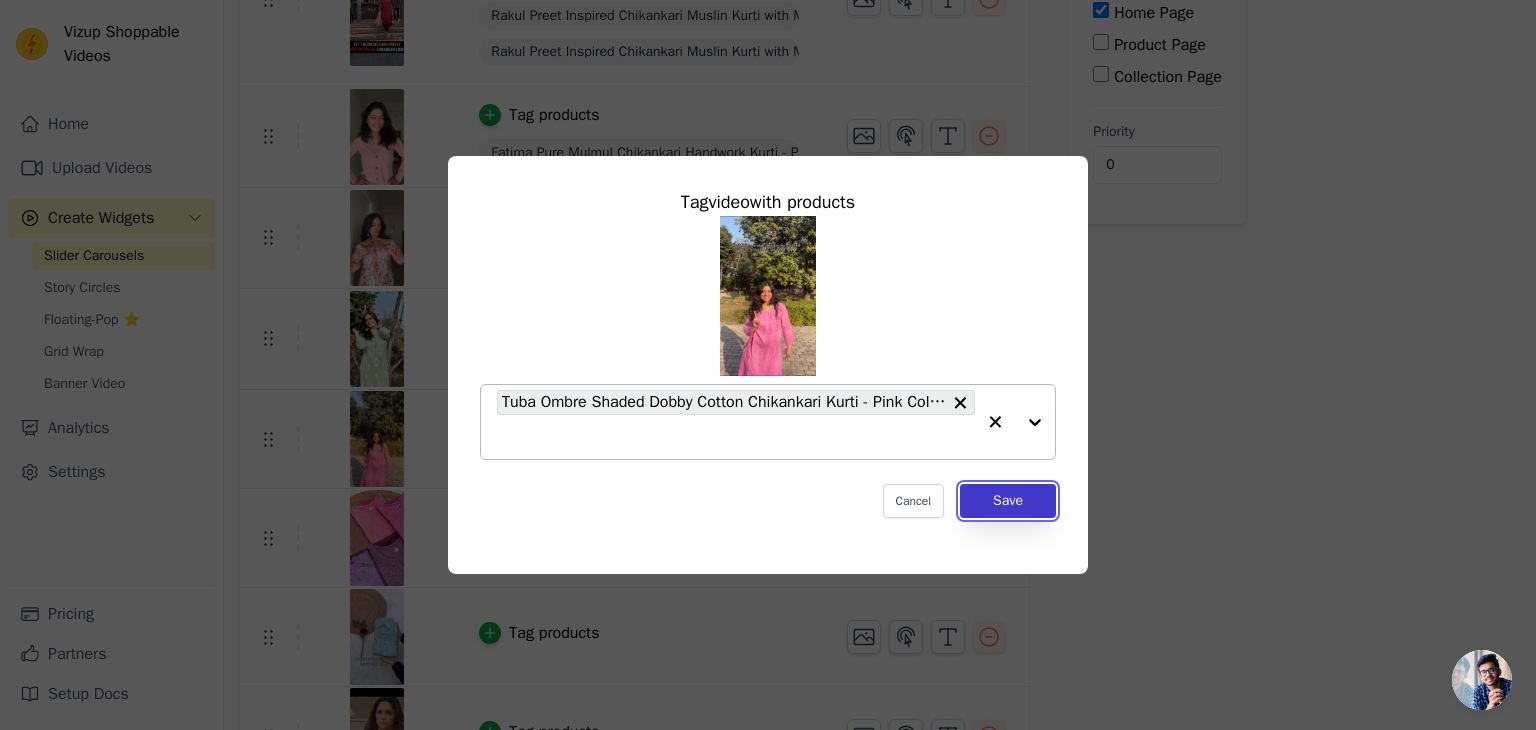 click on "Save" at bounding box center (1008, 501) 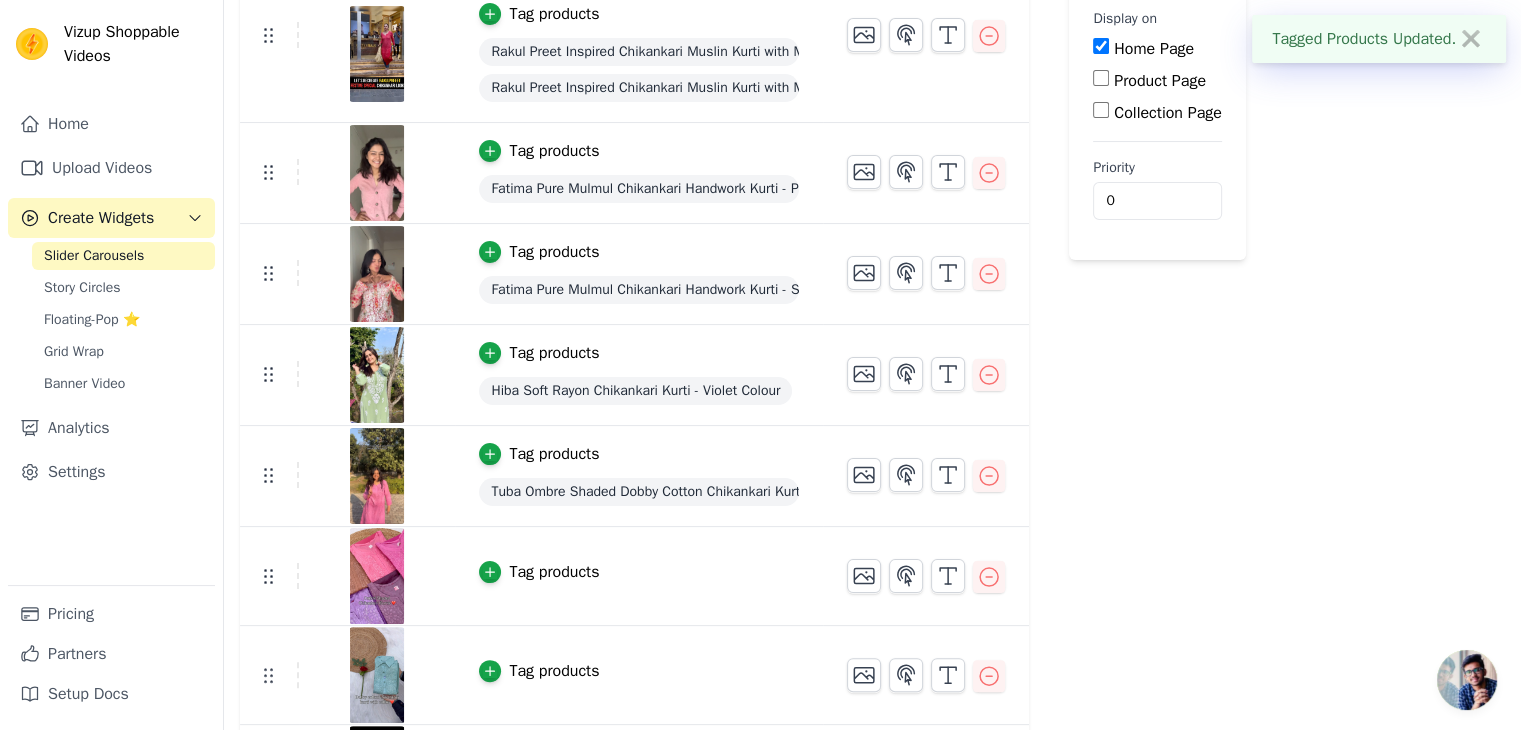 scroll, scrollTop: 528, scrollLeft: 0, axis: vertical 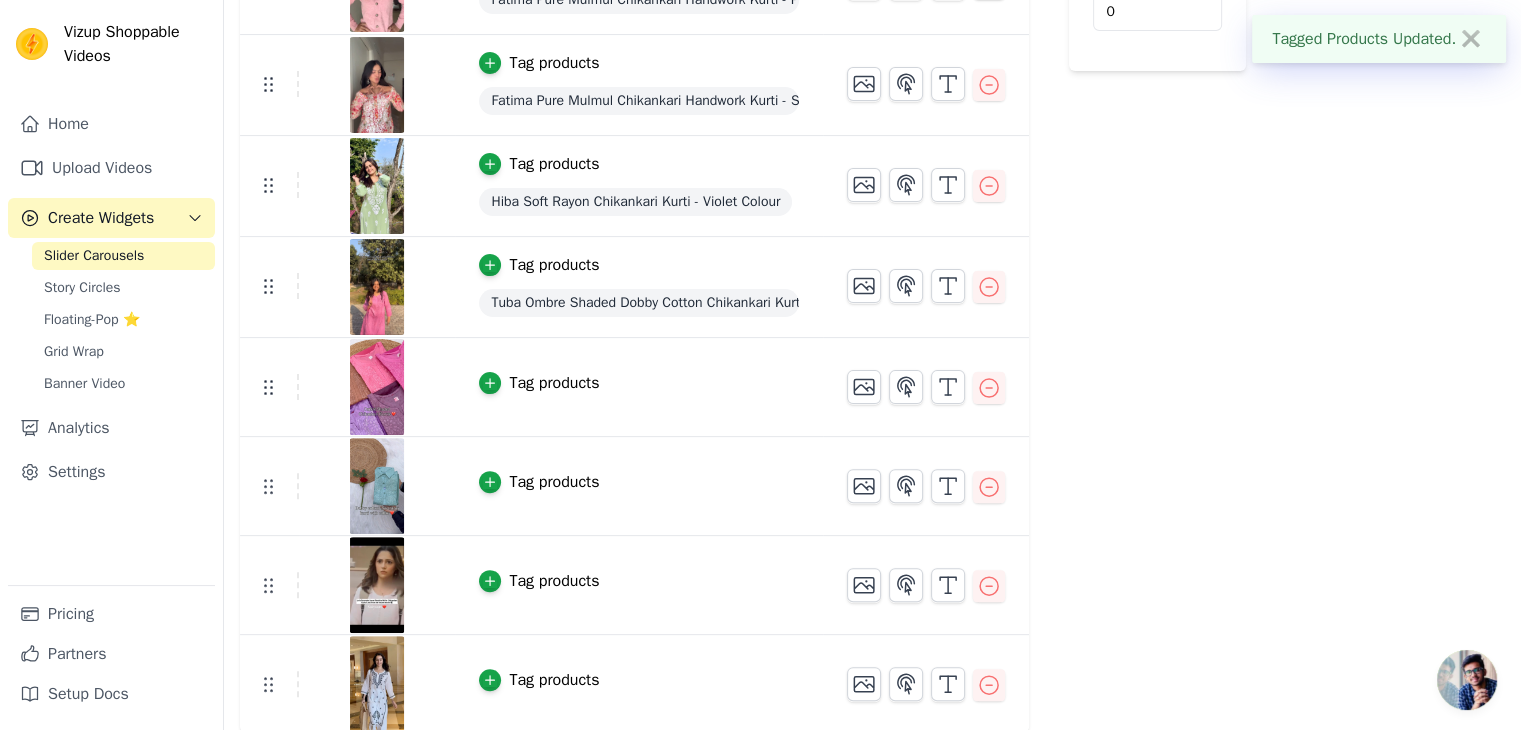 click on "Tag products" at bounding box center [554, 383] 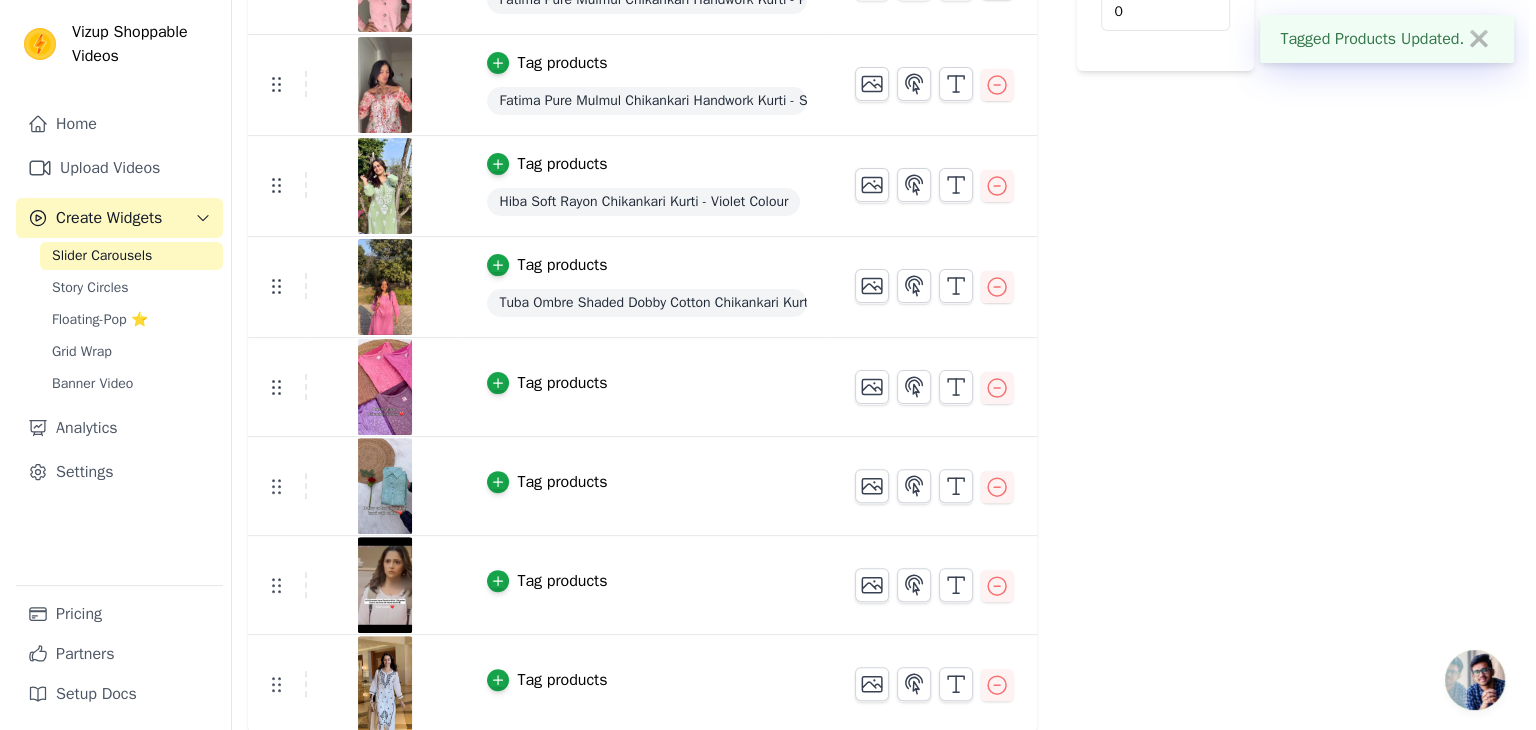 scroll, scrollTop: 0, scrollLeft: 0, axis: both 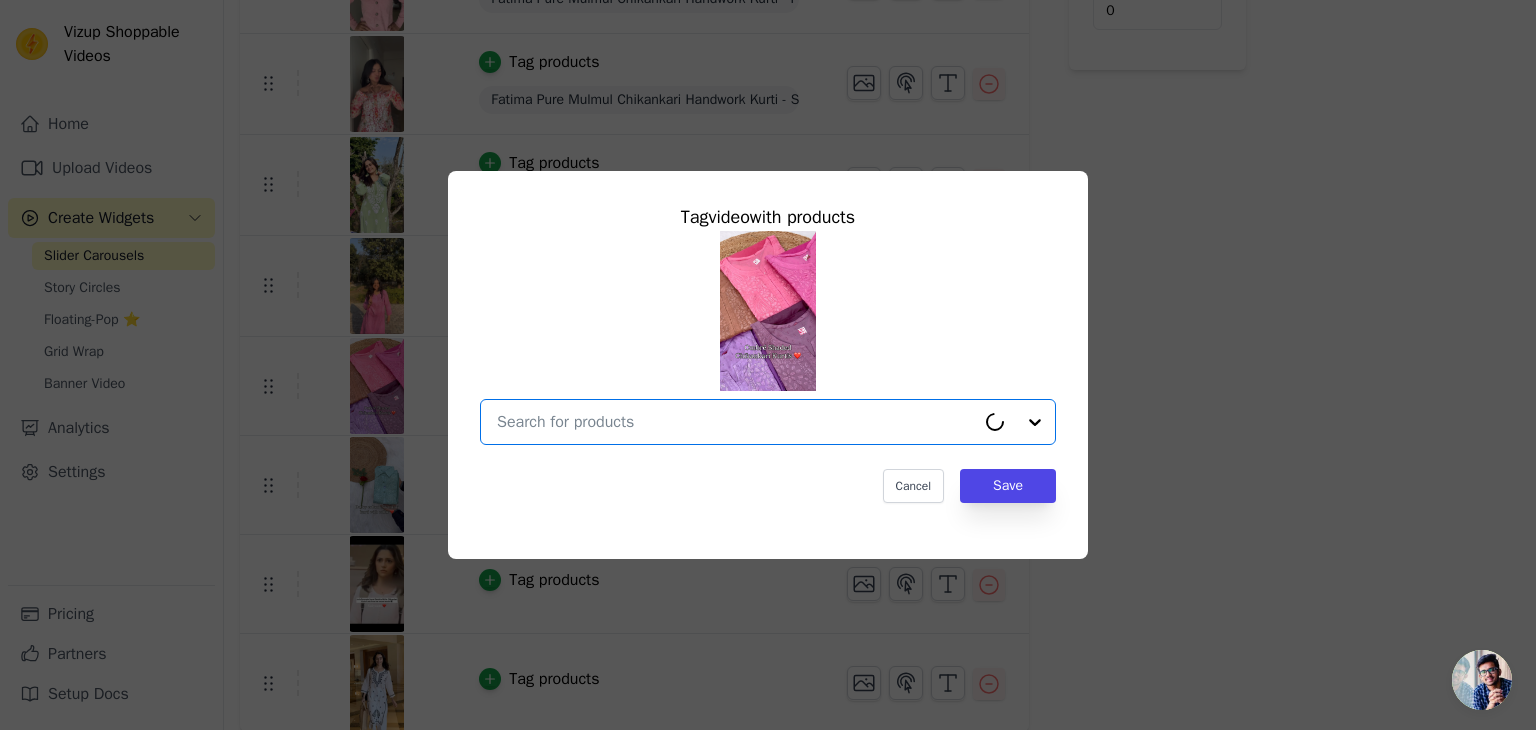 click at bounding box center [736, 422] 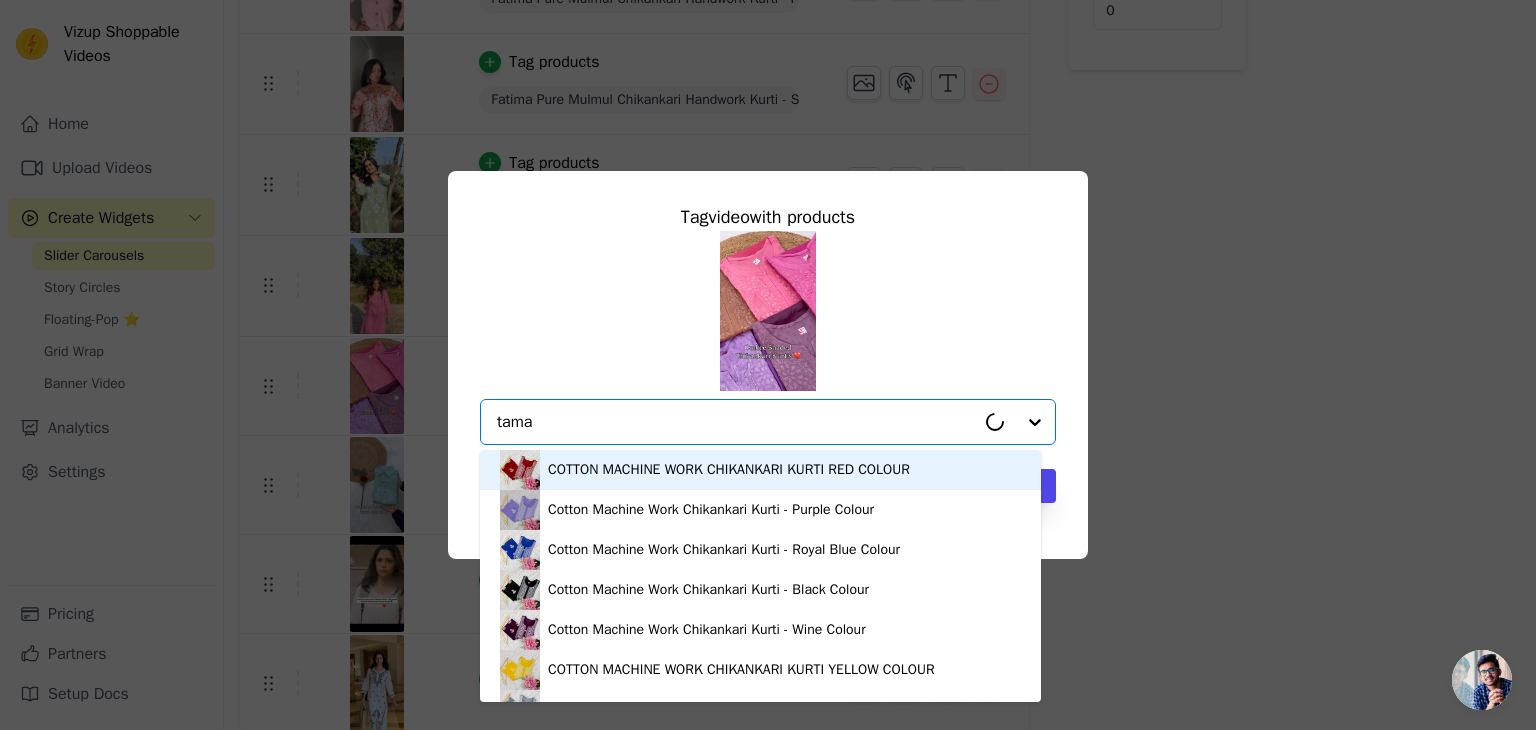 type on "taman" 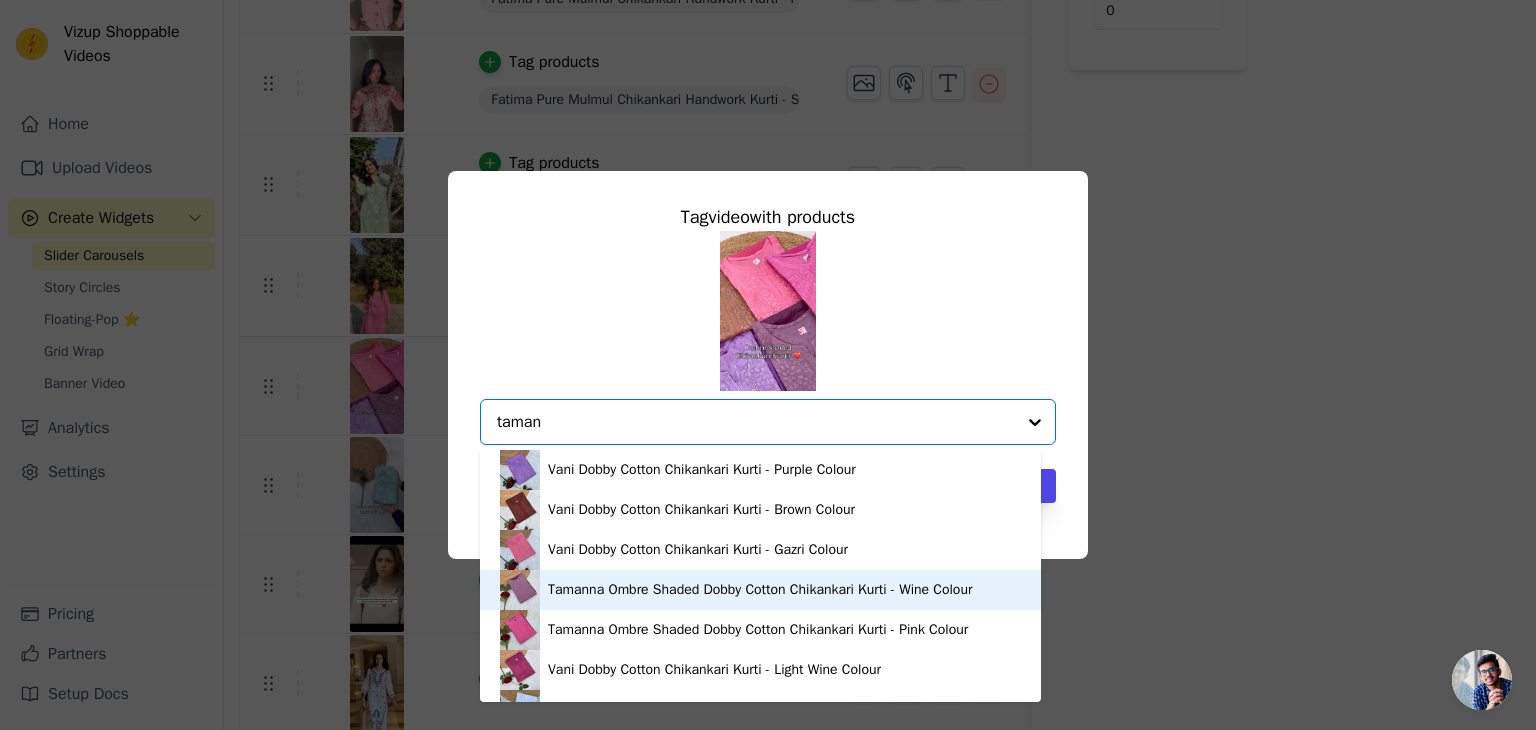 scroll, scrollTop: 68, scrollLeft: 0, axis: vertical 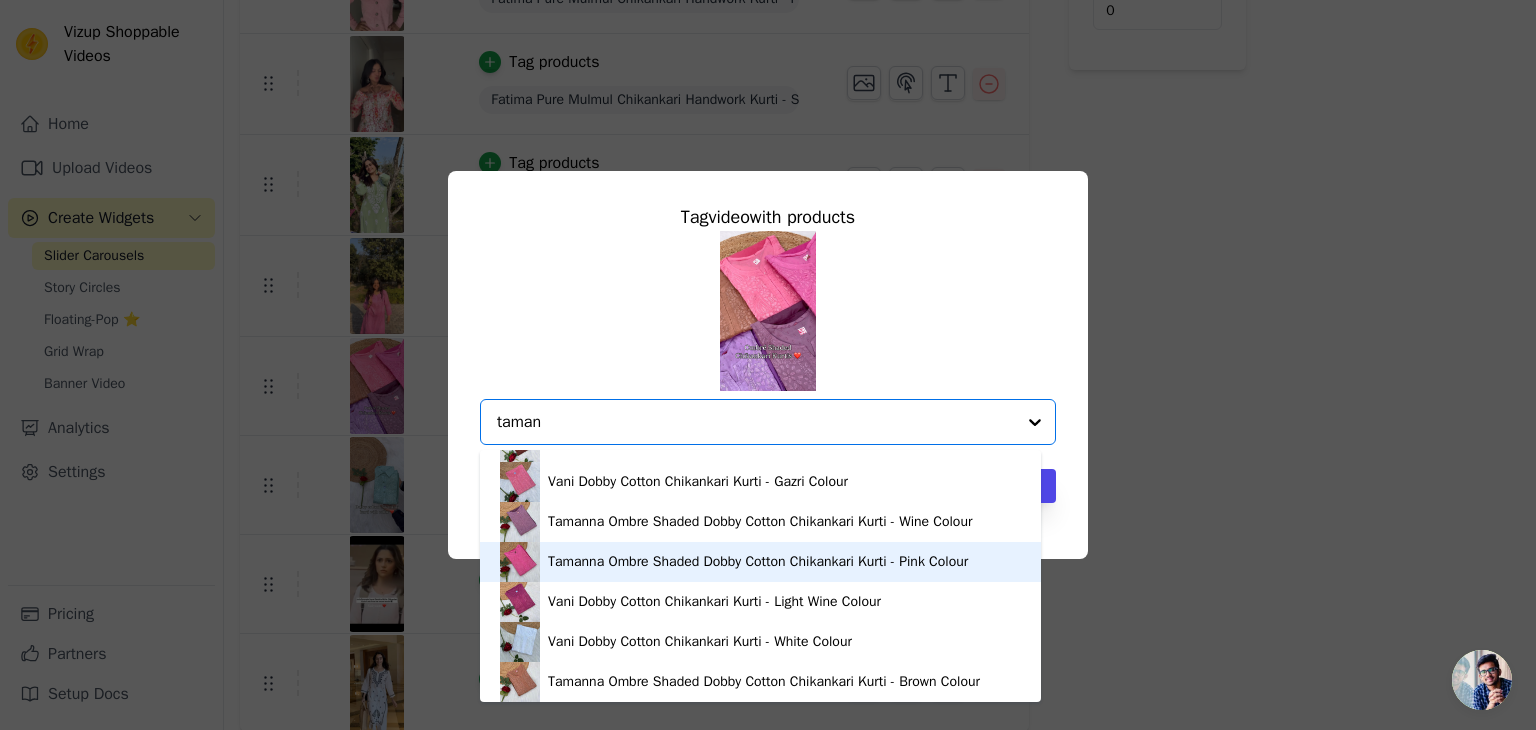 click on "Tamanna Ombre Shaded Dobby Cotton Chikankari Kurti - Pink Colour" at bounding box center [758, 562] 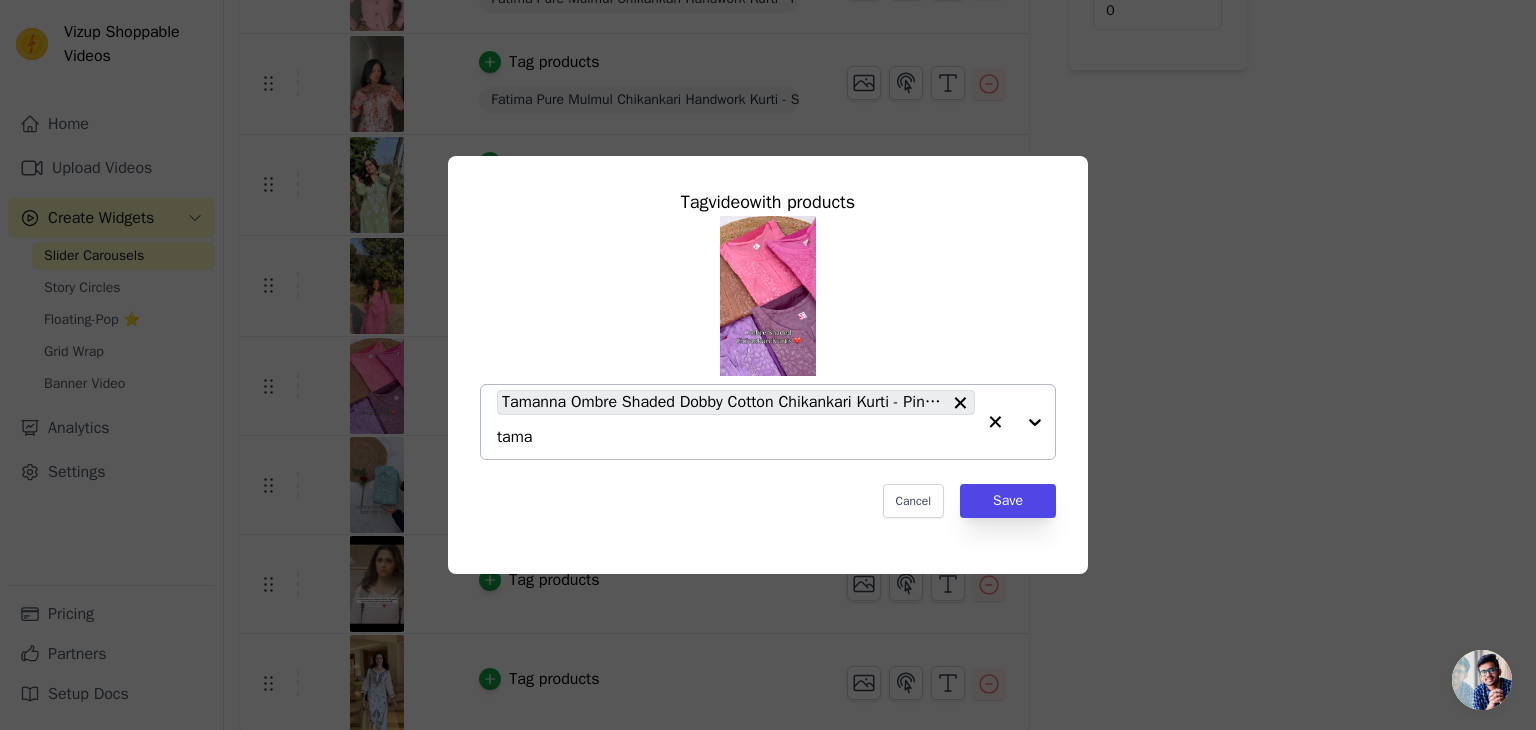 type on "taman" 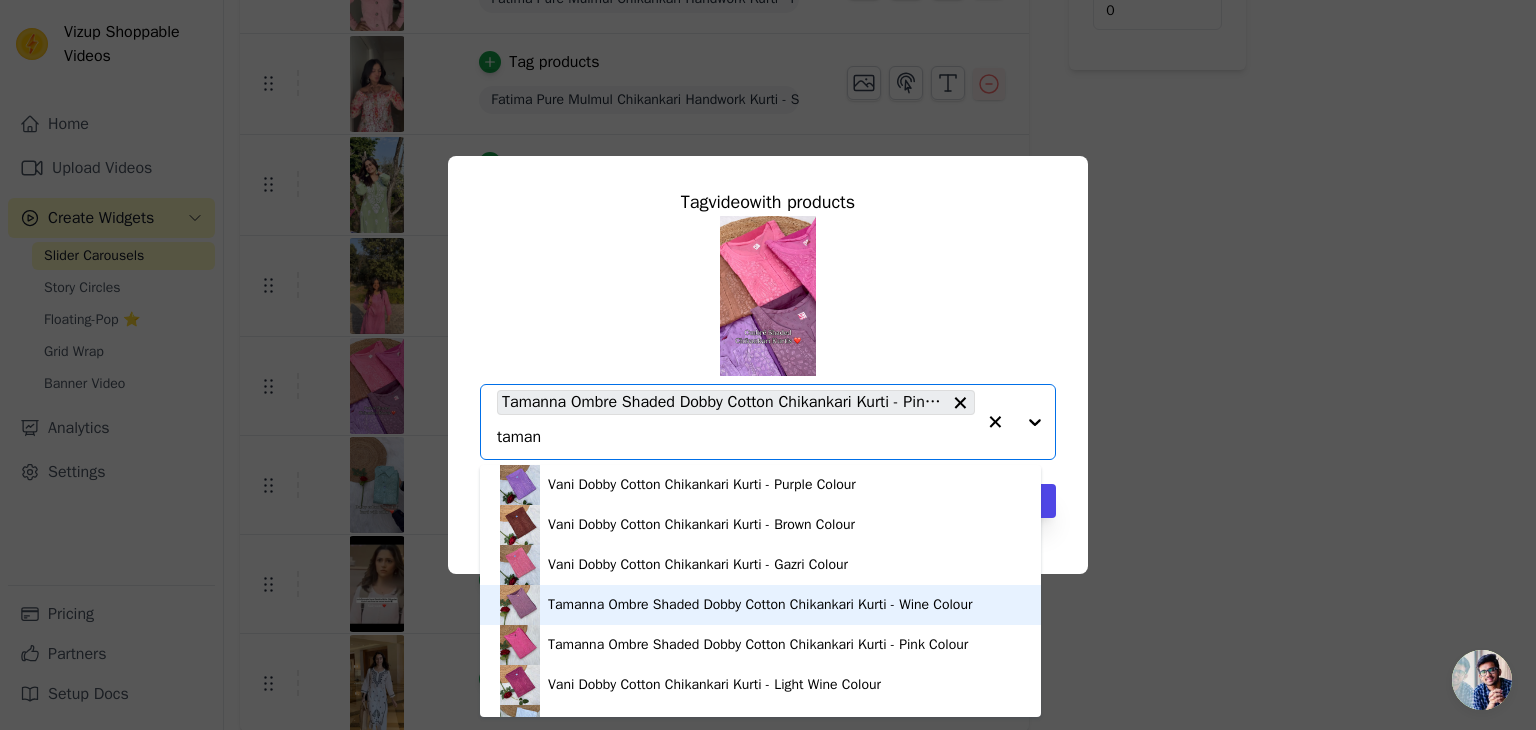 click on "Tamanna Ombre Shaded Dobby Cotton Chikankari Kurti - Wine Colour" at bounding box center (760, 605) 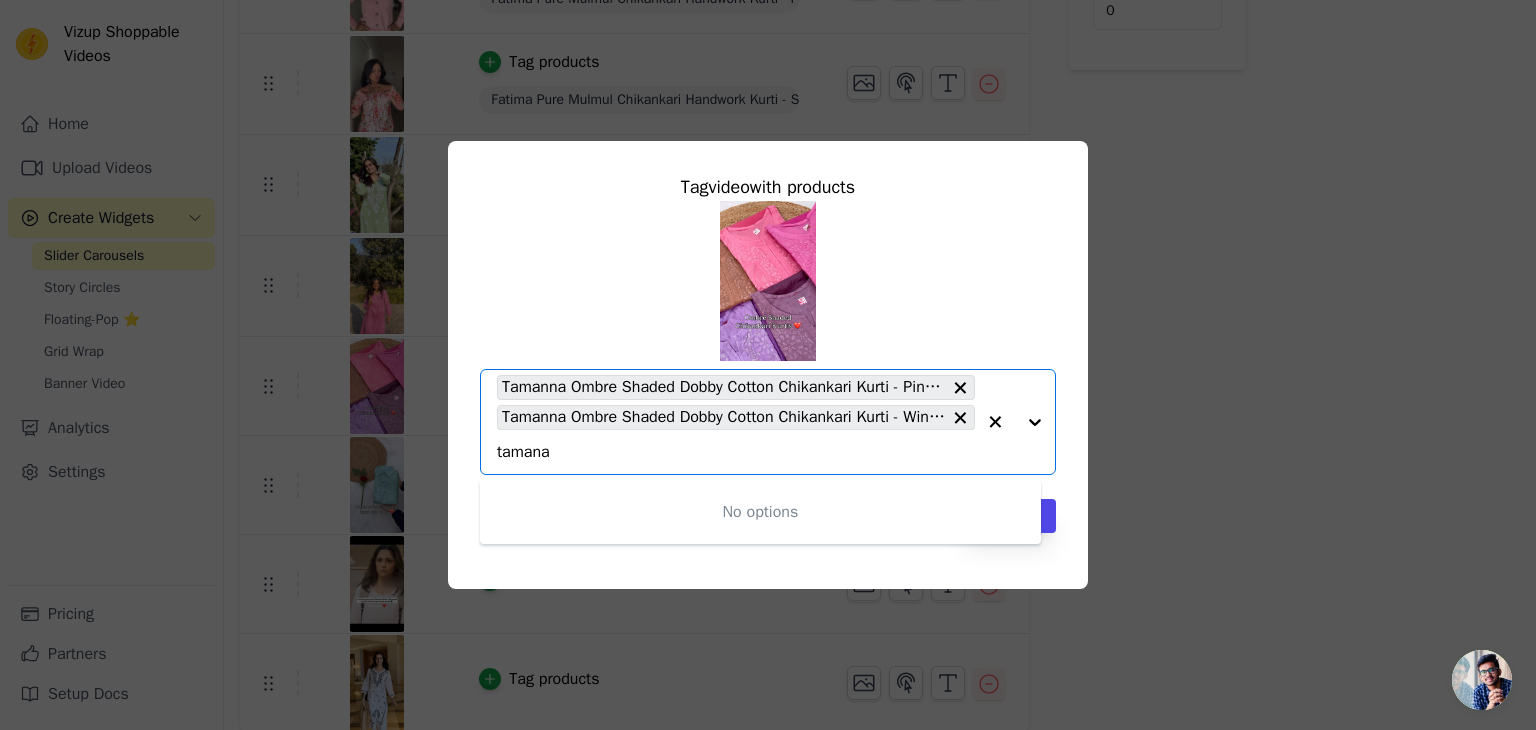 type on "taman" 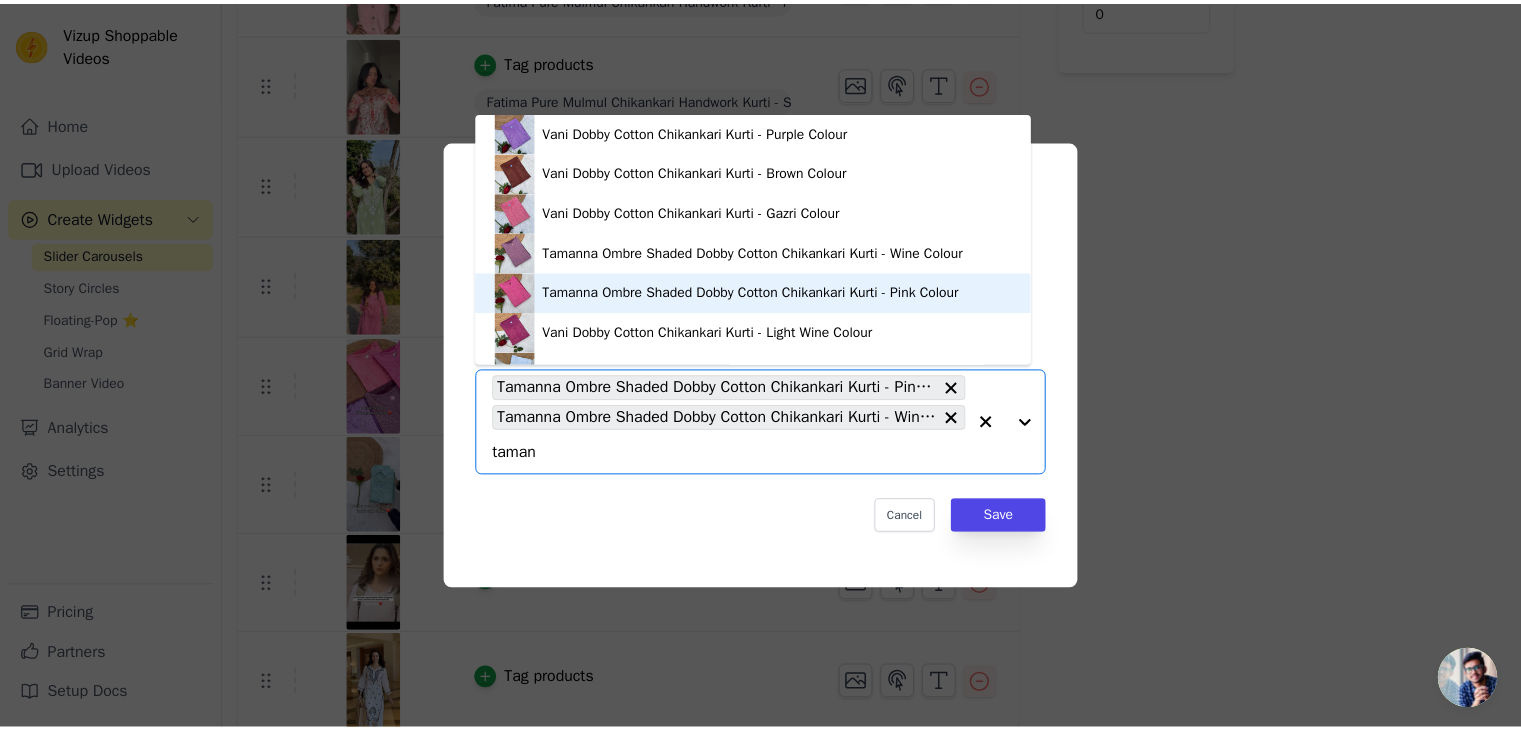scroll, scrollTop: 113, scrollLeft: 0, axis: vertical 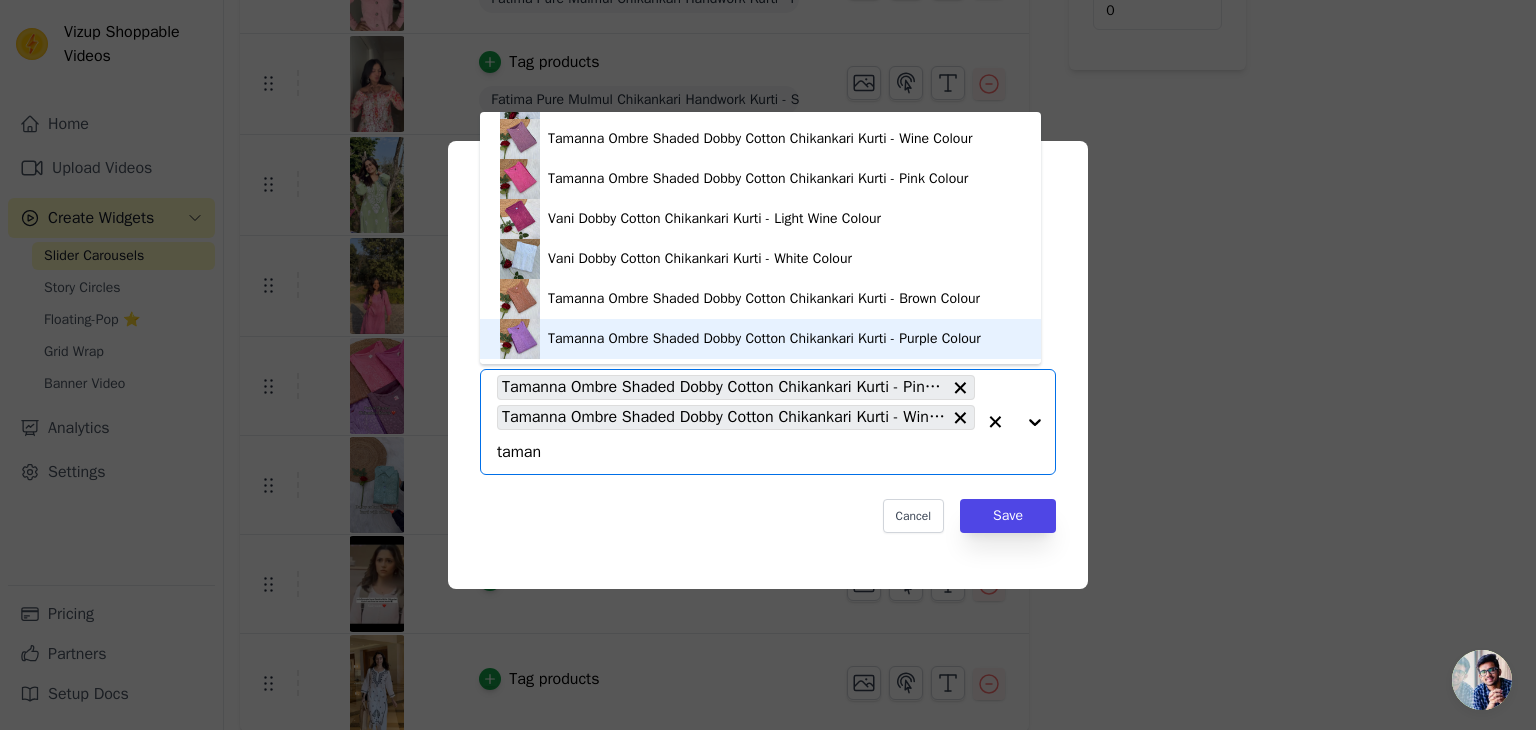 click on "Tamanna Ombre Shaded Dobby Cotton Chikankari Kurti - Purple Colour" at bounding box center (764, 339) 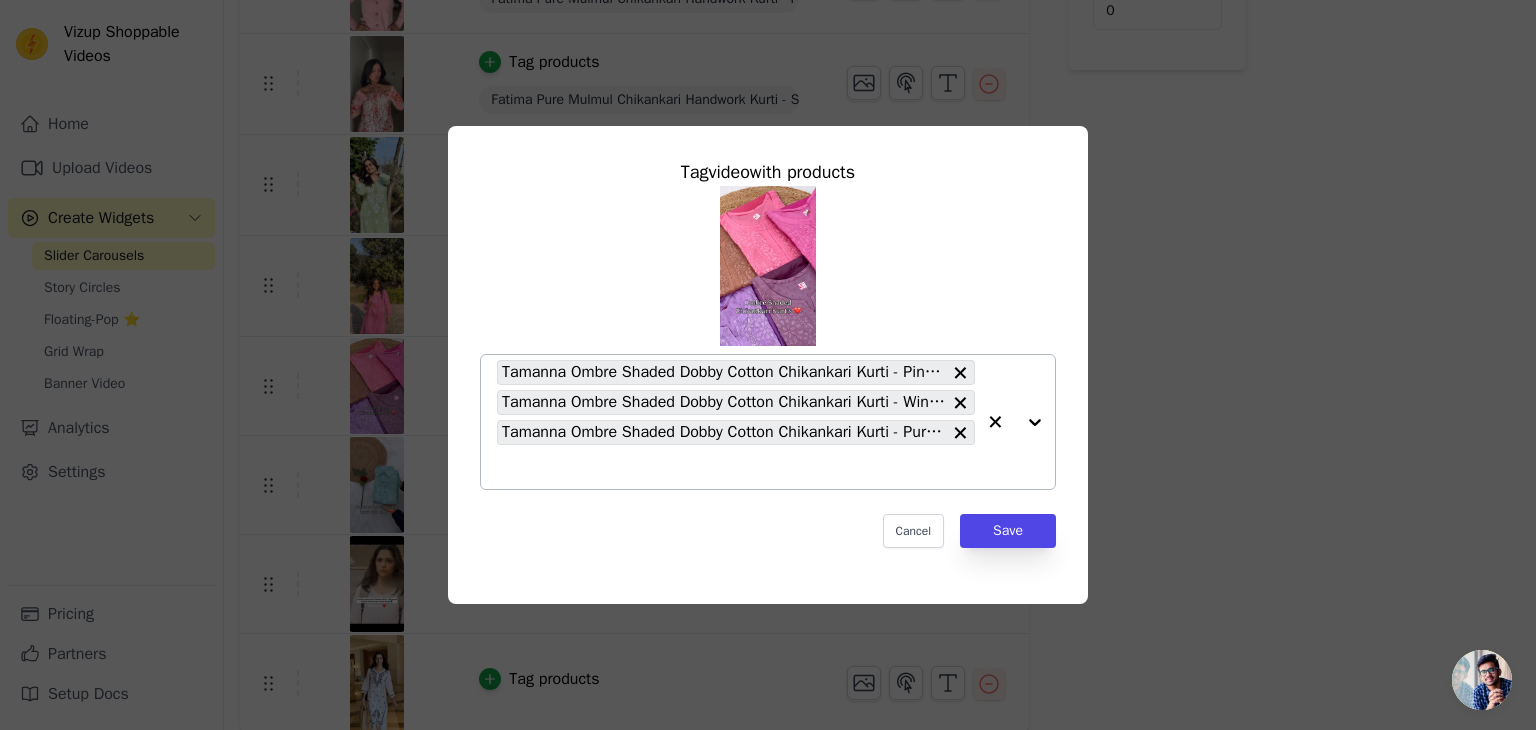 click on "Tag  video  with products           Tamanna Ombre Shaded Dobby Cotton Chikankari Kurti - Pink Colour     Tamanna Ombre Shaded Dobby Cotton Chikankari Kurti - Wine Colour     Tamanna Ombre Shaded Dobby Cotton Chikankari Kurti - Purple Colour                   Cancel   Save" at bounding box center (768, 353) 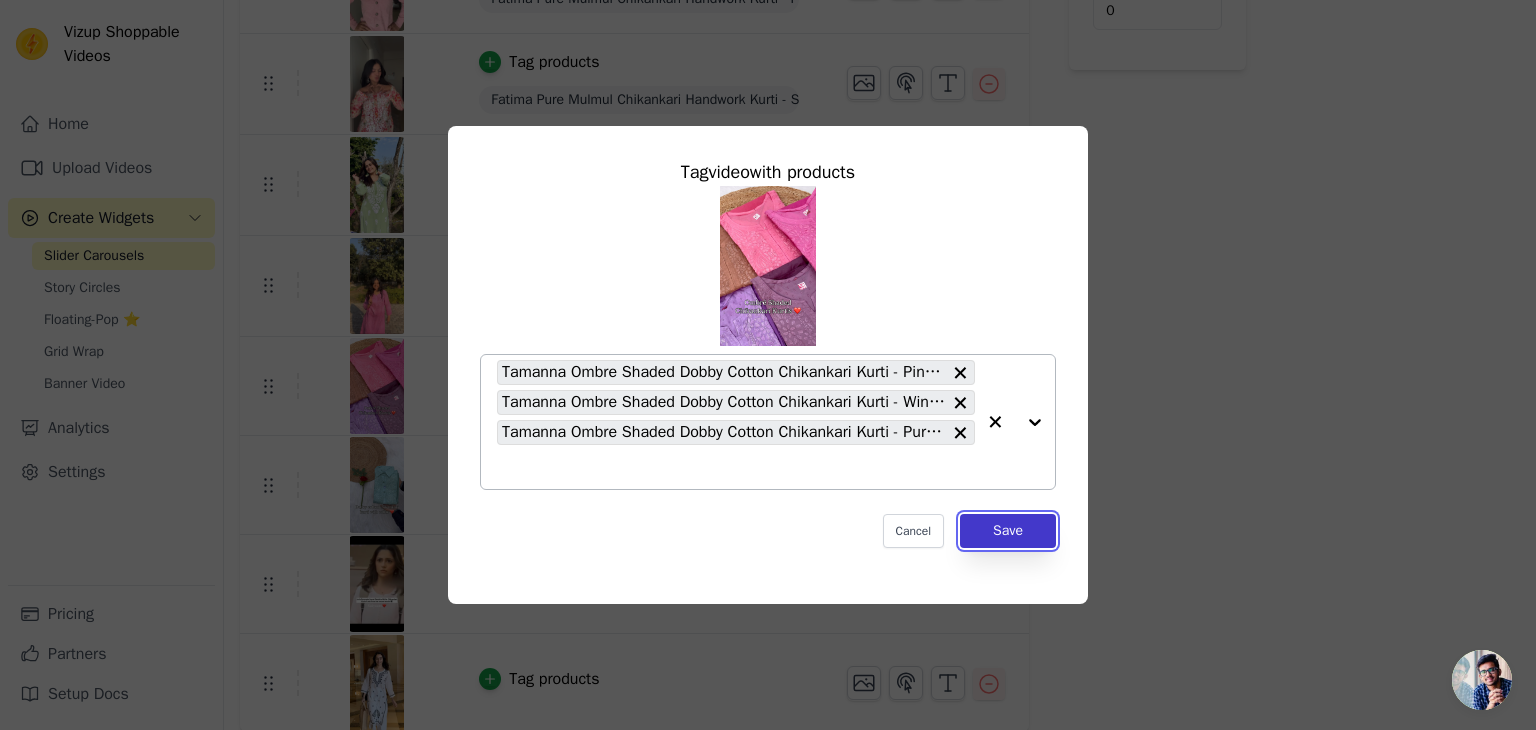 click on "Save" at bounding box center [1008, 531] 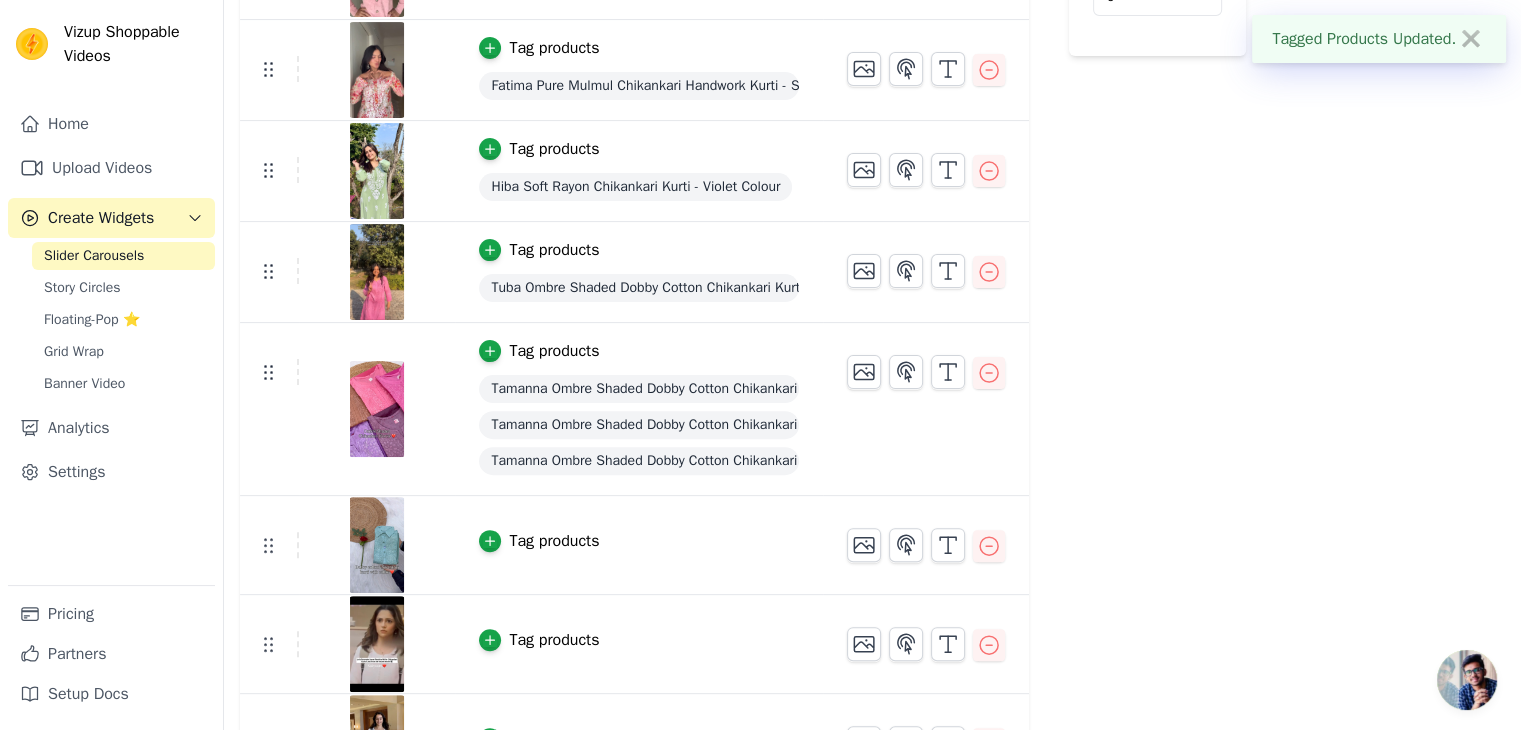 scroll, scrollTop: 603, scrollLeft: 0, axis: vertical 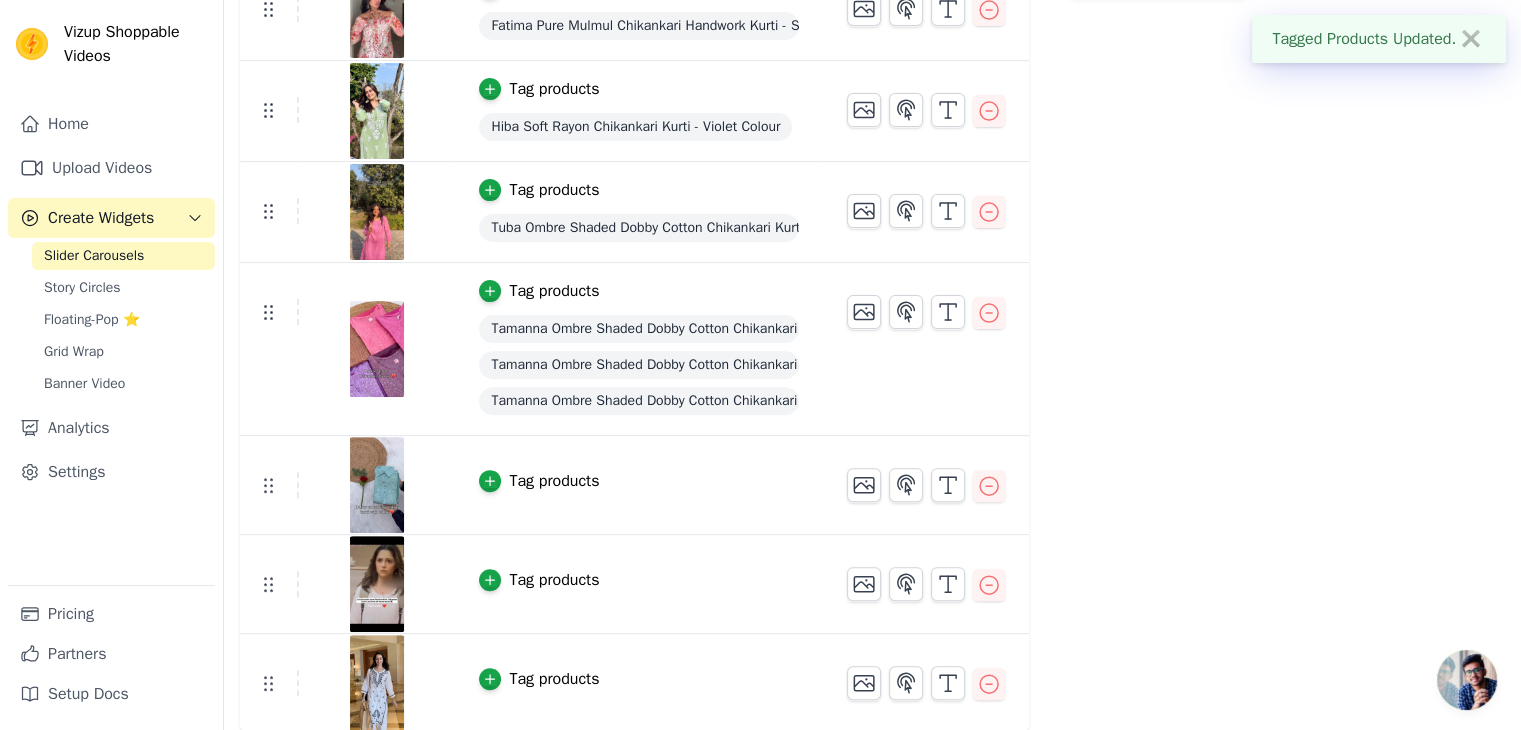 click on "Tag products" at bounding box center (554, 481) 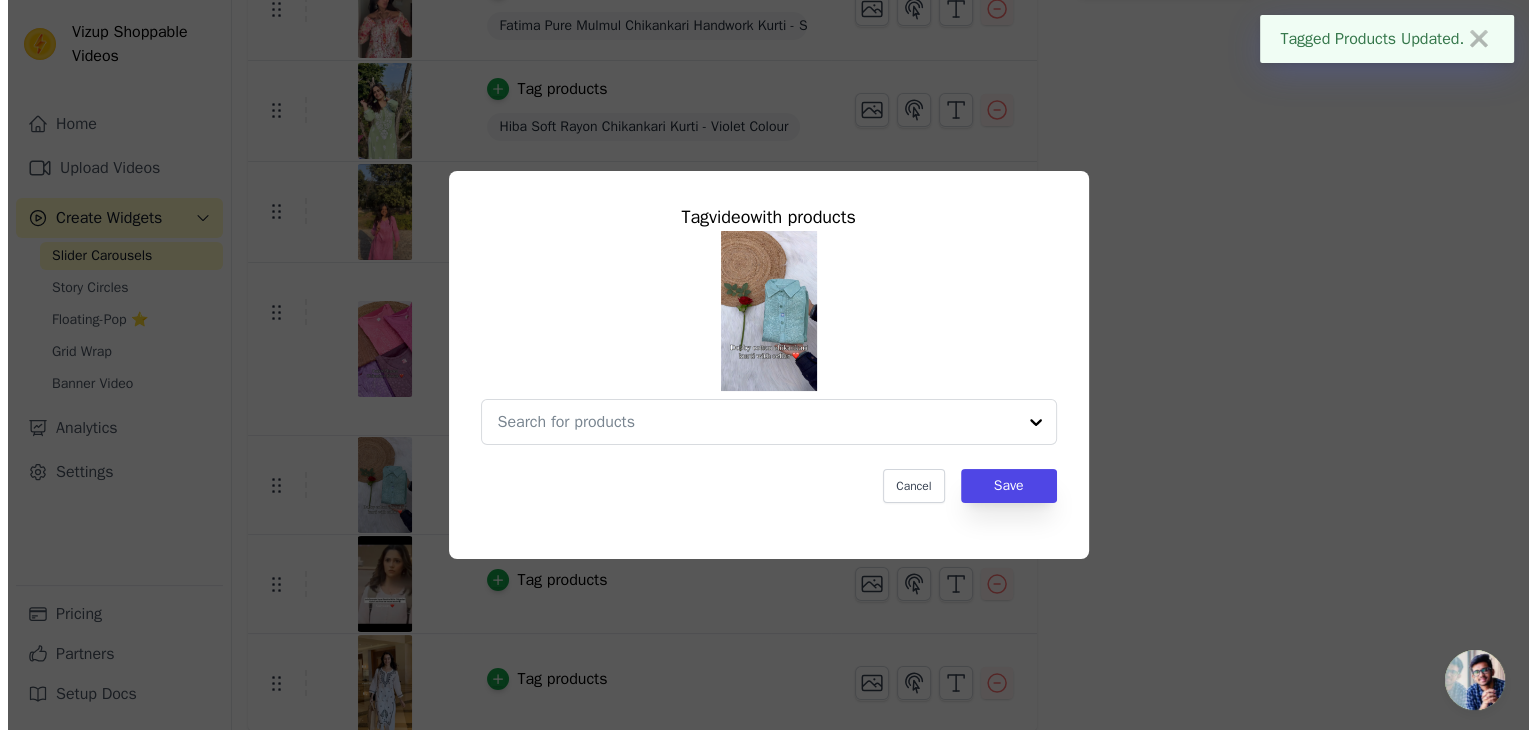scroll, scrollTop: 0, scrollLeft: 0, axis: both 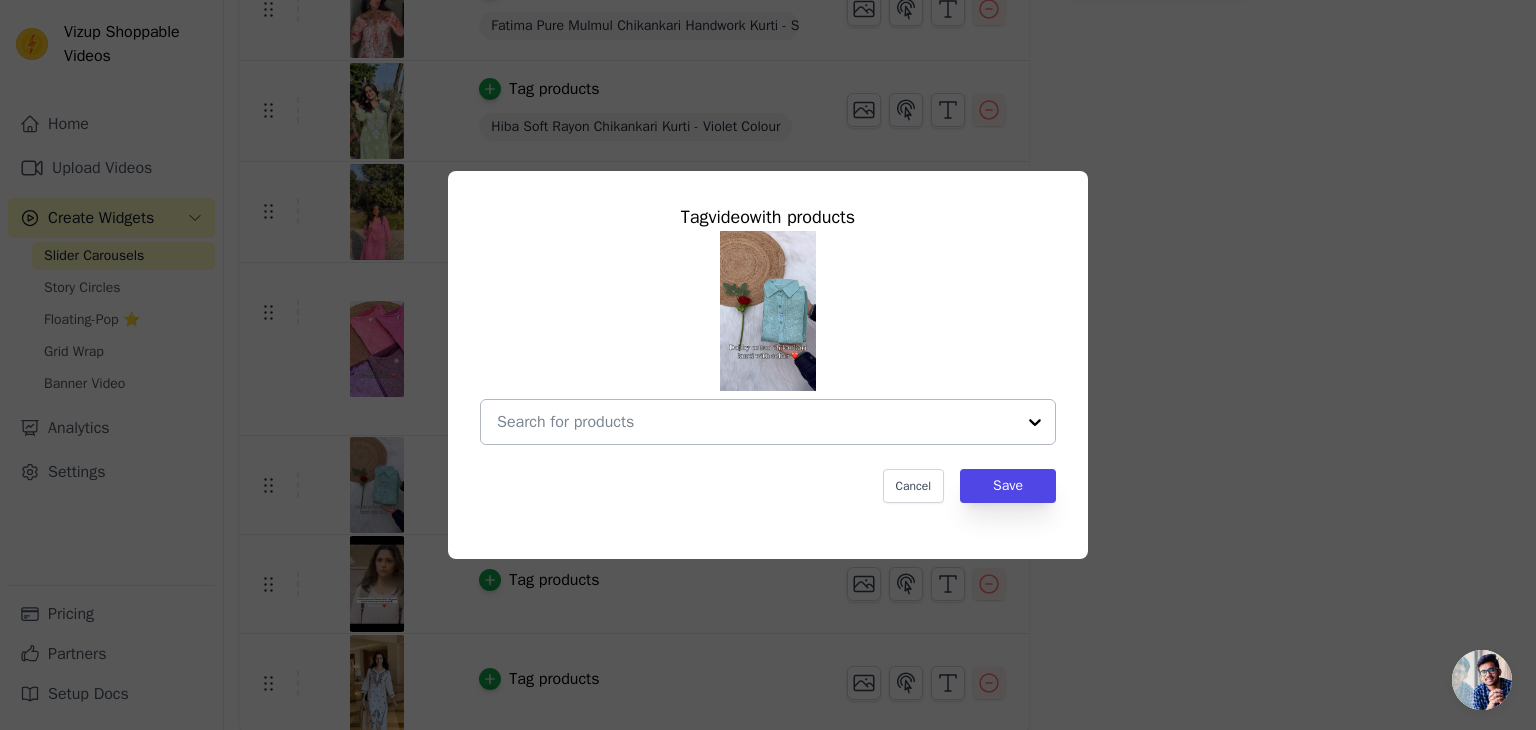 click at bounding box center (756, 422) 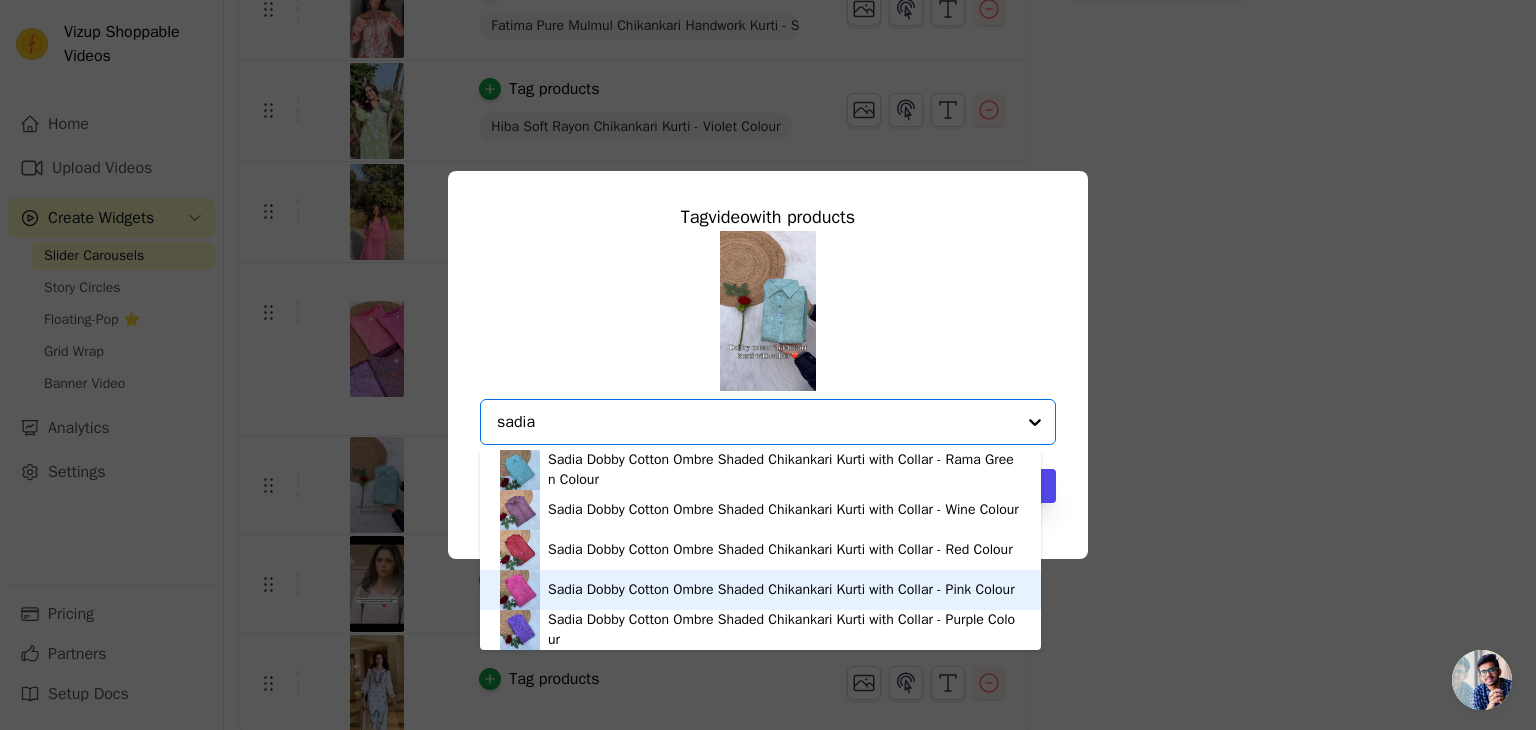 scroll, scrollTop: 5, scrollLeft: 0, axis: vertical 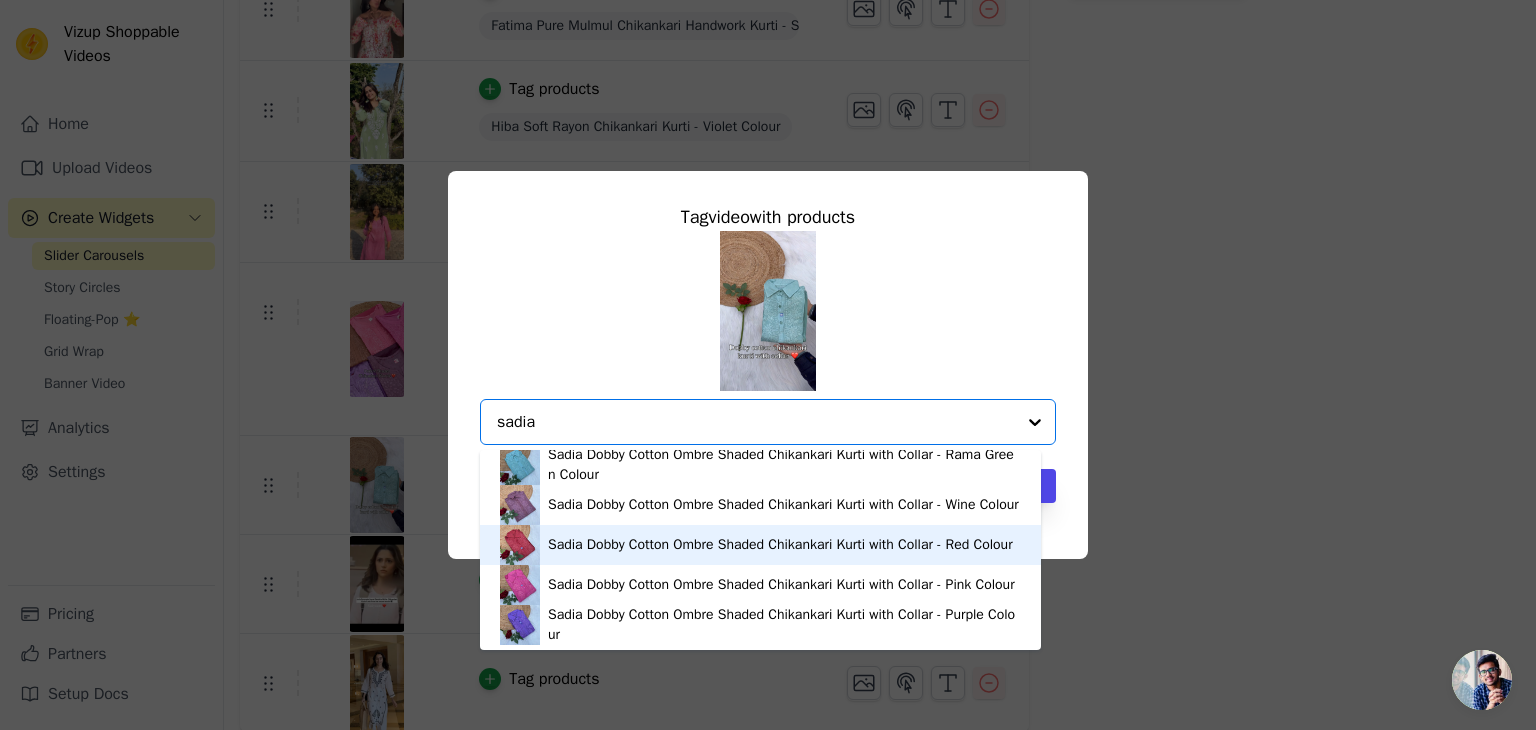 type on "sadia" 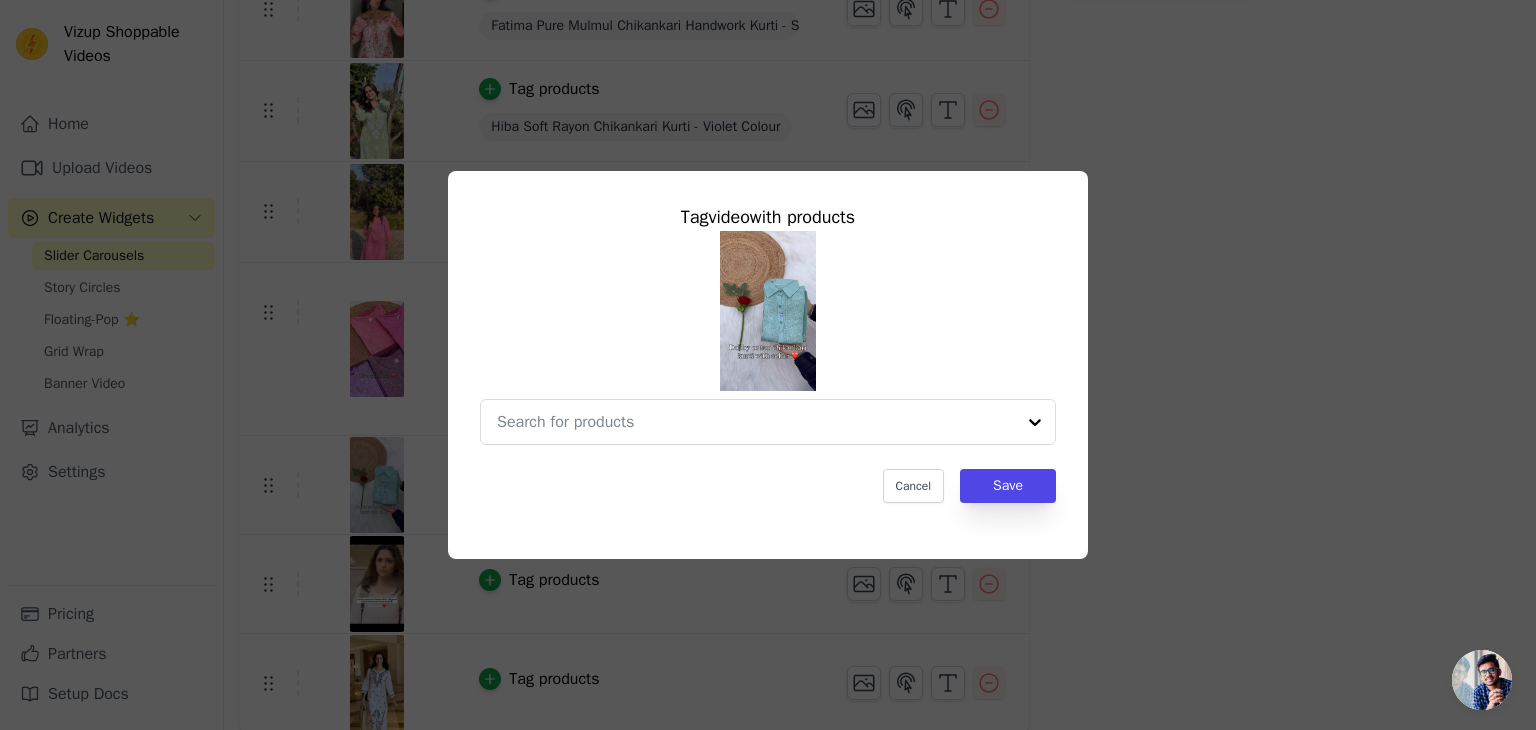 click on "Tag  video  with products                         Cancel   Save" at bounding box center (768, 365) 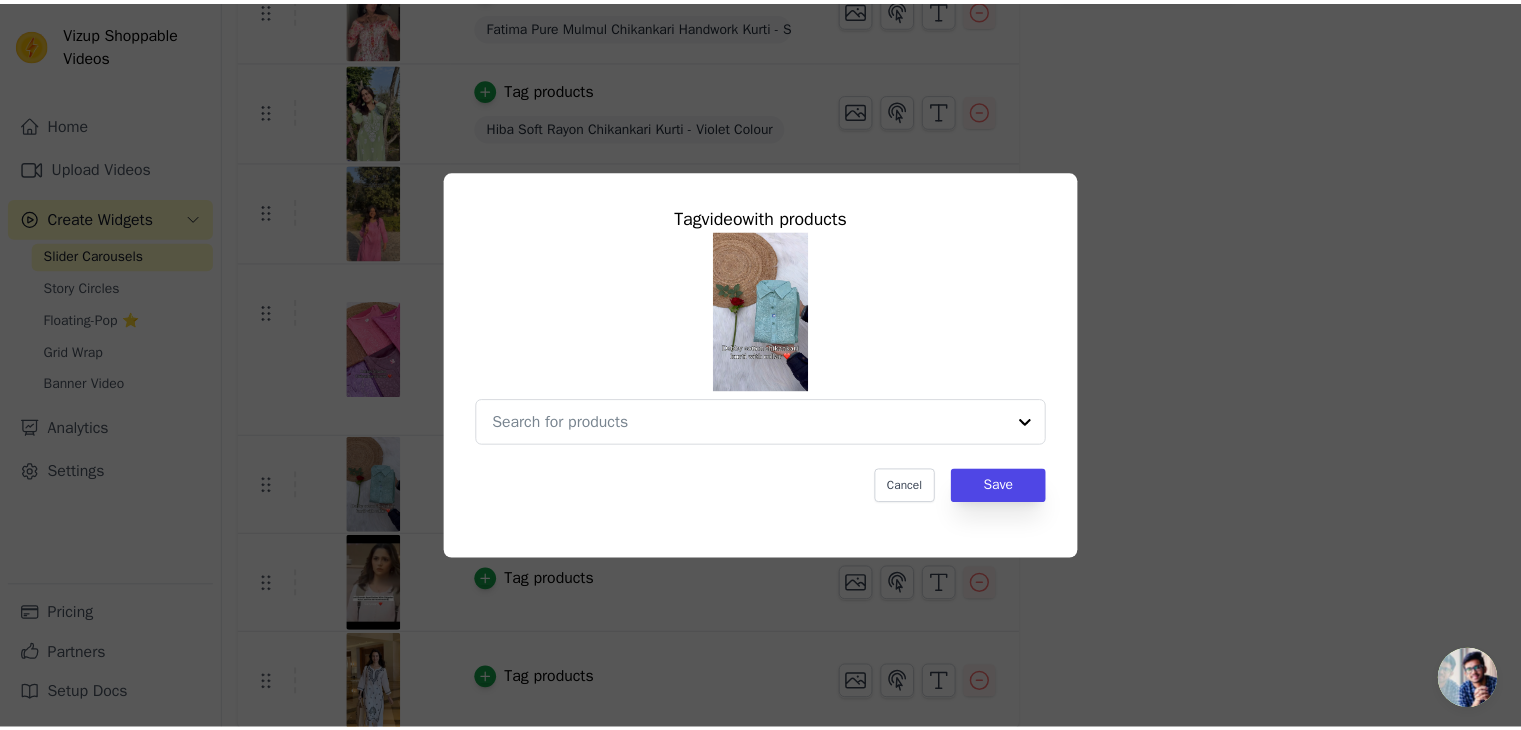 scroll, scrollTop: 603, scrollLeft: 0, axis: vertical 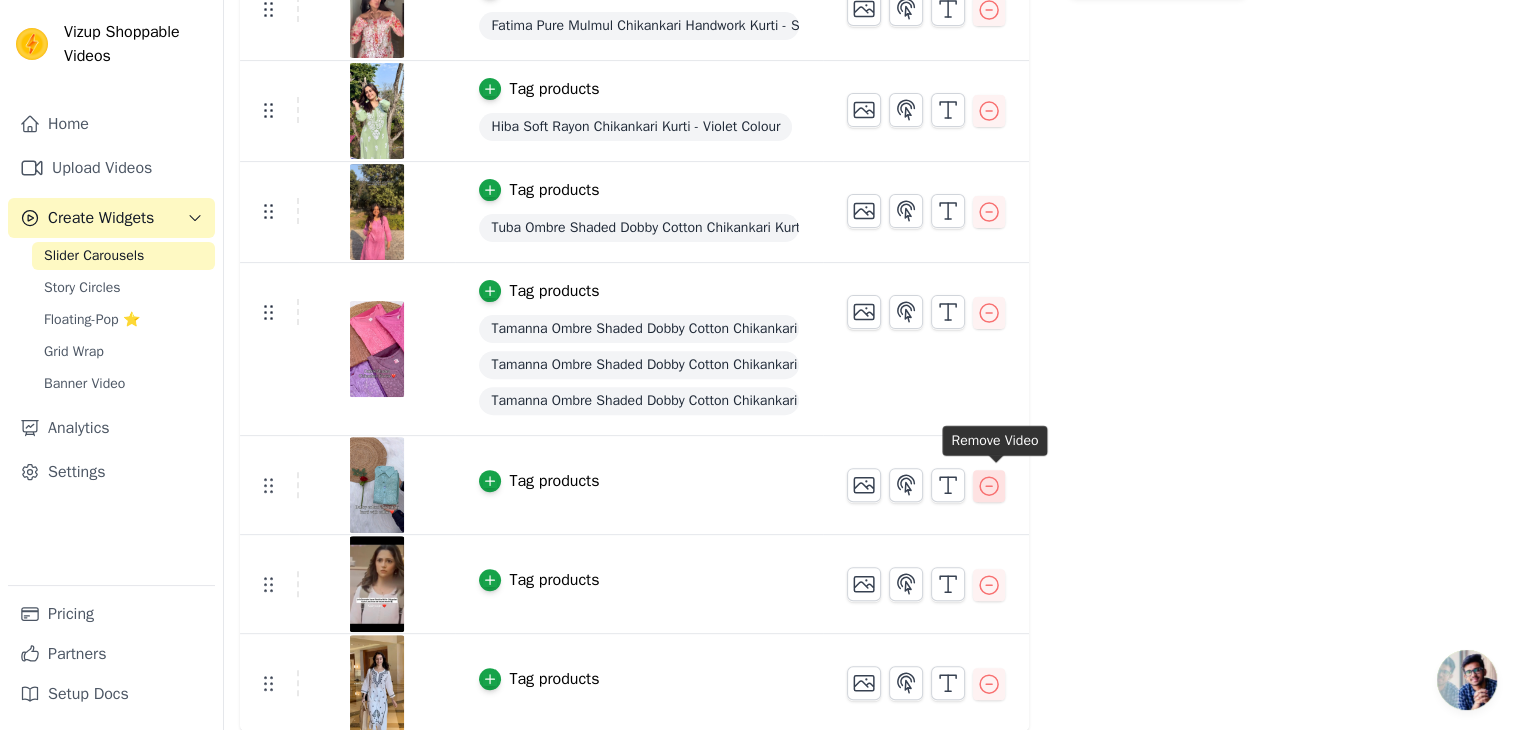 click 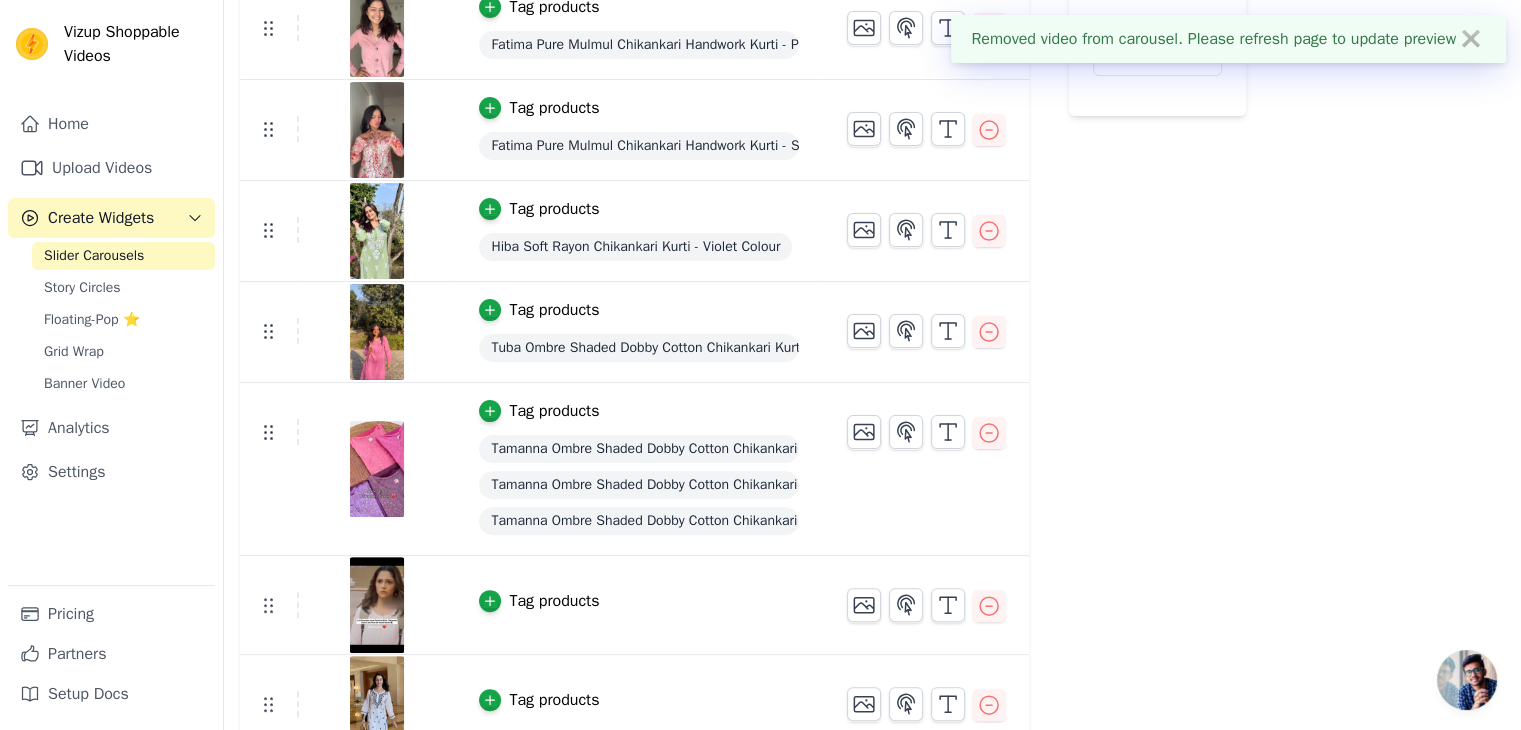 scroll, scrollTop: 504, scrollLeft: 0, axis: vertical 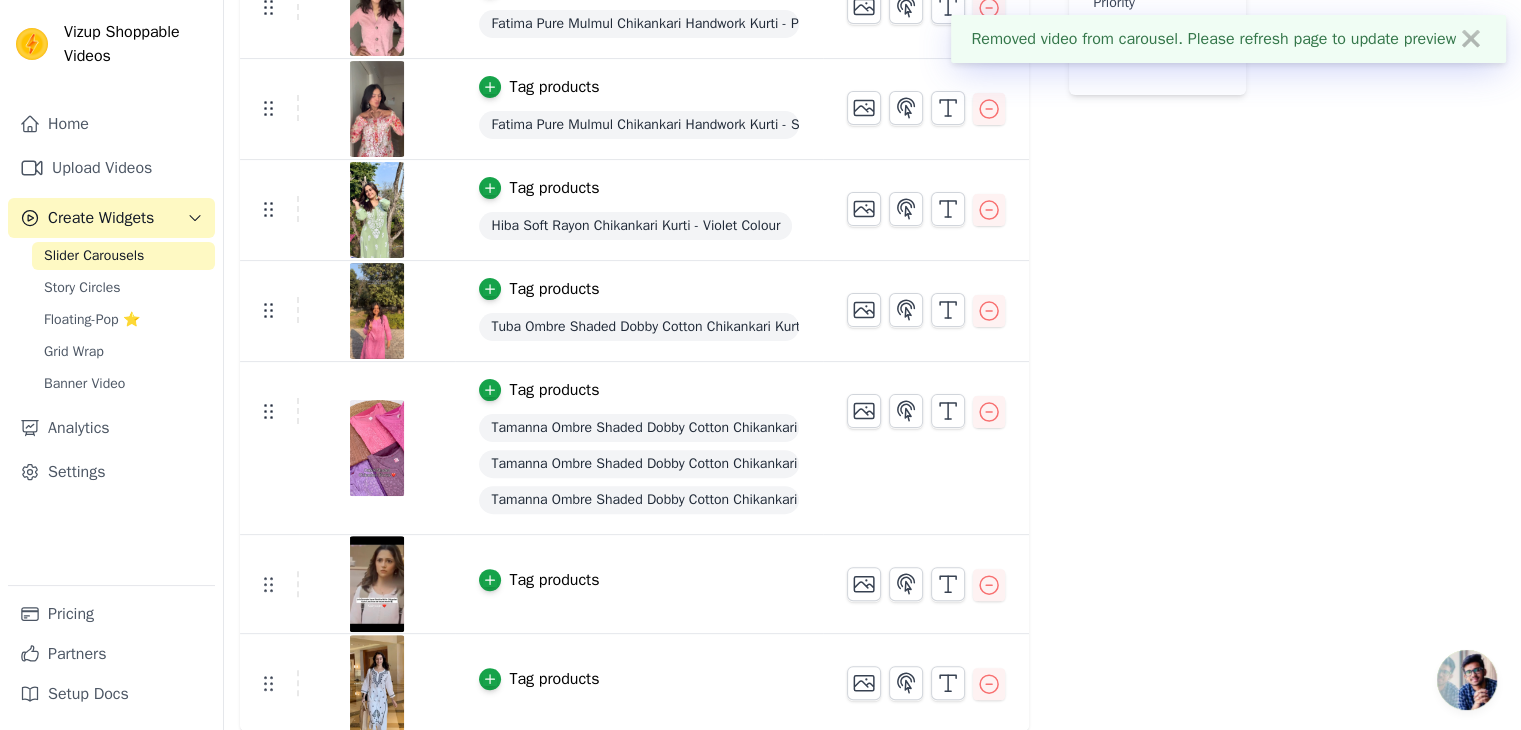 click on "Tag products" at bounding box center (554, 580) 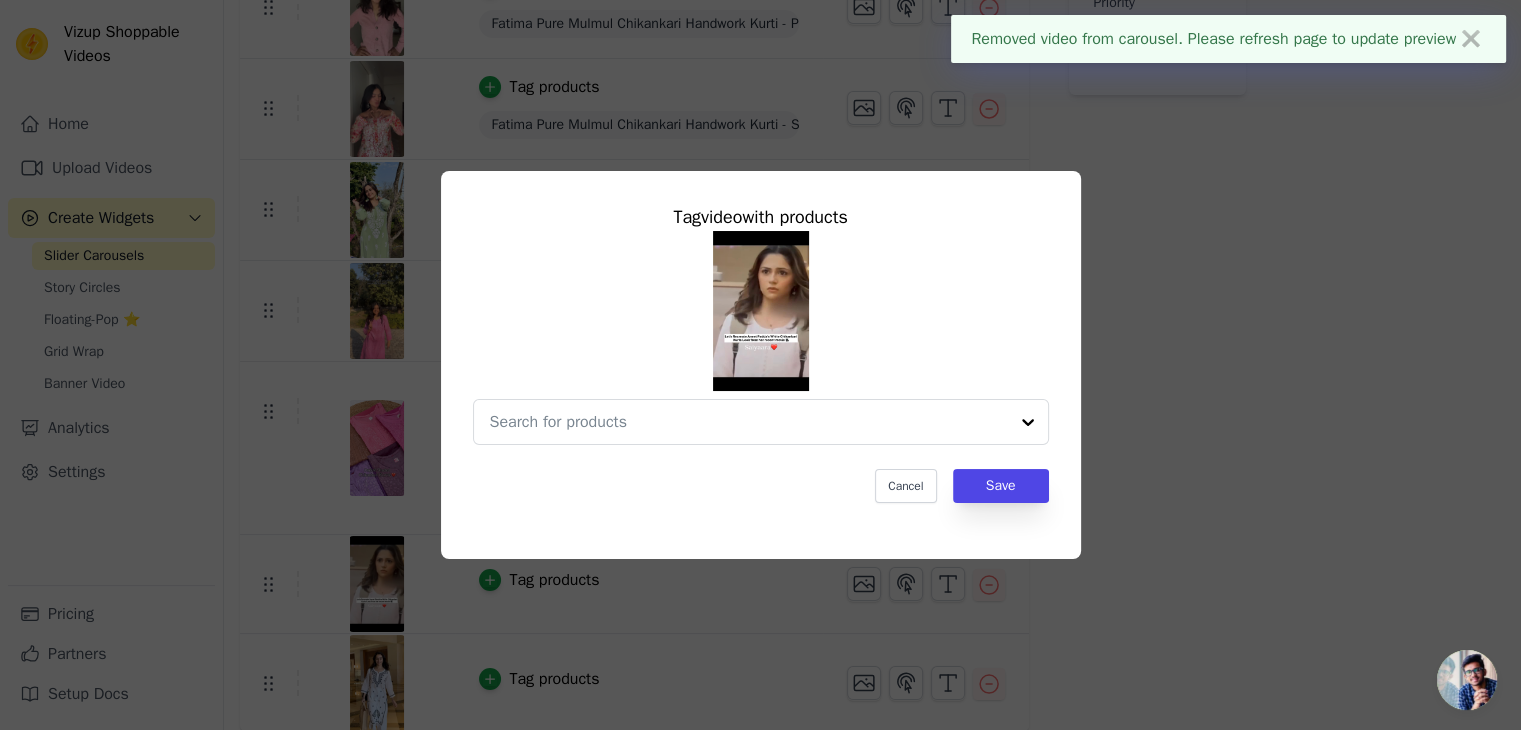 scroll, scrollTop: 0, scrollLeft: 0, axis: both 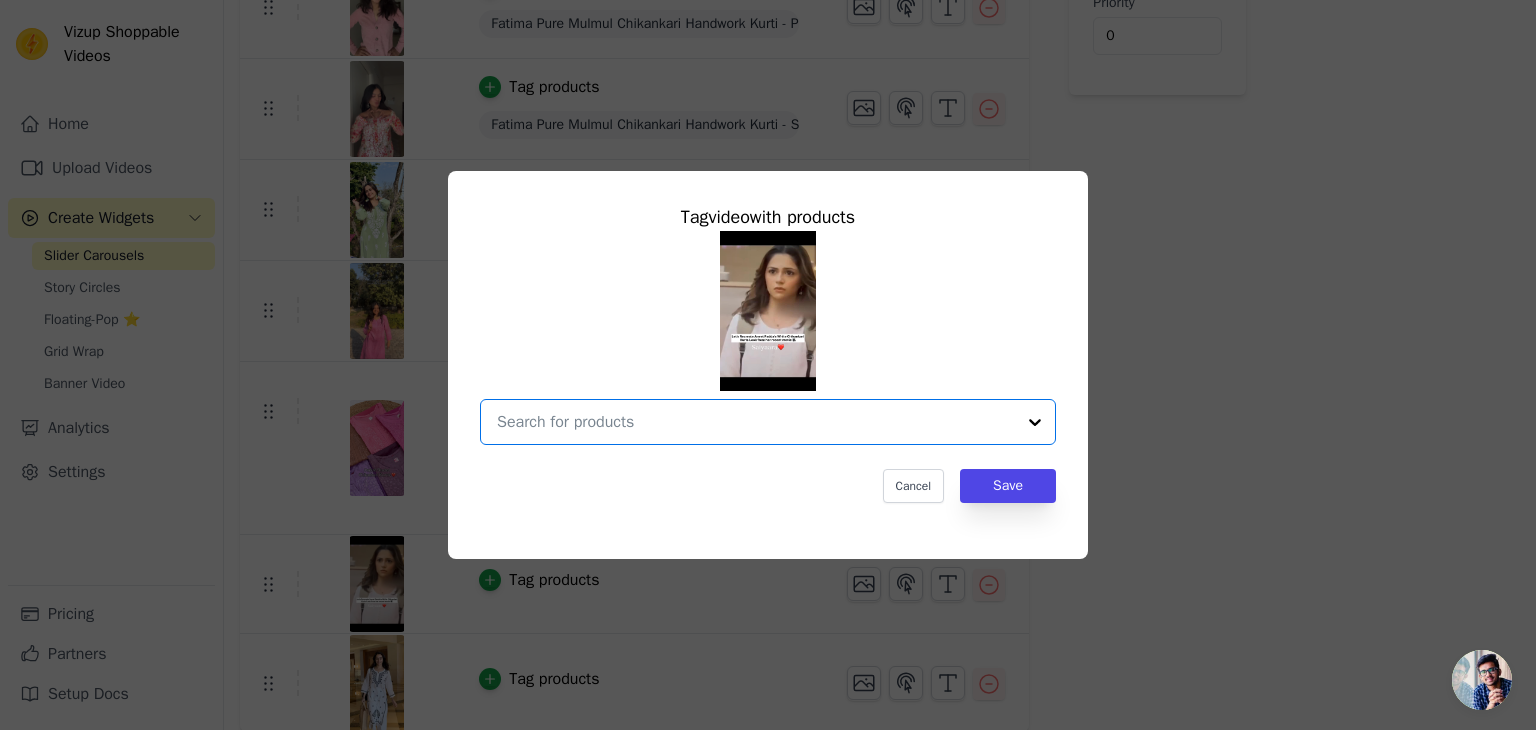 click at bounding box center [756, 422] 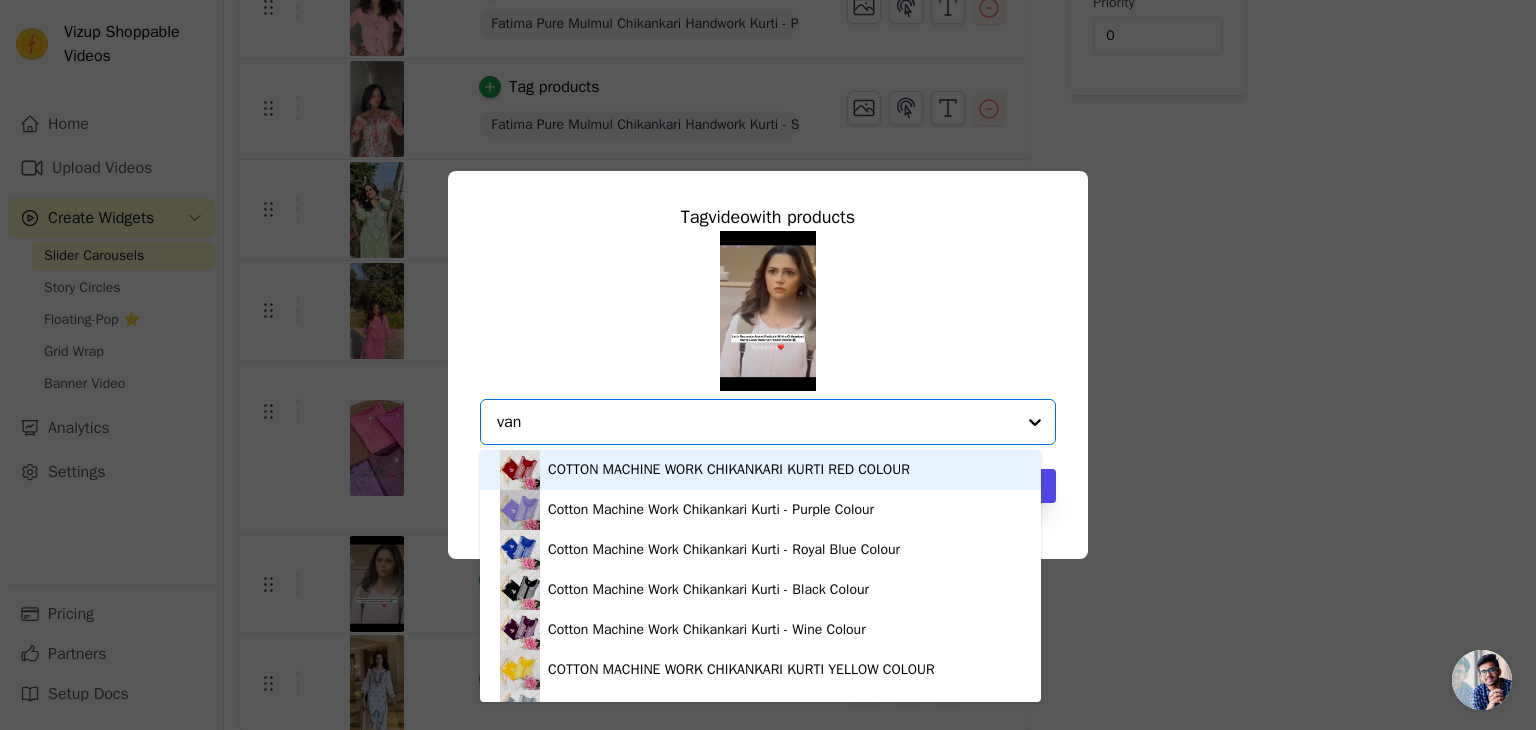 type on "vani" 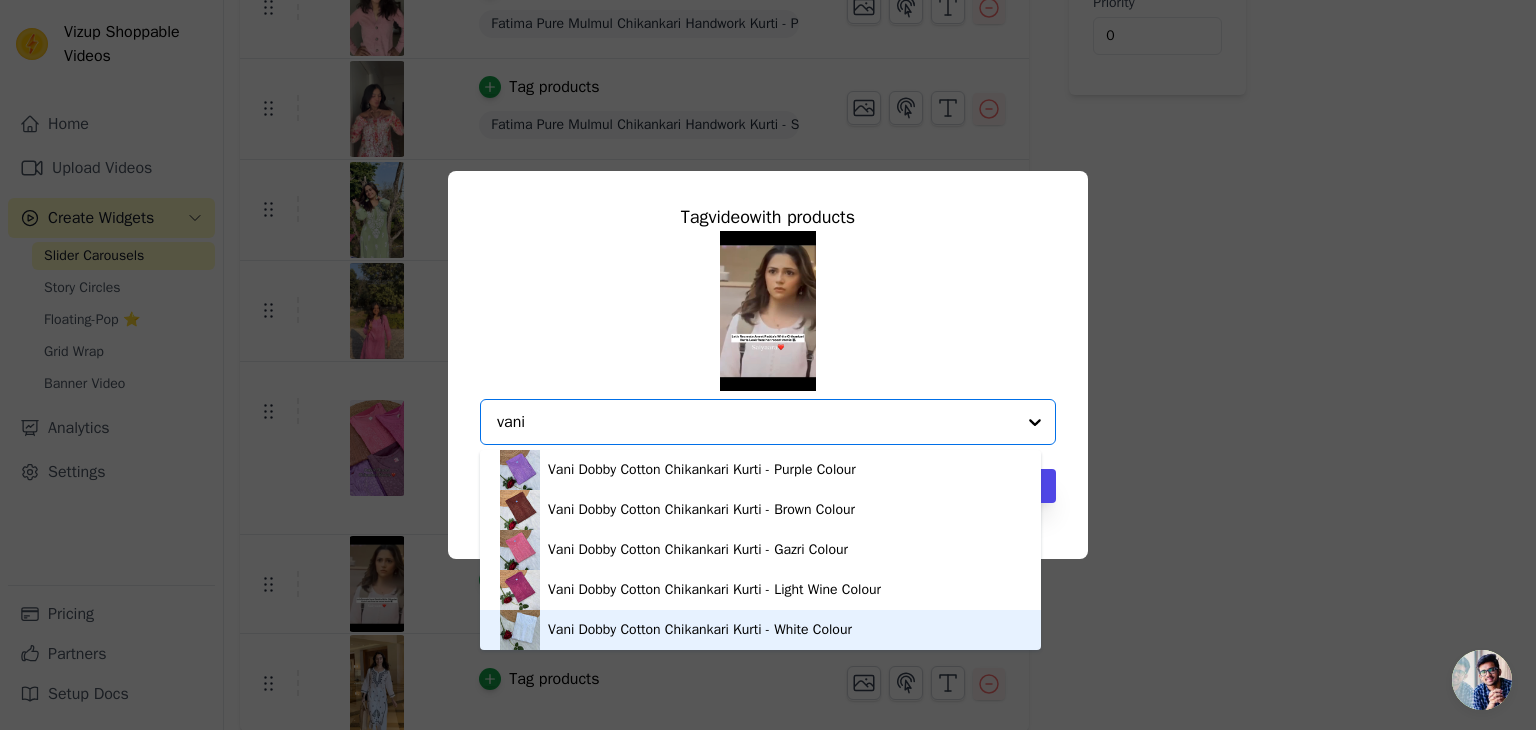 click on "Vani Dobby Cotton Chikankari Kurti - White Colour" at bounding box center (760, 630) 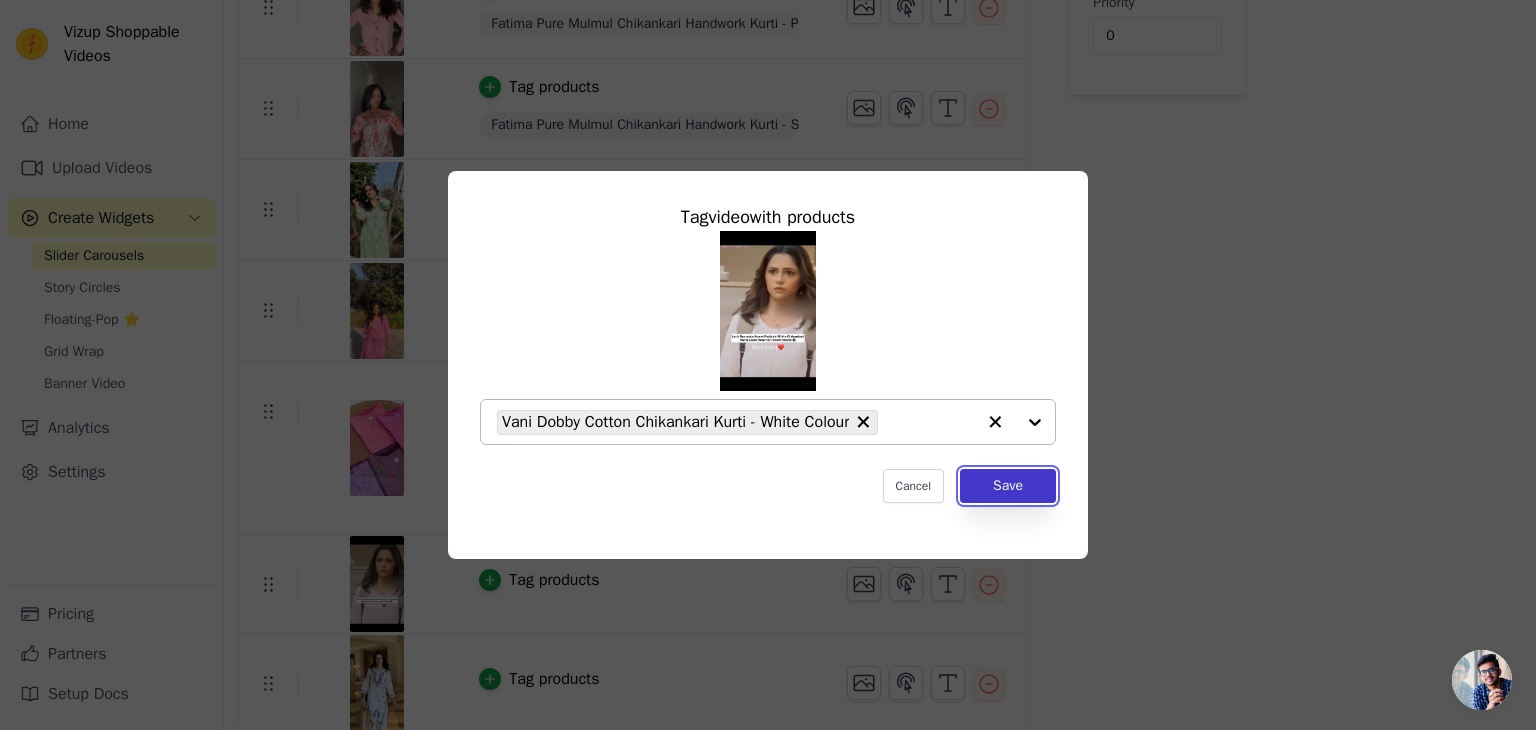 click on "Save" at bounding box center (1008, 486) 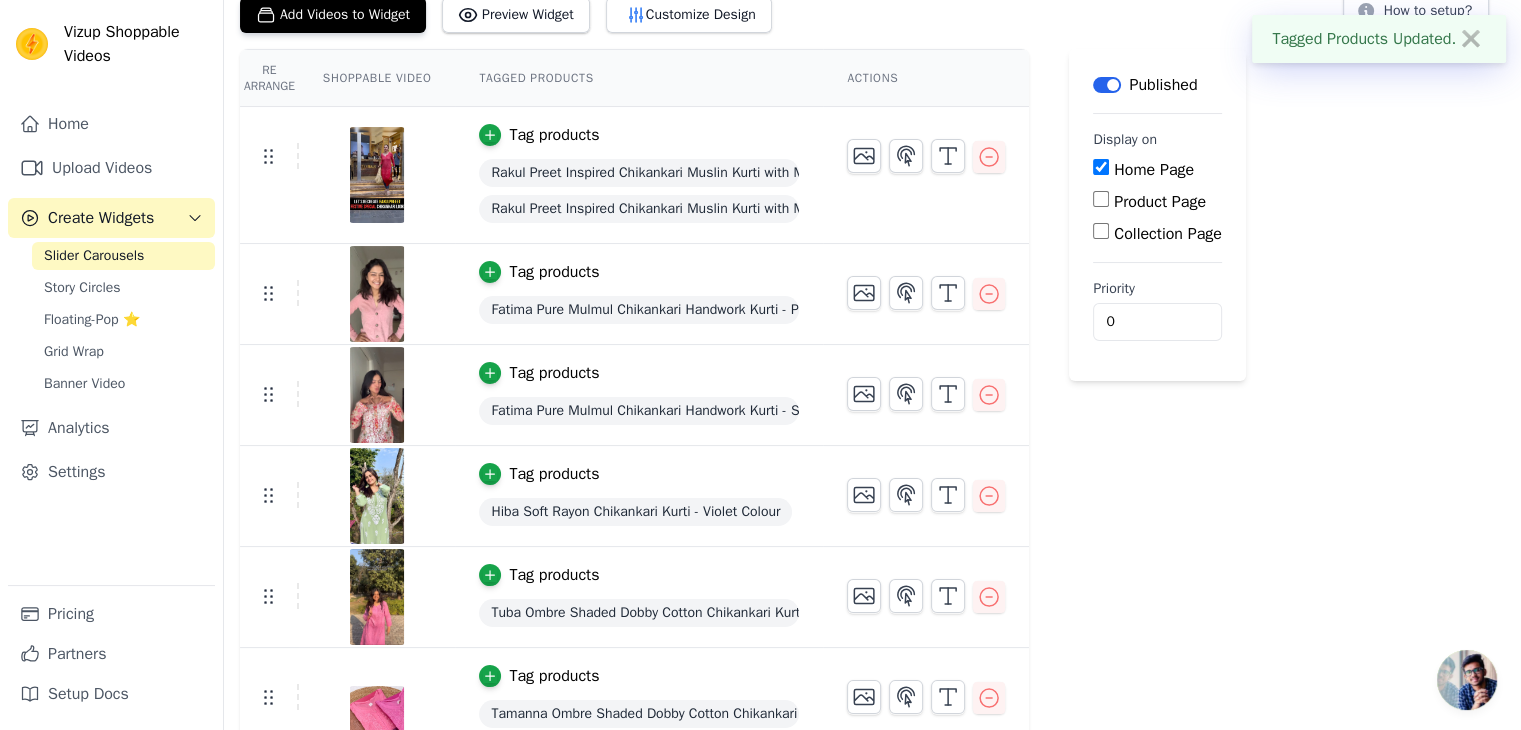 scroll, scrollTop: 506, scrollLeft: 0, axis: vertical 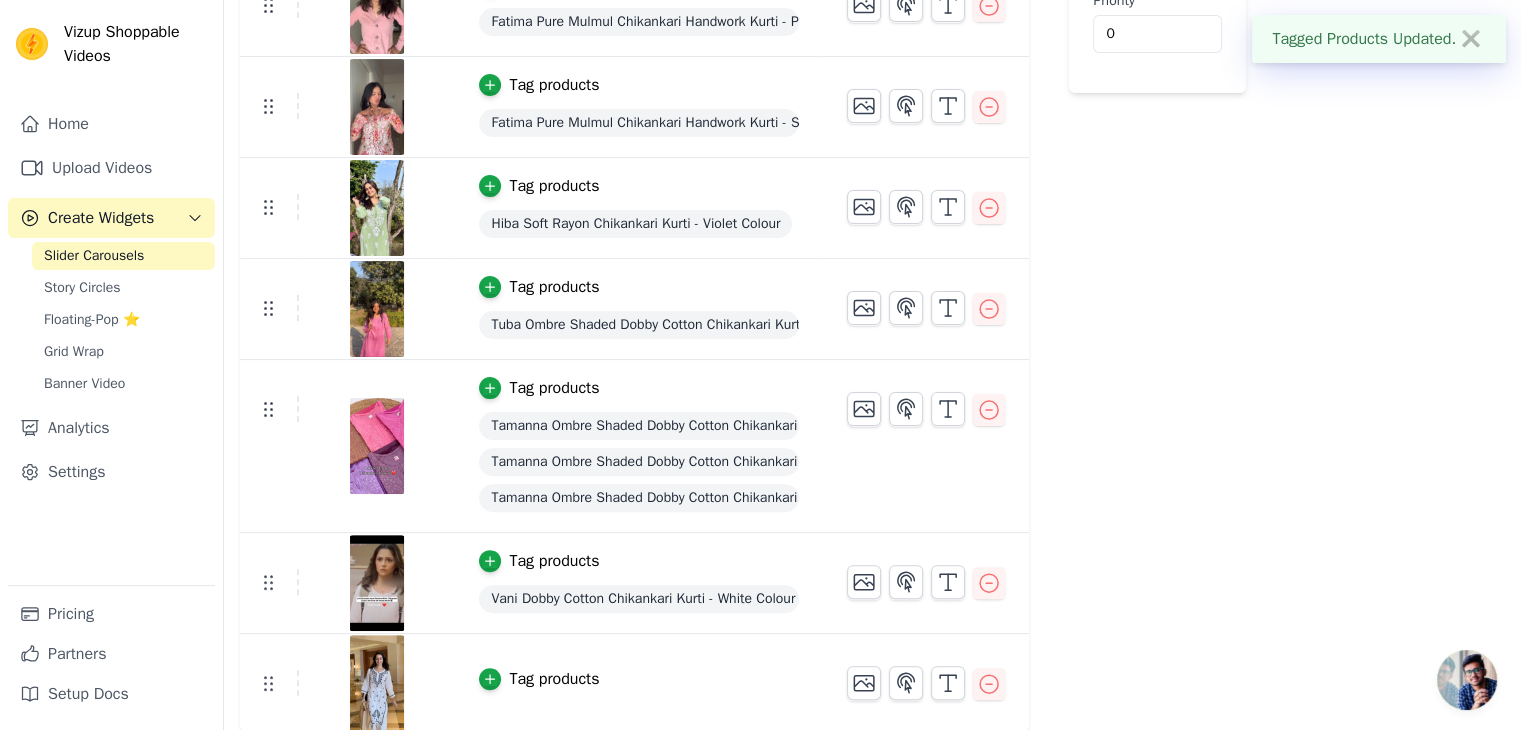 click on "Tag products" at bounding box center (554, 679) 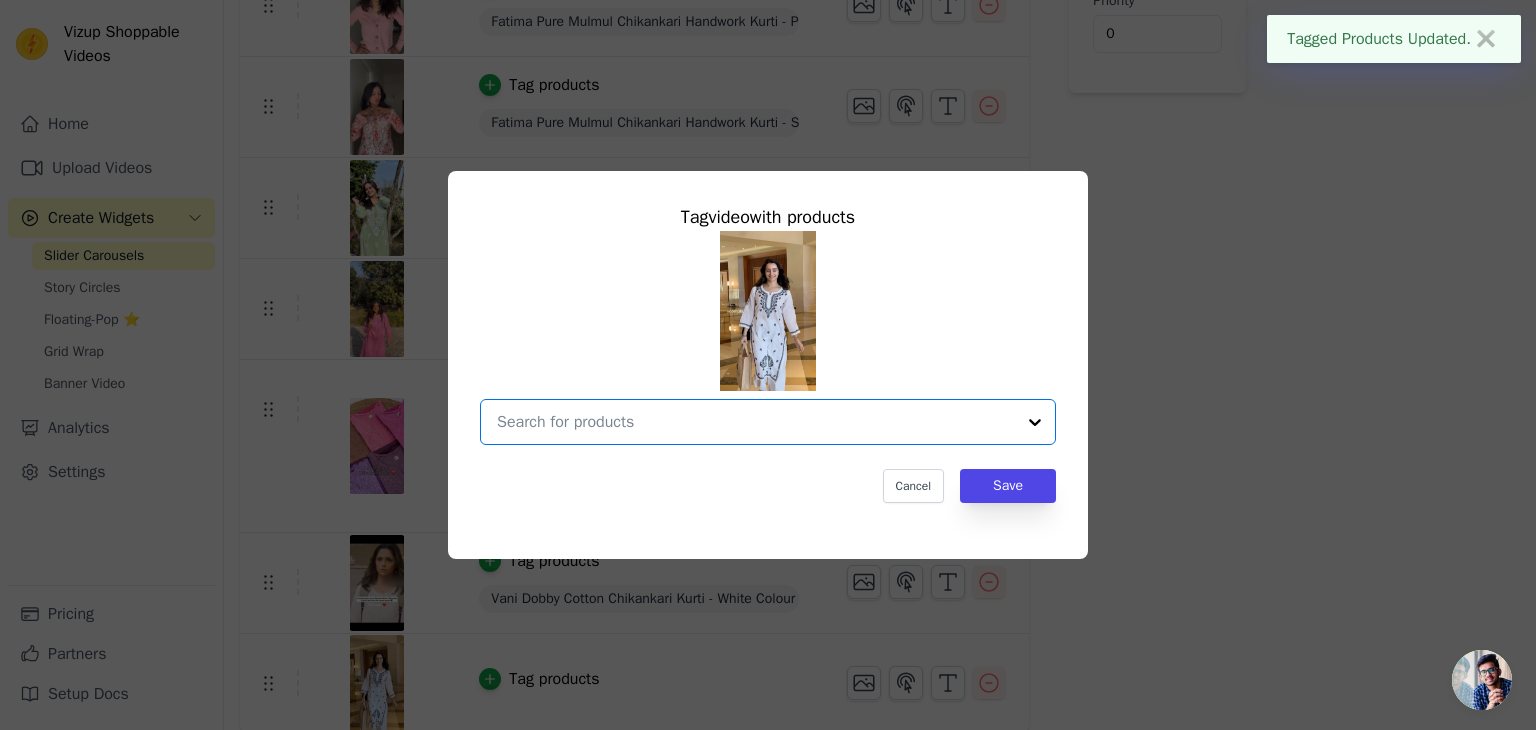 click at bounding box center (756, 422) 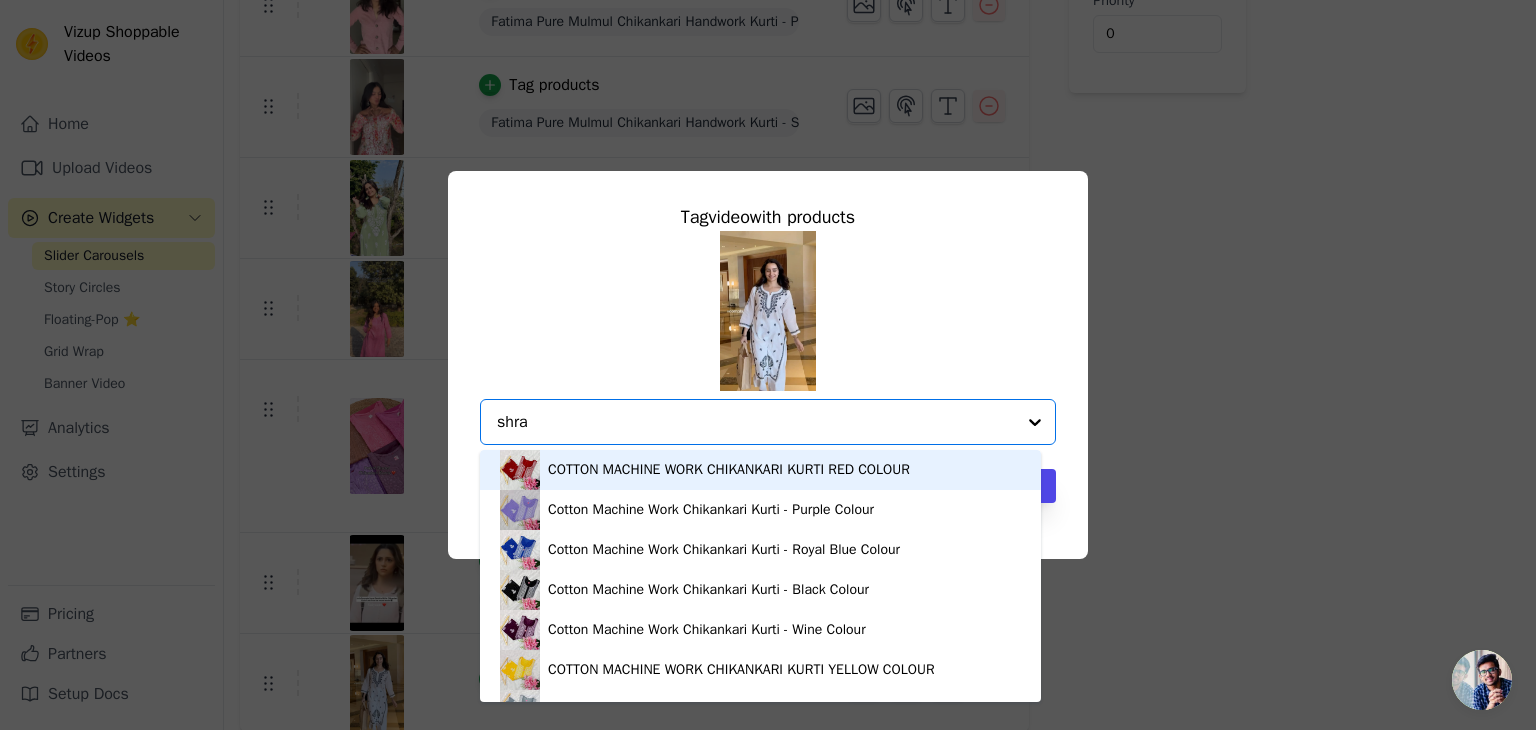 type on "shrad" 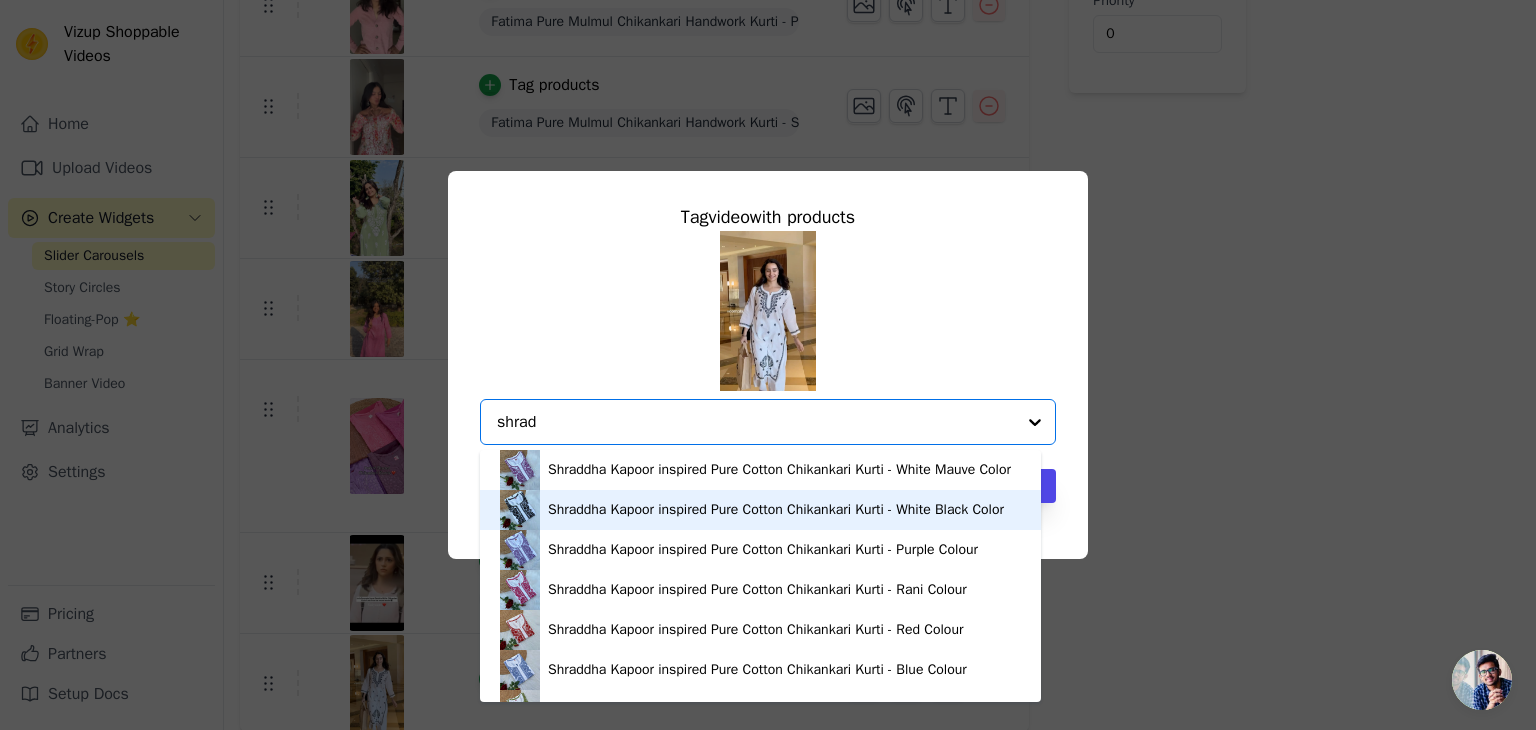 click on "Shraddha Kapoor inspired Pure Cotton Chikankari Kurti - White Black Color" at bounding box center [776, 510] 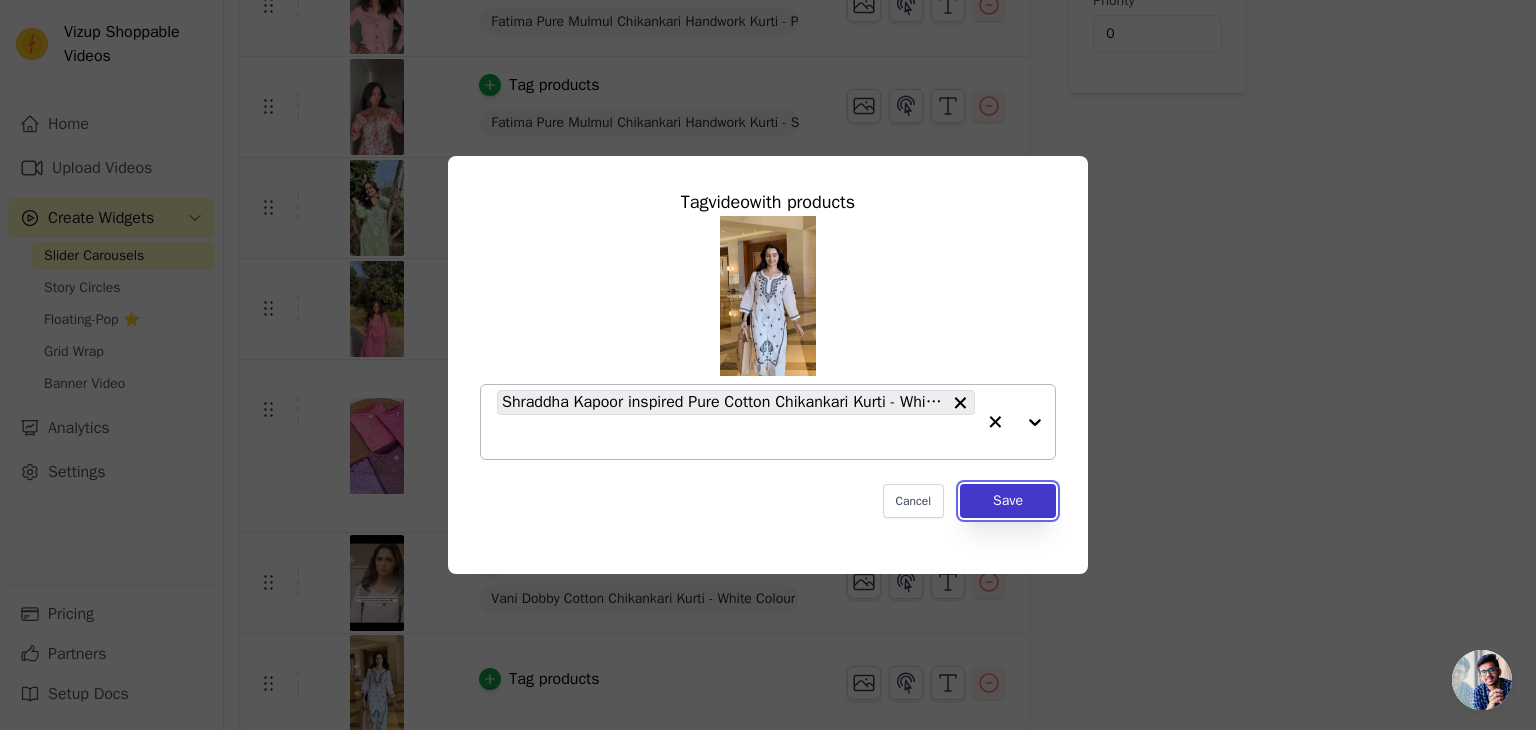 click on "Save" at bounding box center [1008, 501] 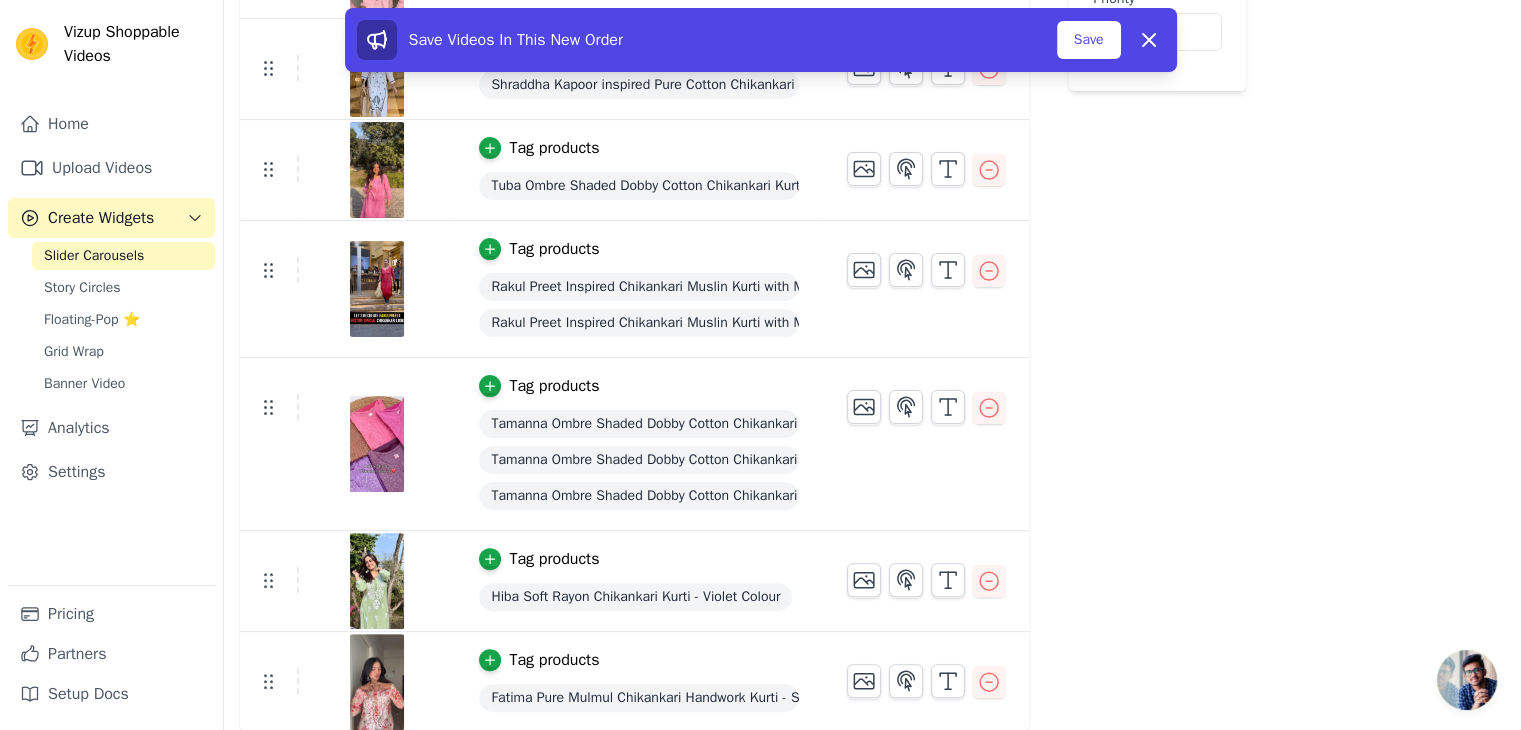 scroll, scrollTop: 0, scrollLeft: 0, axis: both 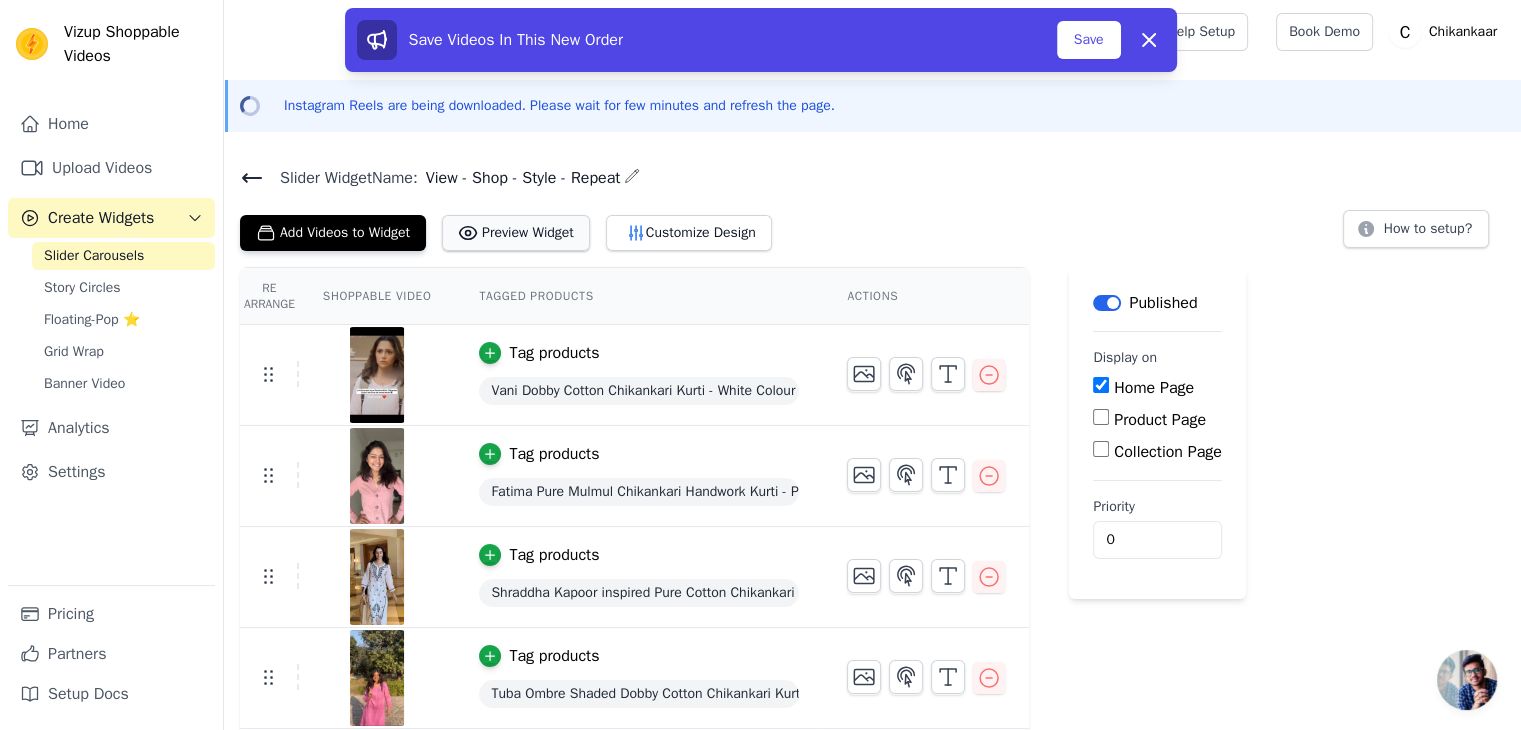 click on "Preview Widget" at bounding box center [516, 233] 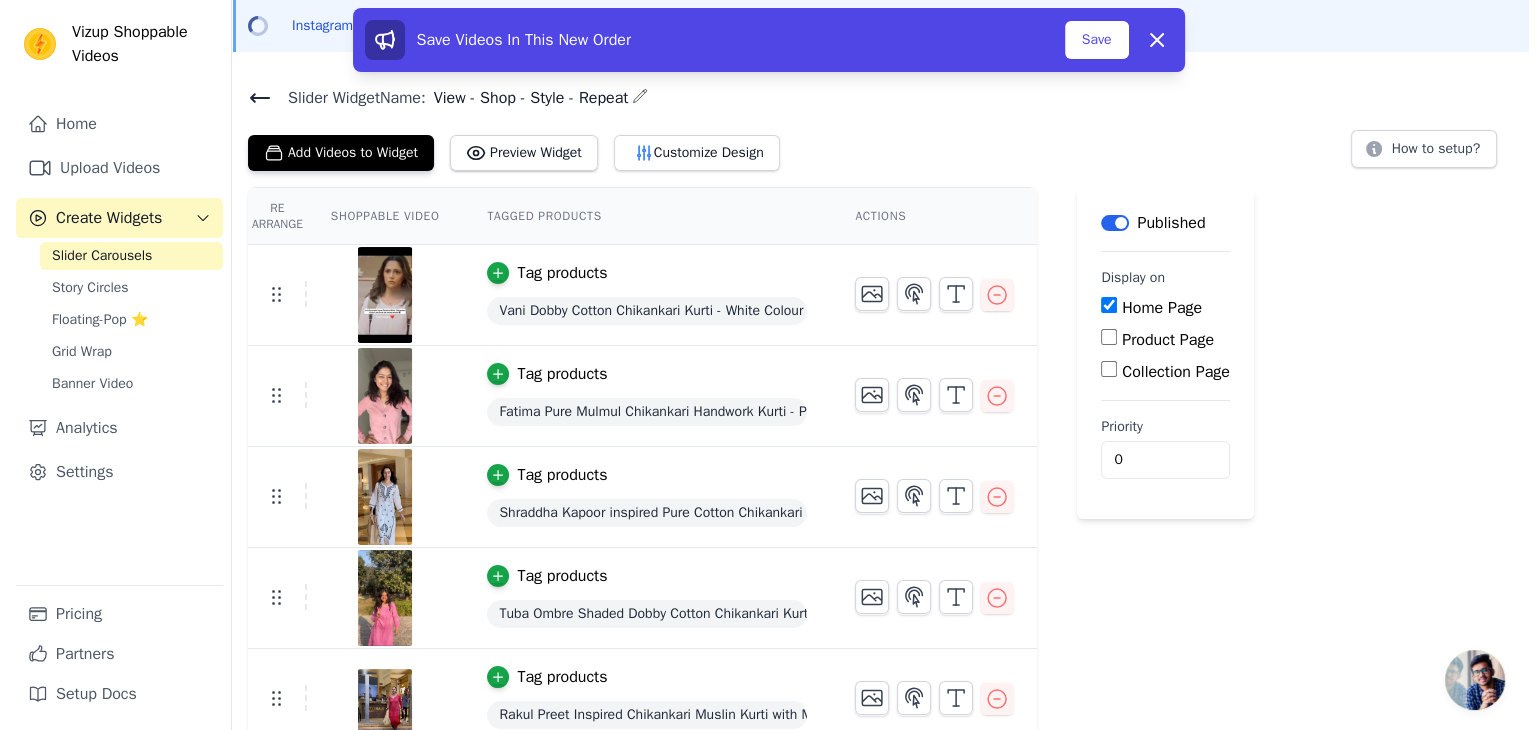 scroll, scrollTop: 0, scrollLeft: 0, axis: both 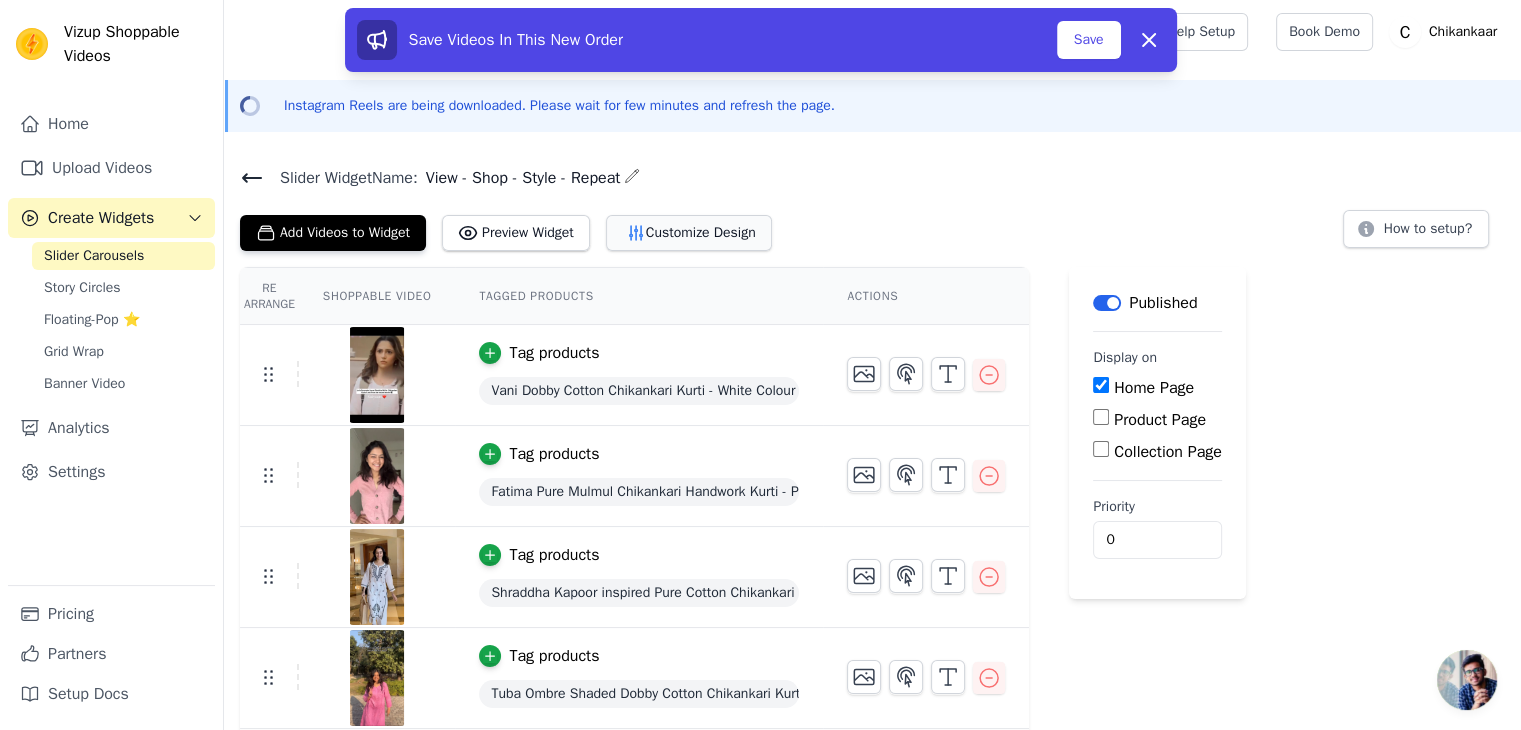 click on "Customize Design" at bounding box center (689, 233) 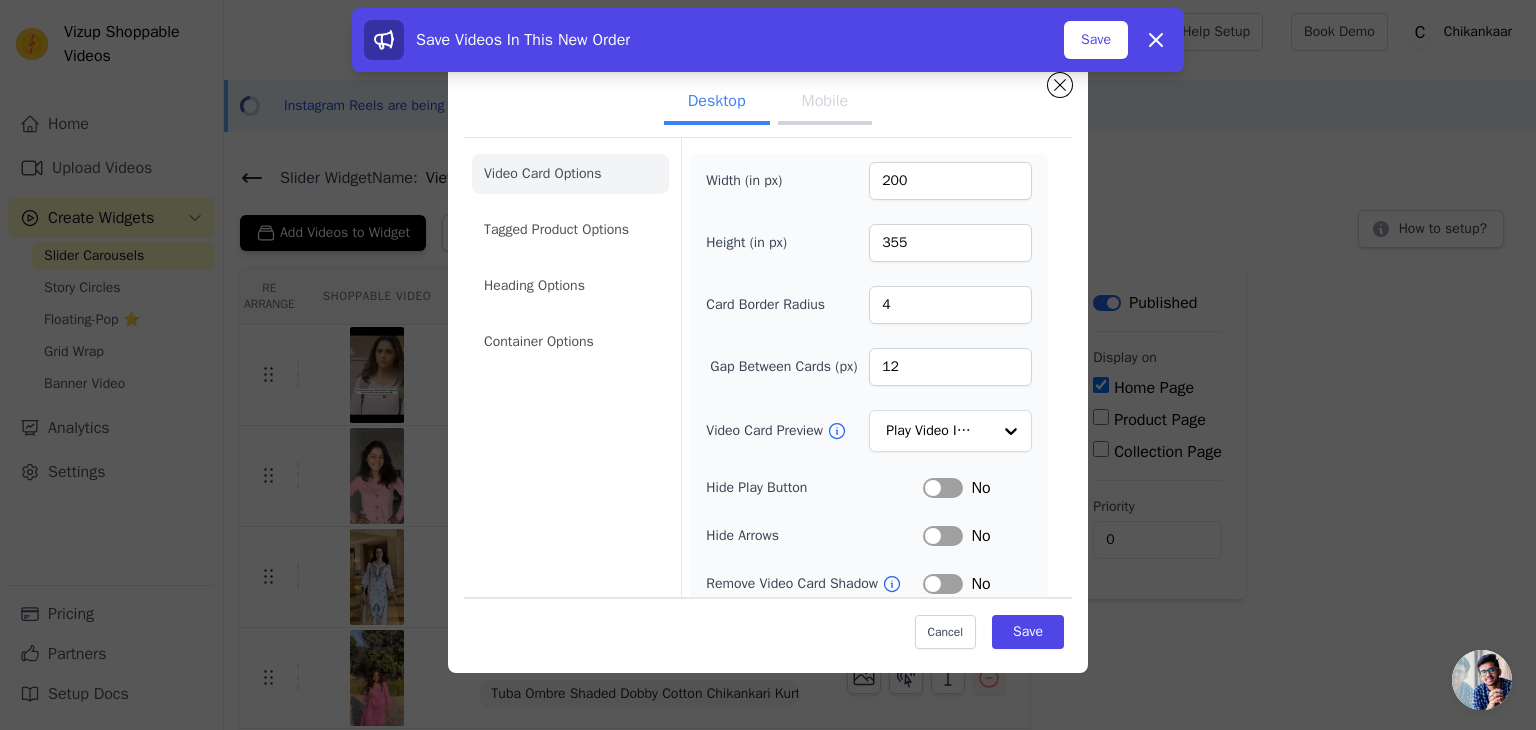 click on "Mobile" at bounding box center (825, 103) 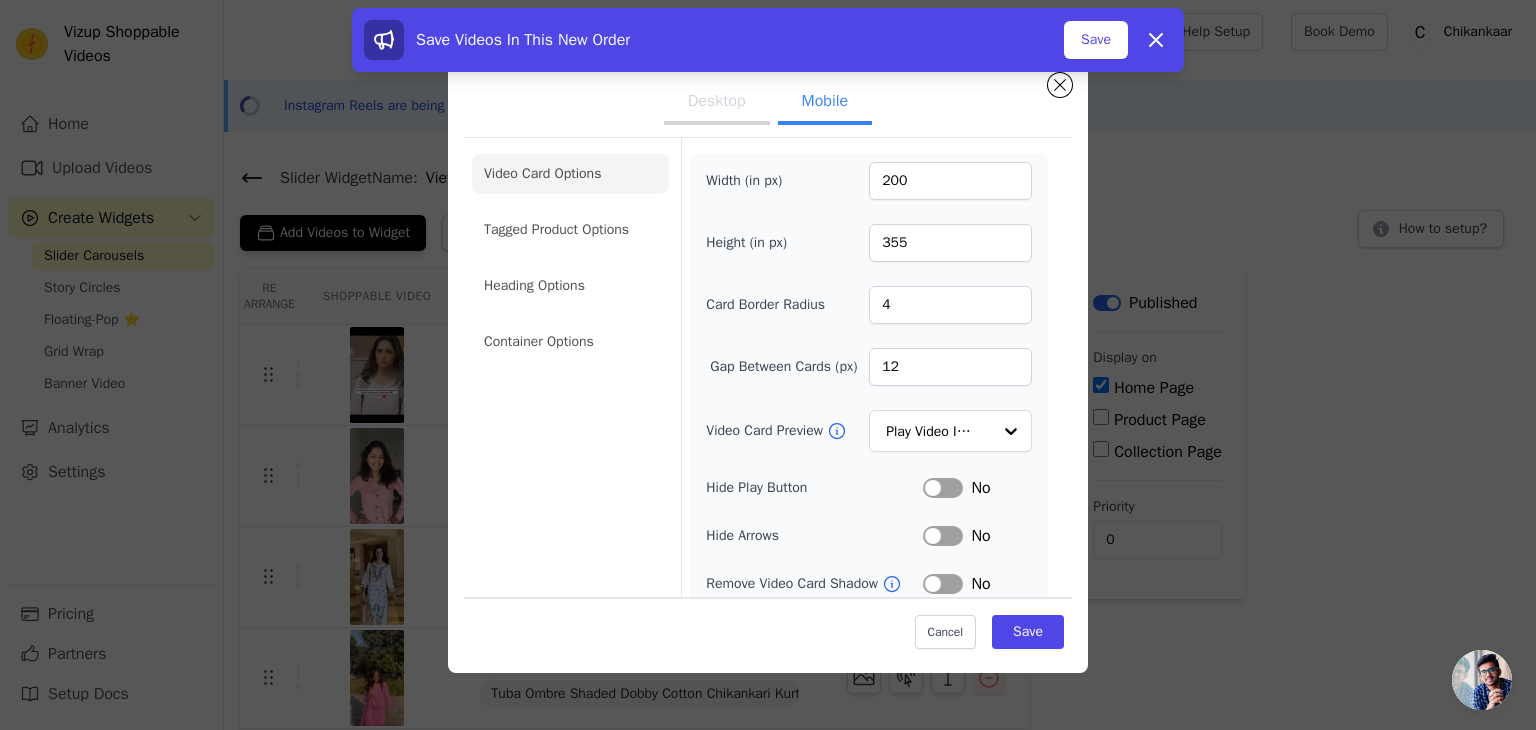 click on "Desktop" at bounding box center [717, 103] 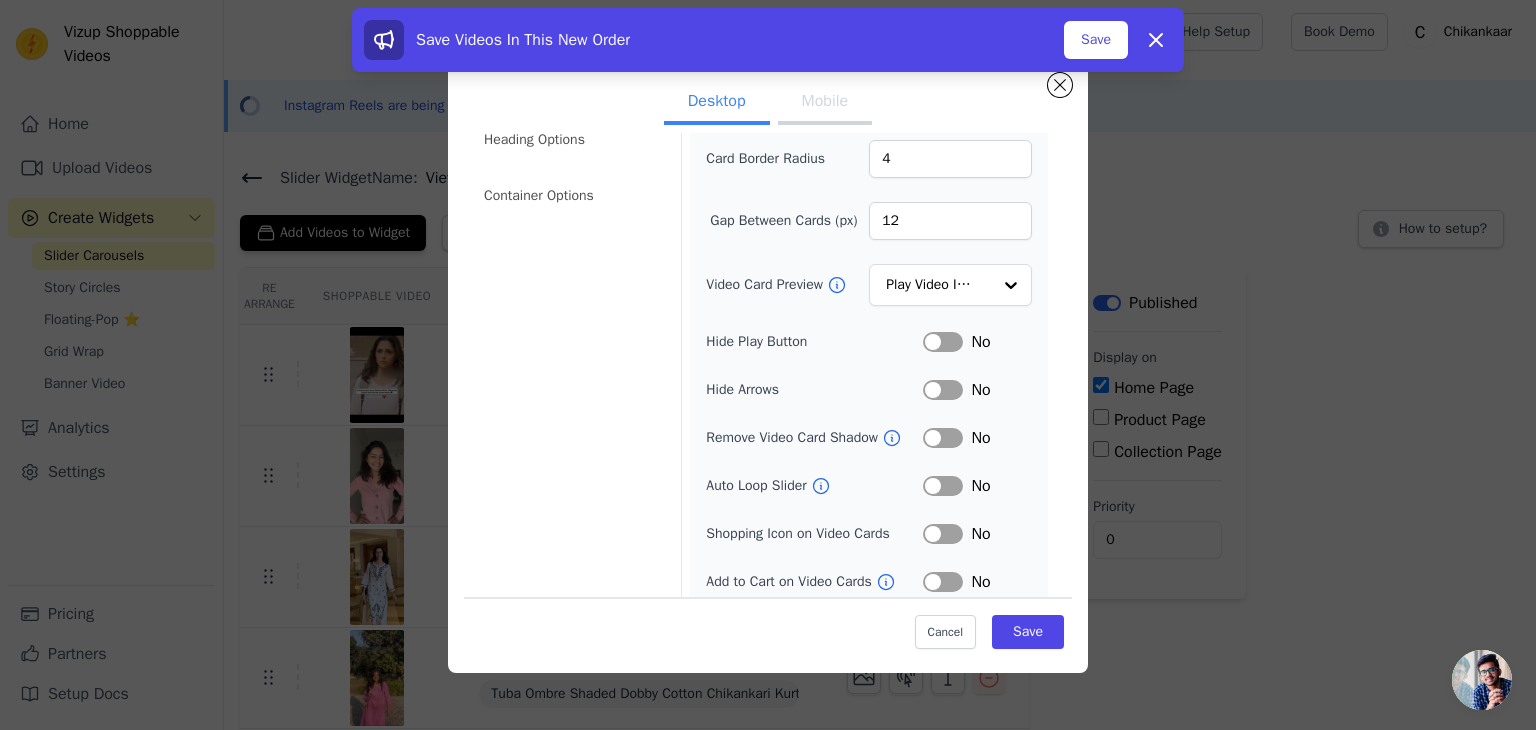scroll, scrollTop: 156, scrollLeft: 0, axis: vertical 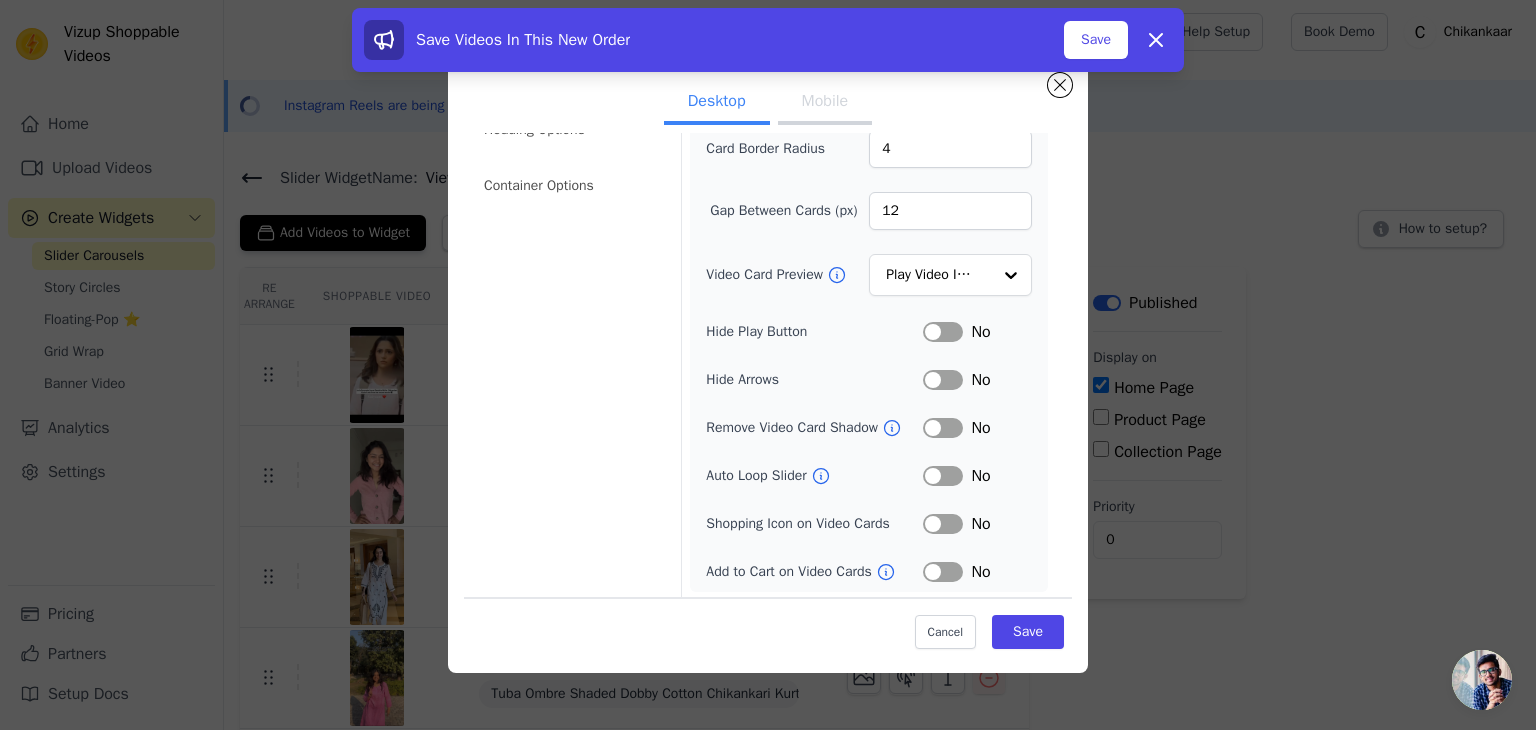 click on "Label" at bounding box center [943, 476] 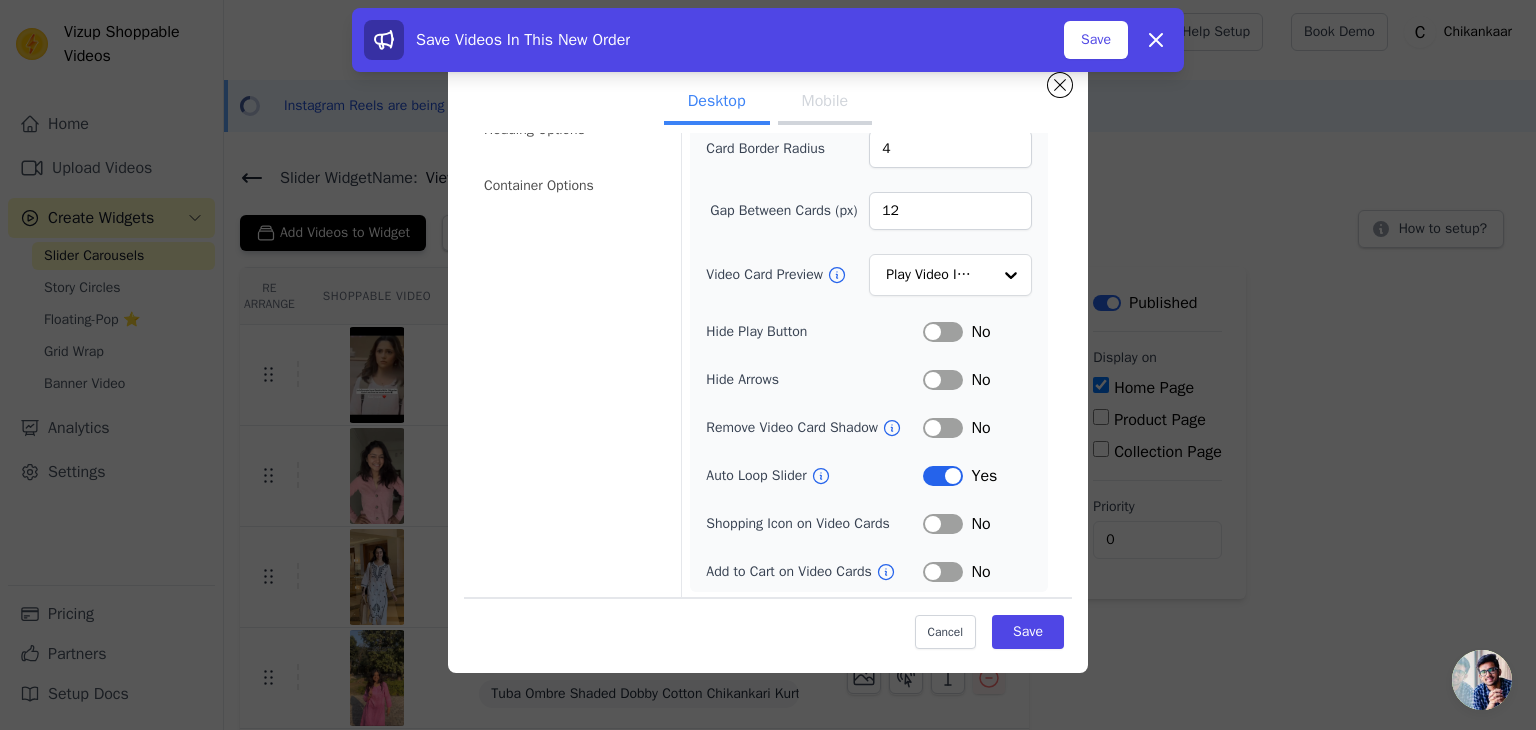 click on "Label" at bounding box center [943, 476] 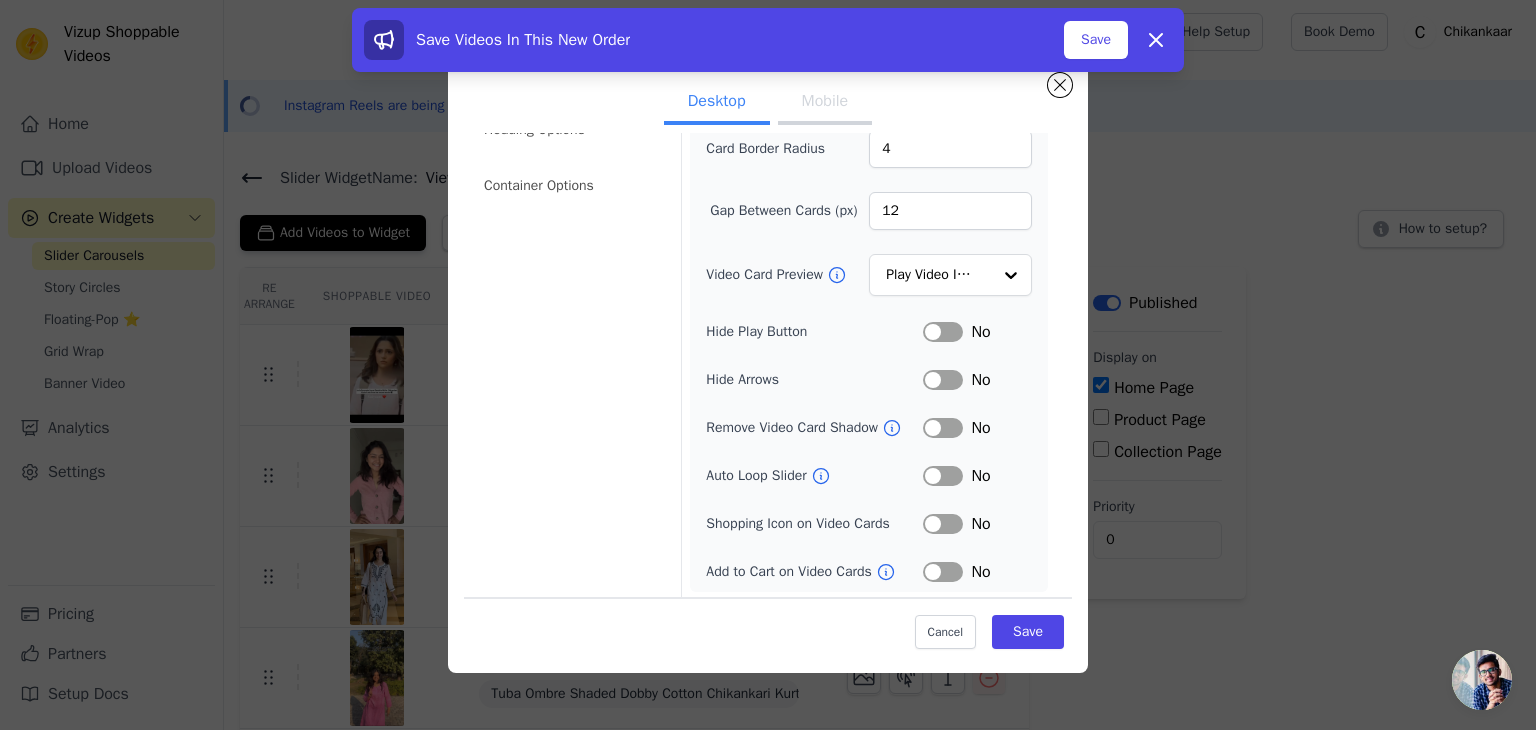 click on "Label" at bounding box center (943, 476) 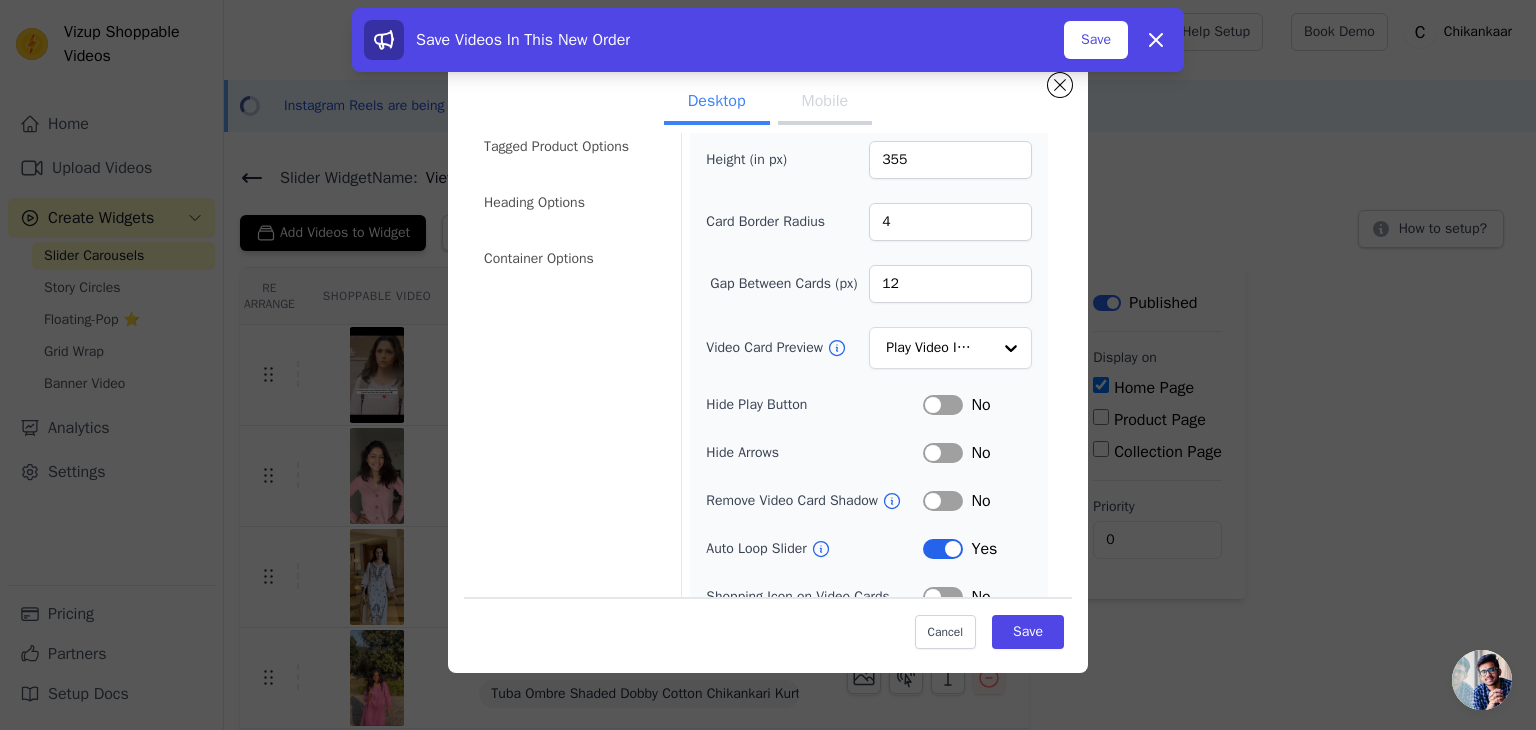 scroll, scrollTop: 57, scrollLeft: 0, axis: vertical 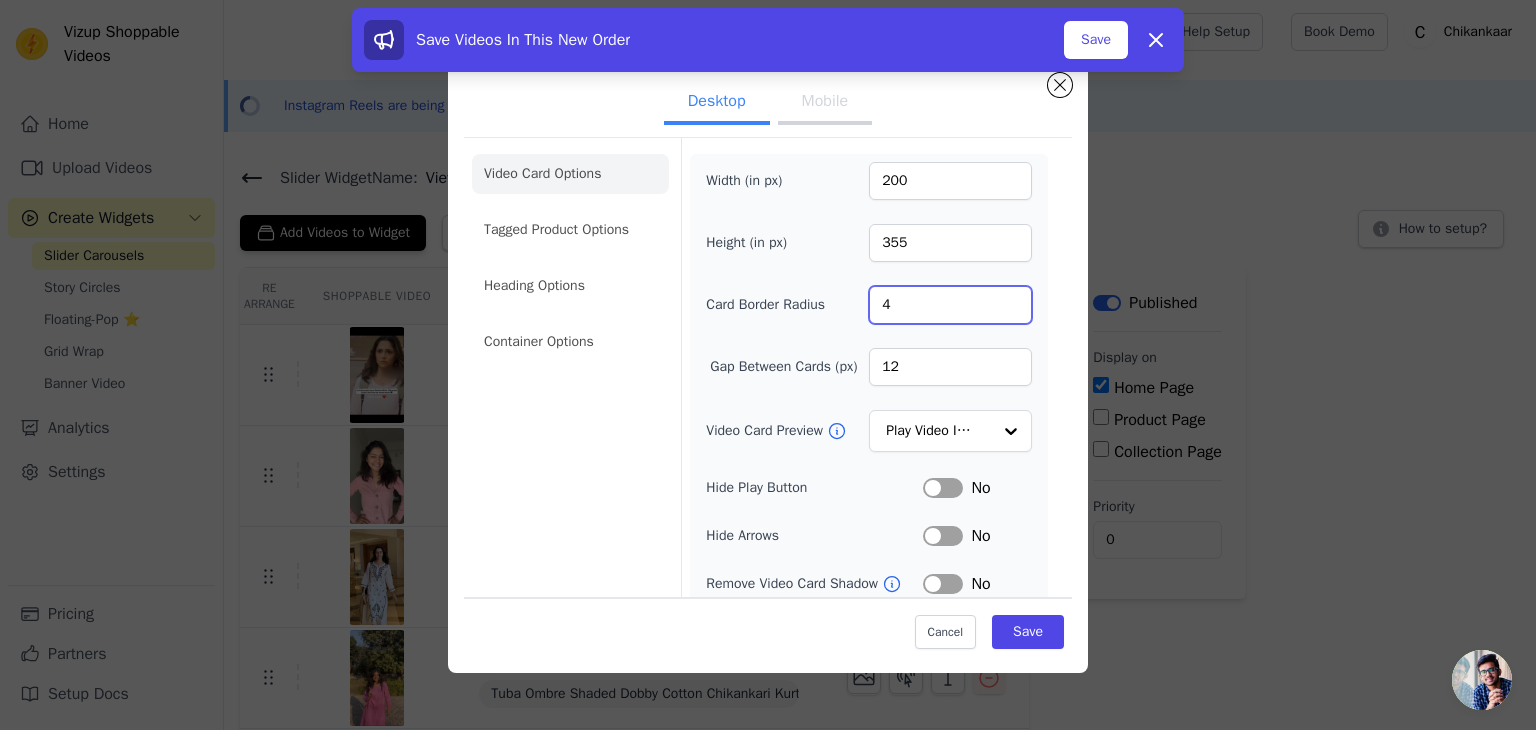 click on "4" at bounding box center [950, 305] 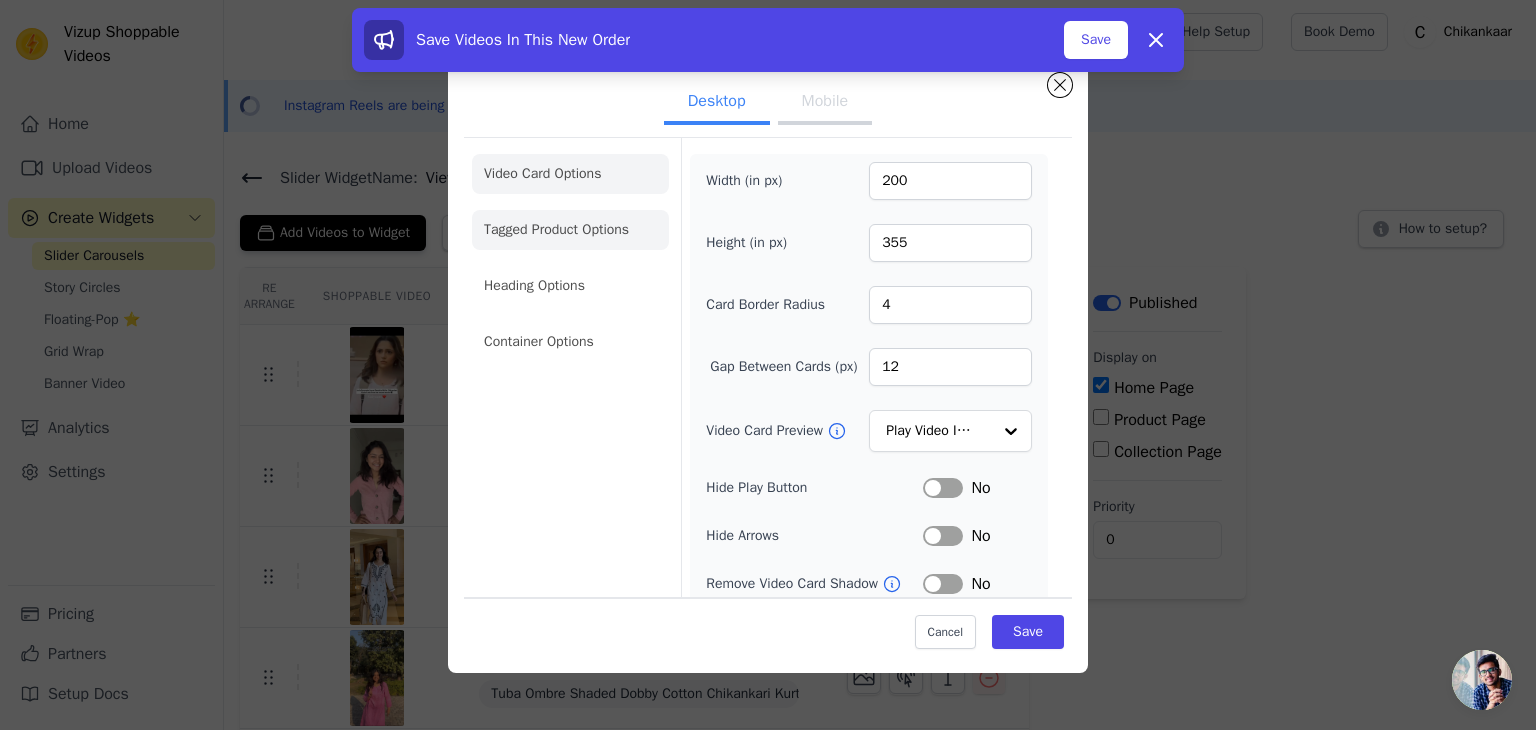 click on "Tagged Product Options" 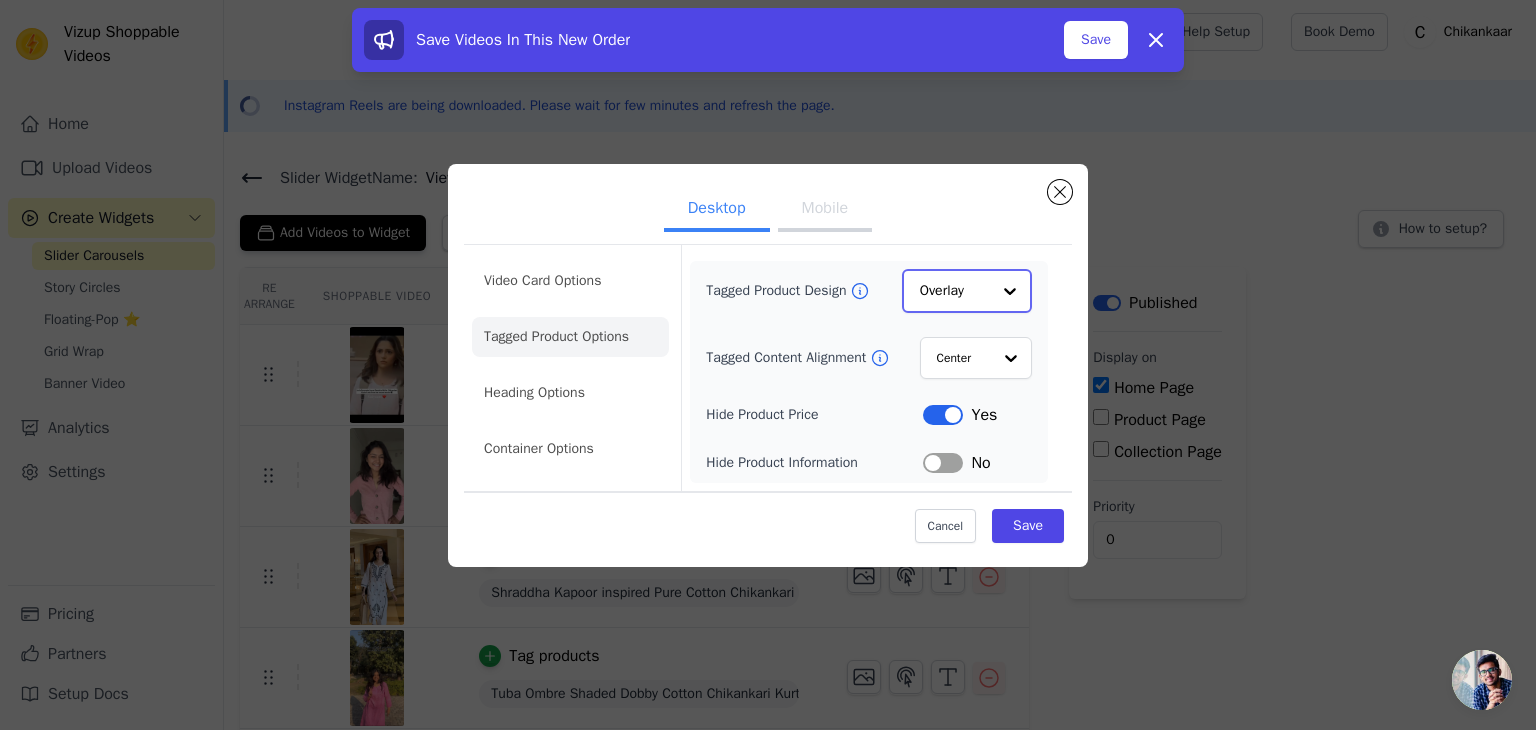 click on "Tagged Product Design" 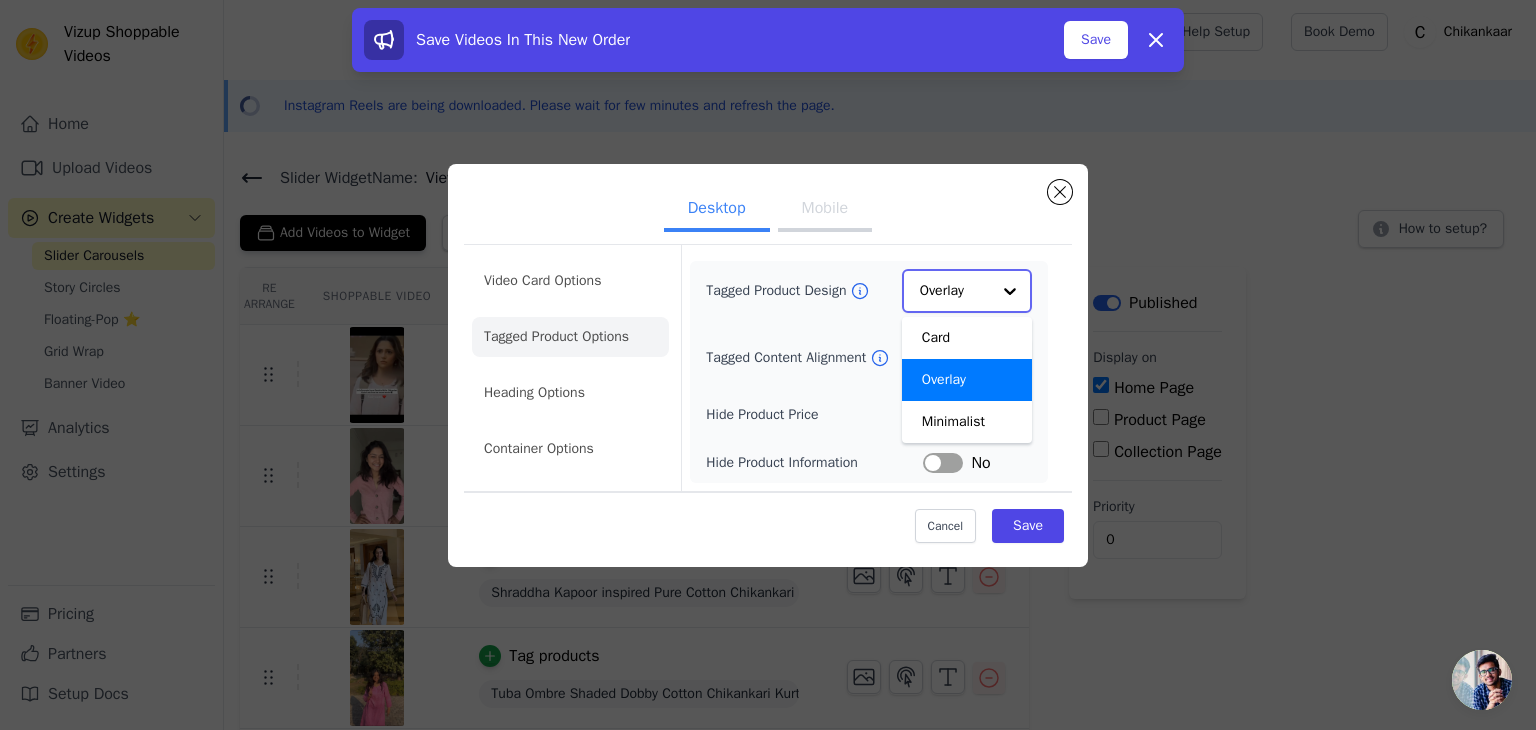 click on "Tagged Product Design" 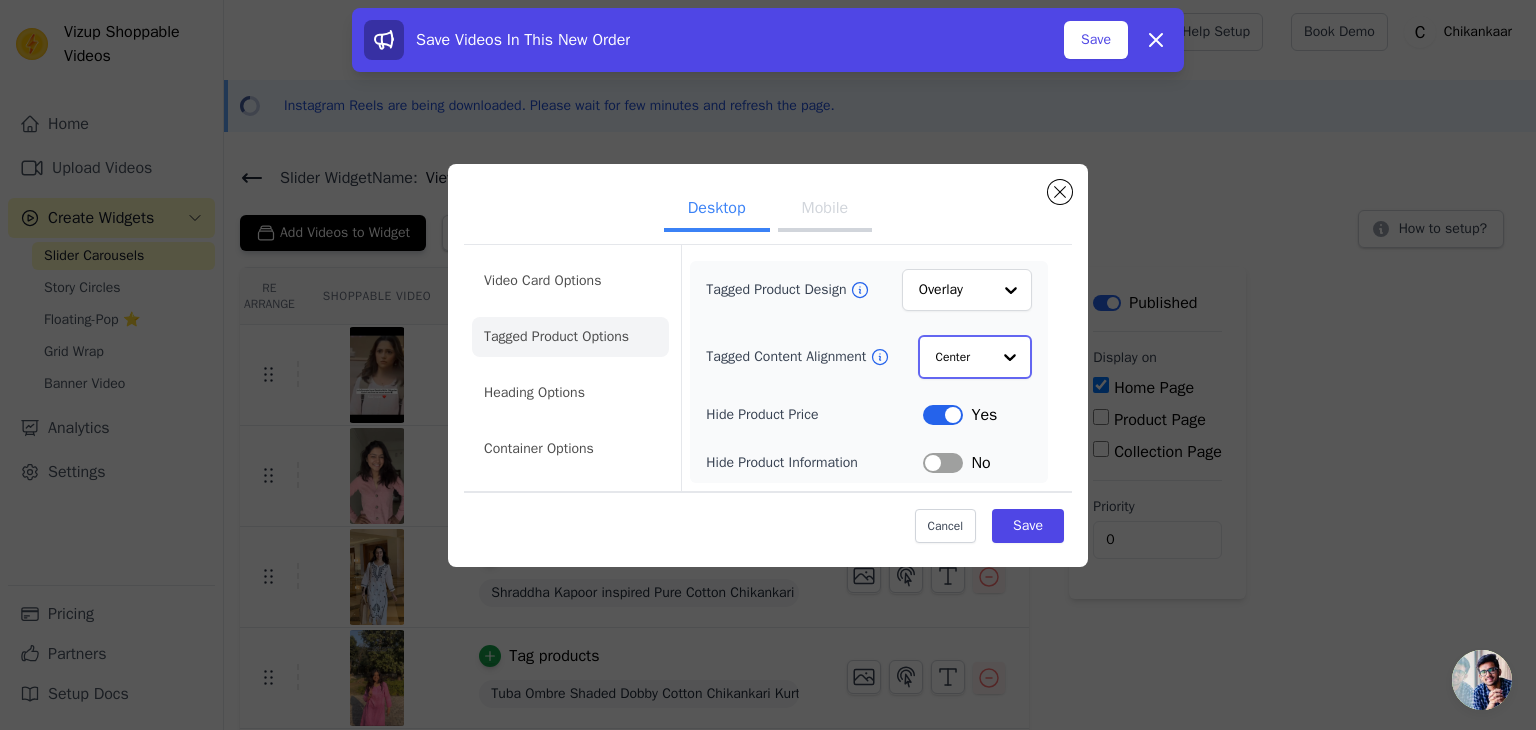 click on "Tagged Content Alignment" 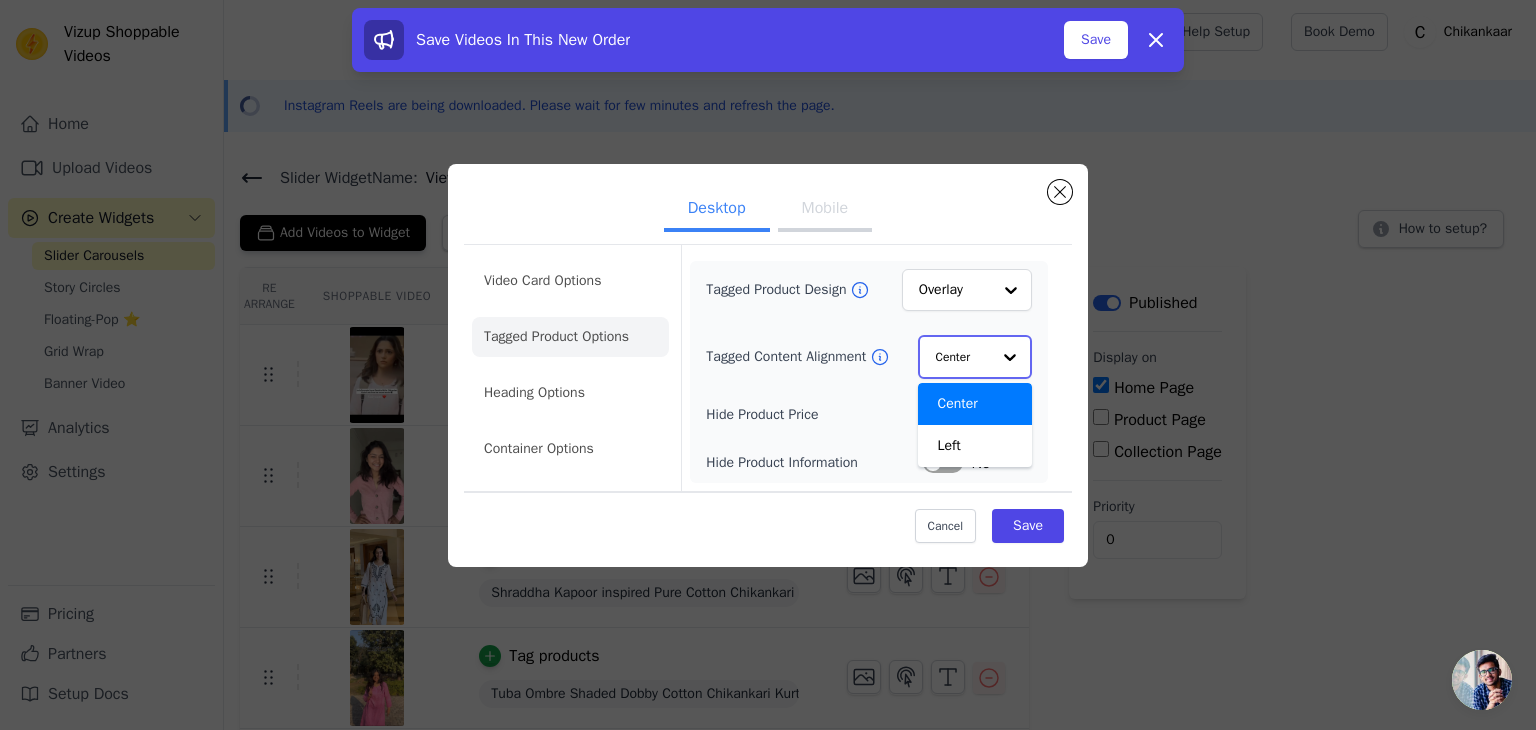 click on "Tagged Content Alignment" 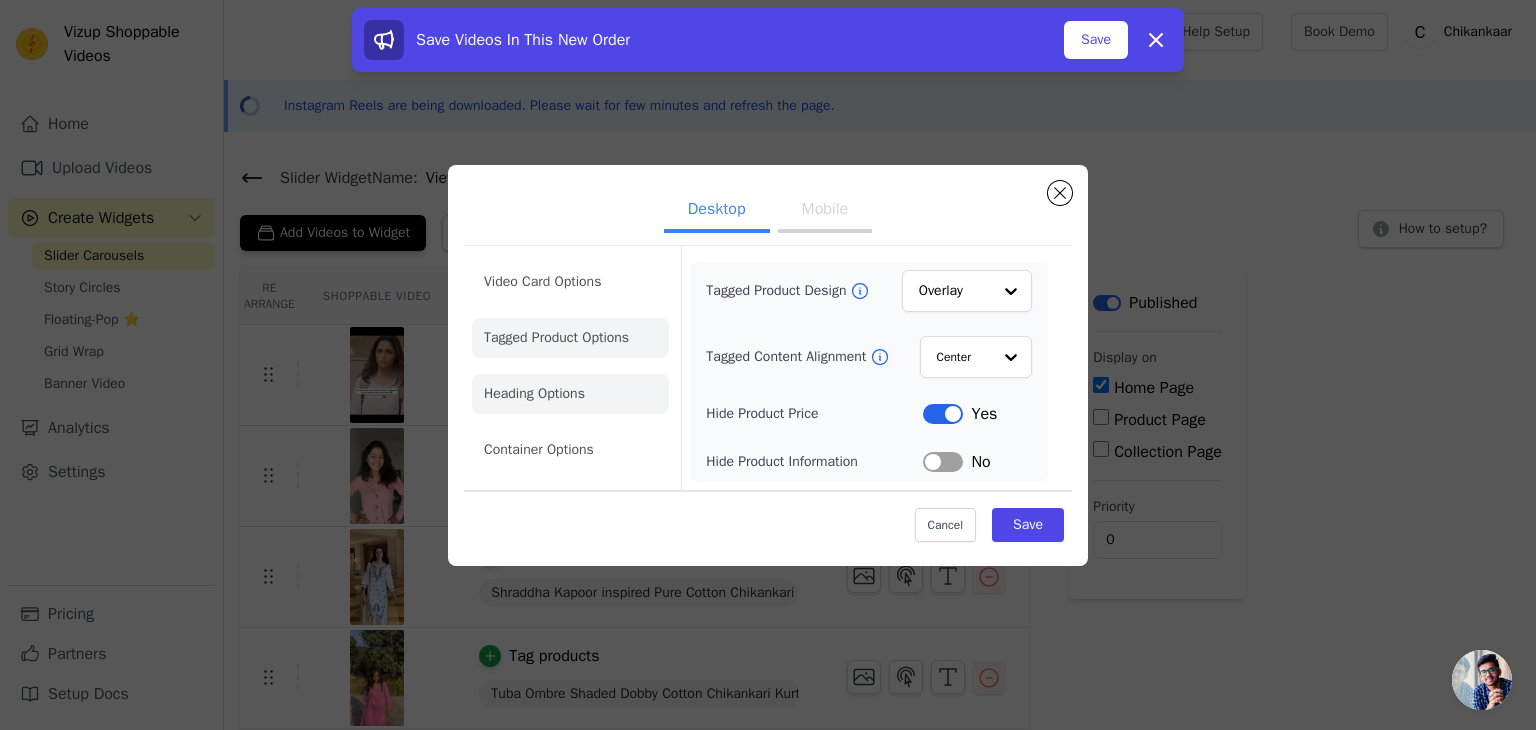 click on "Heading Options" 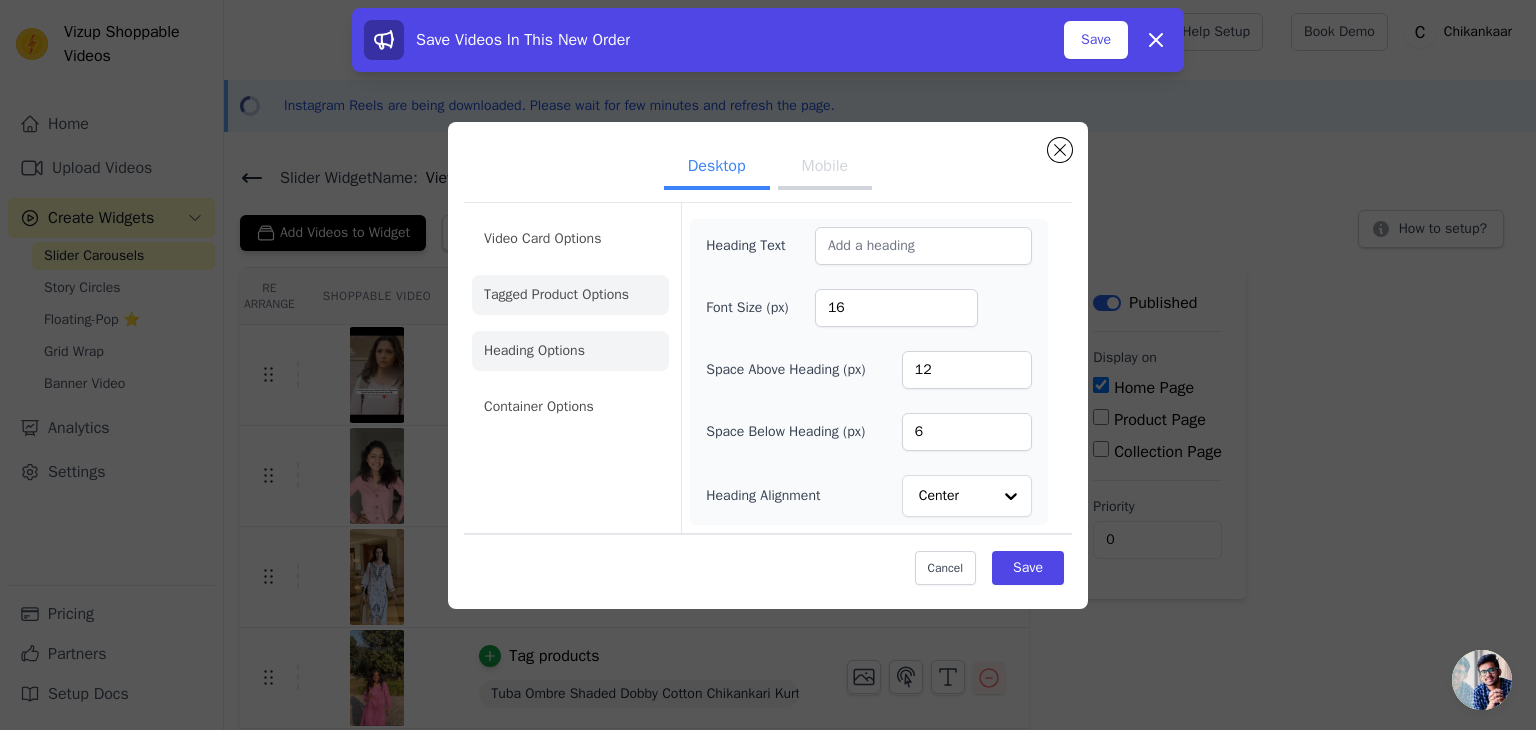 click on "Tagged Product Options" 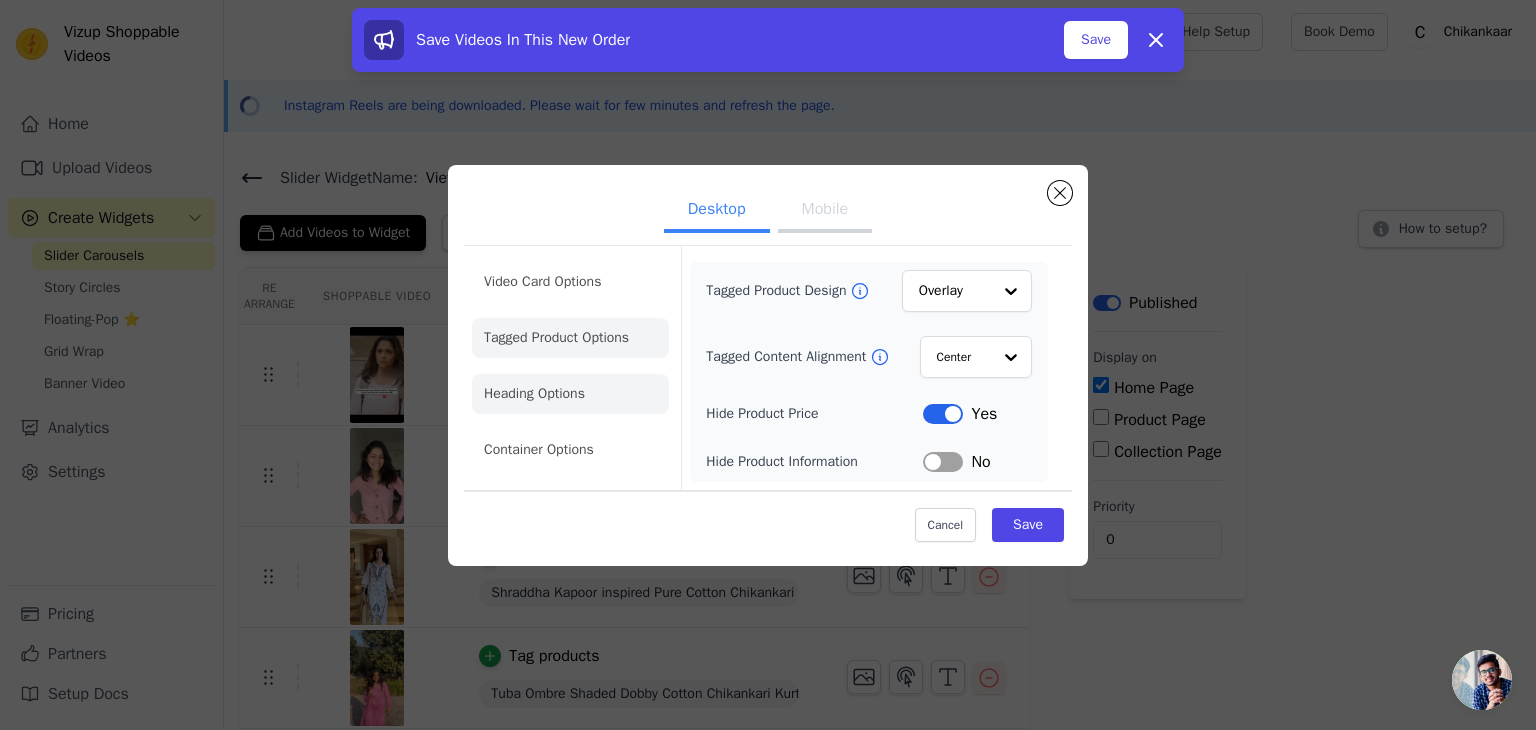 click on "Heading Options" 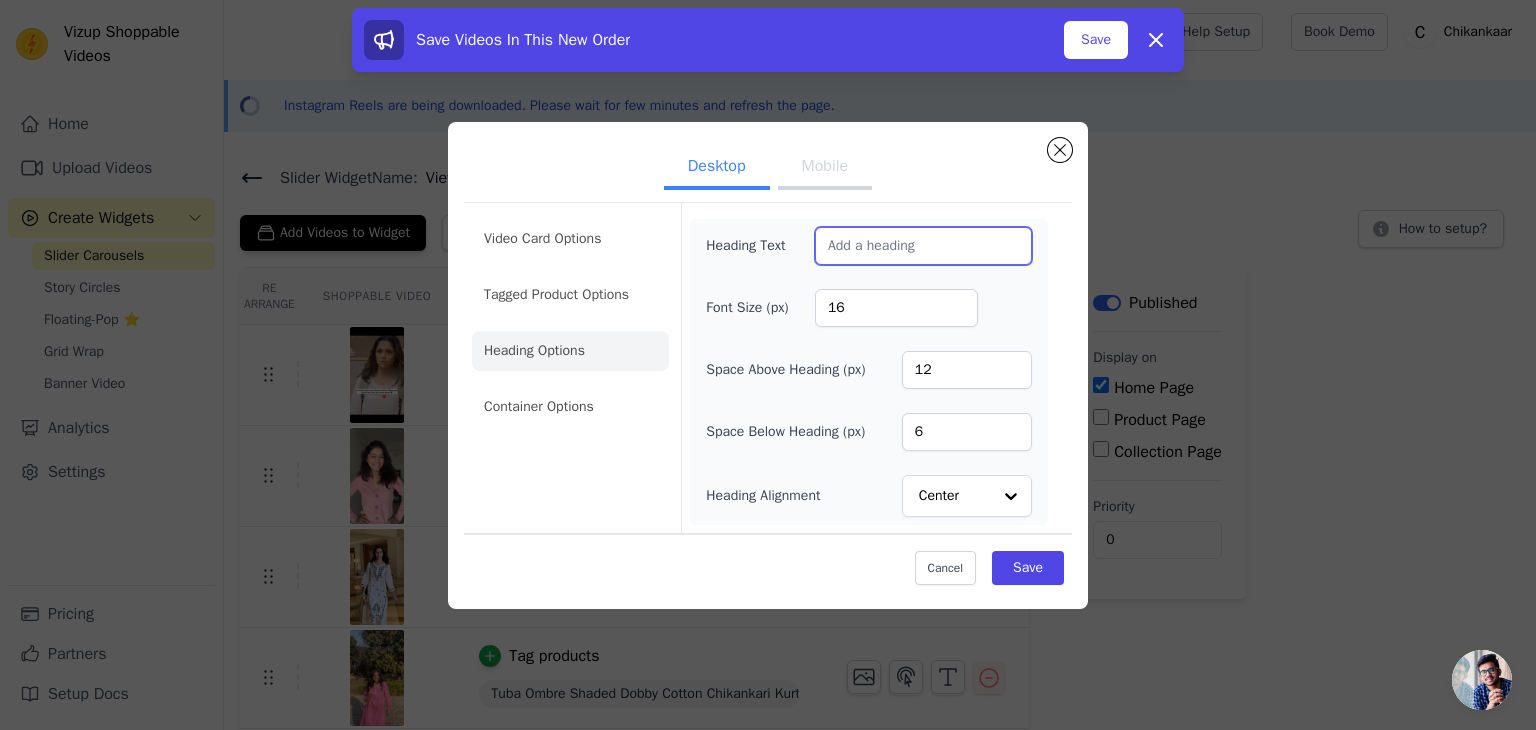click on "Heading Text" at bounding box center (923, 246) 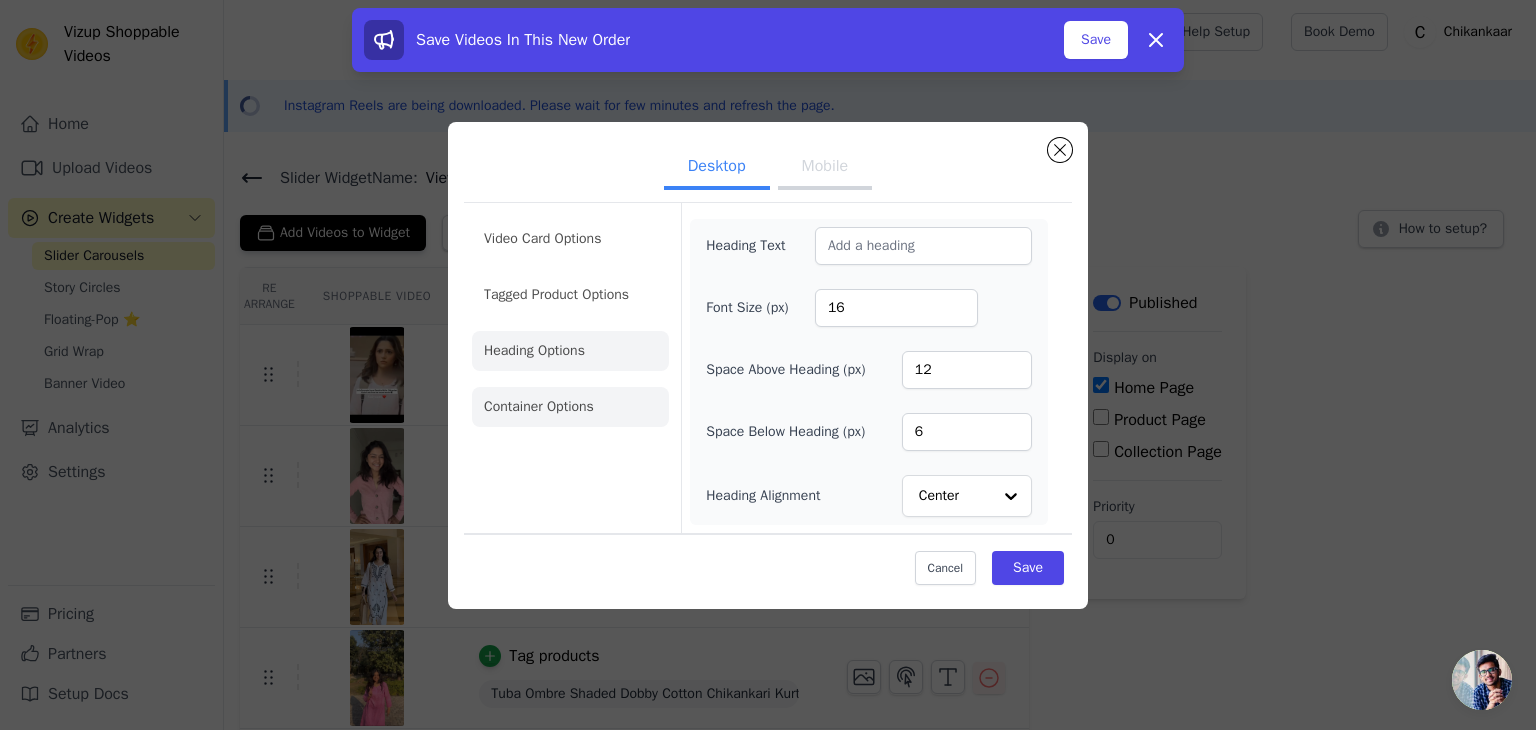 click on "Container Options" 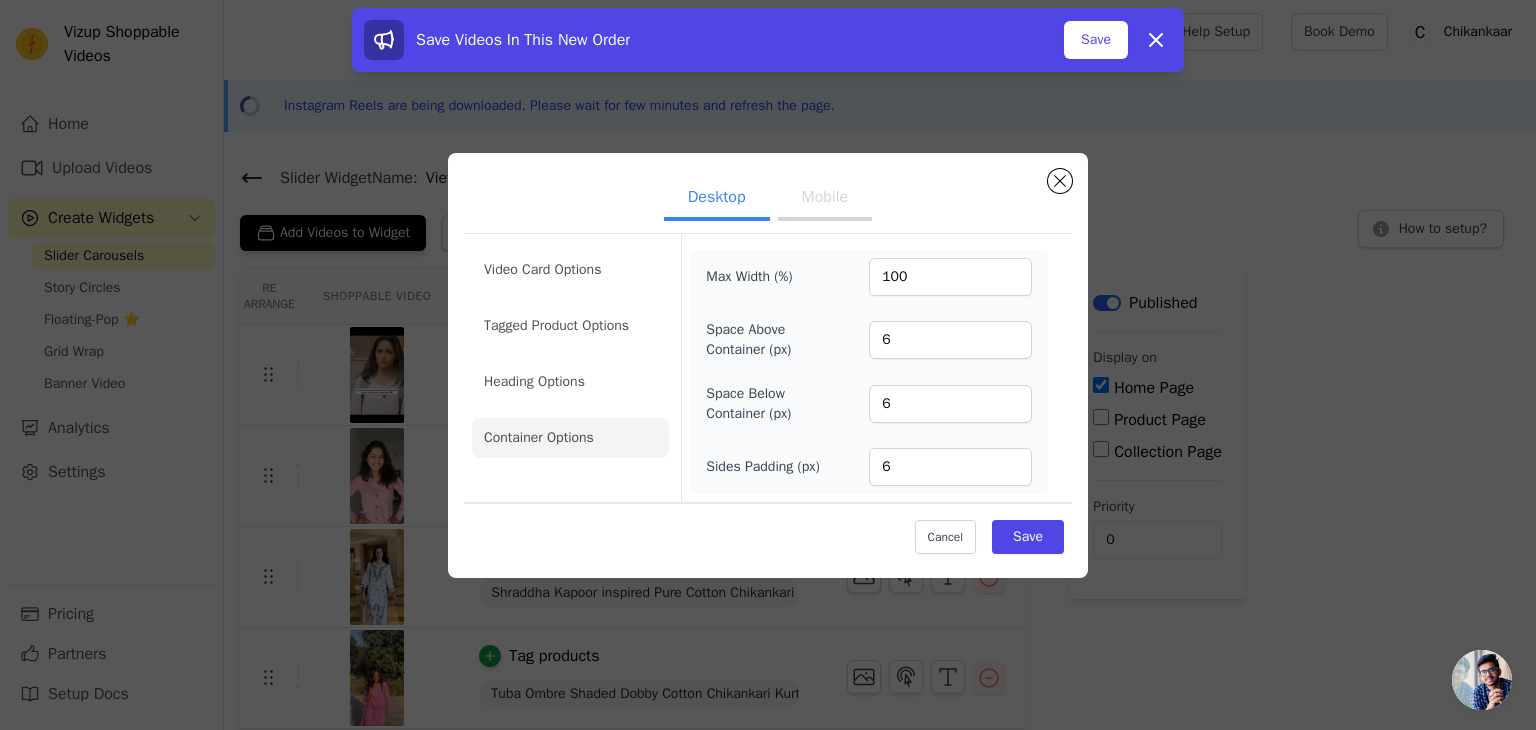click on "Mobile" at bounding box center (825, 199) 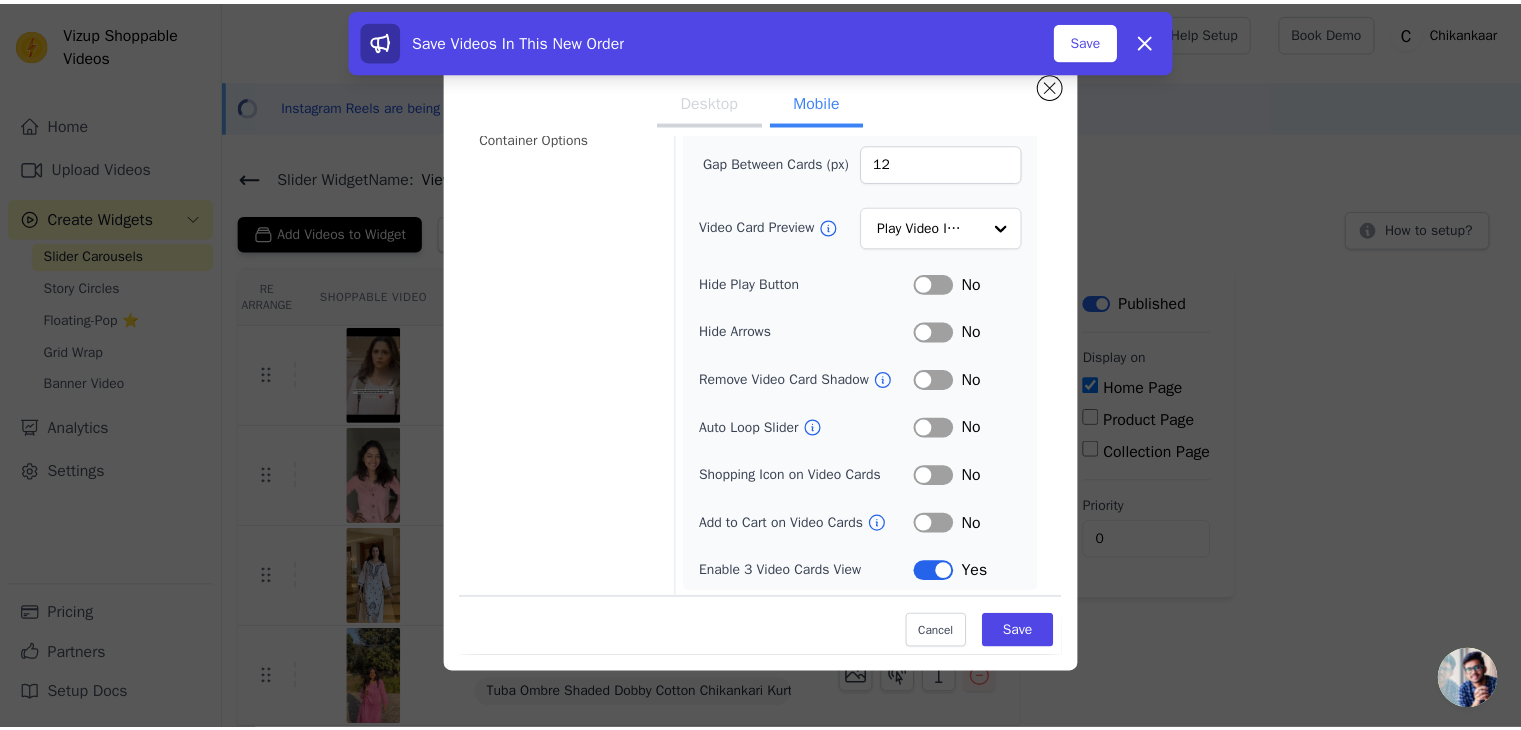 scroll, scrollTop: 0, scrollLeft: 0, axis: both 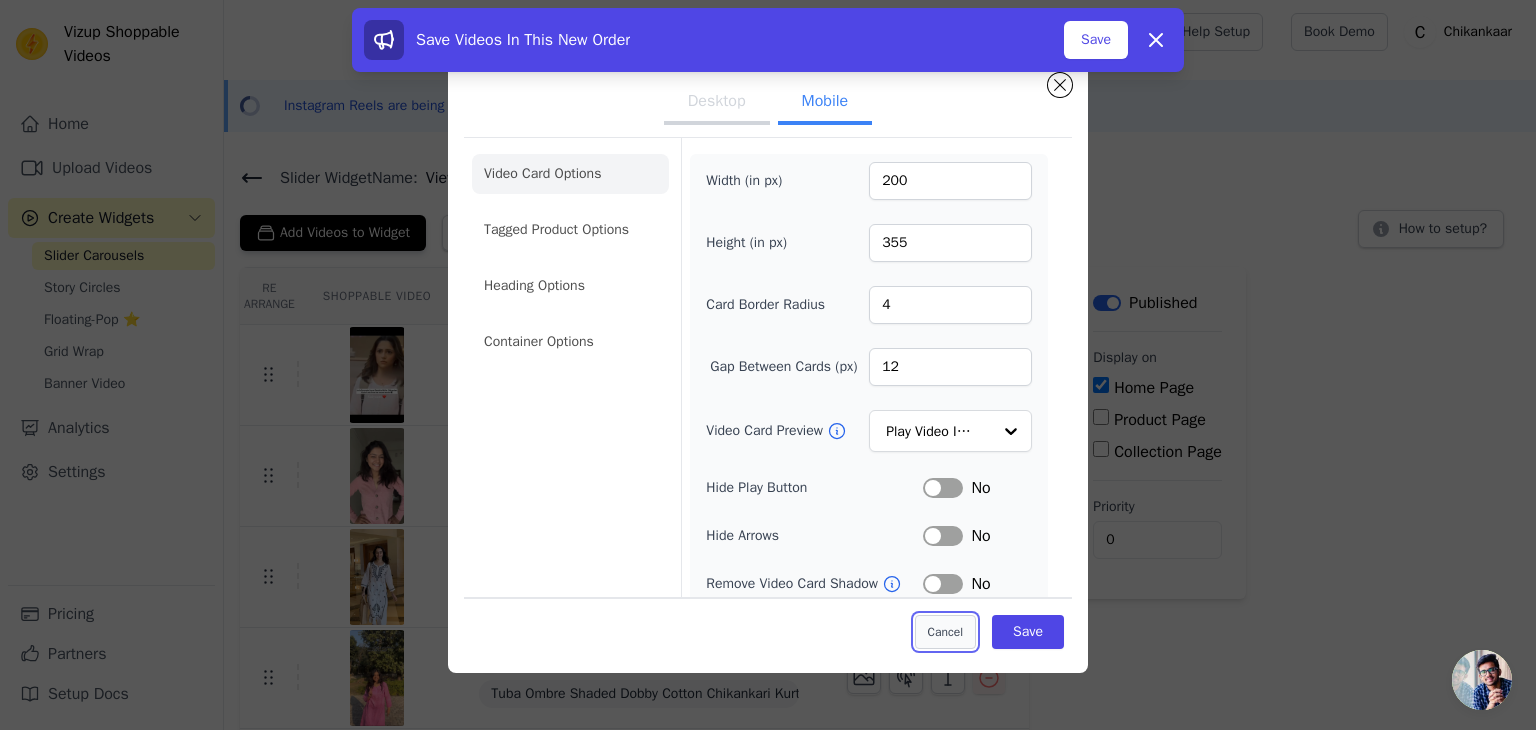 click on "Cancel" at bounding box center [945, 632] 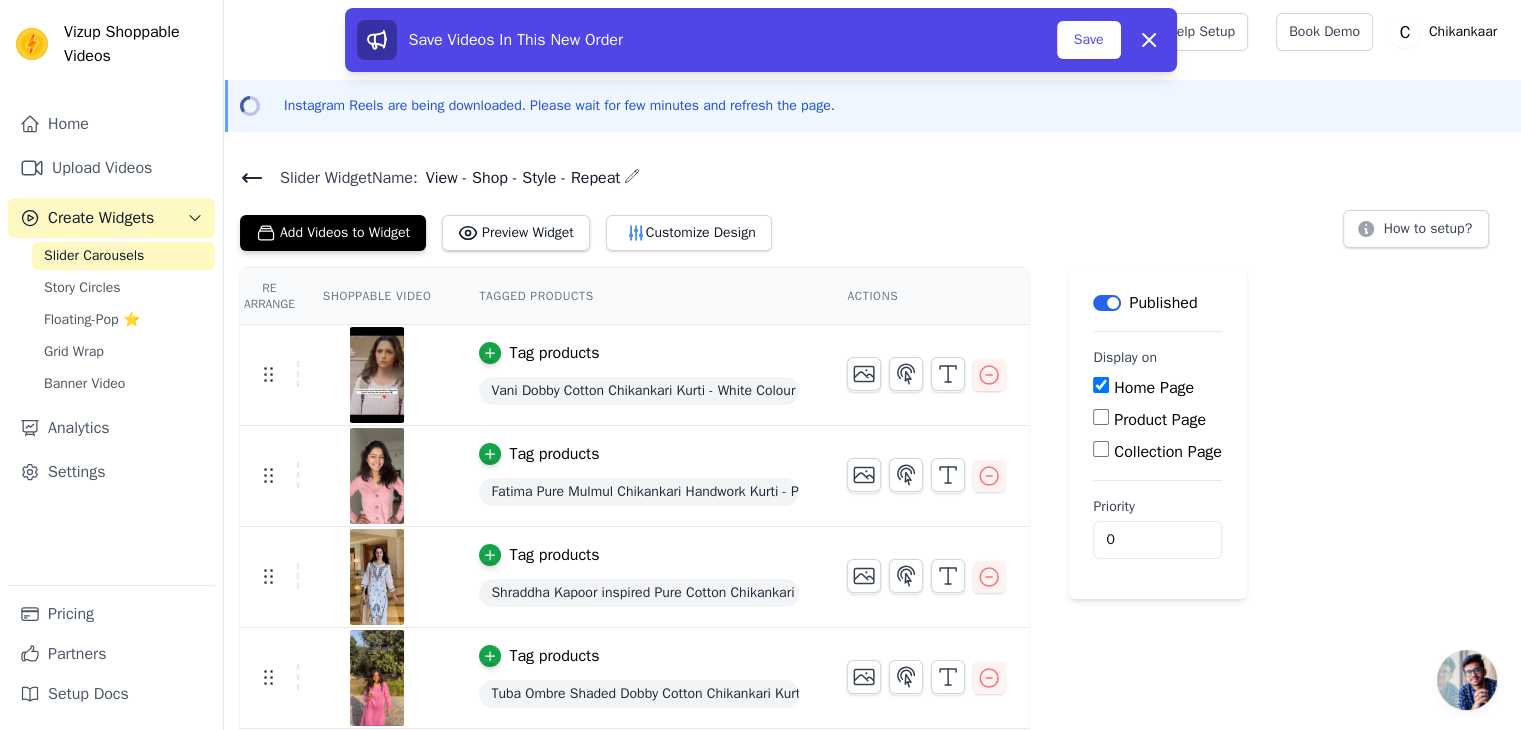 click at bounding box center [926, 669] 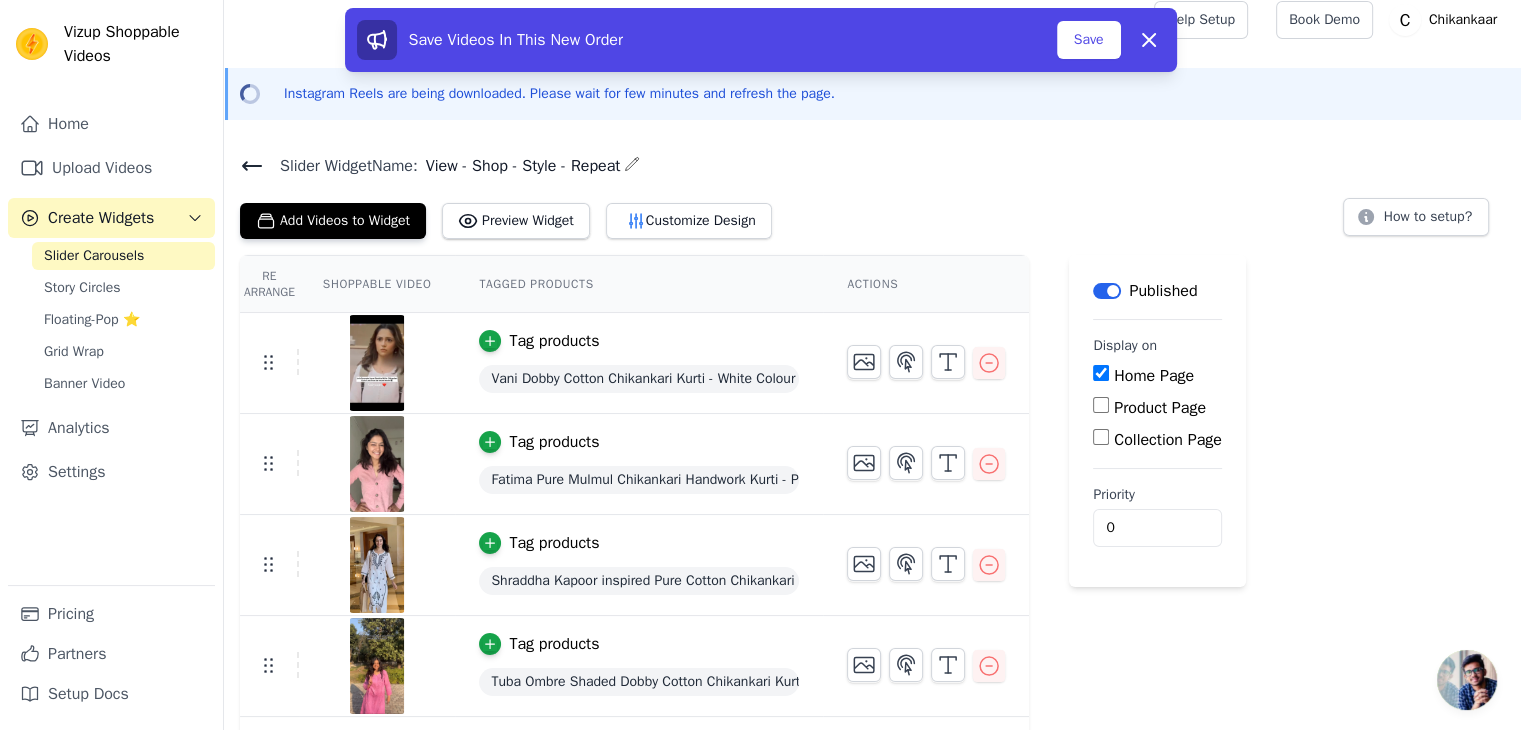 scroll, scrollTop: 0, scrollLeft: 0, axis: both 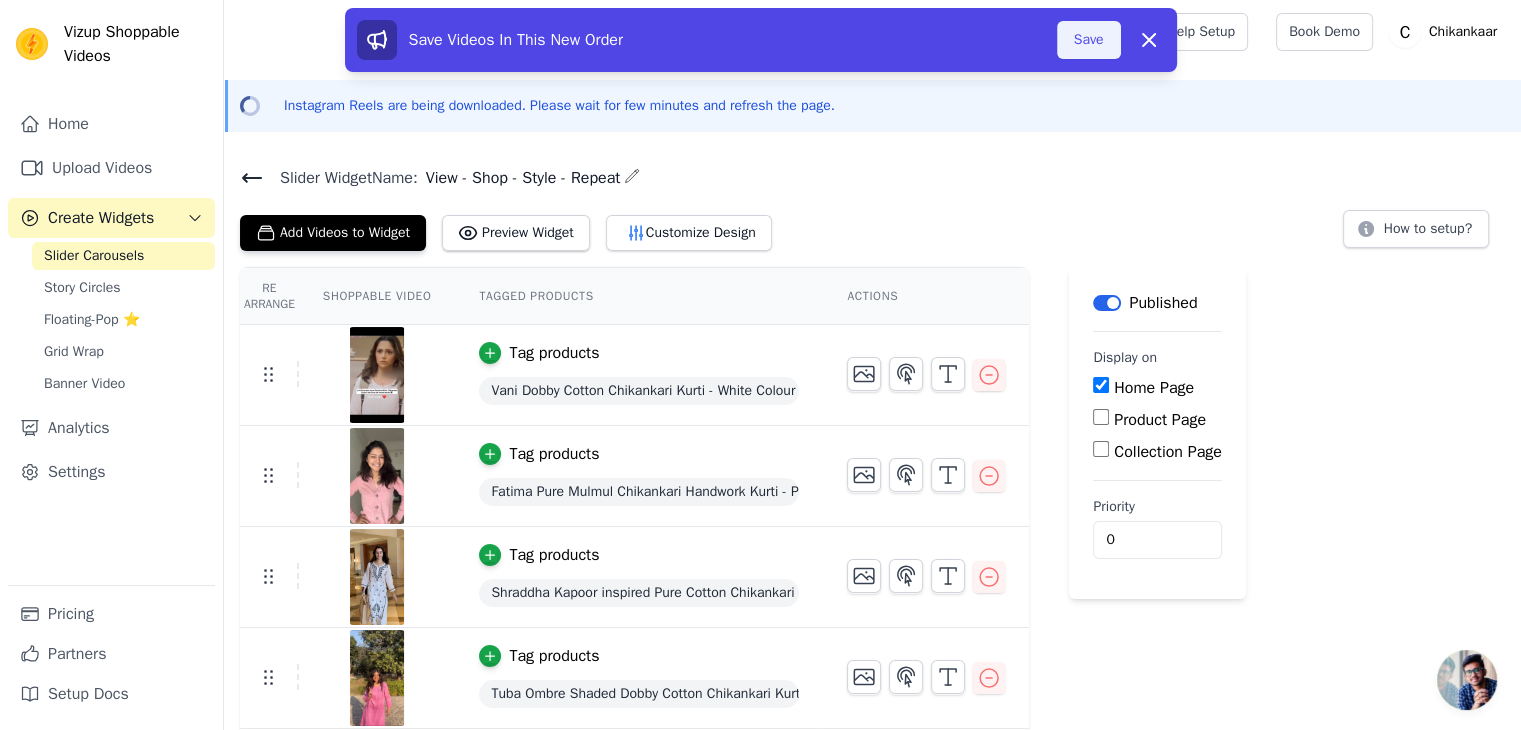 click on "Save" at bounding box center [1089, 40] 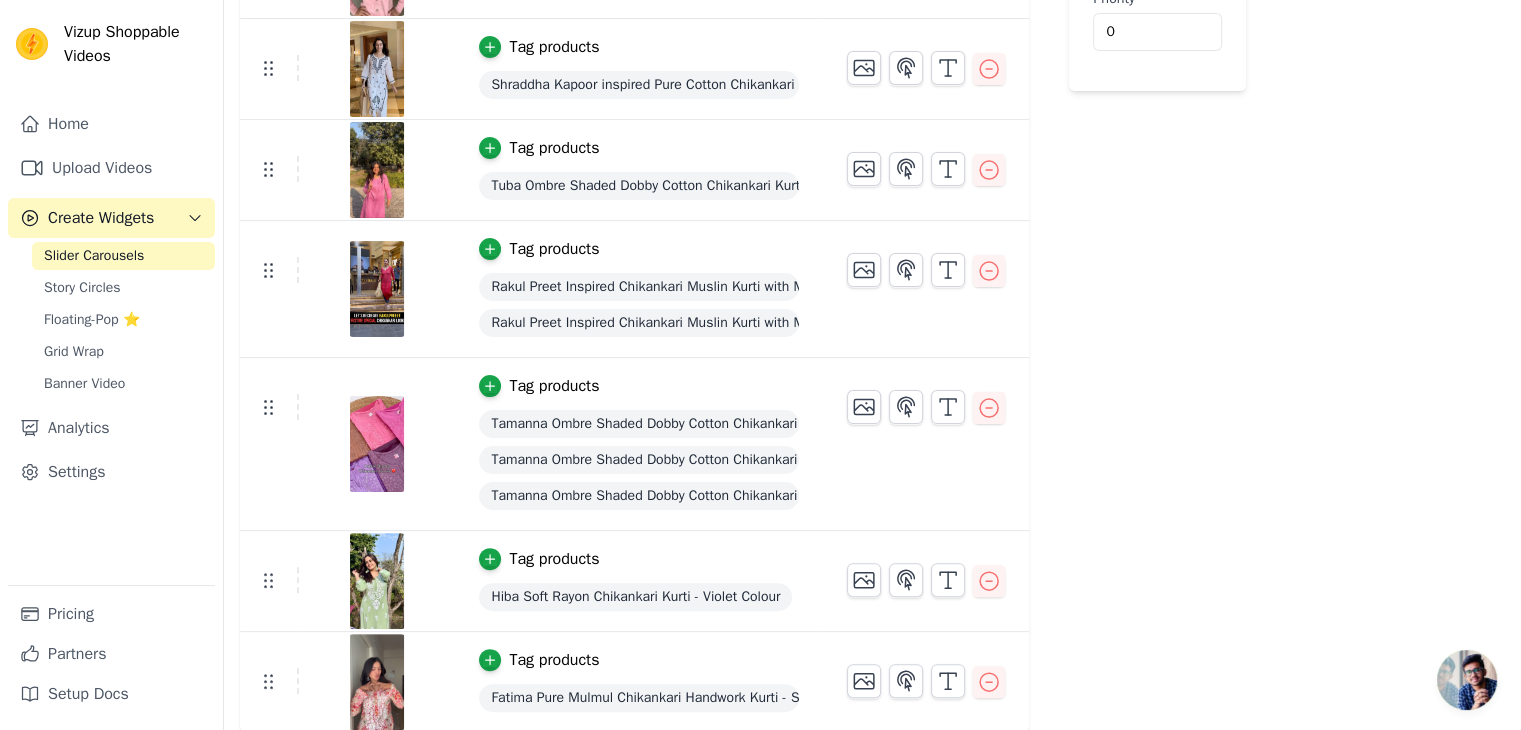 scroll, scrollTop: 0, scrollLeft: 0, axis: both 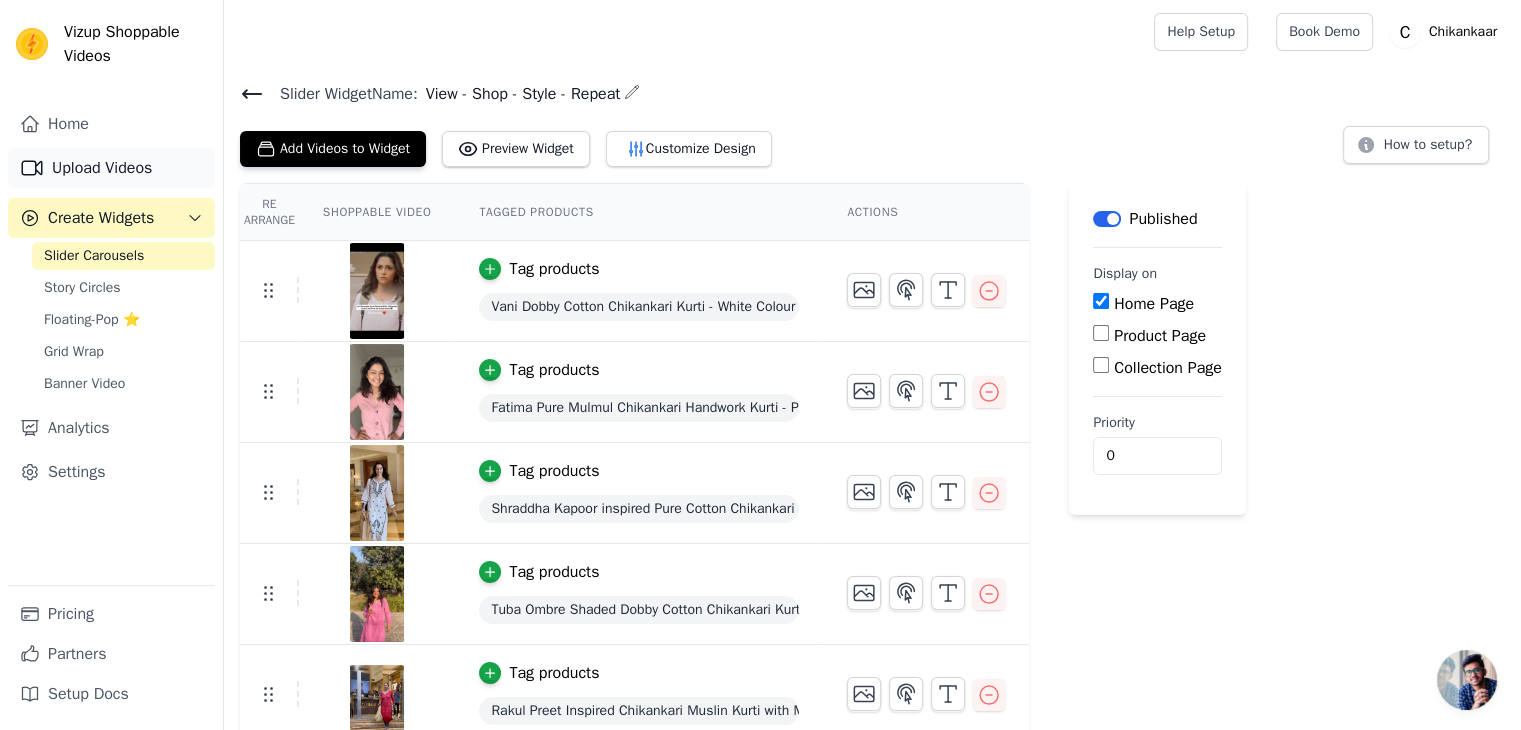click on "Upload Videos" at bounding box center (111, 168) 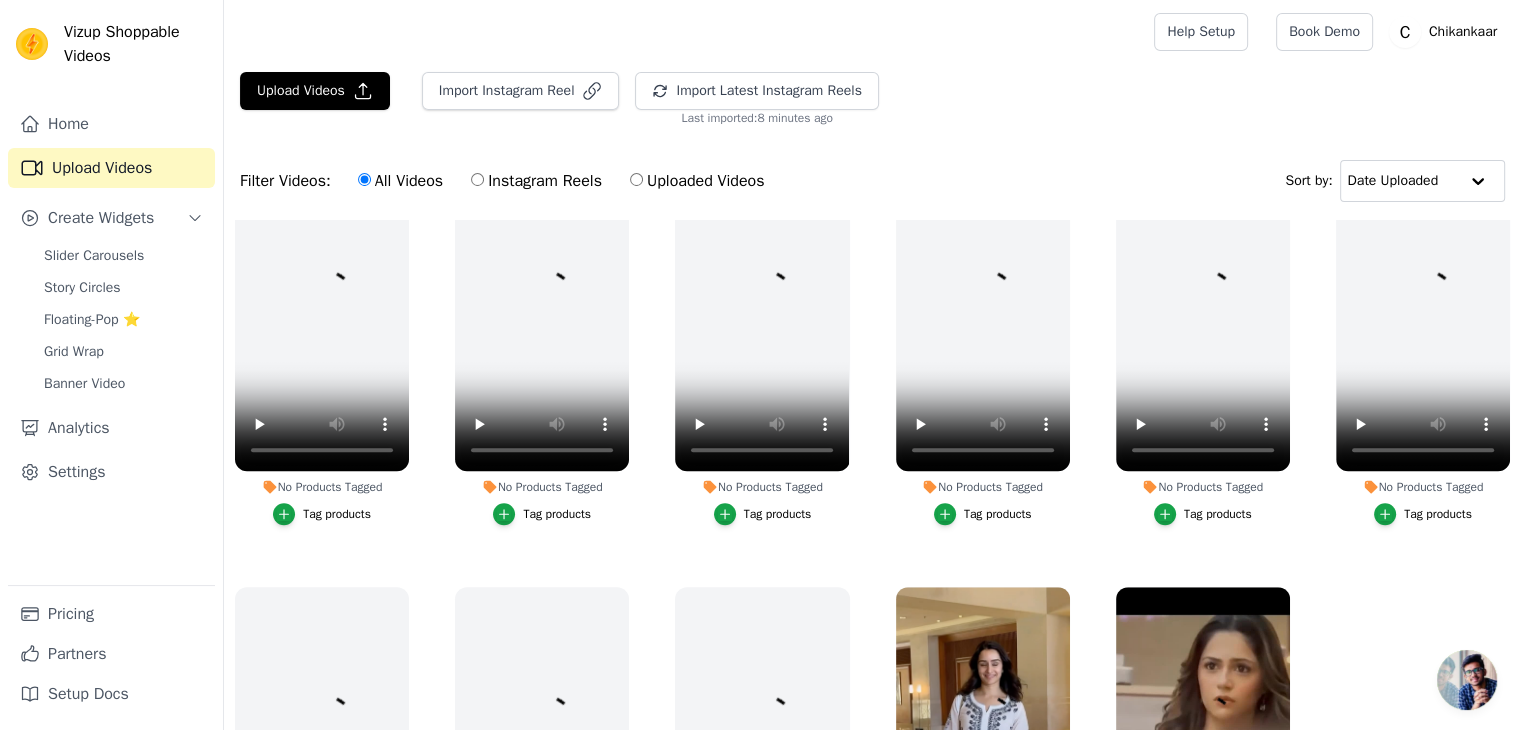 scroll, scrollTop: 1881, scrollLeft: 0, axis: vertical 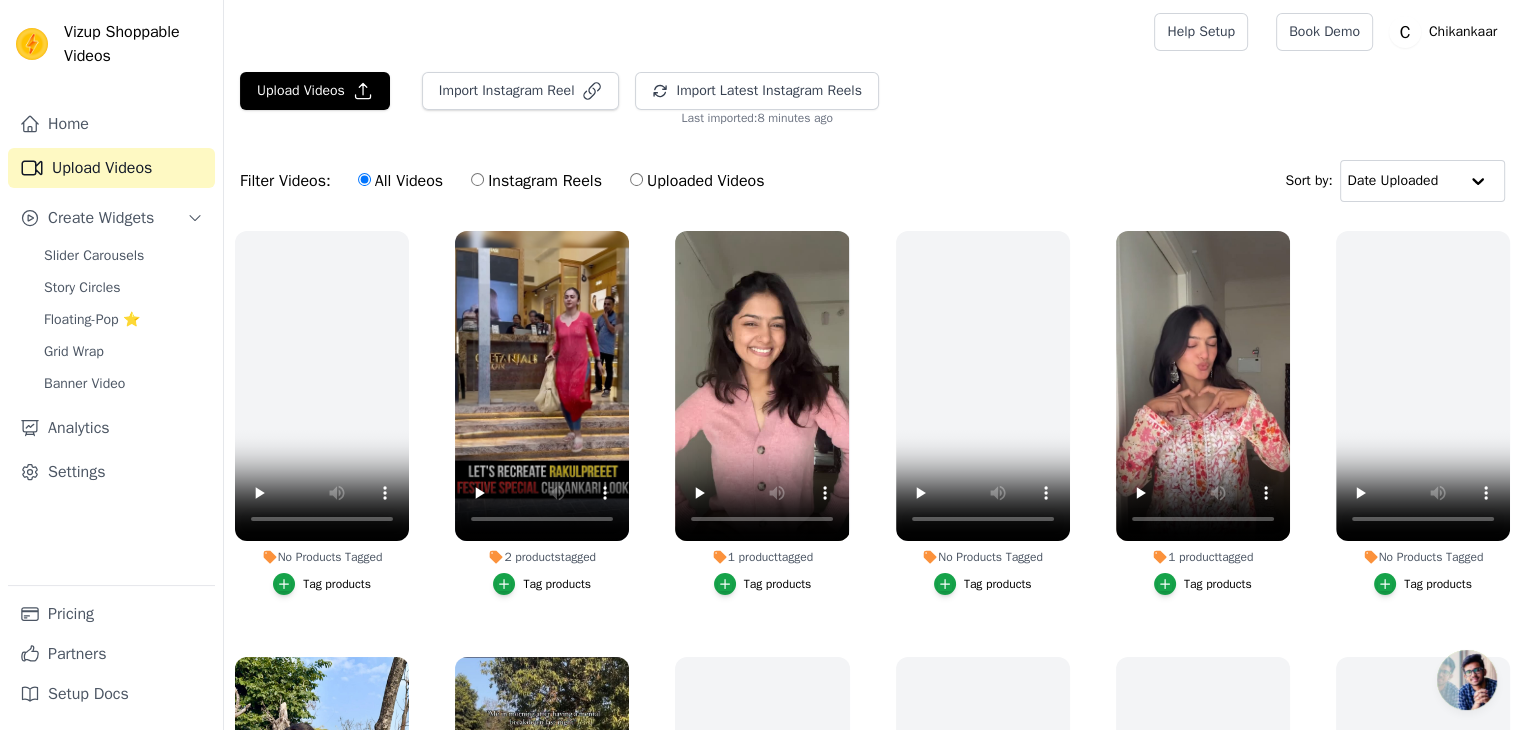 click on "Instagram Reels" at bounding box center [536, 181] 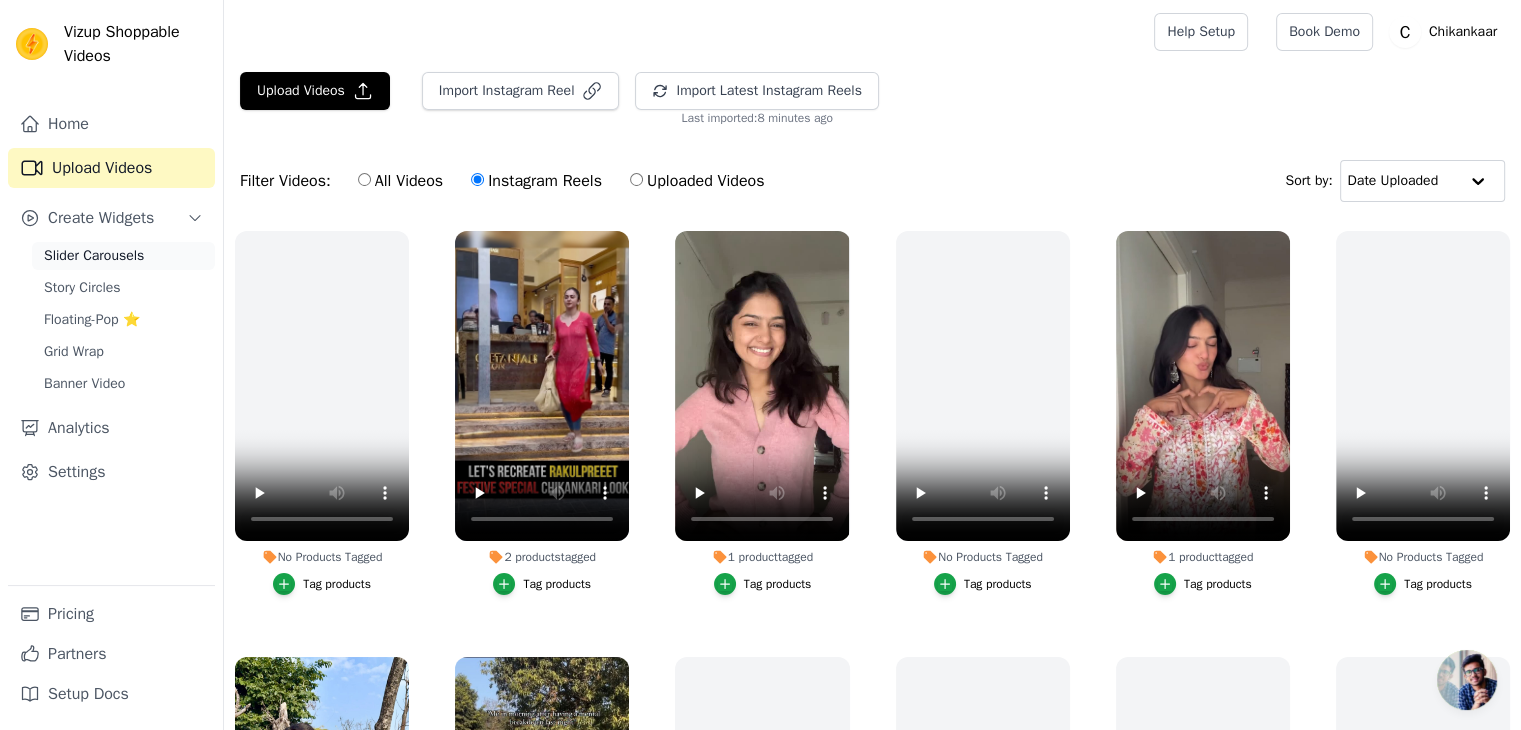 click on "Slider Carousels" at bounding box center [94, 256] 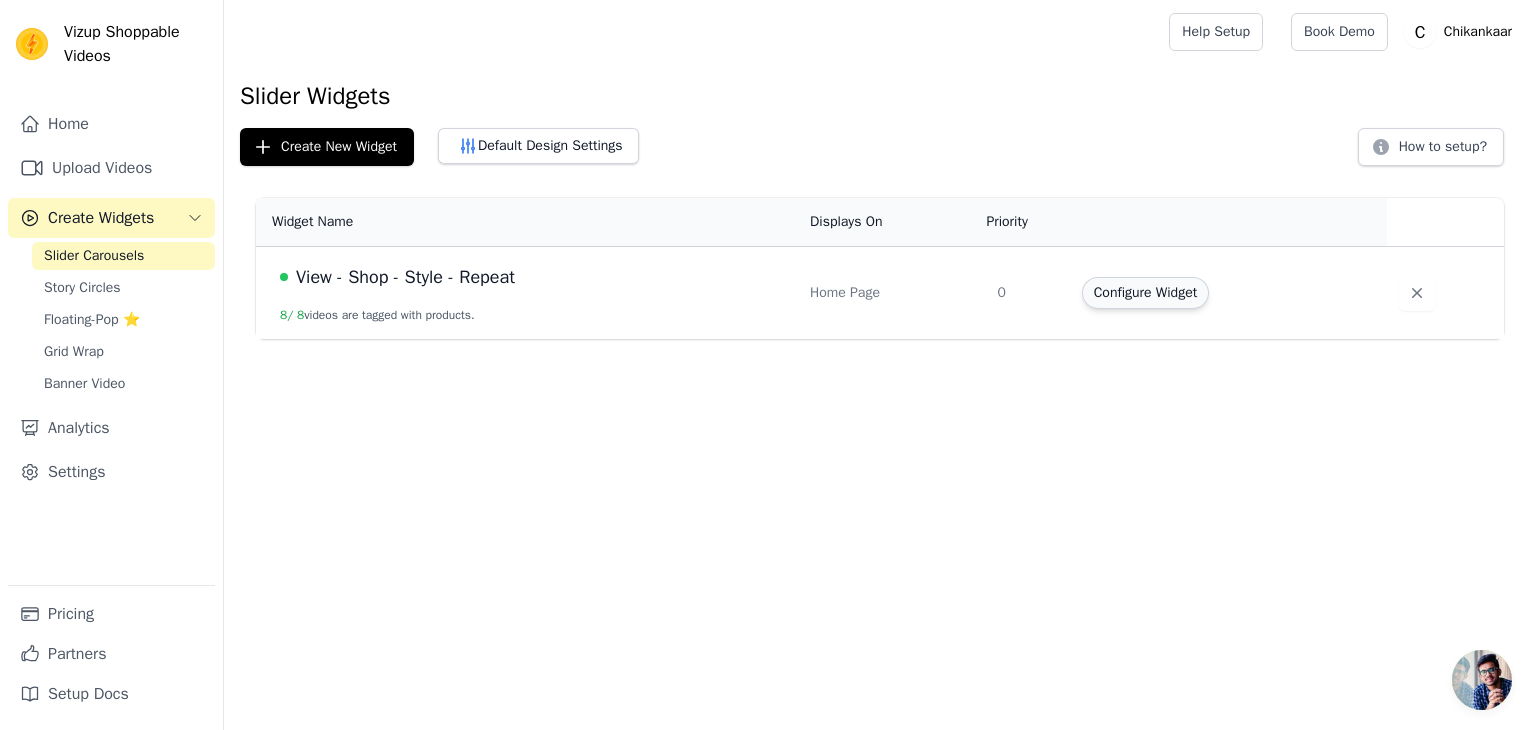 click on "Configure Widget" at bounding box center [1145, 293] 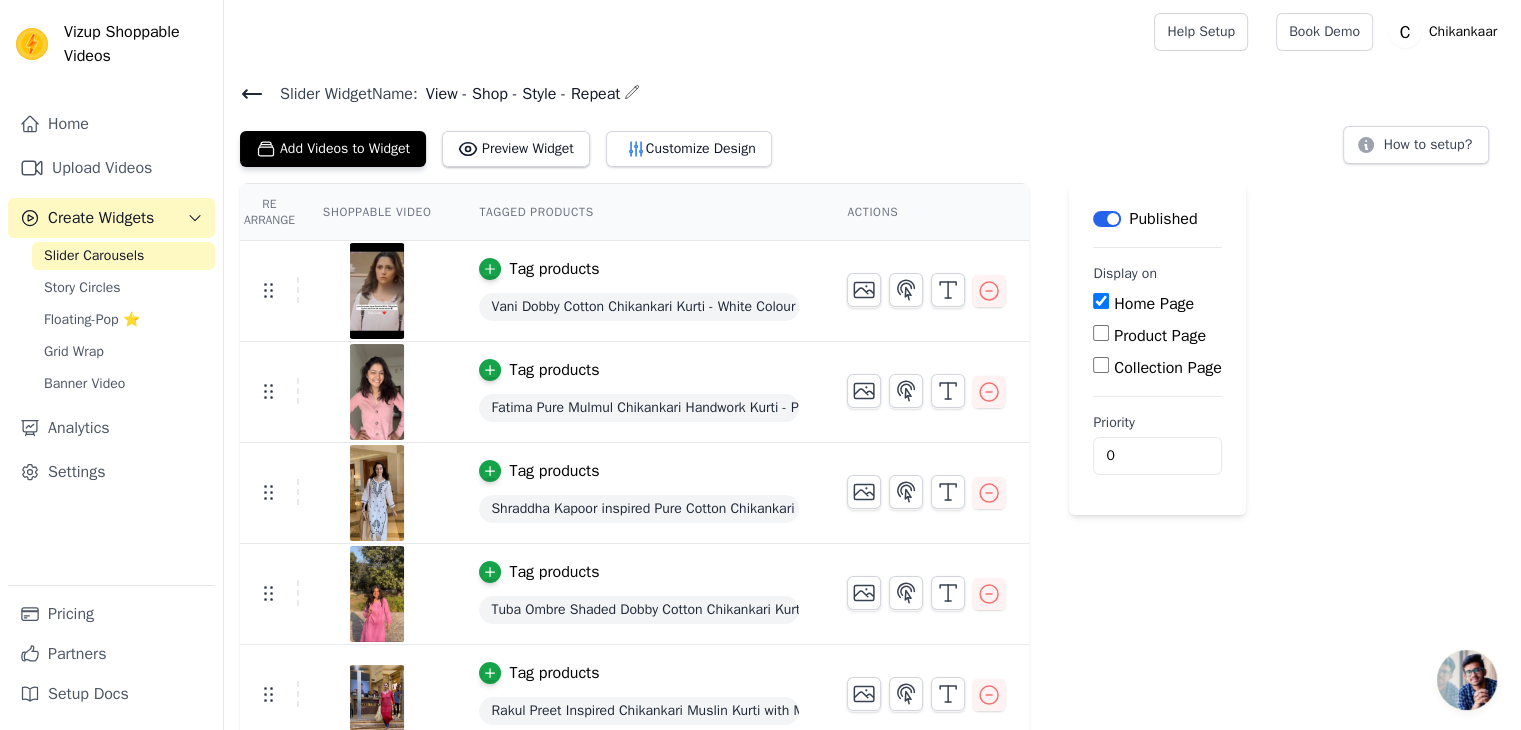click on "Slider Widget  Name:" at bounding box center (341, 94) 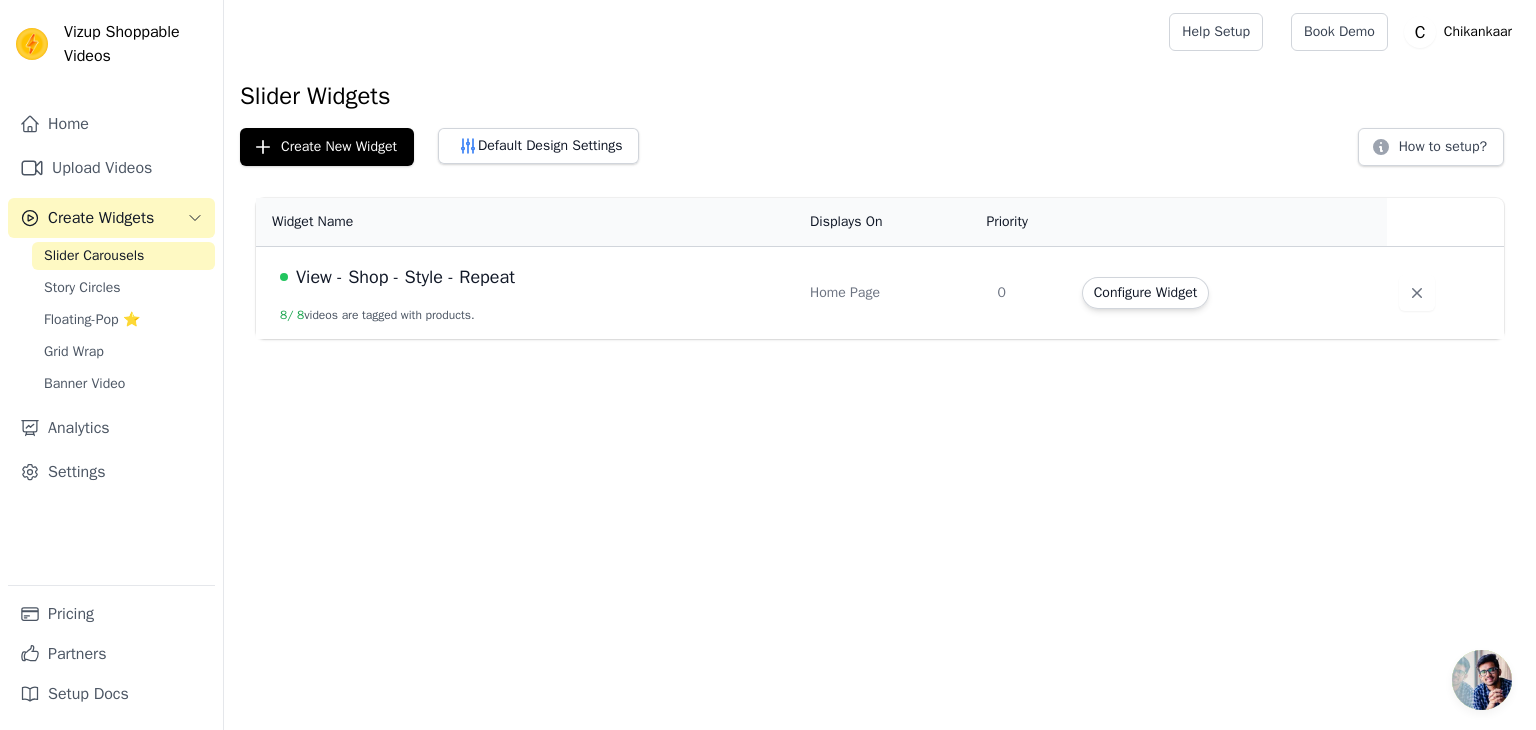 click on "View - Shop - Style - Repeat   8  /   8  videos are tagged with products." at bounding box center (527, 293) 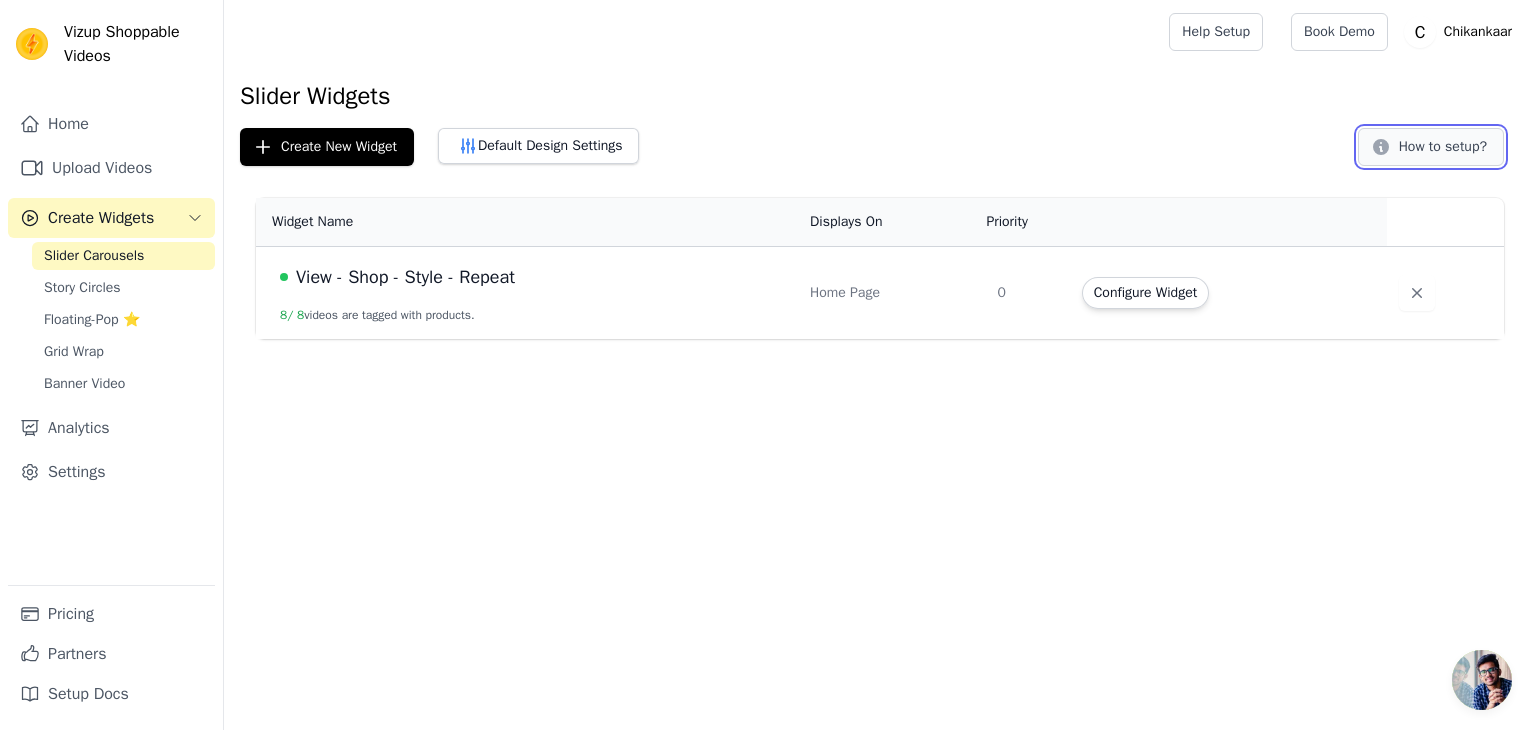 click on "How to setup?" at bounding box center [1431, 147] 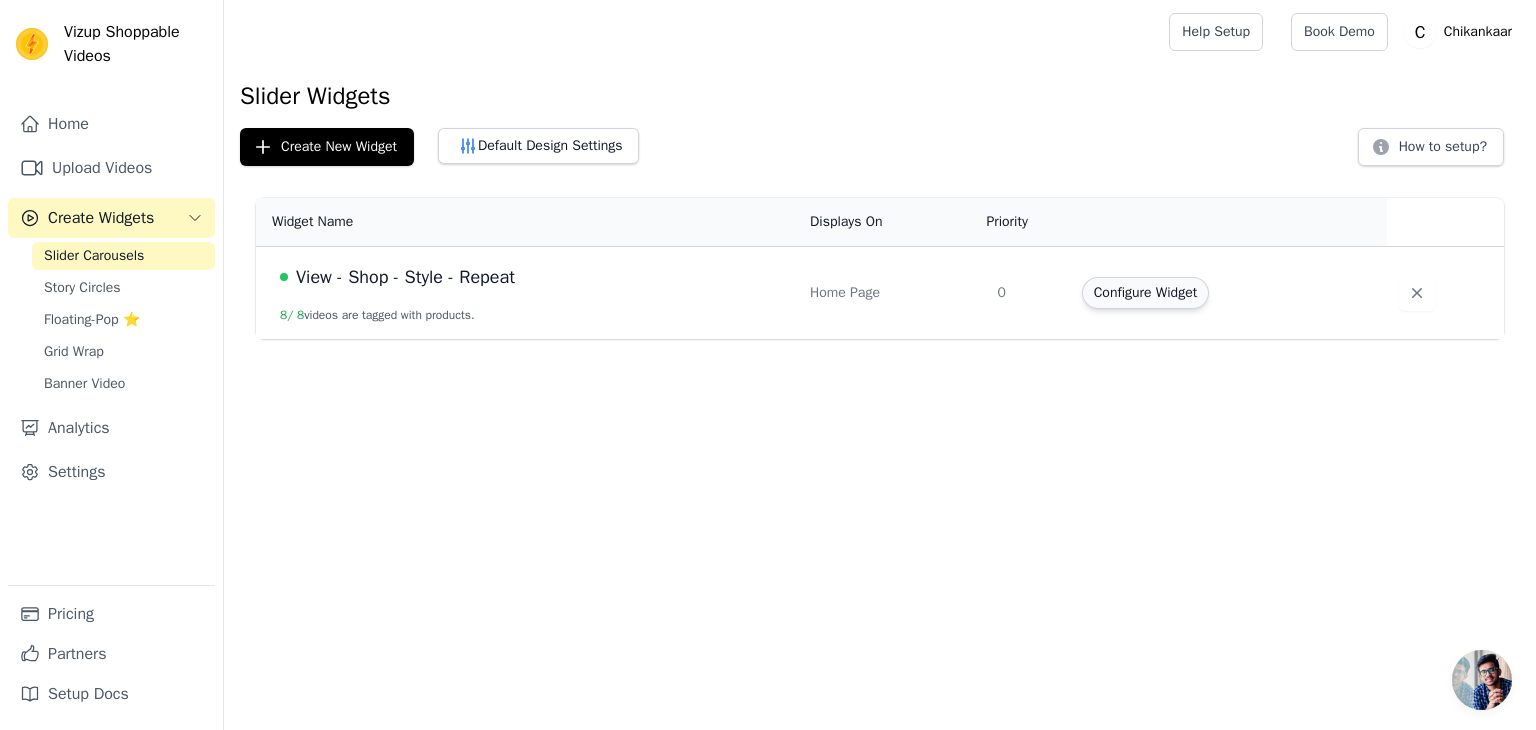 click on "Configure Widget" at bounding box center (1145, 293) 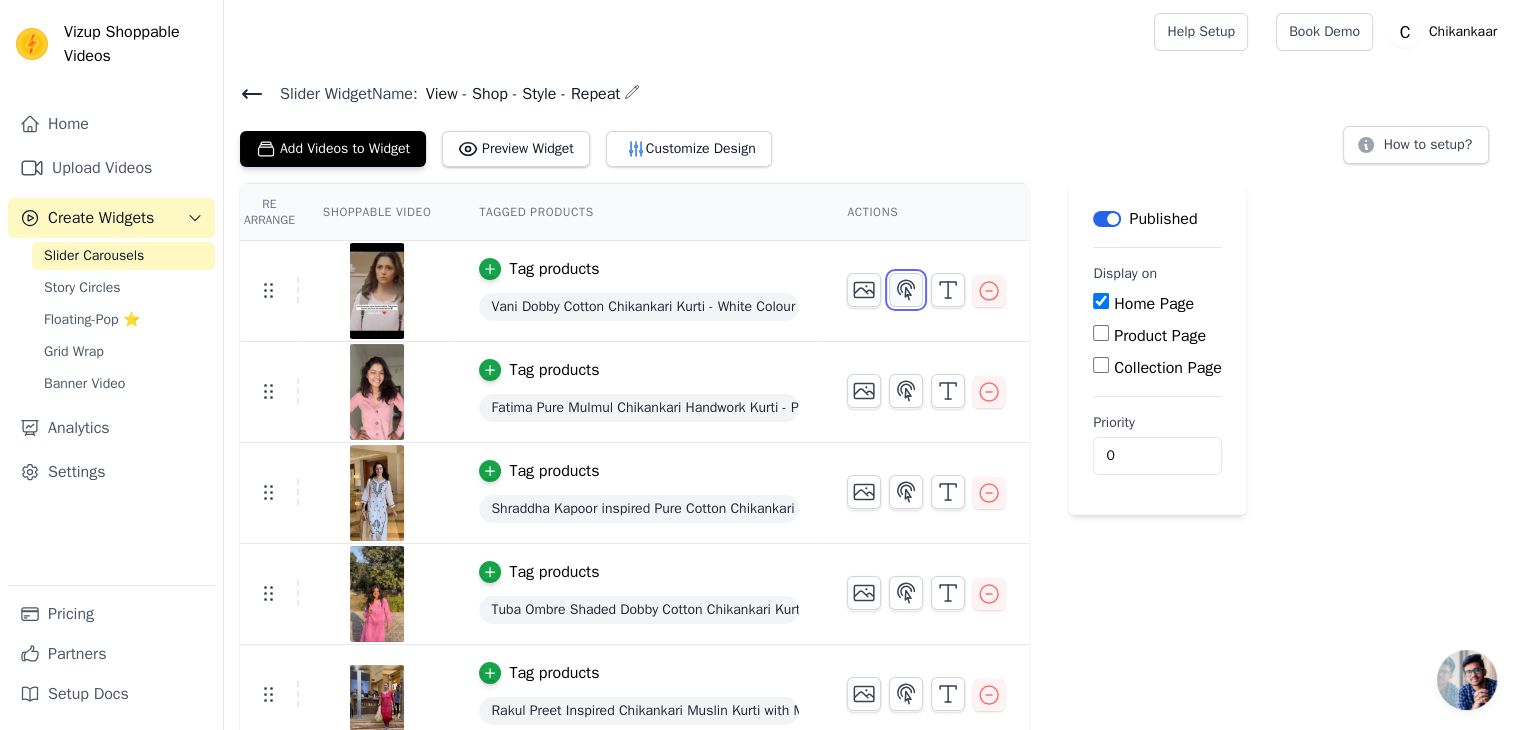 click 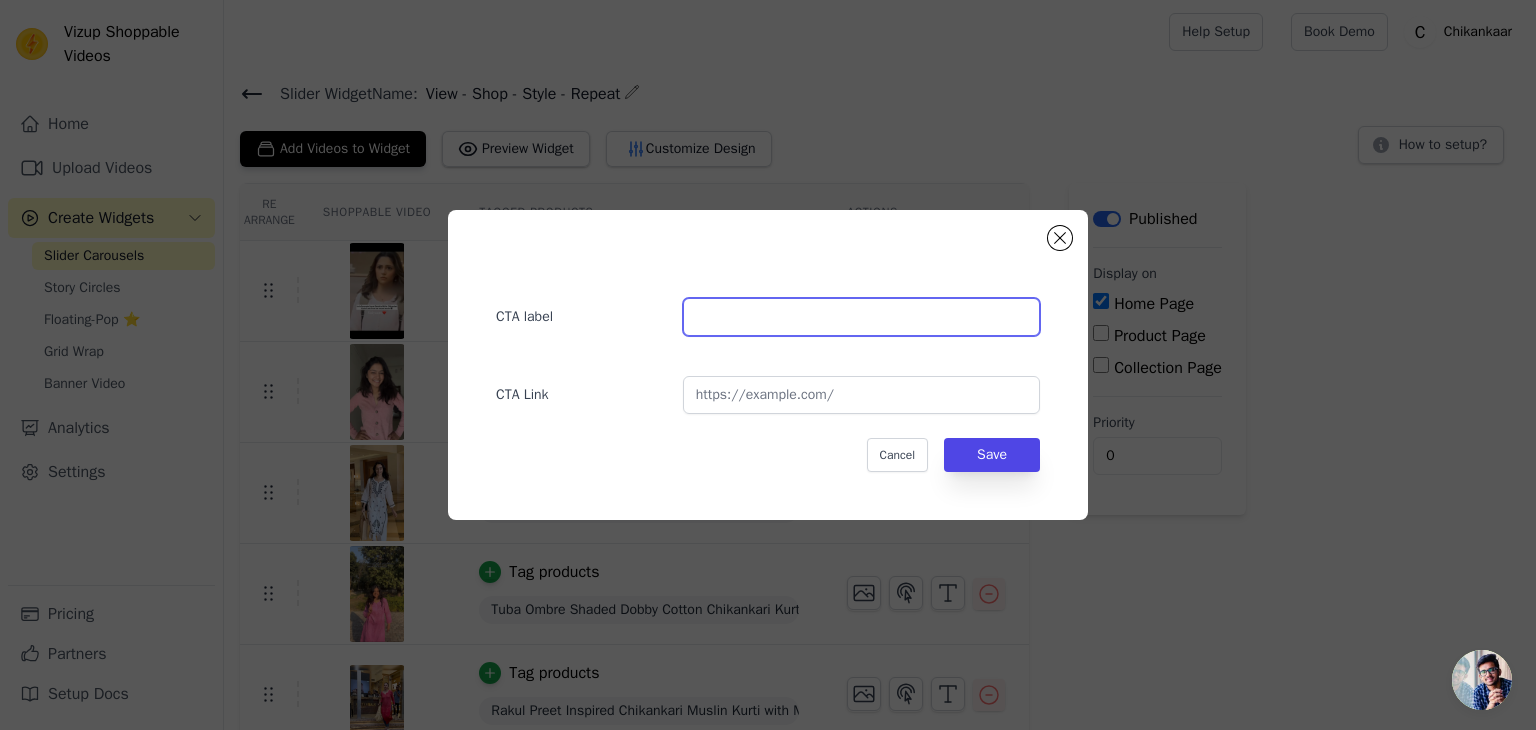 click at bounding box center (861, 317) 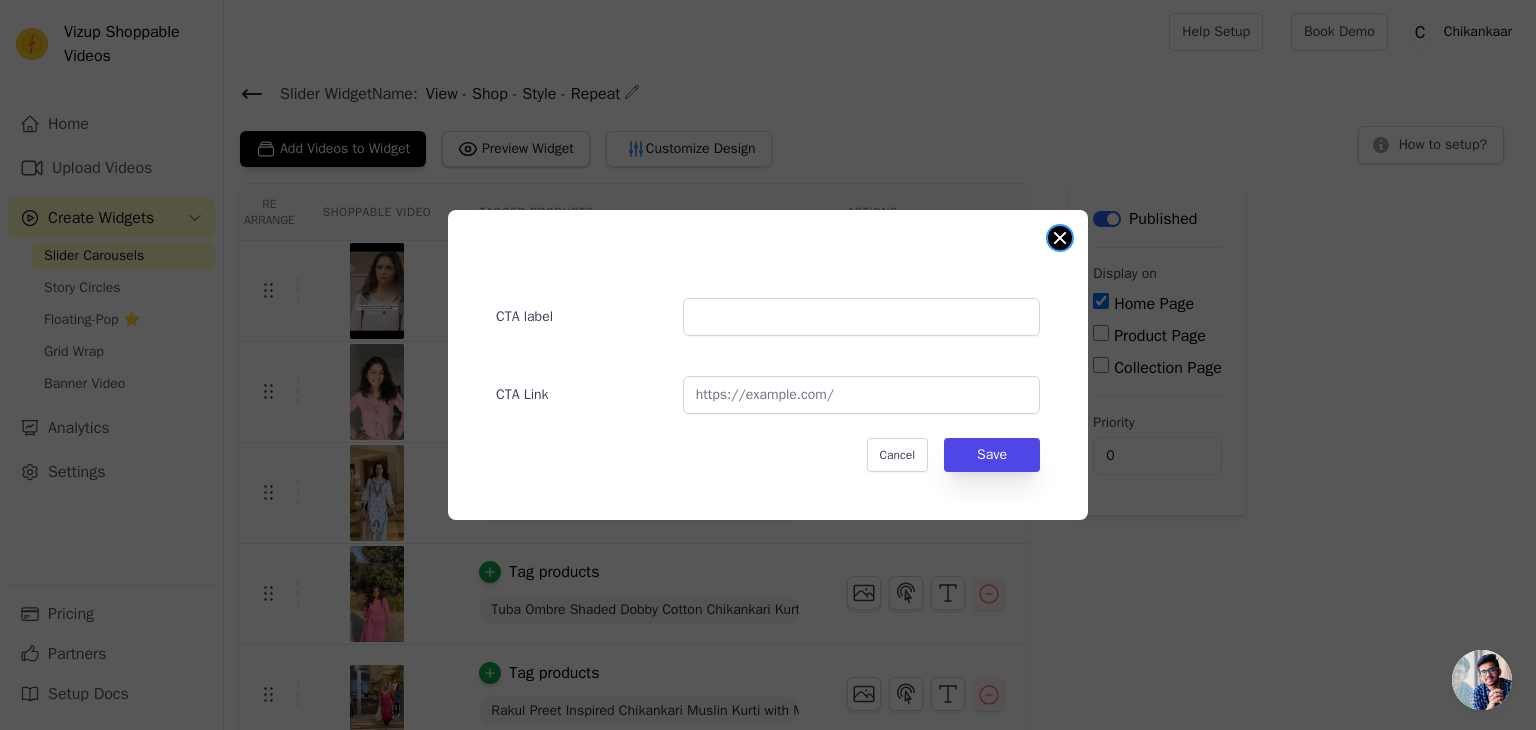 click at bounding box center (1060, 238) 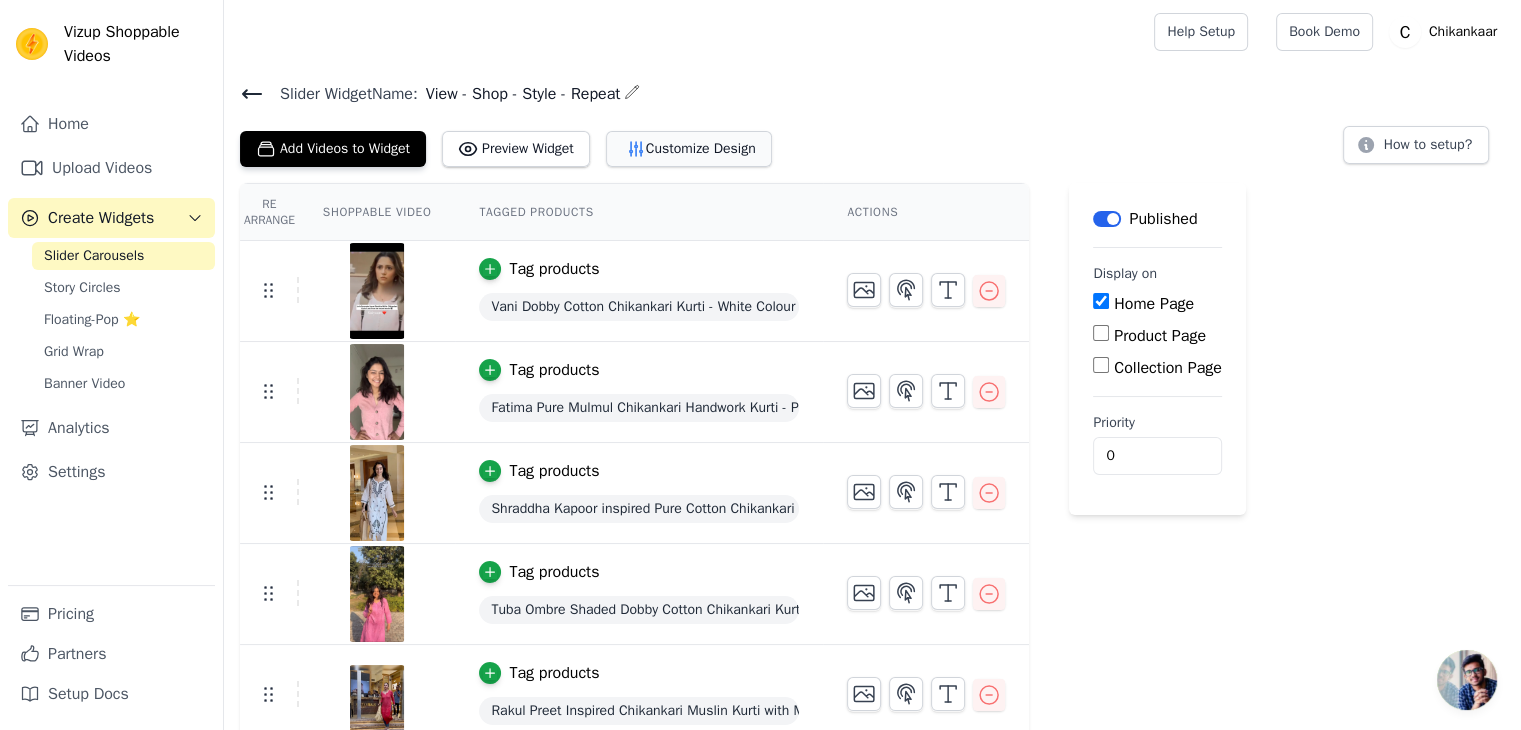 click on "Customize Design" at bounding box center (689, 149) 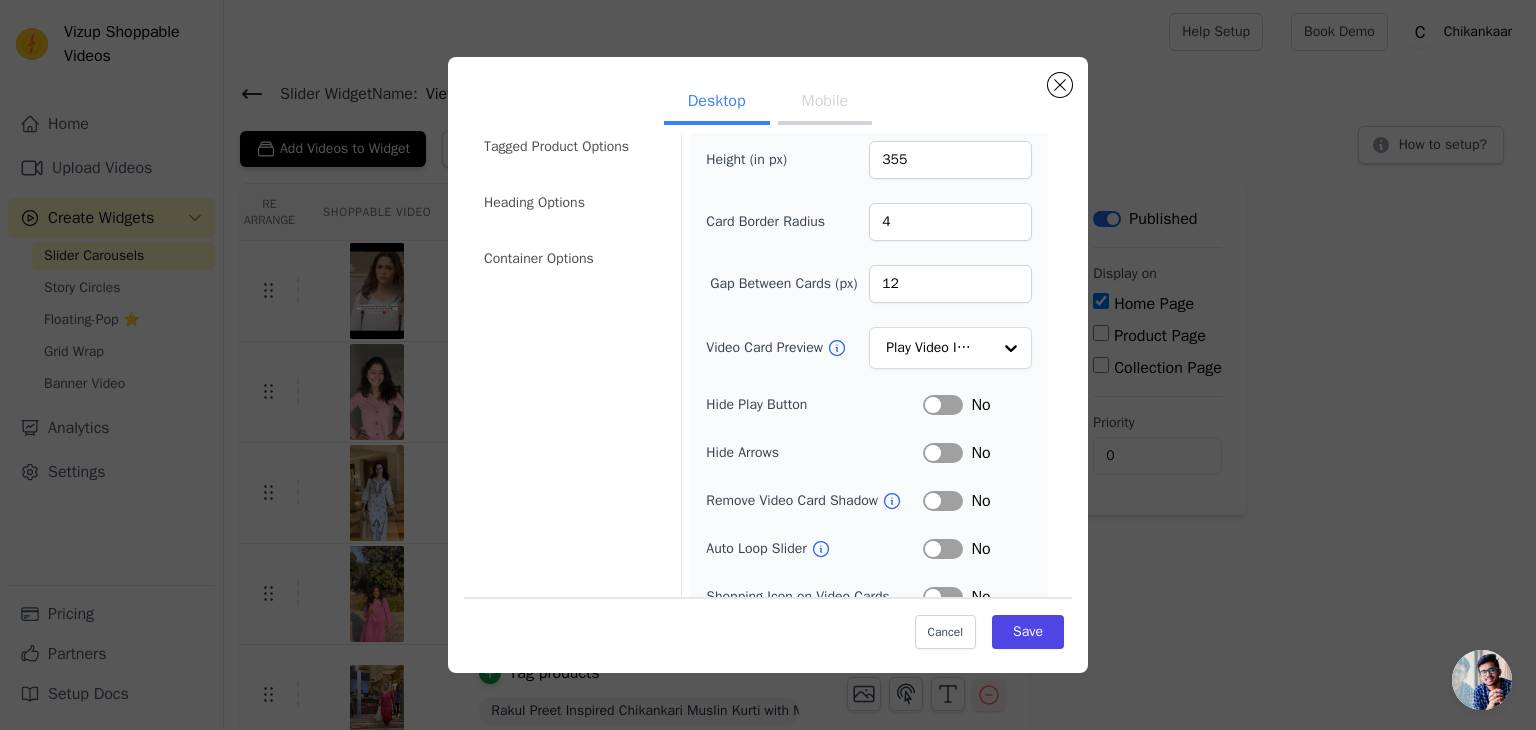 scroll, scrollTop: 0, scrollLeft: 0, axis: both 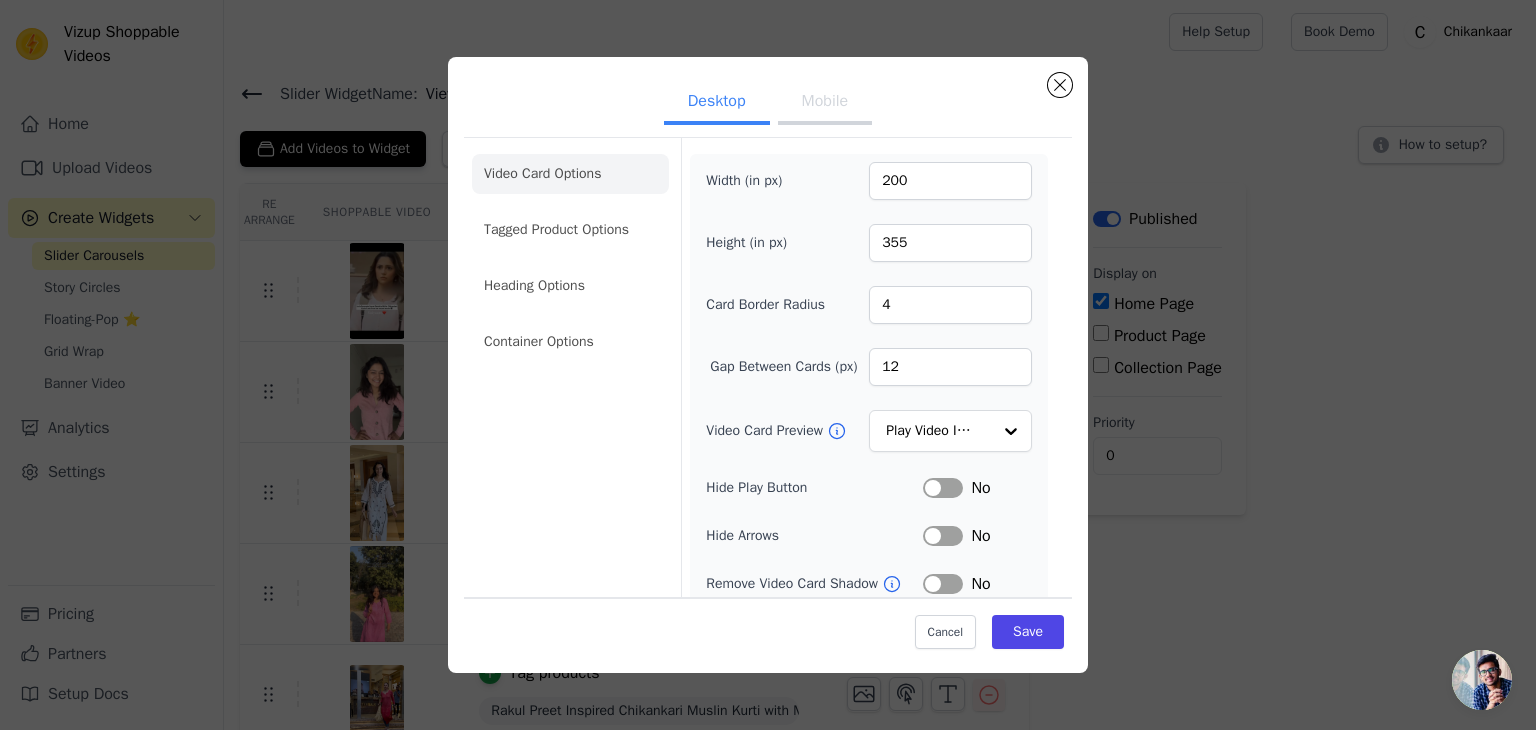 click on "Mobile" at bounding box center [825, 103] 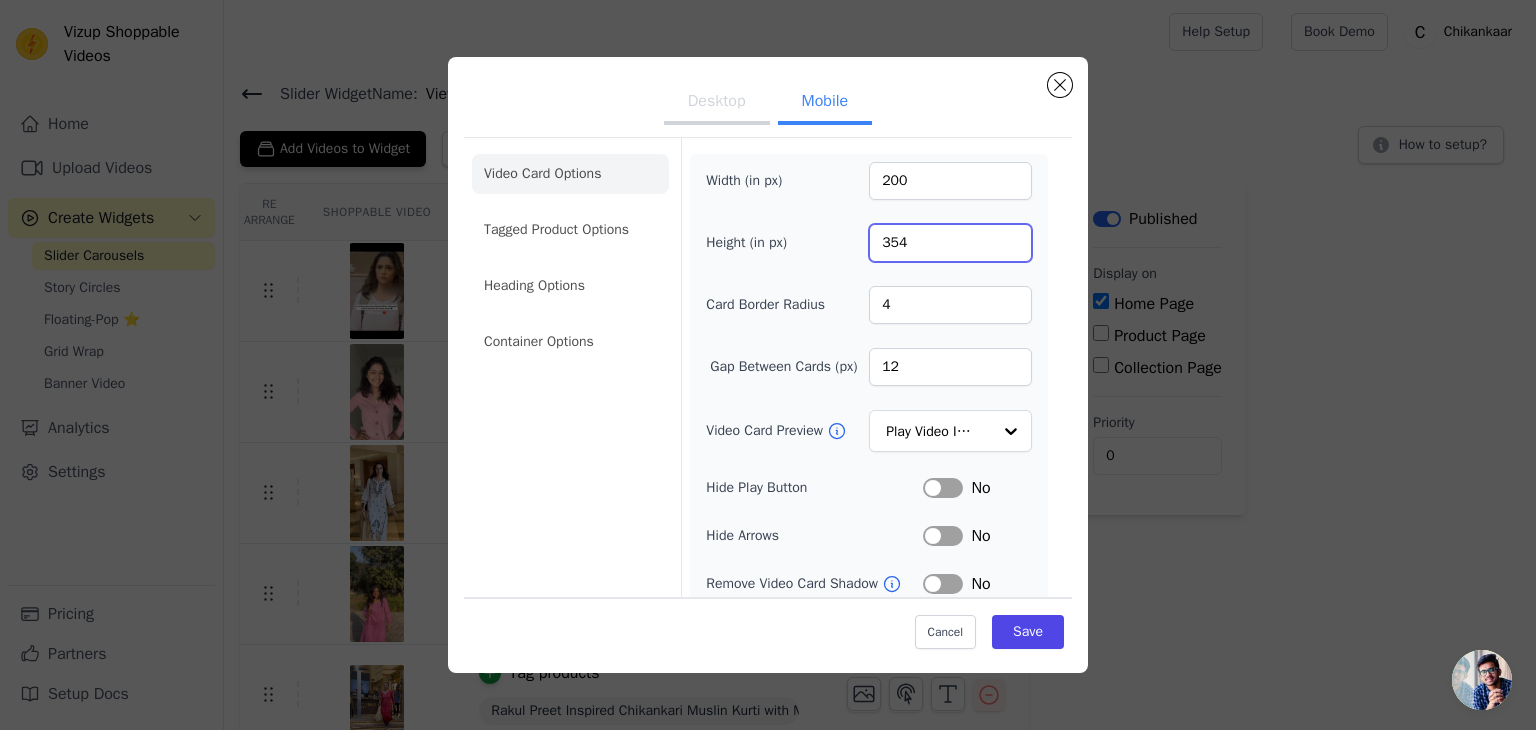 click on "354" at bounding box center [950, 243] 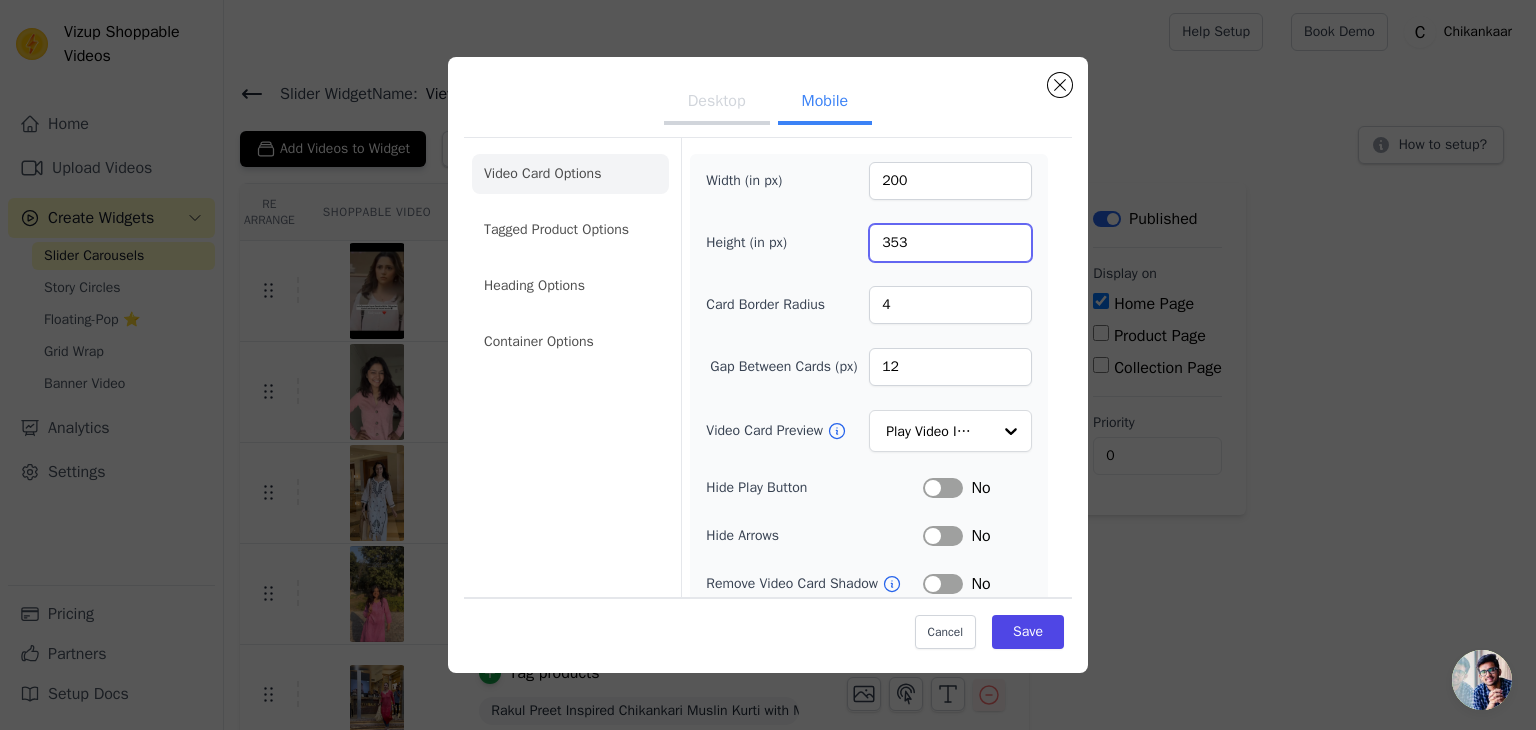 click on "353" at bounding box center [950, 243] 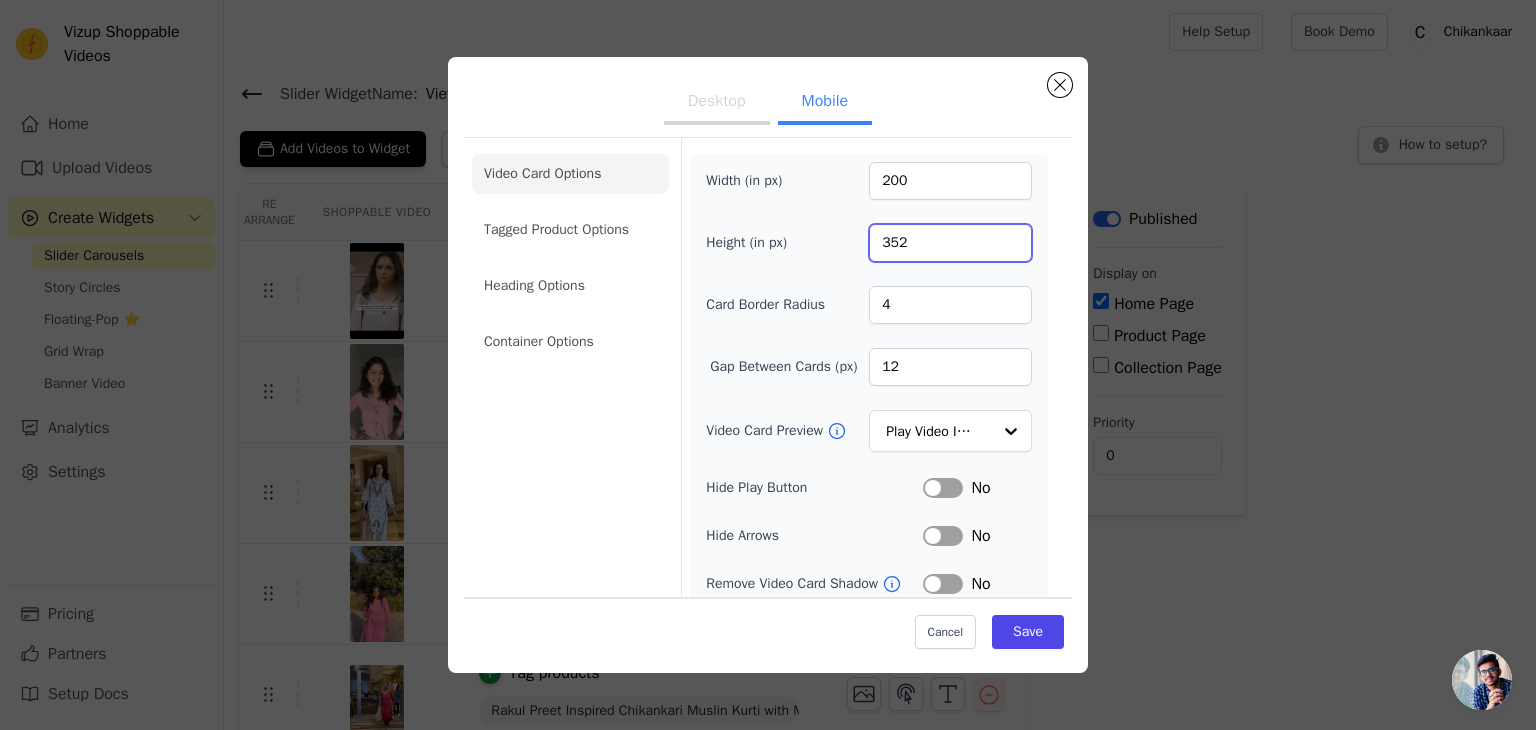 click on "352" at bounding box center [950, 243] 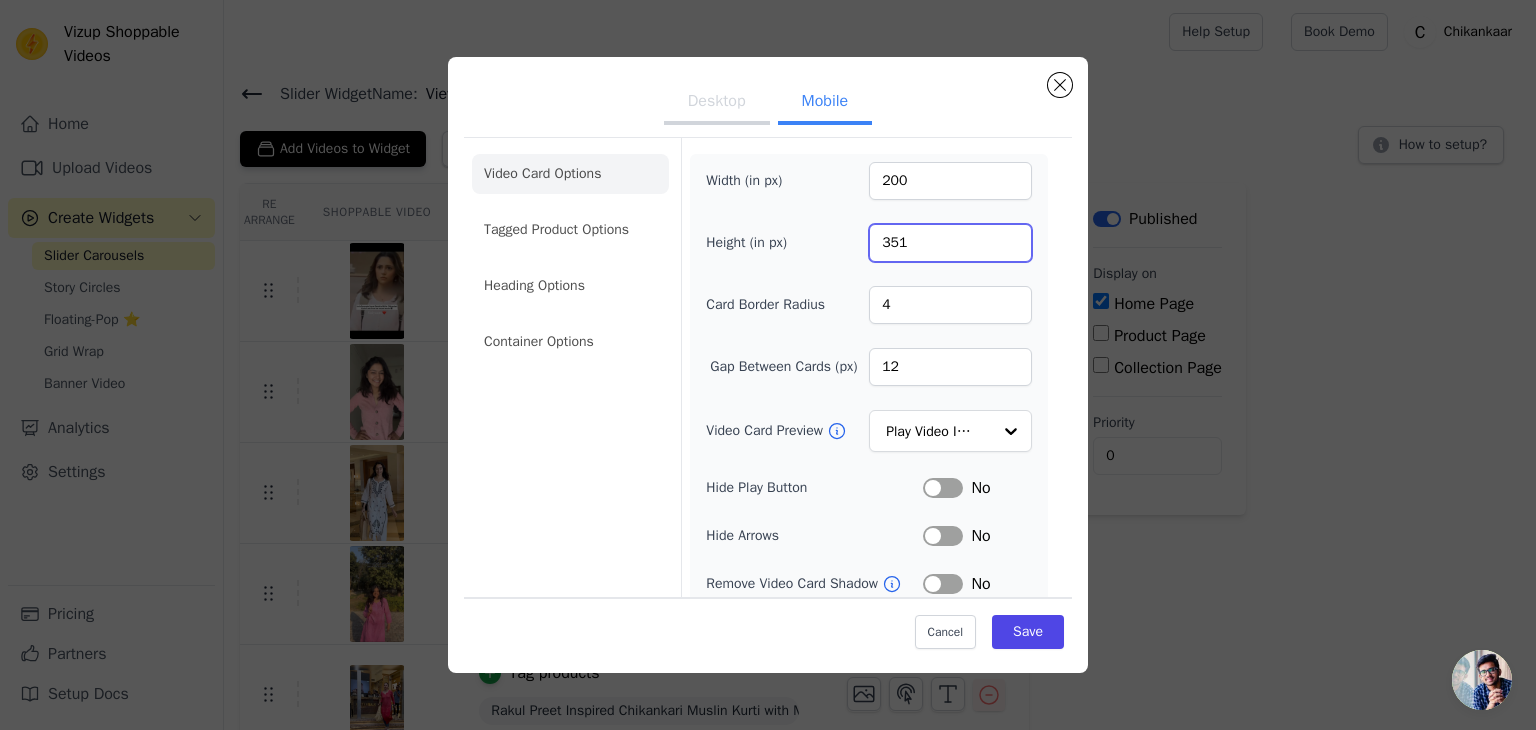 click on "351" at bounding box center [950, 243] 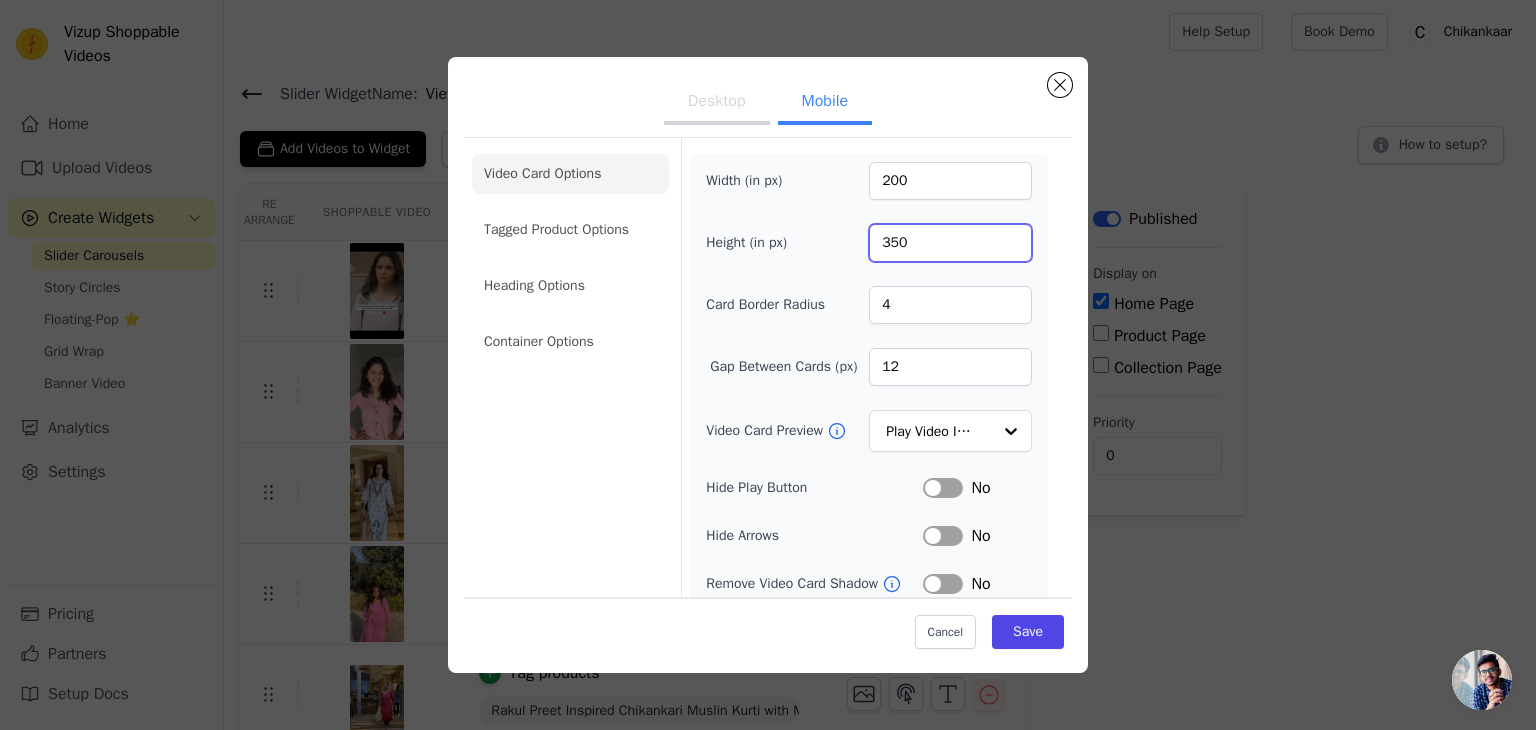 click on "350" at bounding box center (950, 243) 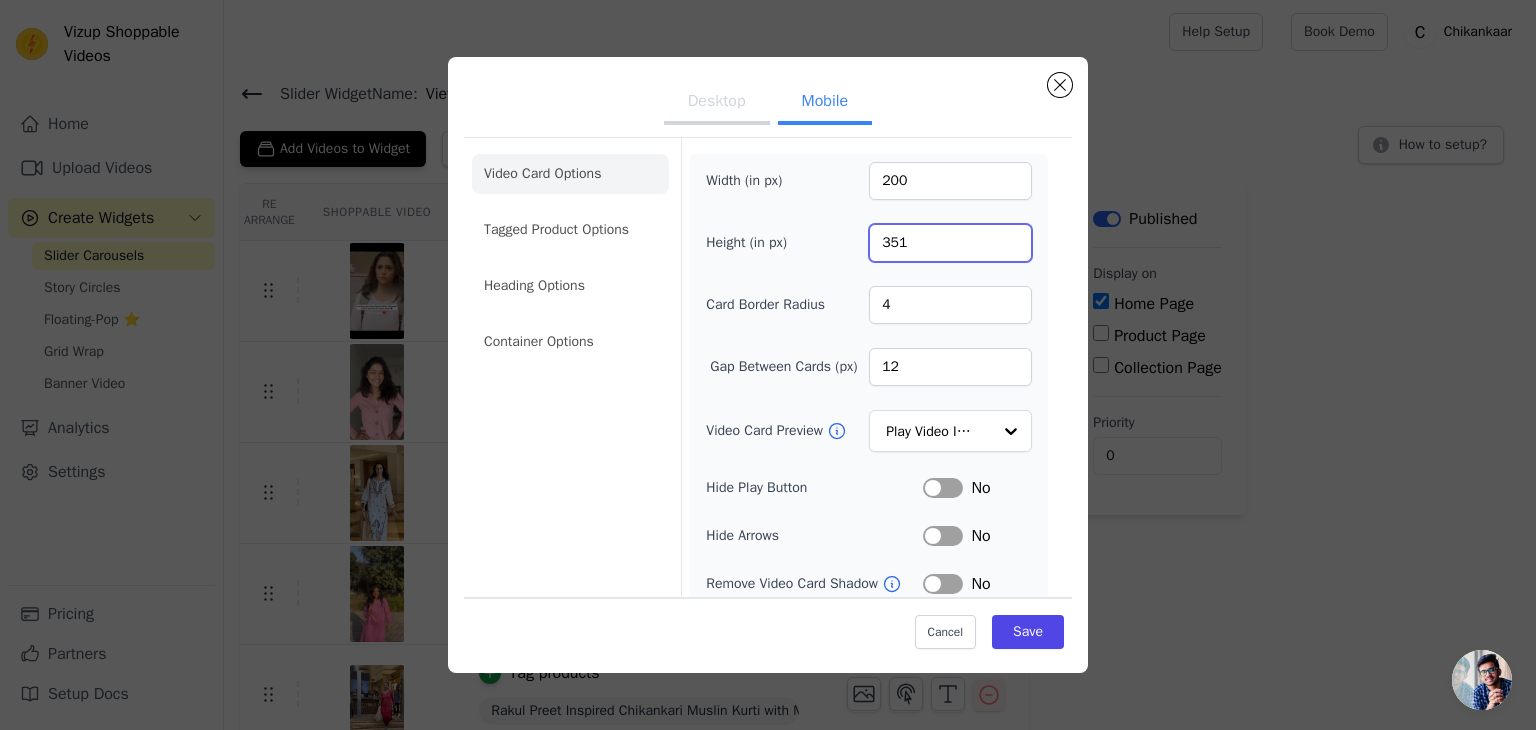 drag, startPoint x: 996, startPoint y: 246, endPoint x: 954, endPoint y: 236, distance: 43.174065 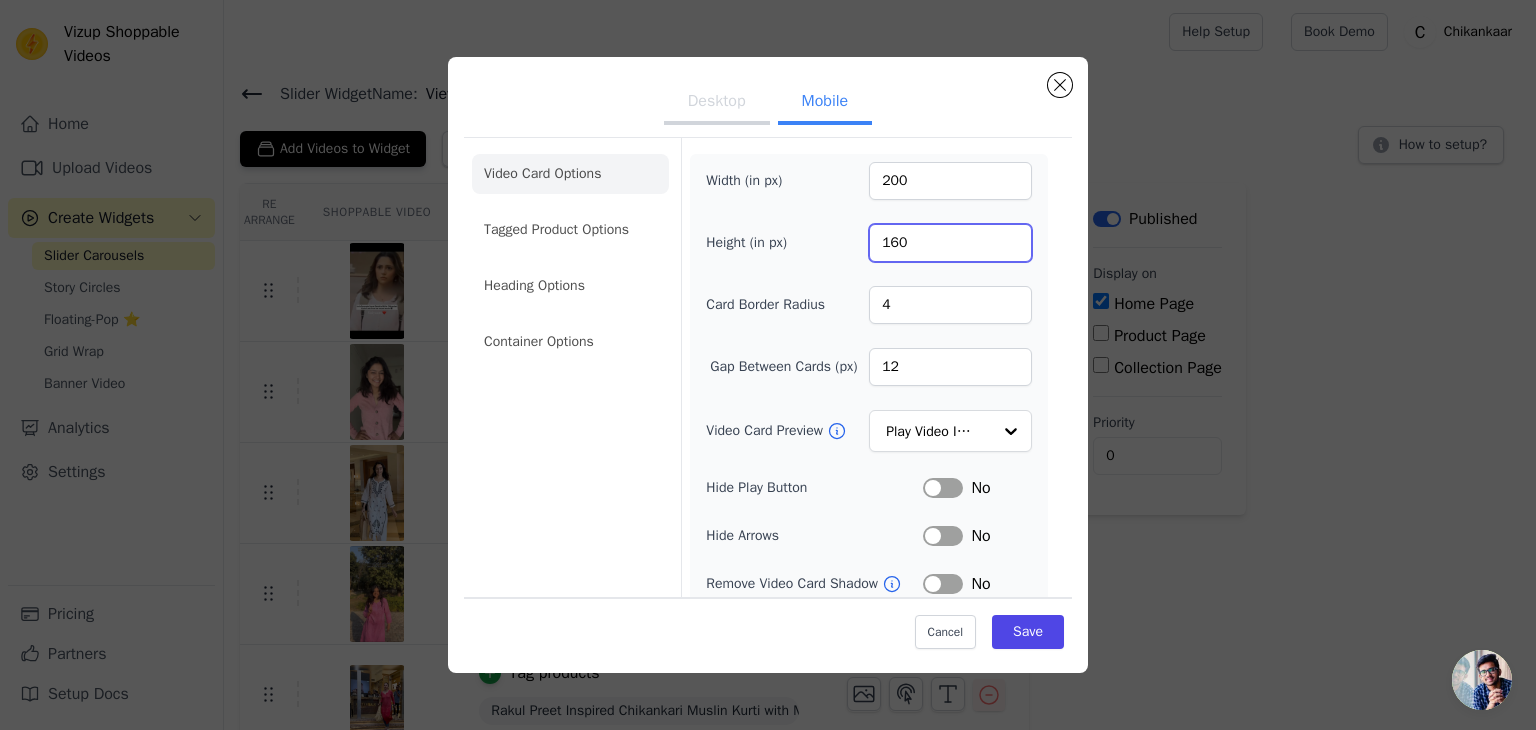 type on "160" 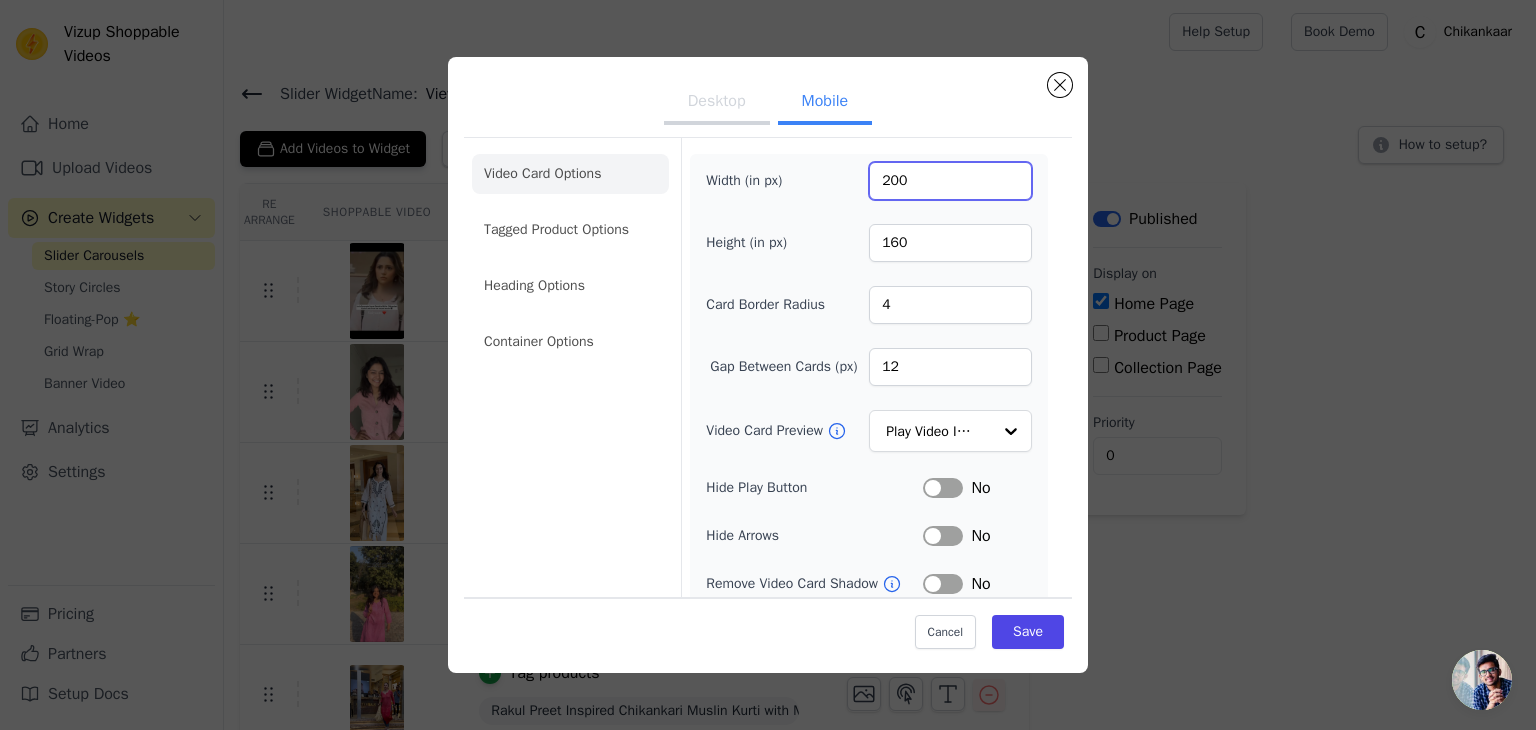 click on "200" at bounding box center (950, 181) 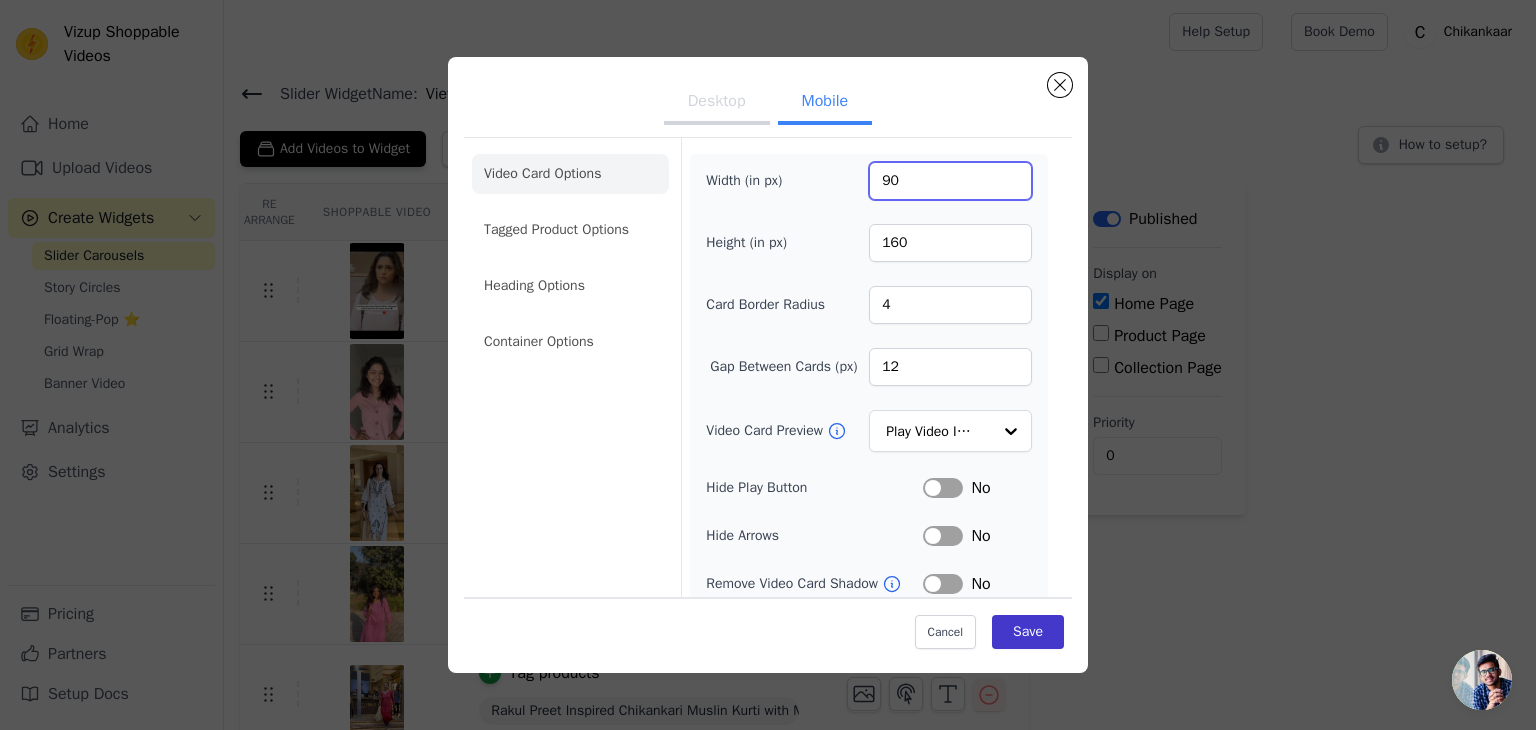 type on "90" 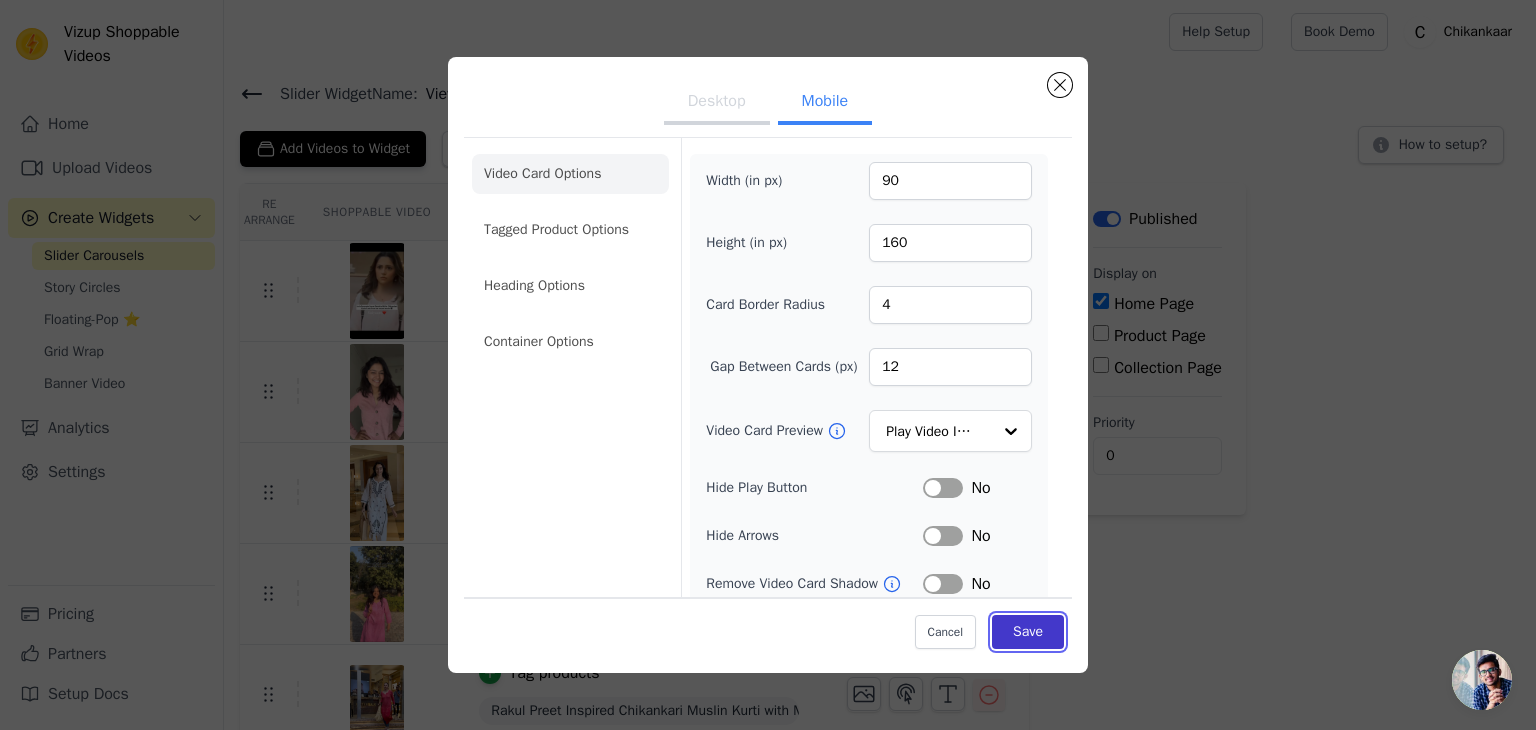 click on "Save" at bounding box center [1028, 632] 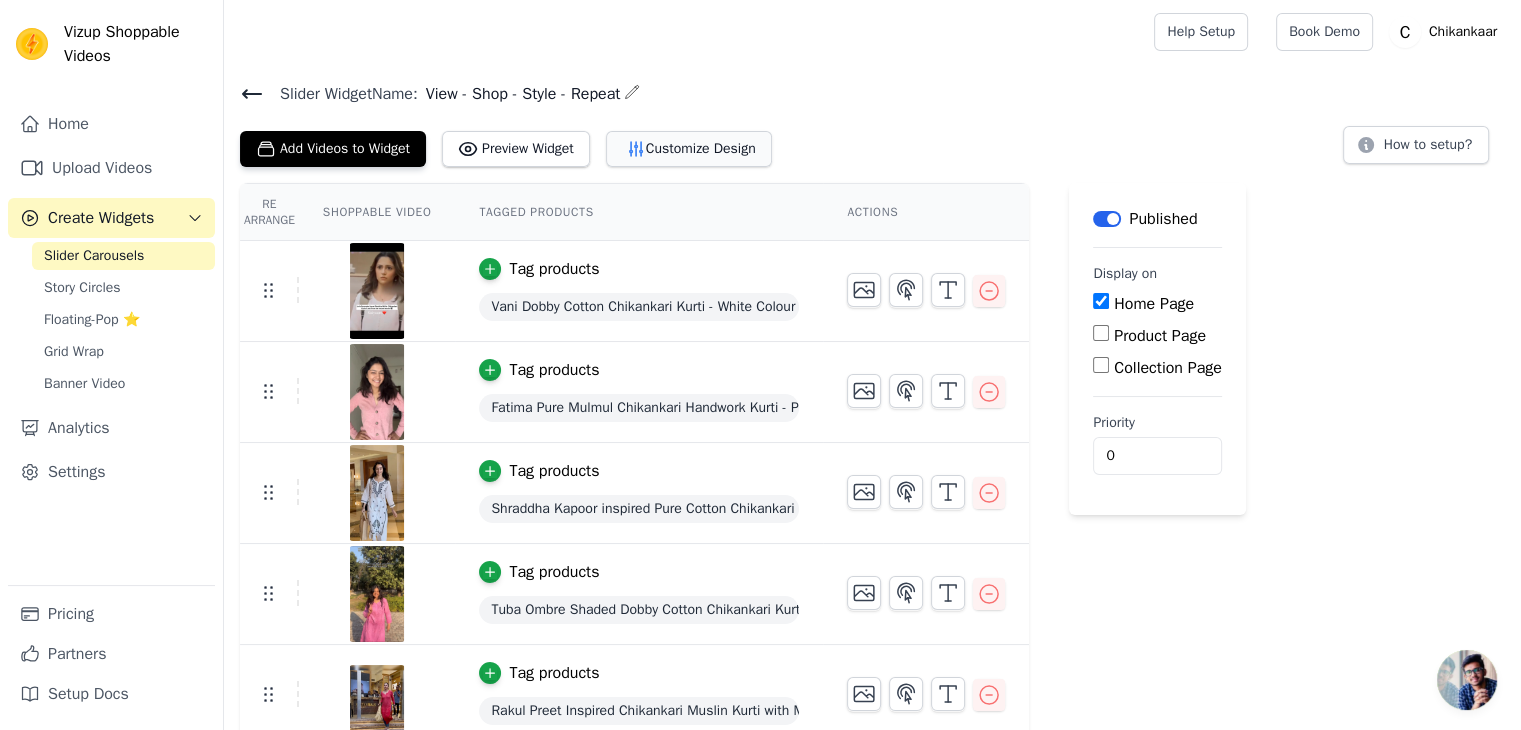 click on "Customize Design" at bounding box center (689, 149) 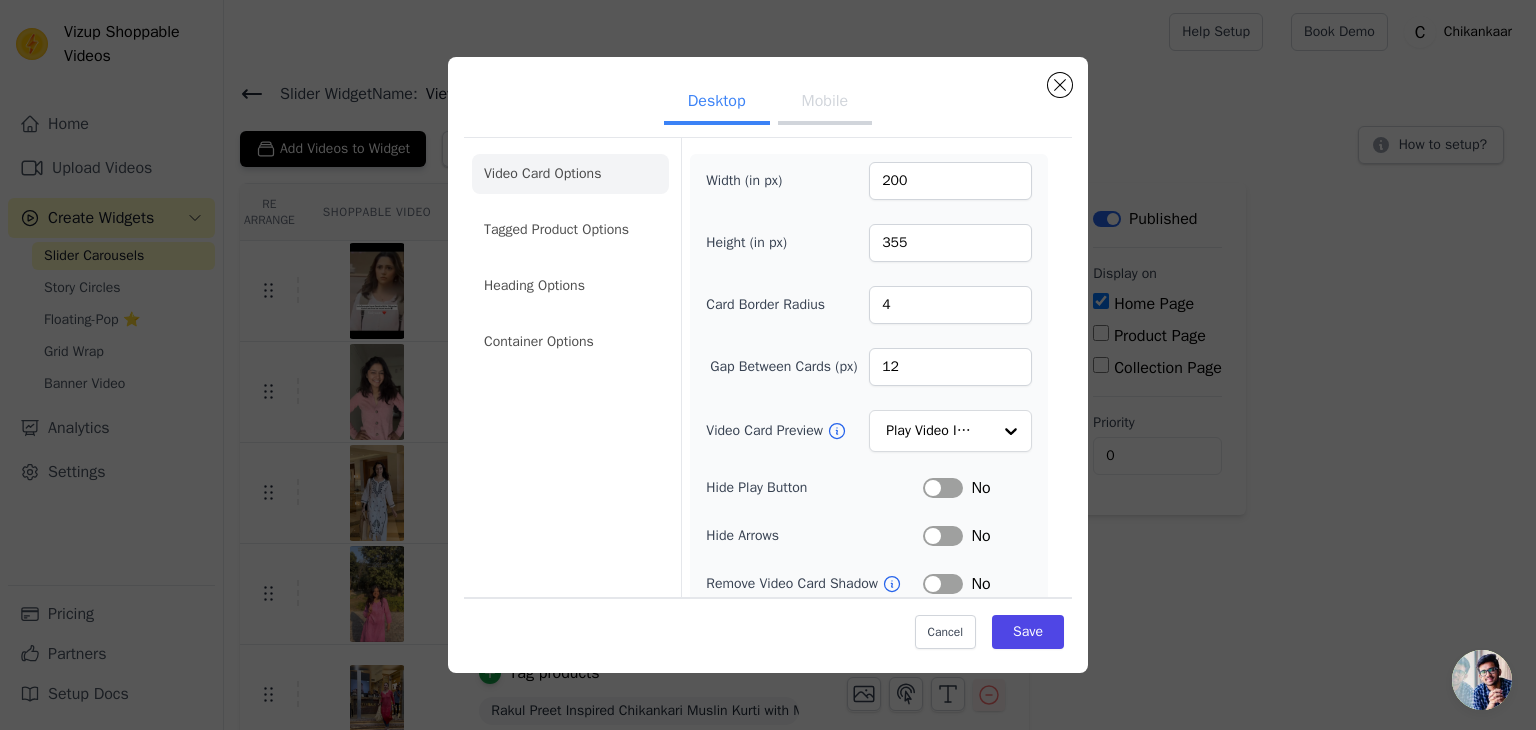click on "Mobile" at bounding box center [825, 103] 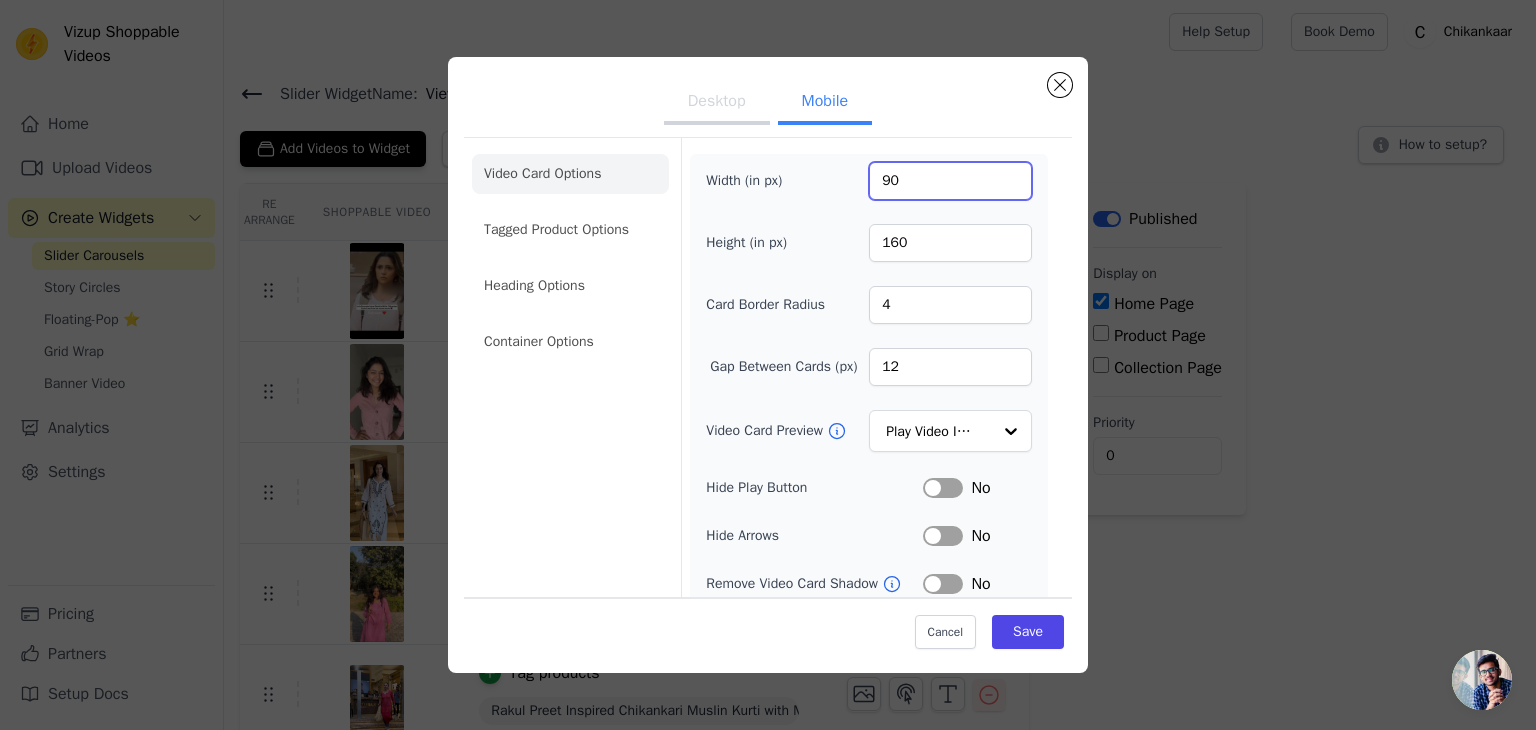click on "90" at bounding box center (950, 181) 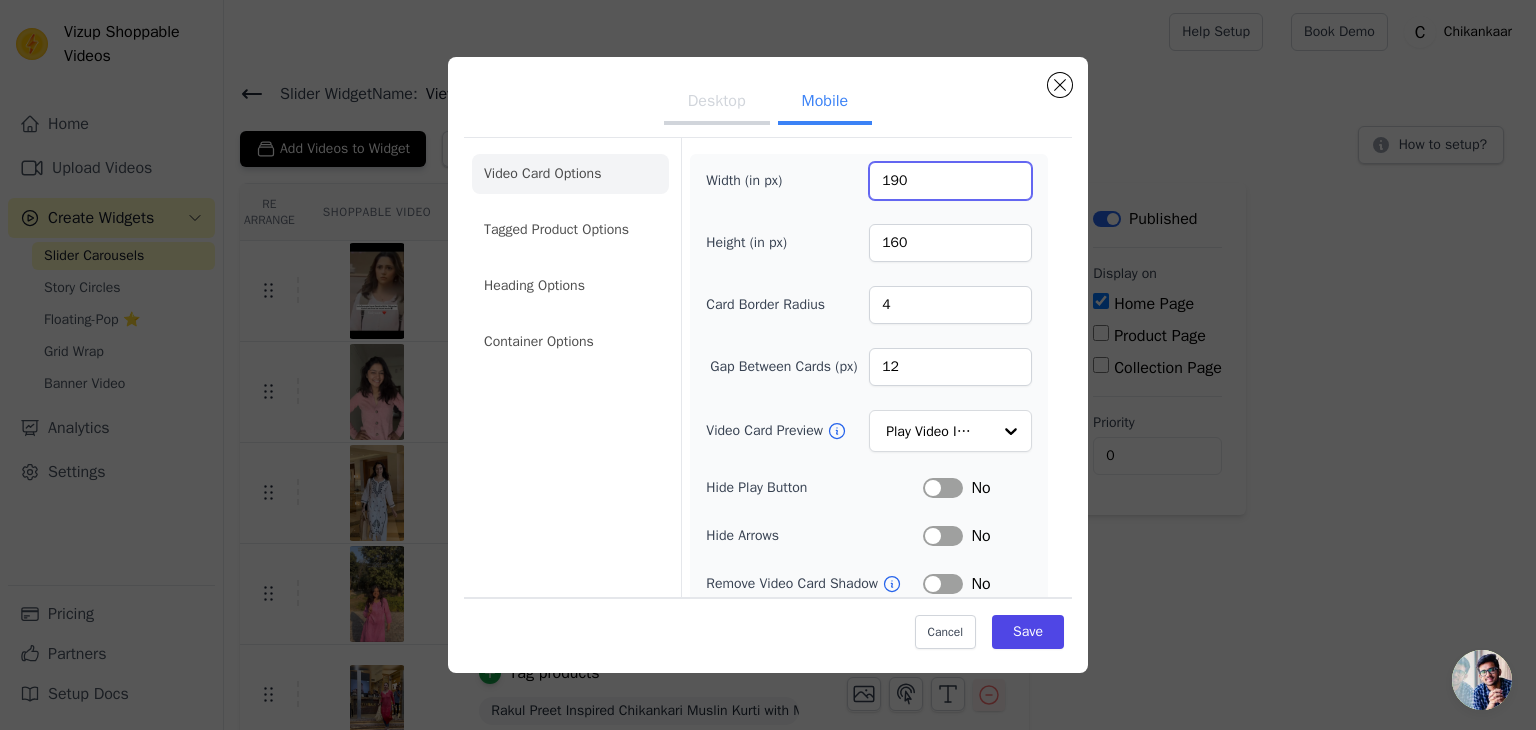 click on "190" at bounding box center [950, 181] 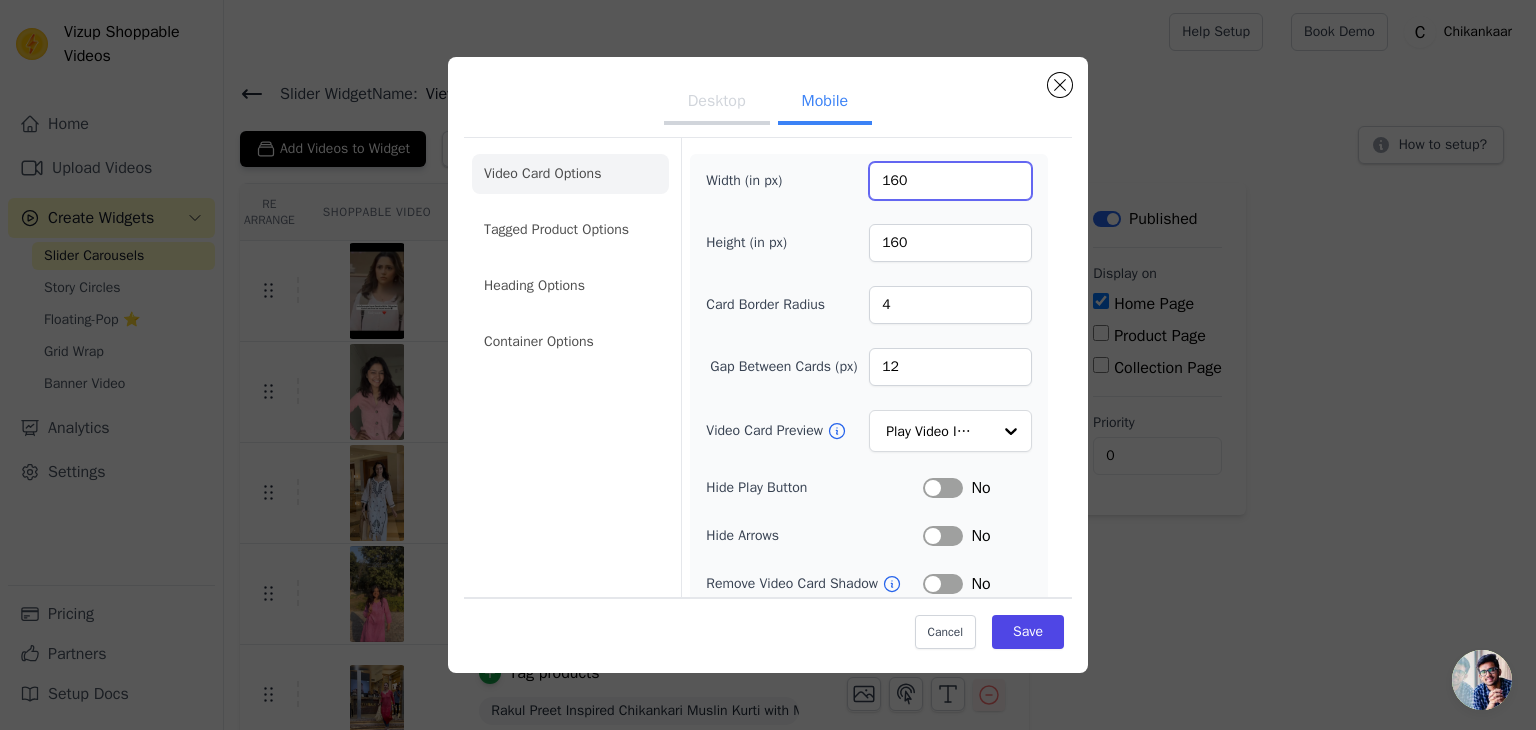 type on "160" 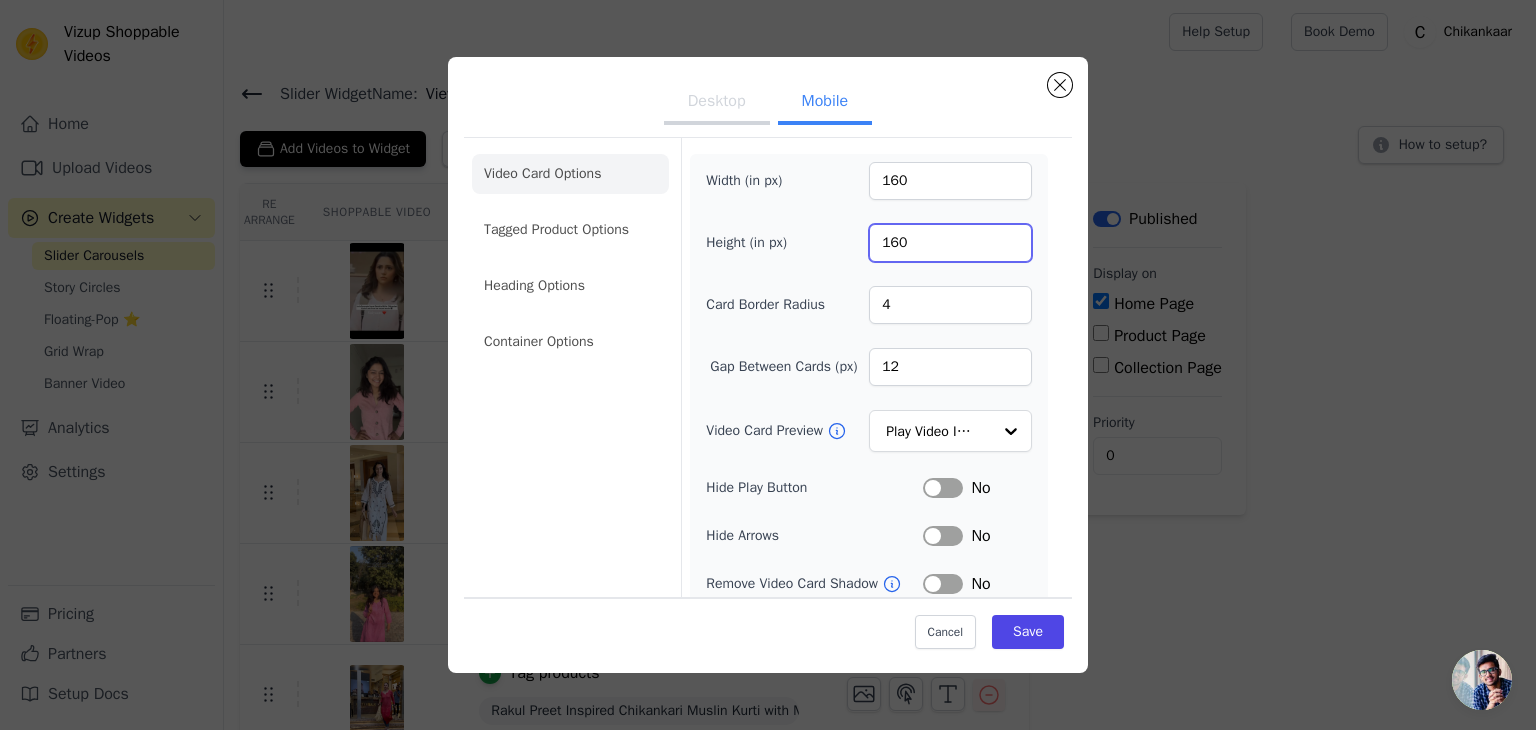 click on "160" at bounding box center [950, 243] 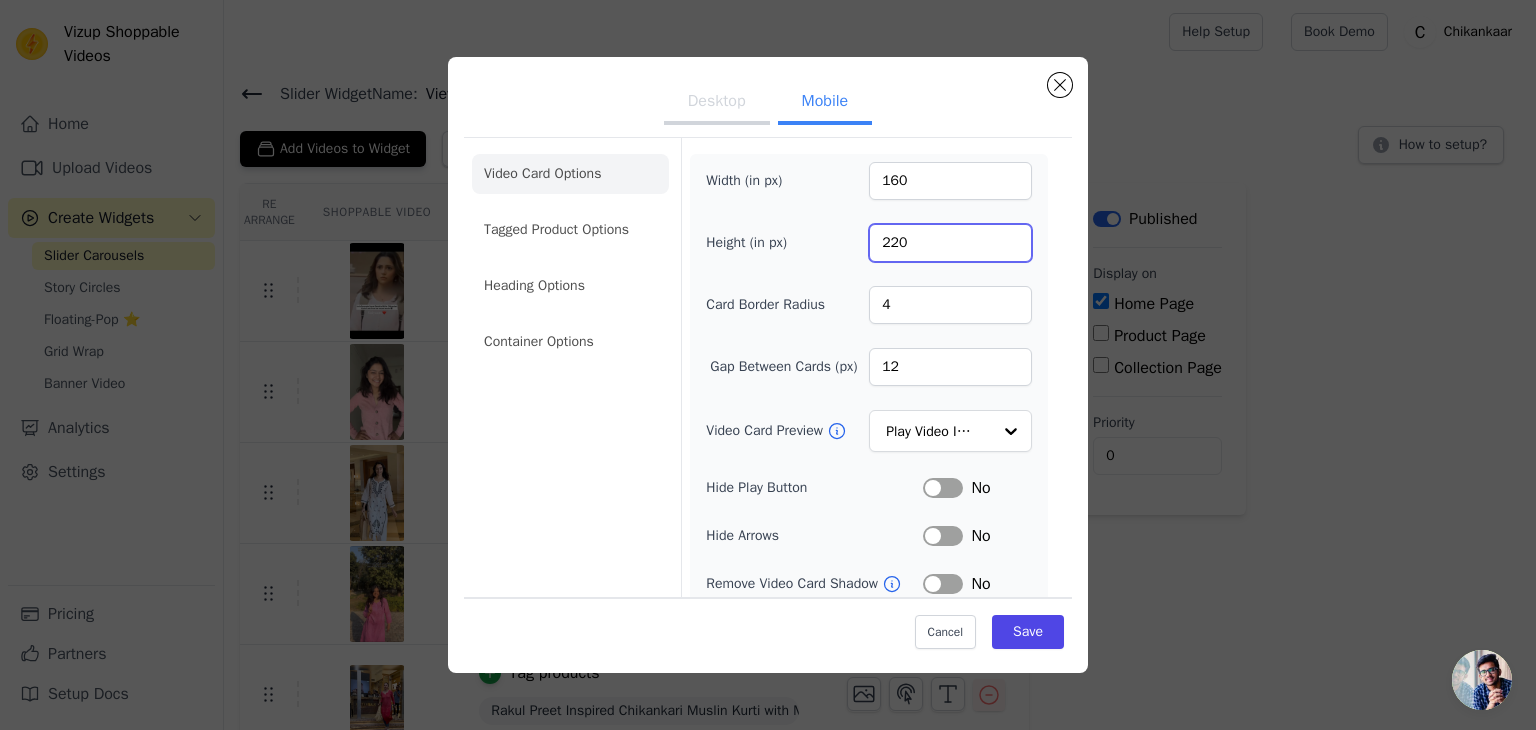 click on "220" at bounding box center (950, 243) 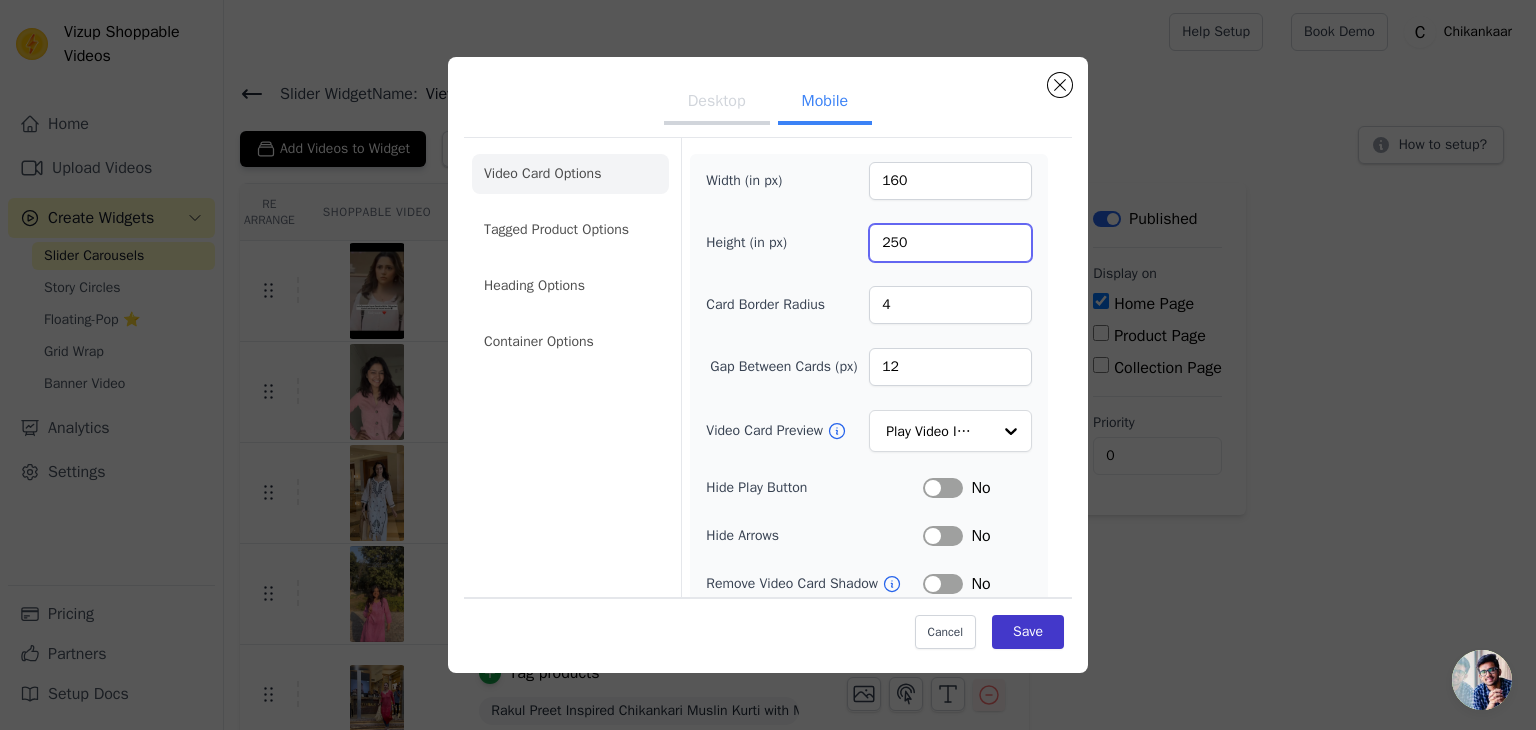 type on "250" 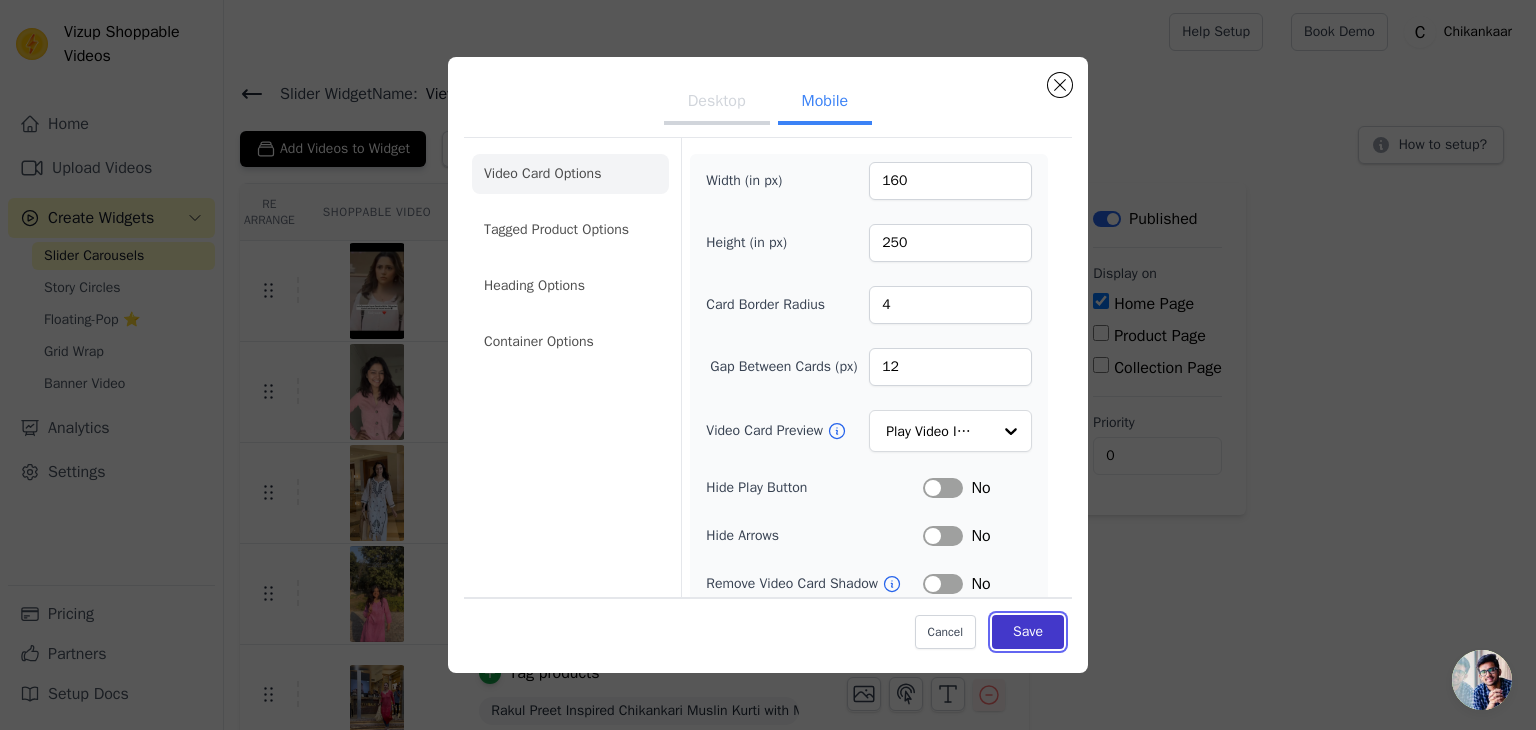 click on "Save" at bounding box center (1028, 632) 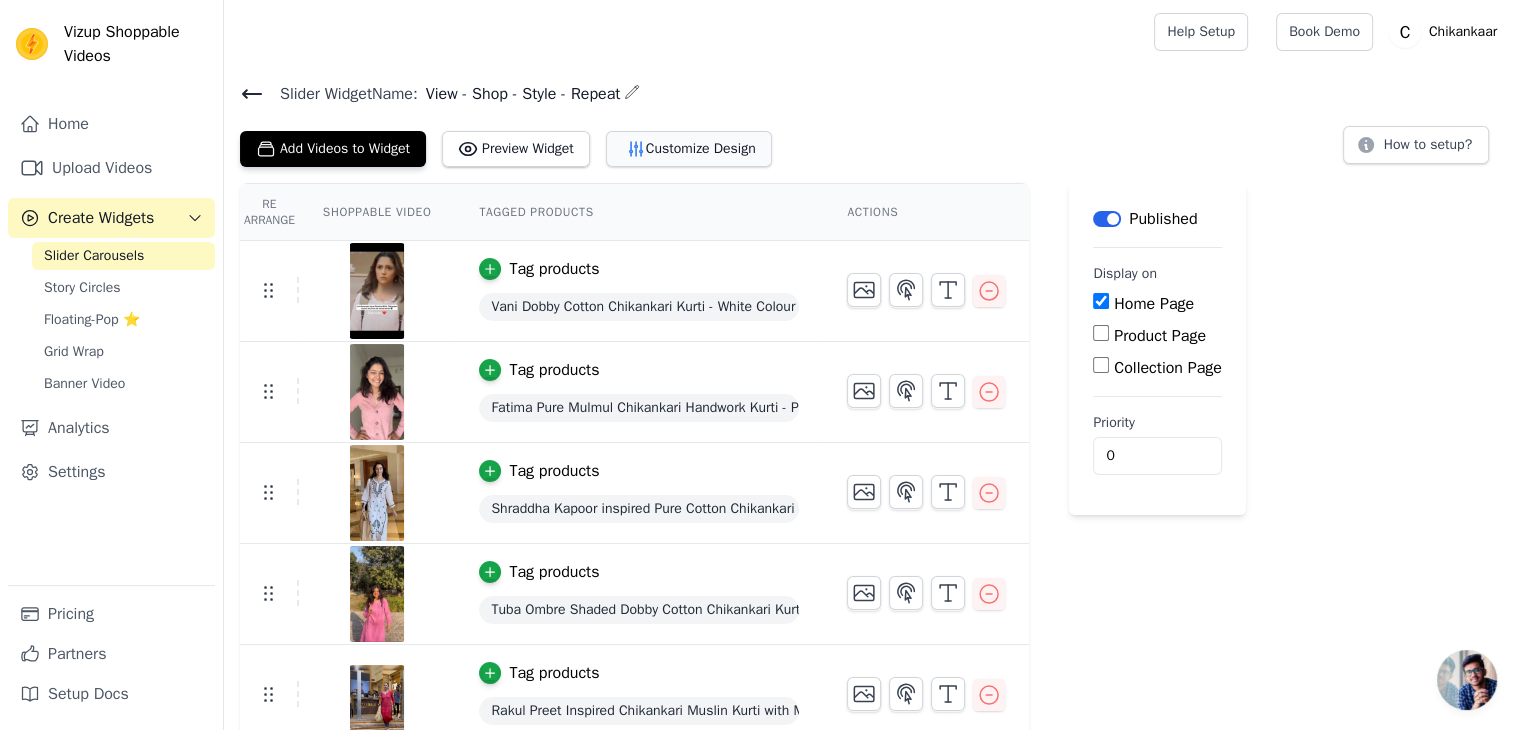 click on "Customize Design" at bounding box center (689, 149) 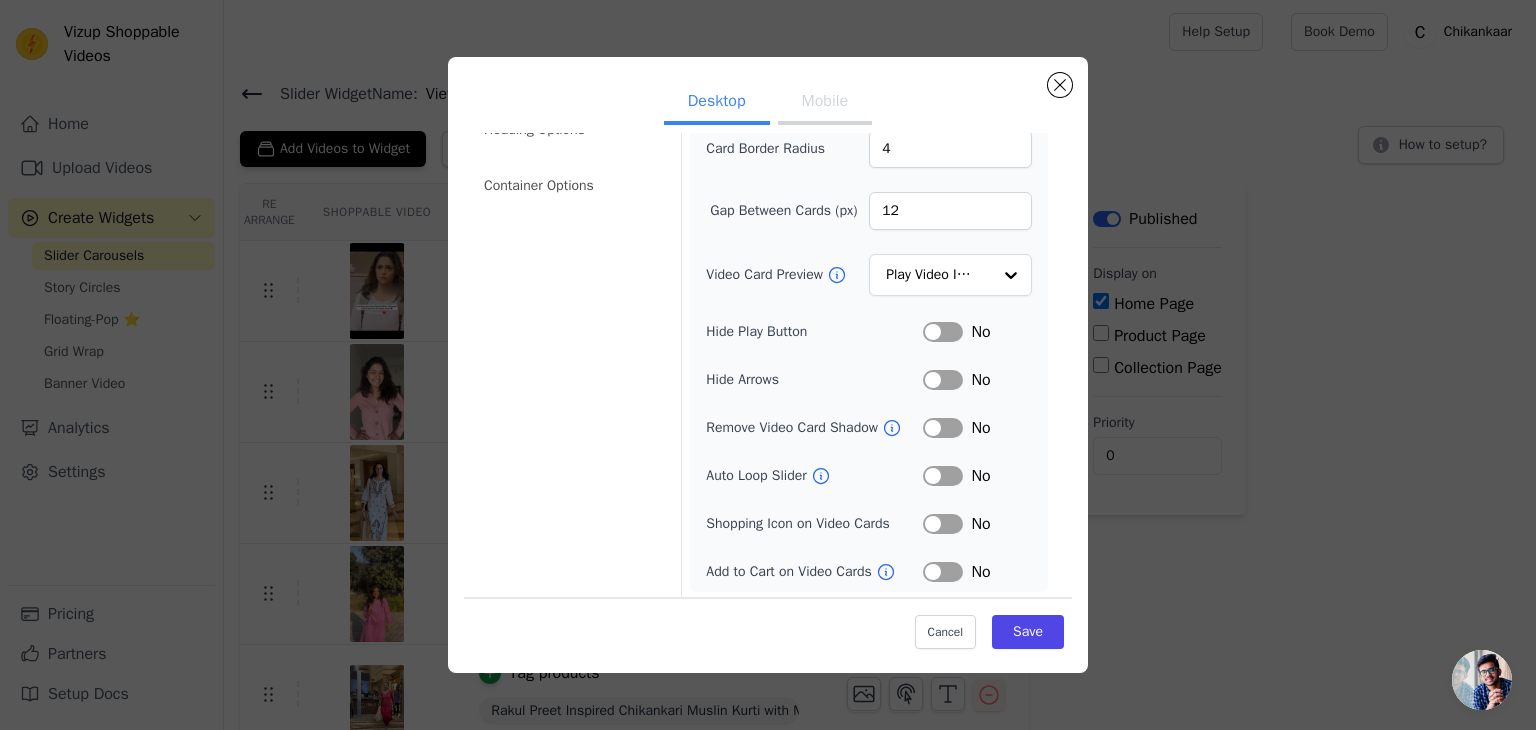 scroll, scrollTop: 0, scrollLeft: 0, axis: both 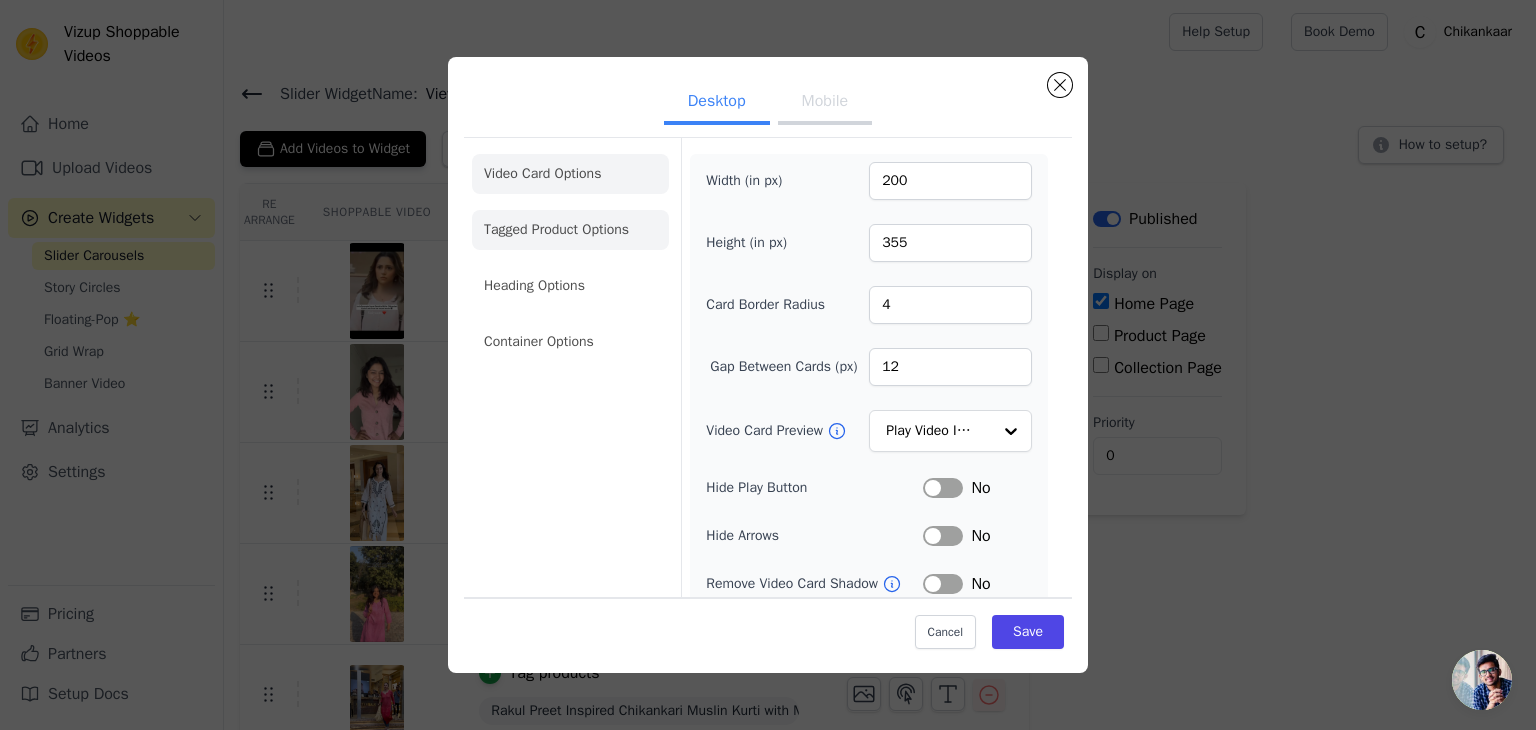 click on "Tagged Product Options" 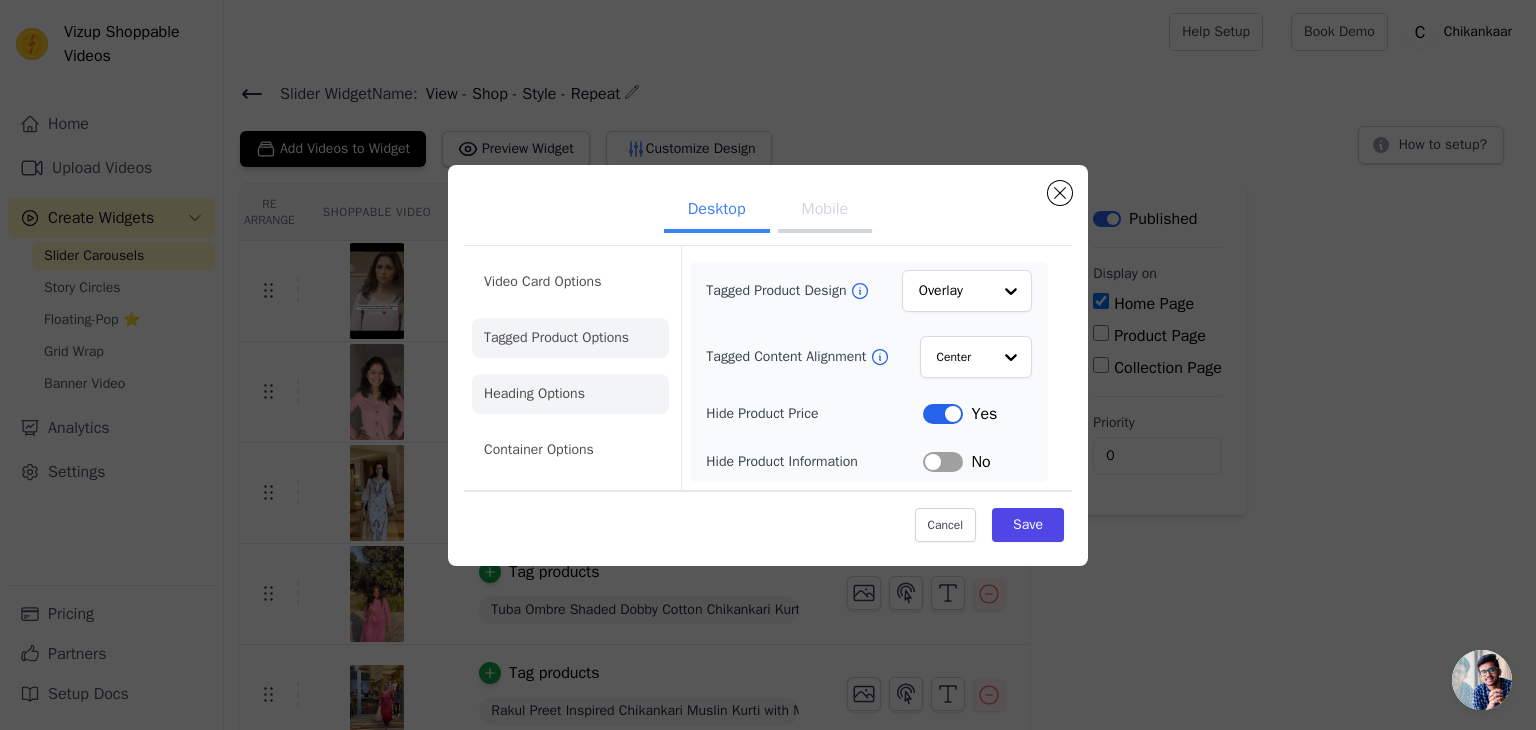 click on "Heading Options" 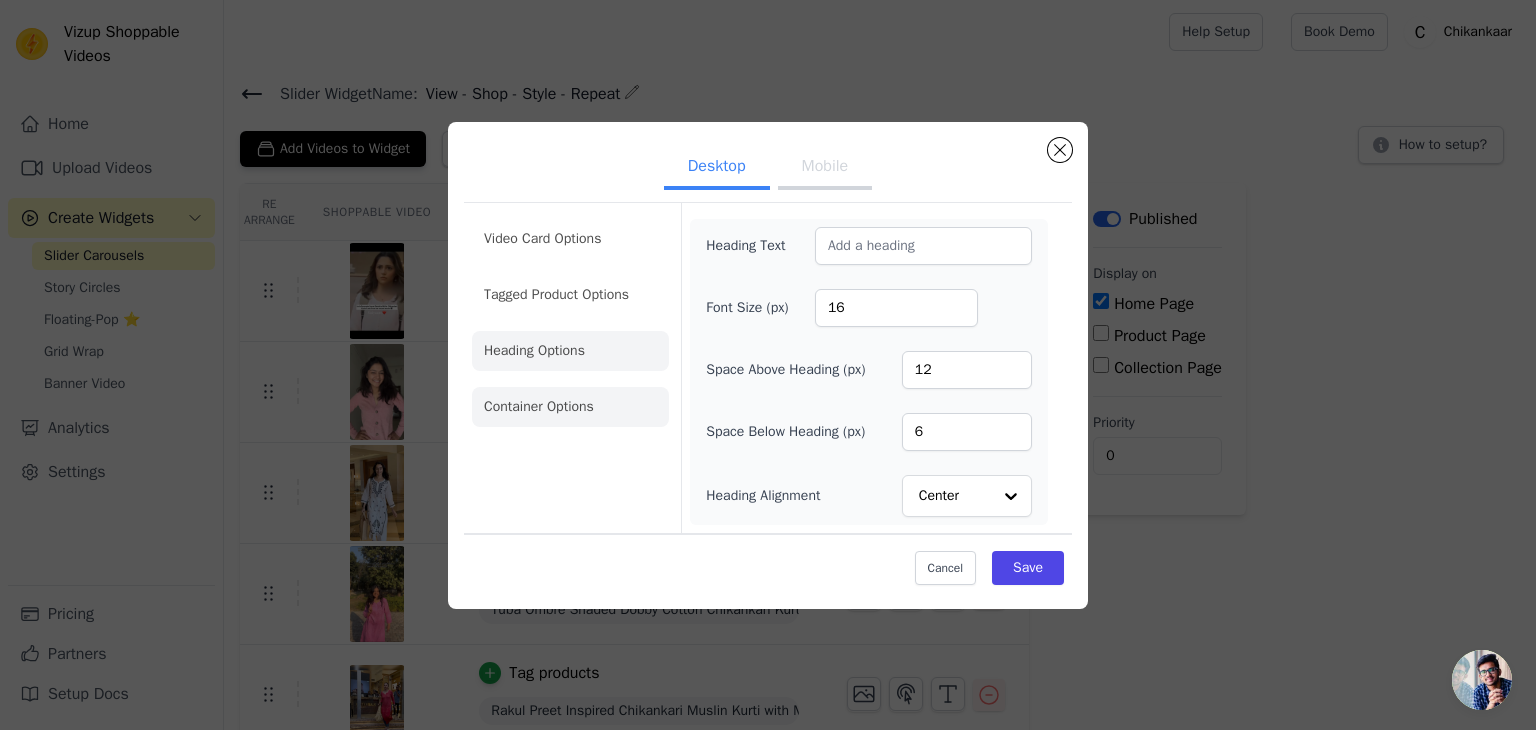 click on "Container Options" 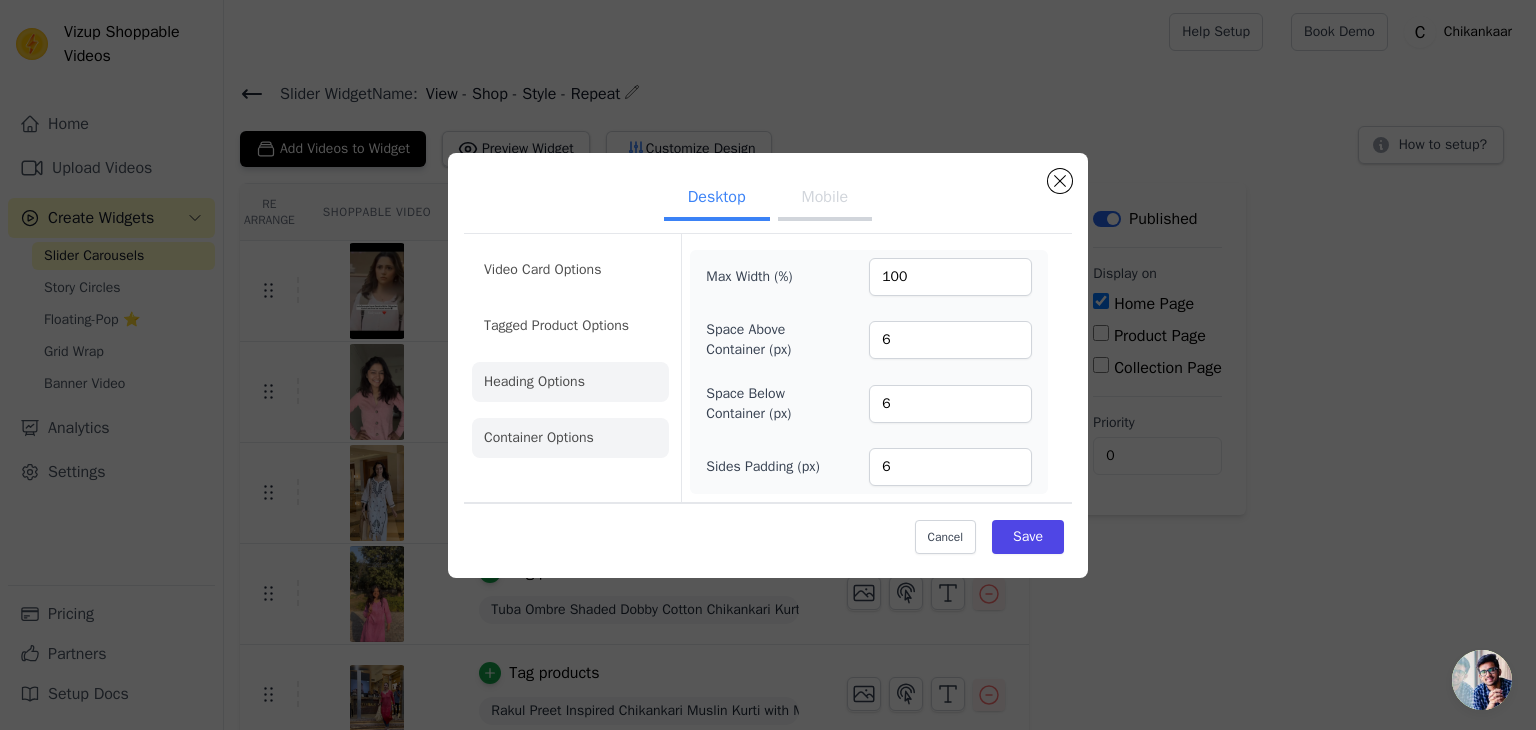 click on "Heading Options" 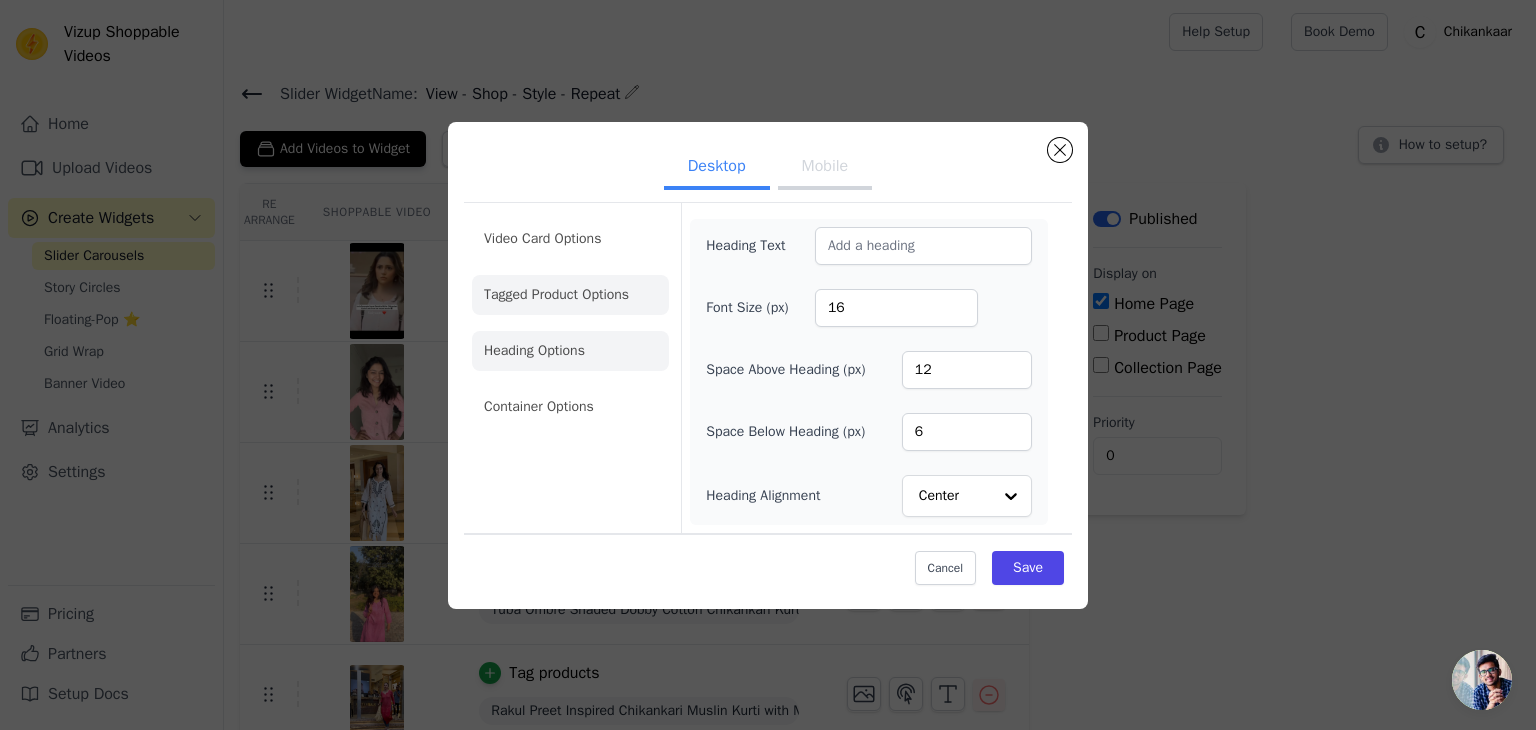 click on "Tagged Product Options" 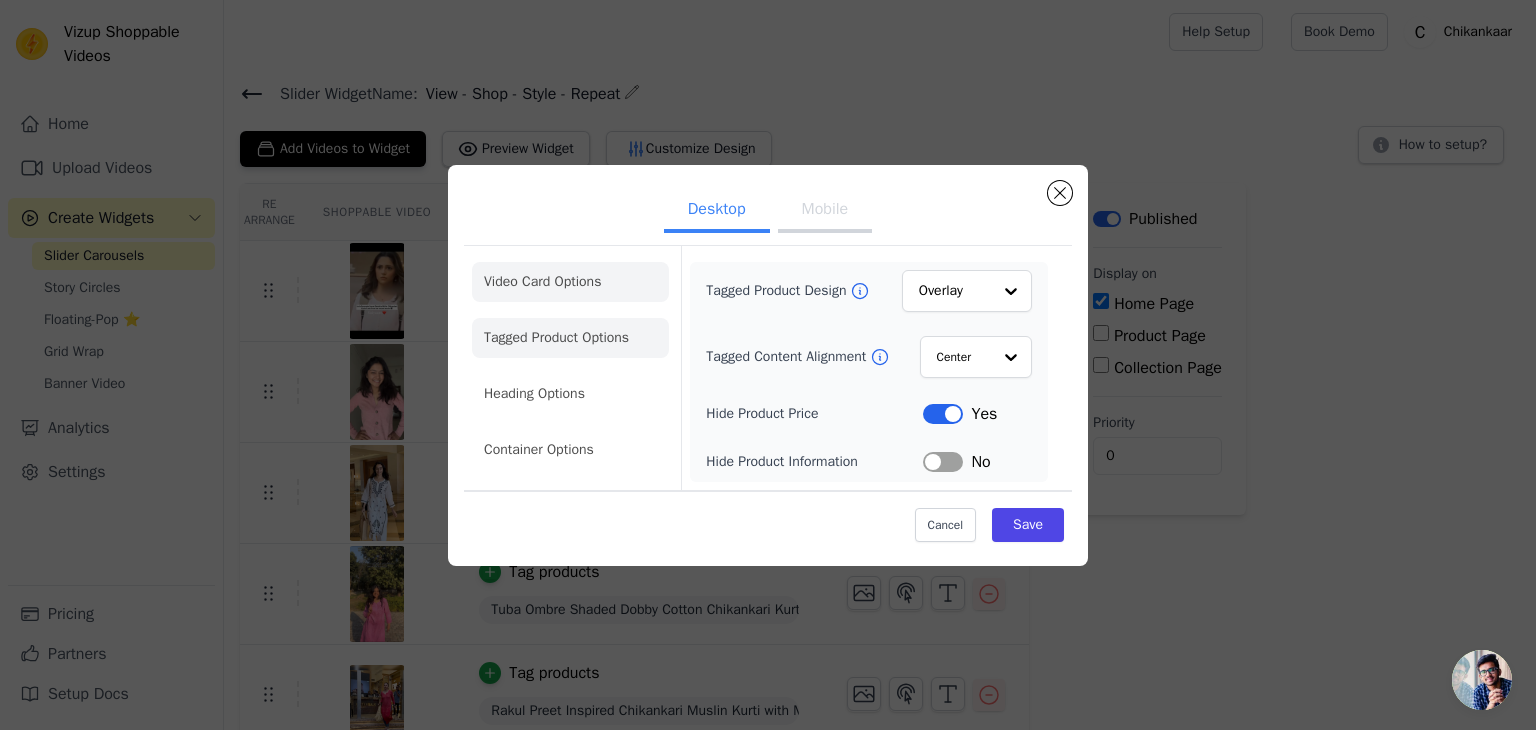 click on "Video Card Options" 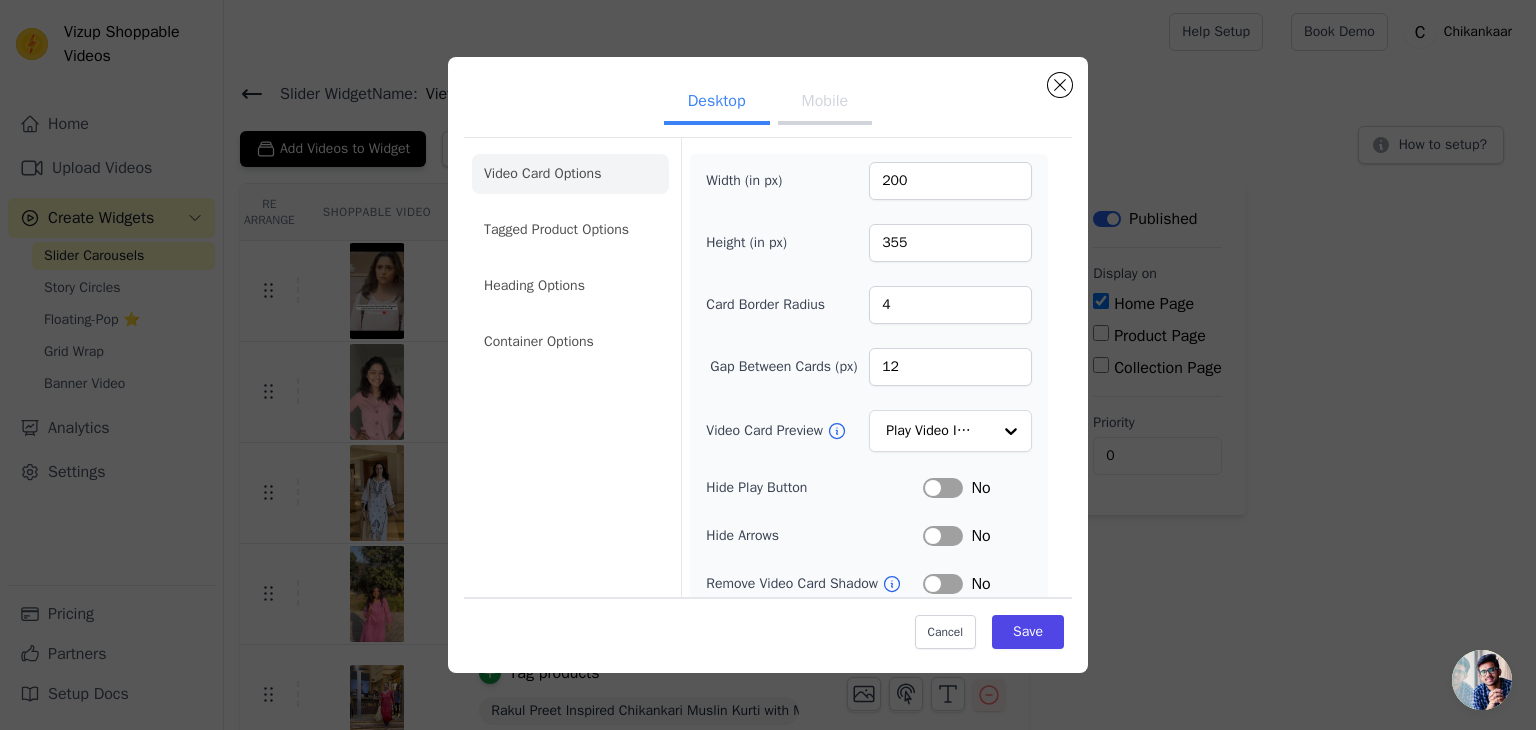 scroll, scrollTop: 156, scrollLeft: 0, axis: vertical 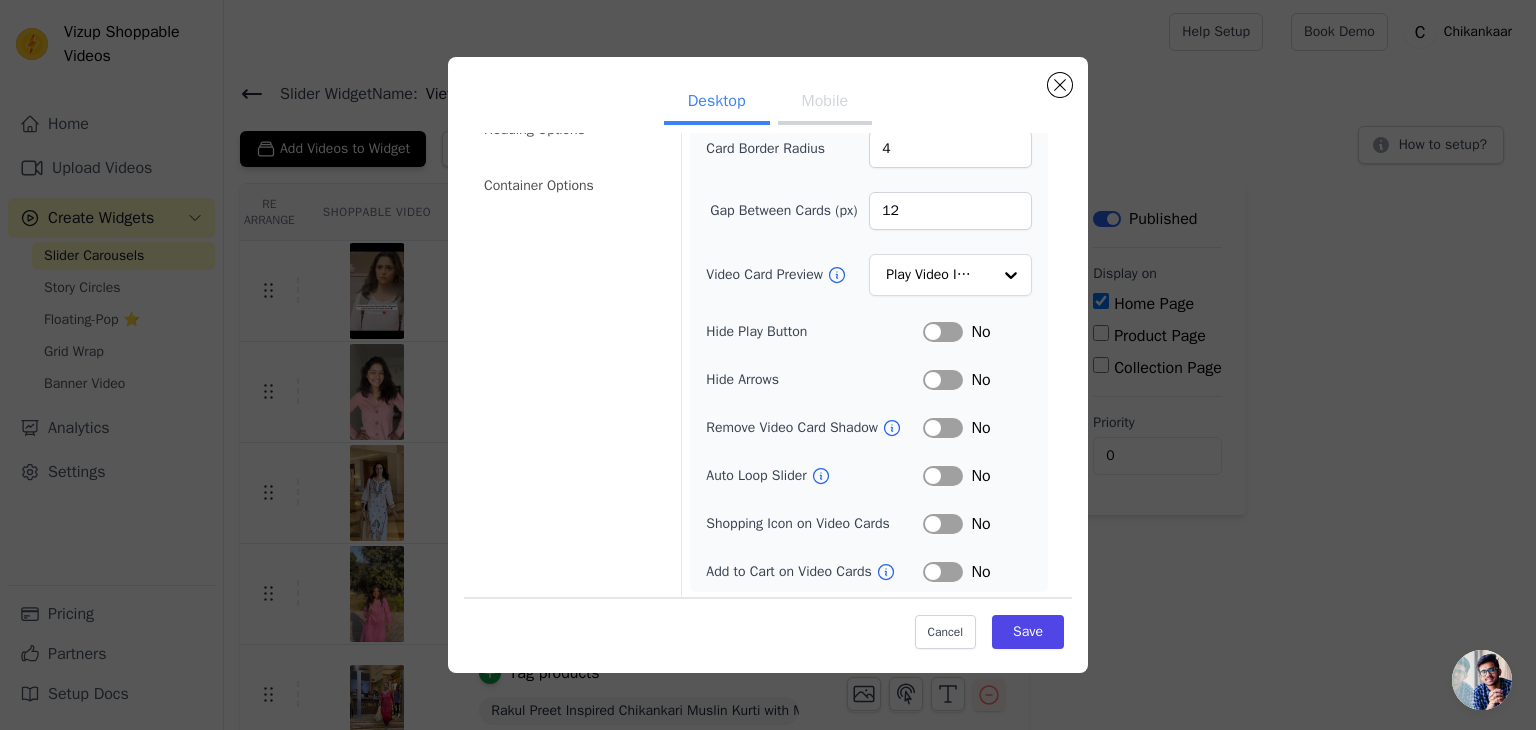 click 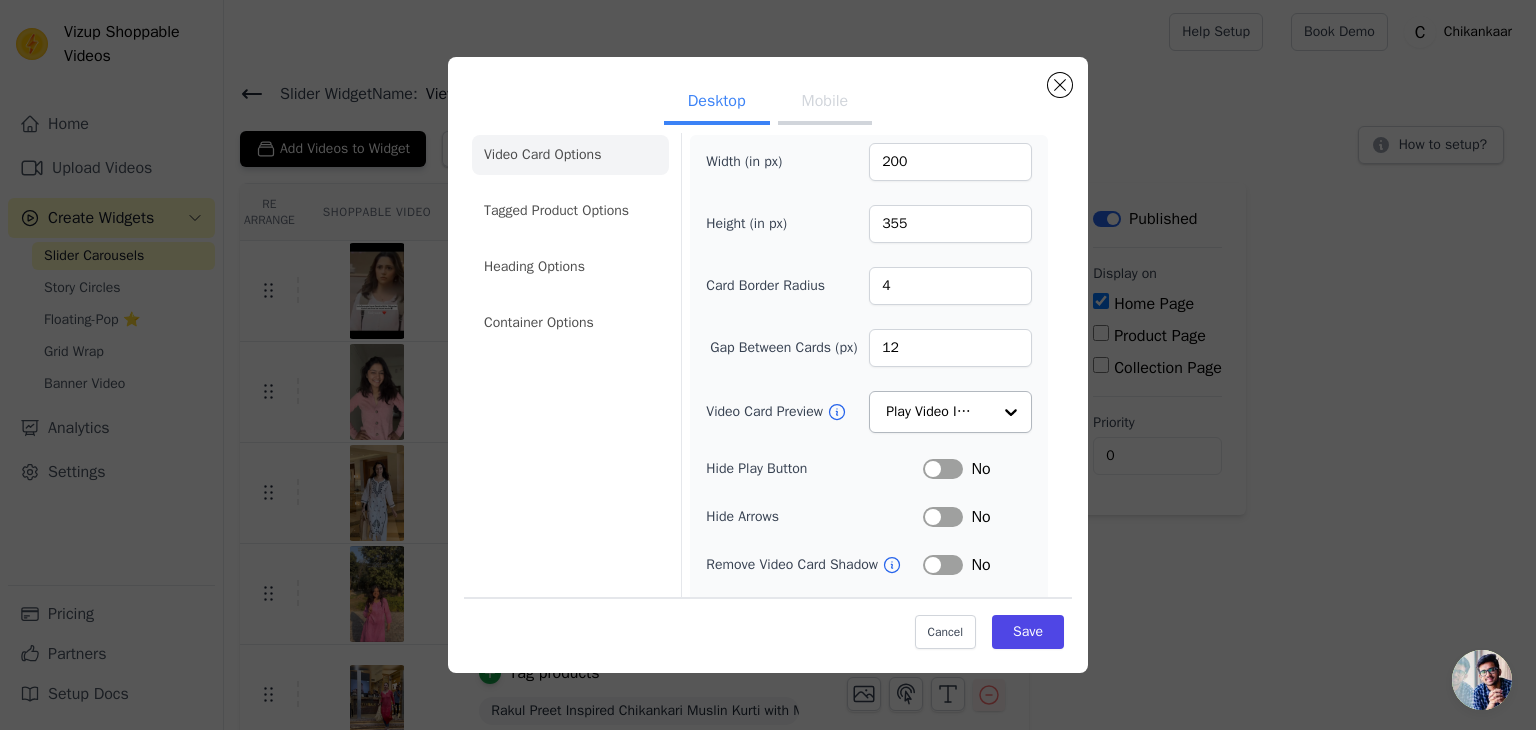 scroll, scrollTop: 0, scrollLeft: 0, axis: both 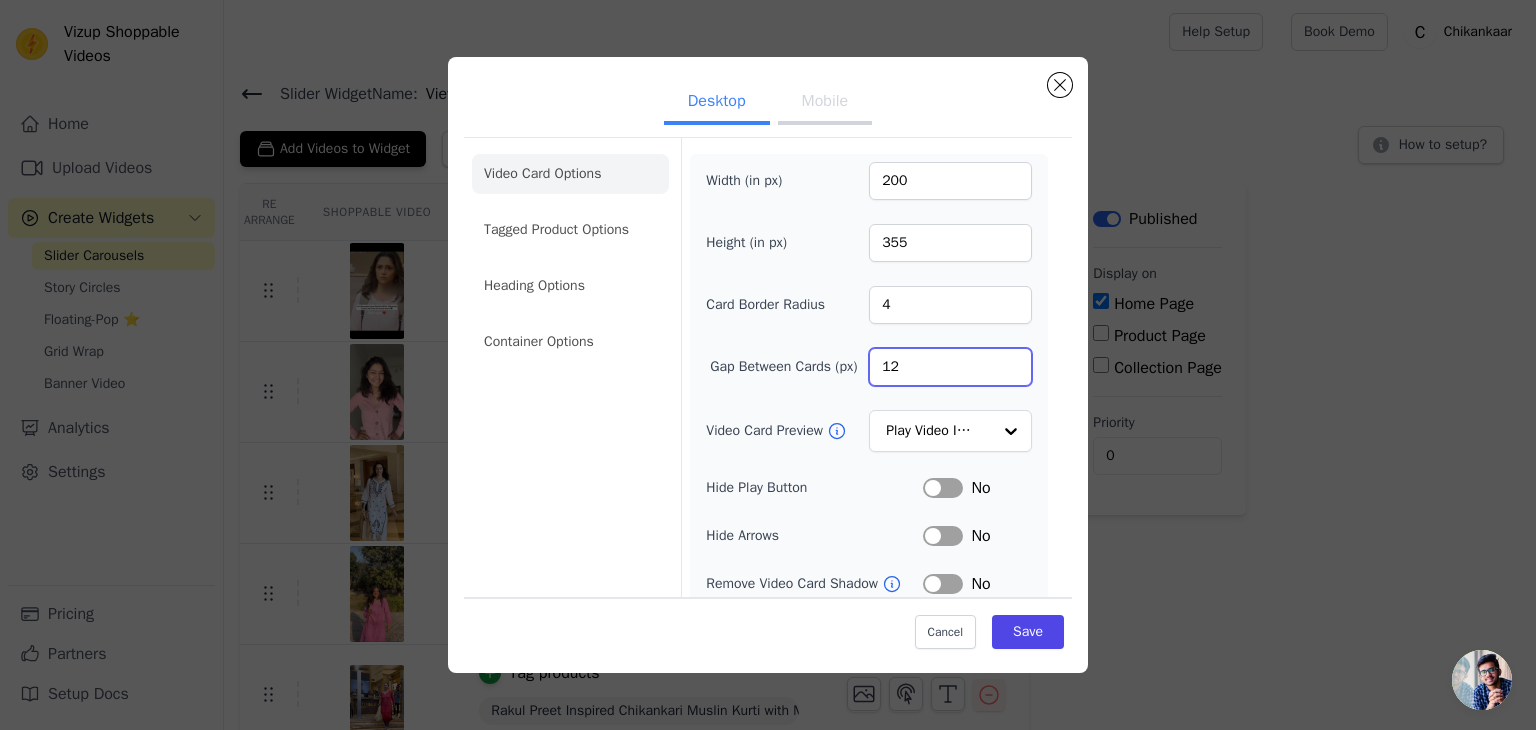 click on "12" at bounding box center [950, 367] 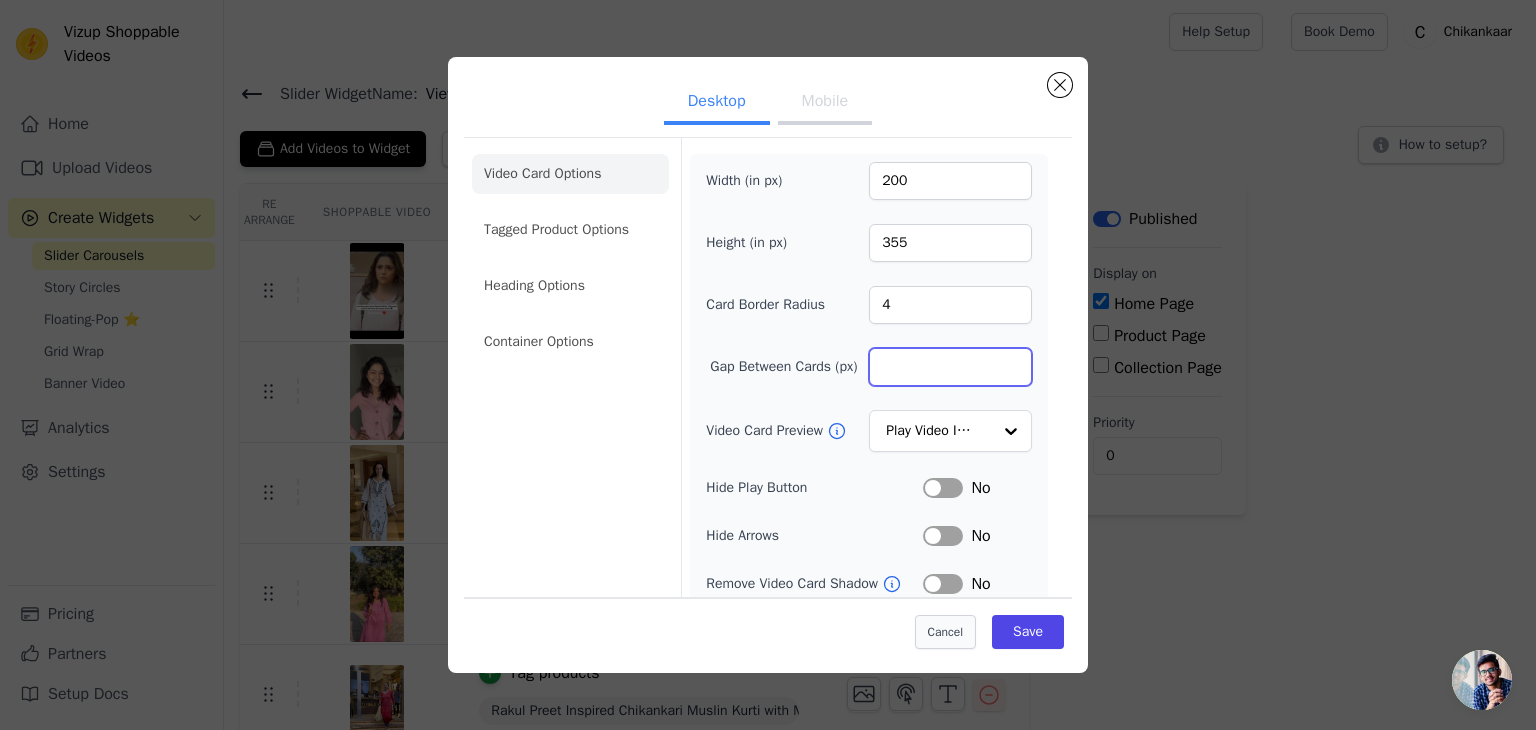 type 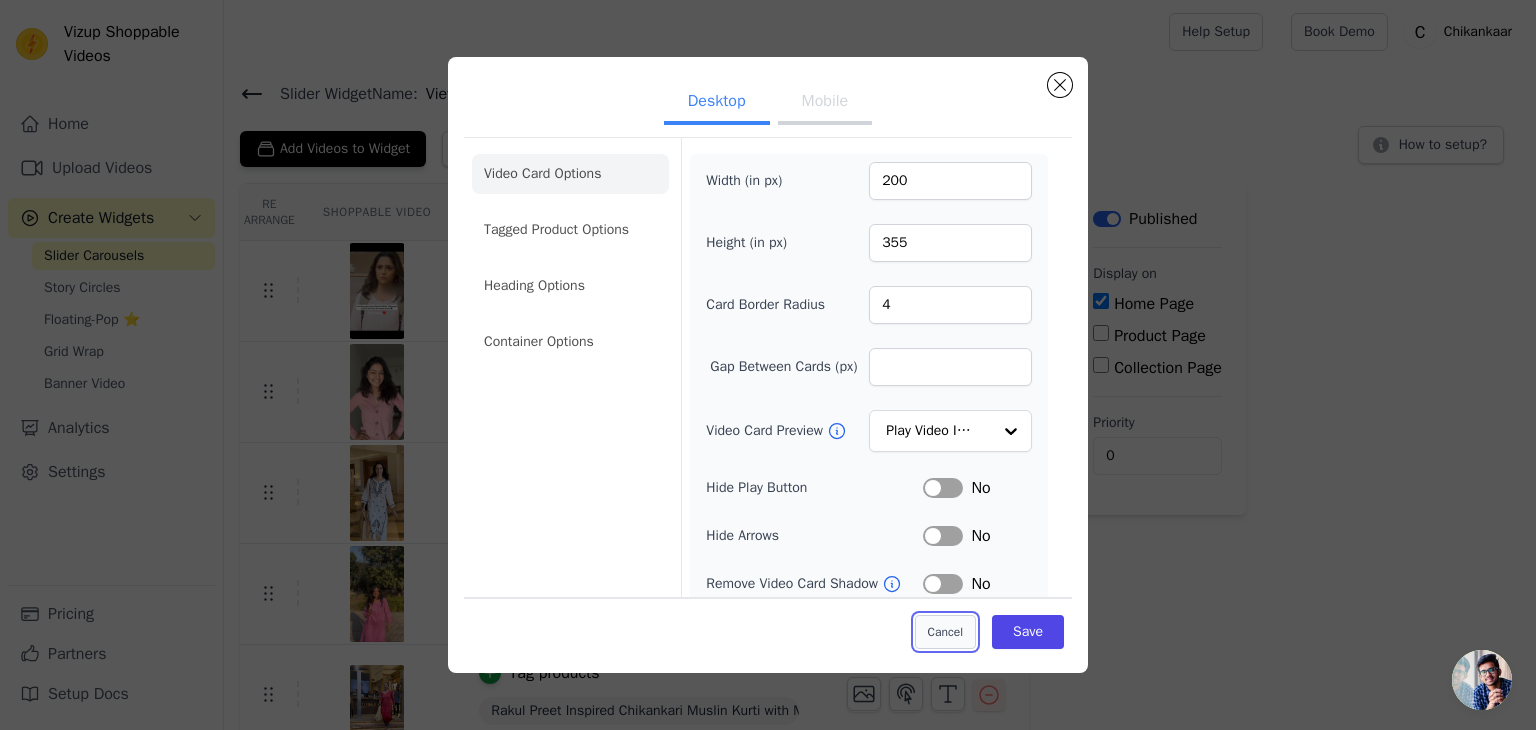 click on "Cancel" at bounding box center (945, 632) 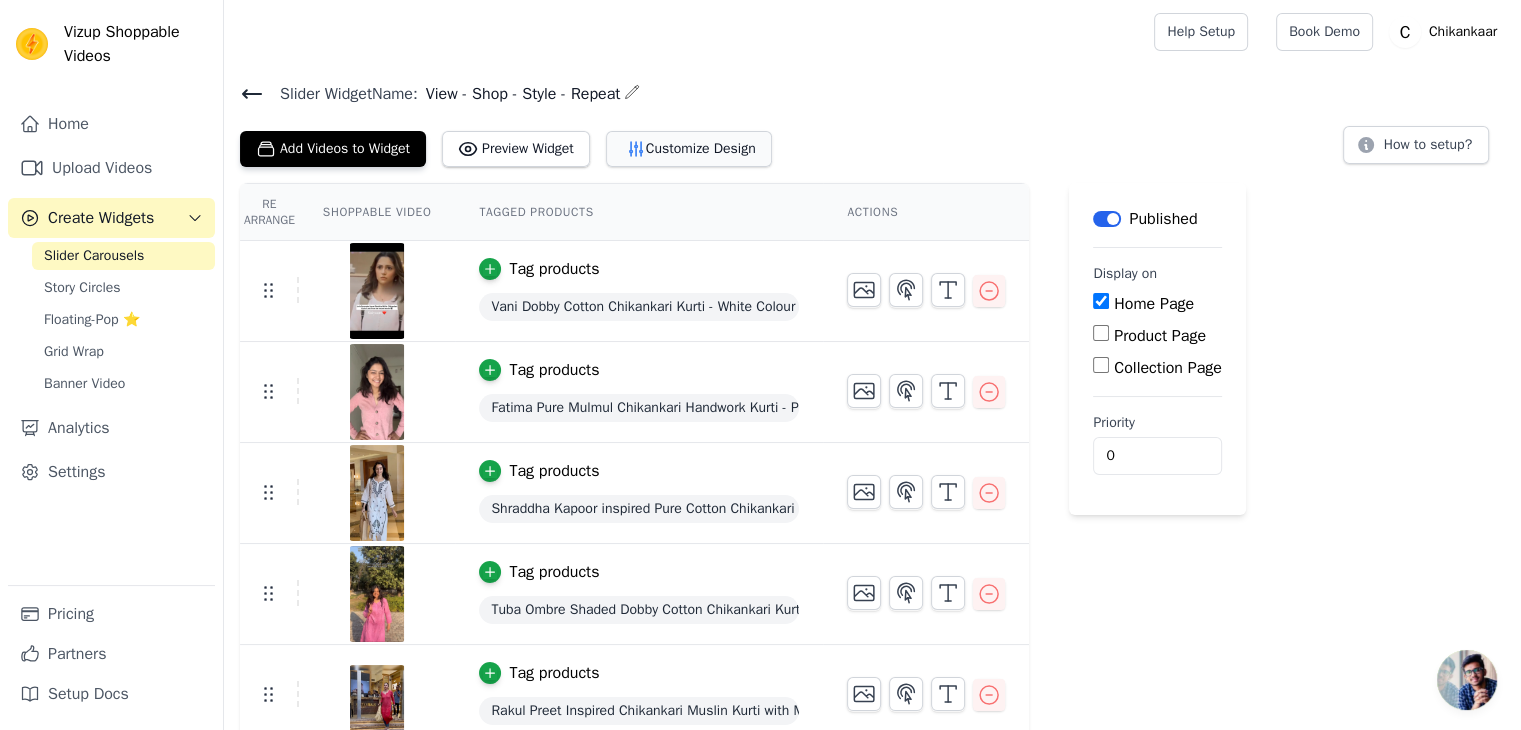 click on "Customize Design" at bounding box center (689, 149) 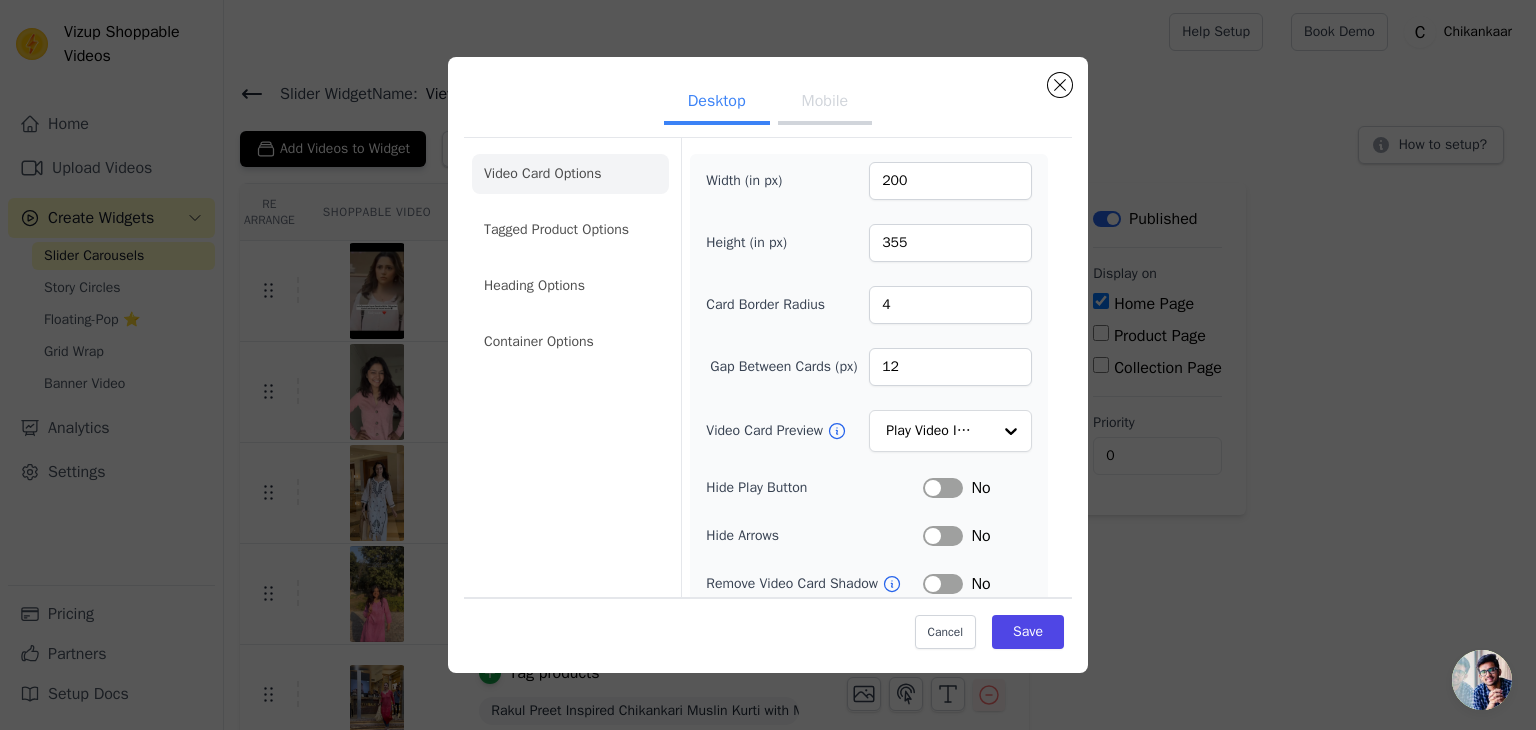 click on "Desktop Mobile" at bounding box center [768, 103] 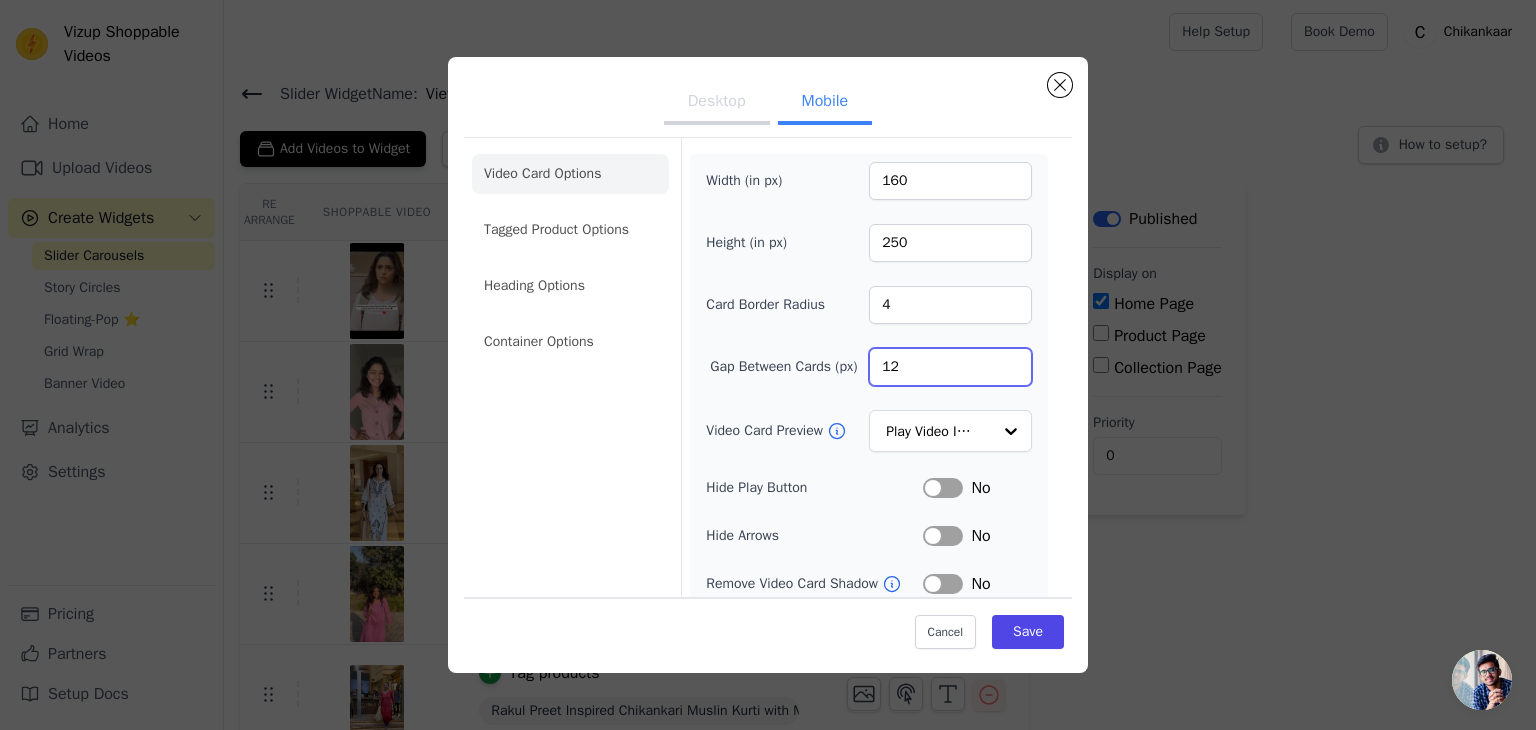 click on "12" at bounding box center (950, 367) 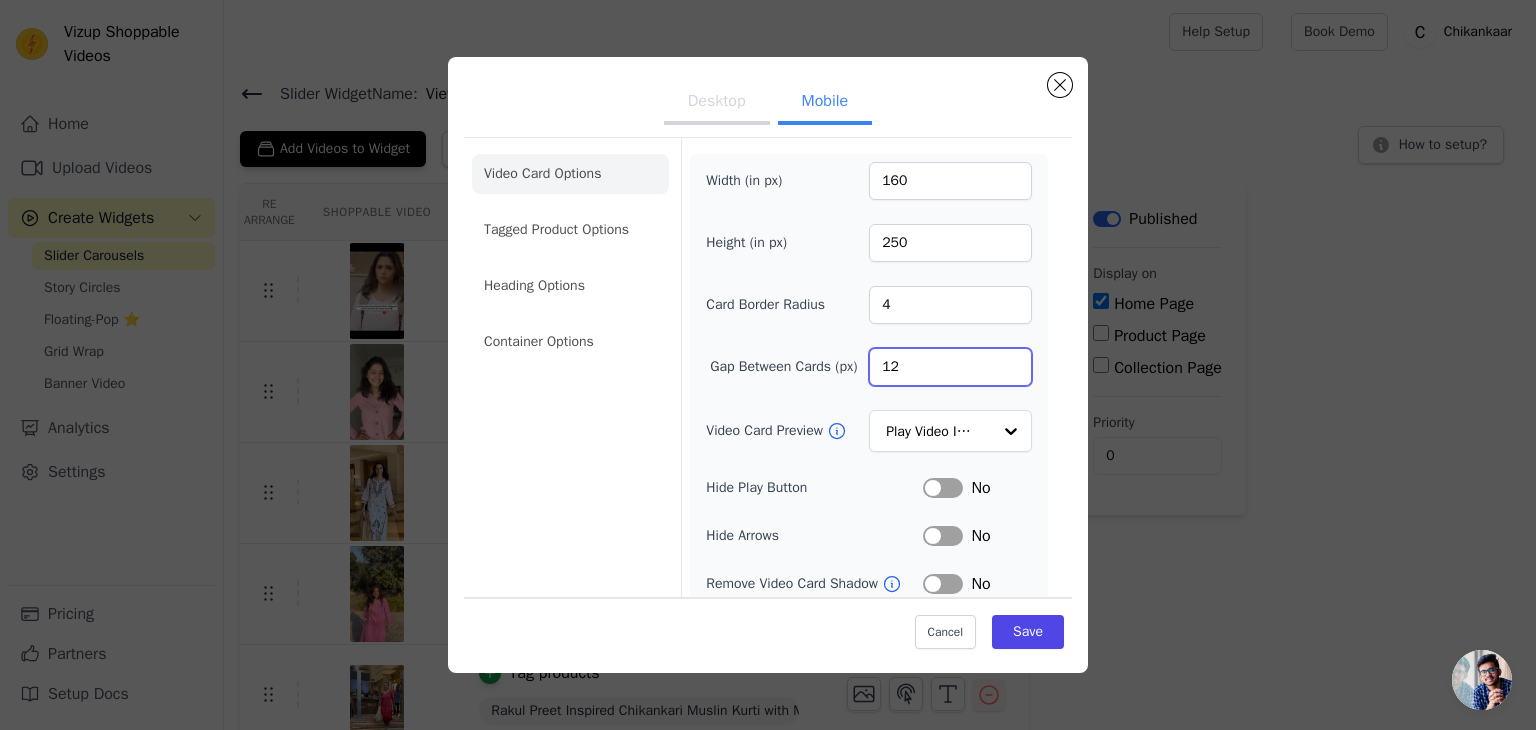 type on "1" 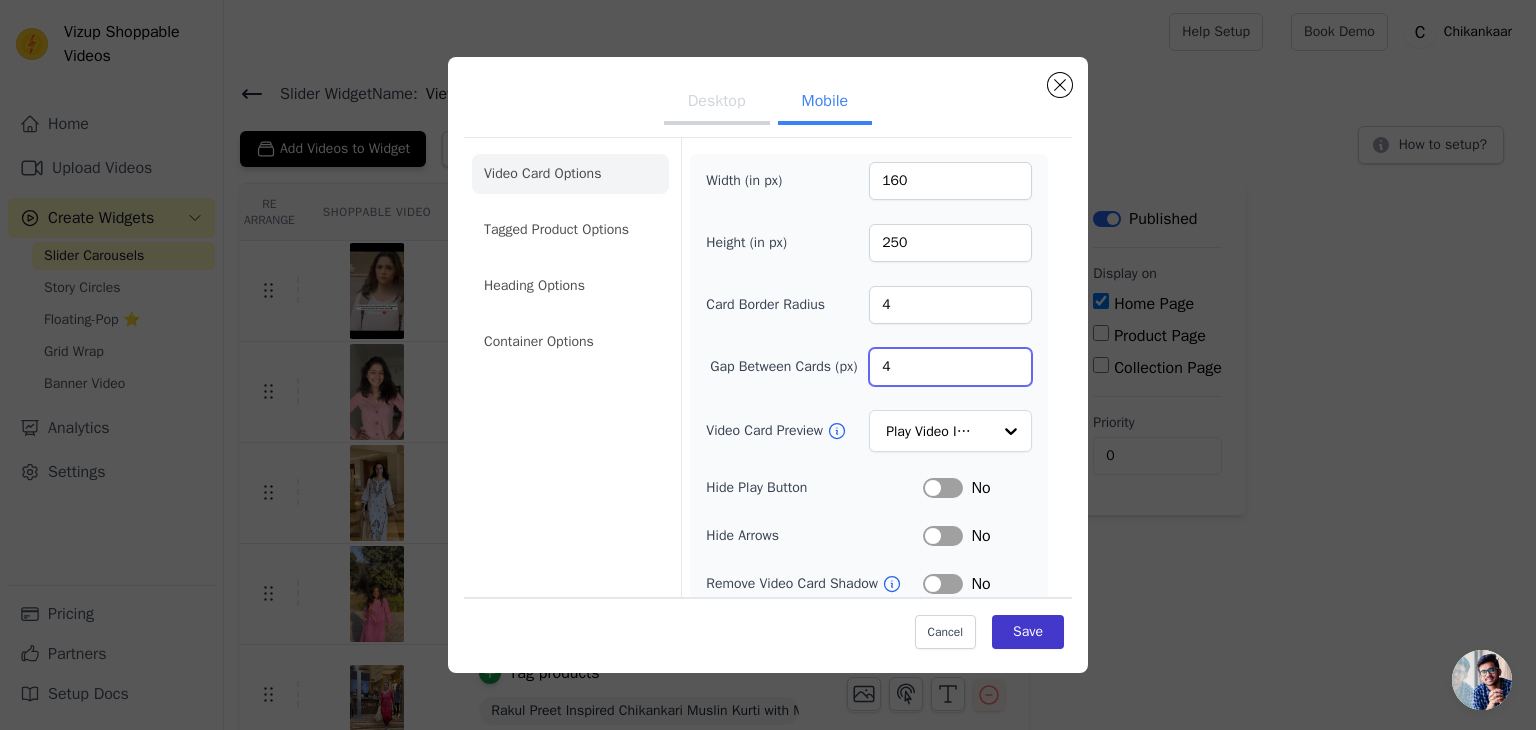 type on "4" 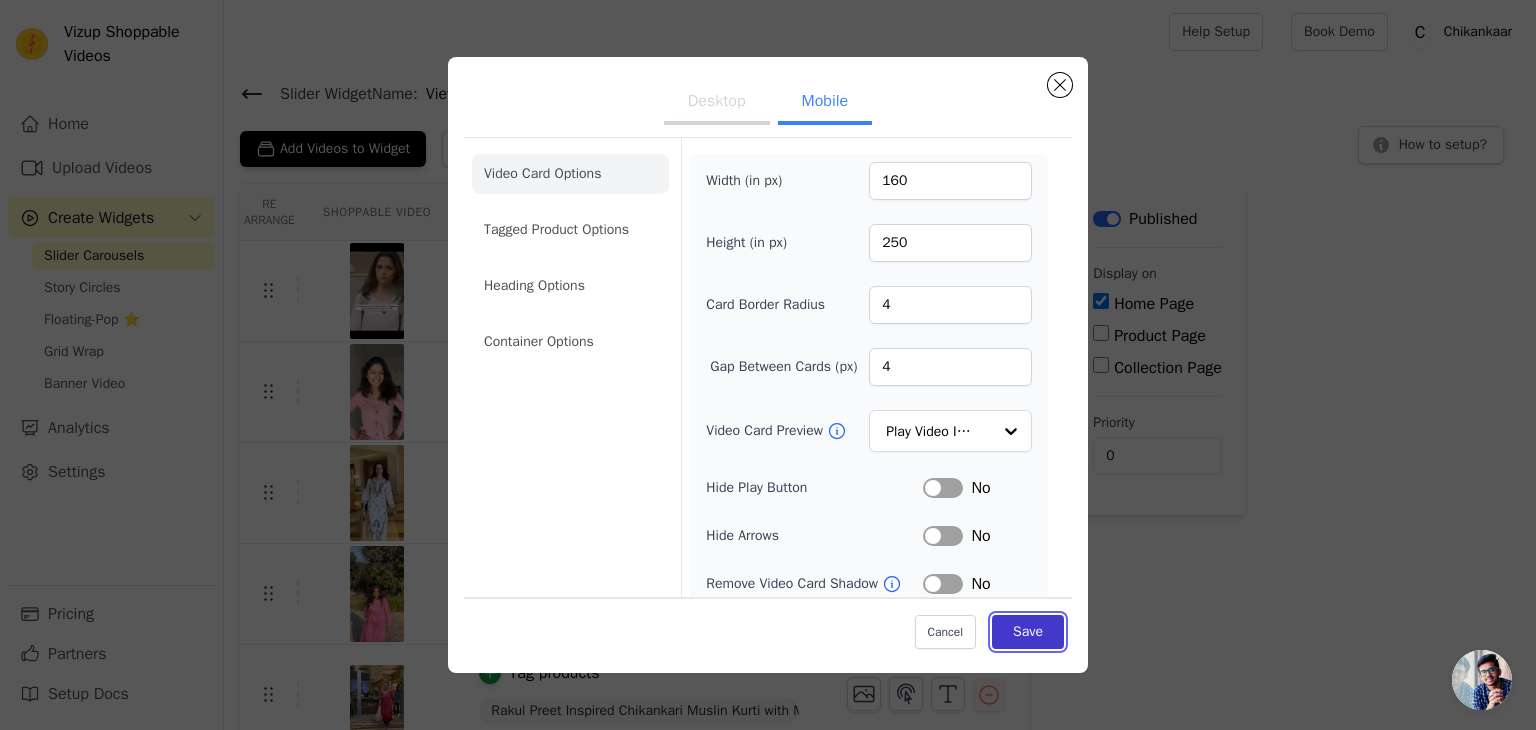 click on "Save" at bounding box center [1028, 632] 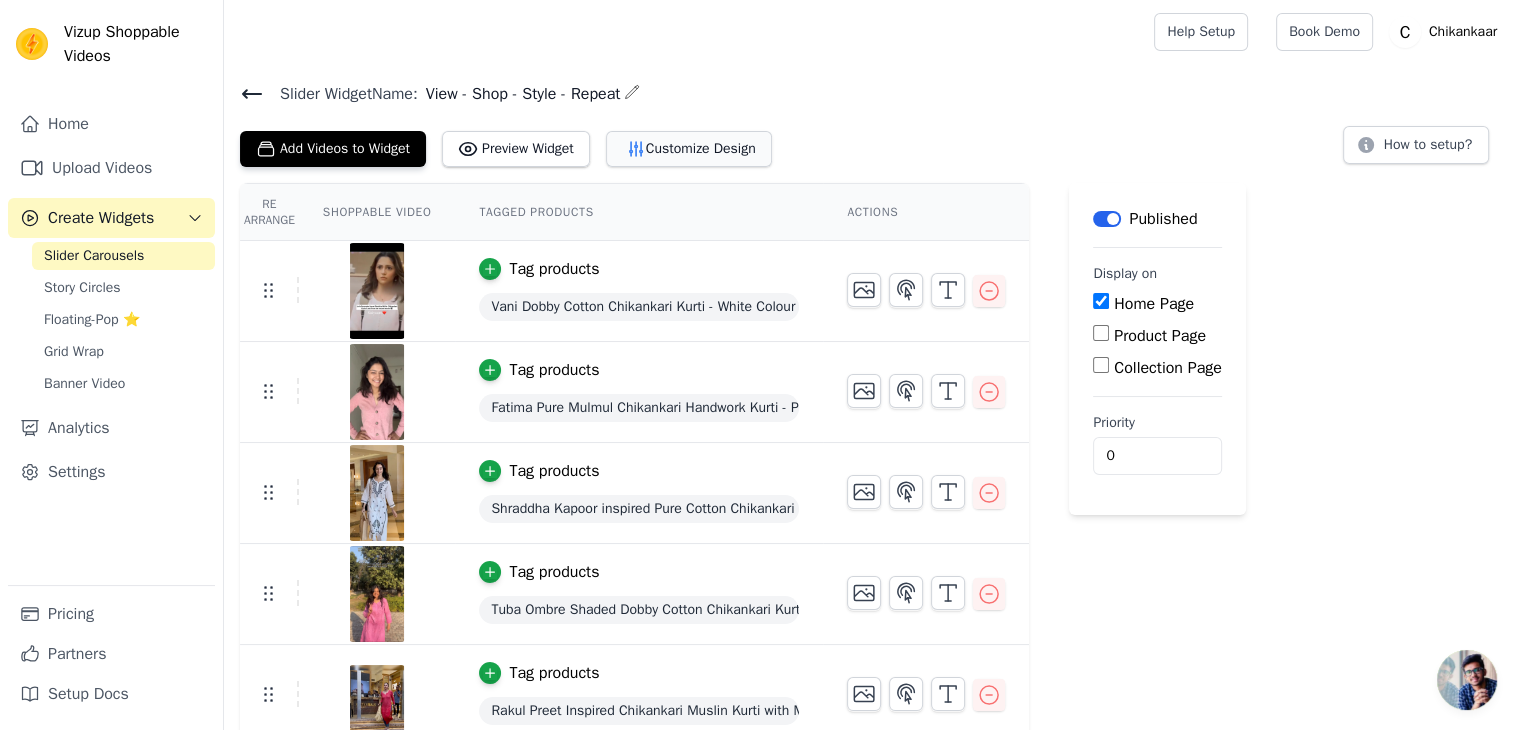 click on "Customize Design" at bounding box center (689, 149) 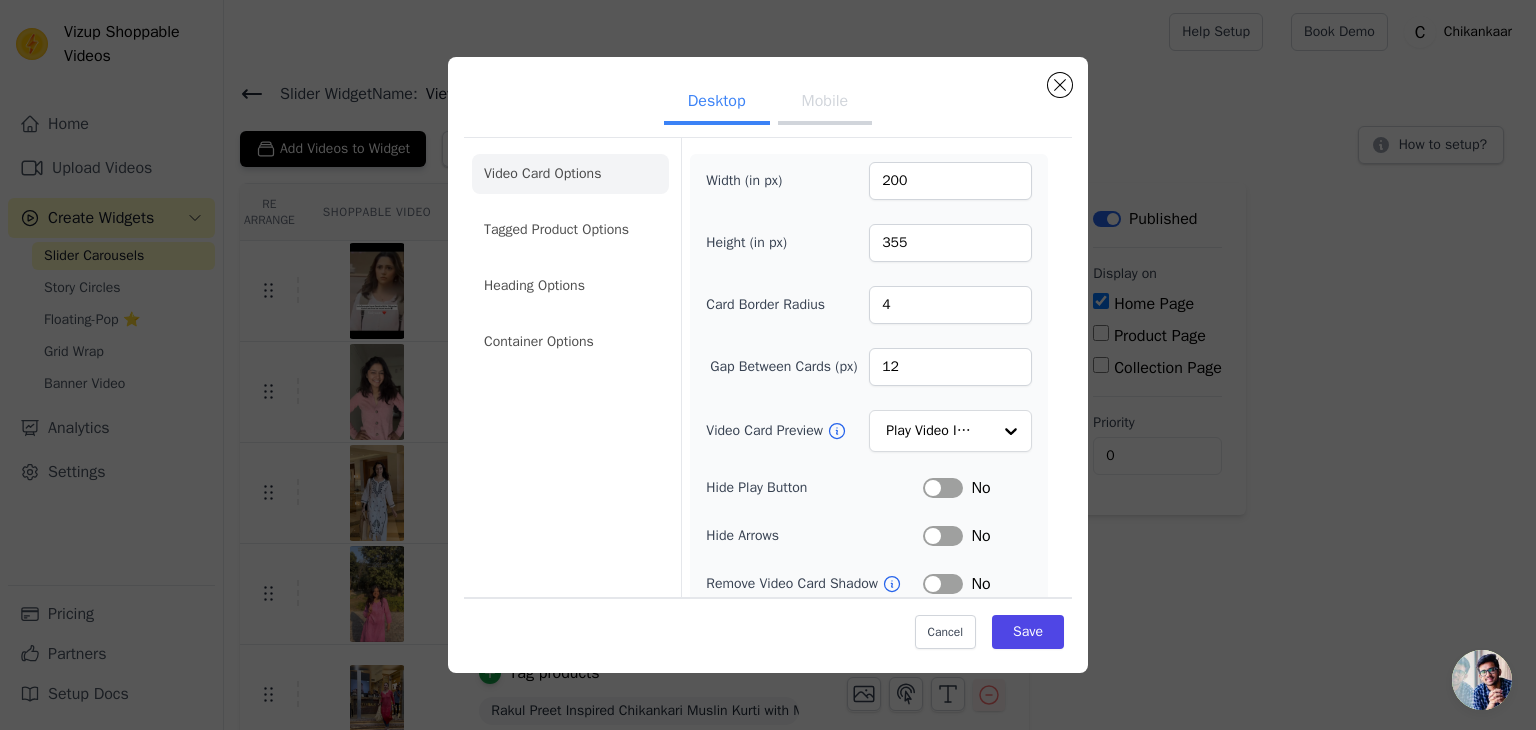click on "Mobile" at bounding box center [825, 103] 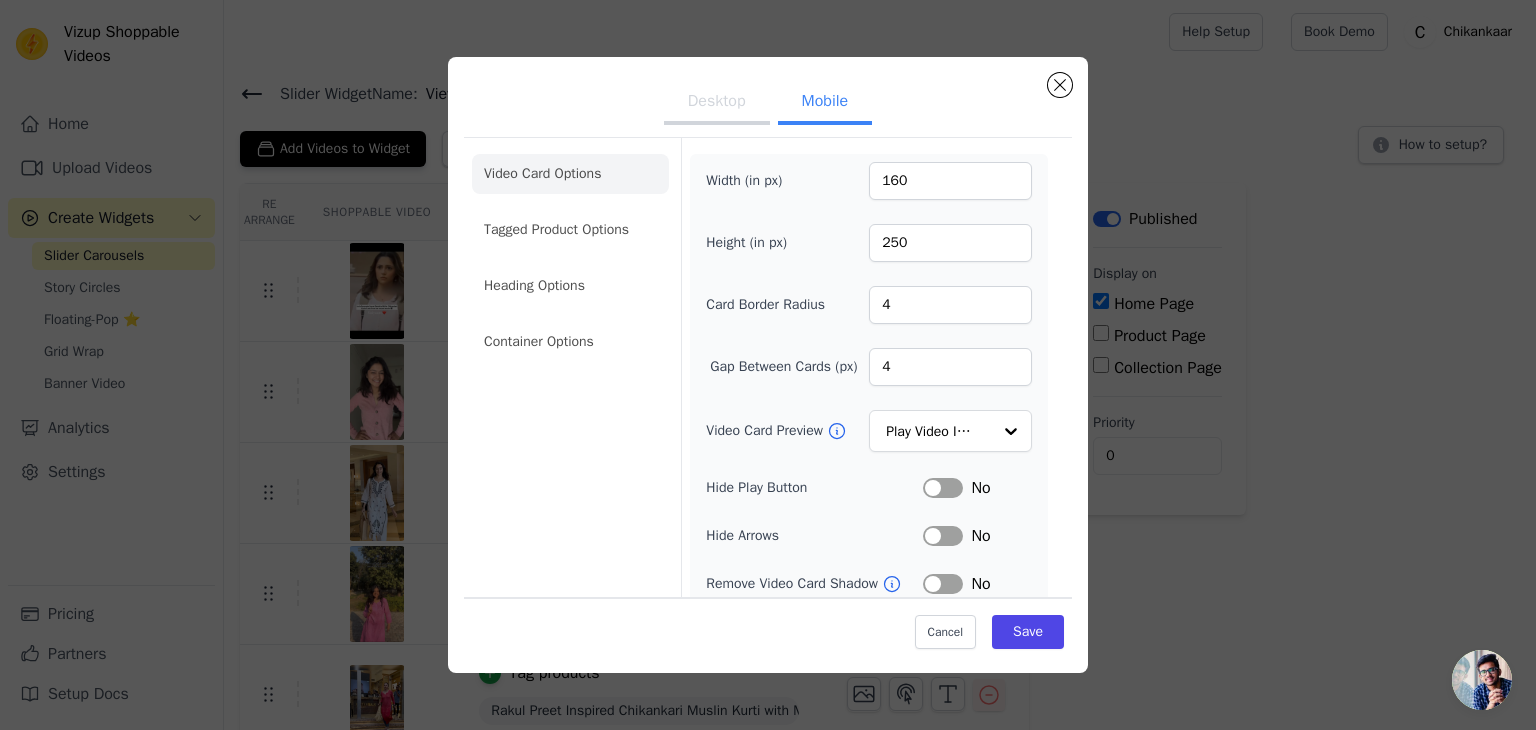 scroll, scrollTop: 12, scrollLeft: 0, axis: vertical 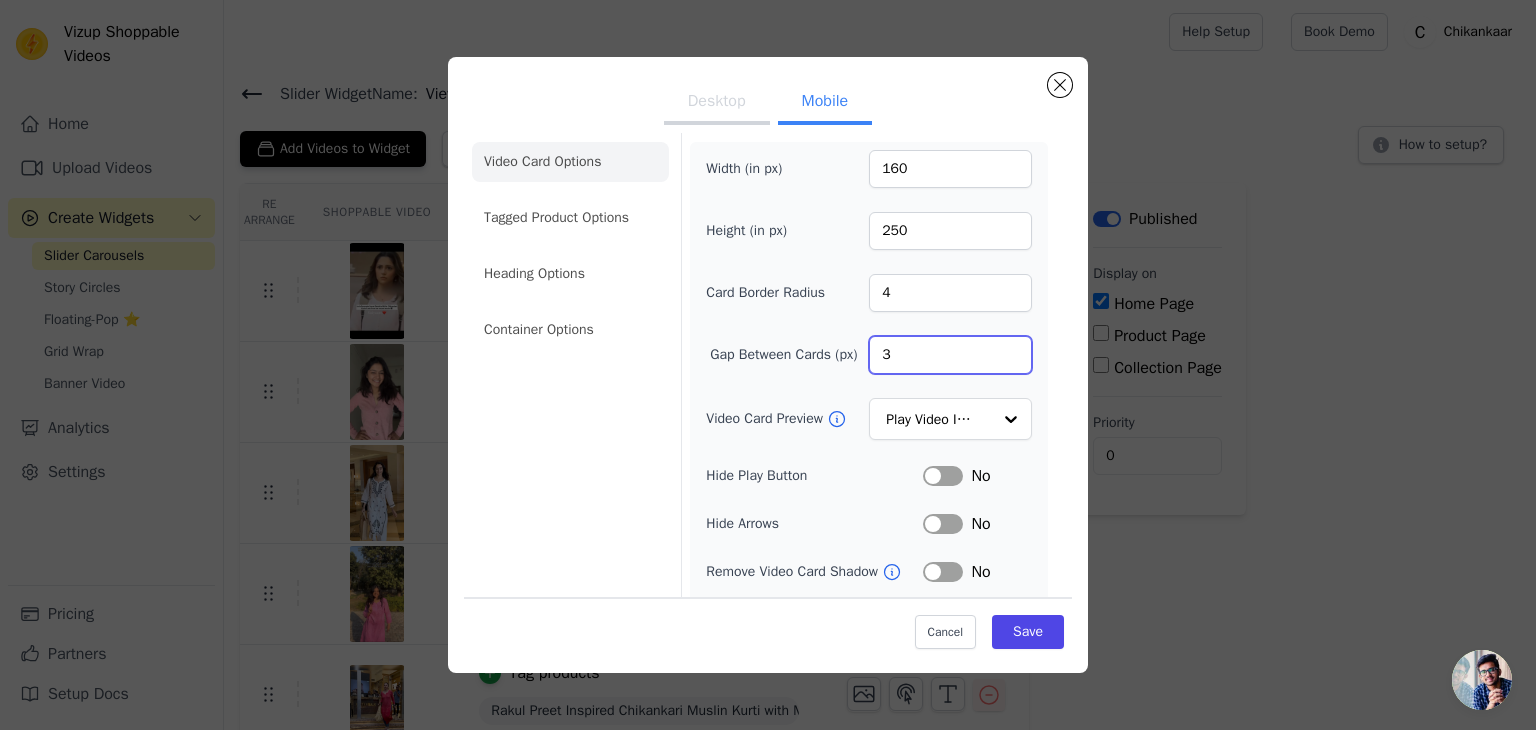 click on "3" at bounding box center [950, 355] 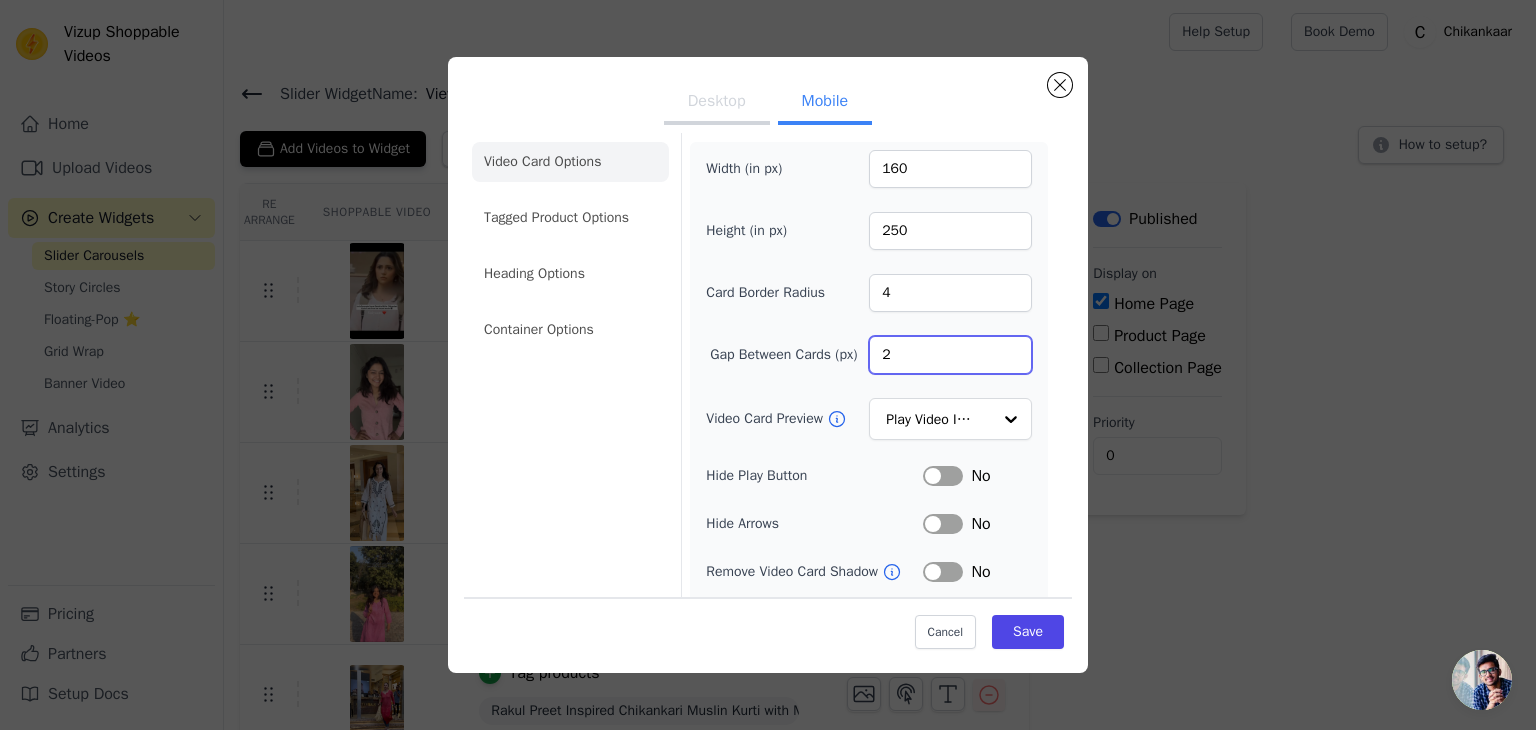 click on "2" at bounding box center [950, 355] 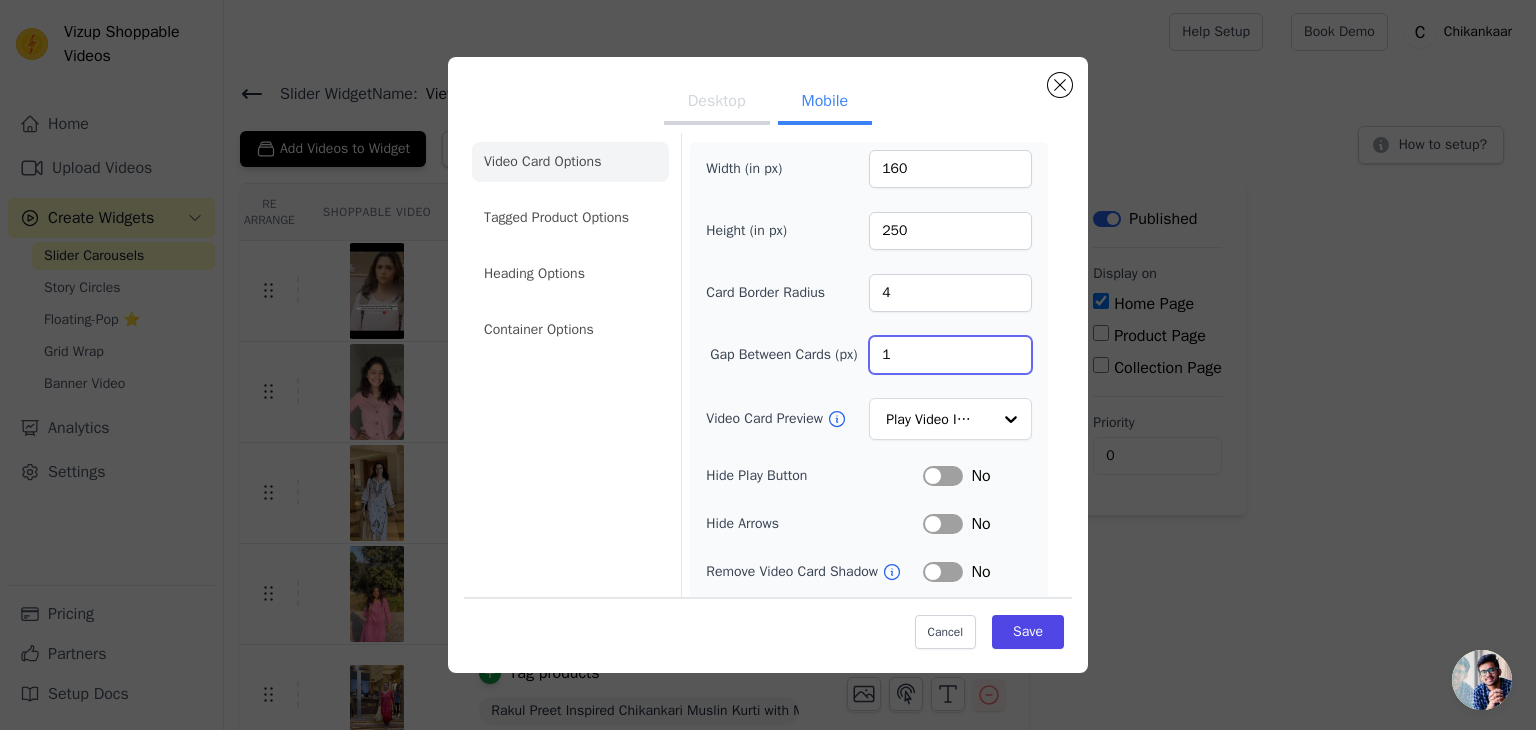 click on "1" at bounding box center (950, 355) 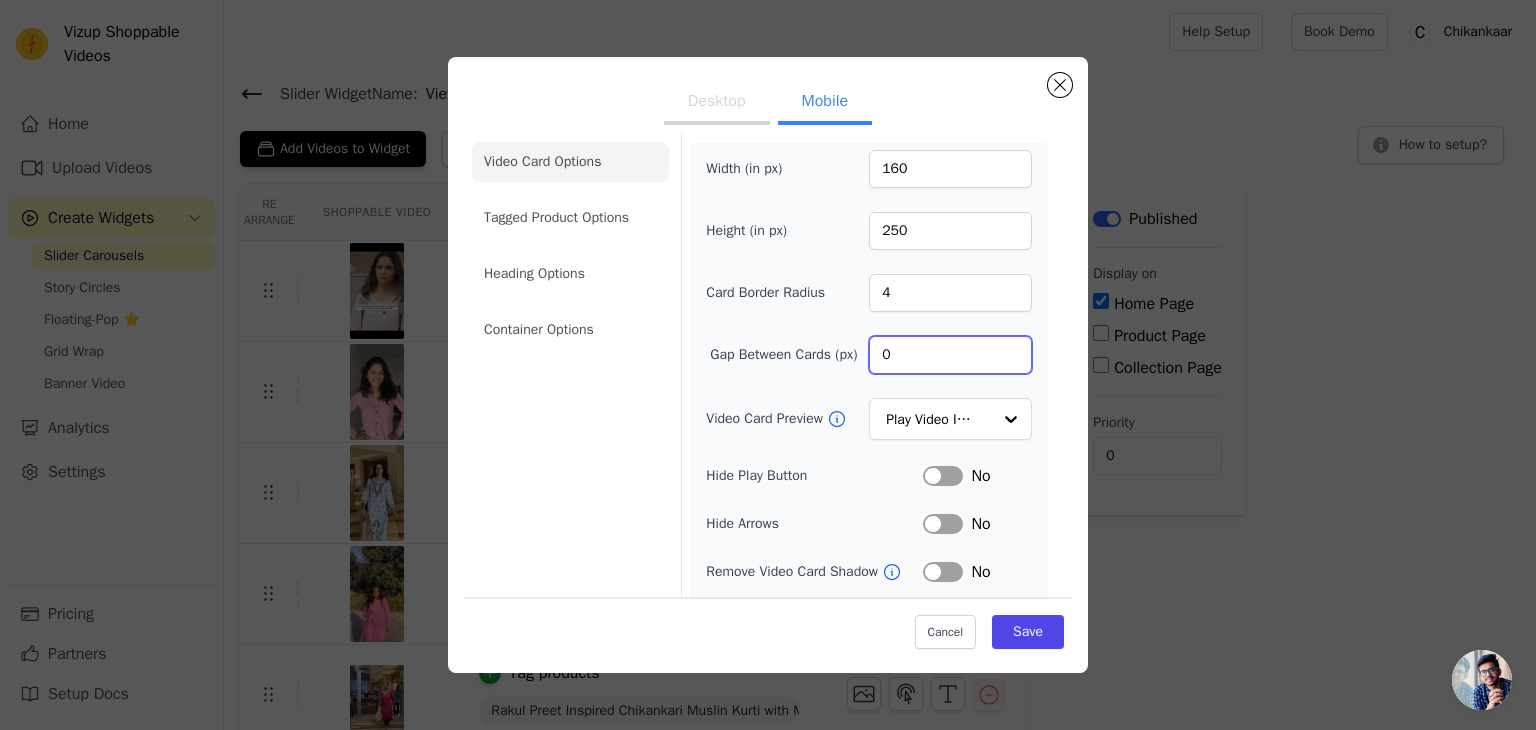 type on "0" 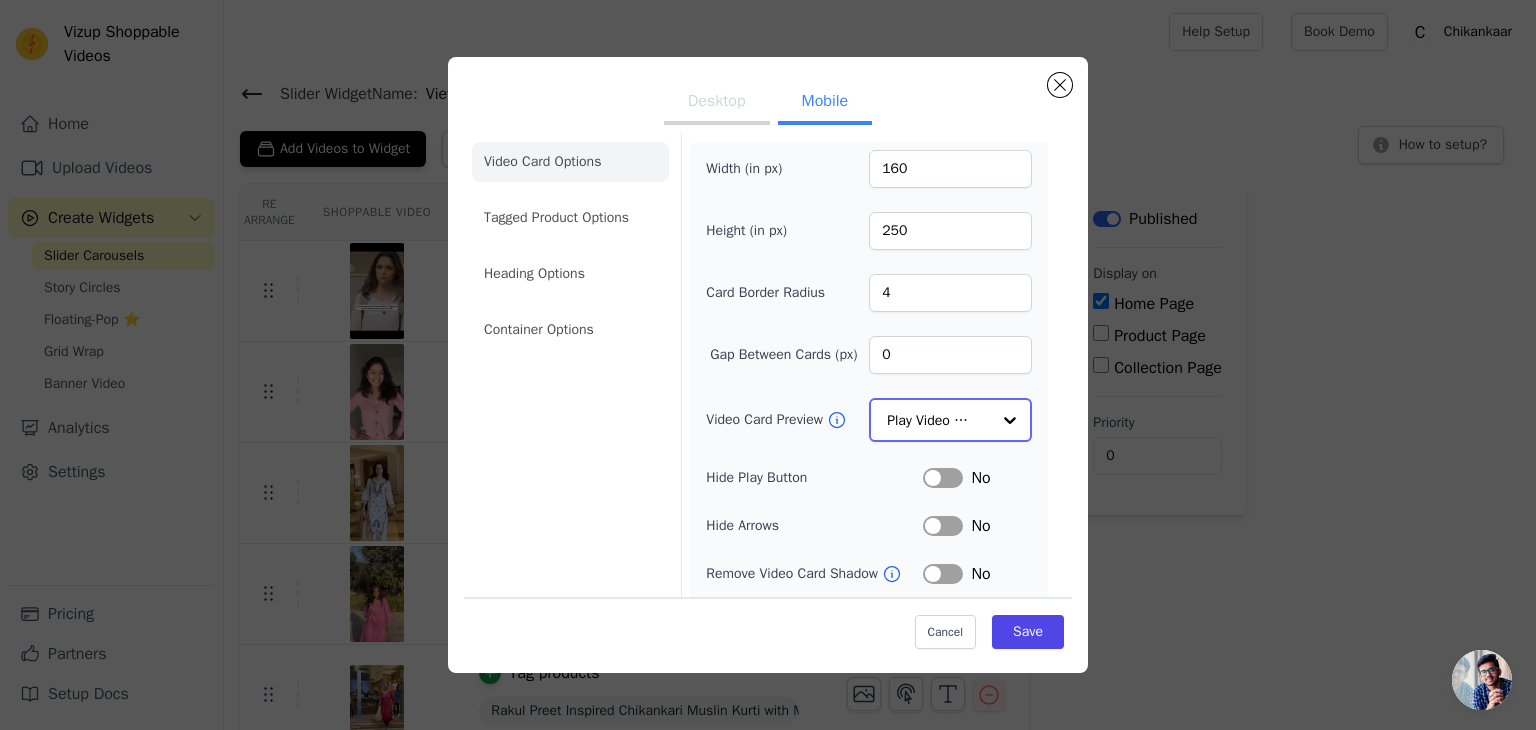 click on "Video Card Preview" 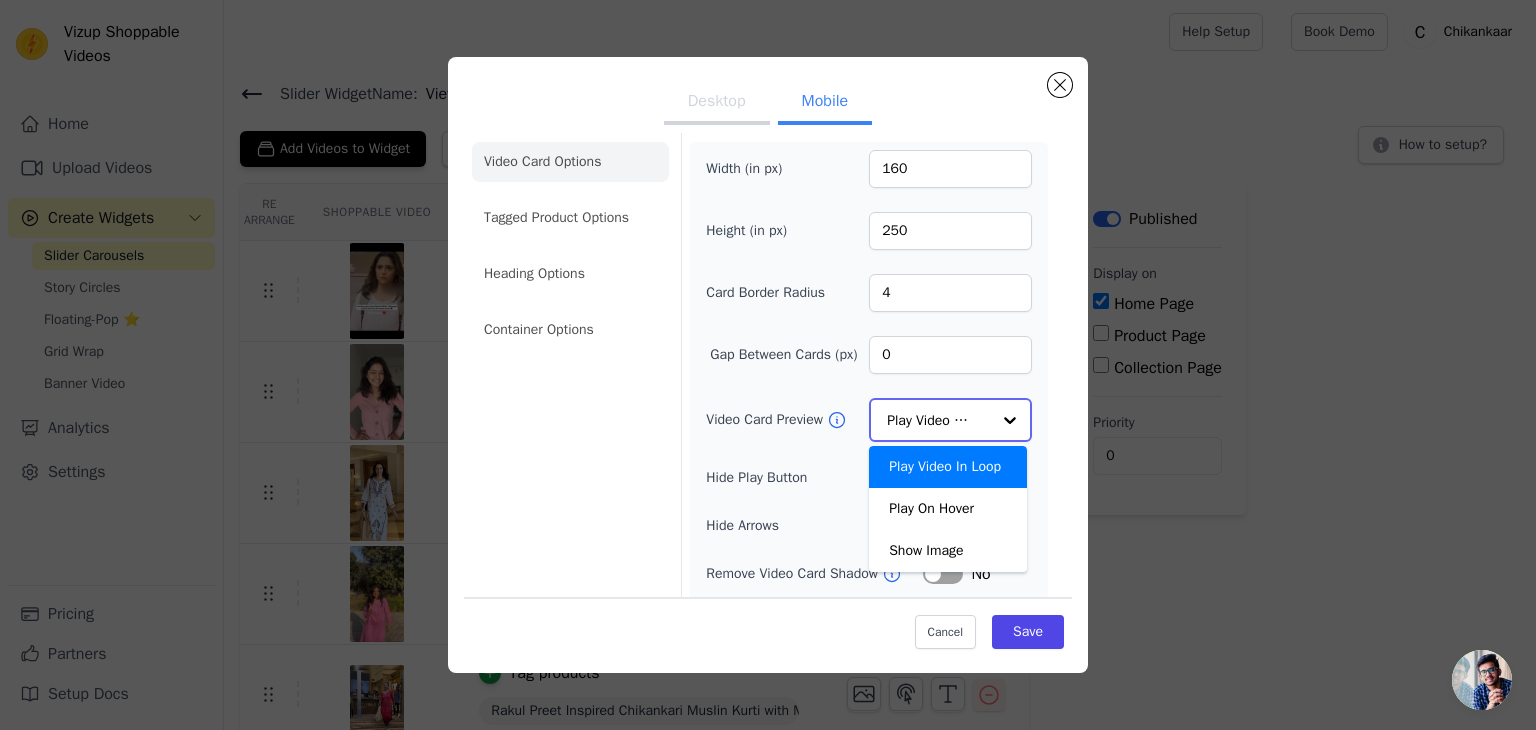 click on "Video Card Preview" 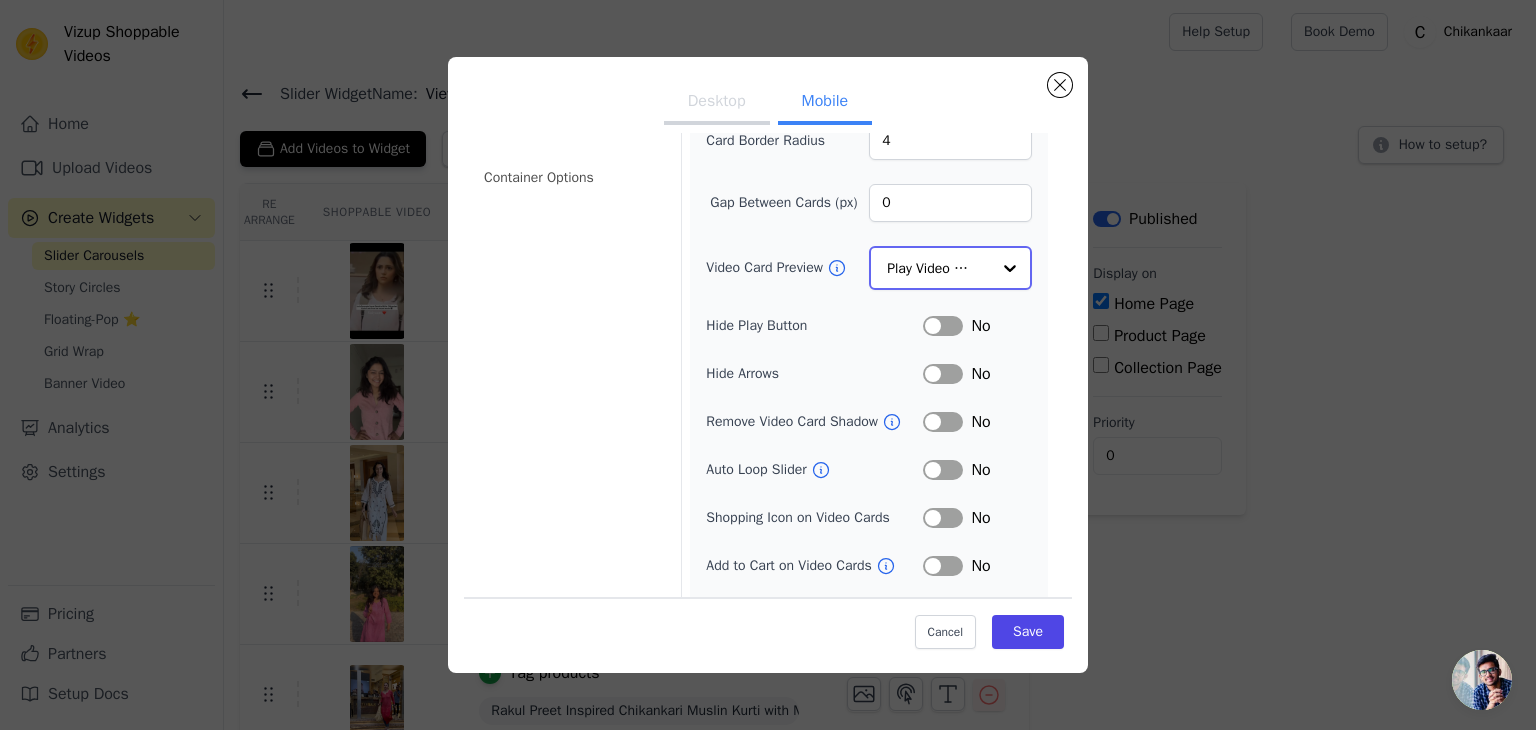 scroll, scrollTop: 205, scrollLeft: 0, axis: vertical 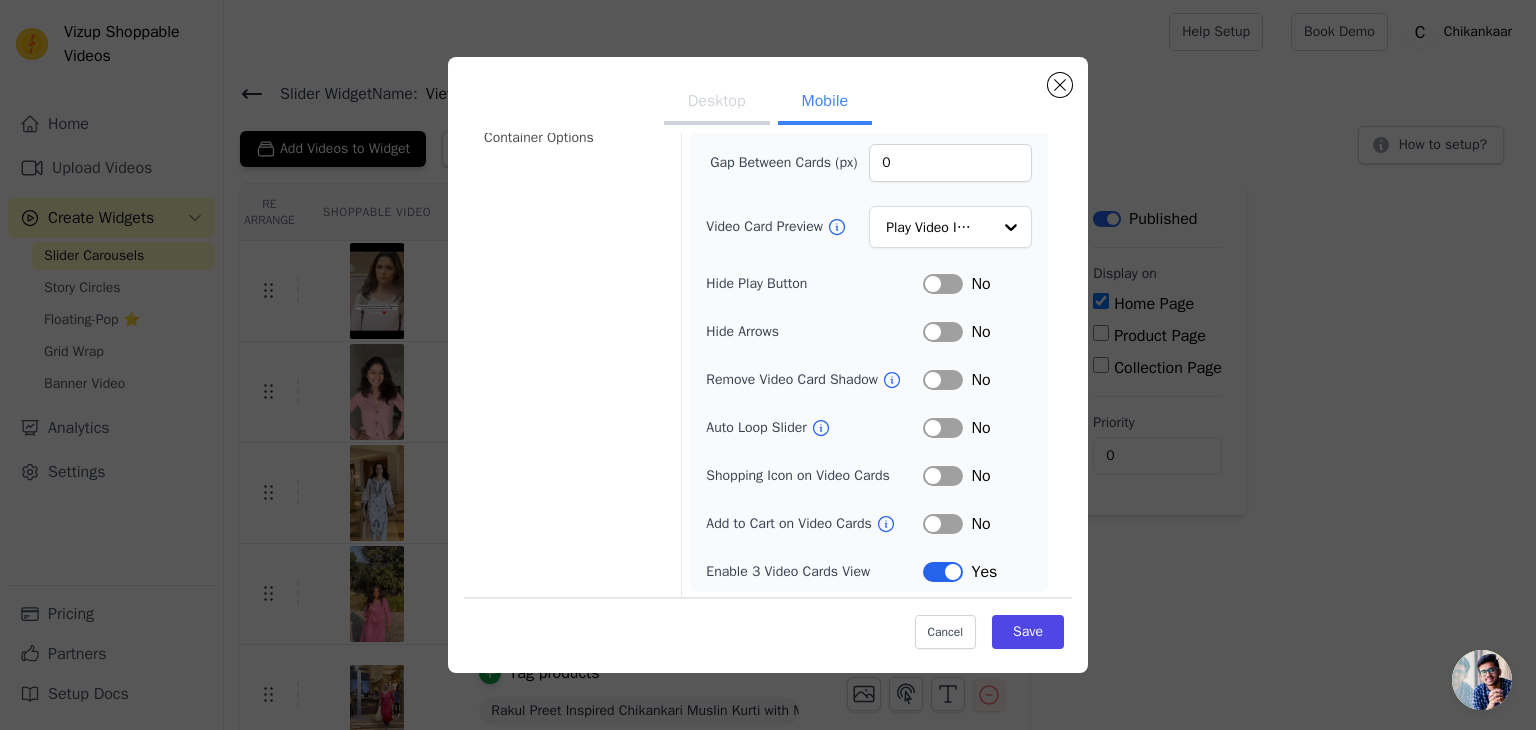 click on "Label" at bounding box center (943, 572) 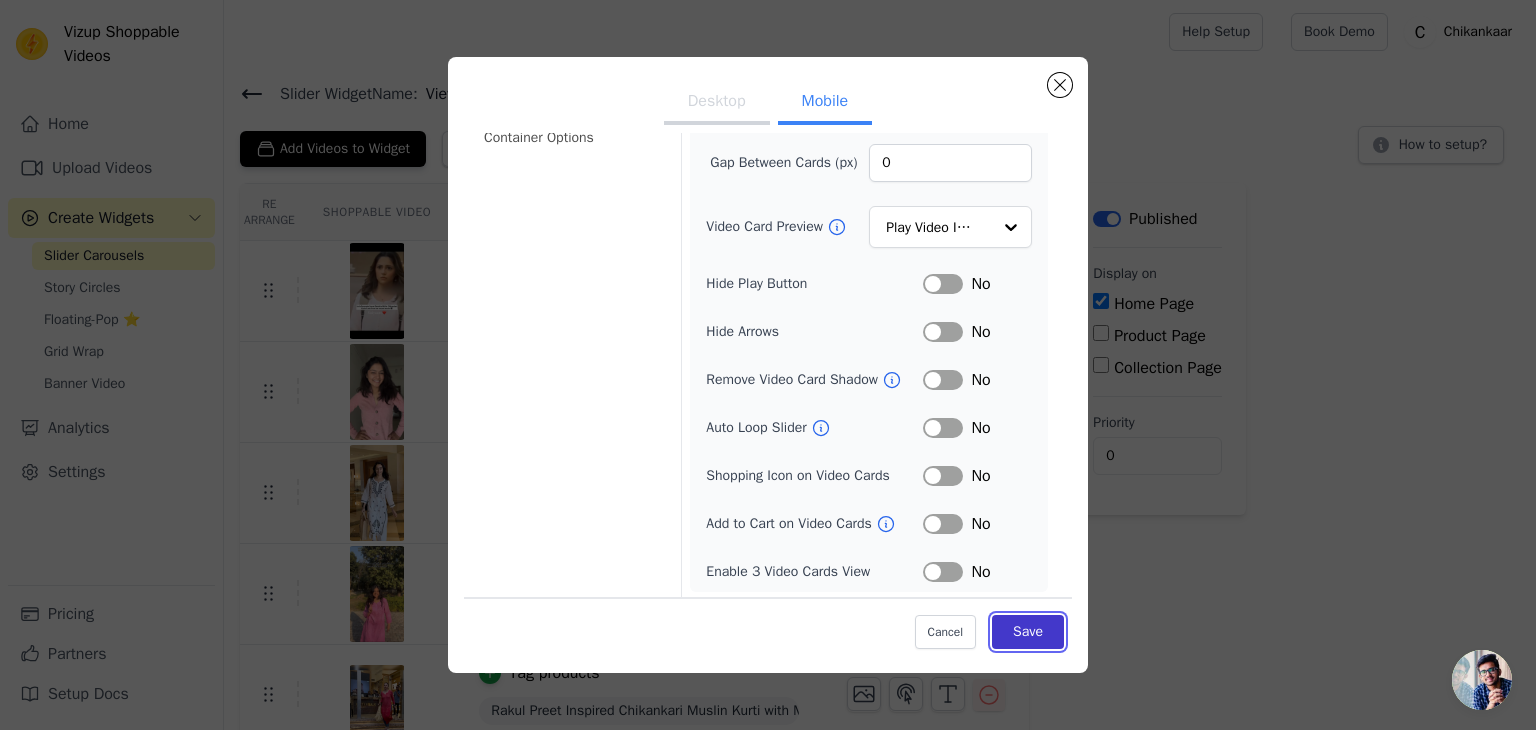 click on "Save" at bounding box center (1028, 632) 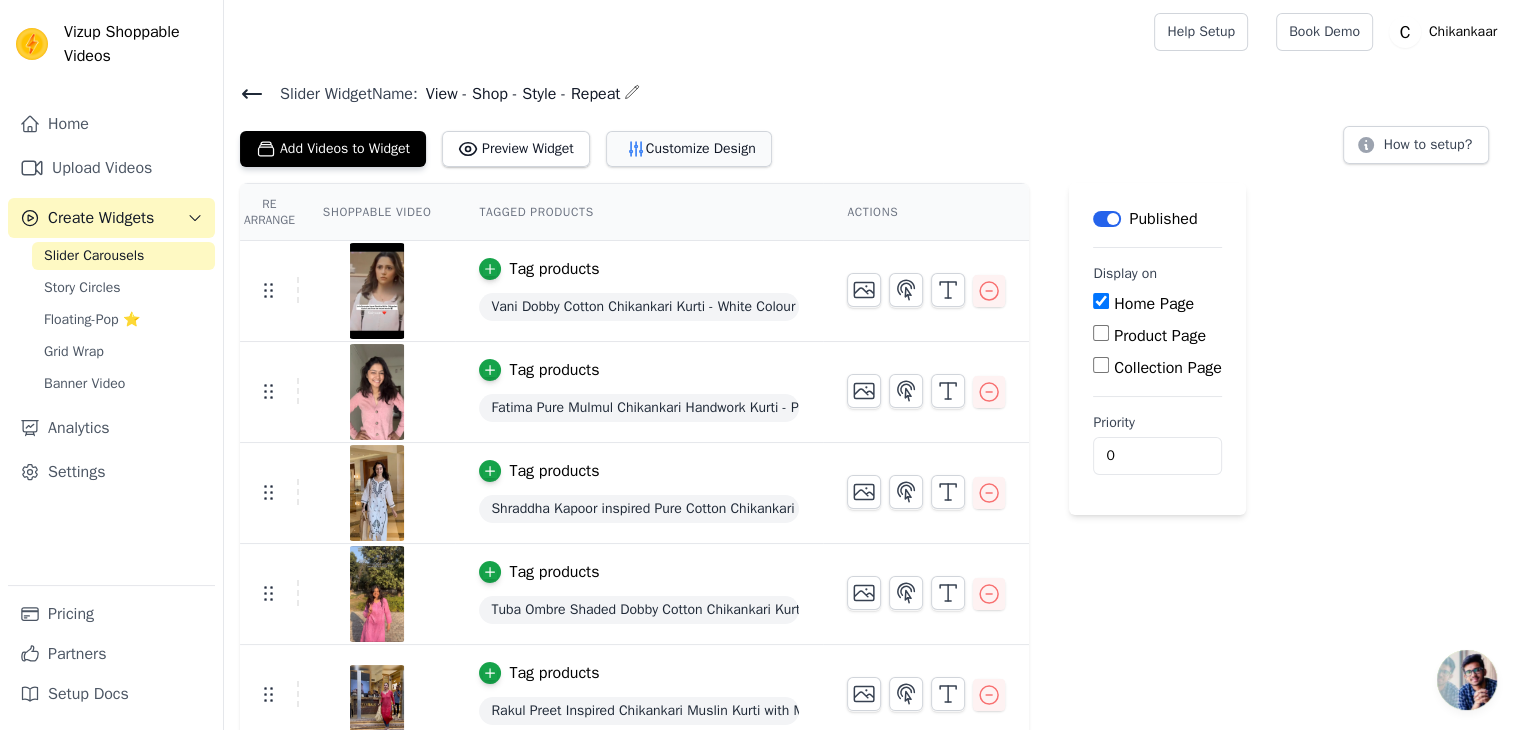 click on "Customize Design" at bounding box center [689, 149] 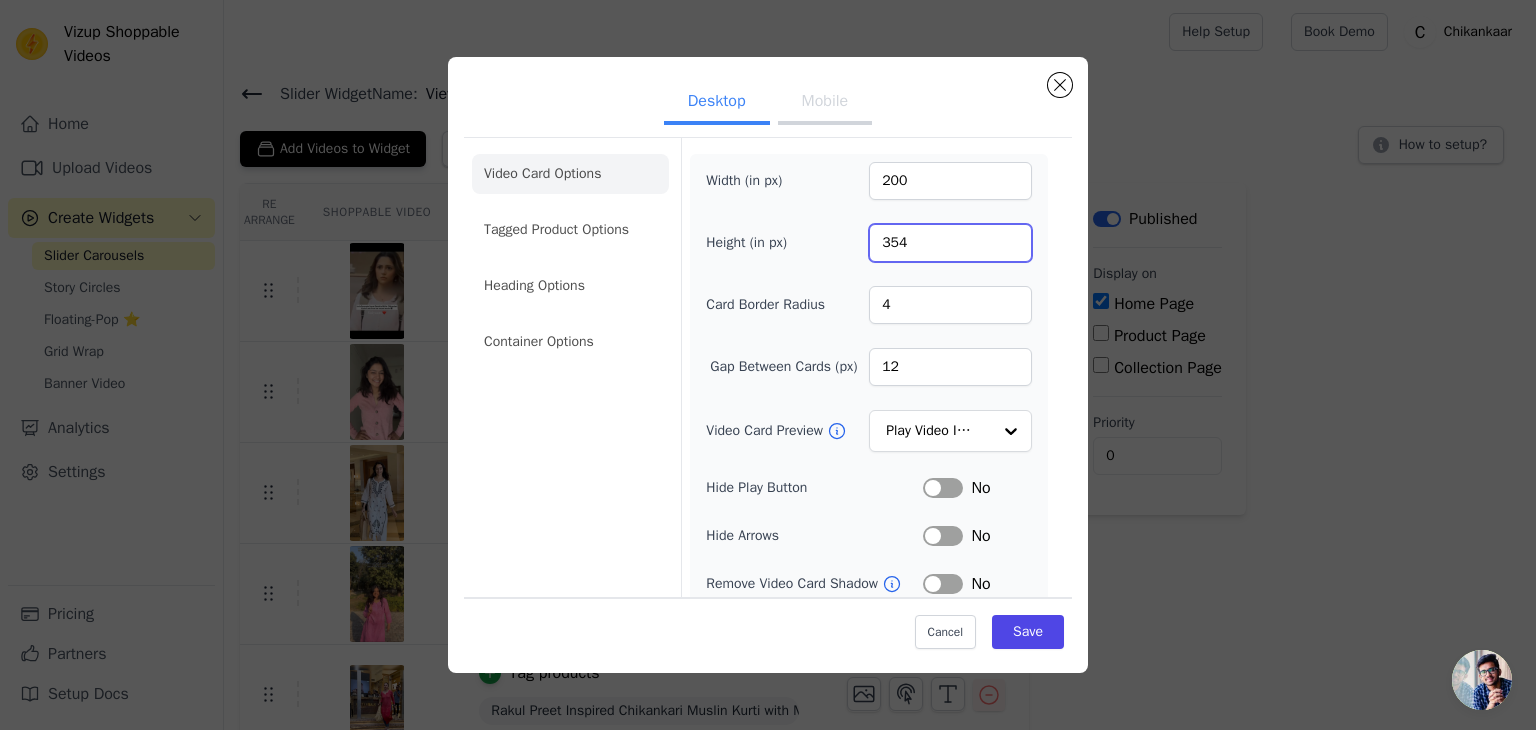 click on "354" at bounding box center [950, 243] 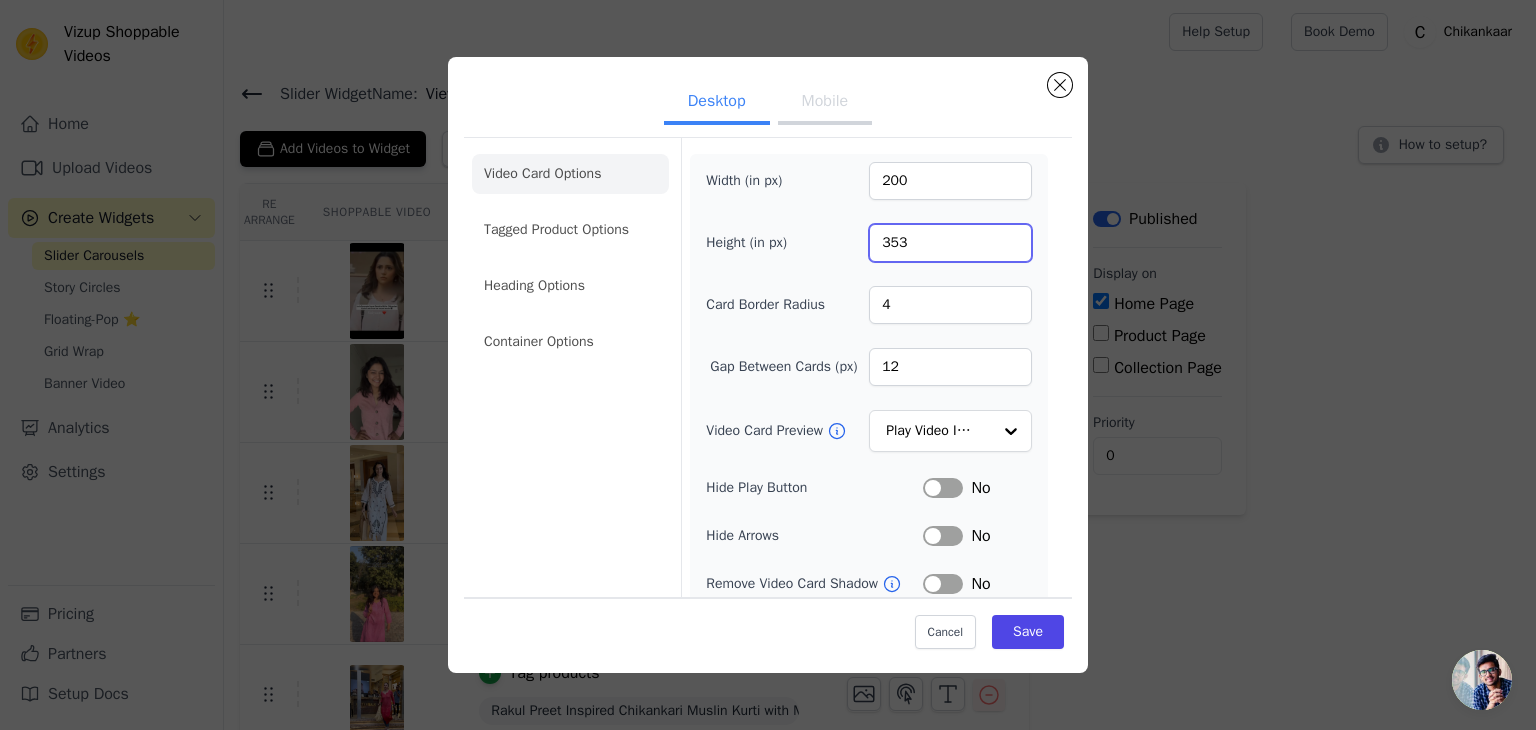 click on "353" at bounding box center [950, 243] 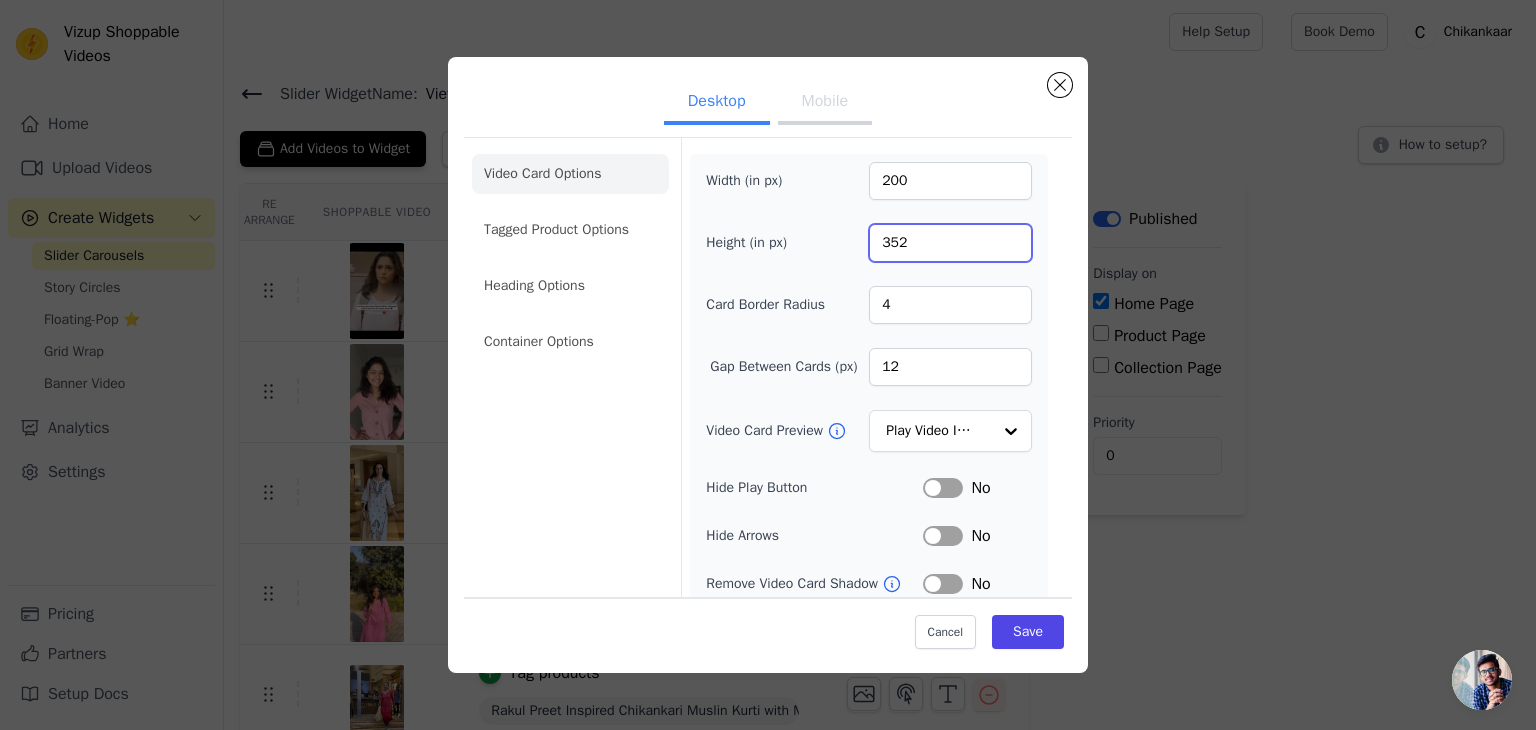 click on "352" at bounding box center [950, 243] 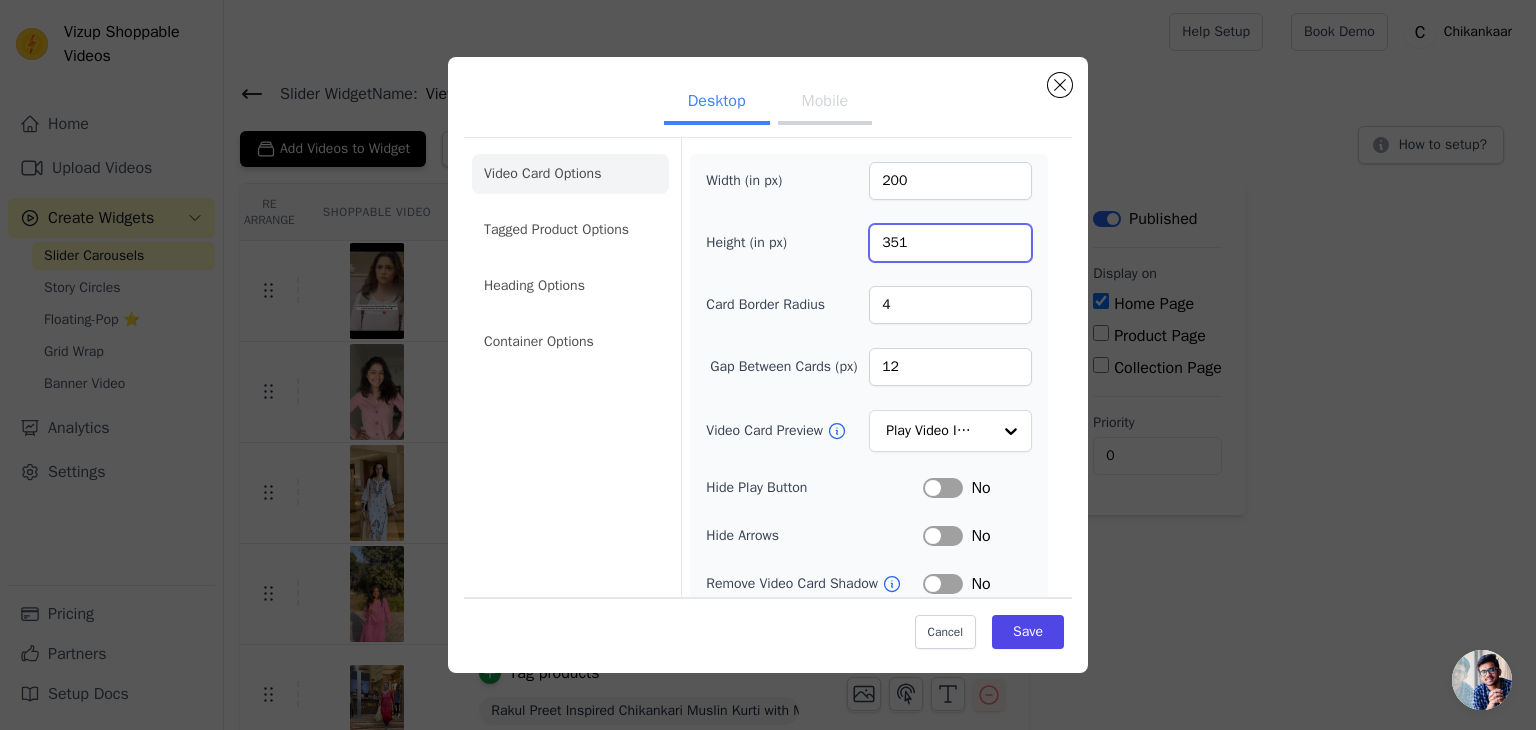 click on "351" at bounding box center (950, 243) 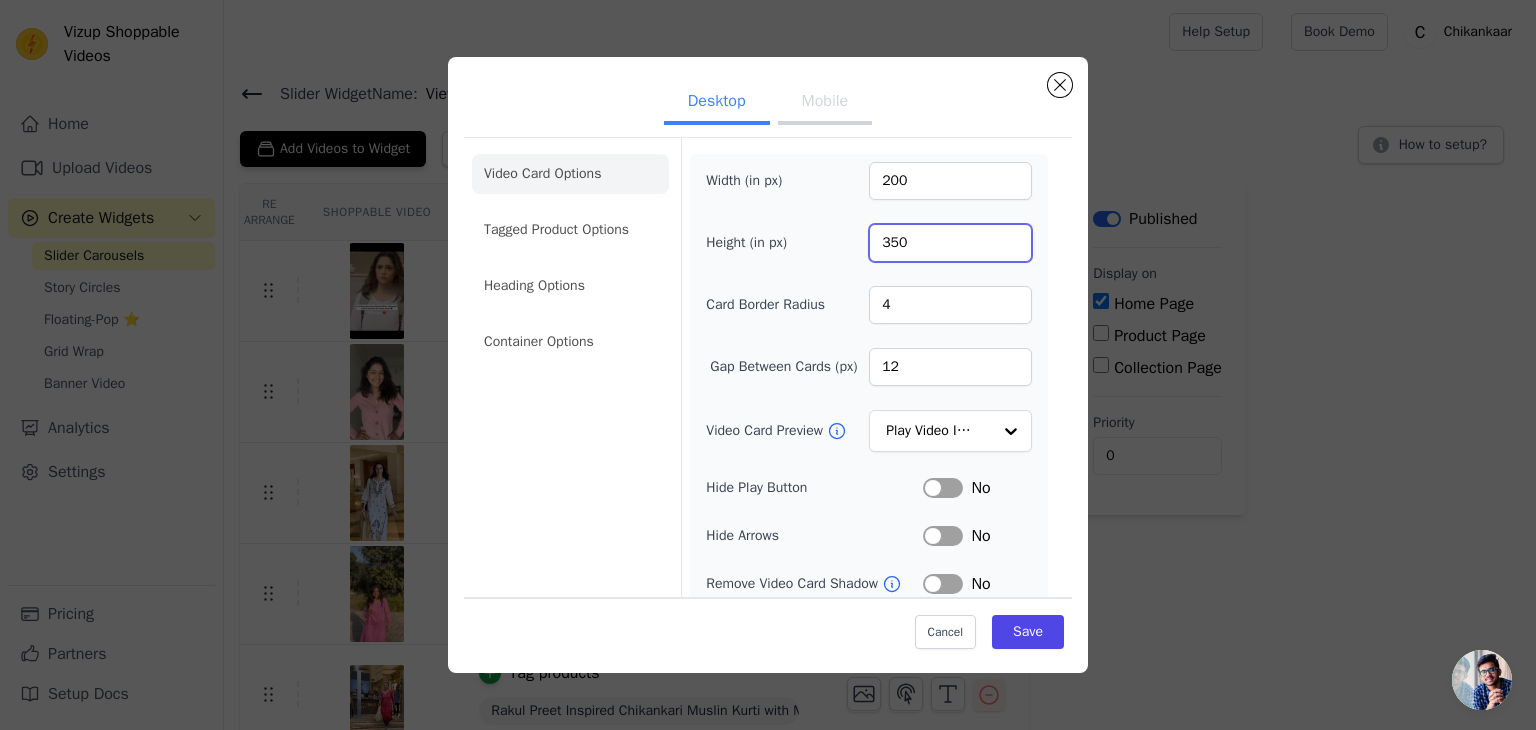 click on "350" at bounding box center (950, 243) 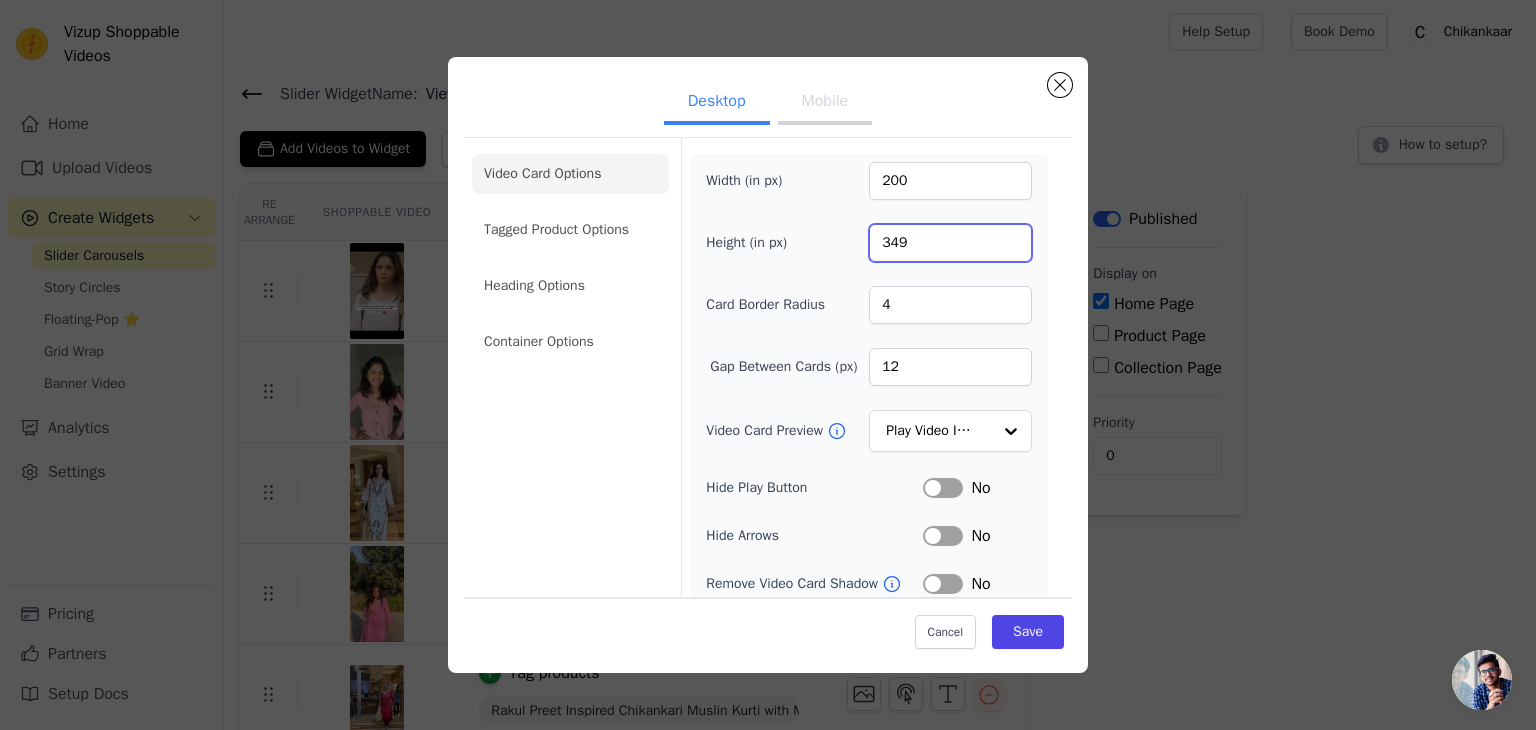 click on "349" at bounding box center [950, 243] 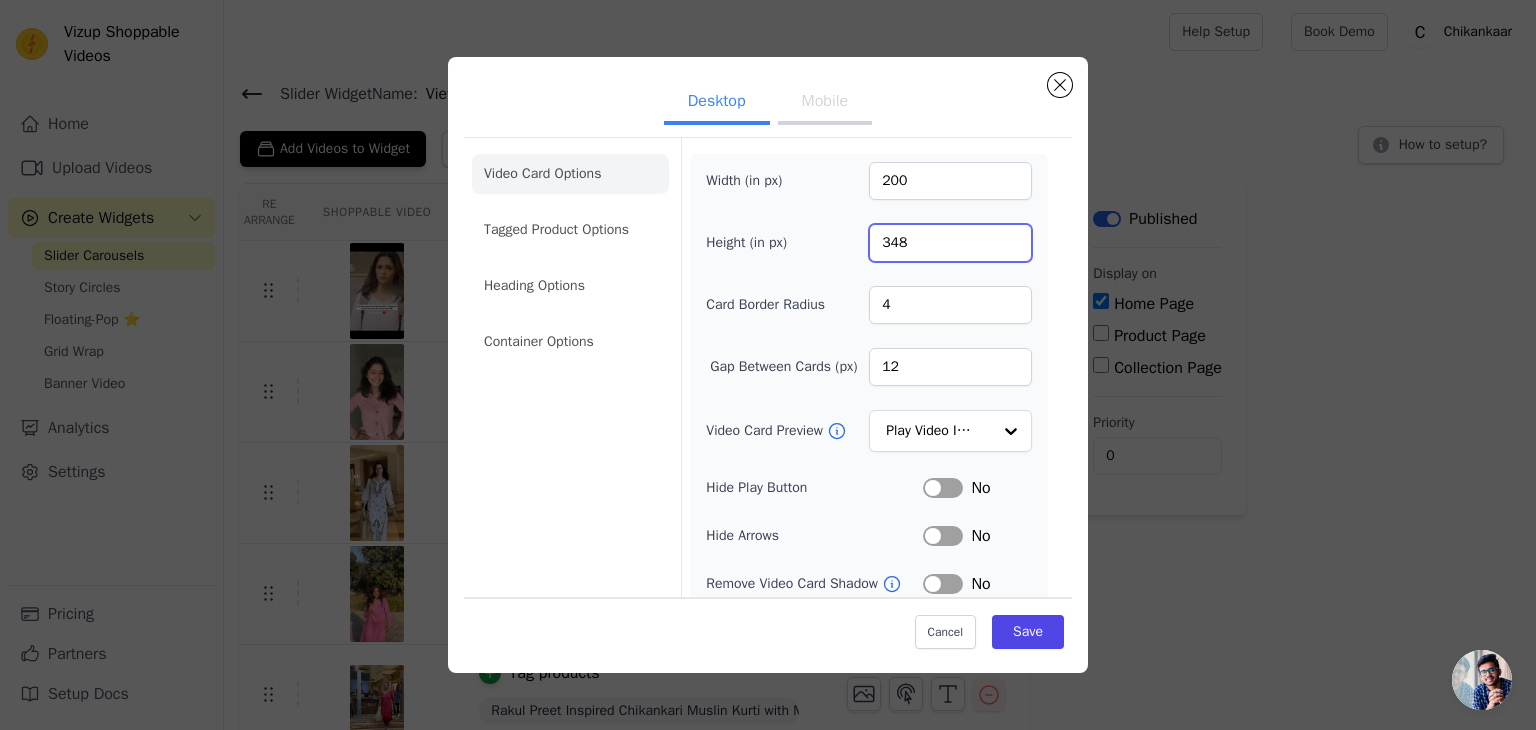 click on "348" at bounding box center [950, 243] 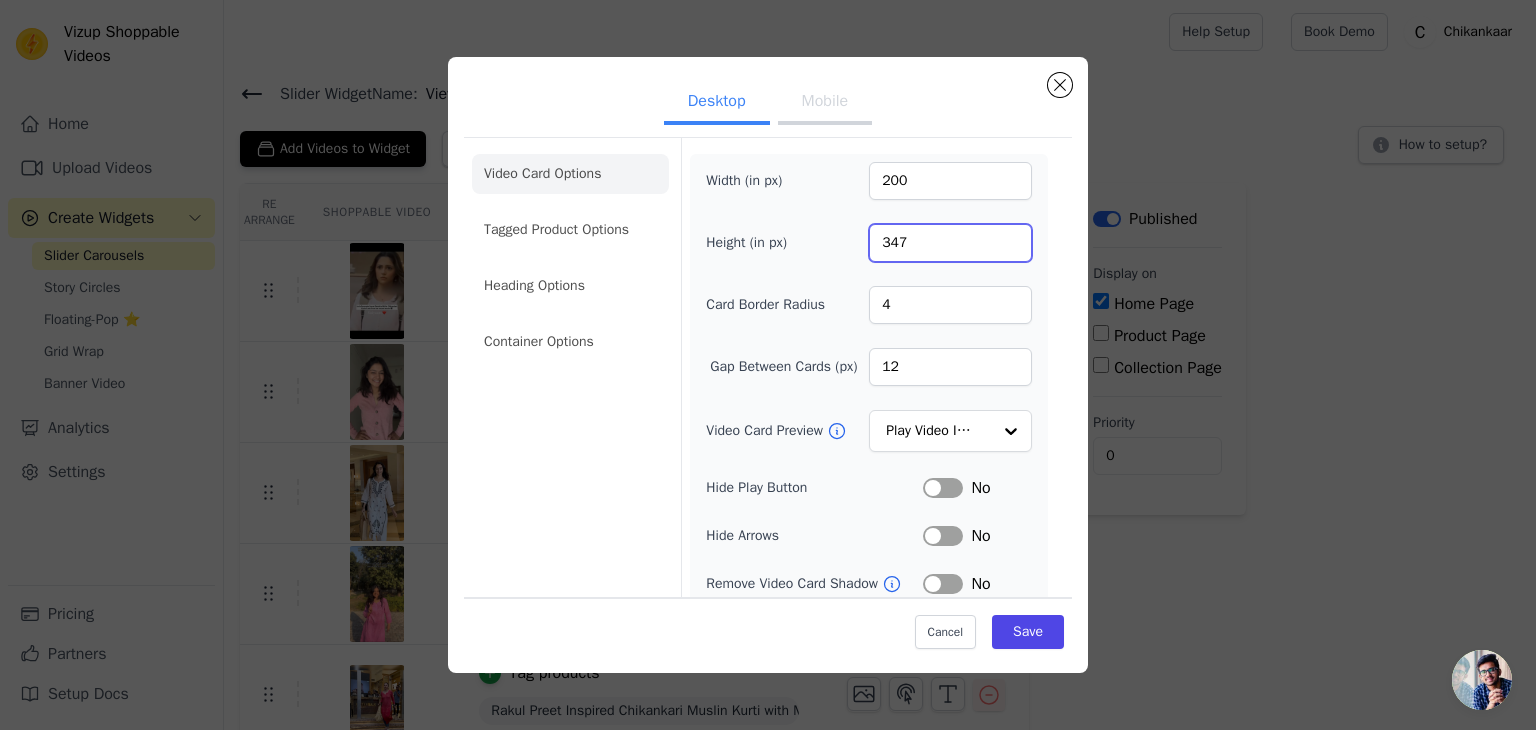 click on "347" at bounding box center (950, 243) 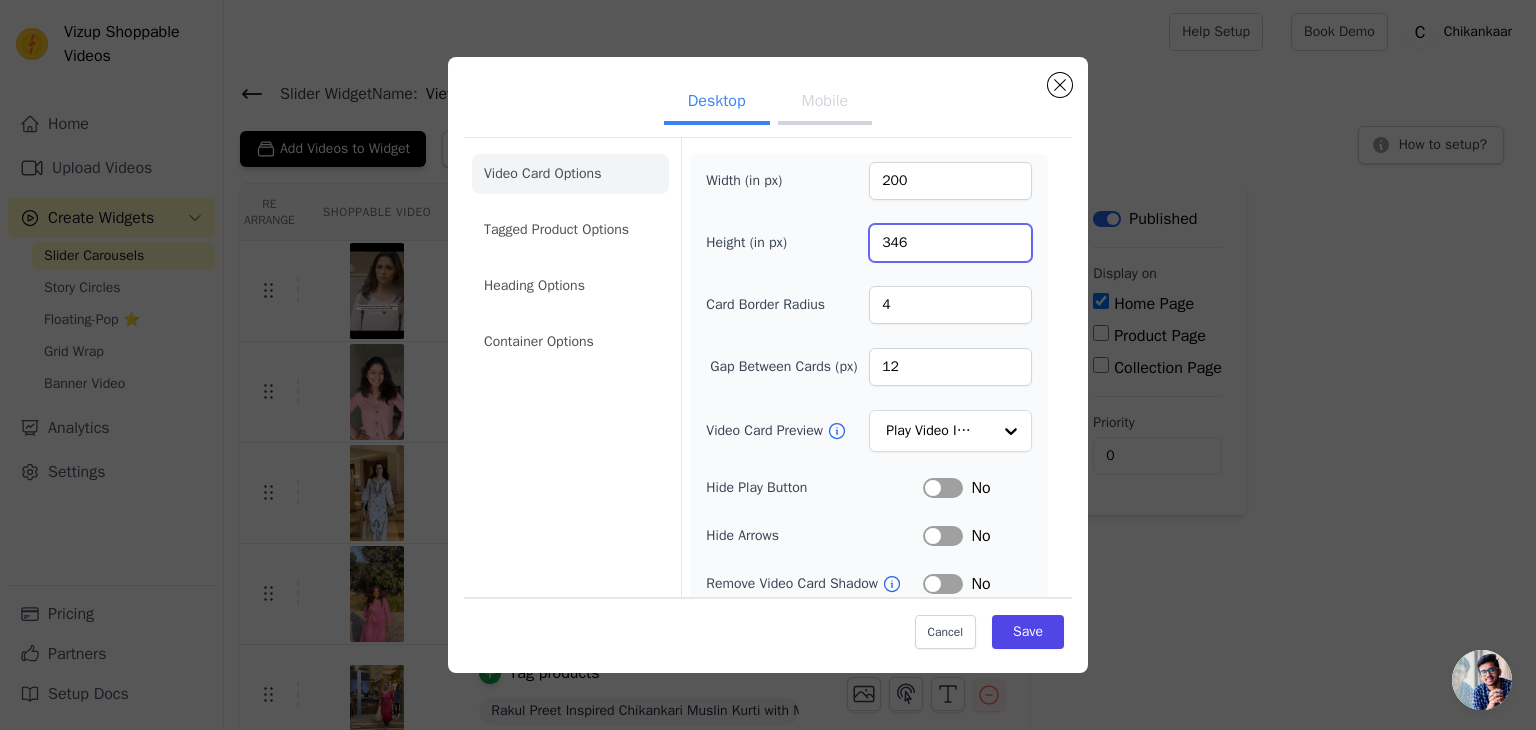 click on "346" at bounding box center [950, 243] 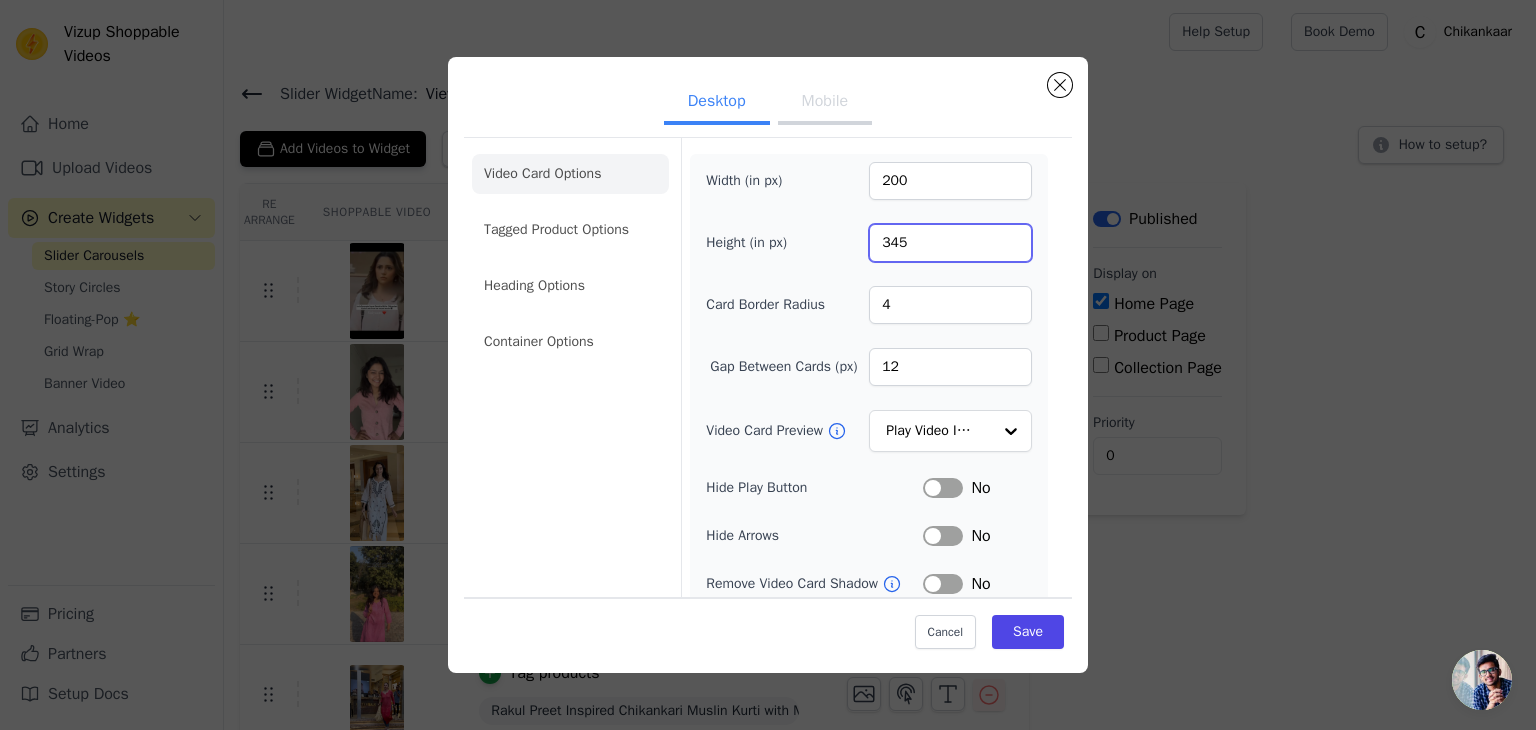 click on "345" at bounding box center [950, 243] 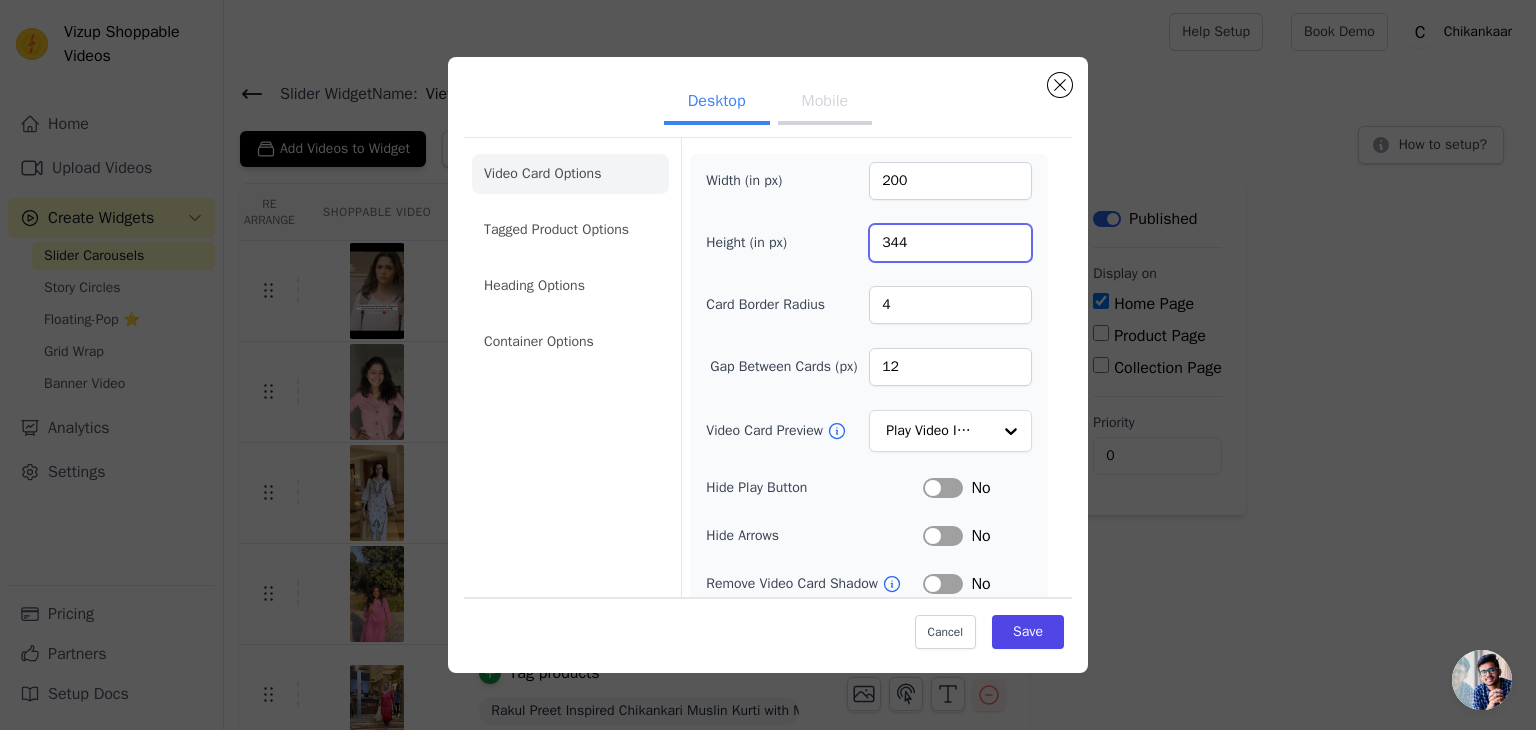 click on "344" at bounding box center (950, 243) 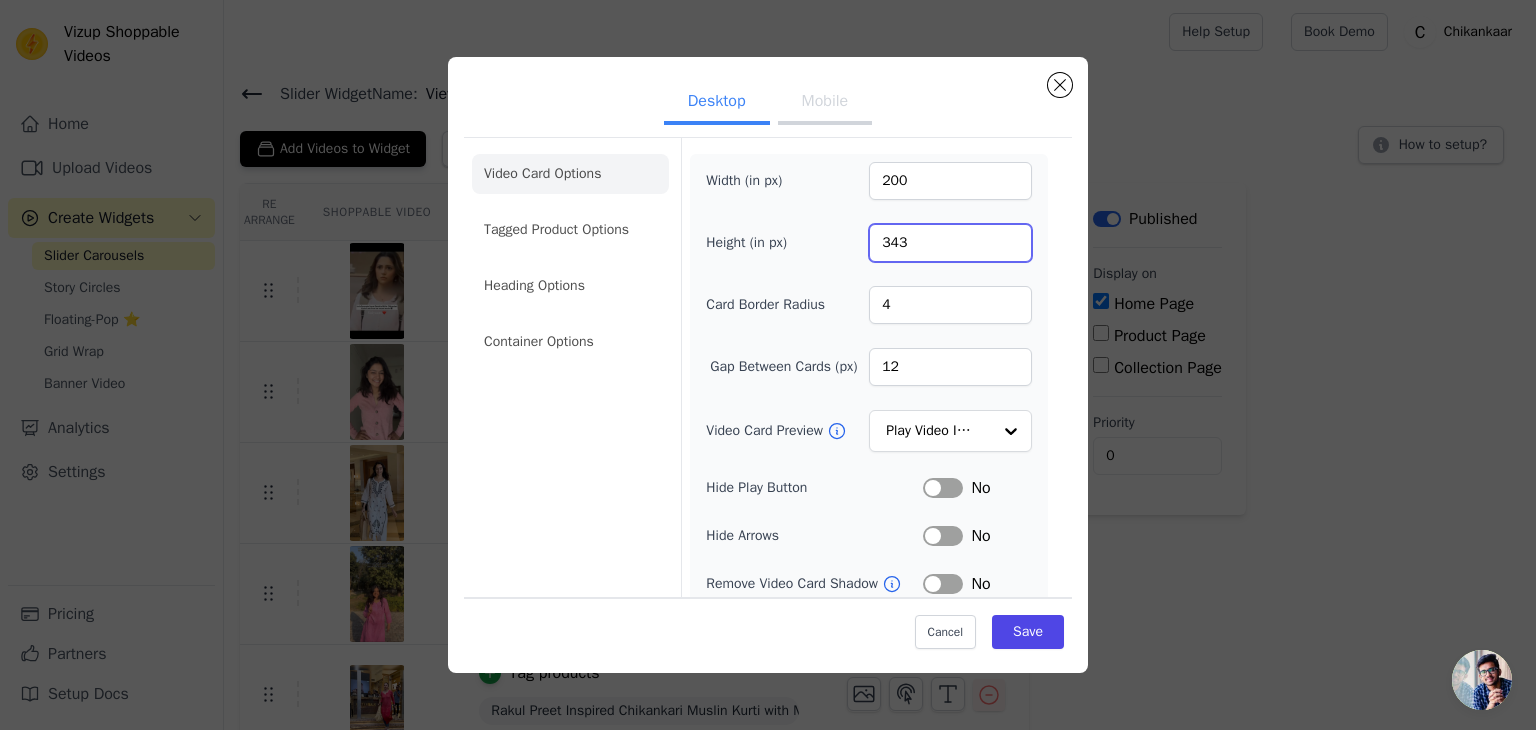 click on "343" at bounding box center (950, 243) 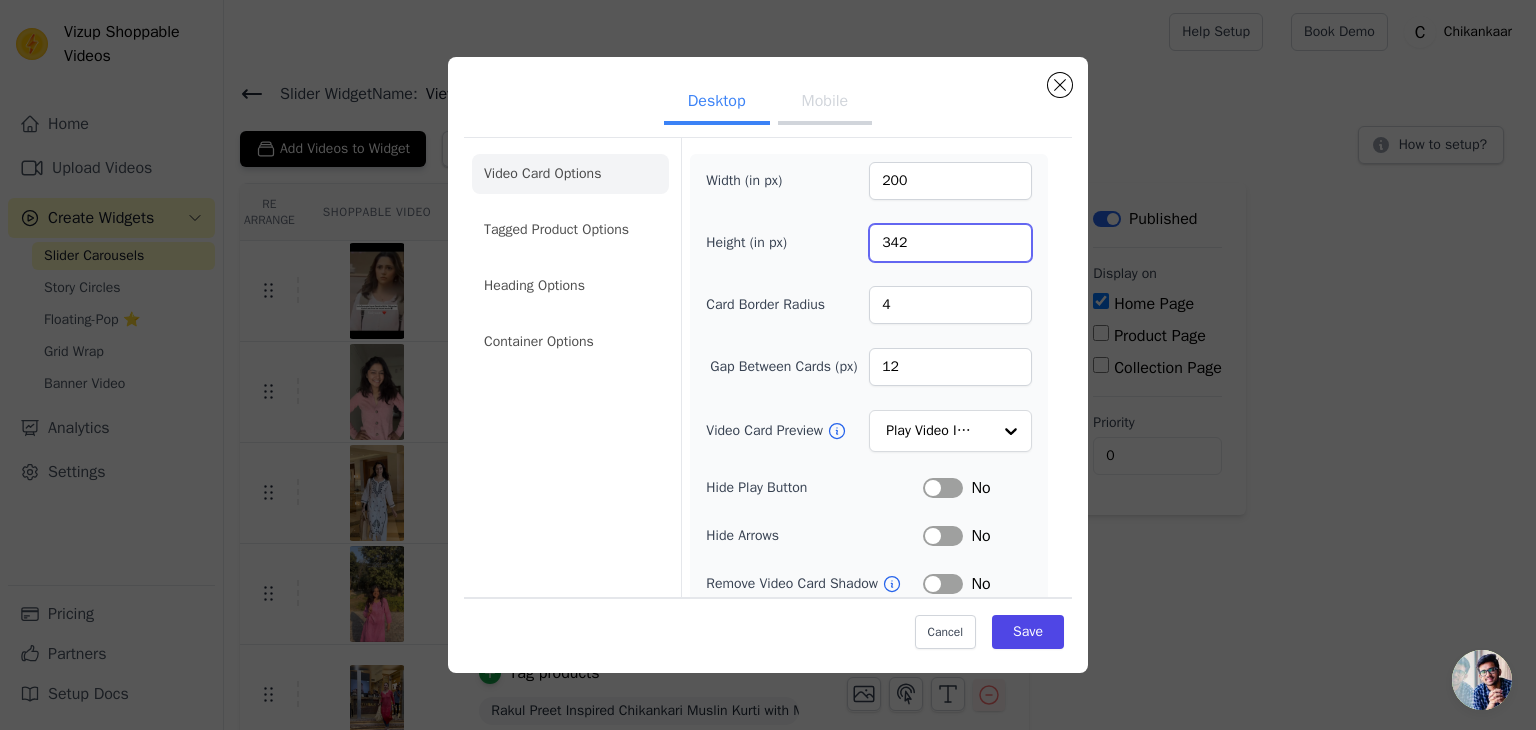 click on "342" at bounding box center (950, 243) 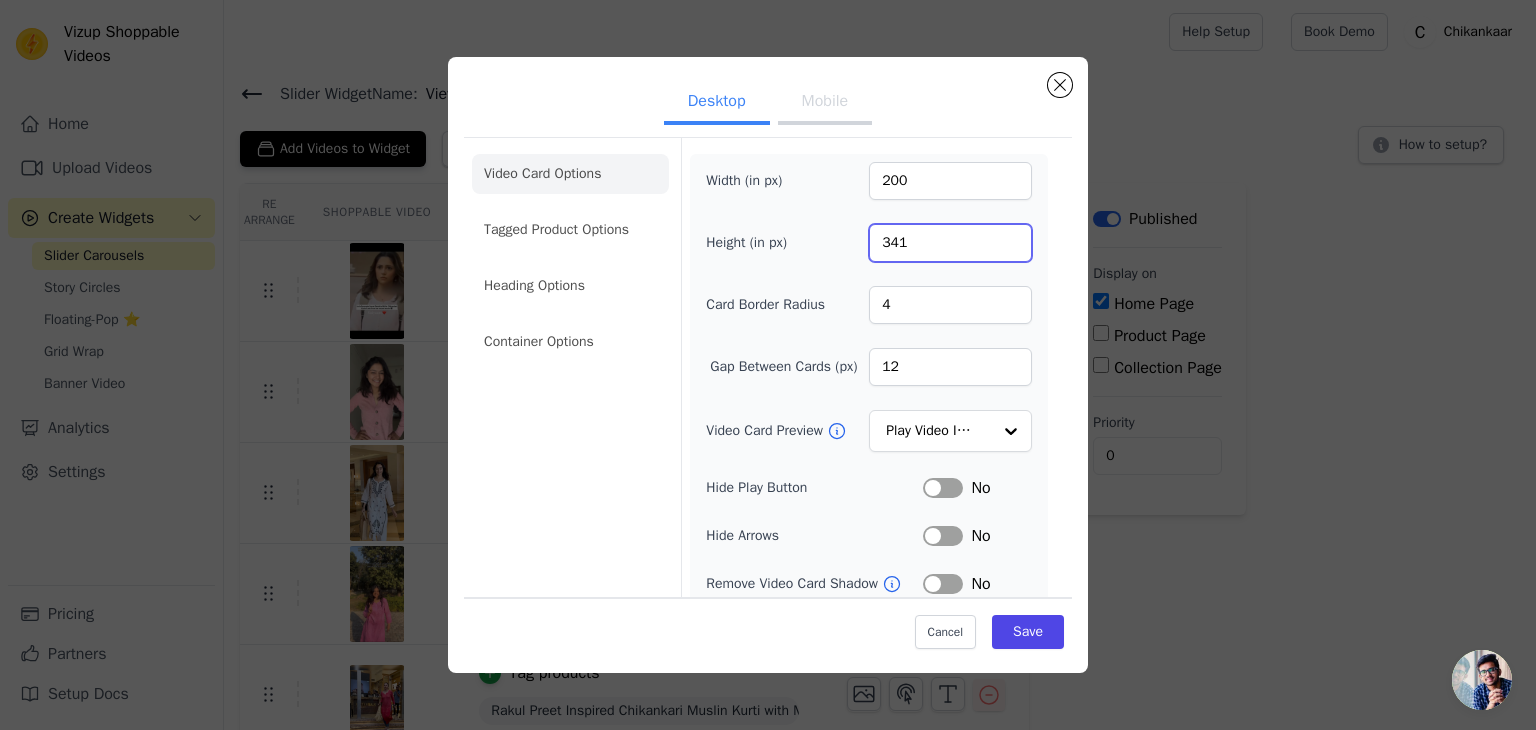 click on "341" at bounding box center (950, 243) 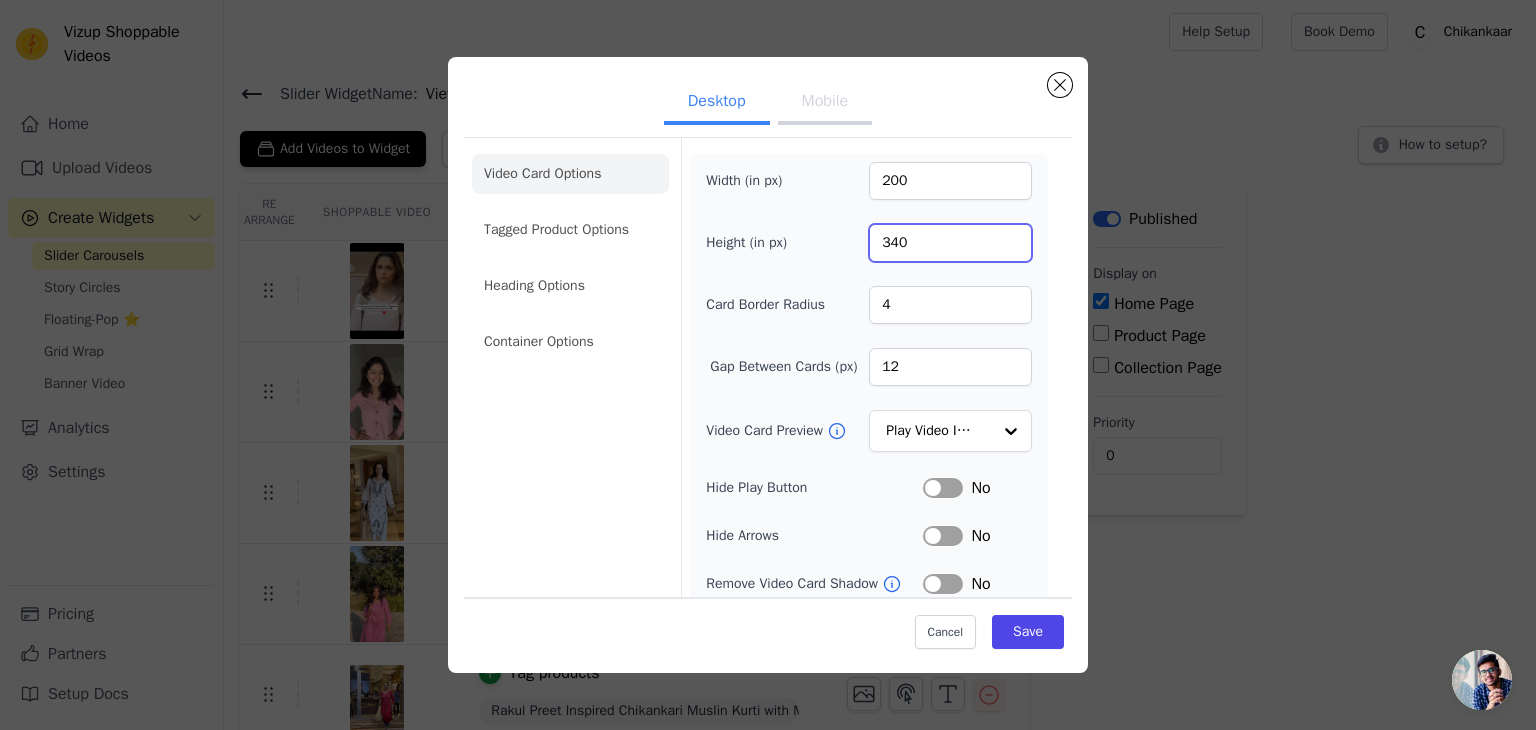 click on "340" at bounding box center (950, 243) 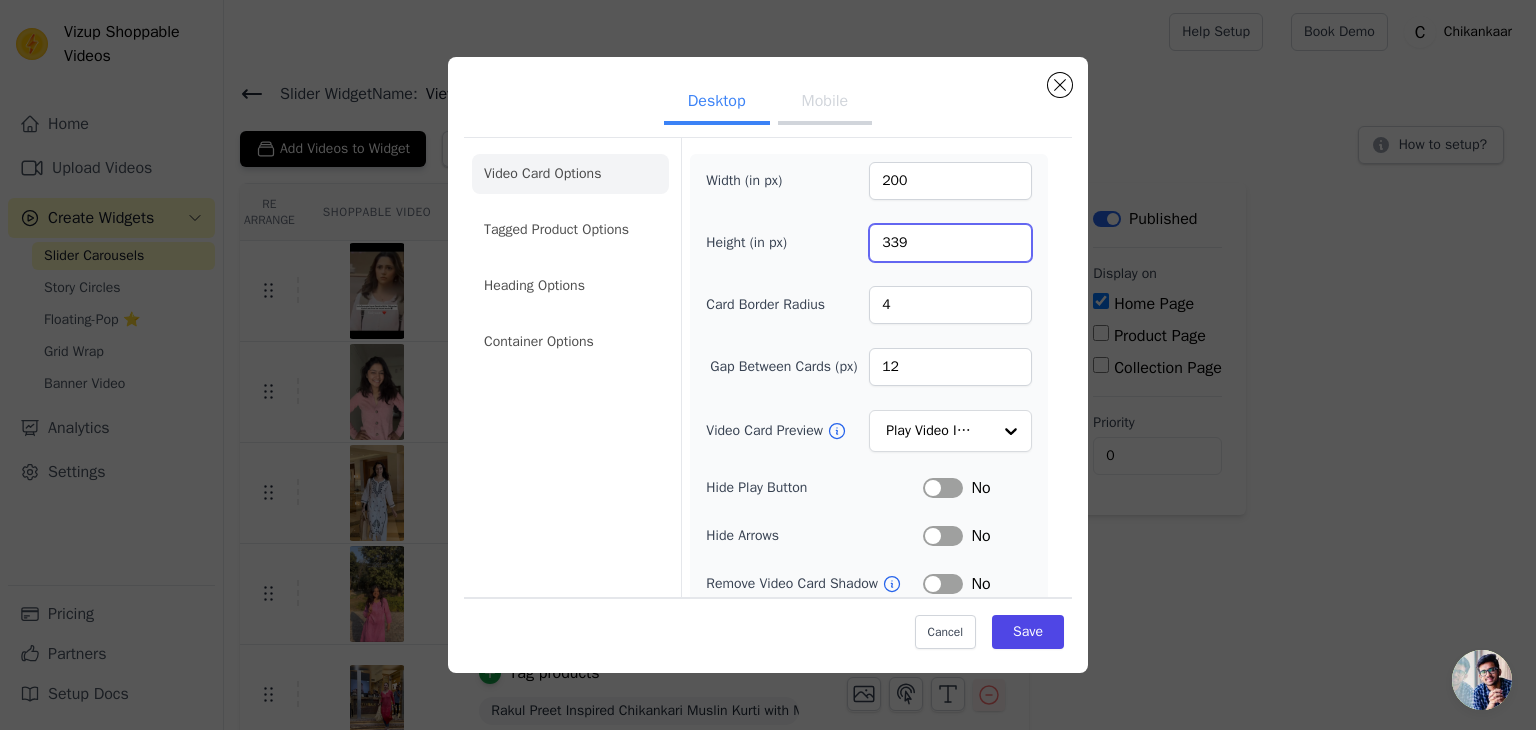 click on "339" at bounding box center [950, 243] 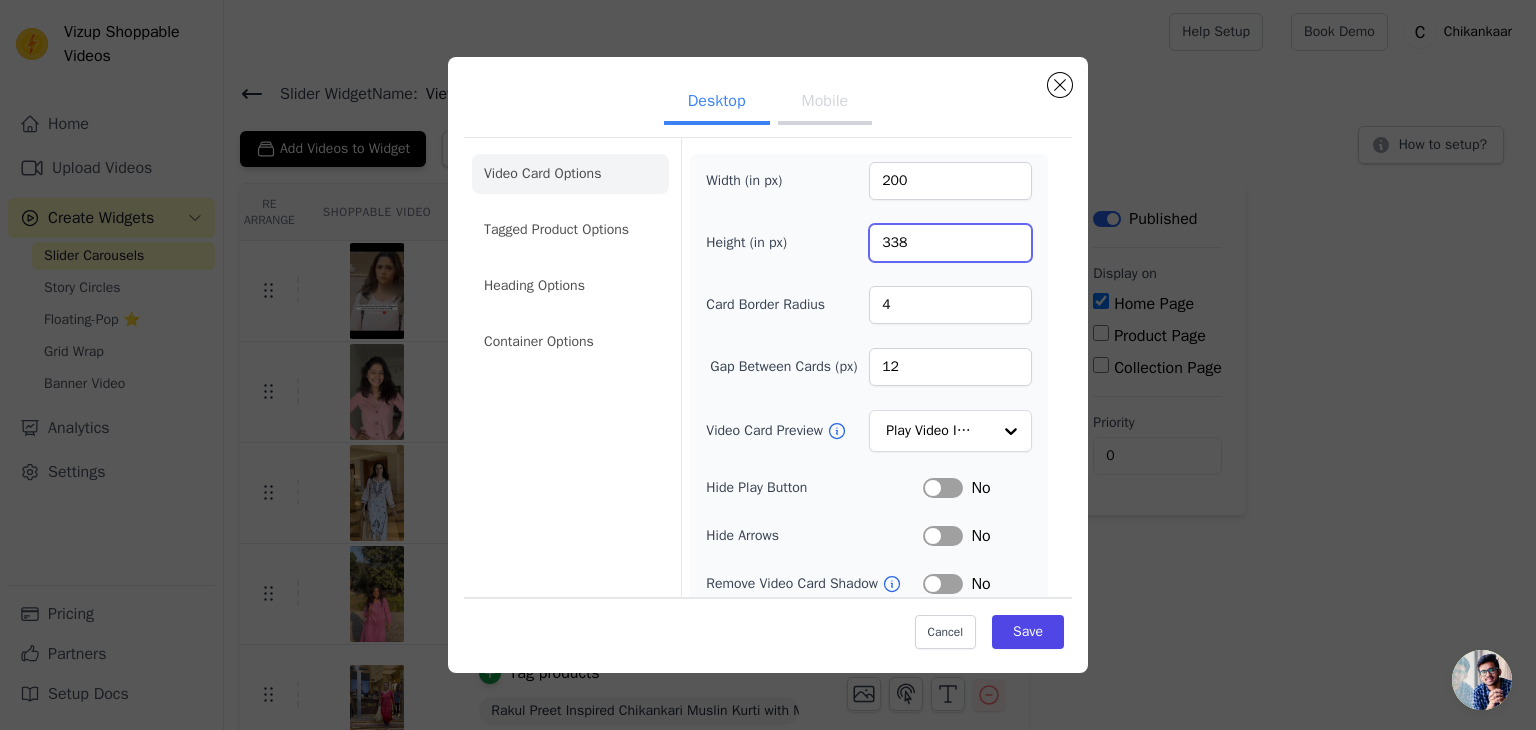click on "338" at bounding box center [950, 243] 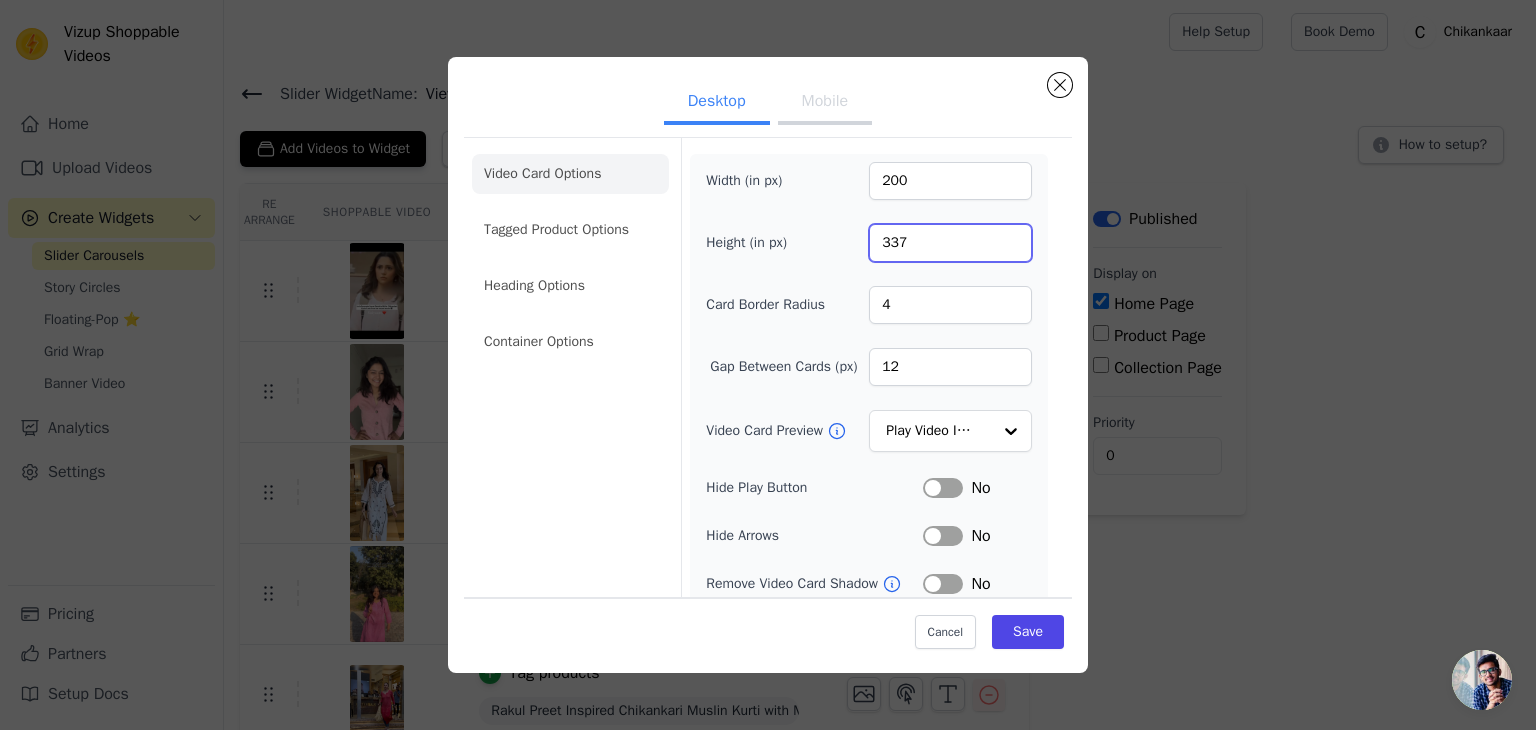 click on "337" at bounding box center [950, 243] 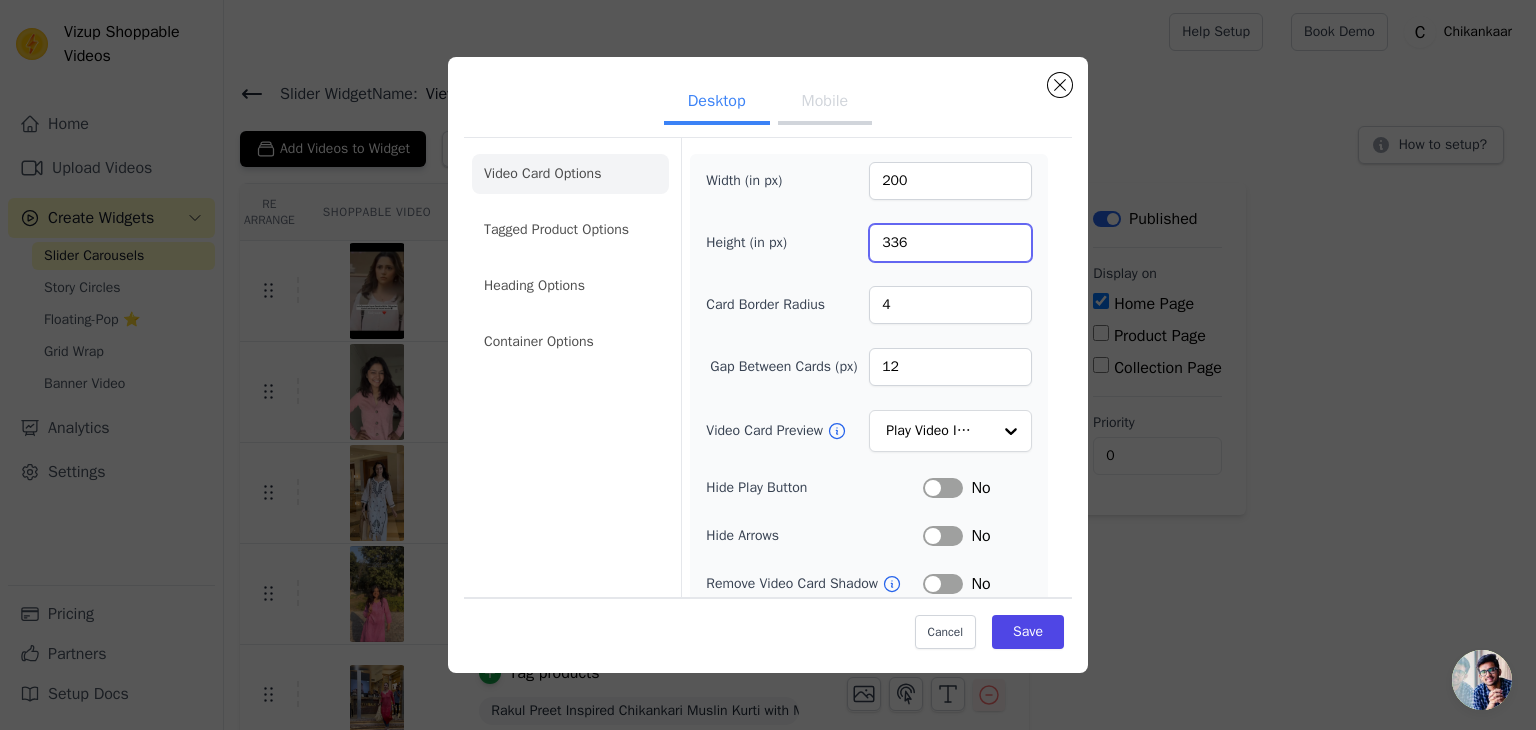click on "336" at bounding box center (950, 243) 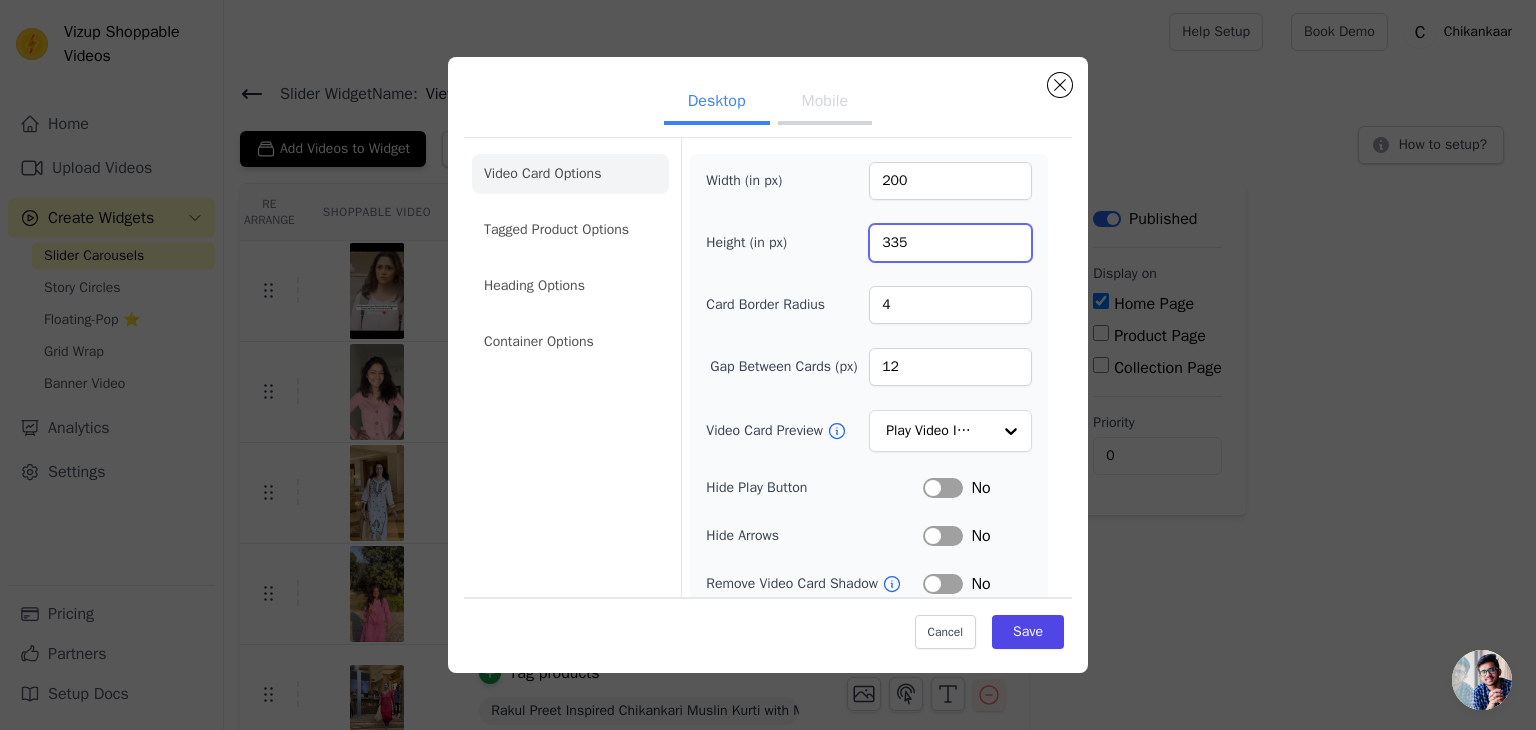 type on "335" 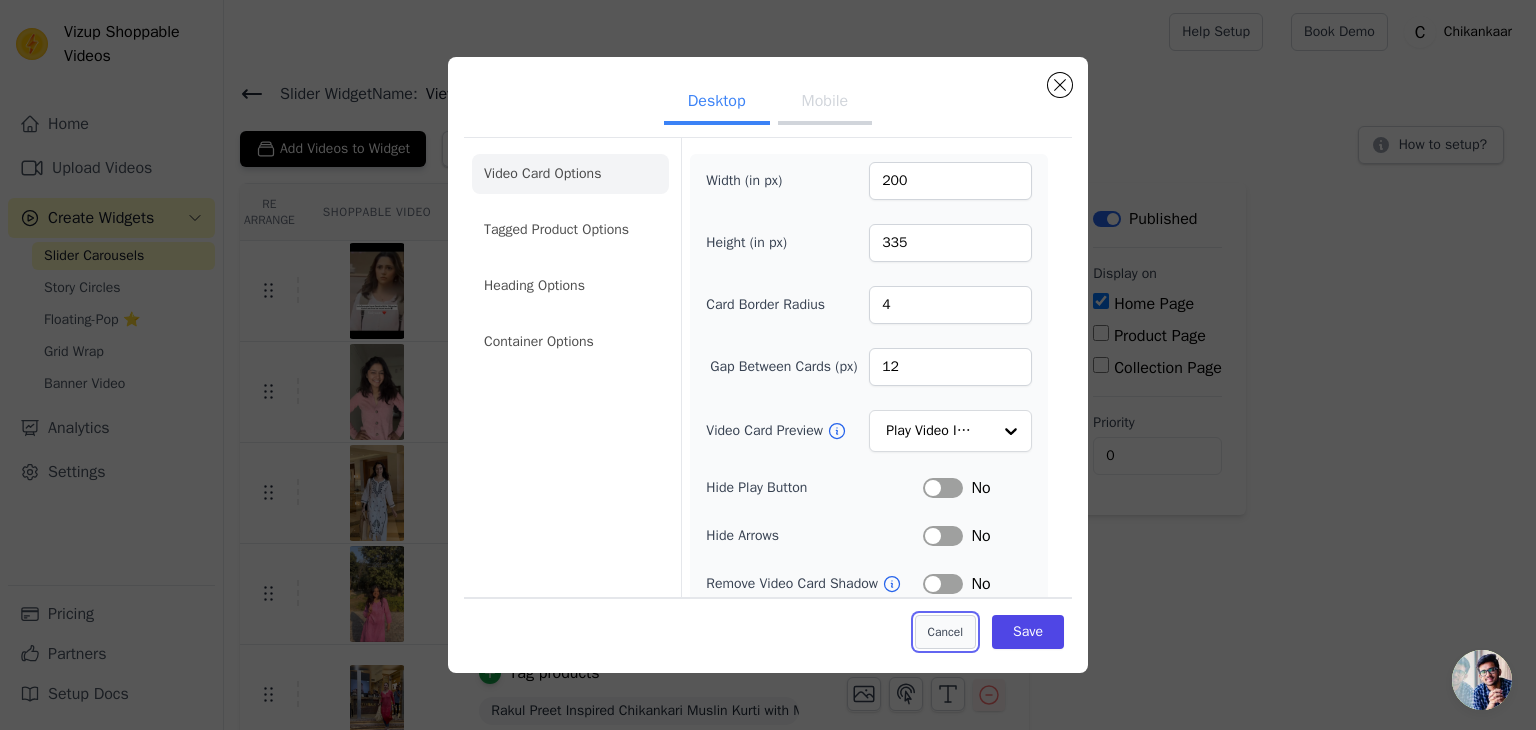 click on "Cancel" at bounding box center [945, 632] 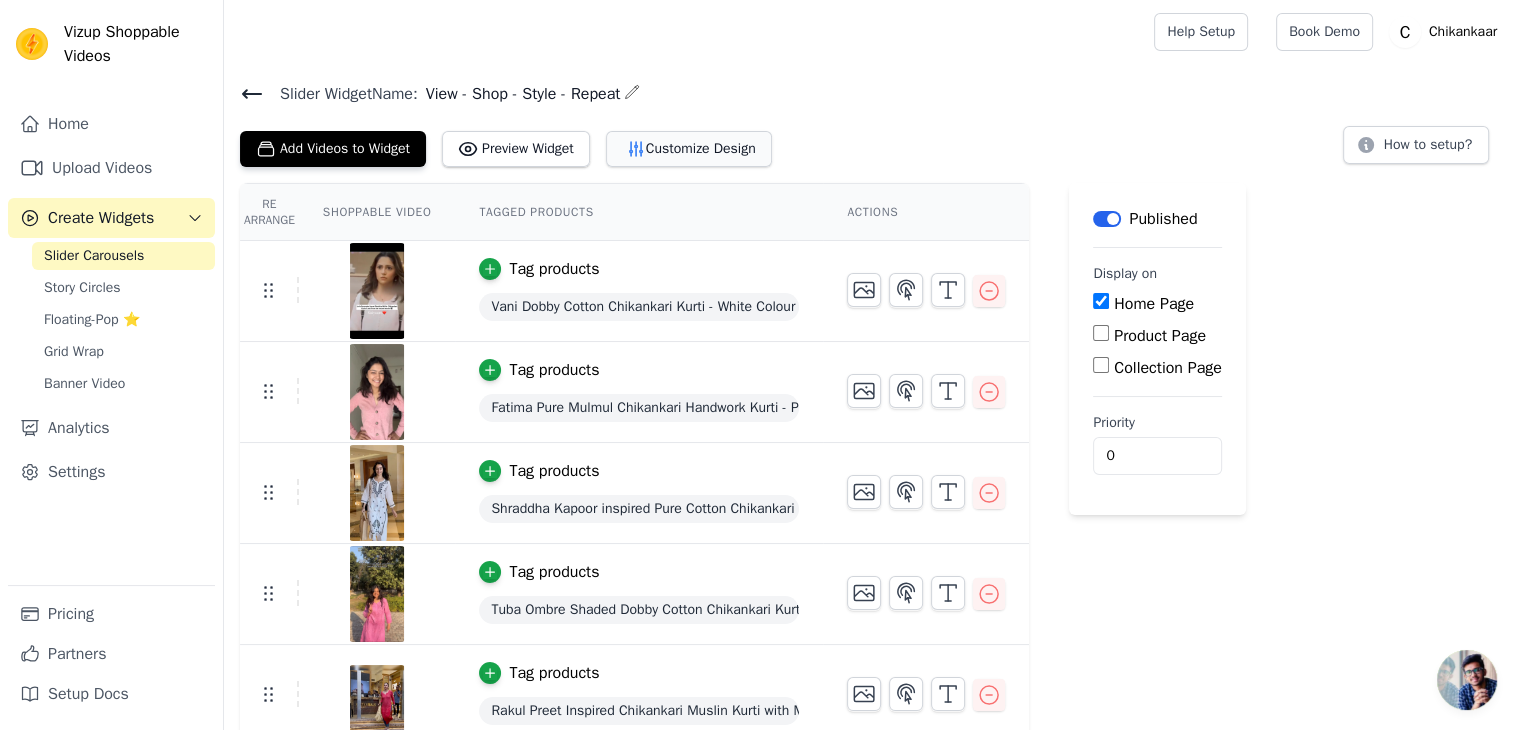 click on "Customize Design" at bounding box center [689, 149] 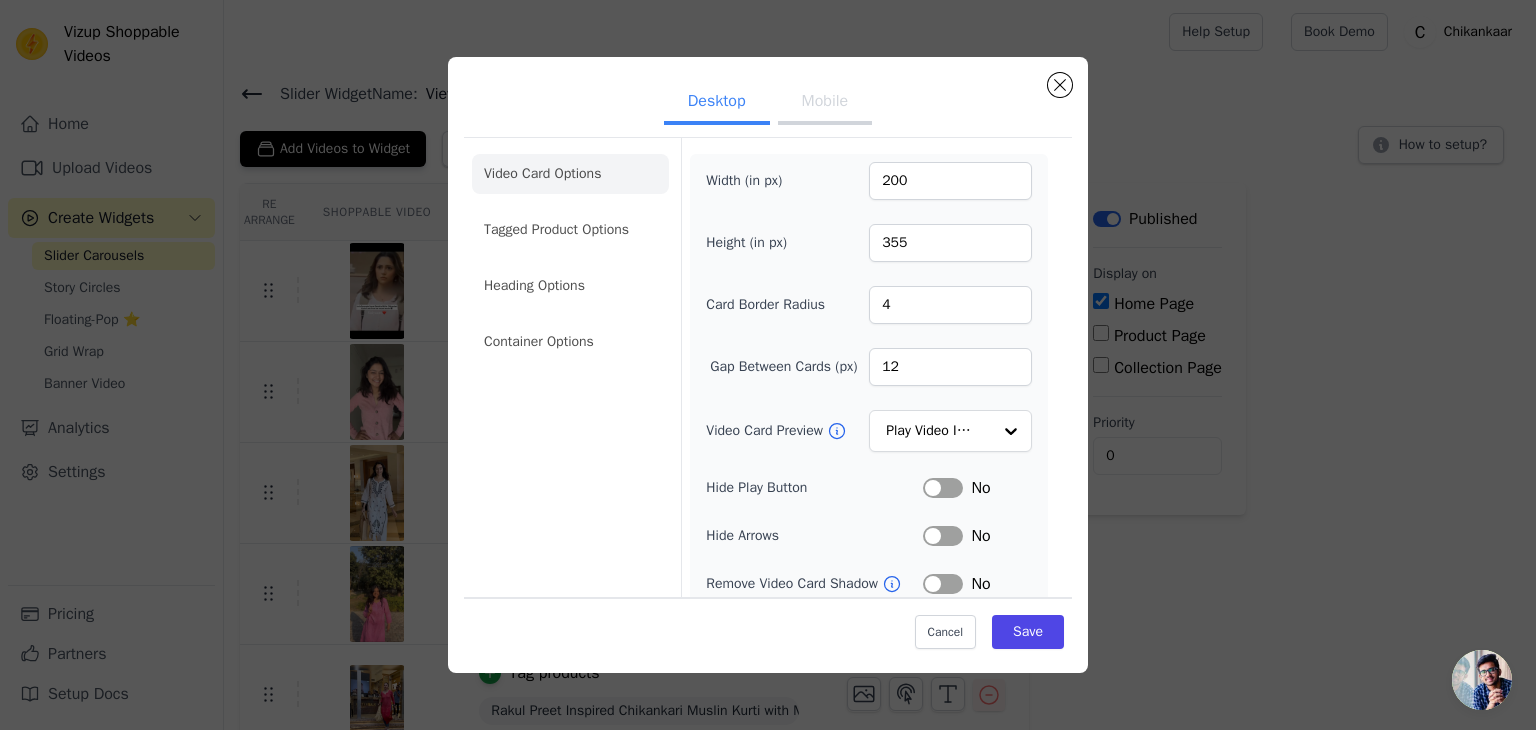 click on "Mobile" at bounding box center [825, 103] 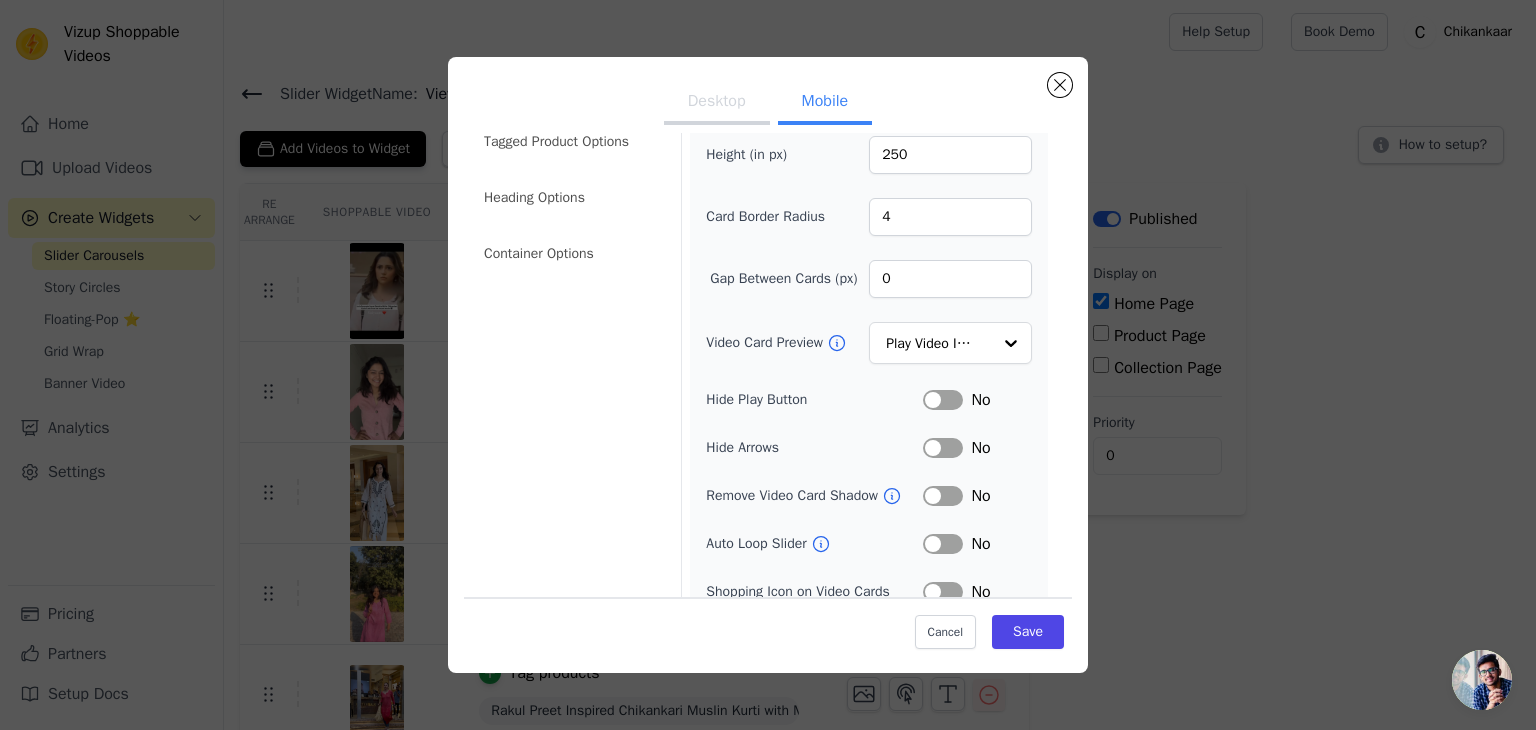 scroll, scrollTop: 85, scrollLeft: 0, axis: vertical 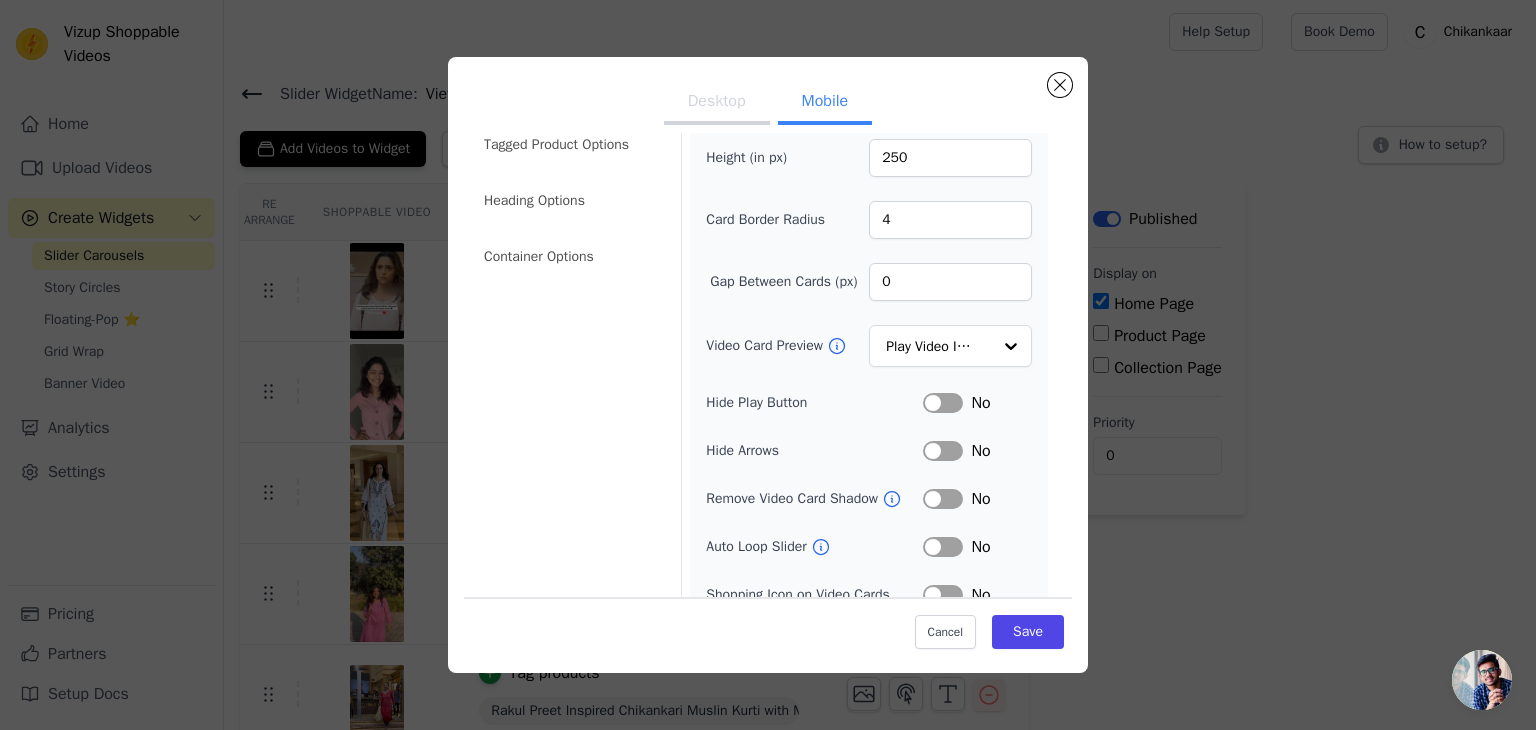 click on "Label" at bounding box center [943, 499] 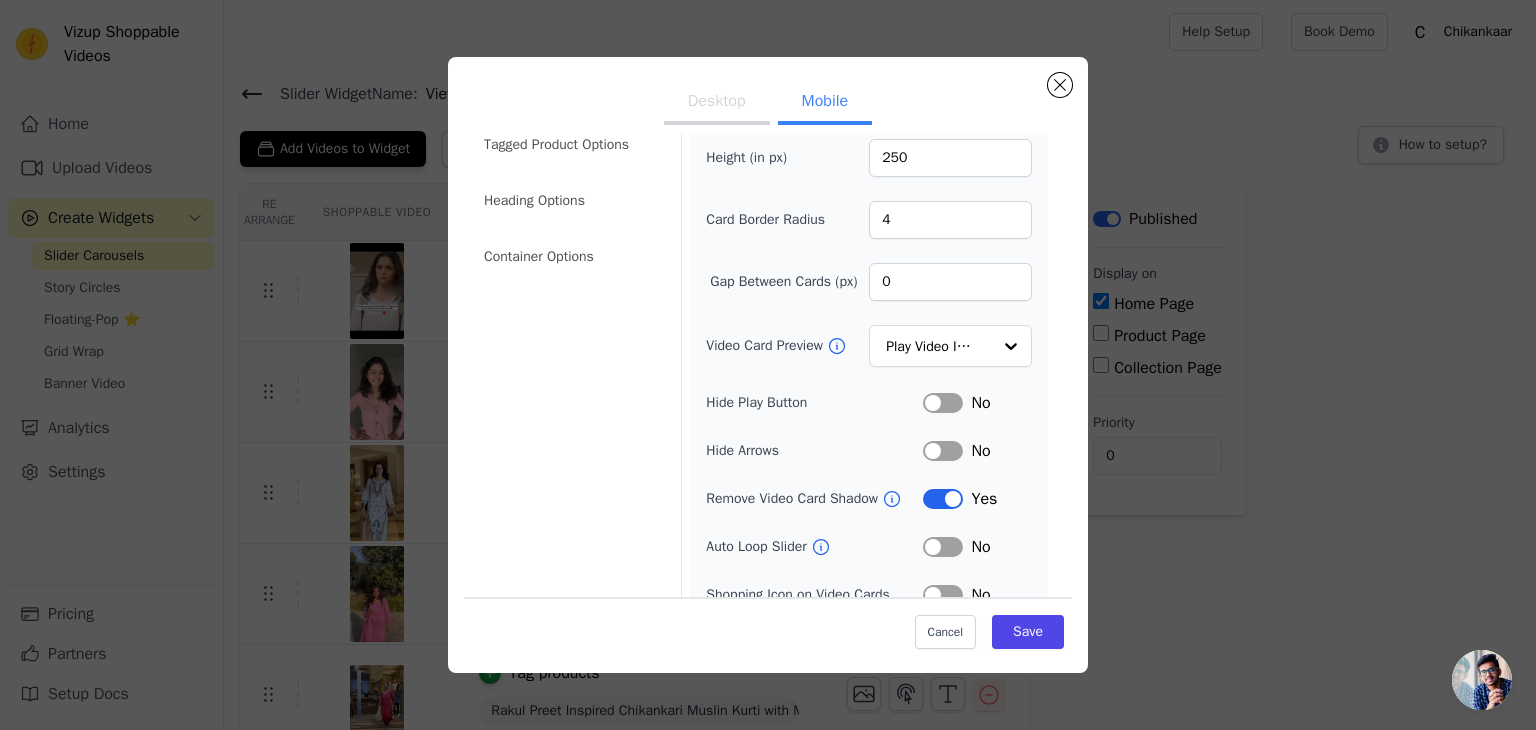 scroll, scrollTop: 36, scrollLeft: 0, axis: vertical 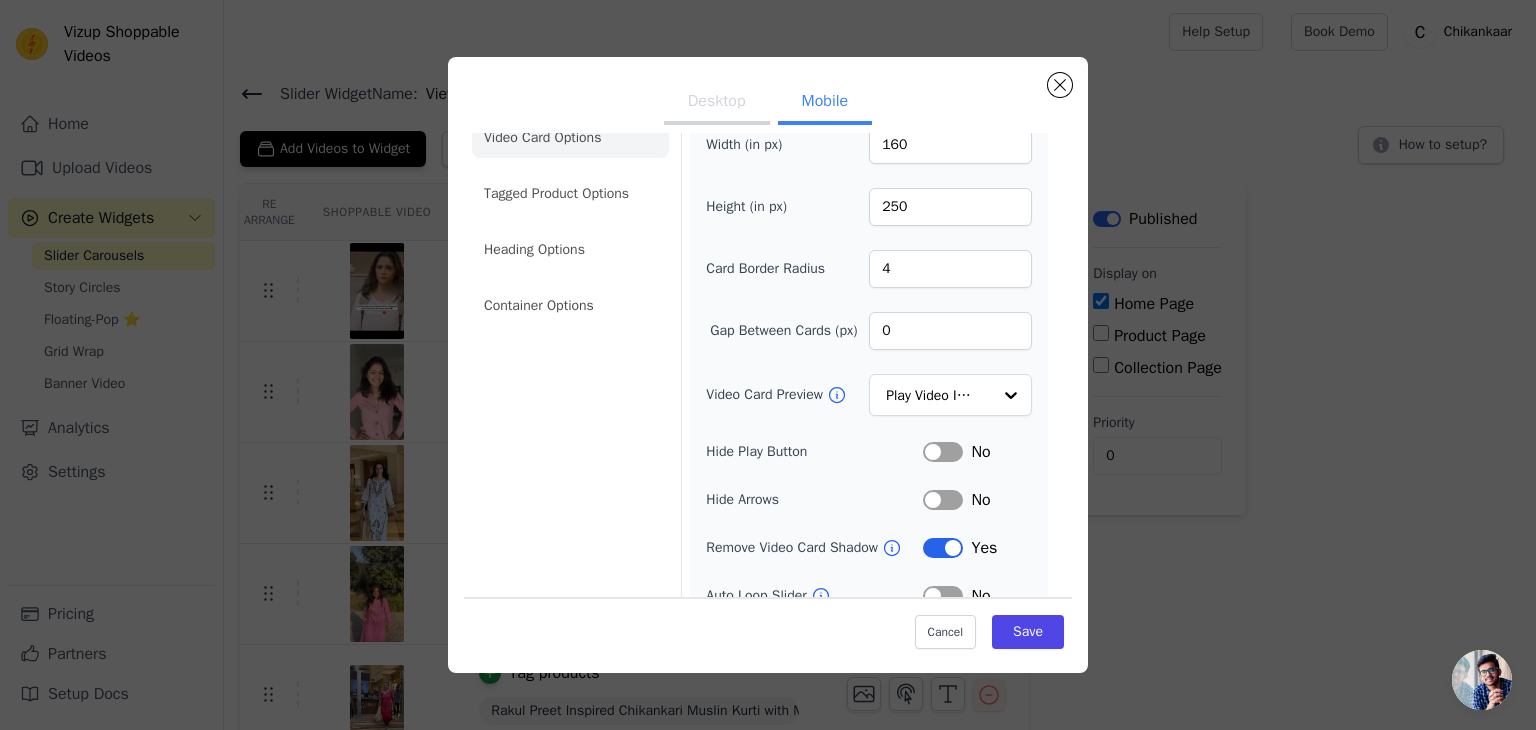 click on "Label" at bounding box center (943, 500) 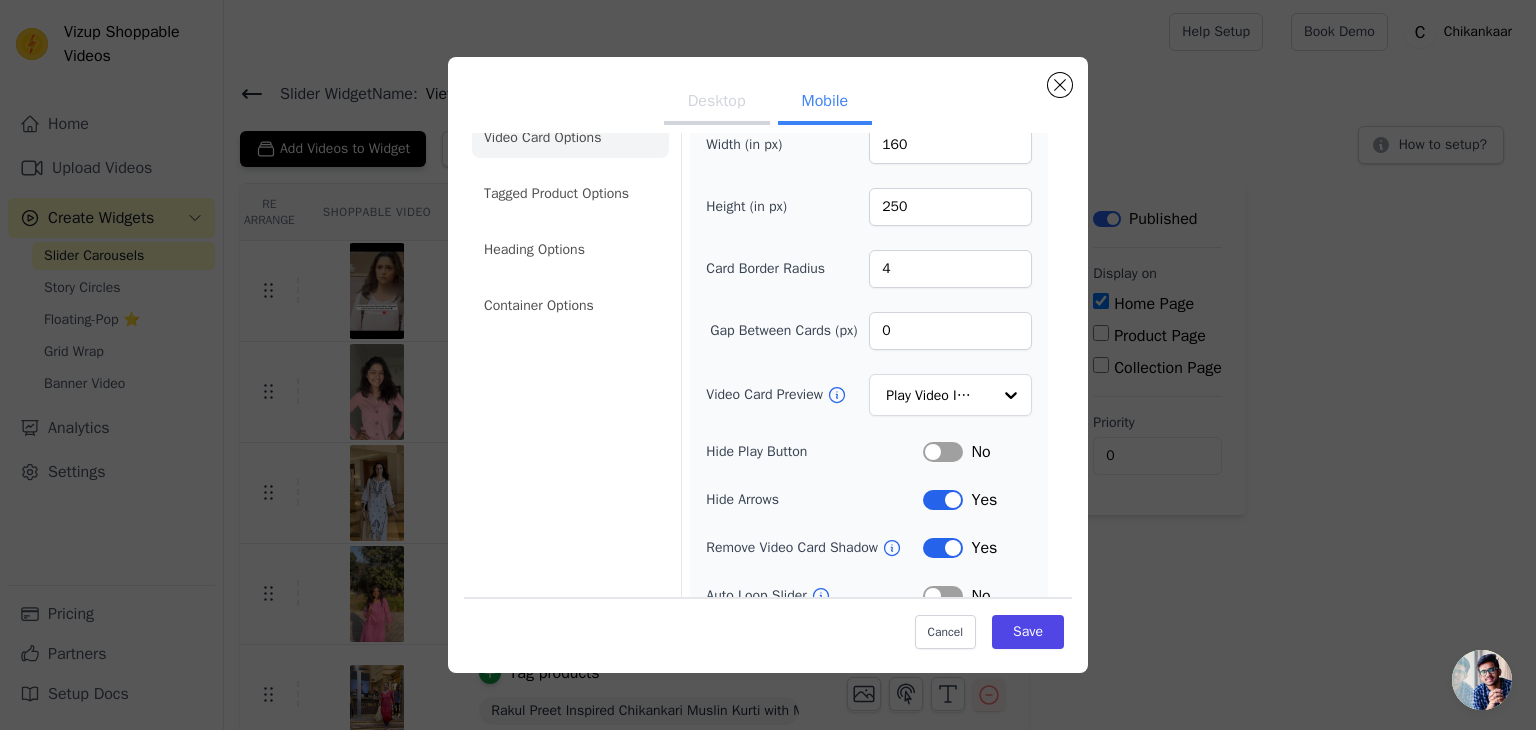 scroll, scrollTop: 0, scrollLeft: 0, axis: both 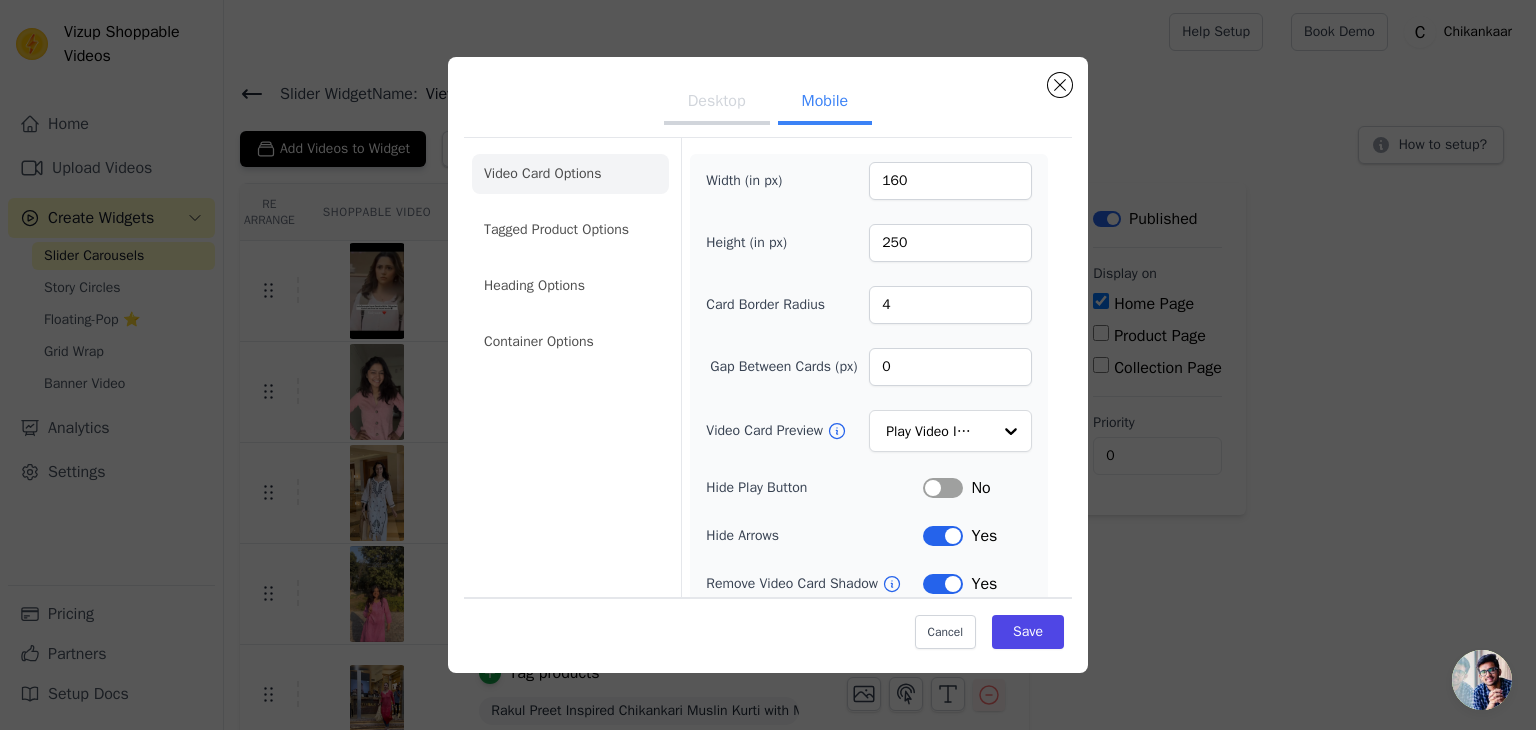 click on "Label" at bounding box center (943, 488) 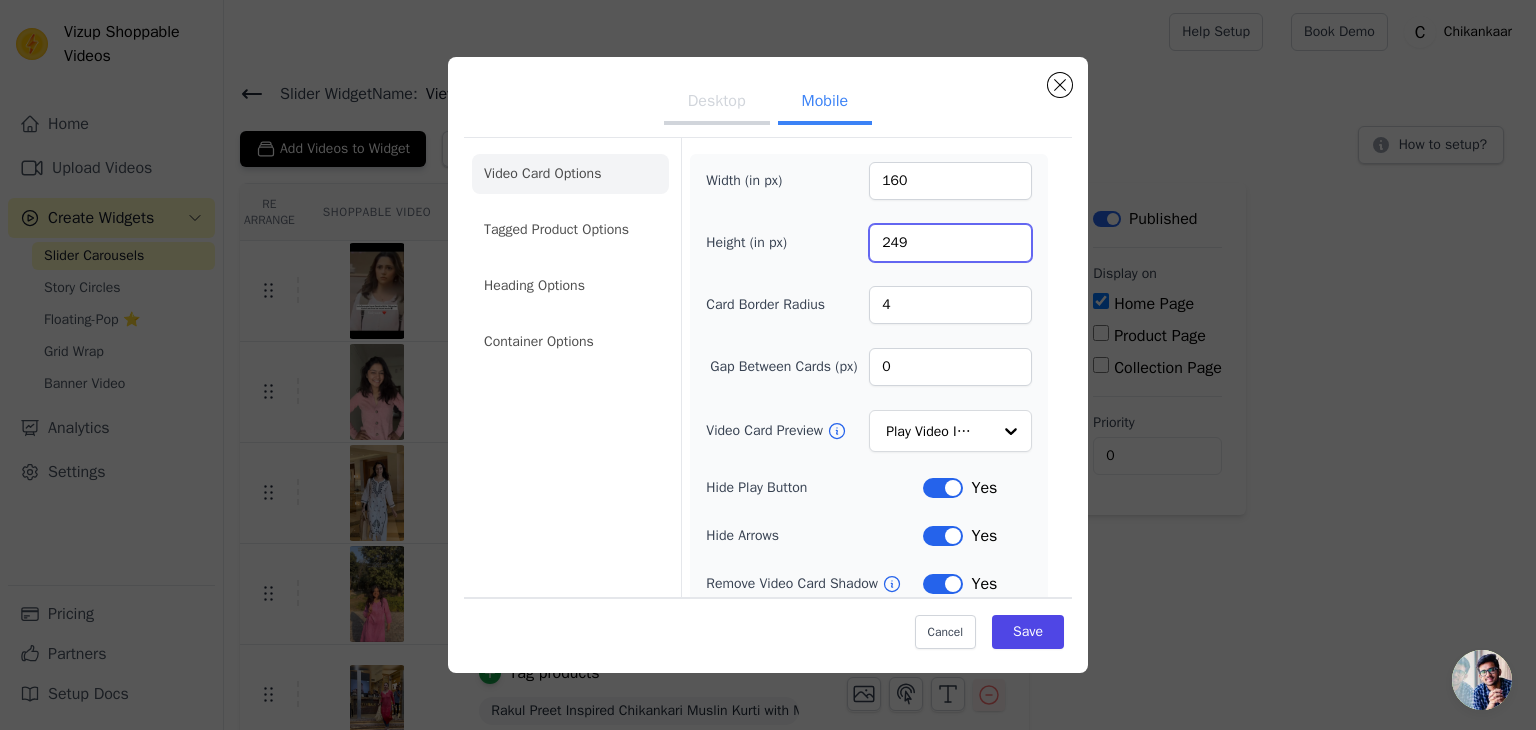 click on "249" at bounding box center [950, 243] 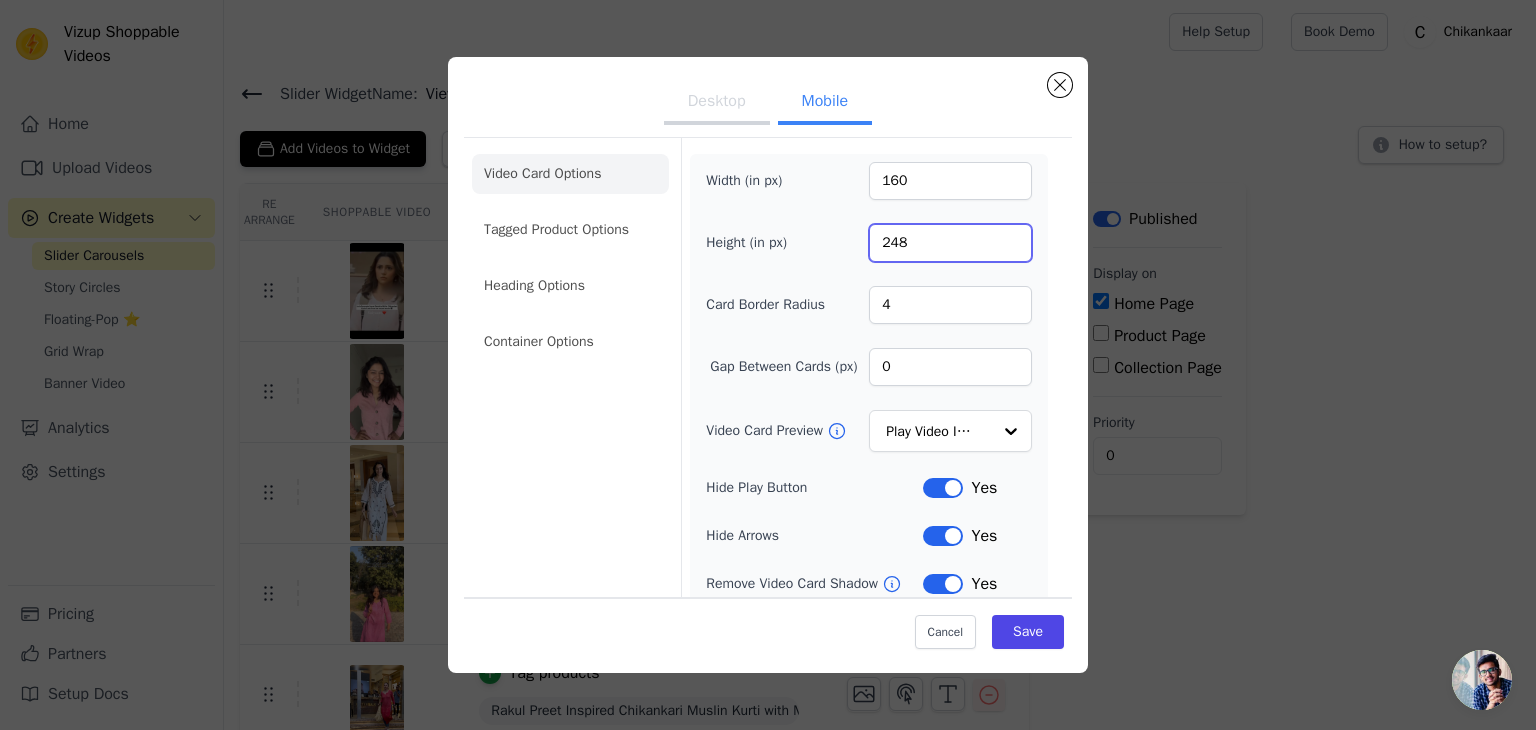 click on "248" at bounding box center (950, 243) 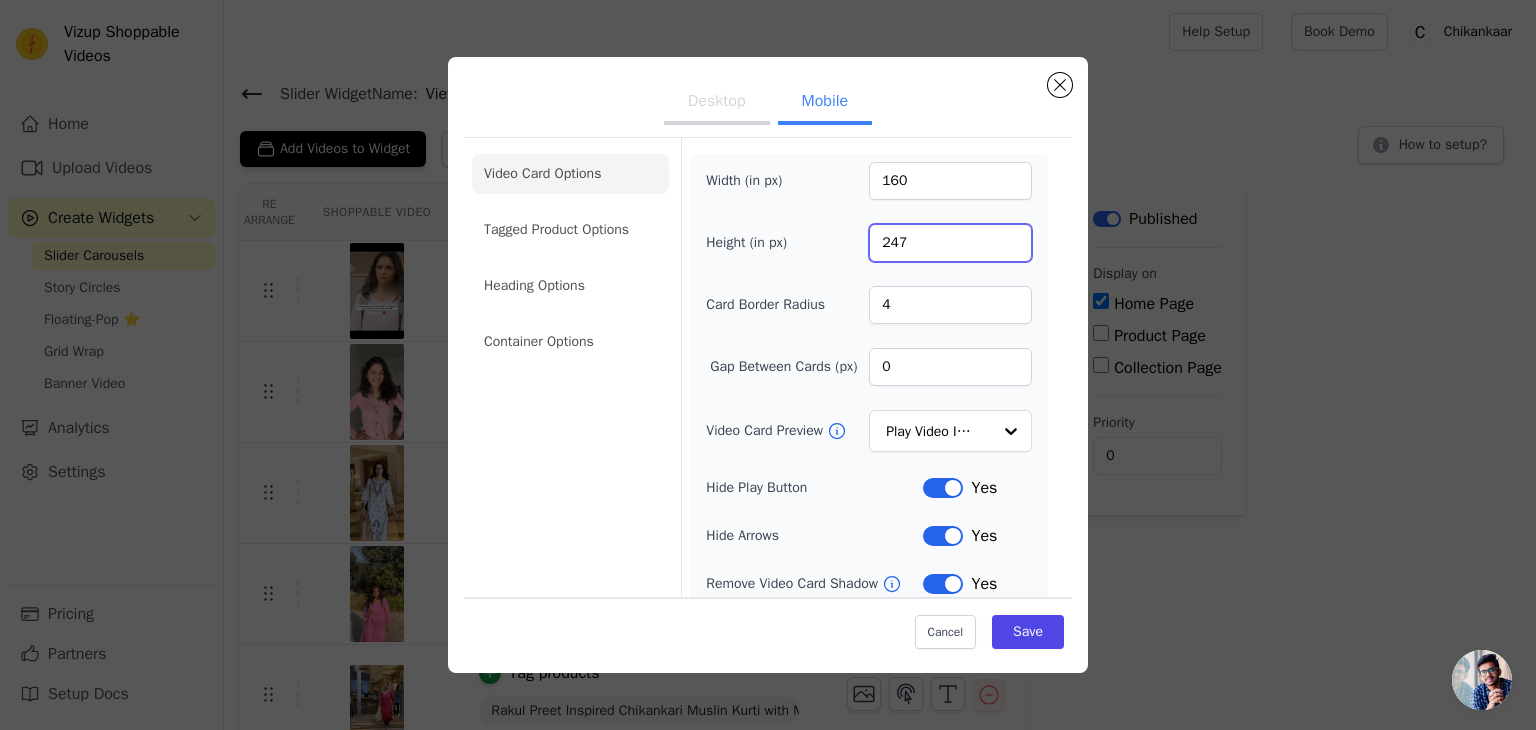click on "247" at bounding box center (950, 243) 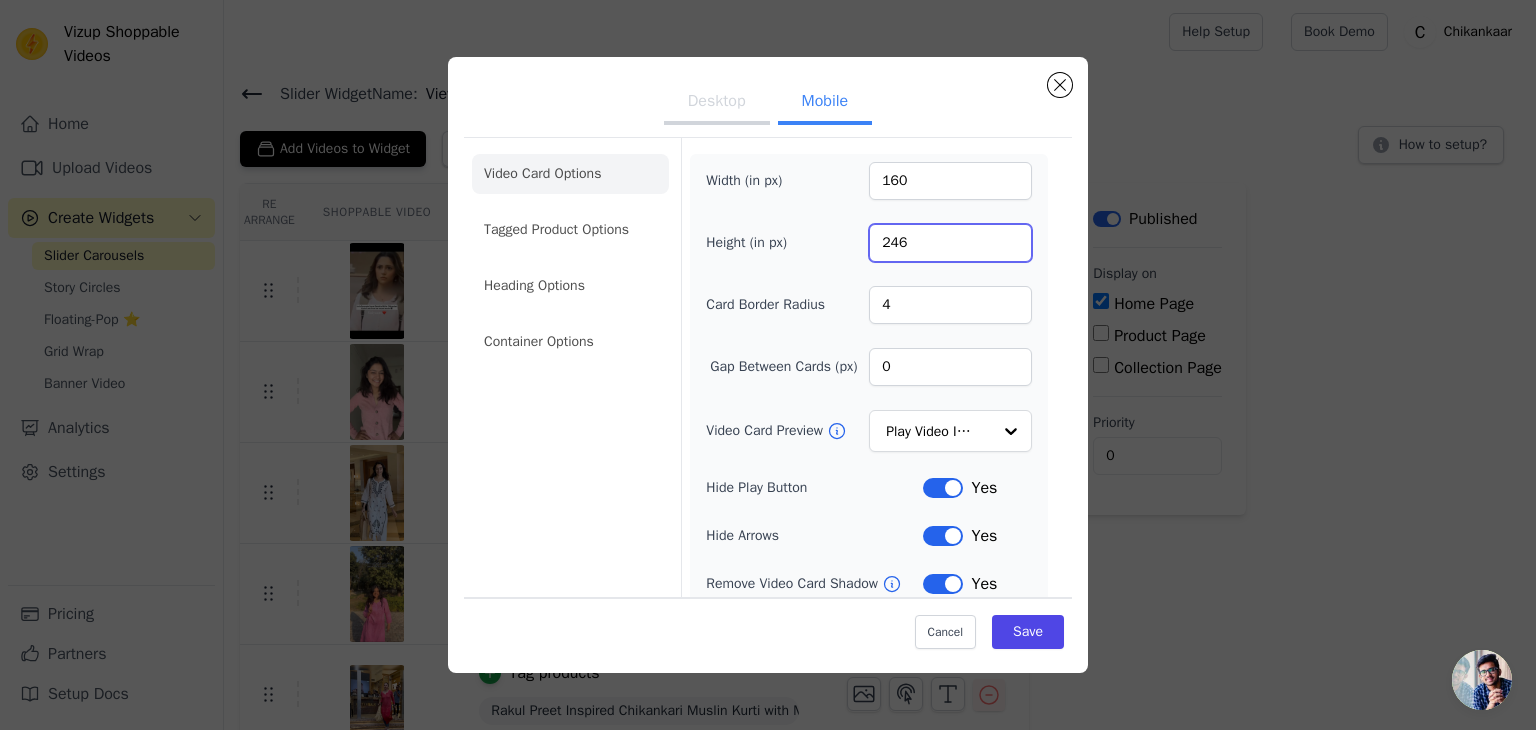 click on "246" at bounding box center [950, 243] 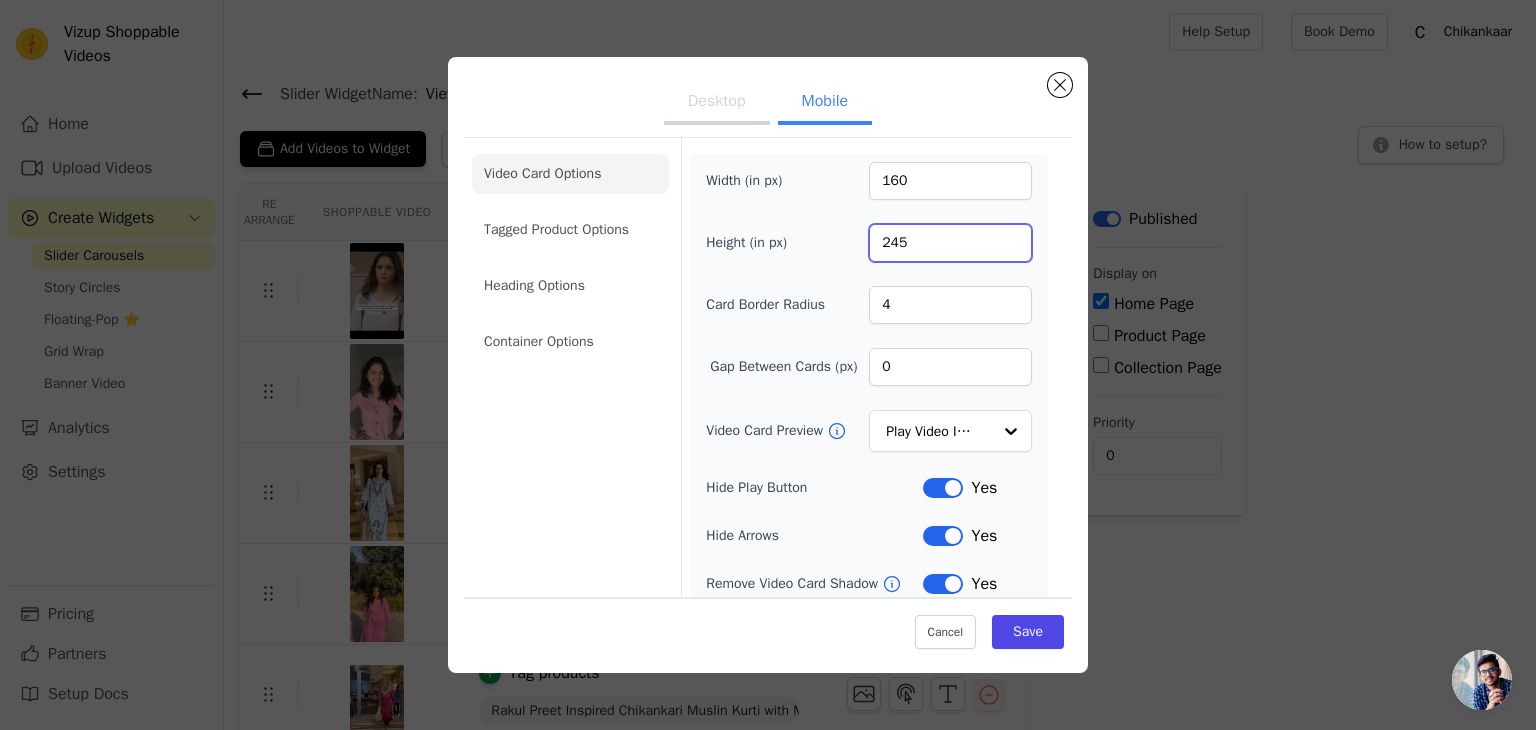 click on "245" at bounding box center (950, 243) 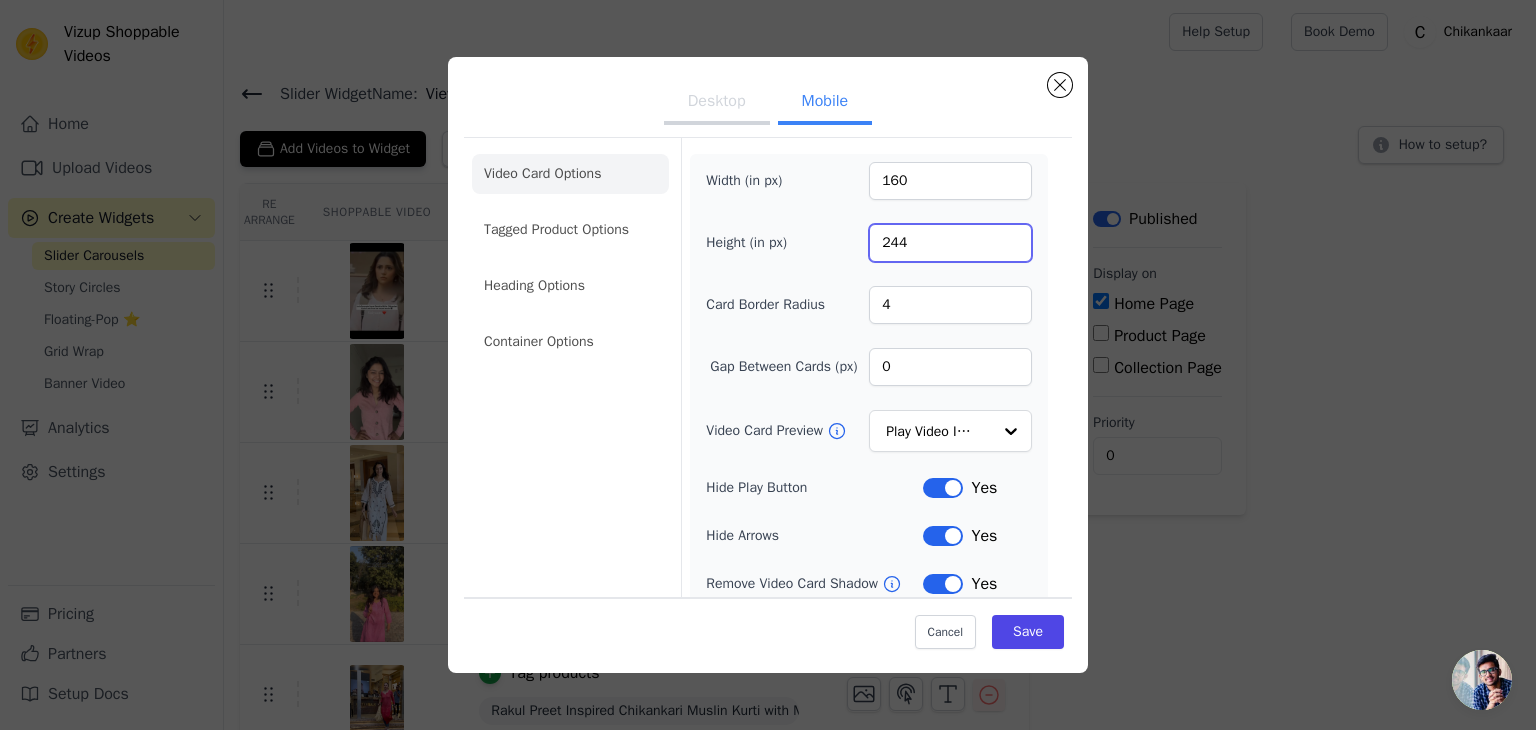 click on "244" at bounding box center (950, 243) 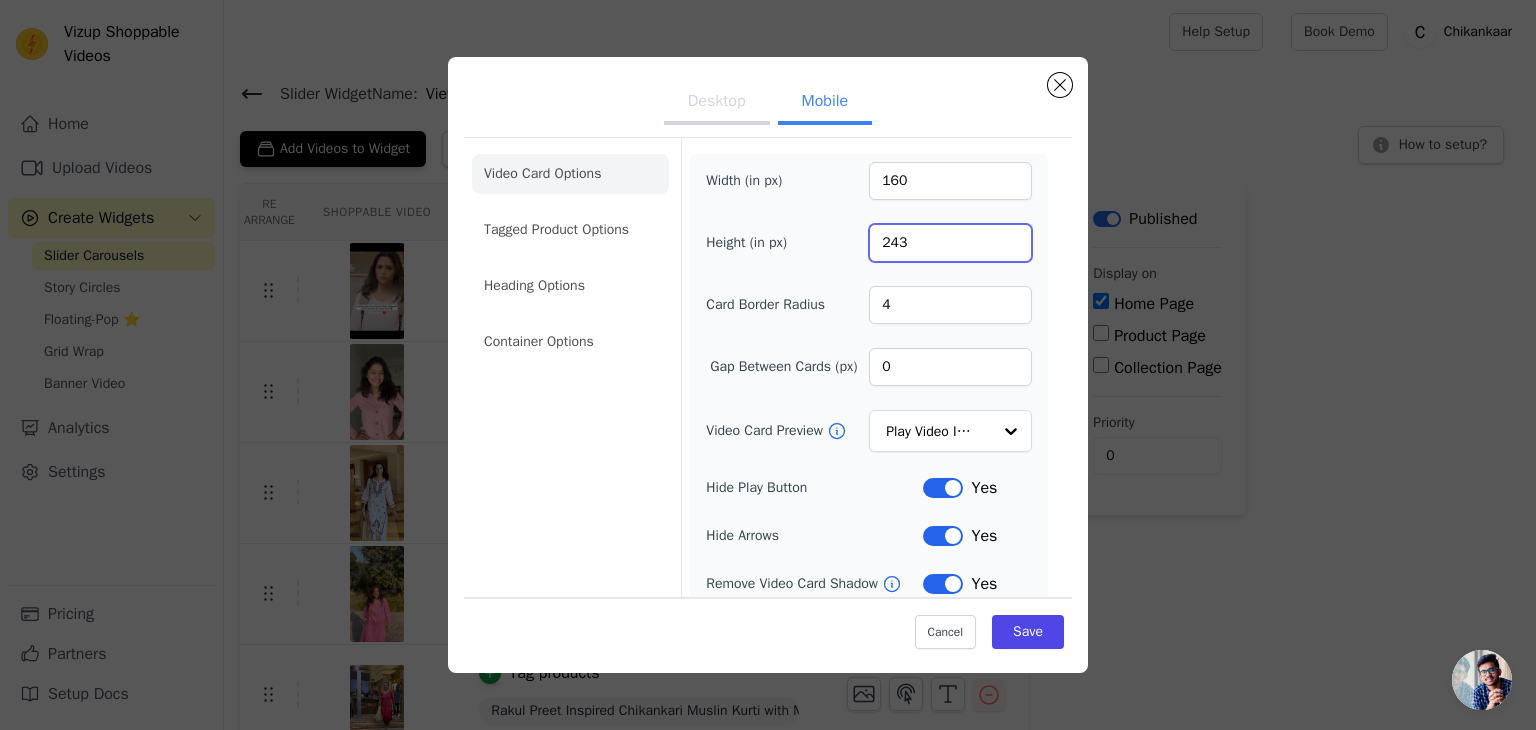 click on "243" at bounding box center (950, 243) 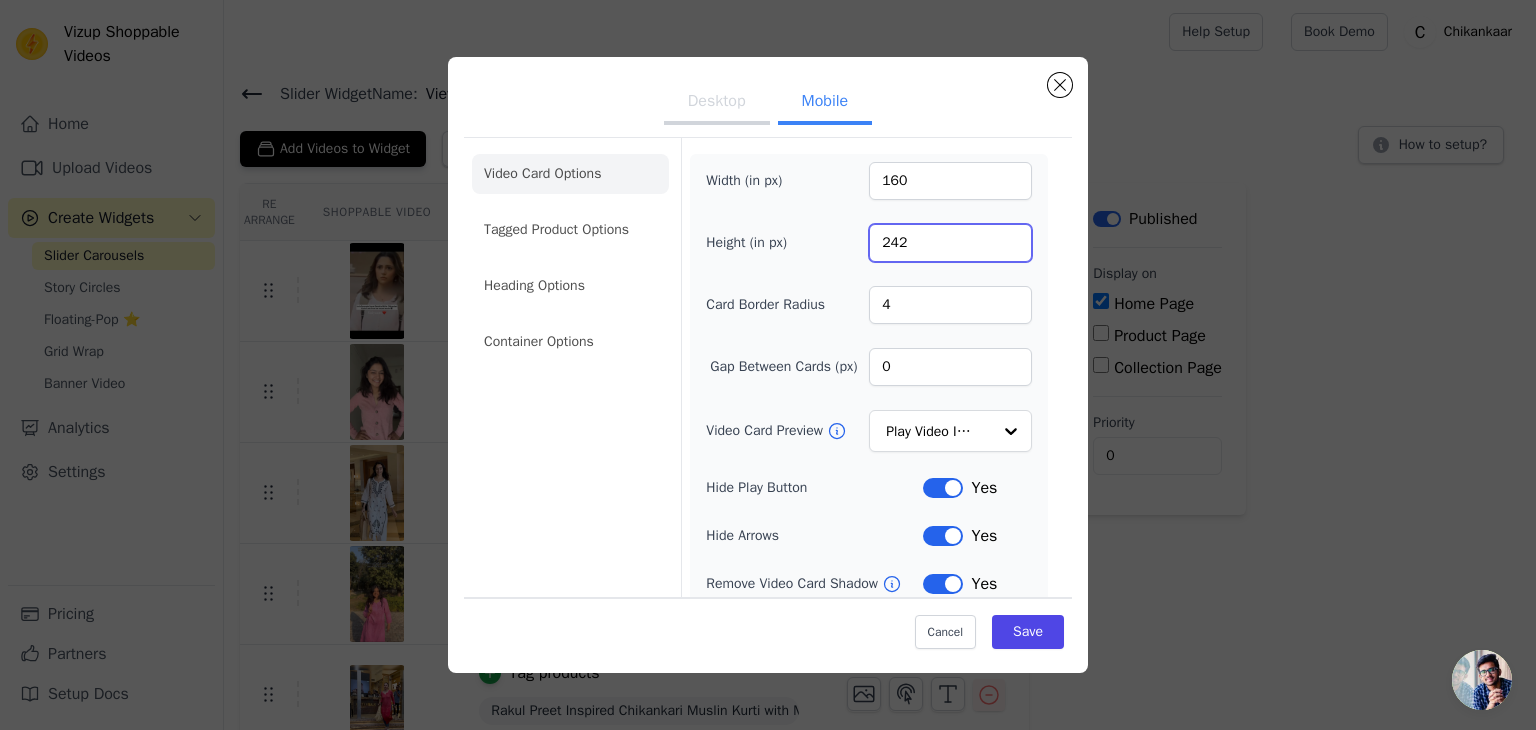 click on "242" at bounding box center [950, 243] 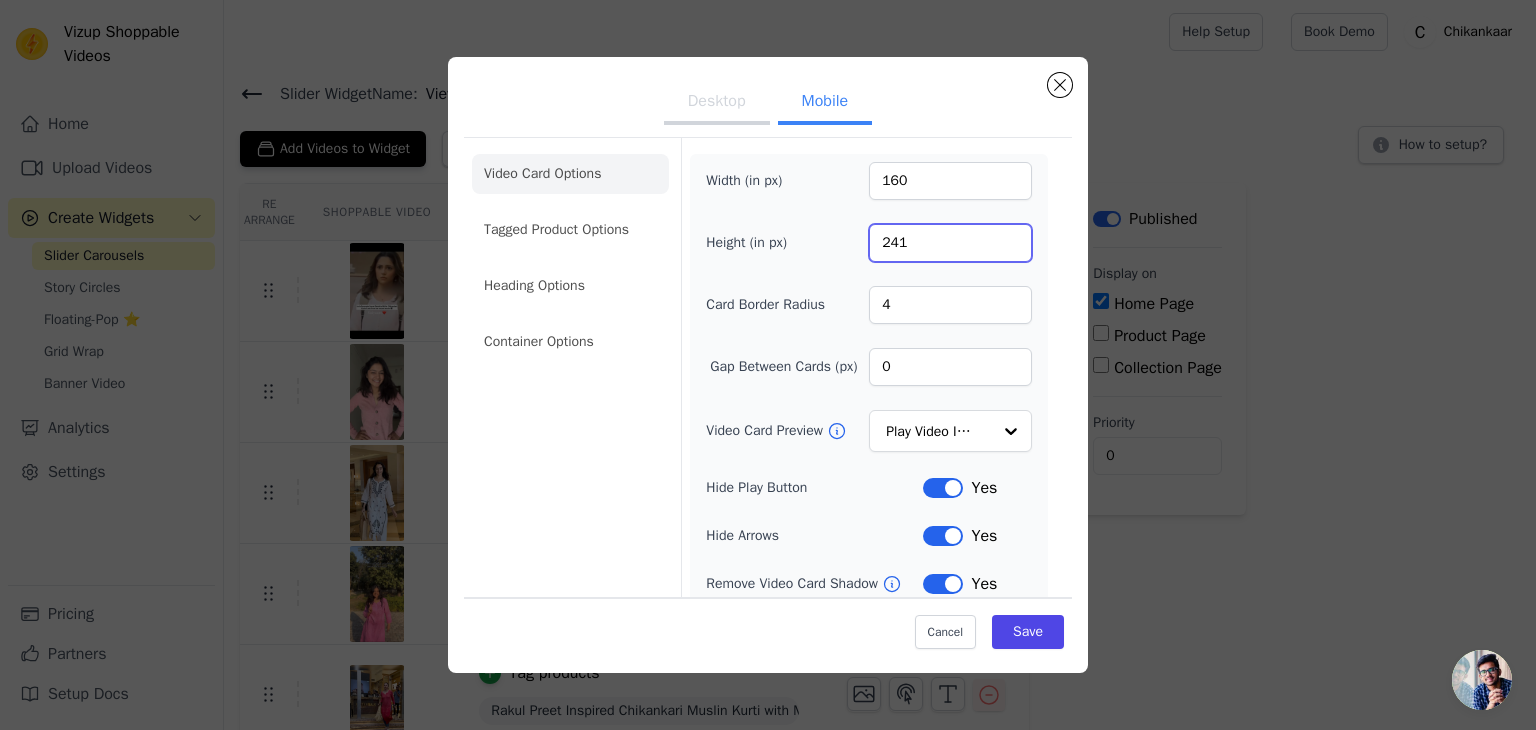click on "241" at bounding box center [950, 243] 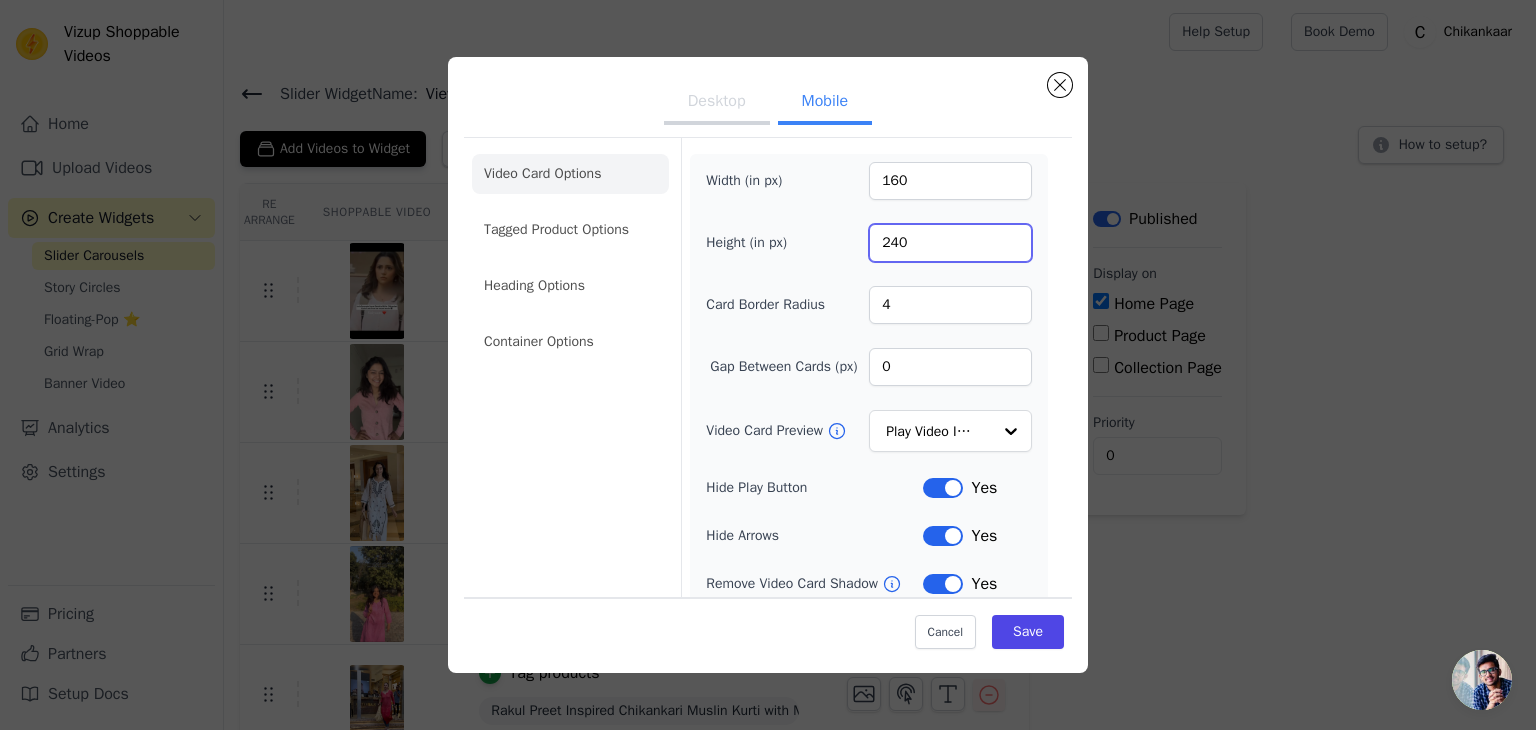 click on "240" at bounding box center [950, 243] 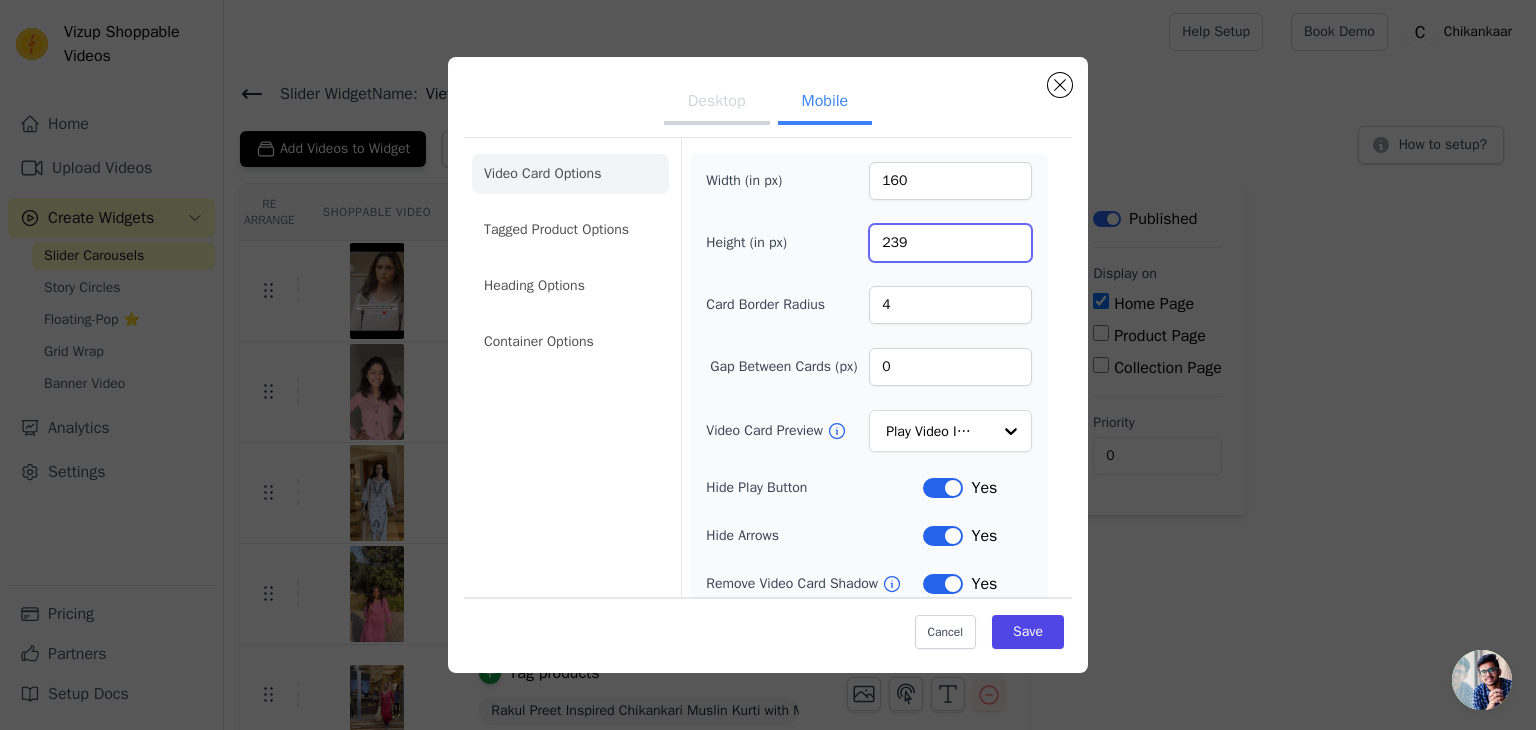 click on "239" at bounding box center [950, 243] 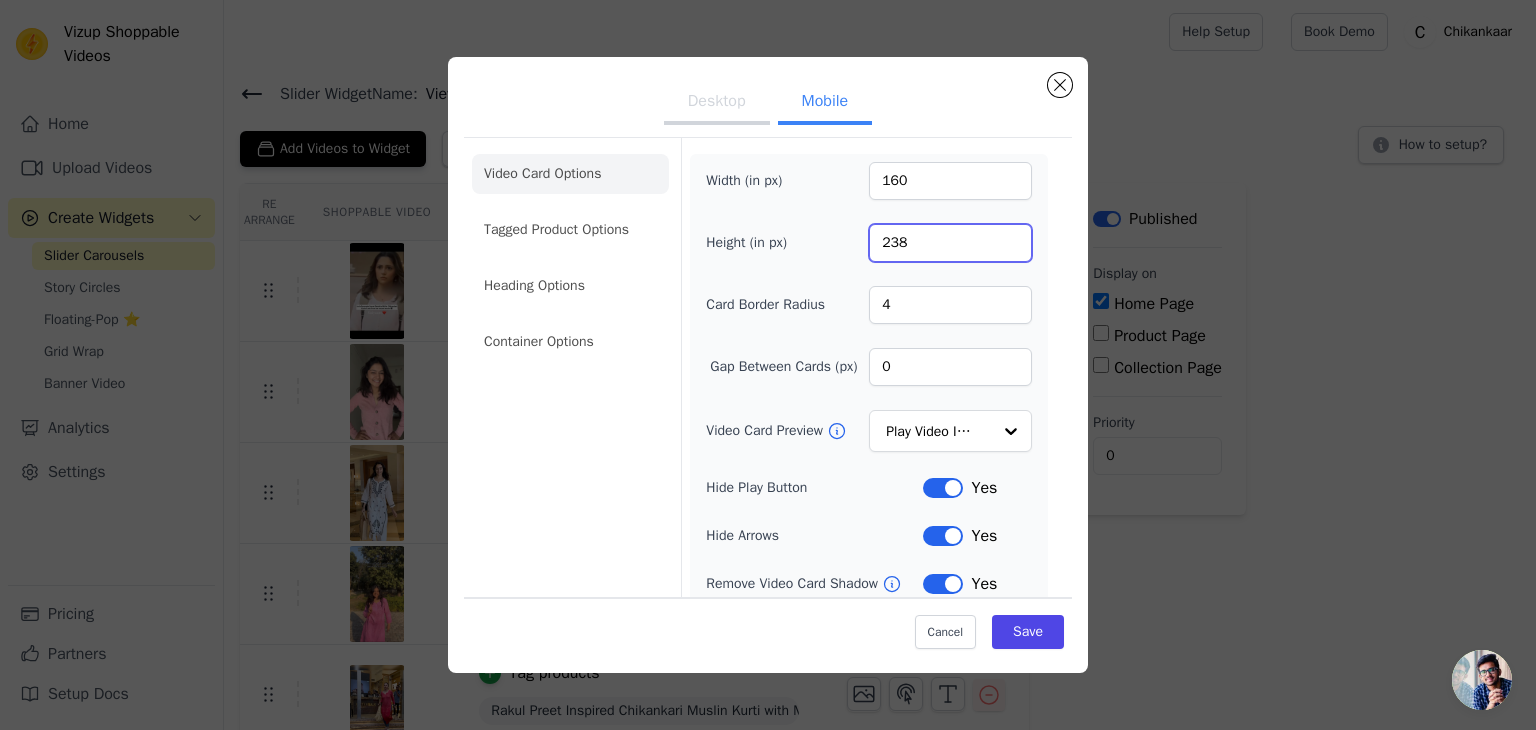 click on "238" at bounding box center [950, 243] 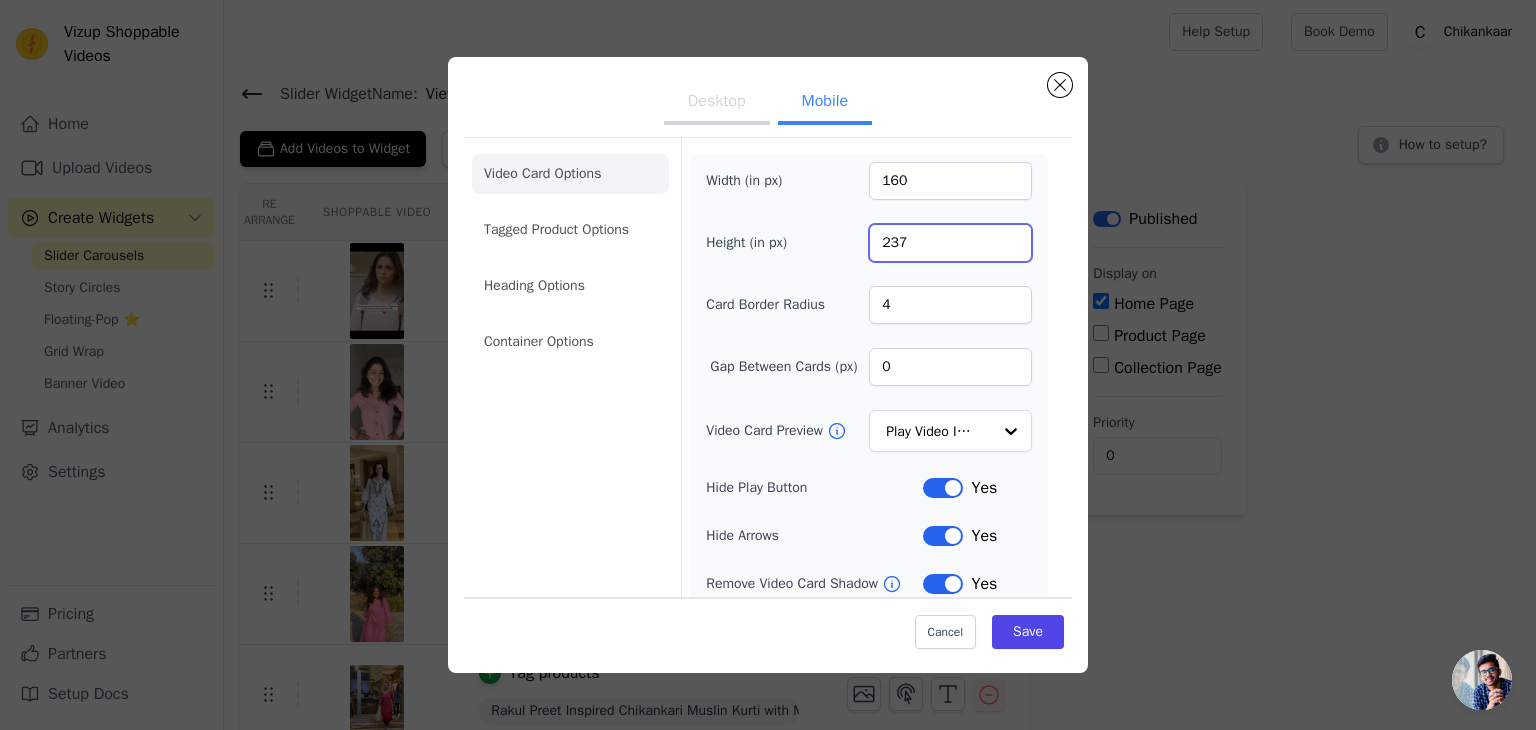click on "237" at bounding box center (950, 243) 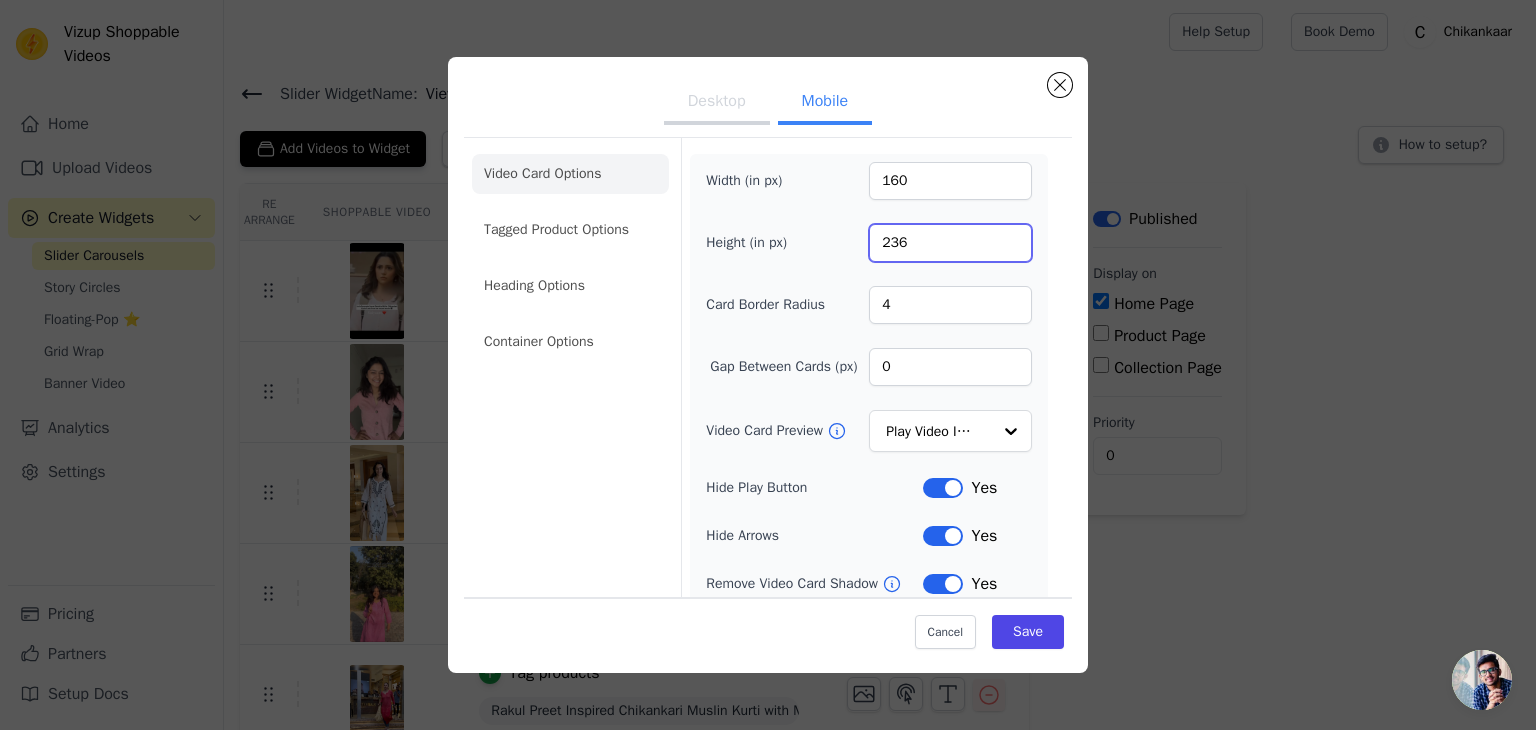 click on "236" at bounding box center [950, 243] 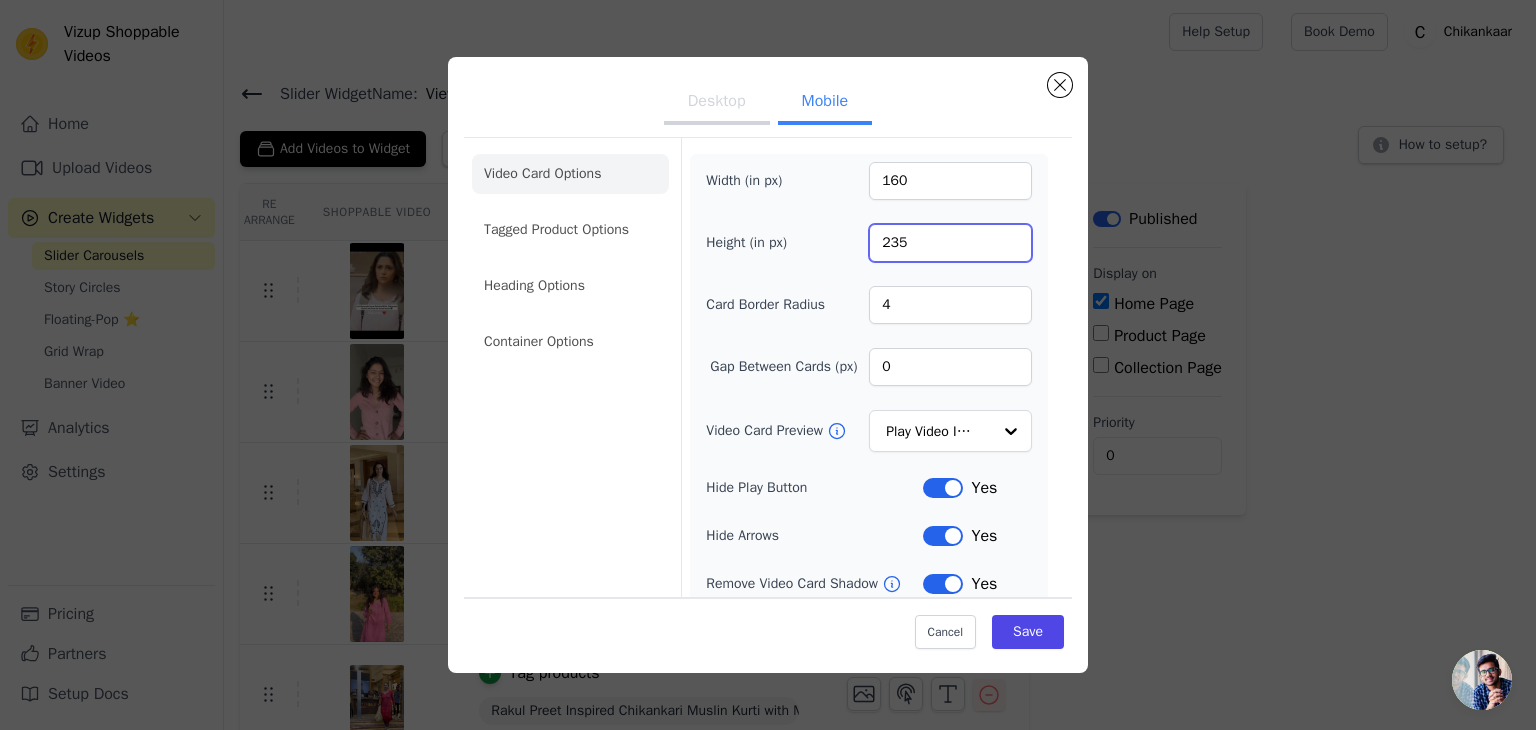 click on "235" at bounding box center (950, 243) 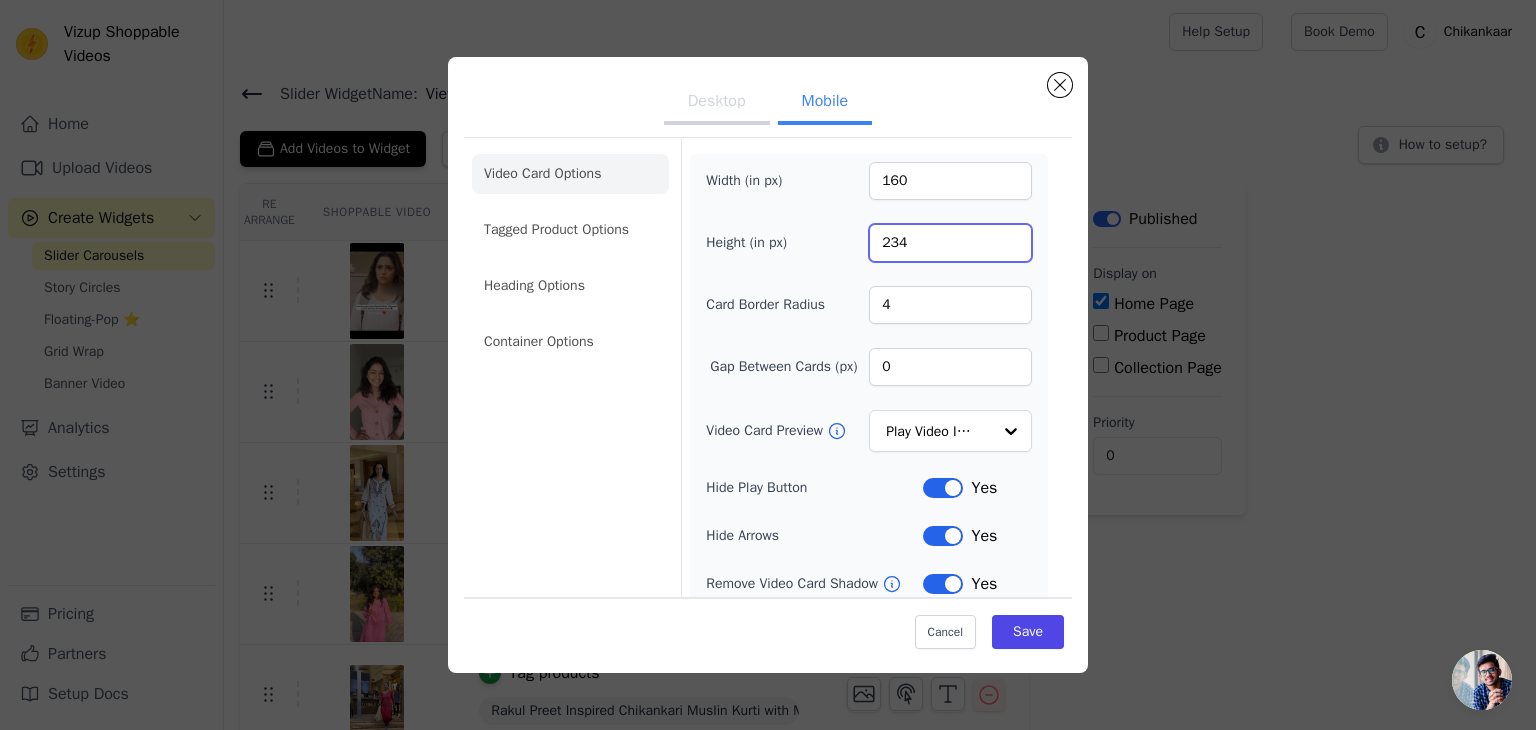 click on "234" at bounding box center [950, 243] 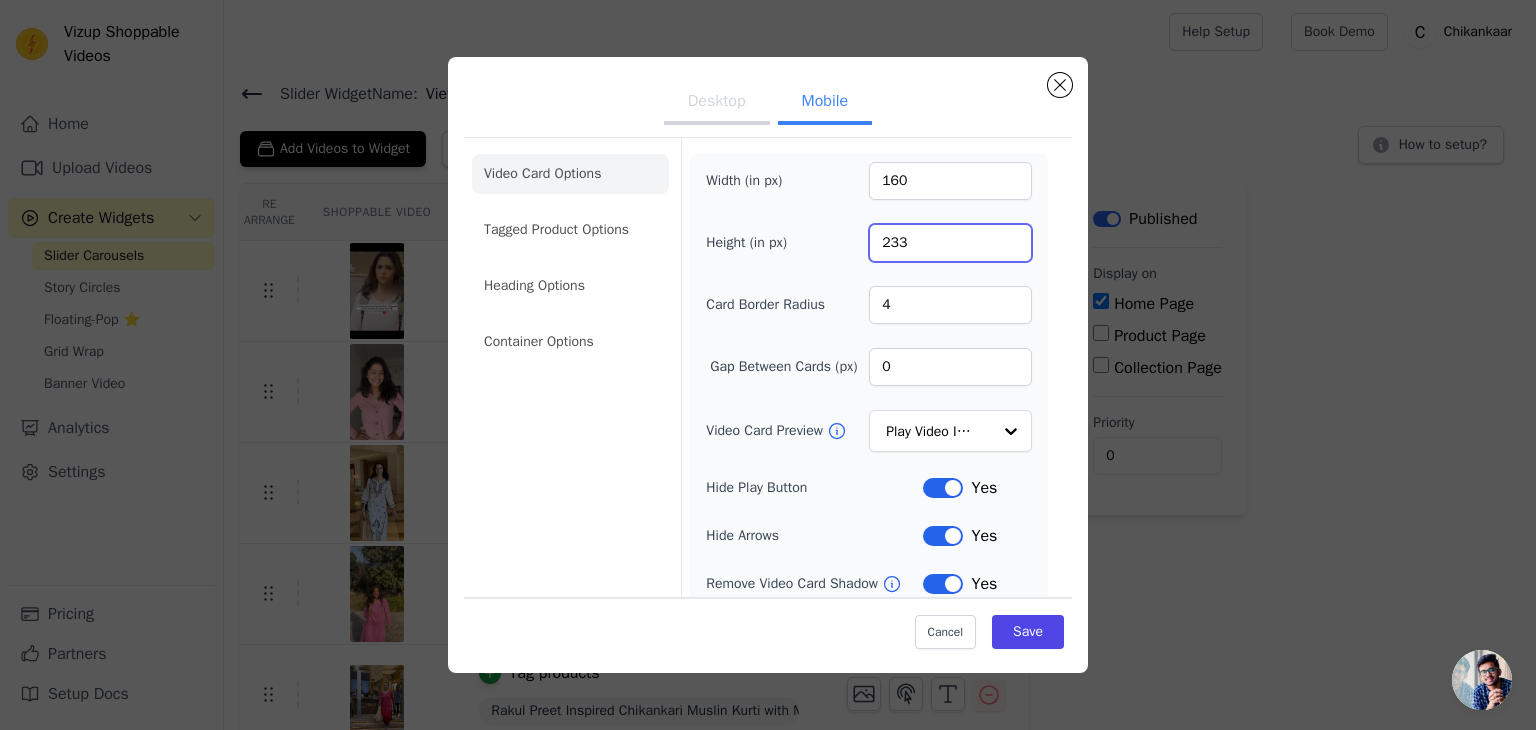 click on "233" at bounding box center (950, 243) 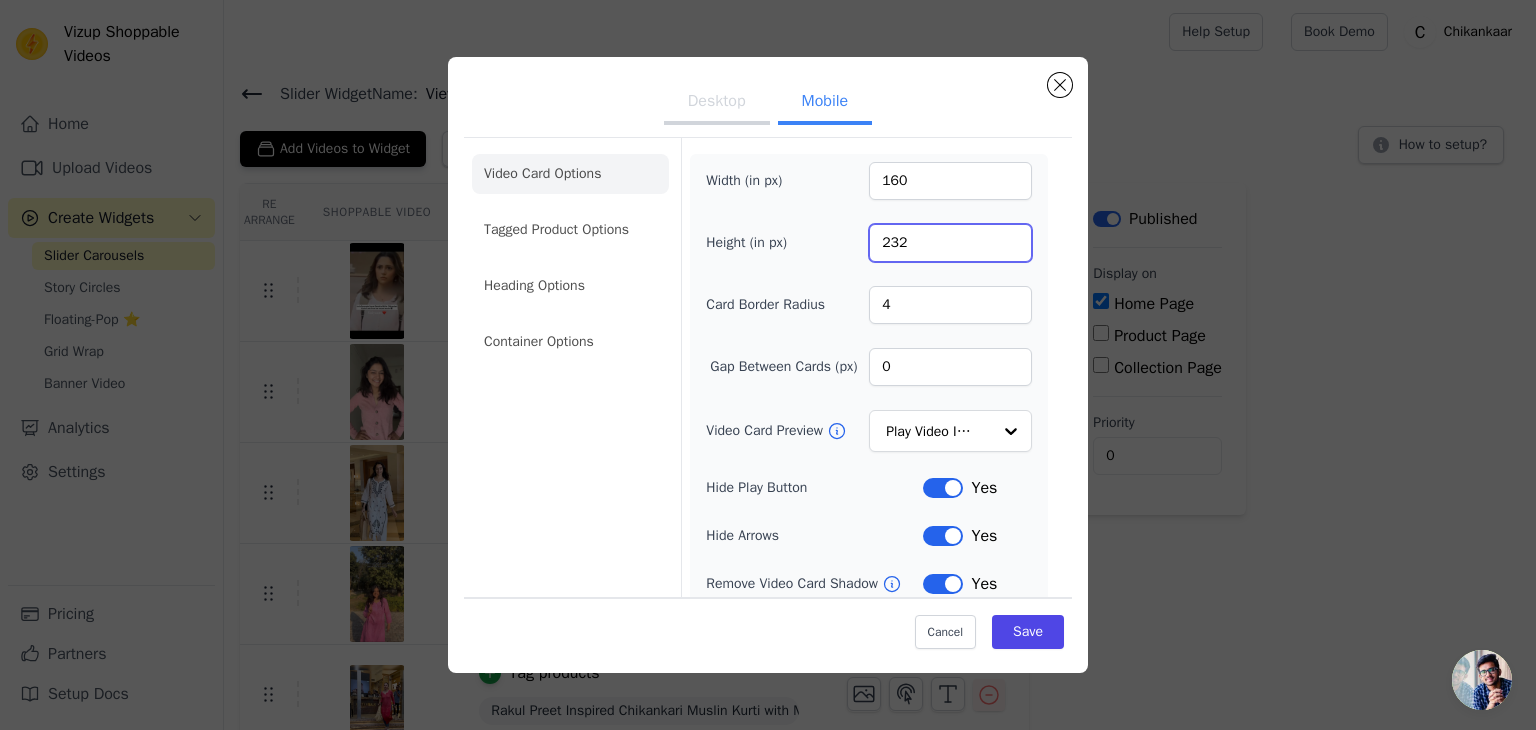 click on "232" at bounding box center [950, 243] 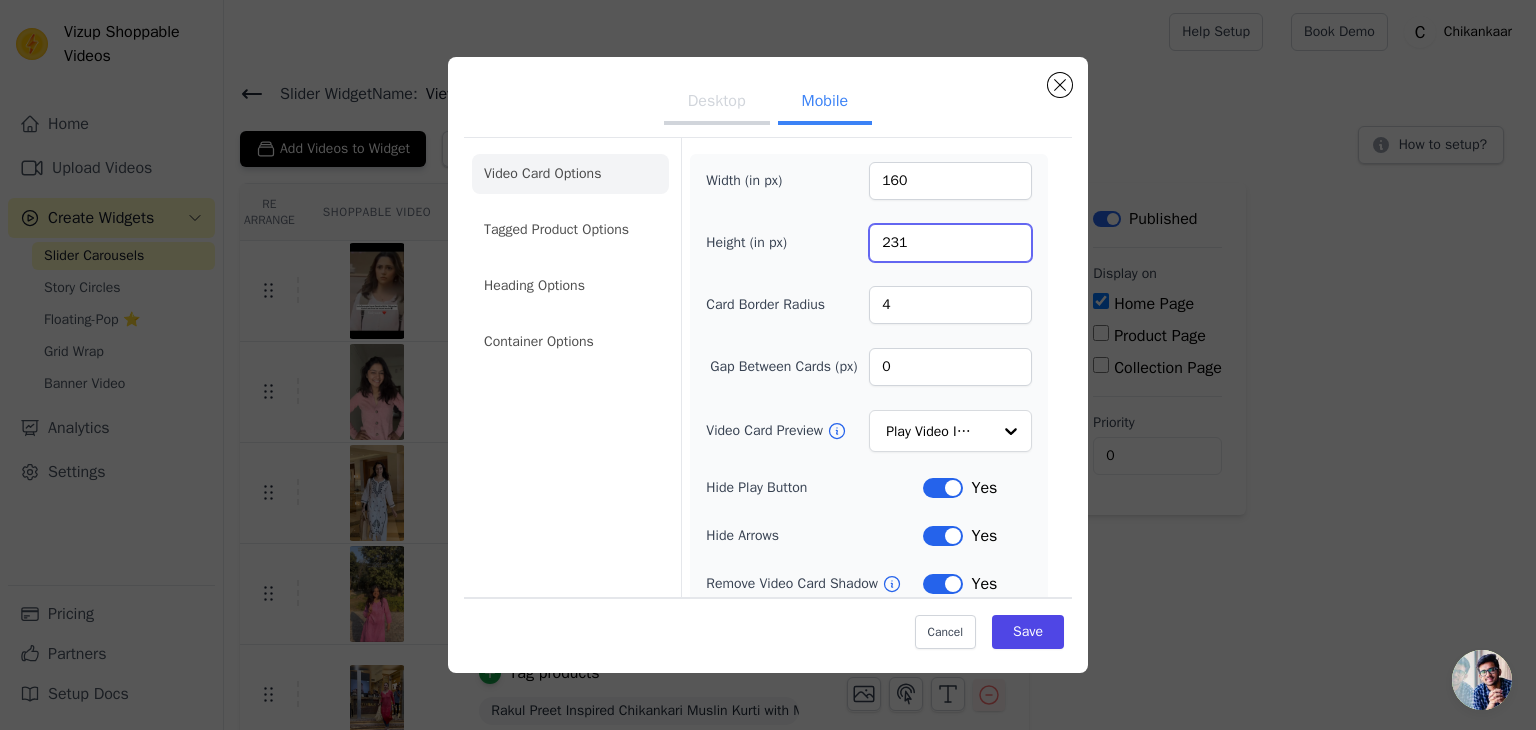 click on "231" at bounding box center (950, 243) 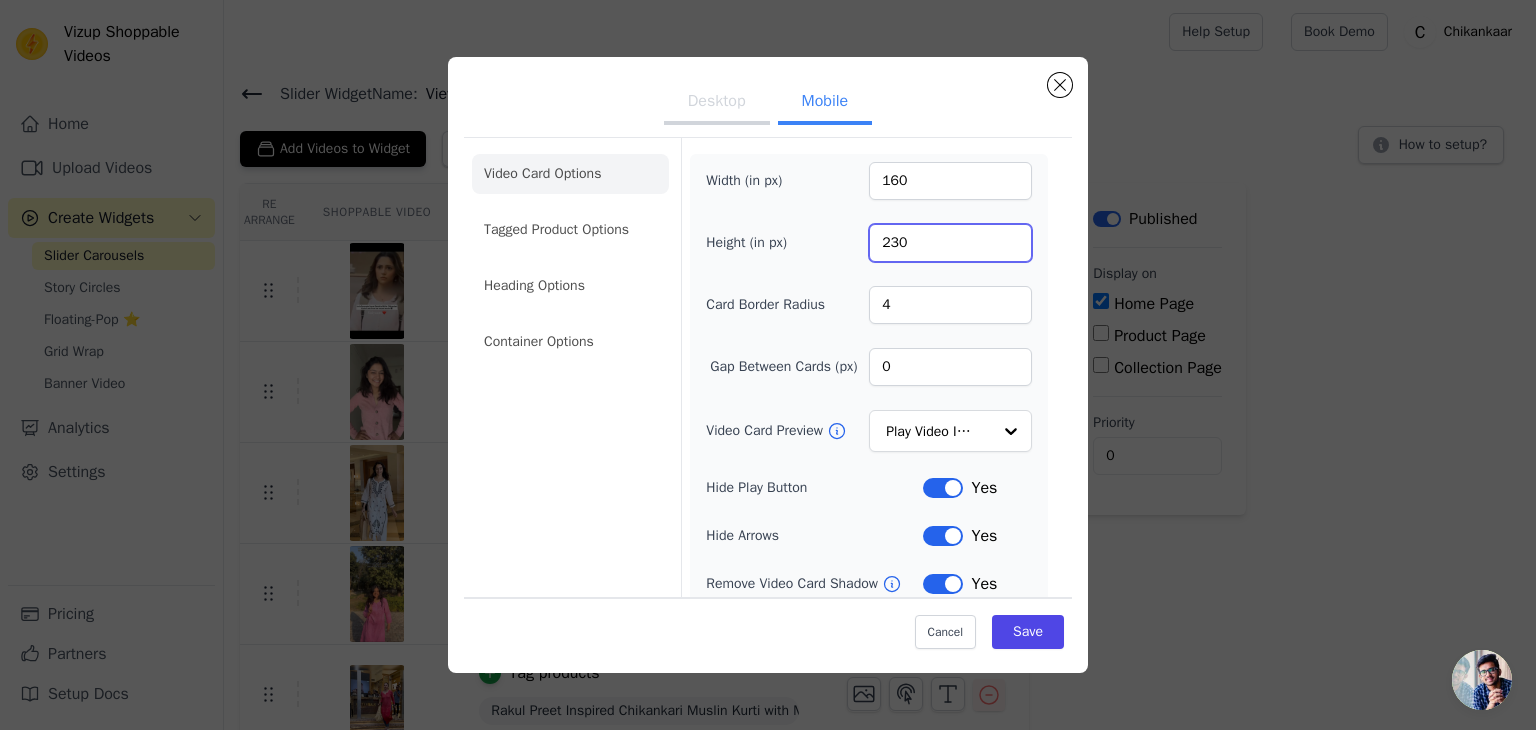 click on "230" at bounding box center (950, 243) 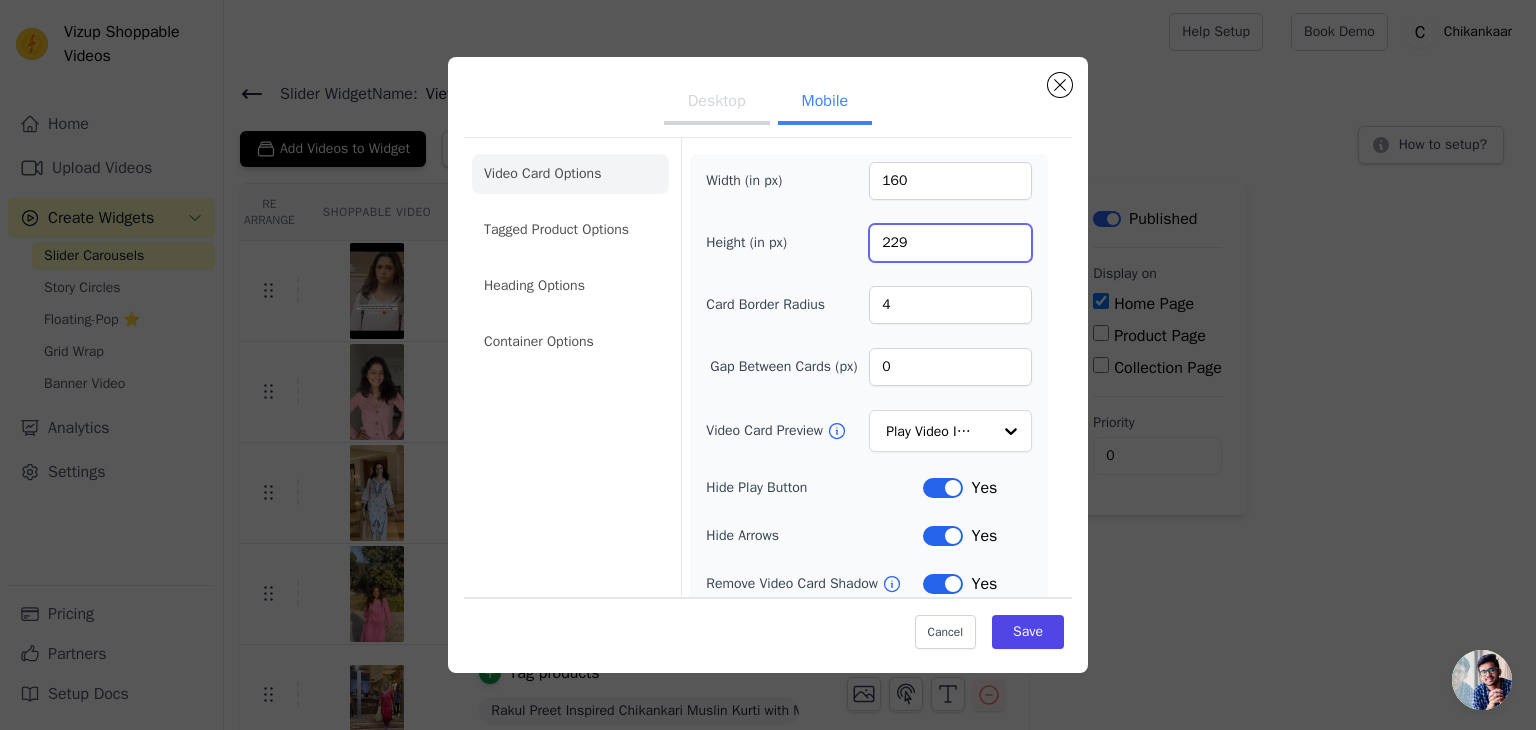 type on "229" 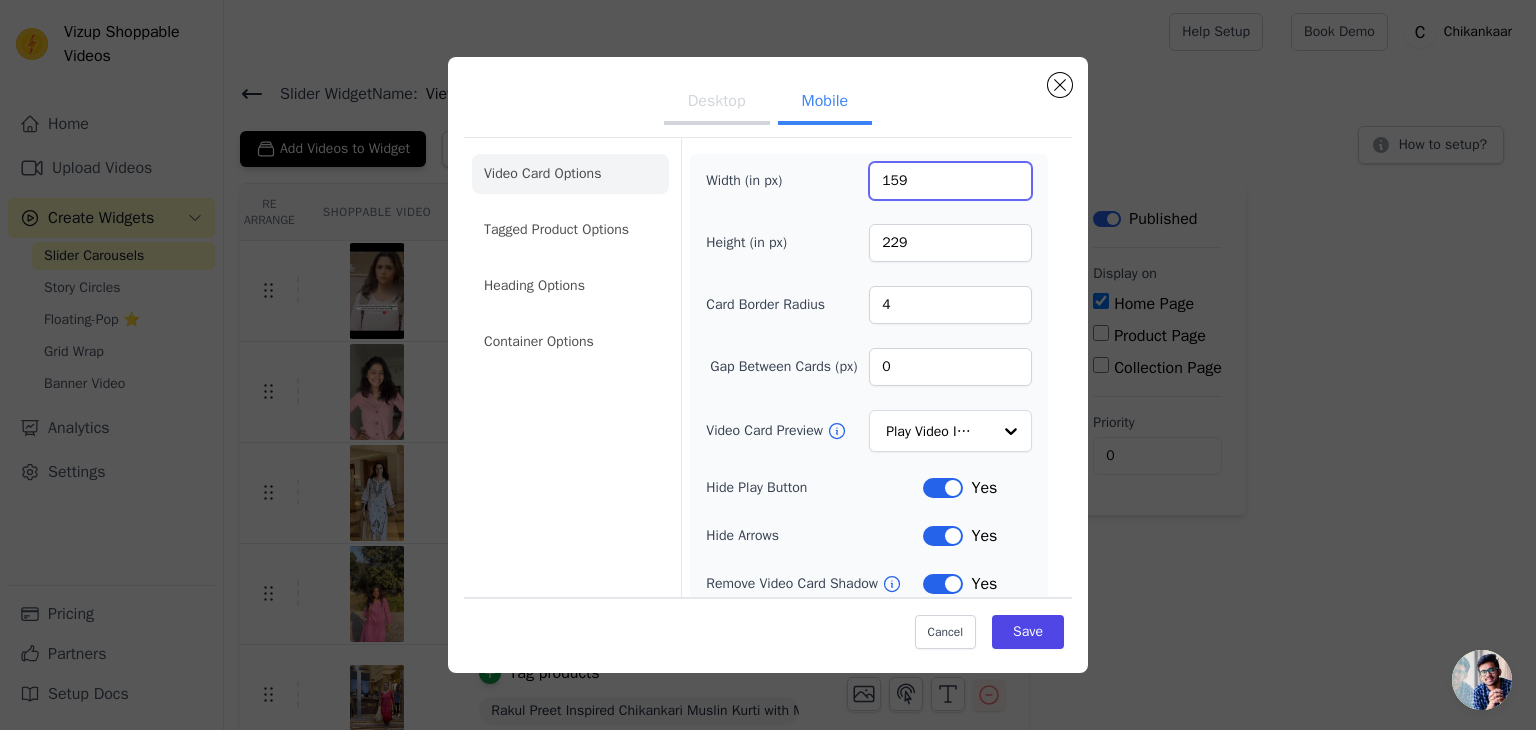 click on "159" at bounding box center [950, 181] 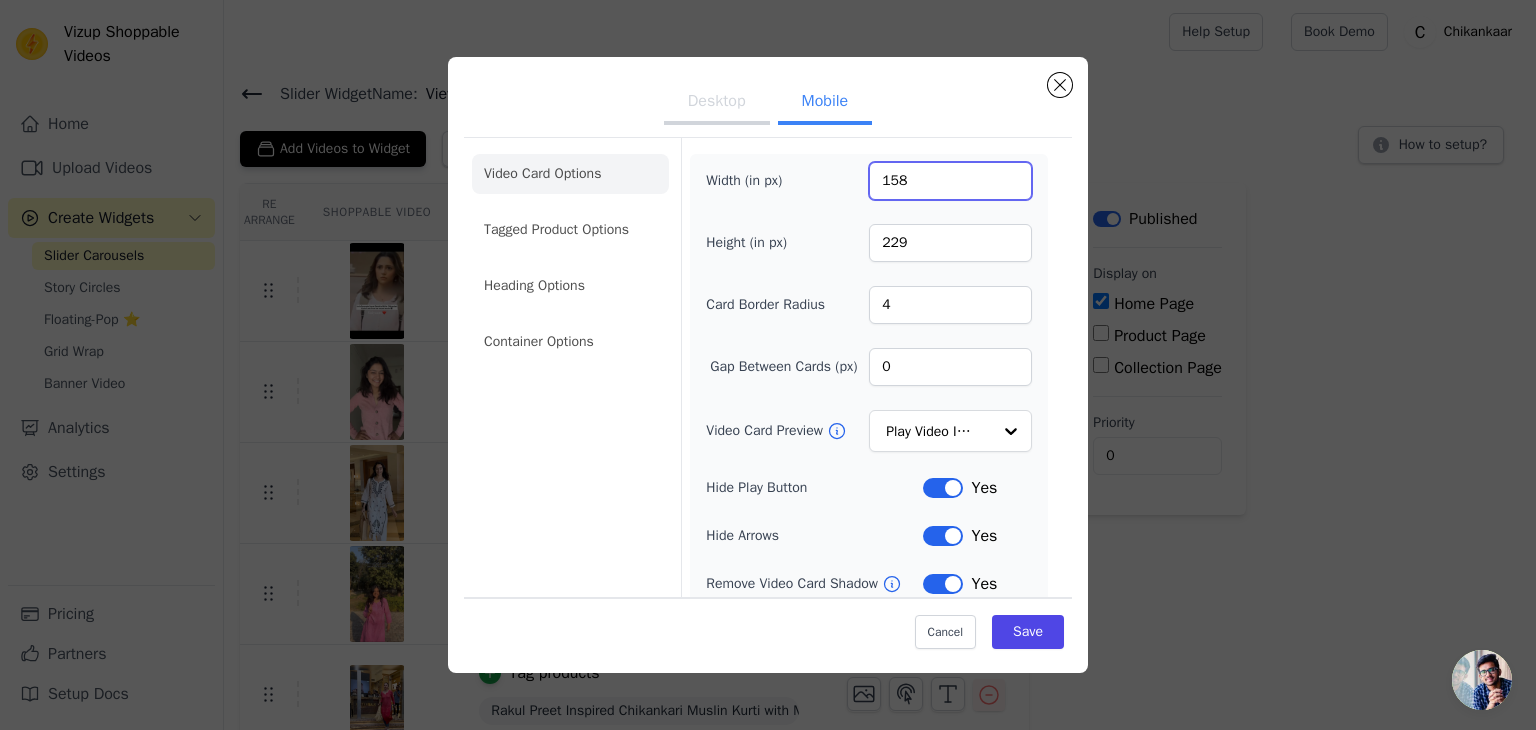 click on "158" at bounding box center (950, 181) 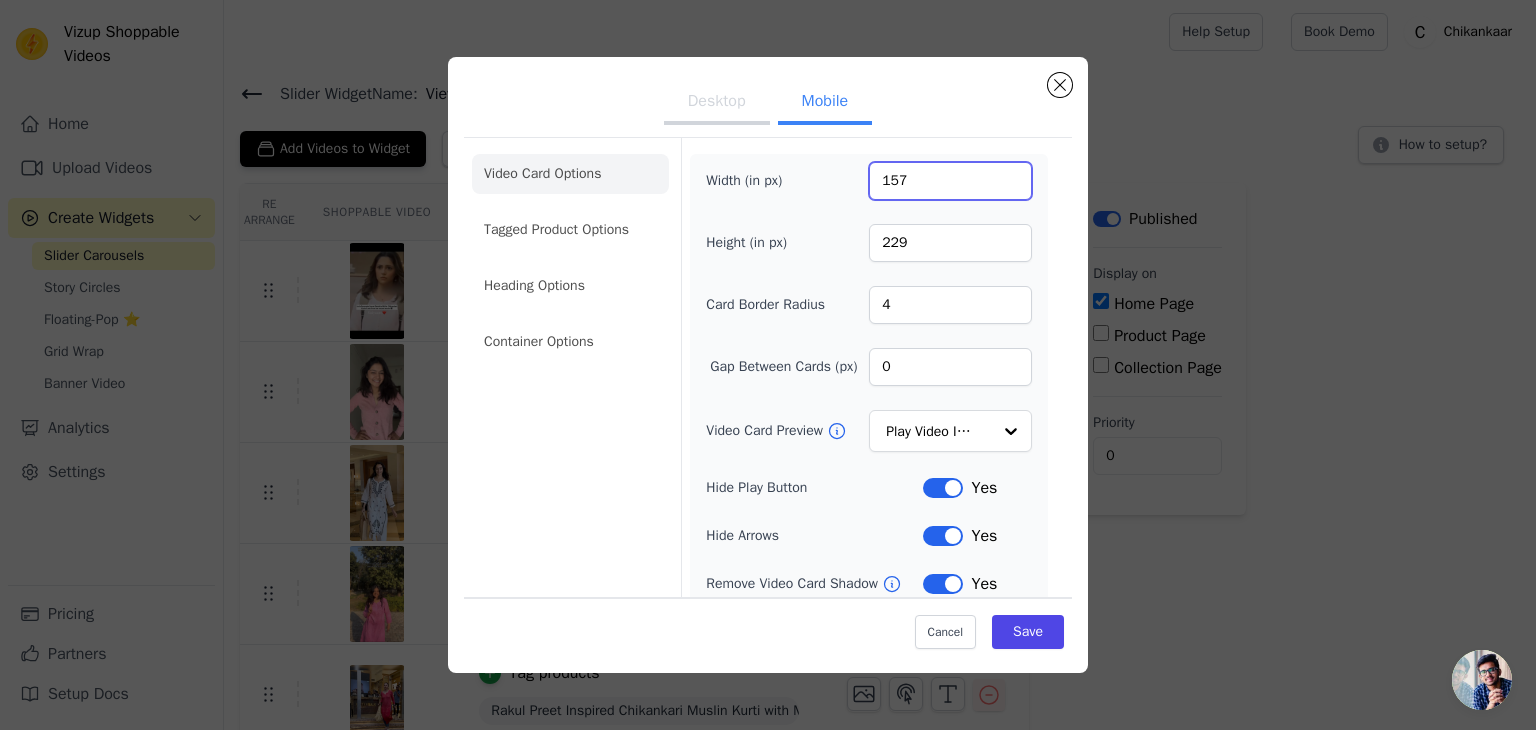 click on "157" at bounding box center [950, 181] 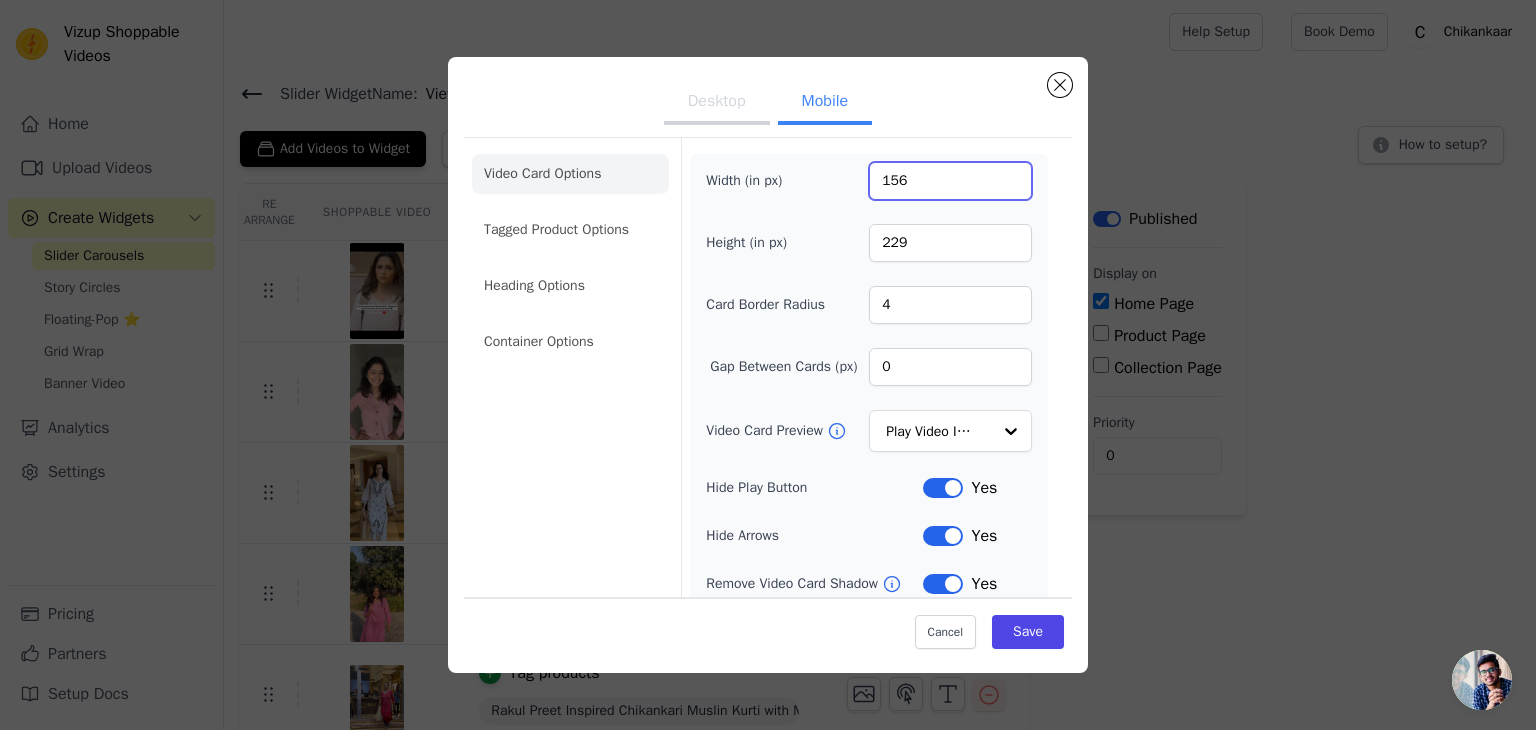 click on "156" at bounding box center (950, 181) 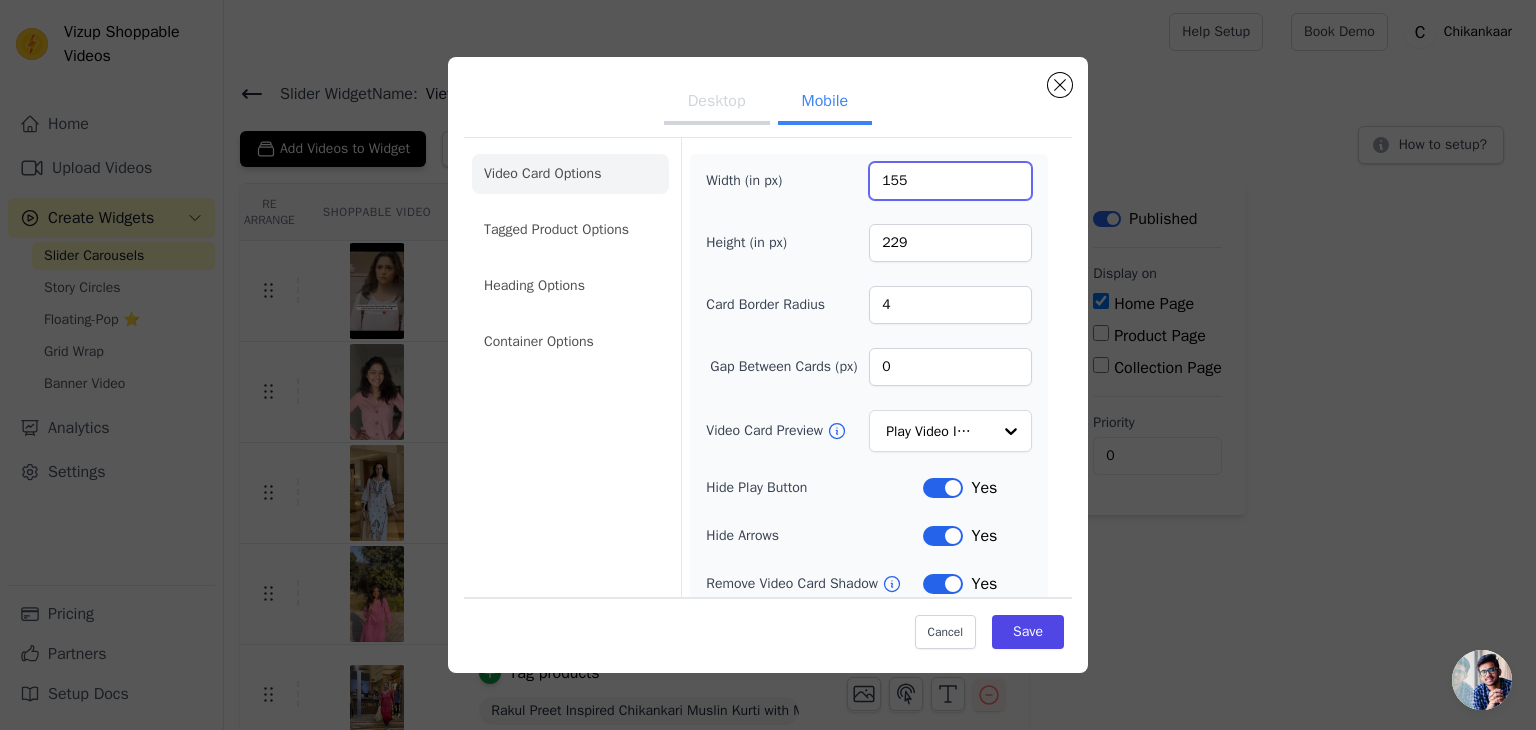 click on "155" at bounding box center (950, 181) 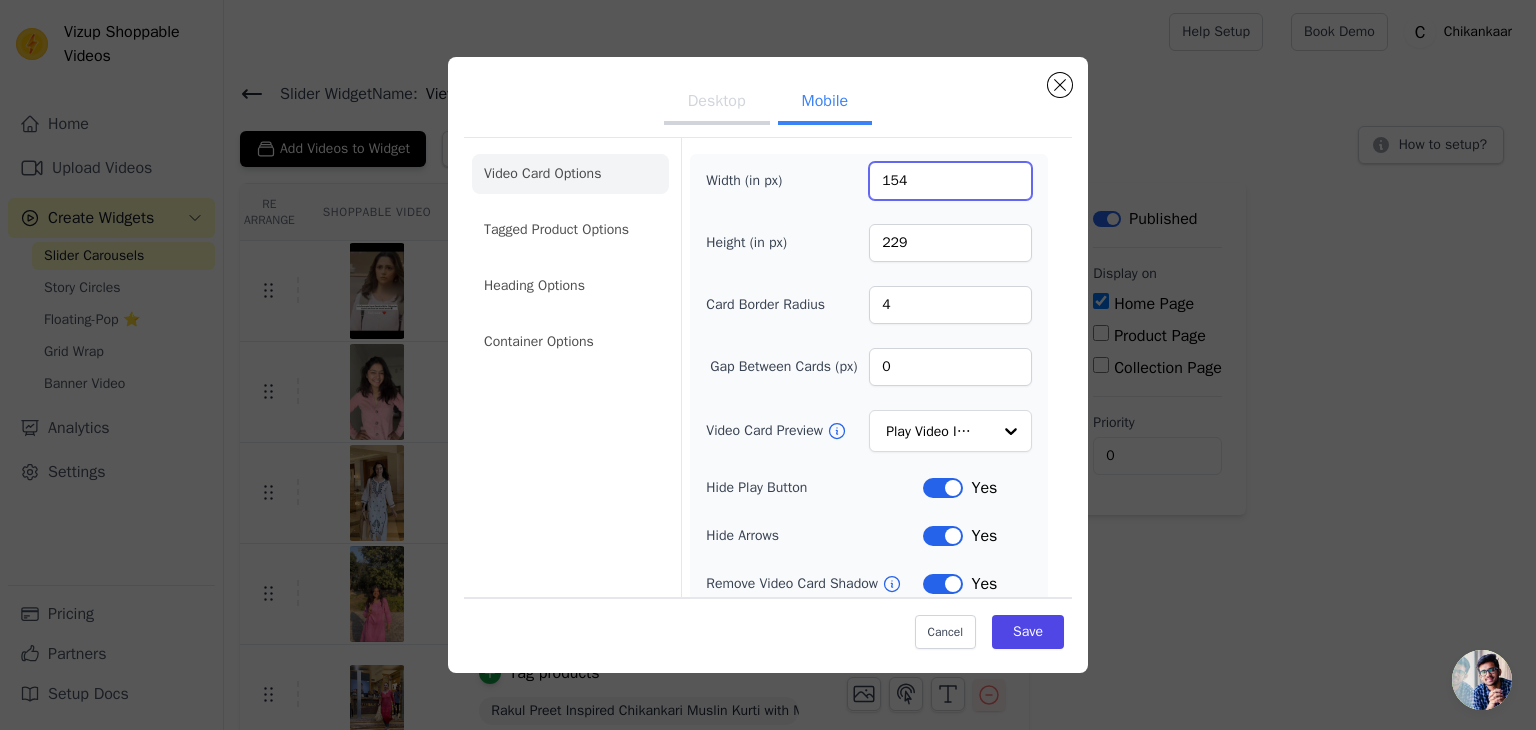 click on "154" at bounding box center (950, 181) 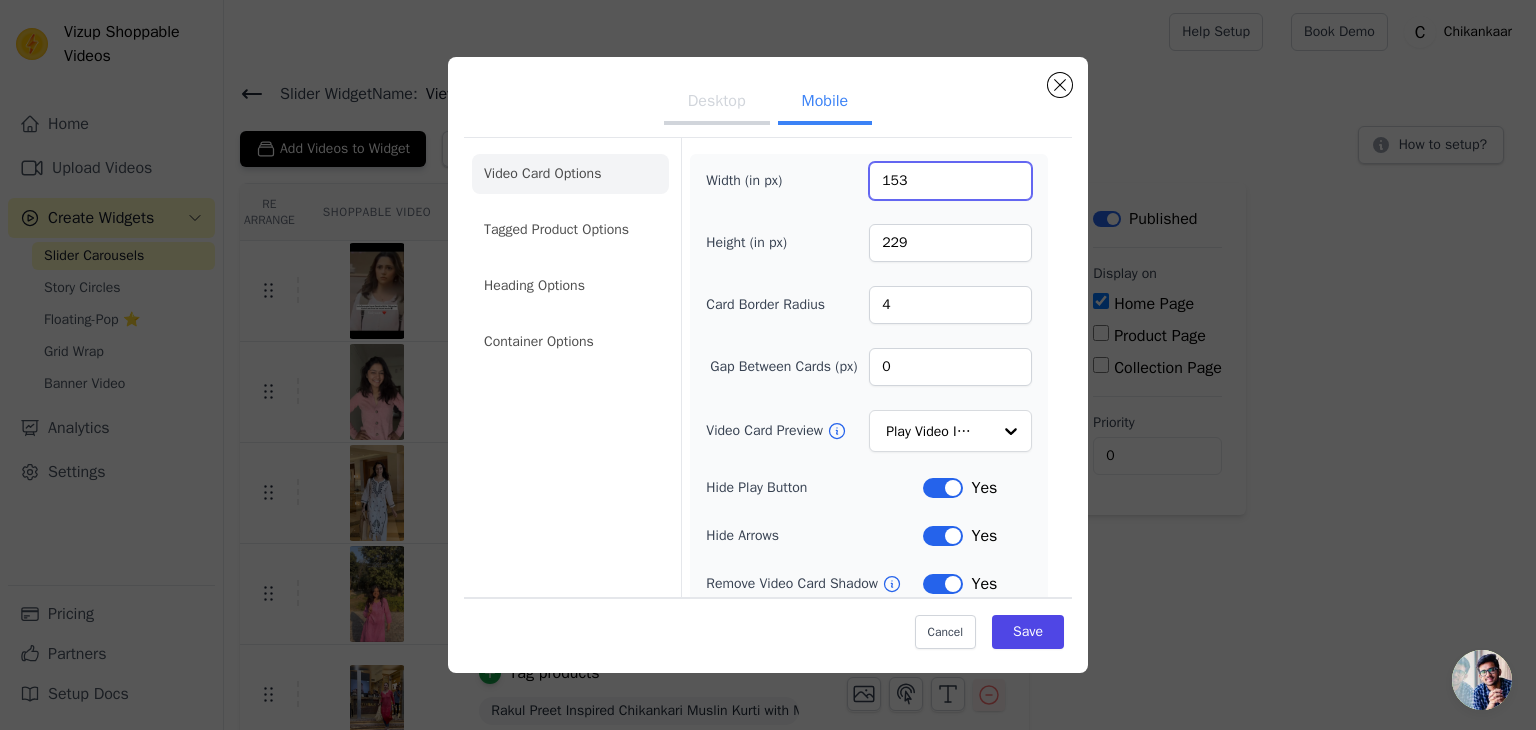 click on "153" at bounding box center [950, 181] 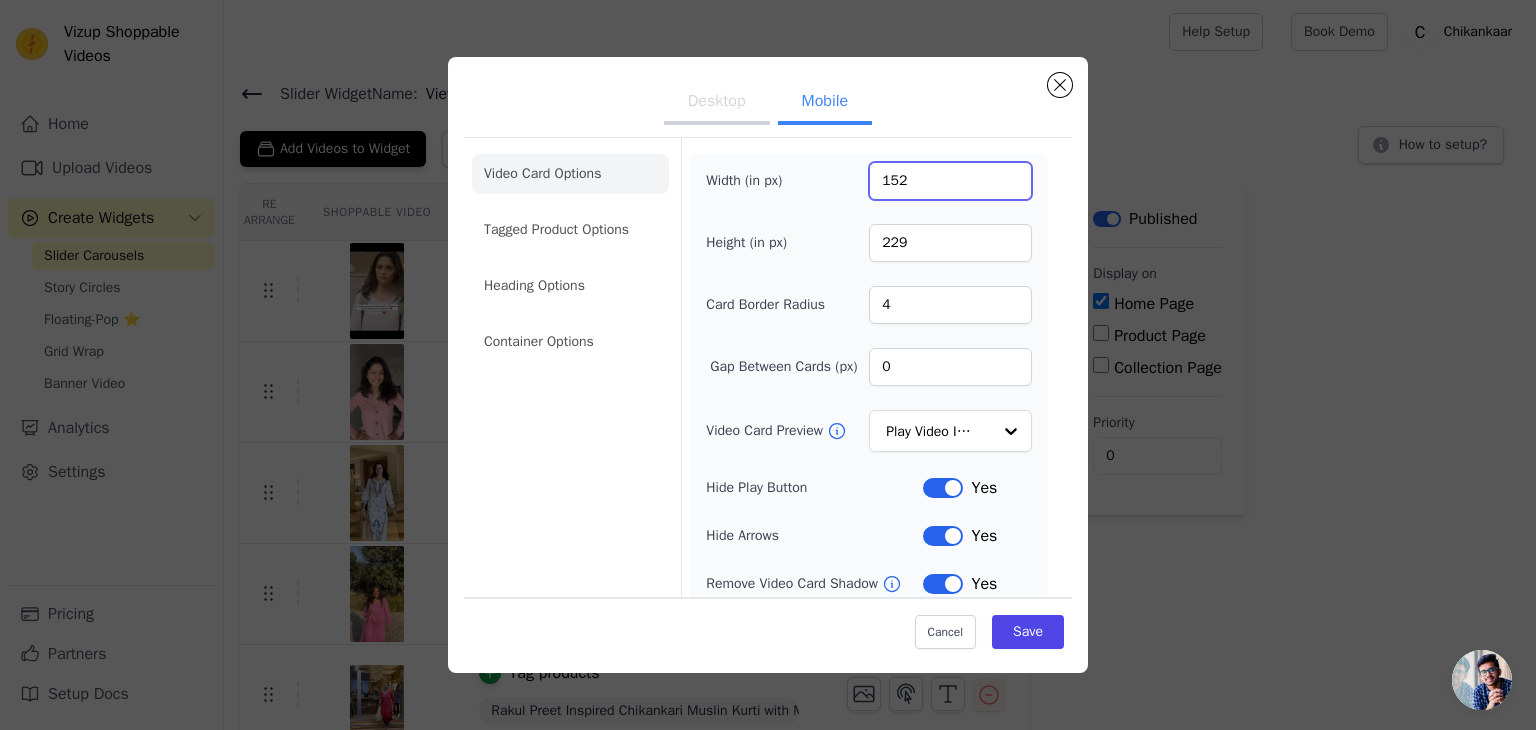 click on "152" at bounding box center (950, 181) 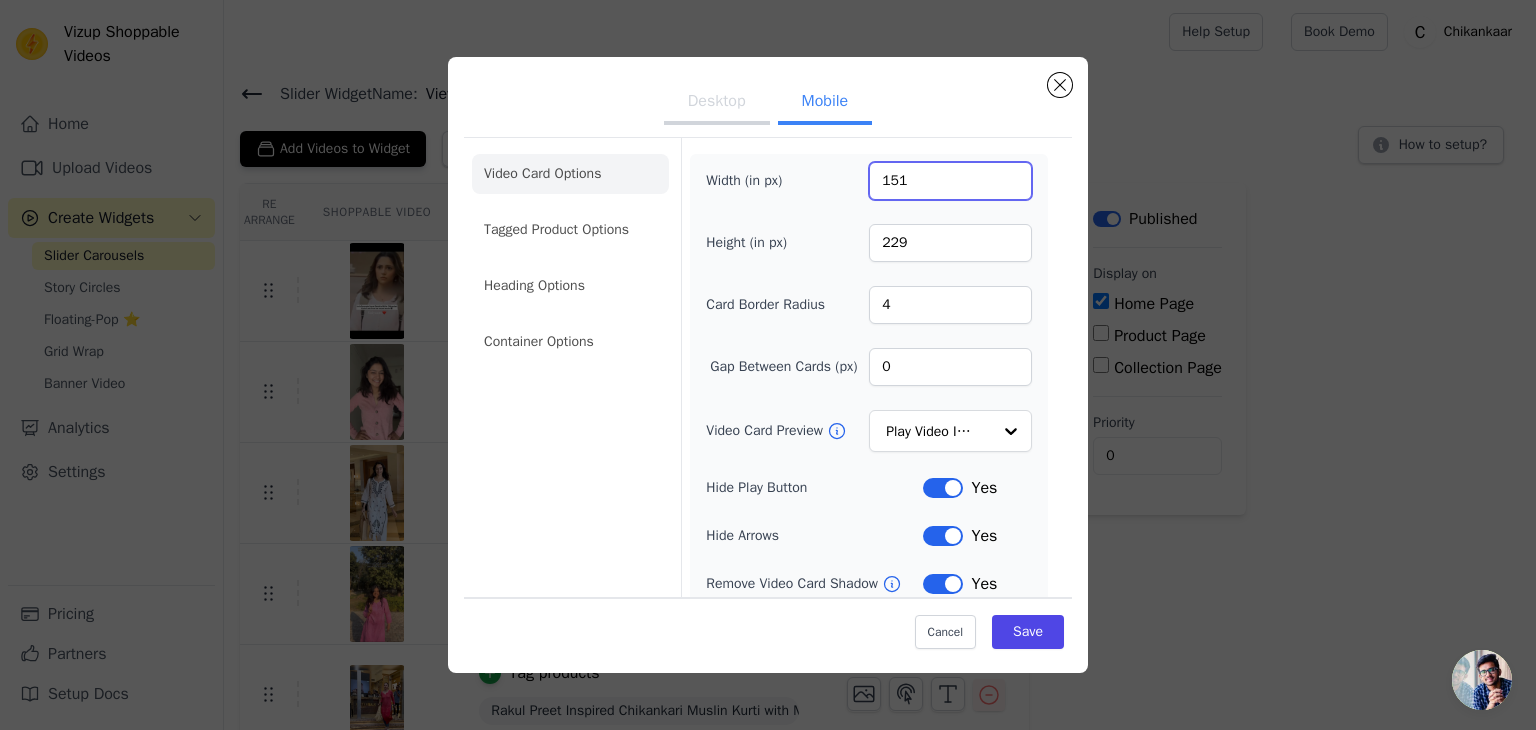 click on "151" at bounding box center (950, 181) 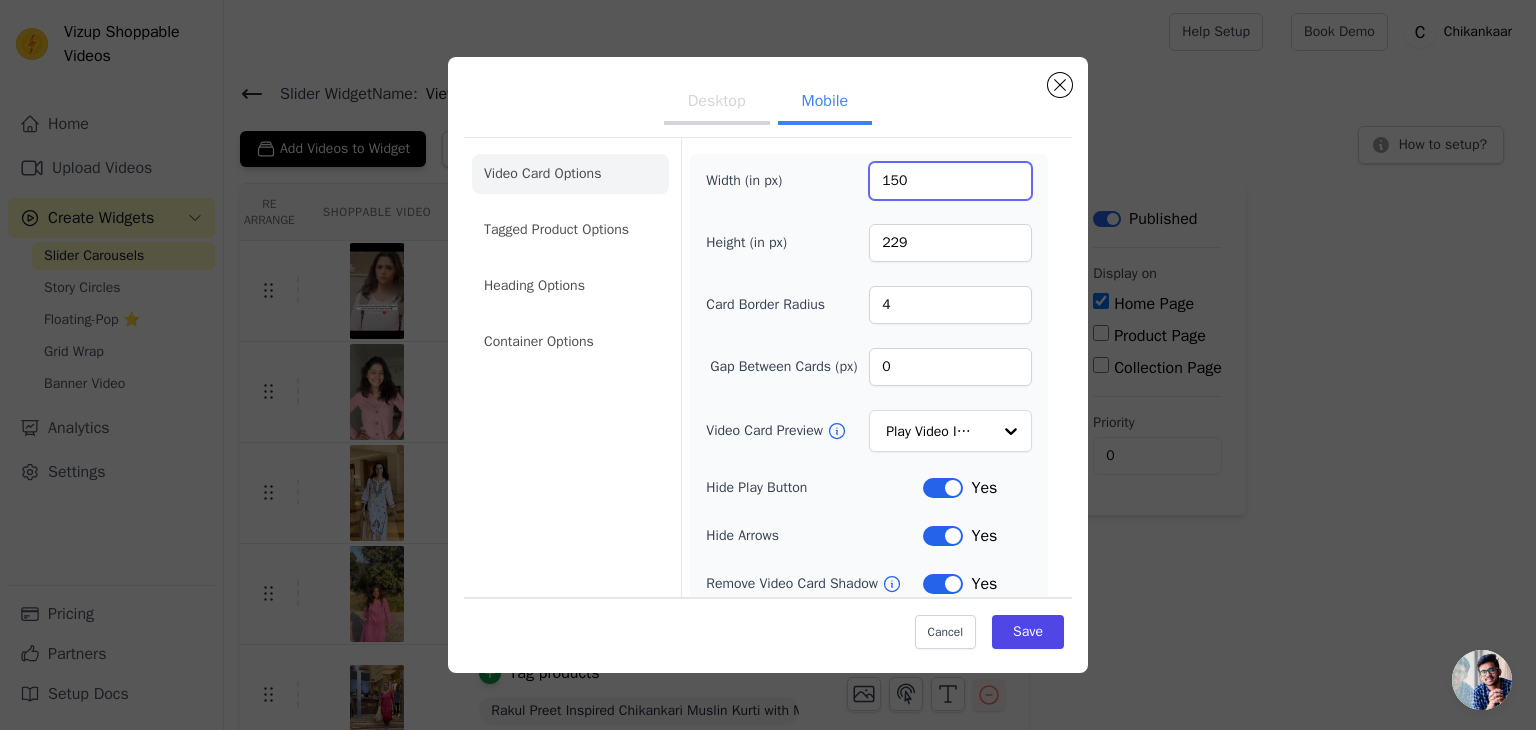 click on "150" at bounding box center [950, 181] 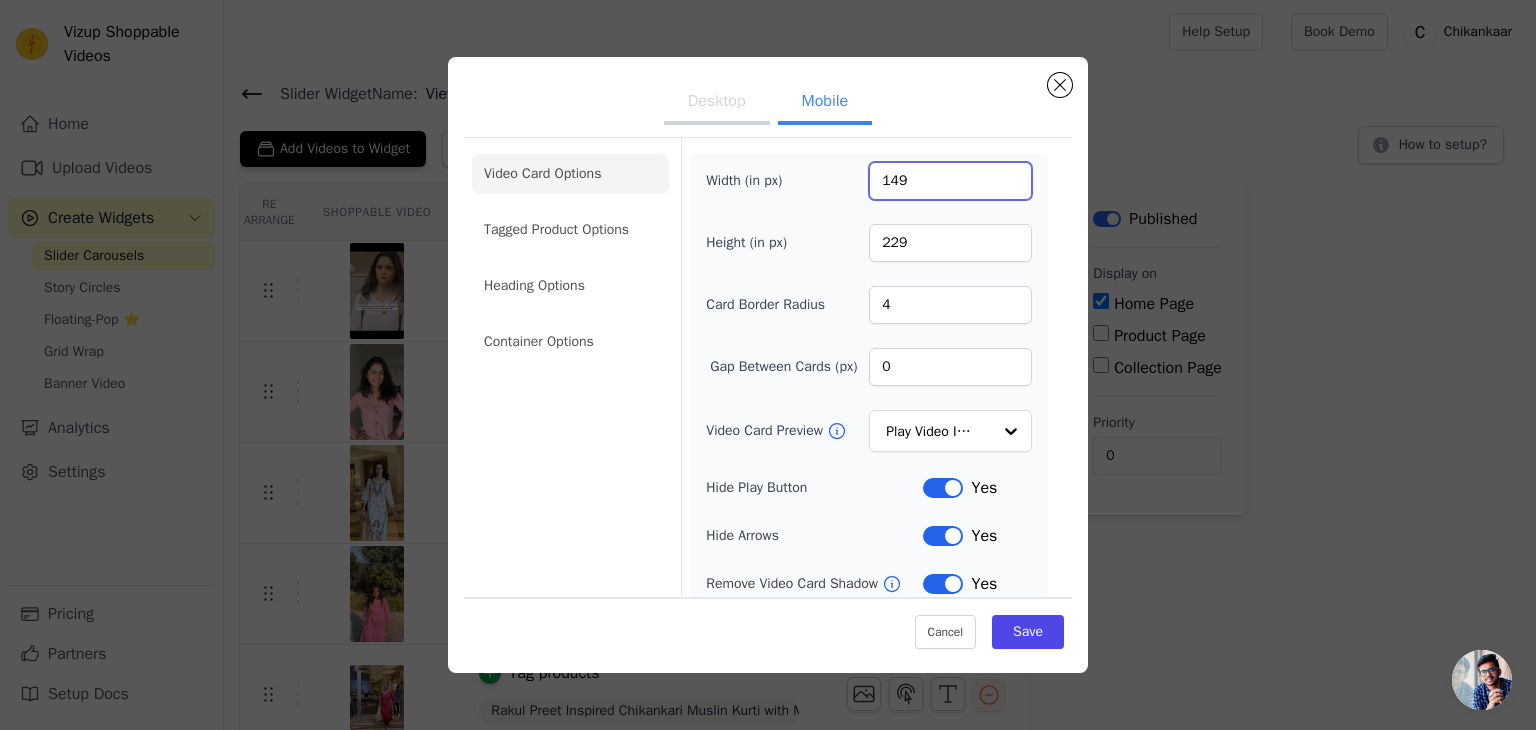 click on "149" at bounding box center [950, 181] 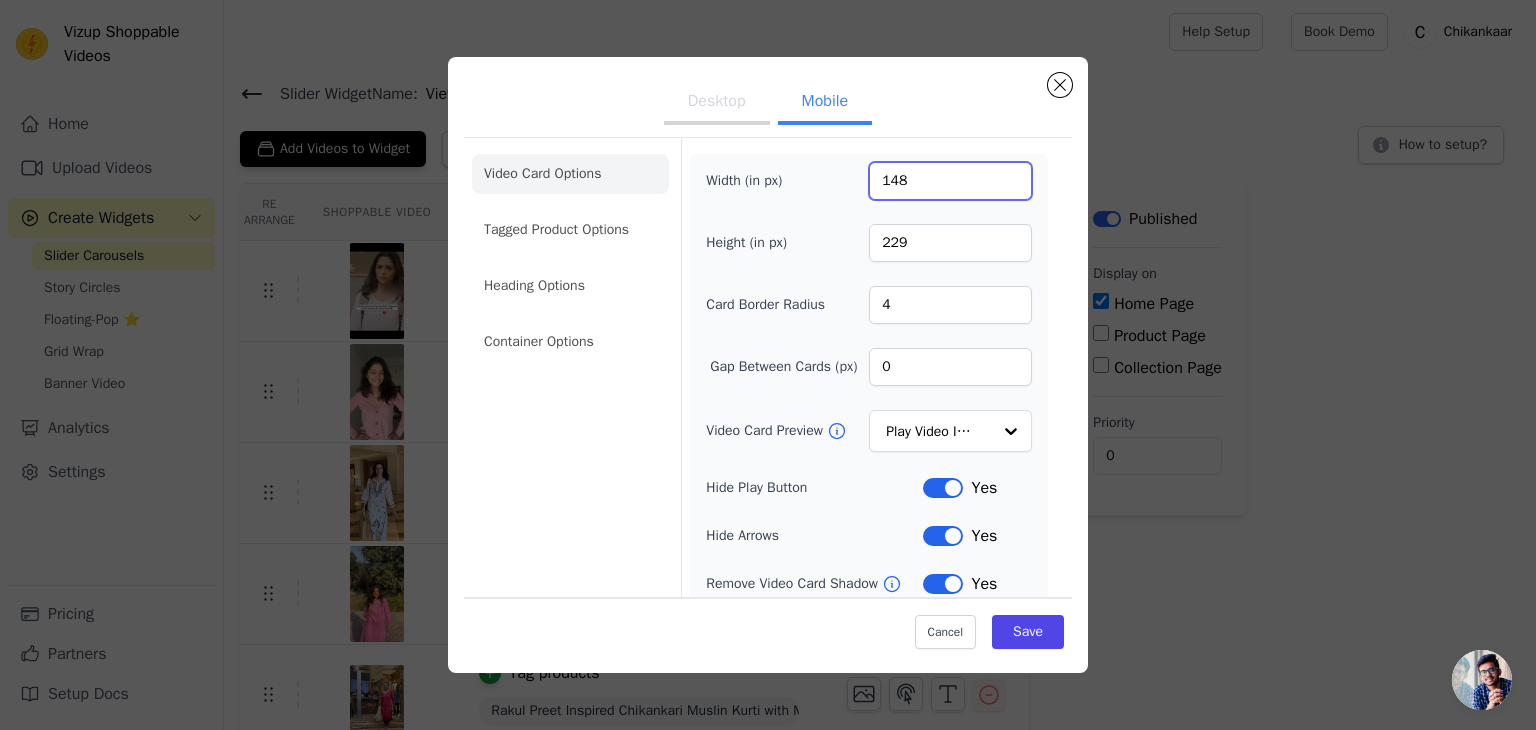 click on "148" at bounding box center (950, 181) 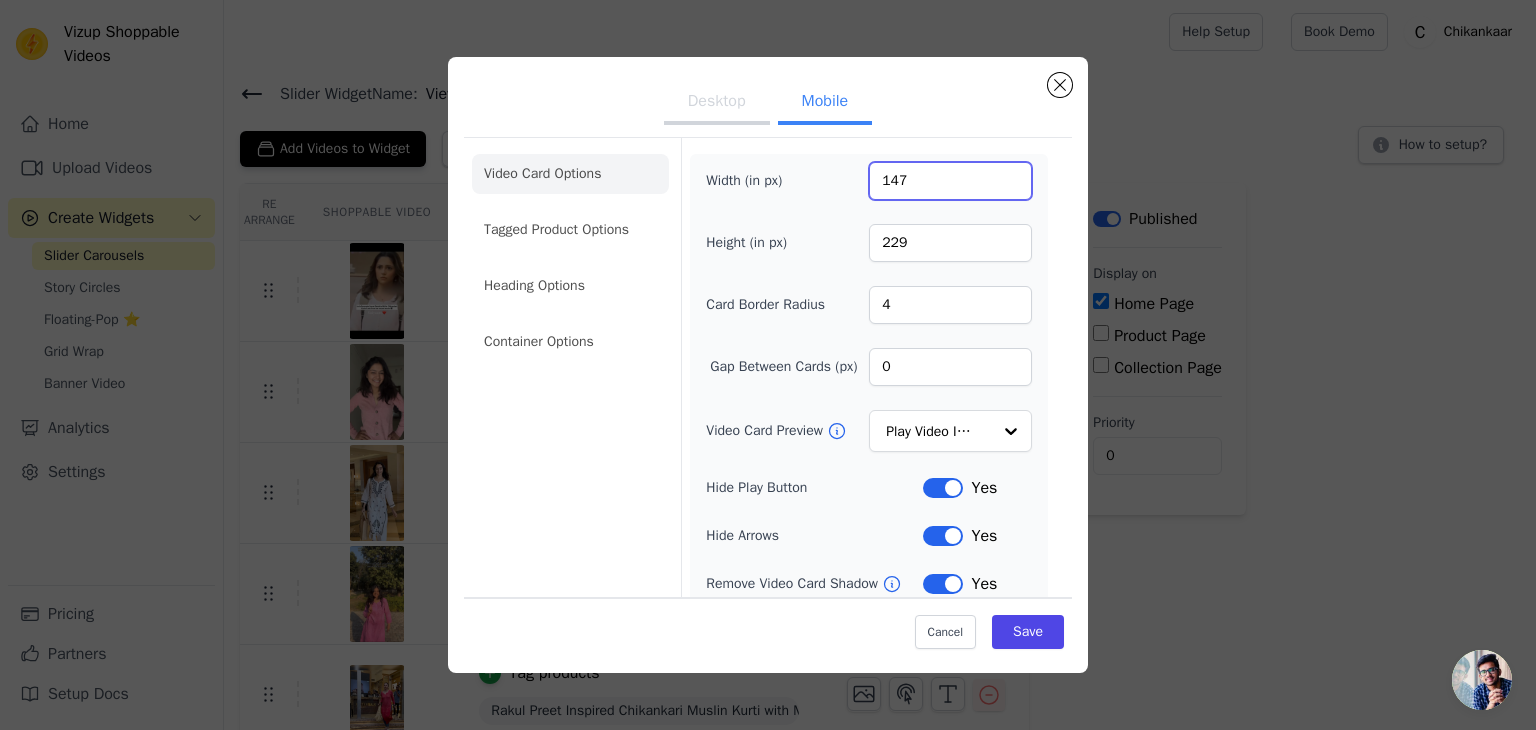 click on "147" at bounding box center [950, 181] 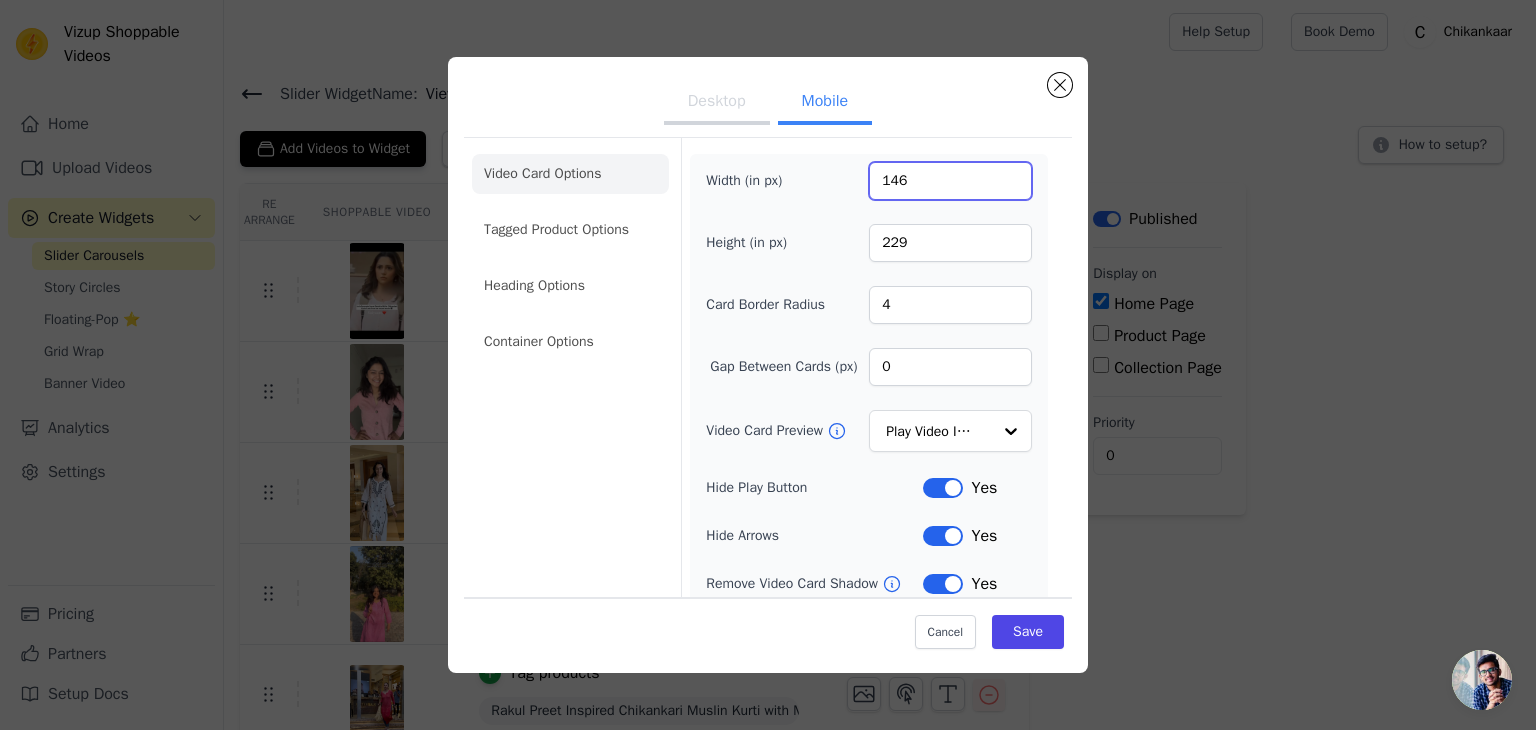 click on "146" at bounding box center [950, 181] 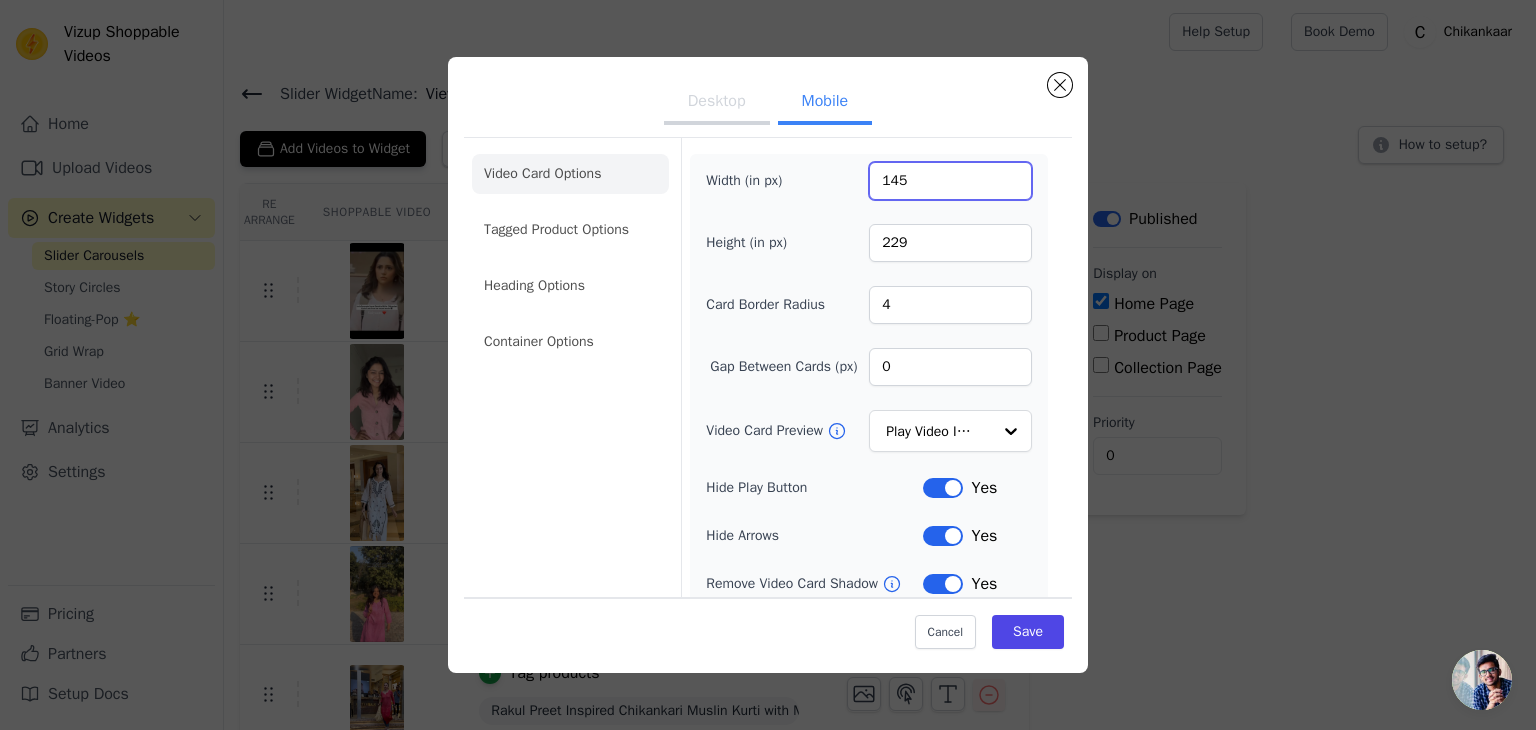 type on "145" 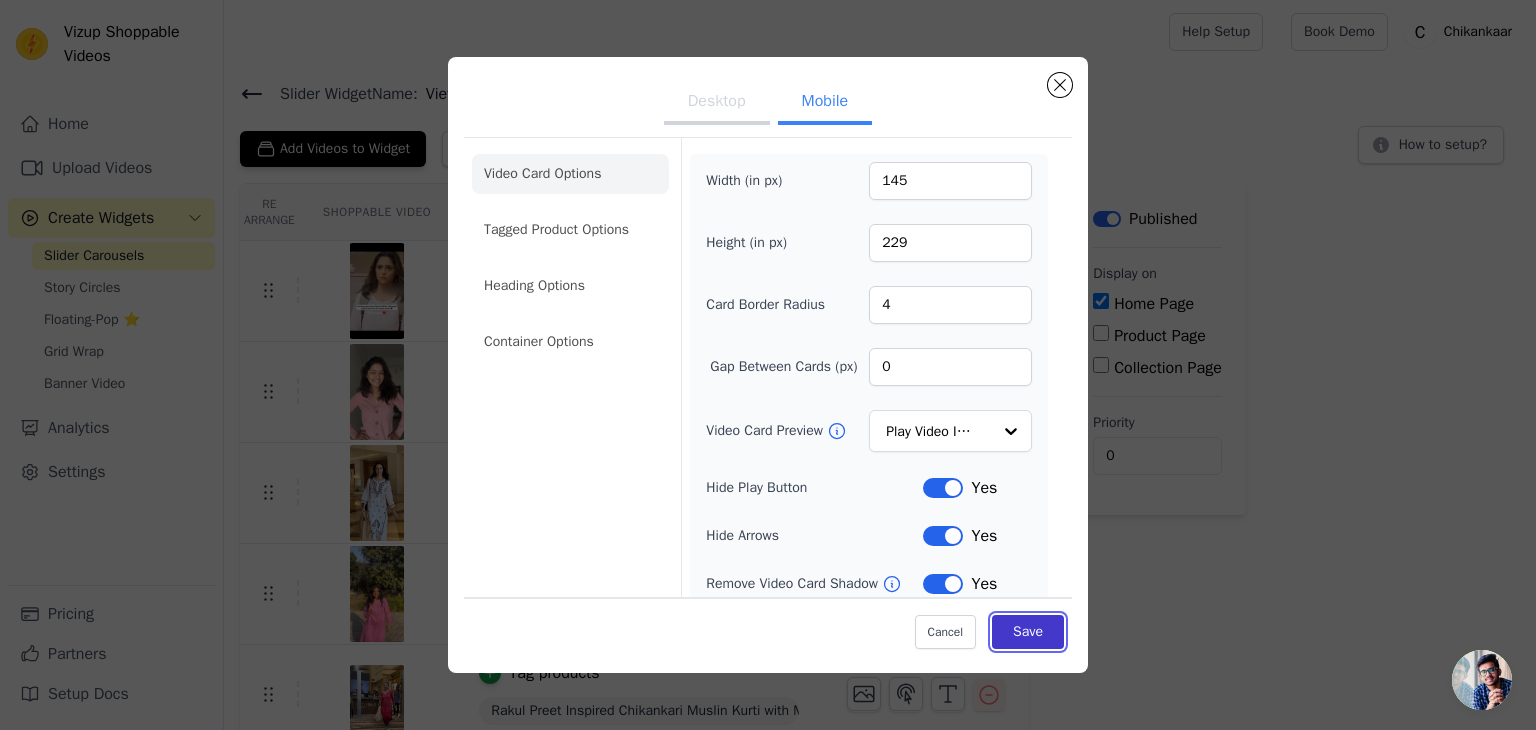click on "Save" at bounding box center (1028, 632) 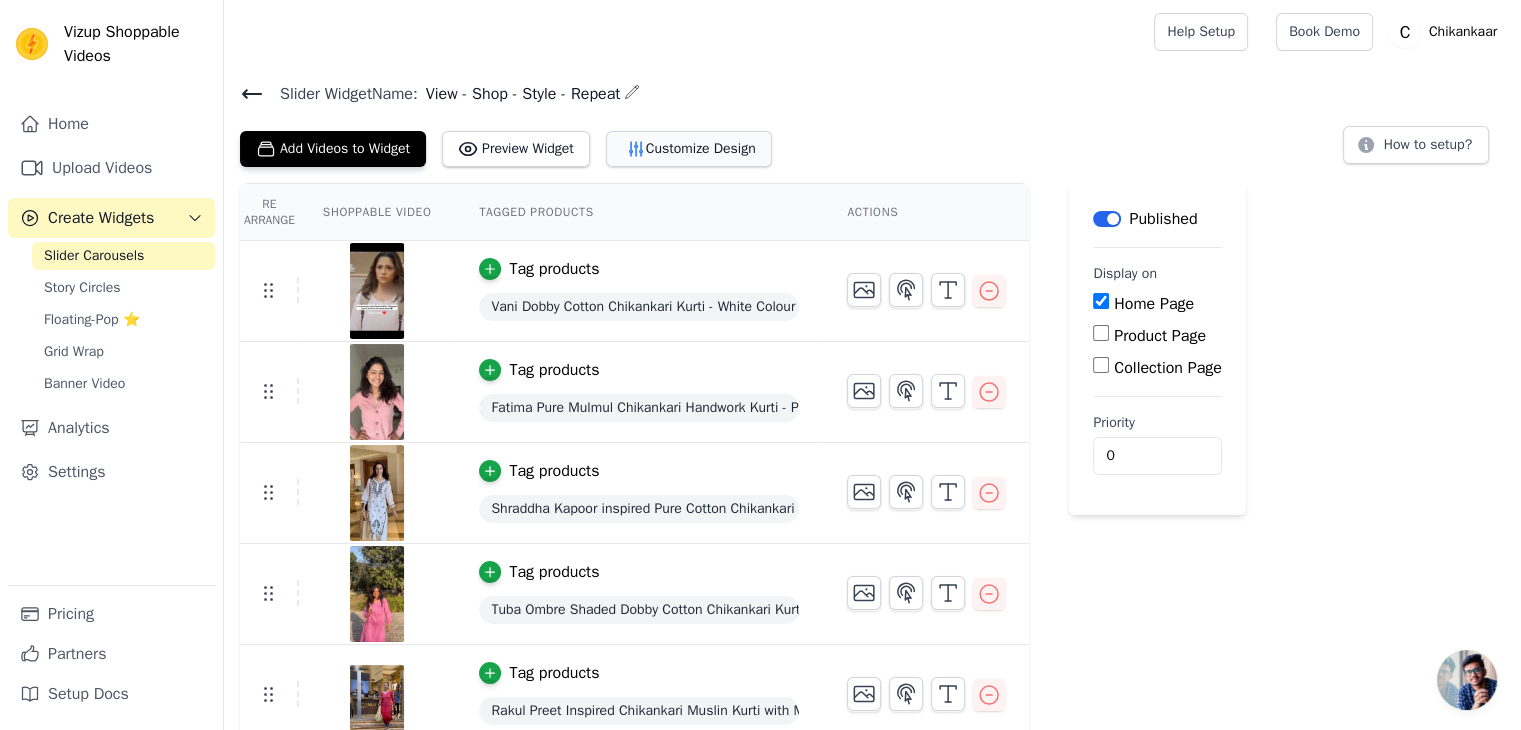 click on "Customize Design" at bounding box center (689, 149) 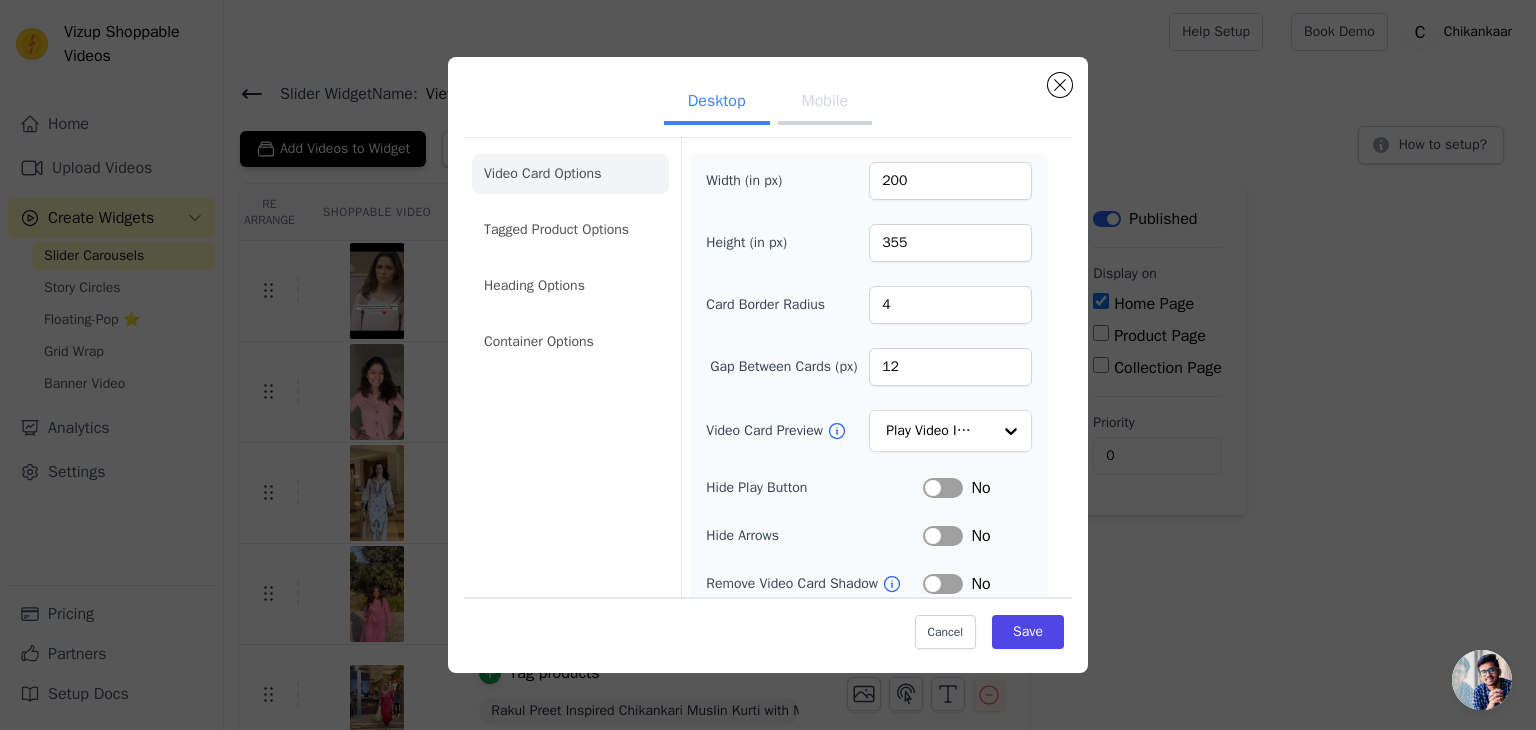 click on "Mobile" at bounding box center (825, 103) 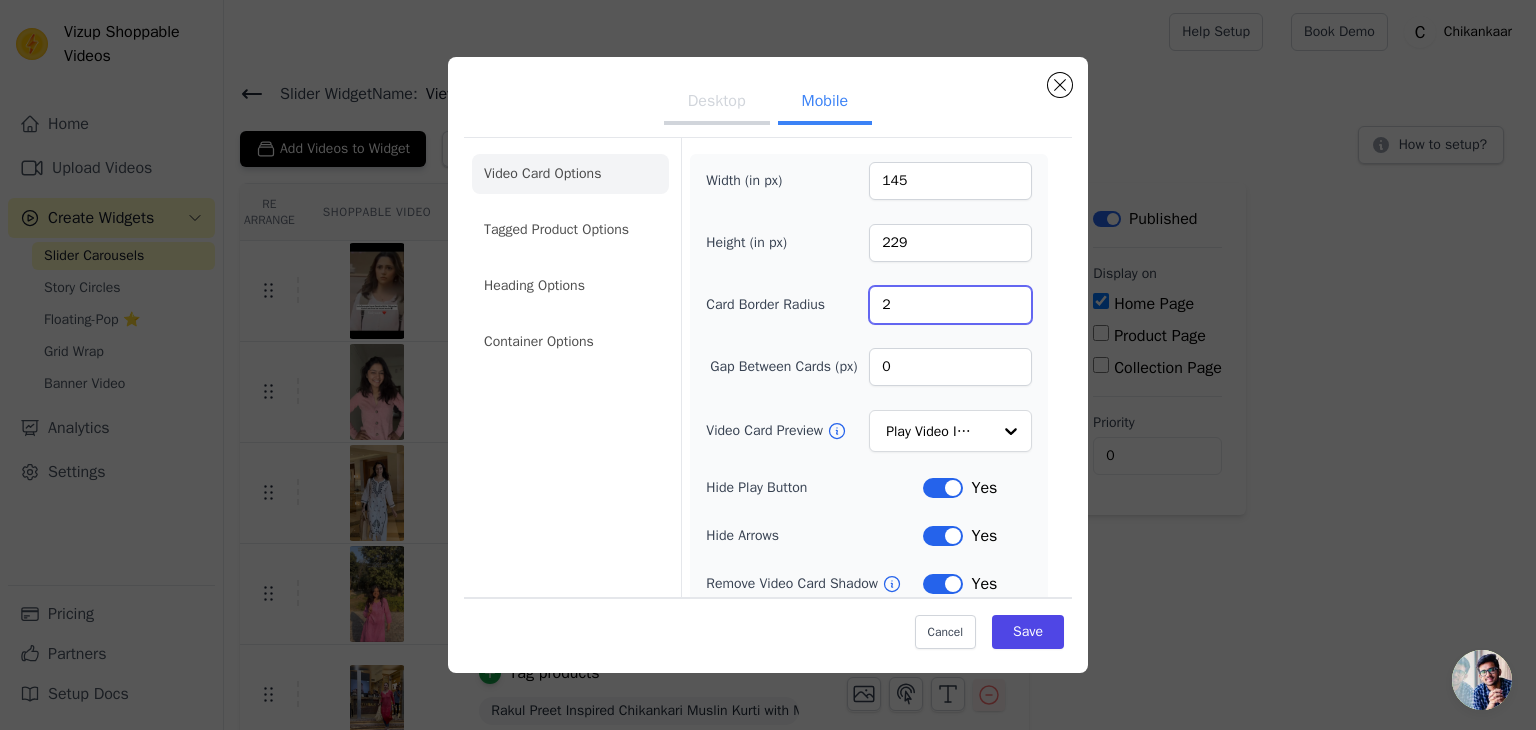 click on "2" at bounding box center [950, 305] 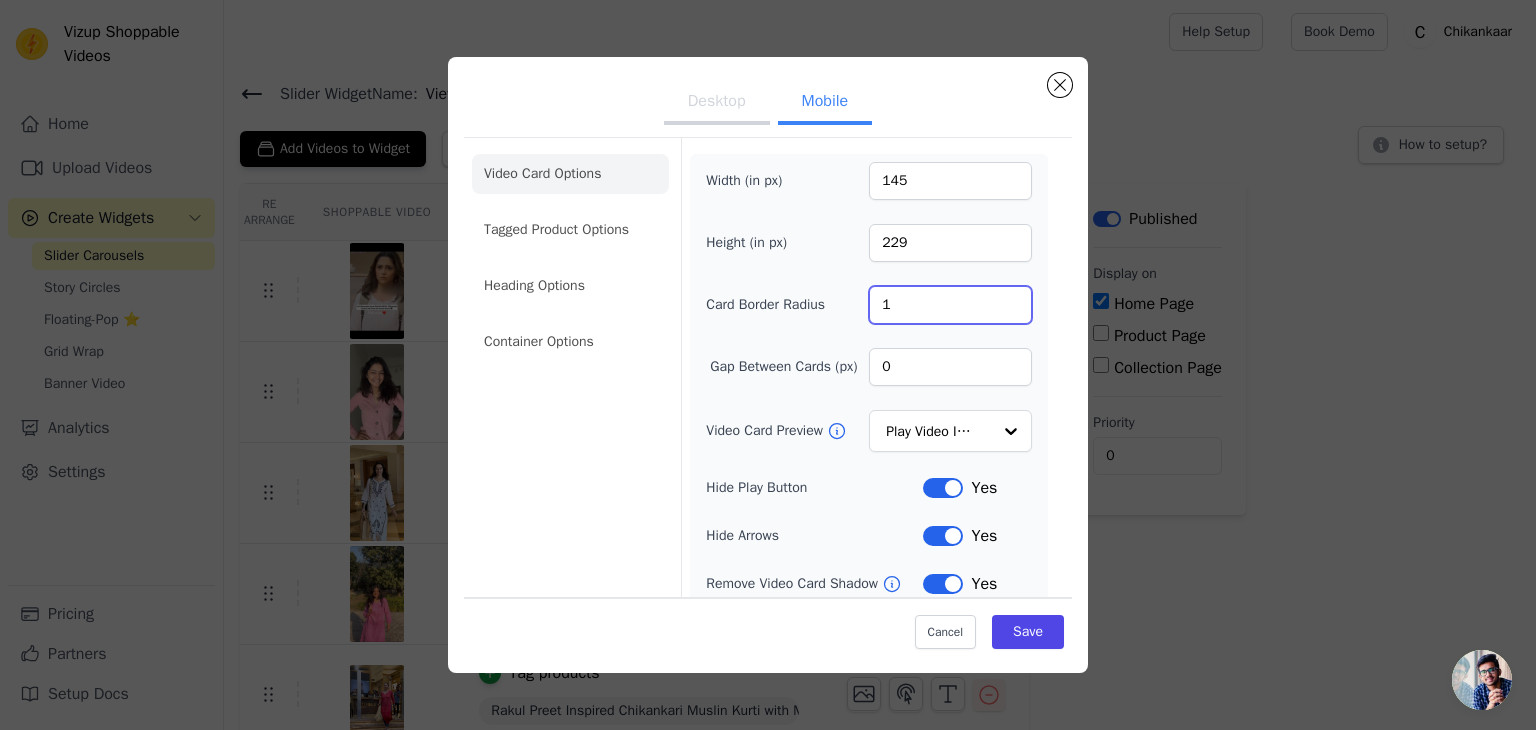 type on "1" 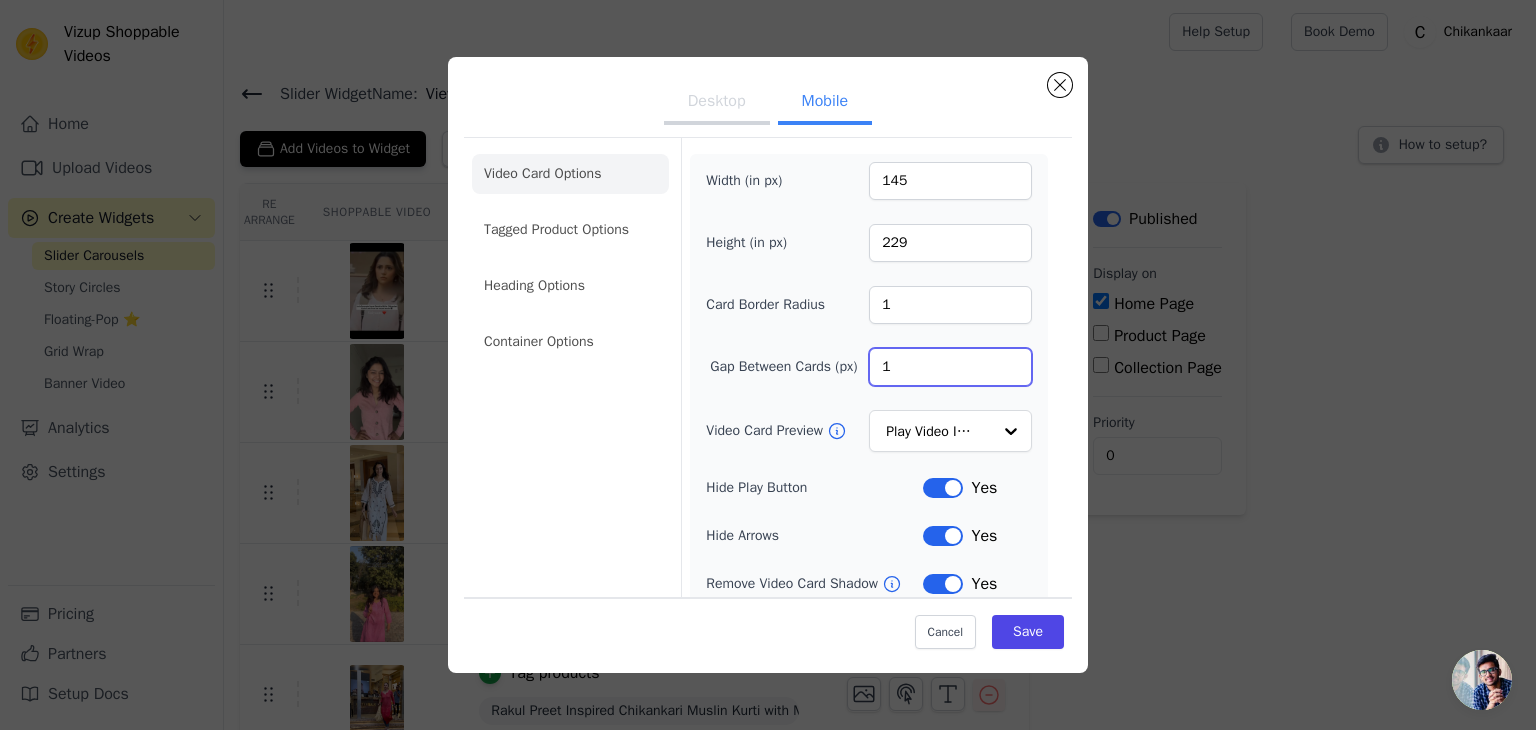 click on "1" at bounding box center (950, 367) 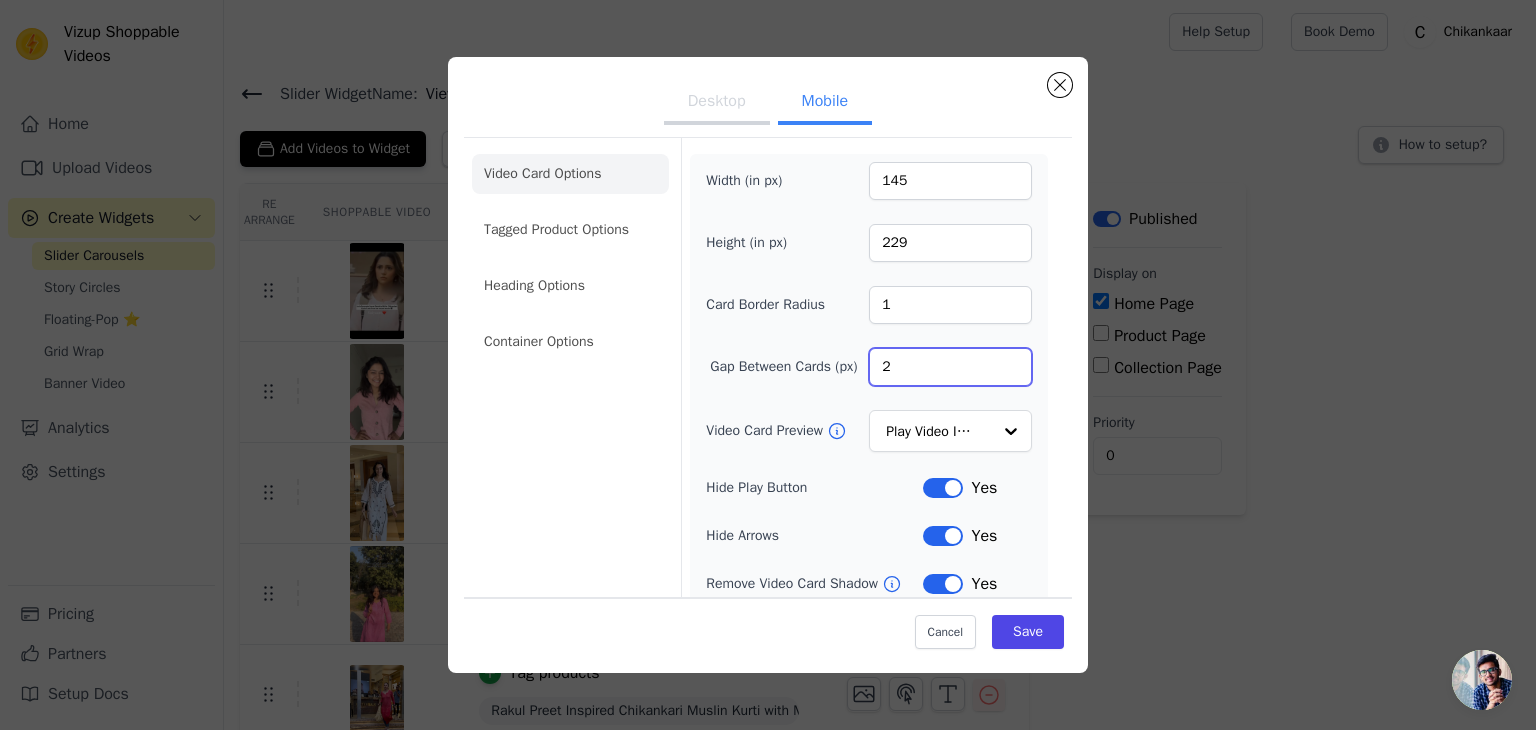 type on "2" 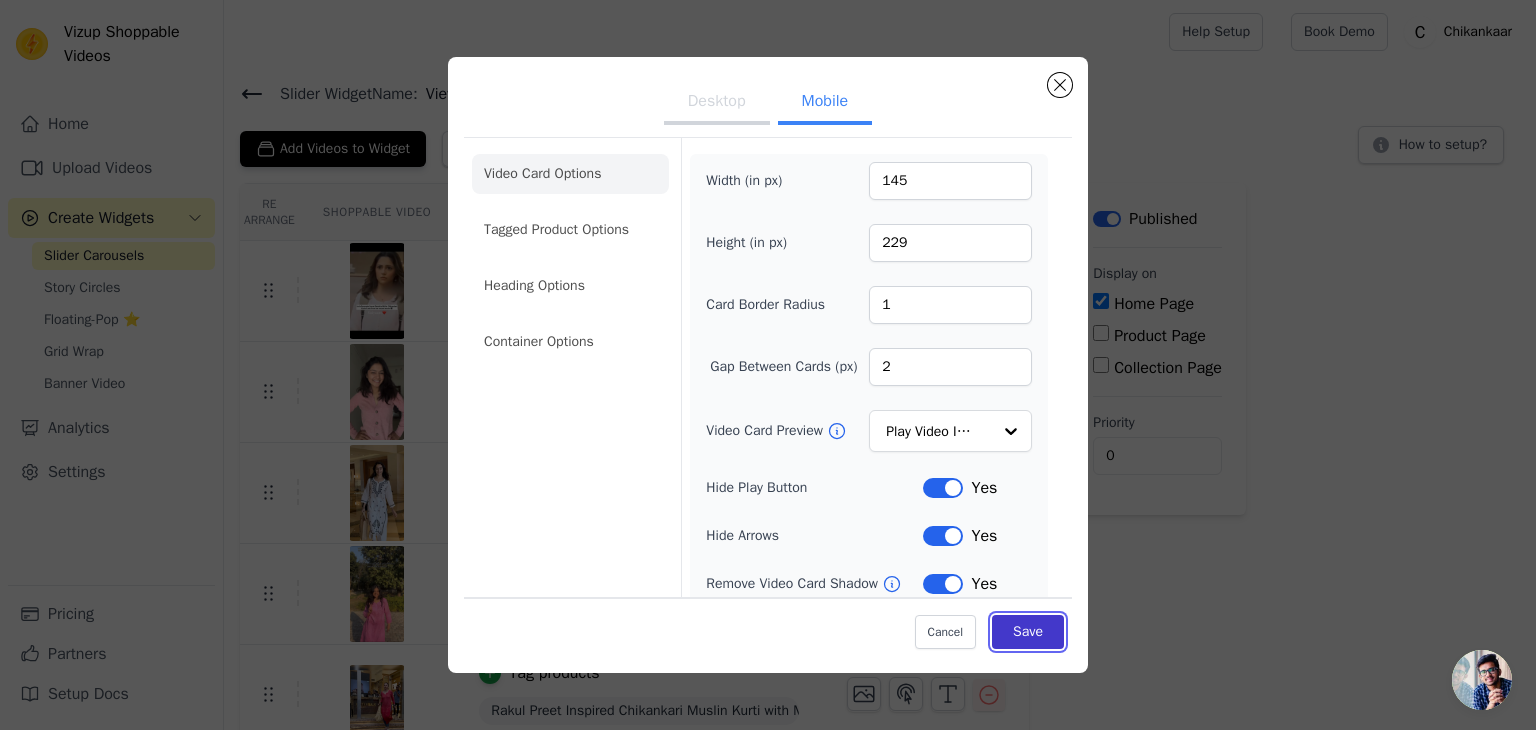 click on "Save" at bounding box center [1028, 632] 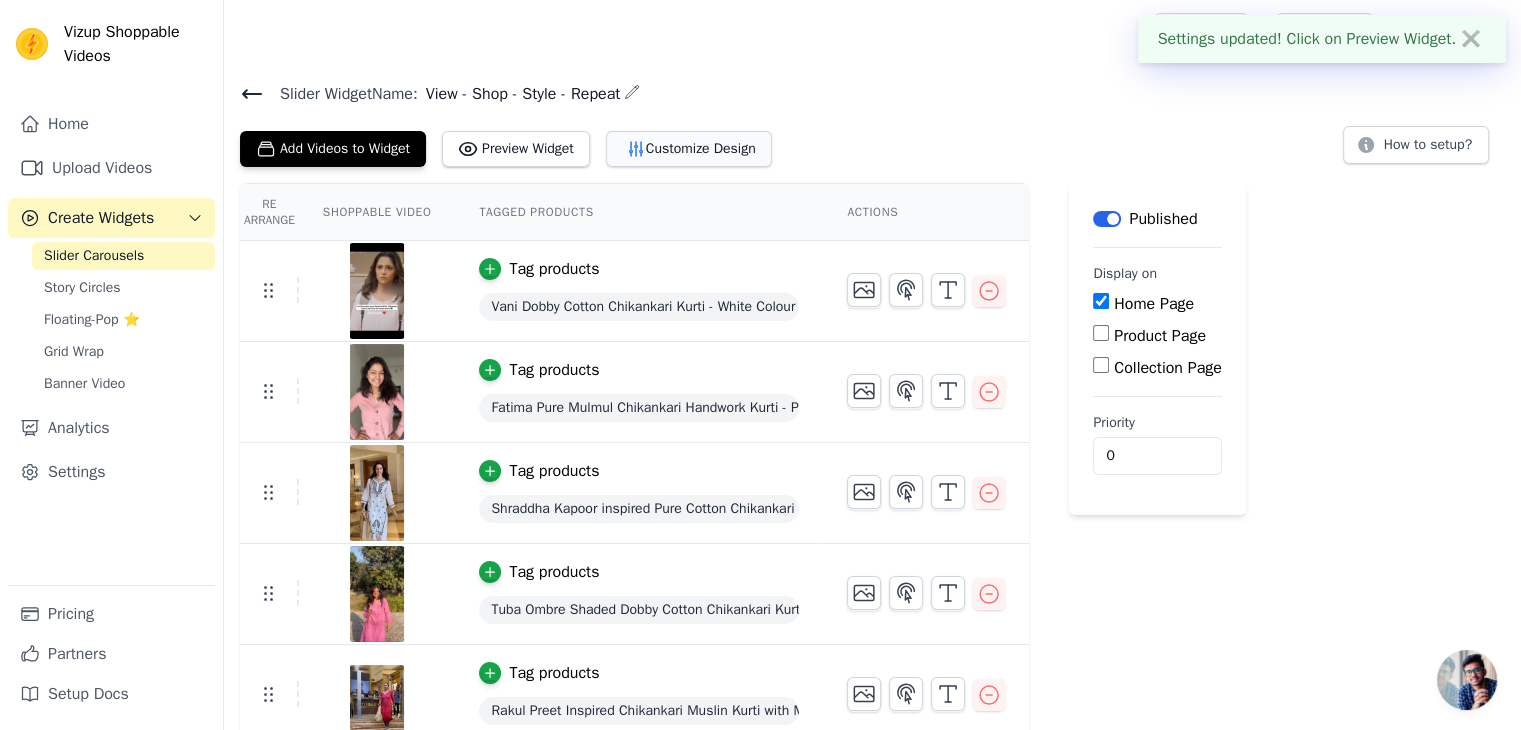 click on "Customize Design" at bounding box center [689, 149] 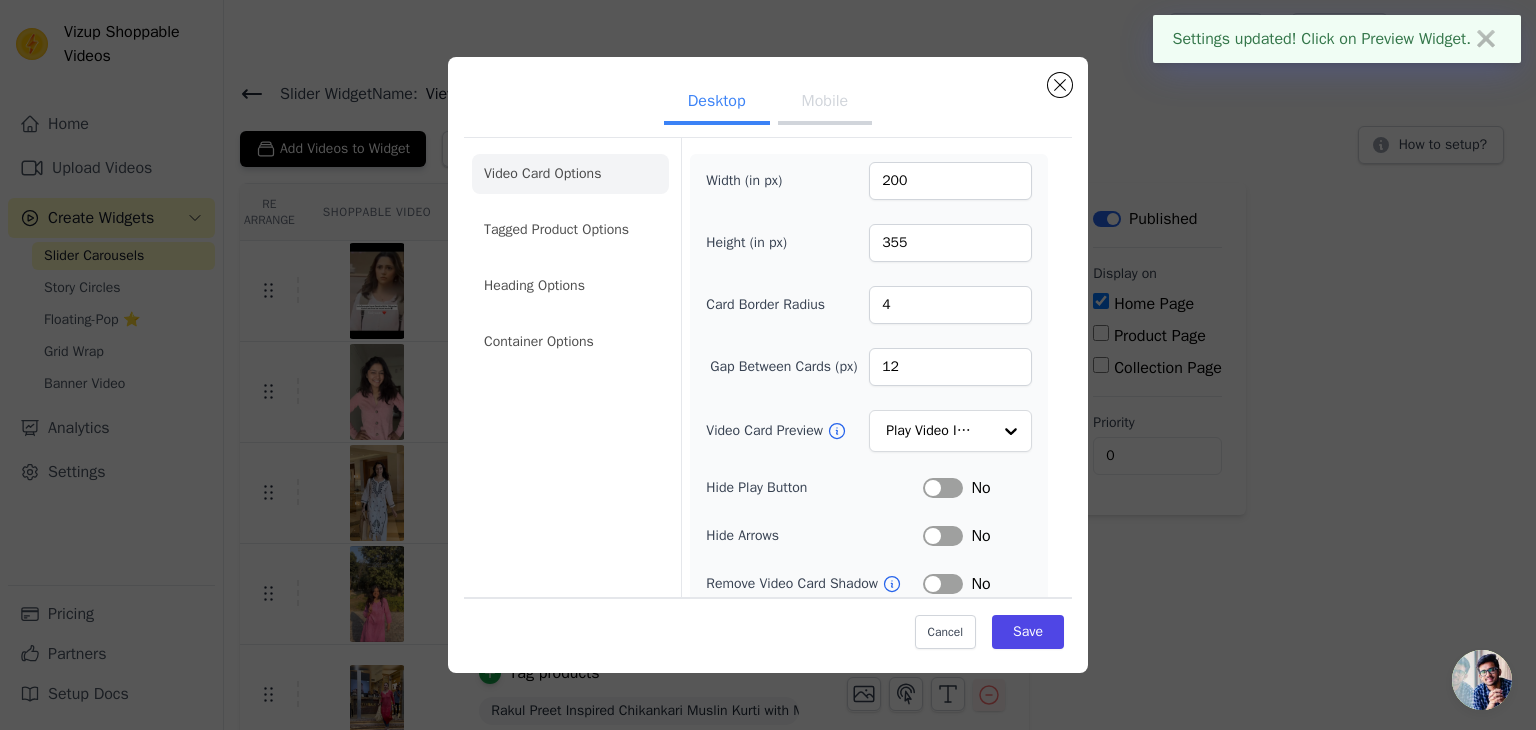 click on "Mobile" at bounding box center [825, 103] 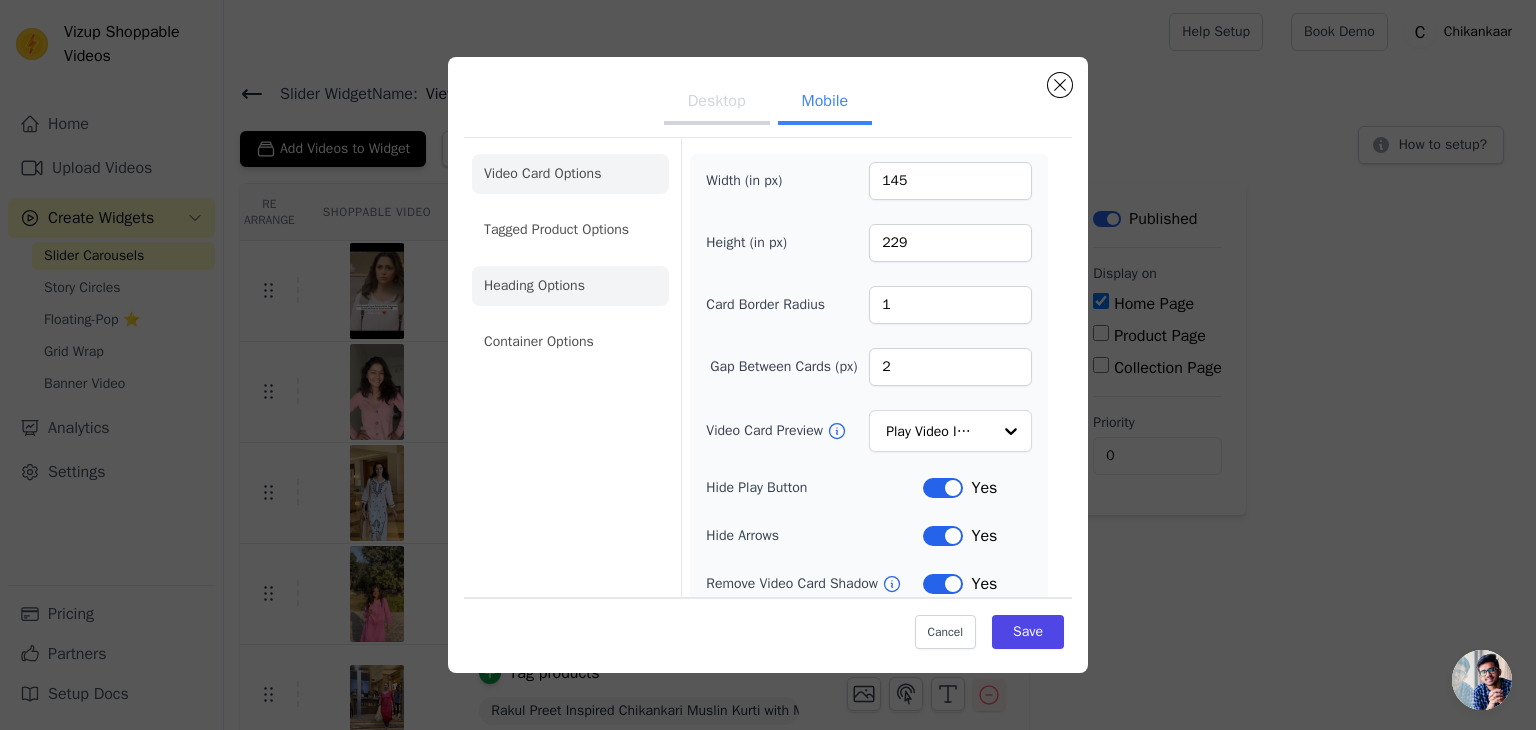 click on "Heading Options" 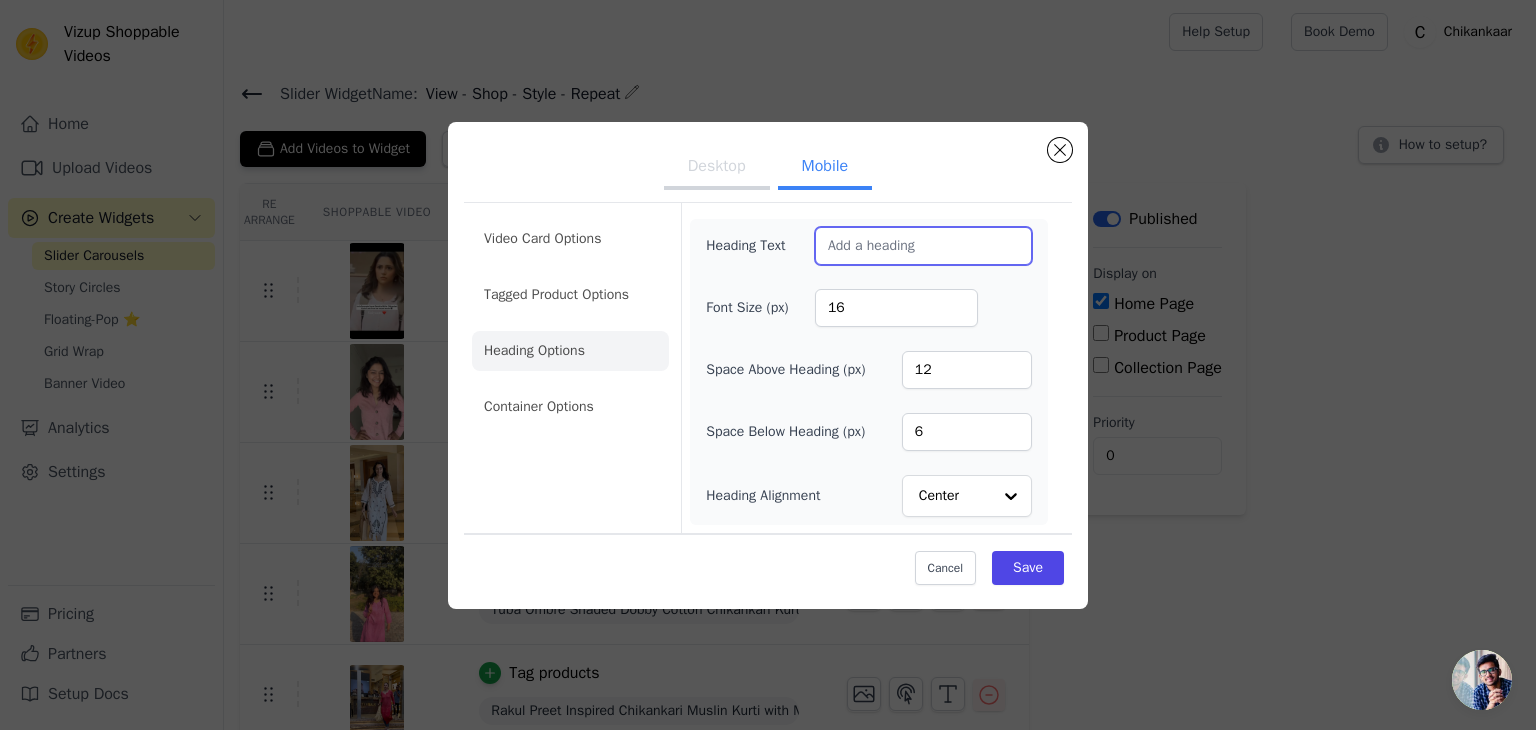 click on "Heading Text" at bounding box center (923, 246) 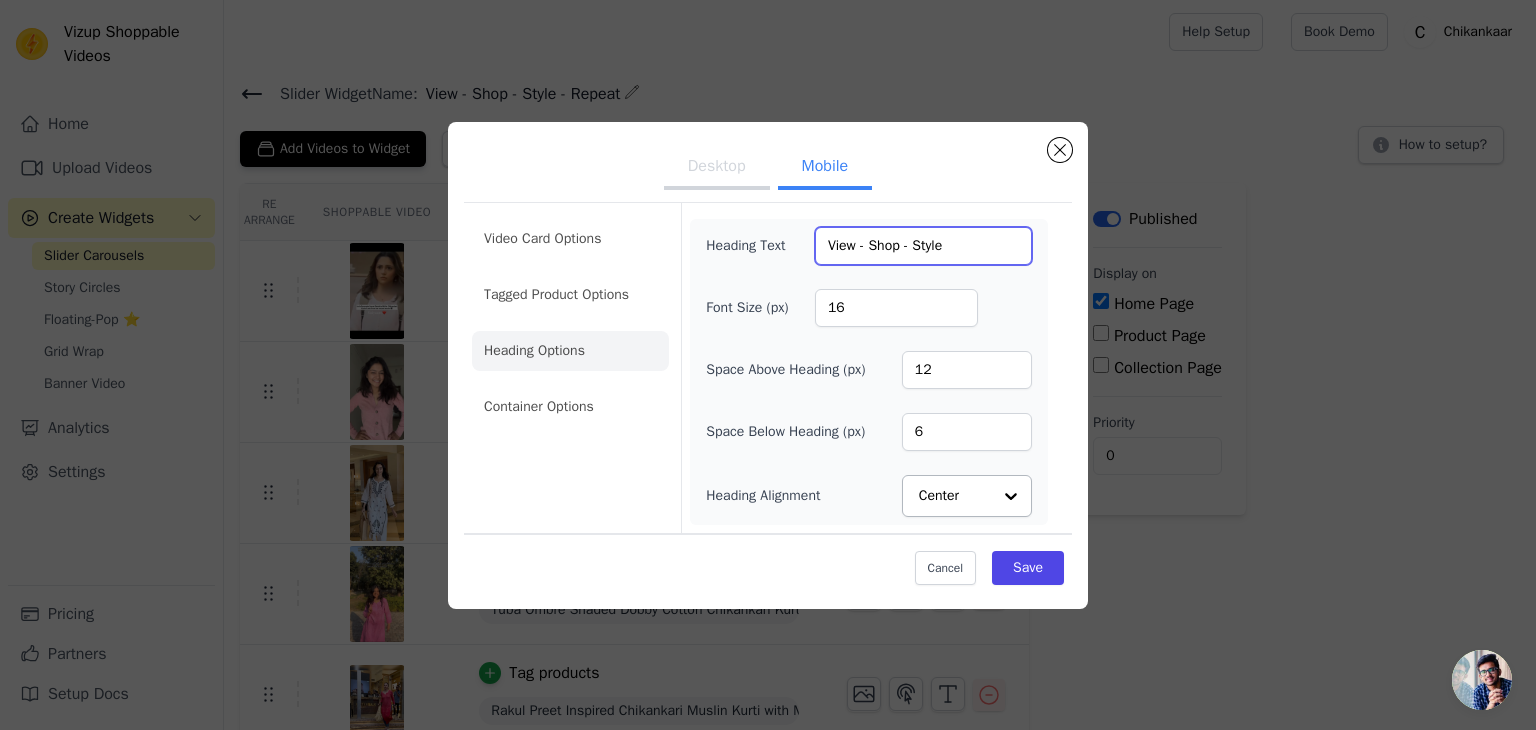 type on "View - Shop - Style" 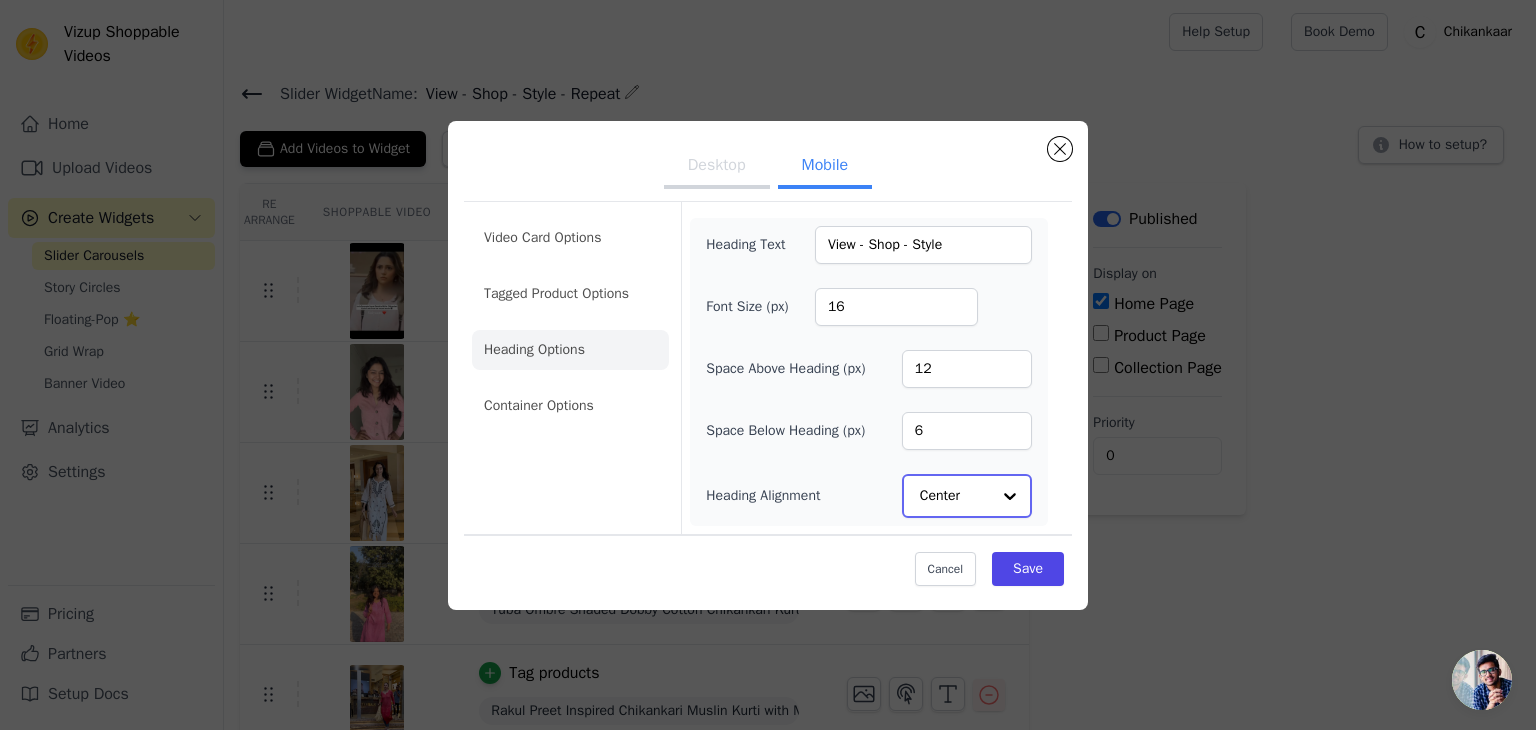 click on "Heading Alignment" 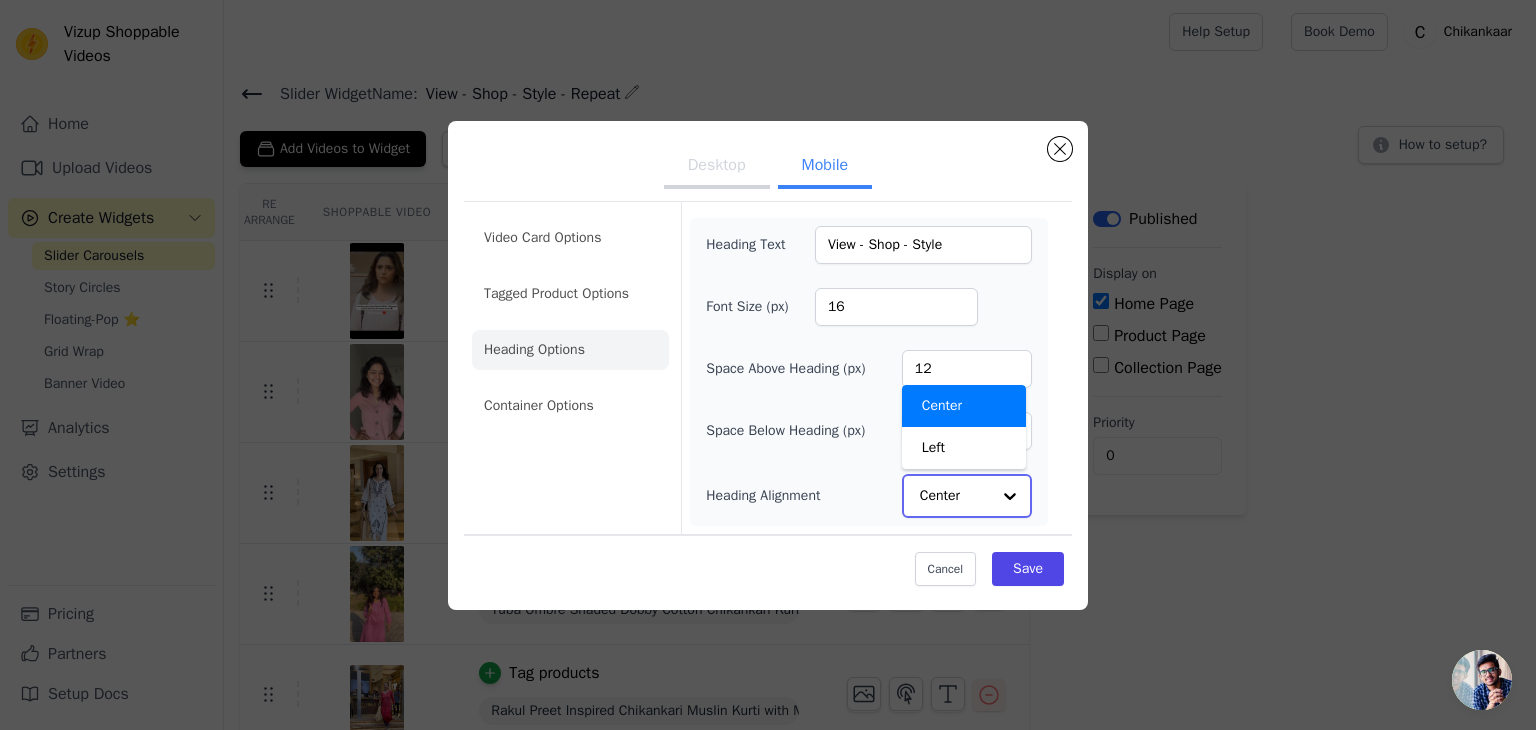 click on "Heading Alignment" 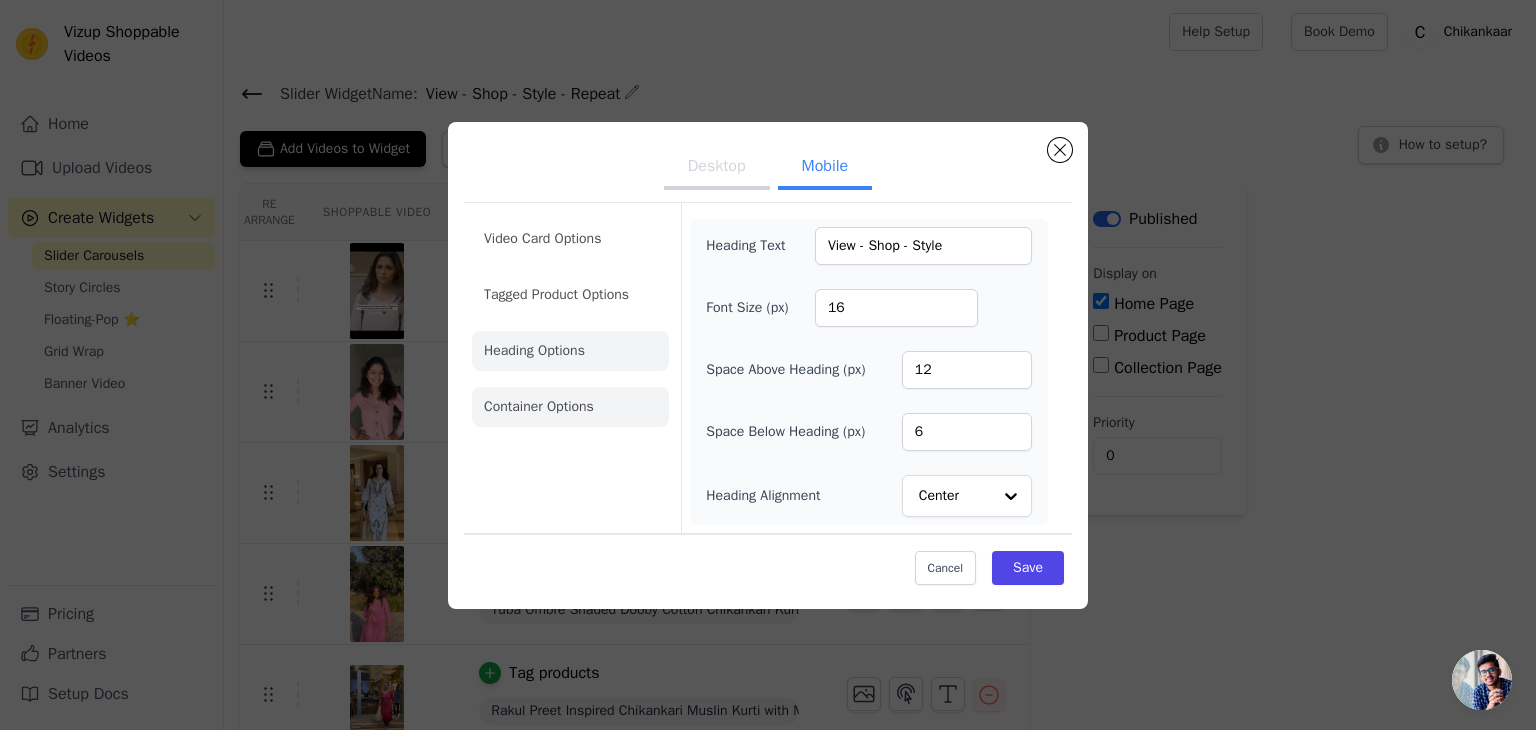 click on "Container Options" 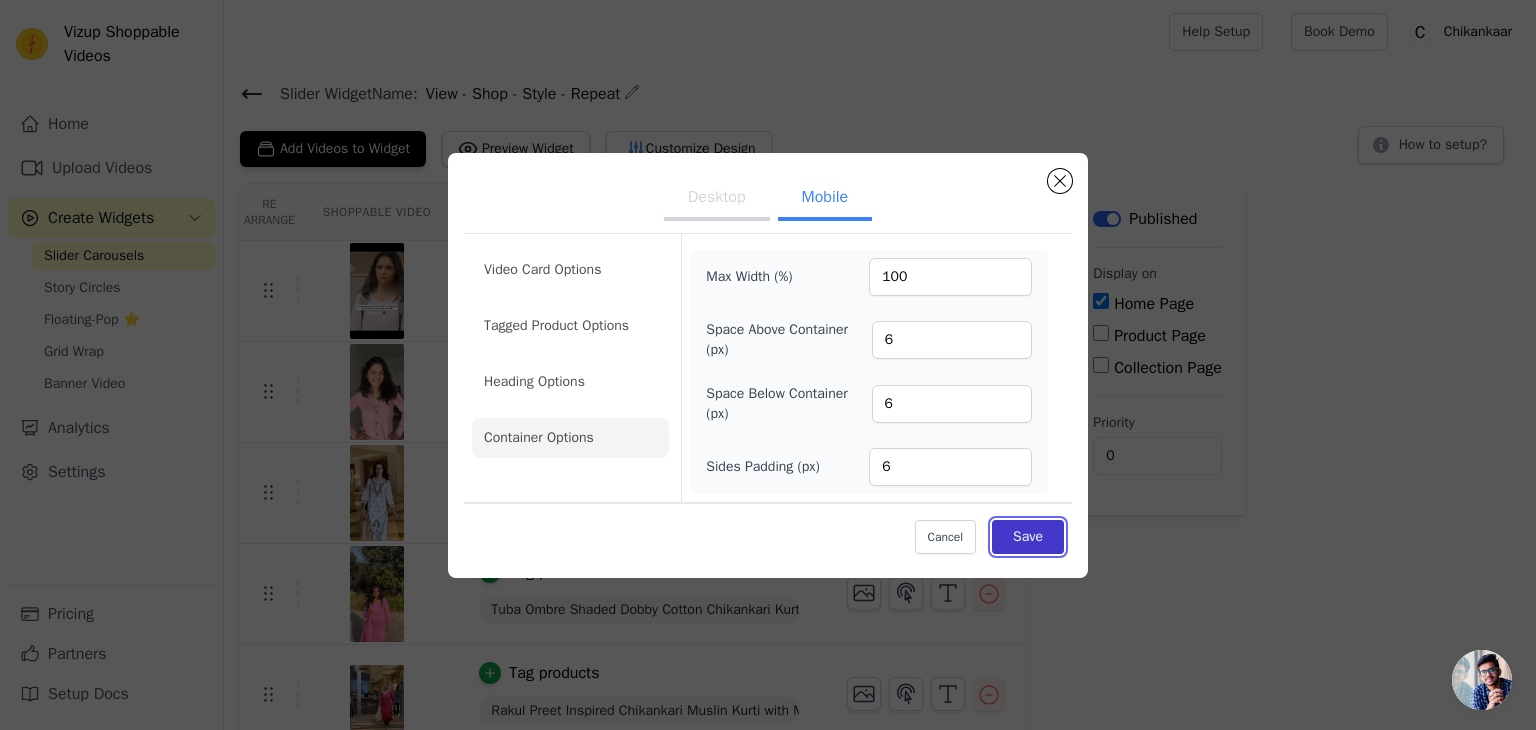 click on "Save" at bounding box center (1028, 537) 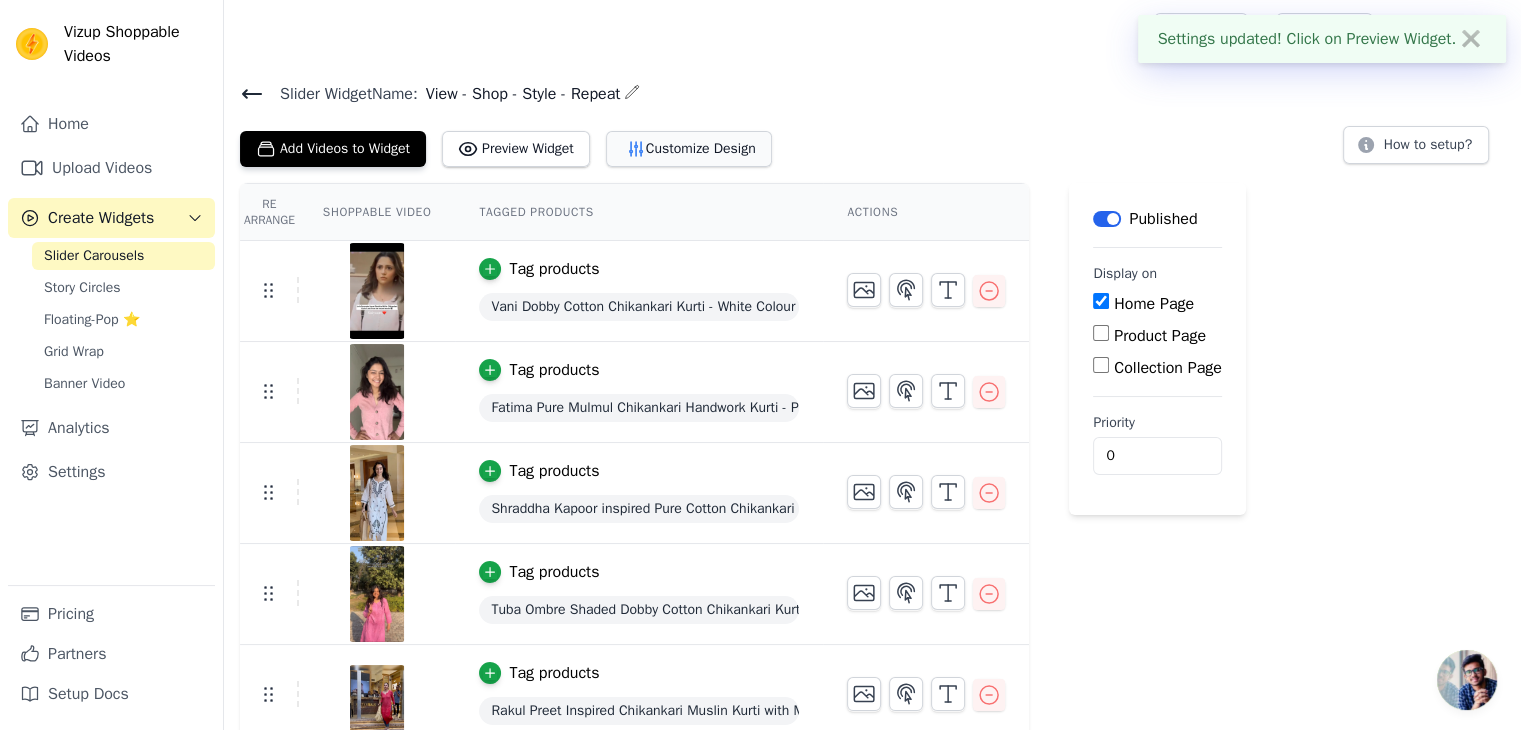 click on "Customize Design" at bounding box center [689, 149] 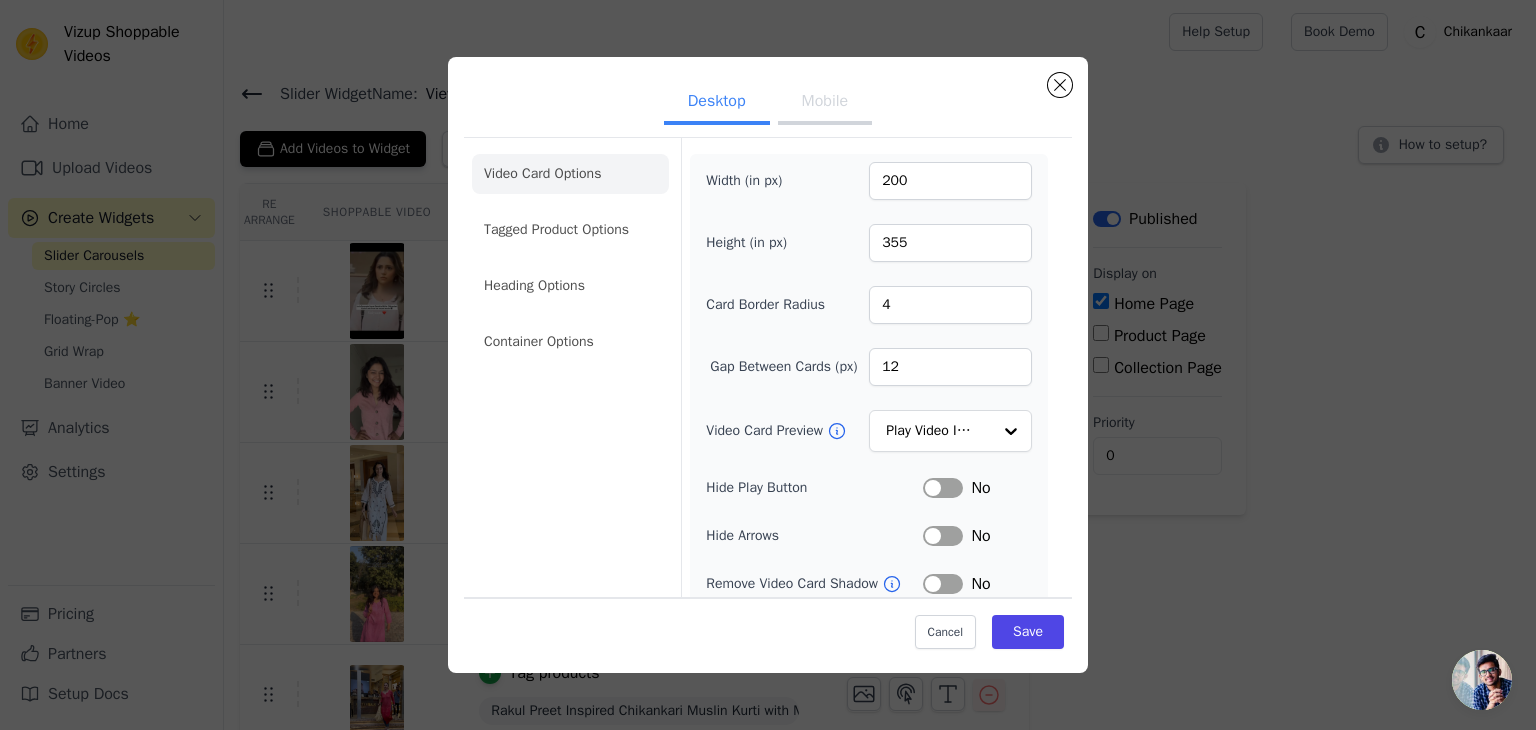 click on "Mobile" at bounding box center [825, 103] 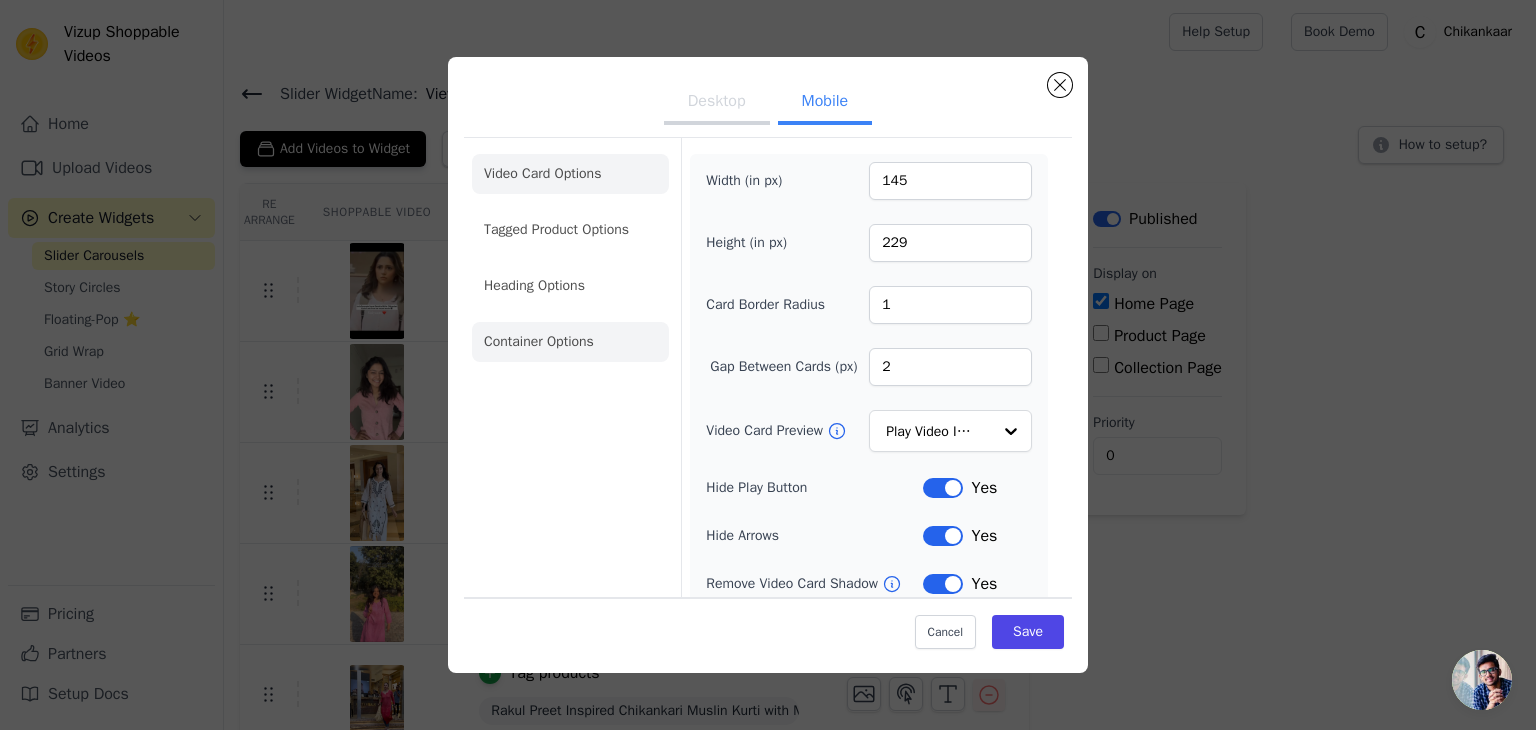 click on "Container Options" 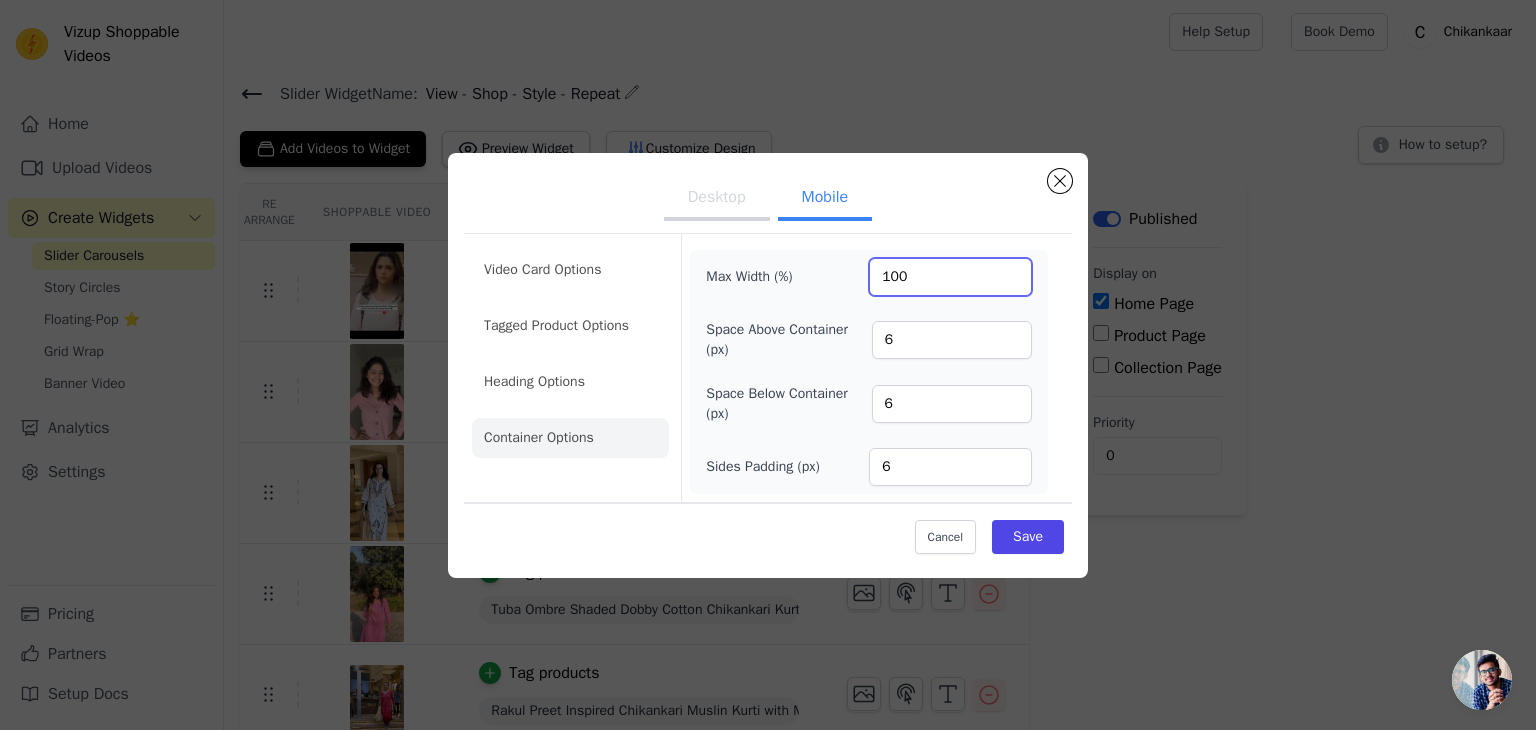 drag, startPoint x: 906, startPoint y: 278, endPoint x: 859, endPoint y: 286, distance: 47.67599 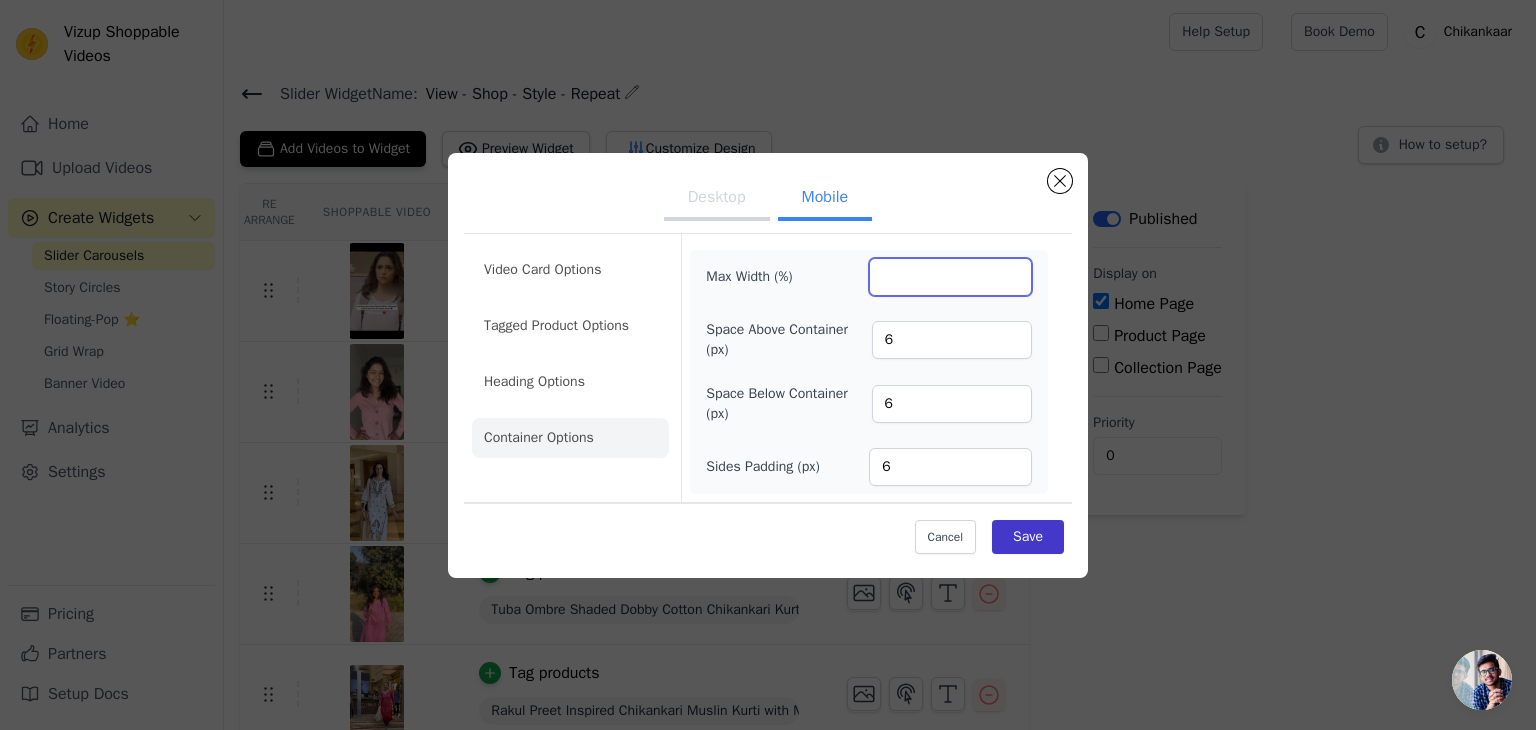 type 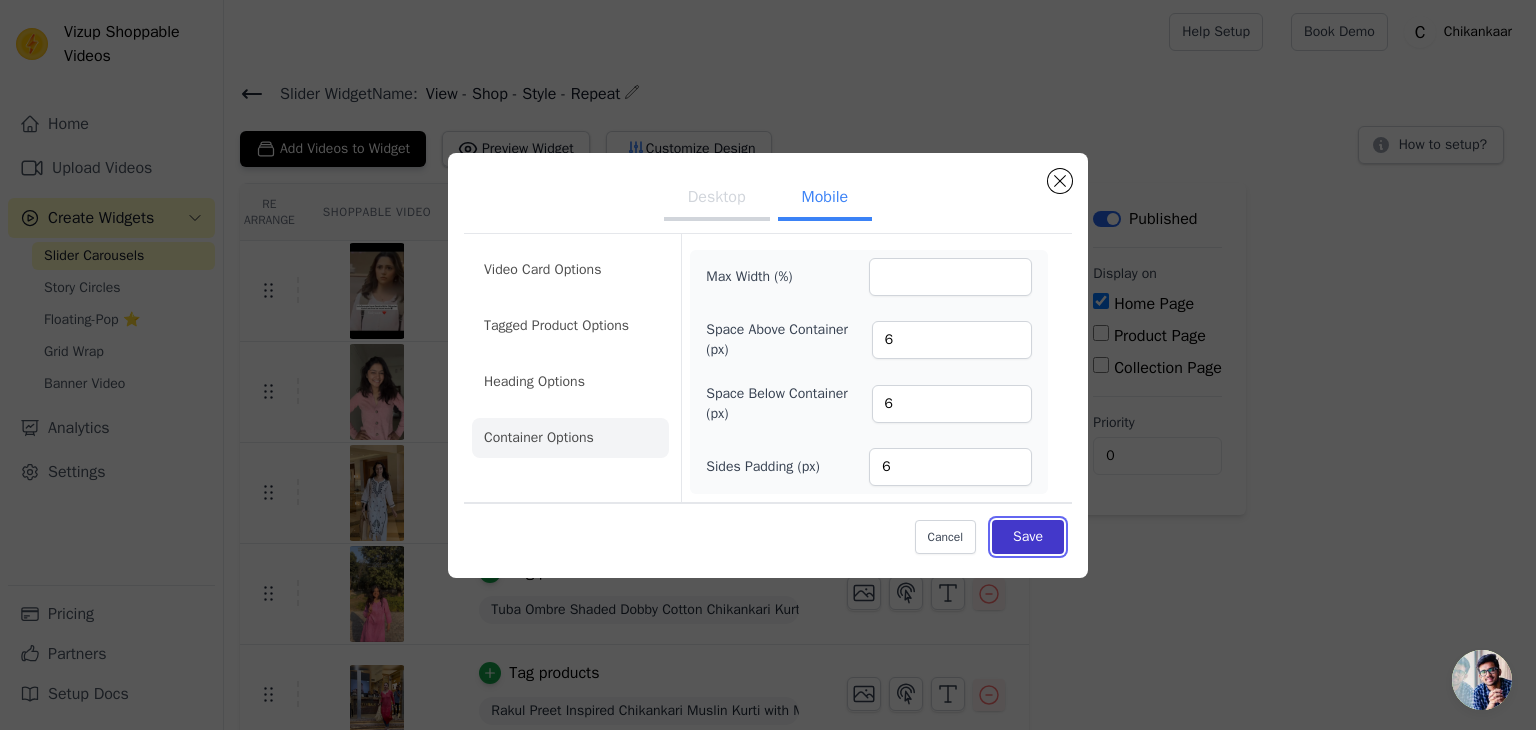 click on "Save" at bounding box center (1028, 537) 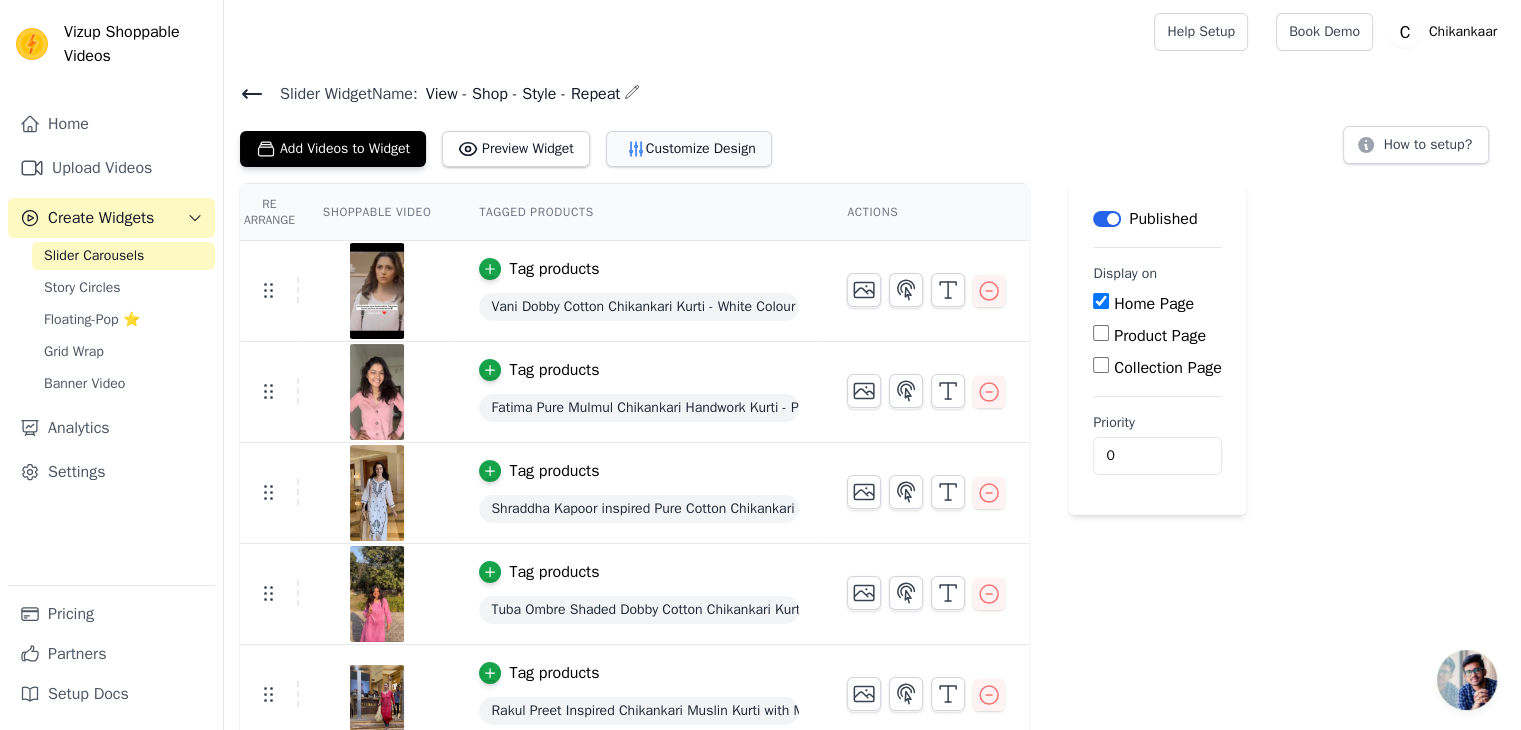 click on "Customize Design" at bounding box center [689, 149] 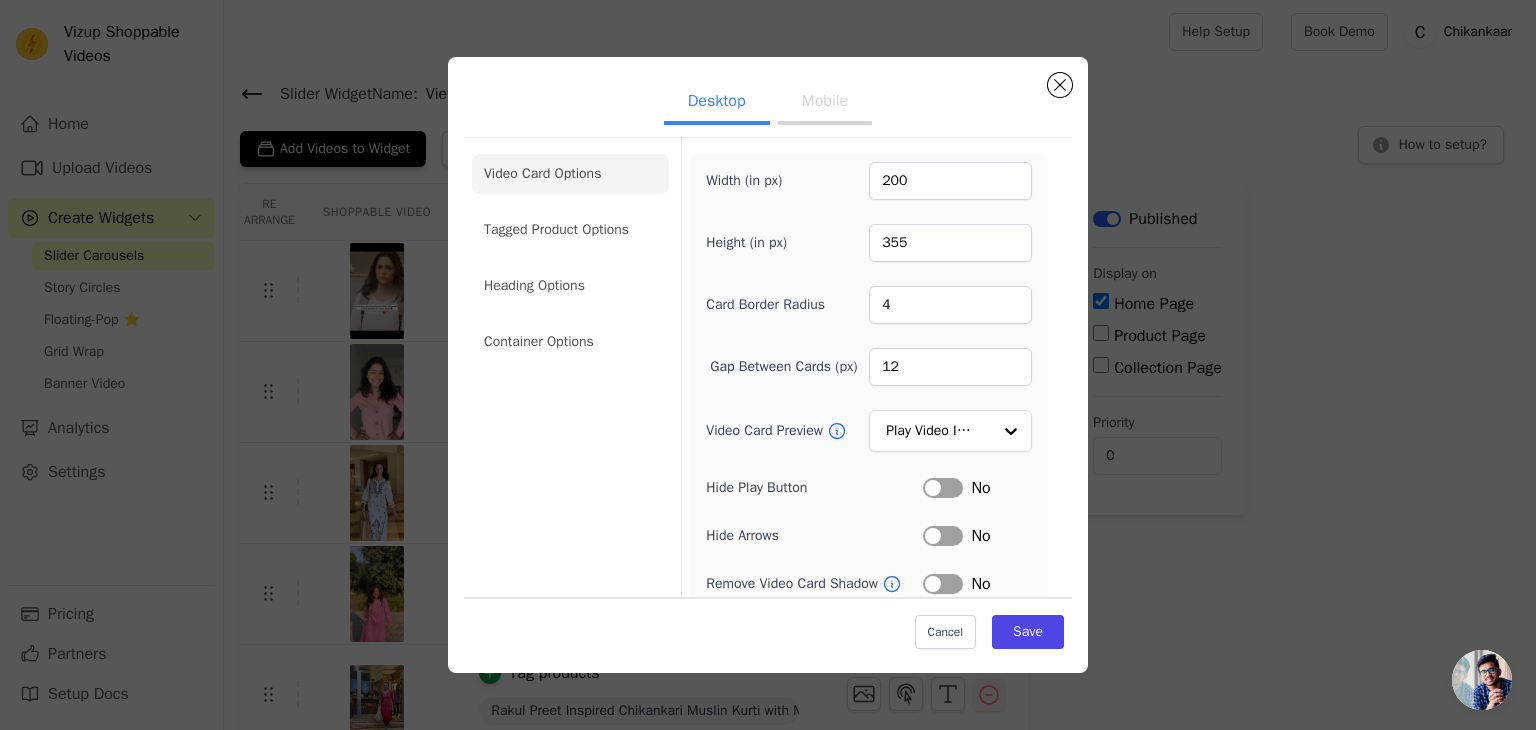click on "Desktop Mobile" at bounding box center [768, 103] 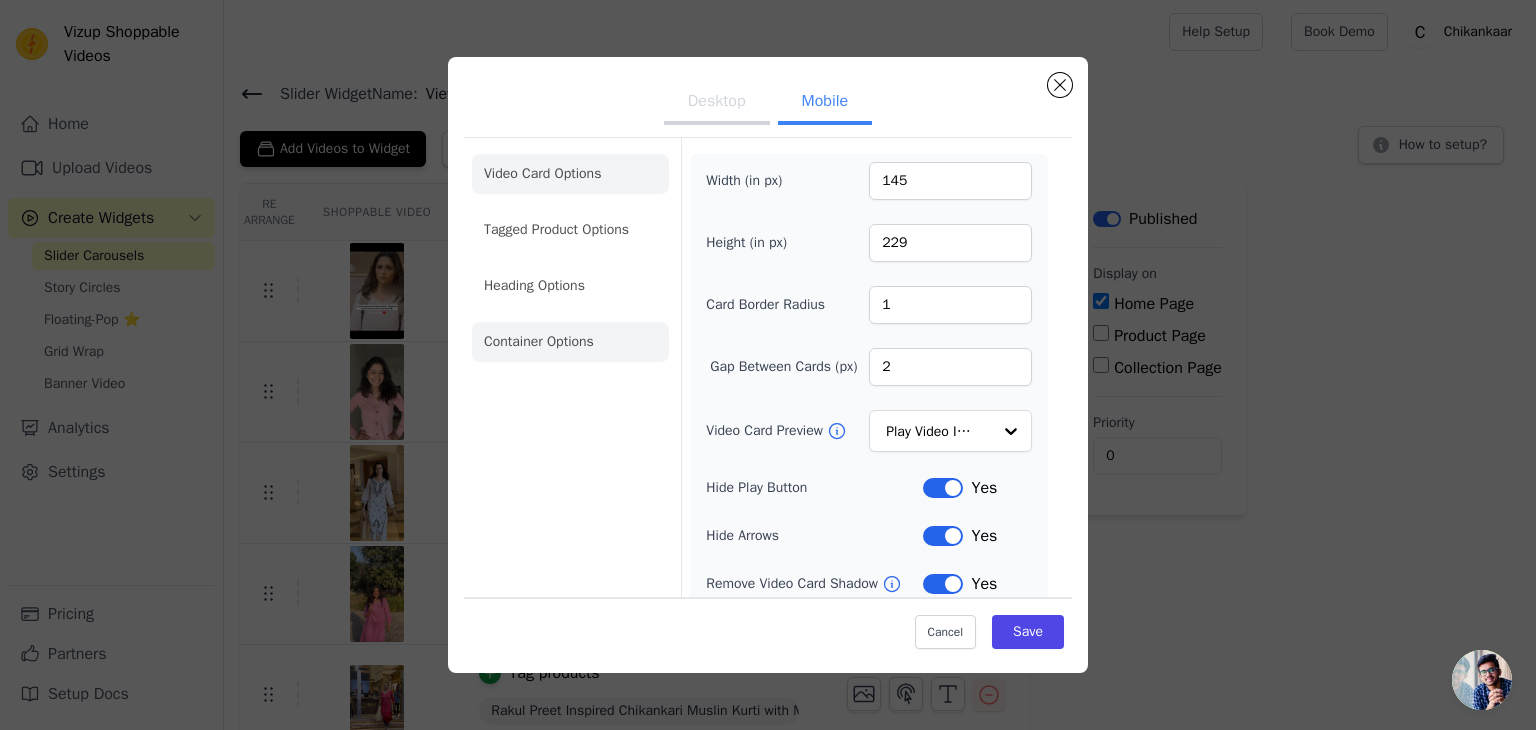 click on "Container Options" 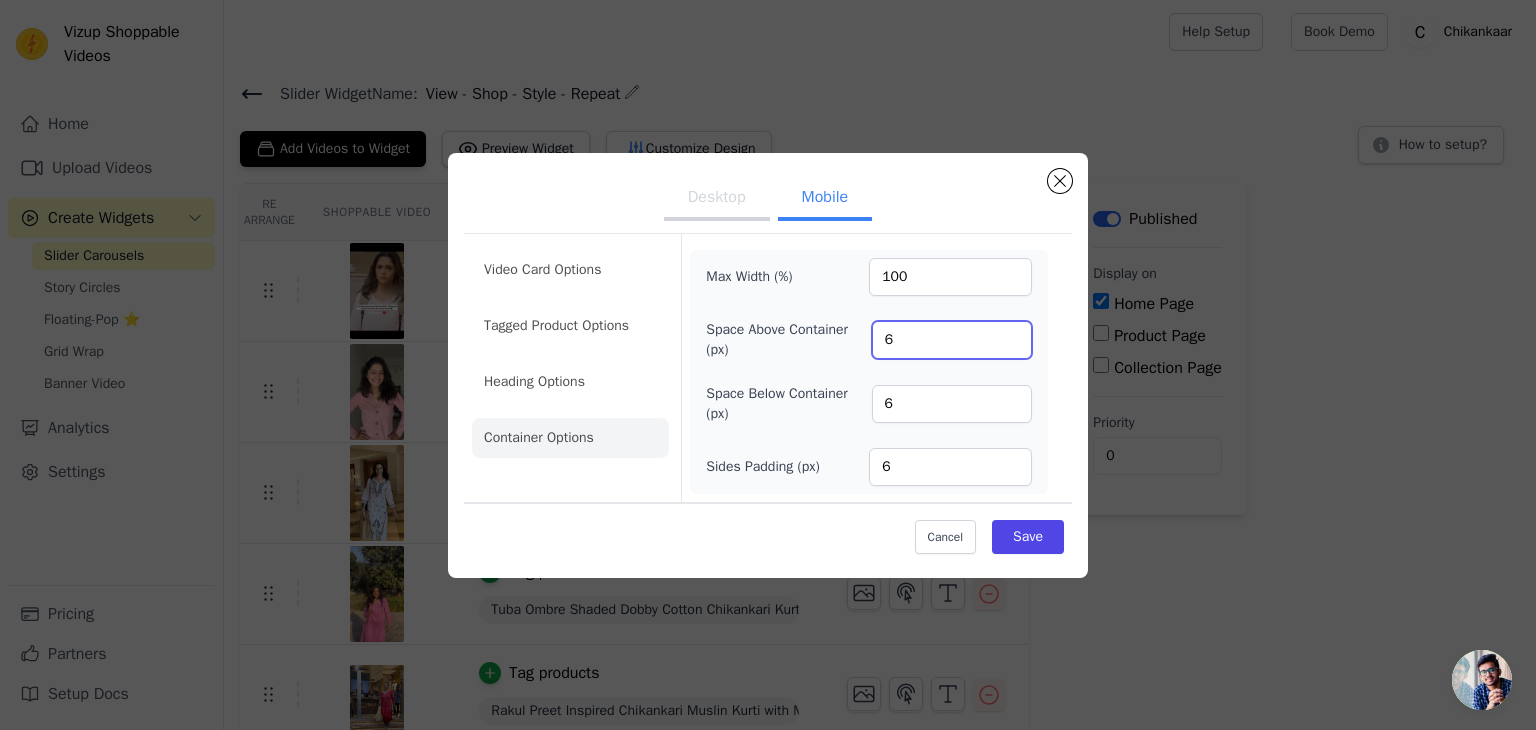 click on "6" at bounding box center (952, 340) 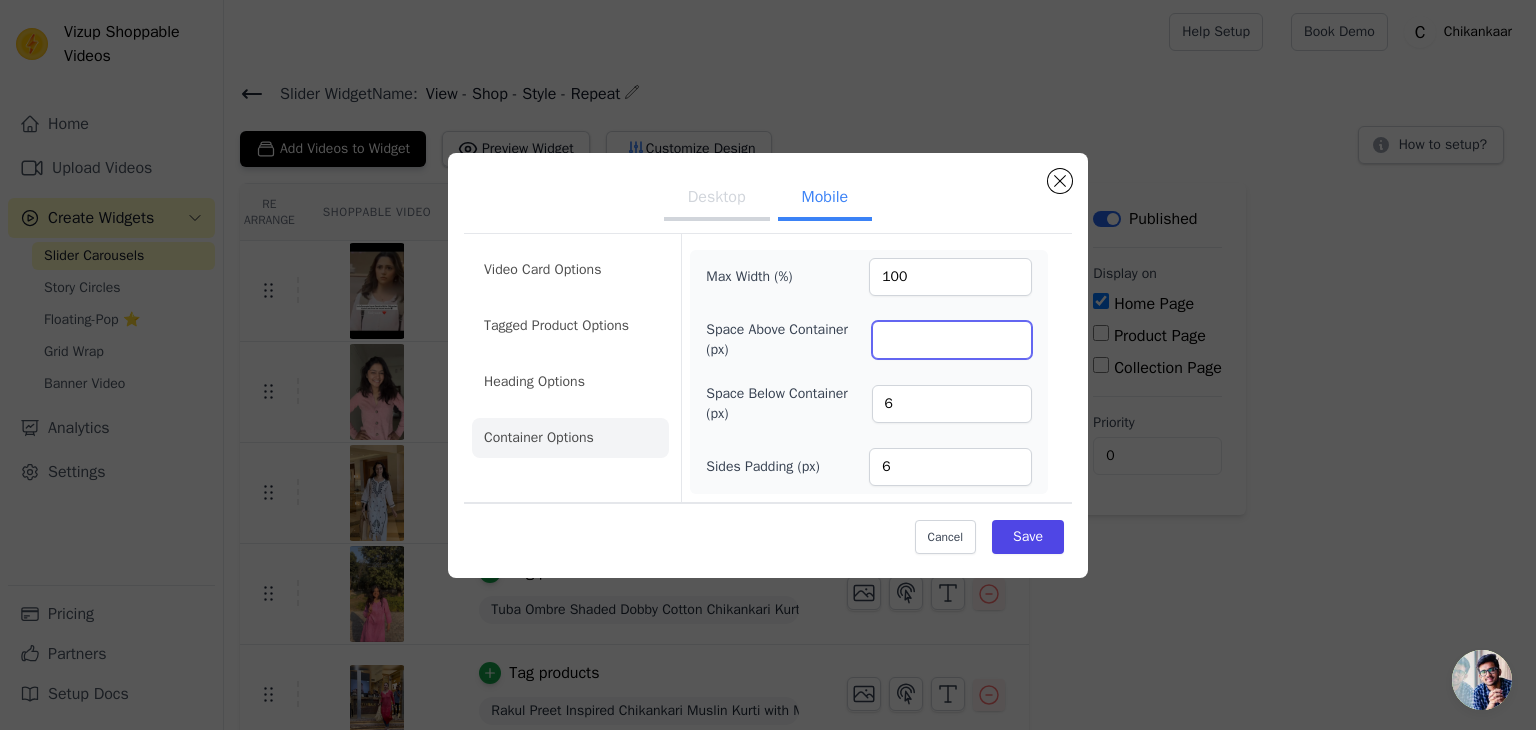 type 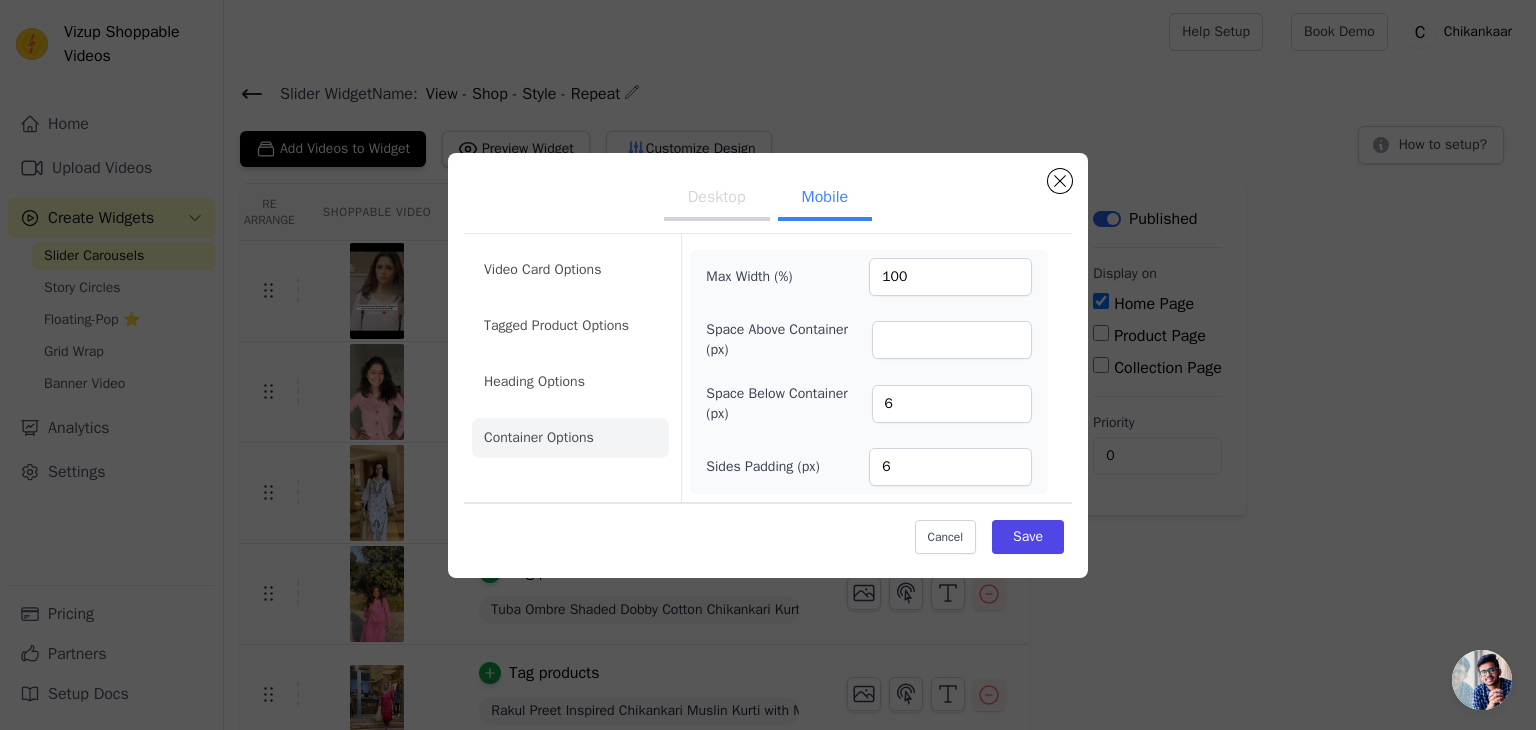 click on "Space Above Container (px)" at bounding box center [788, 340] 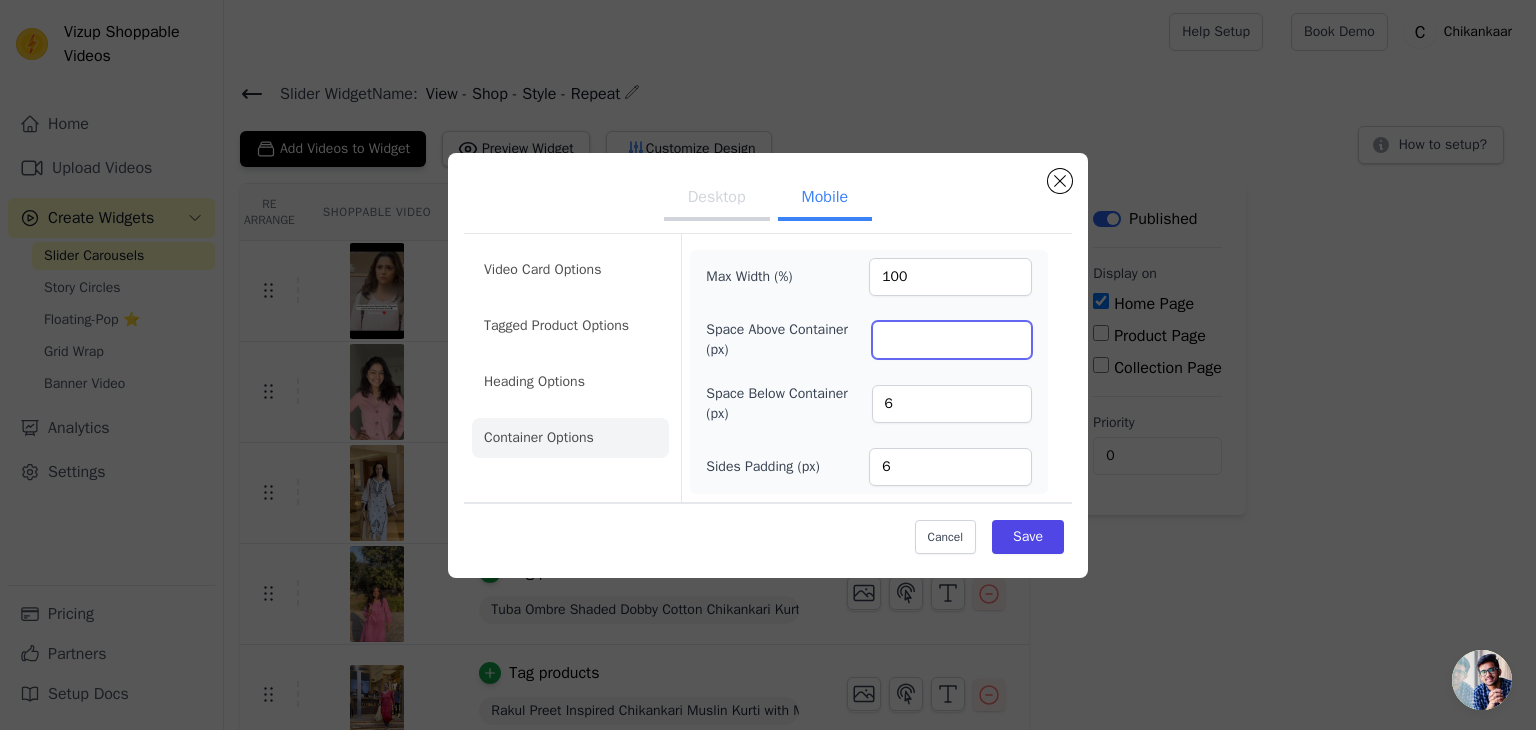 click on "Space Above Container (px)" at bounding box center (952, 340) 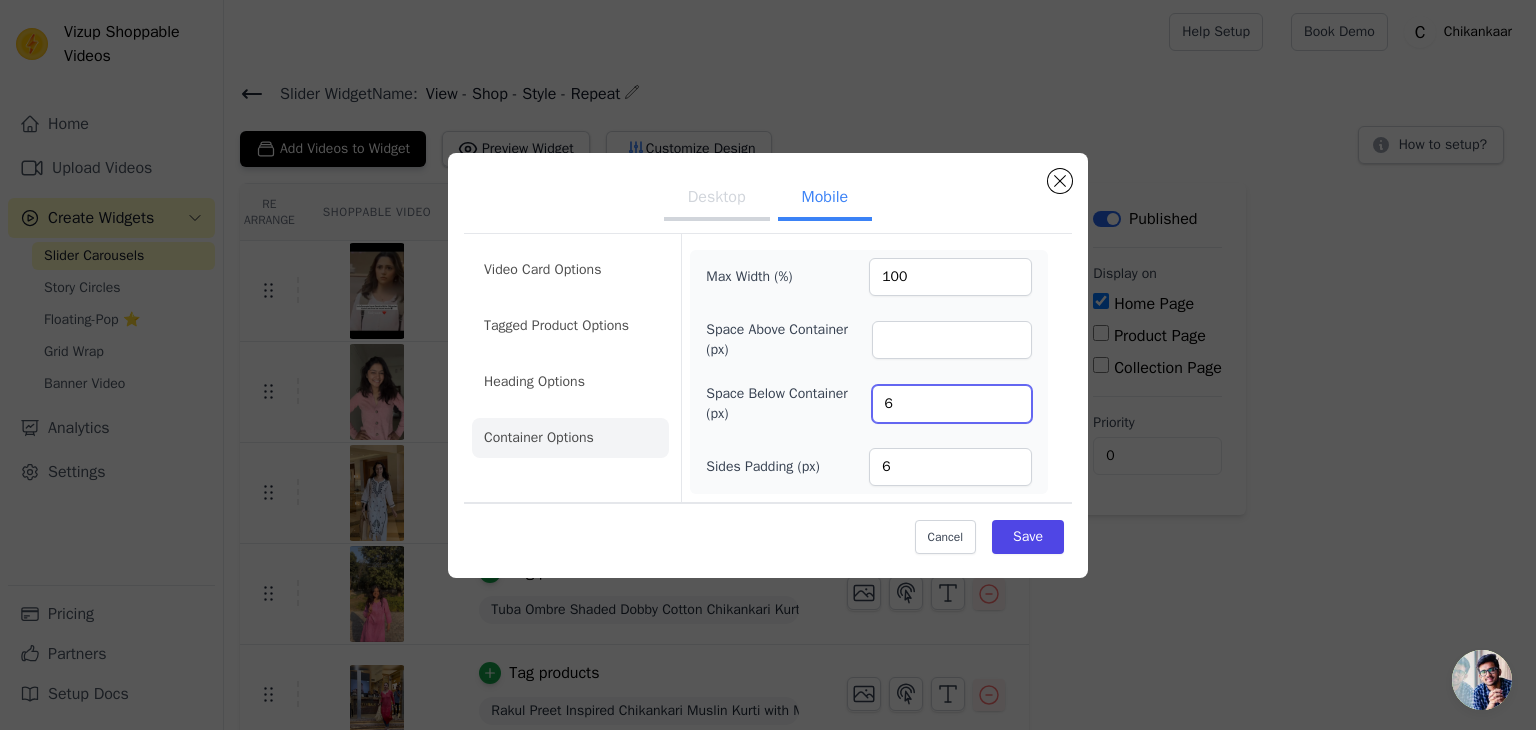 drag, startPoint x: 906, startPoint y: 412, endPoint x: 896, endPoint y: 415, distance: 10.440307 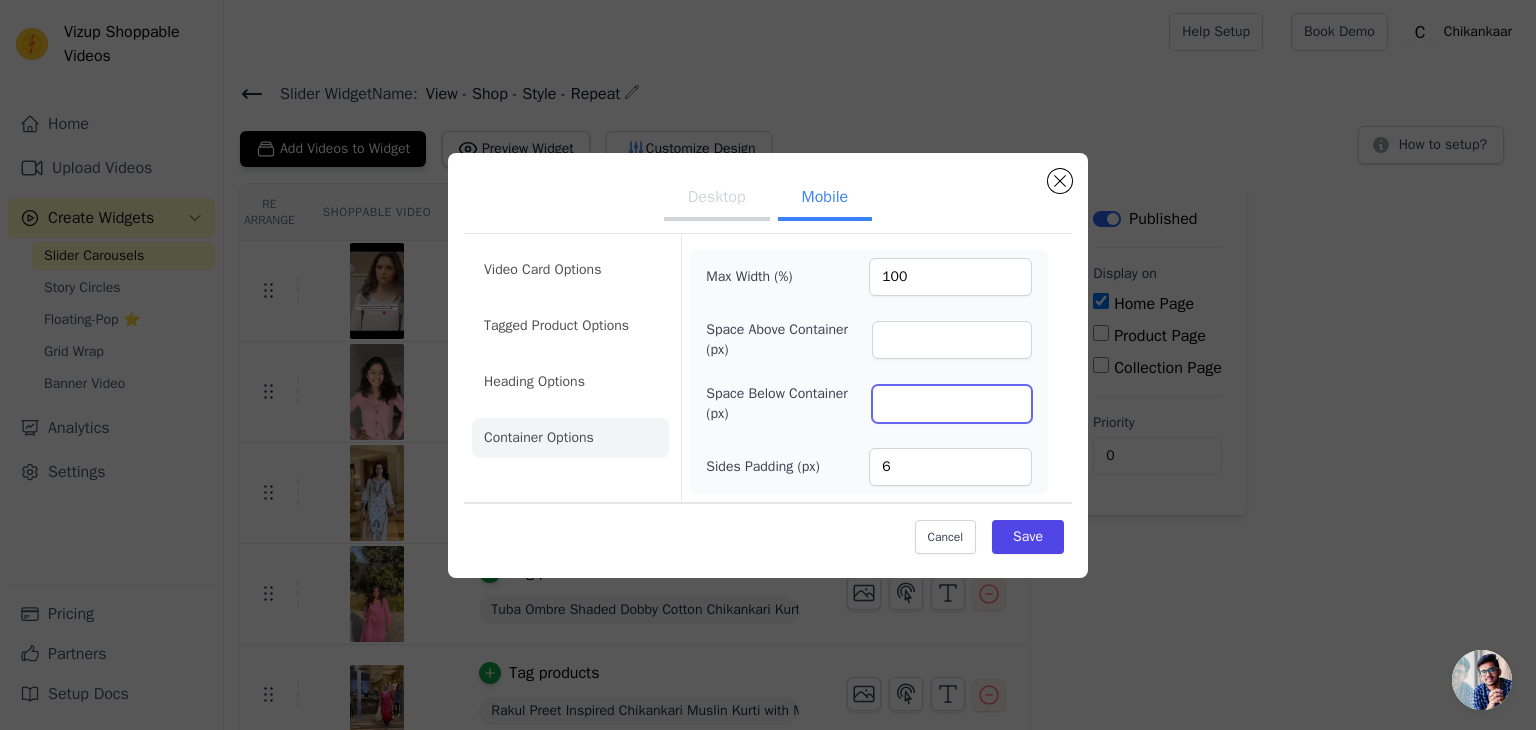 type 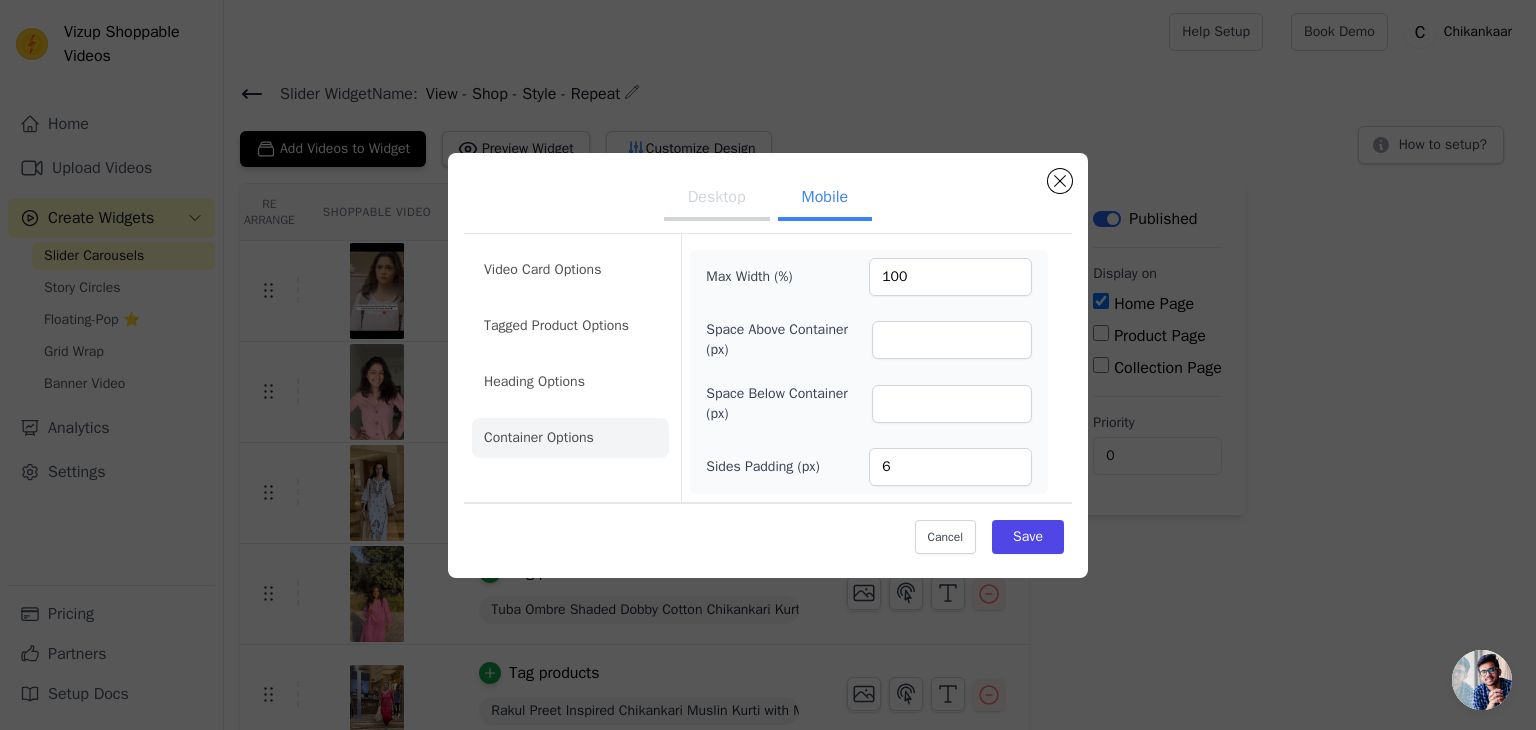 click on "Space Below Container (px)" at bounding box center [788, 404] 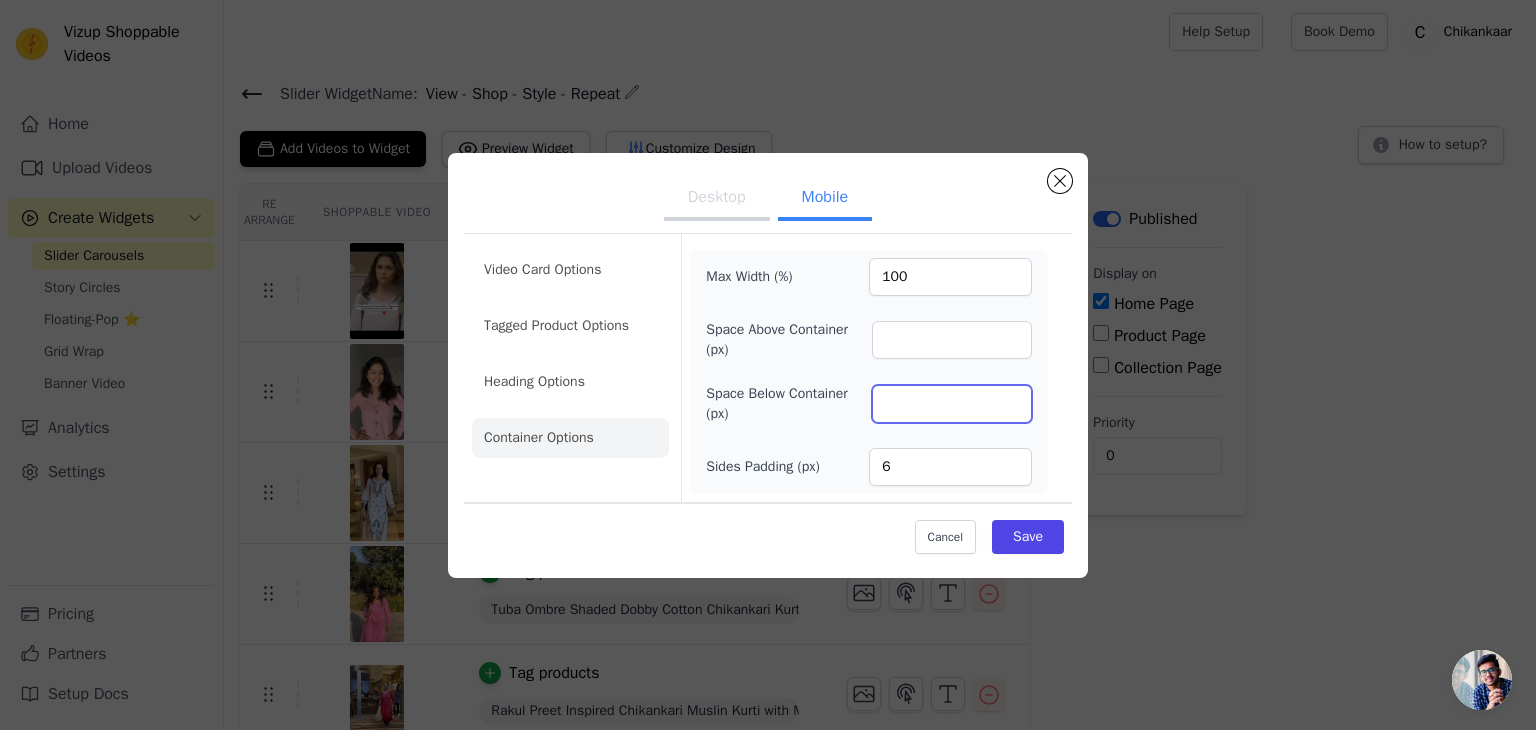 click on "Space Below Container (px)" at bounding box center (952, 404) 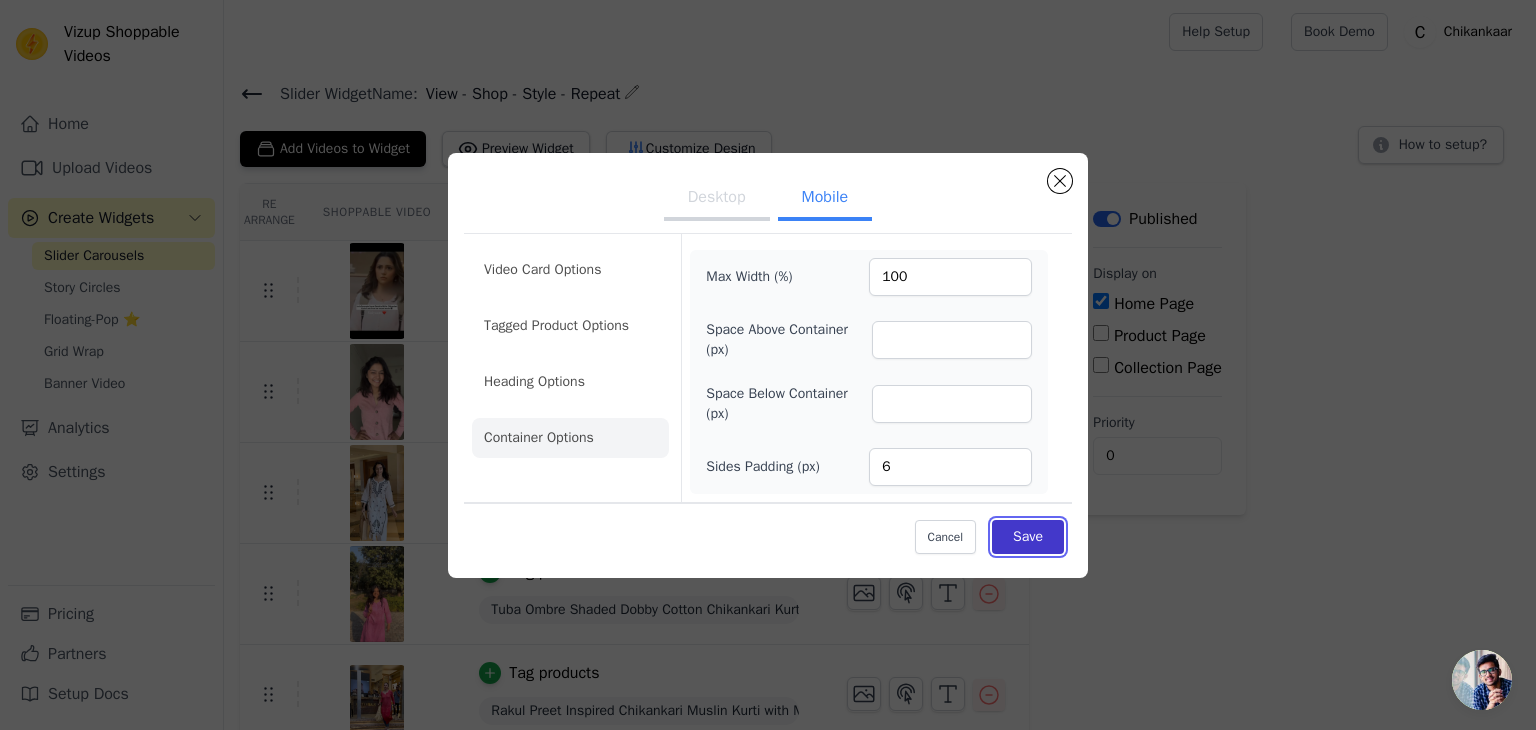 click on "Save" at bounding box center [1028, 537] 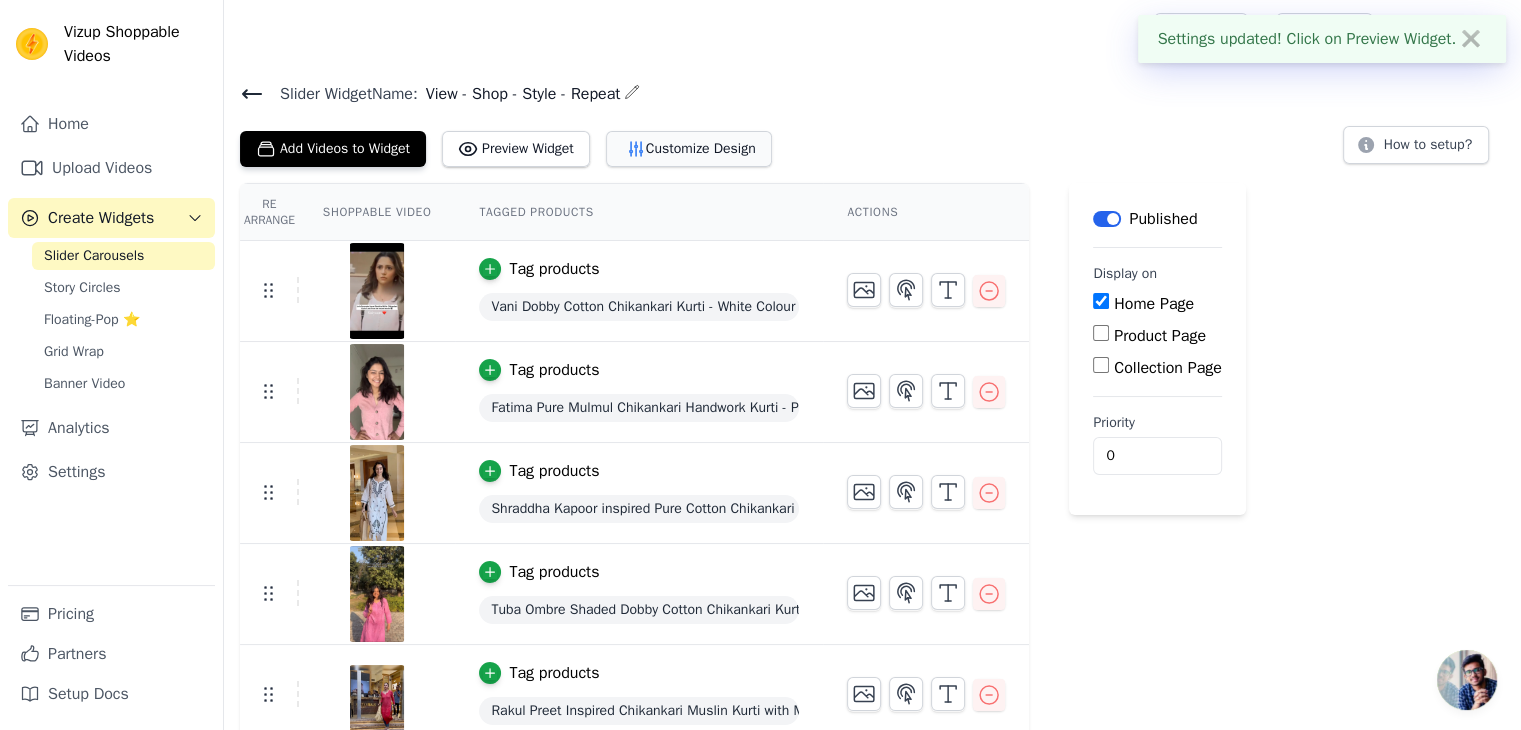 click on "Customize Design" at bounding box center (689, 149) 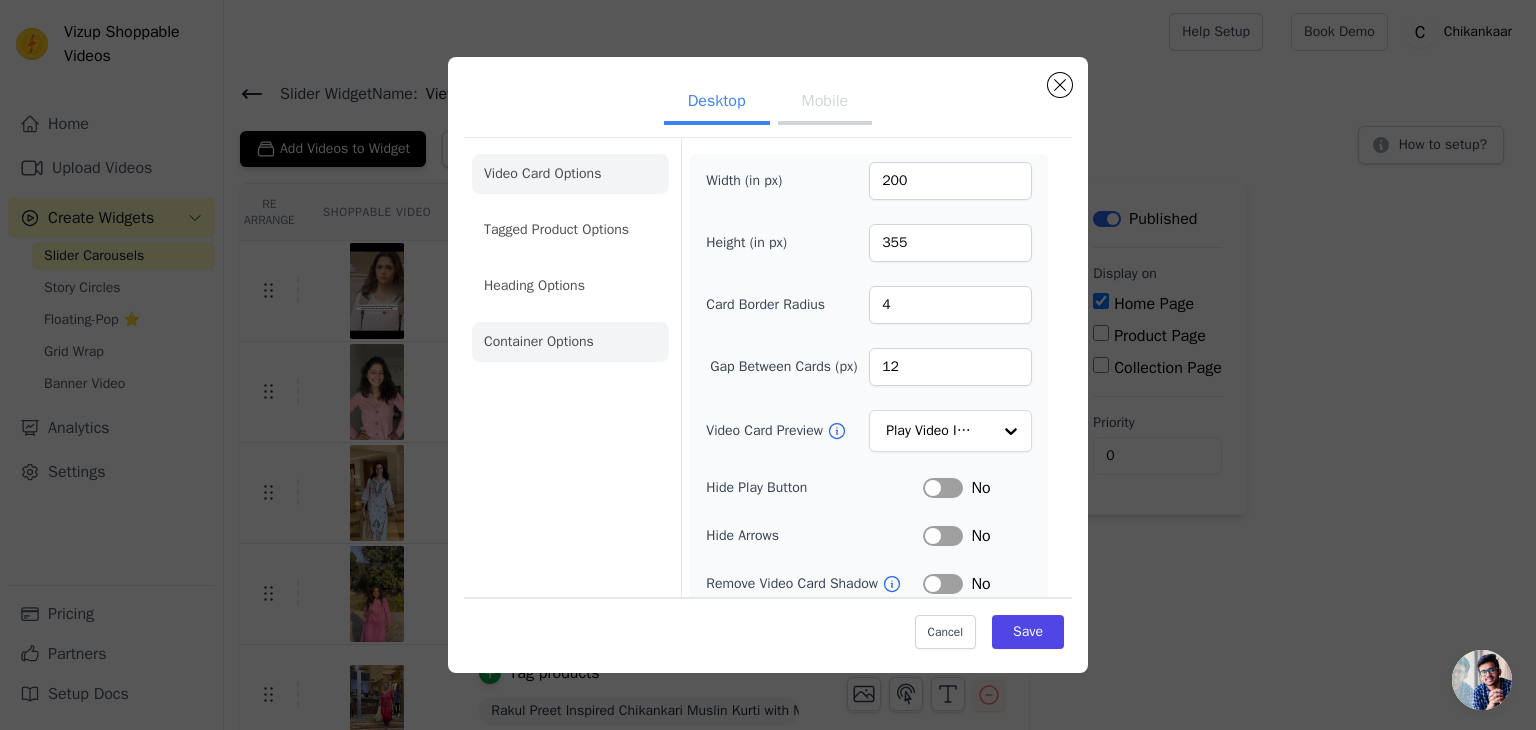 click on "Container Options" 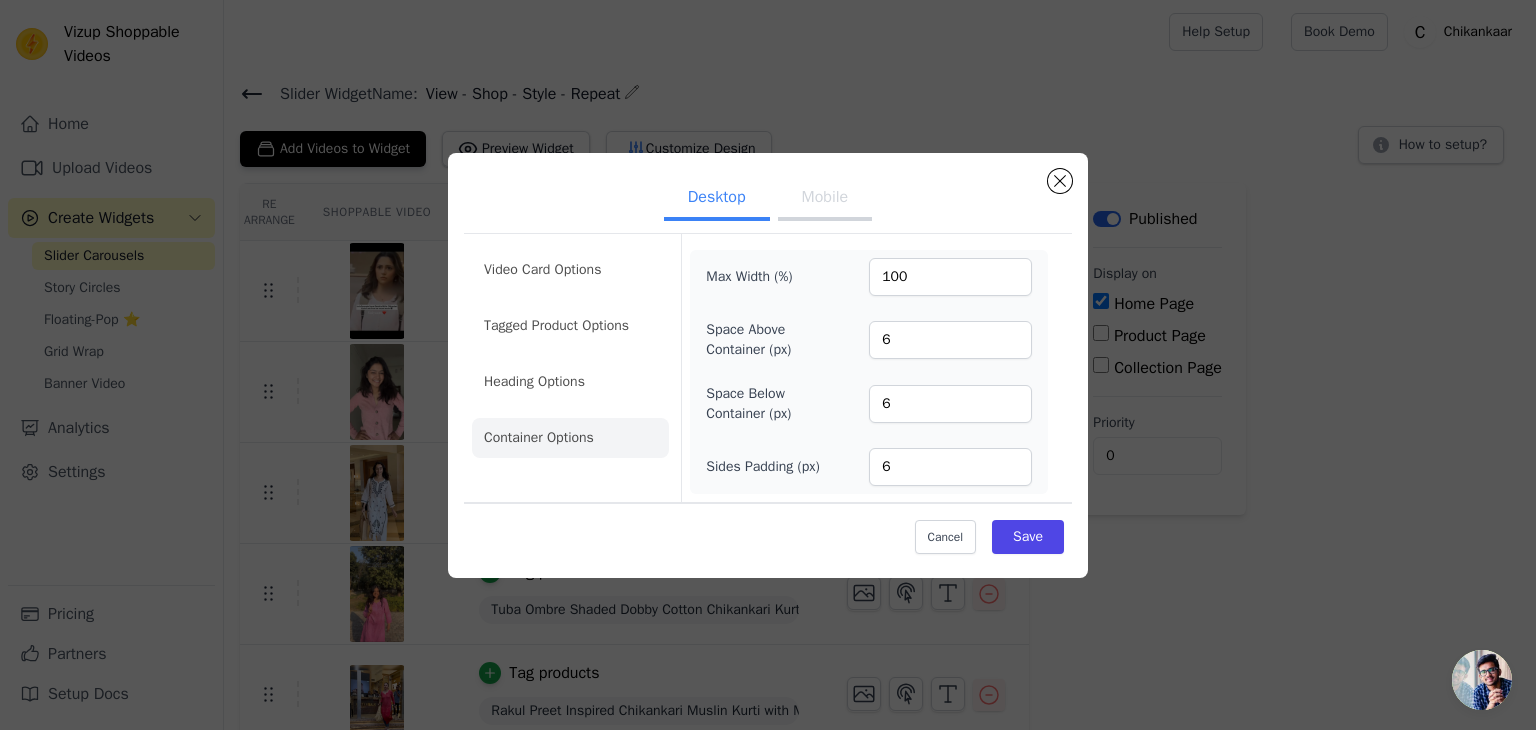 click on "Mobile" at bounding box center (825, 199) 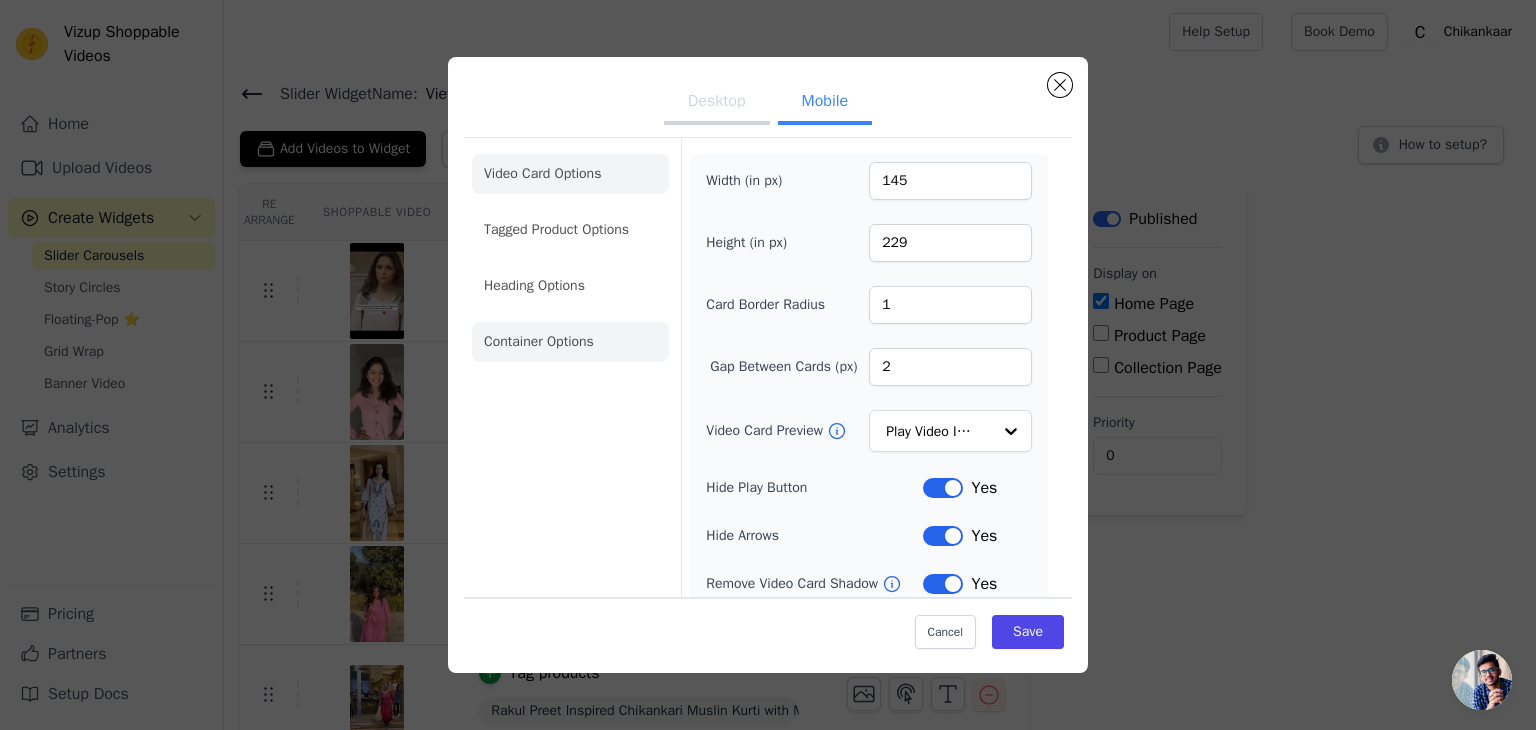 click on "Container Options" 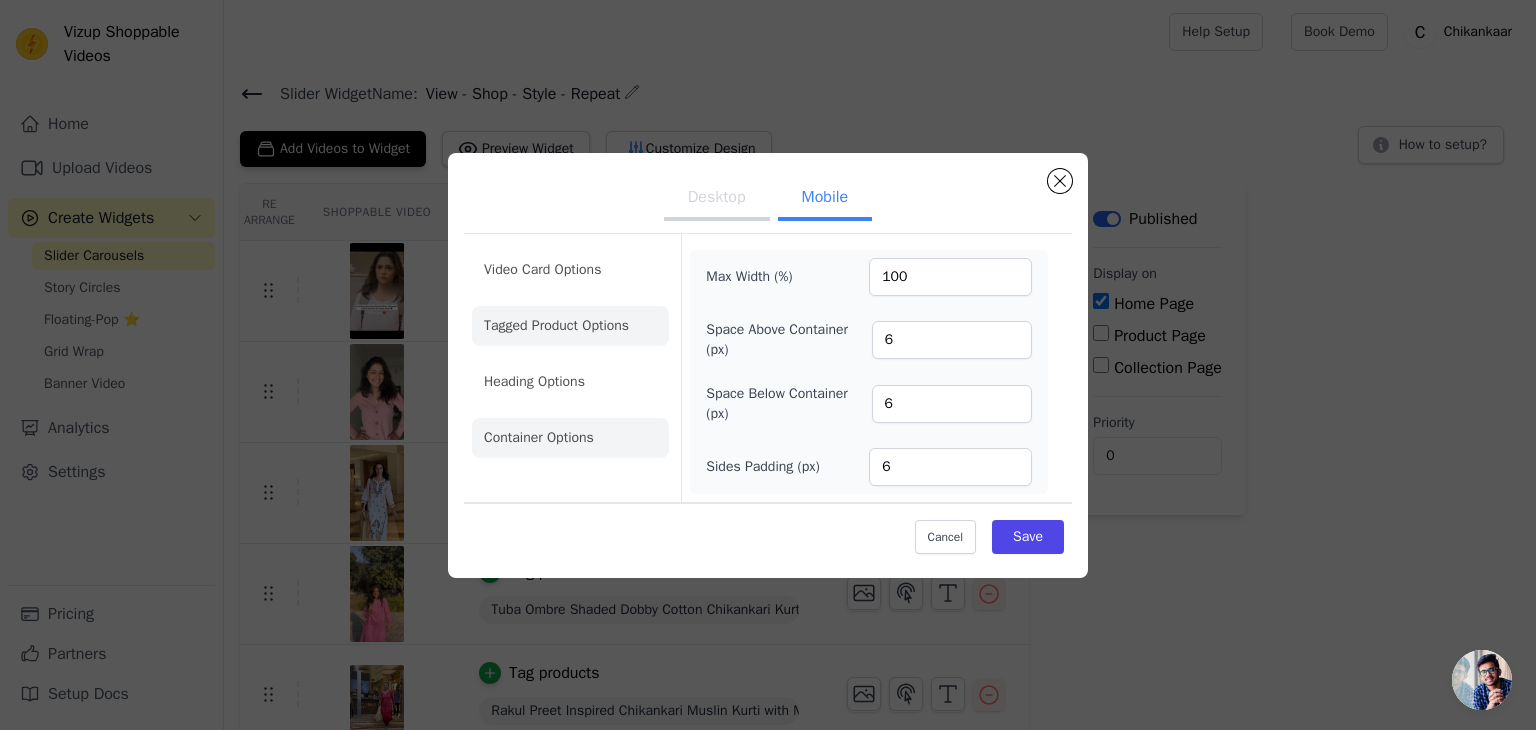 click on "Tagged Product Options" 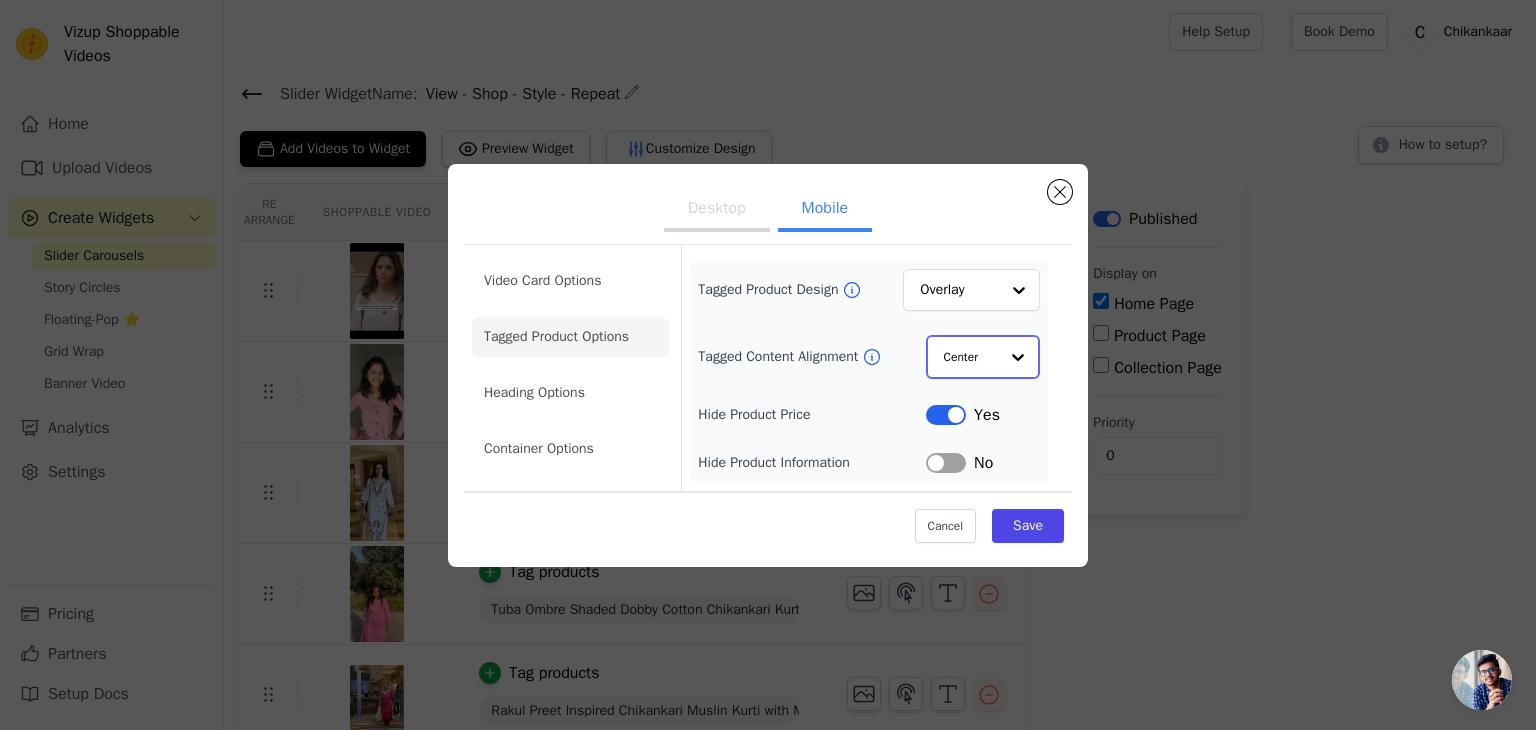 click on "Tagged Content Alignment" 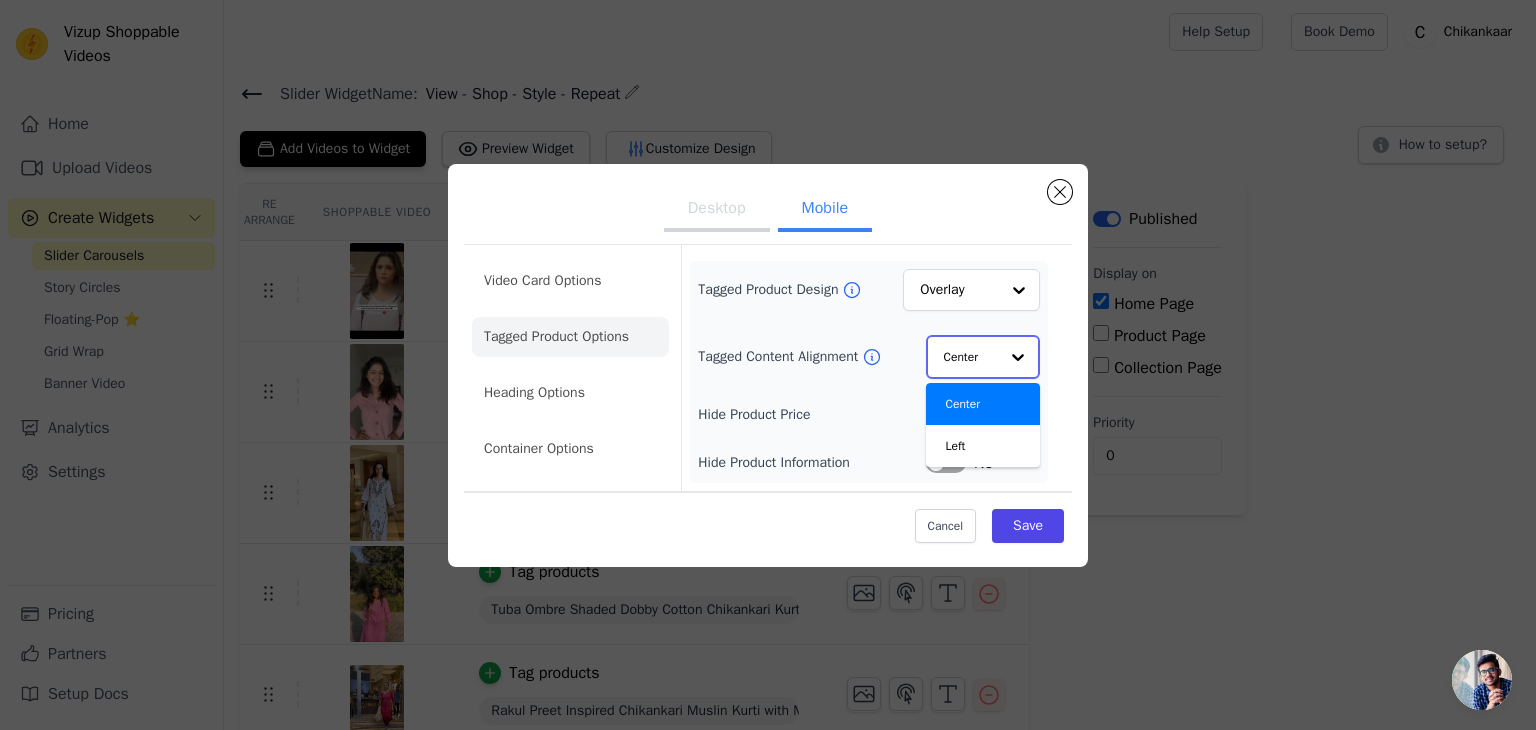 click on "Tagged Content Alignment" 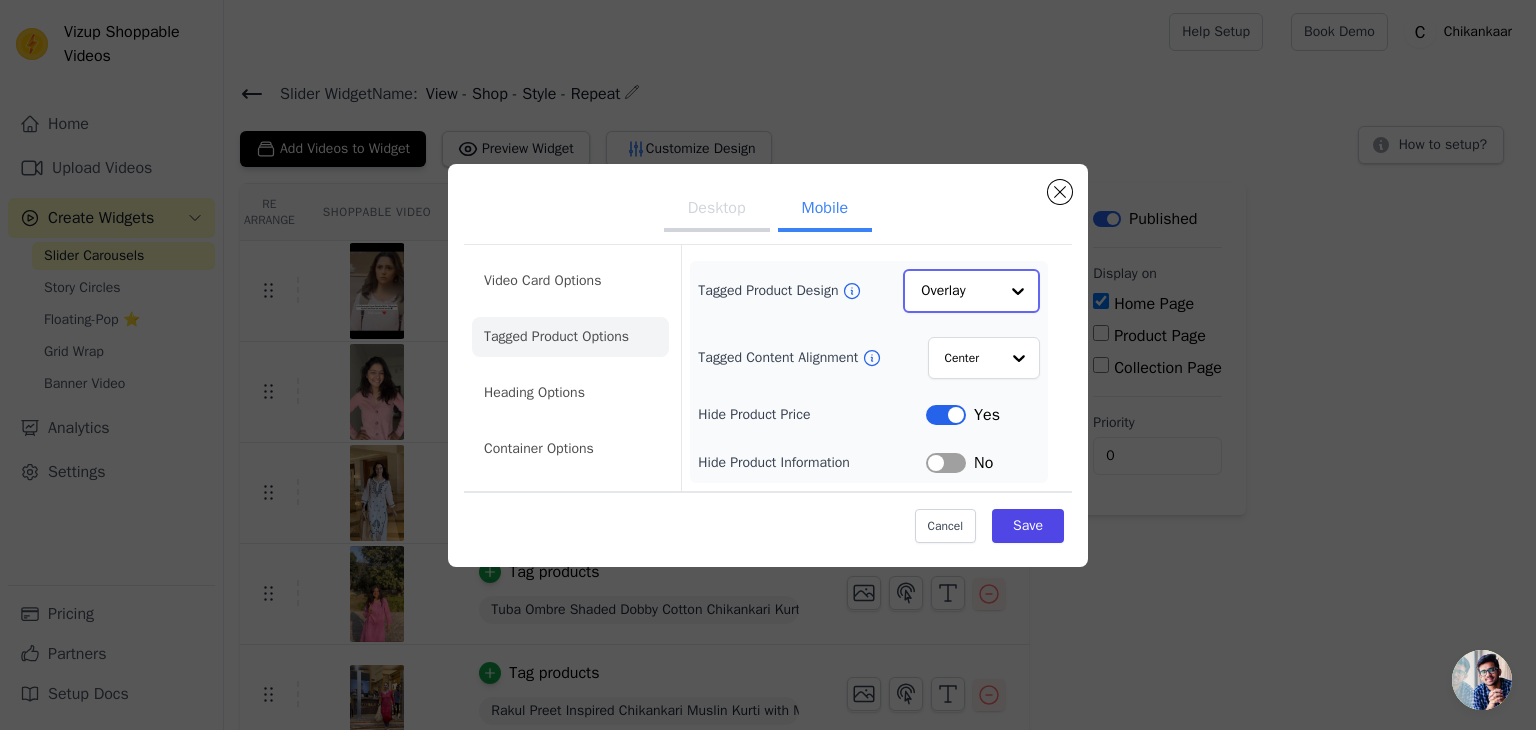 click on "Overlay" at bounding box center [971, 291] 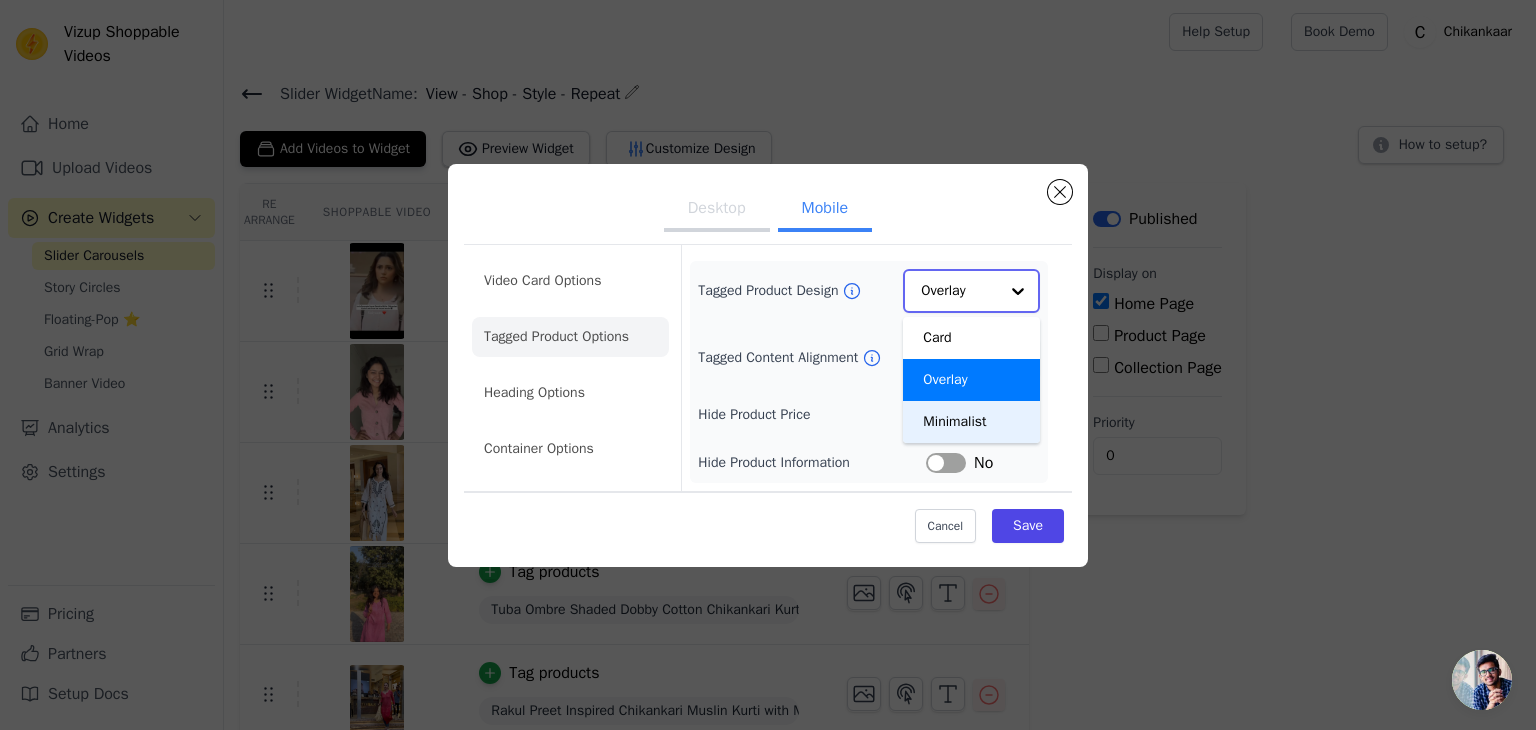click on "Minimalist" at bounding box center (971, 422) 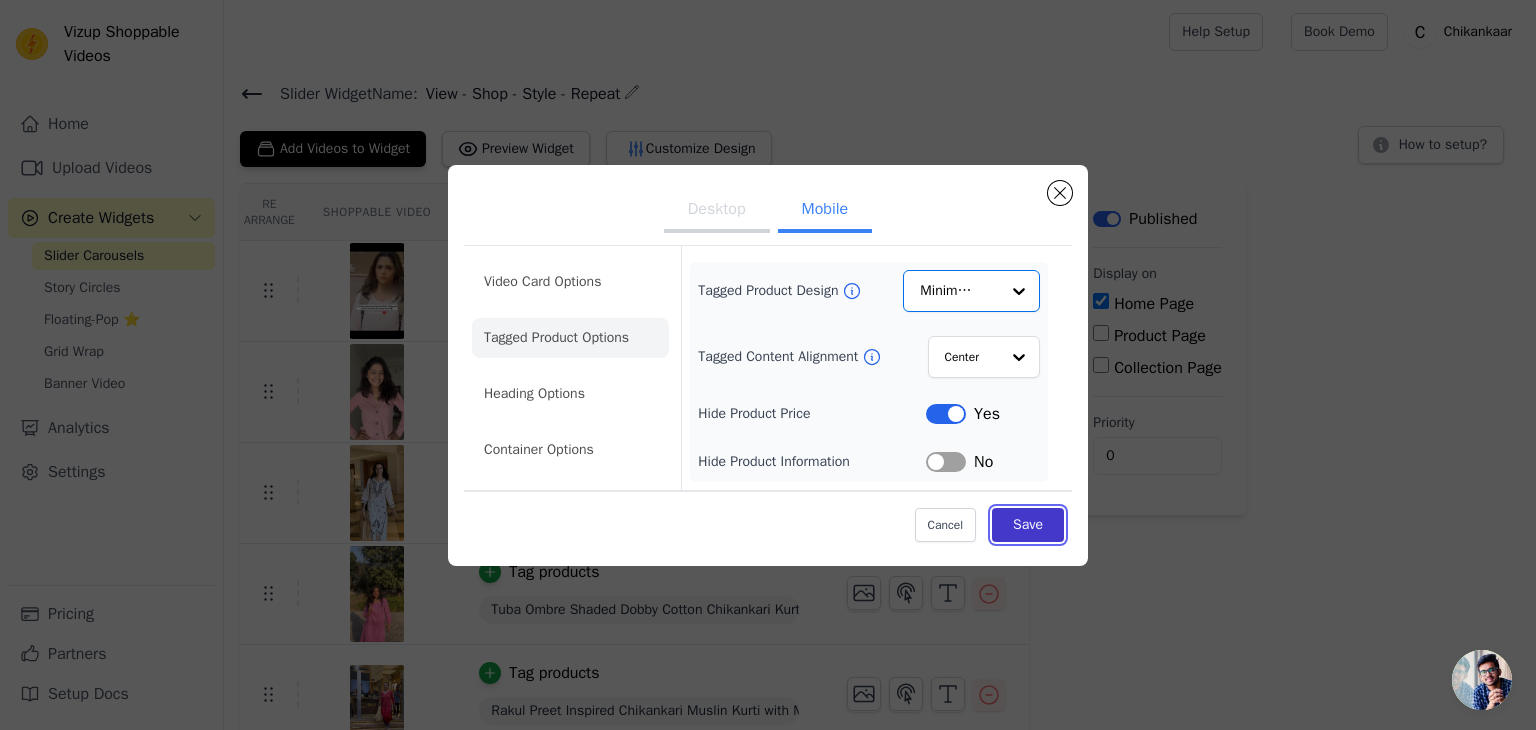 click on "Save" at bounding box center (1028, 525) 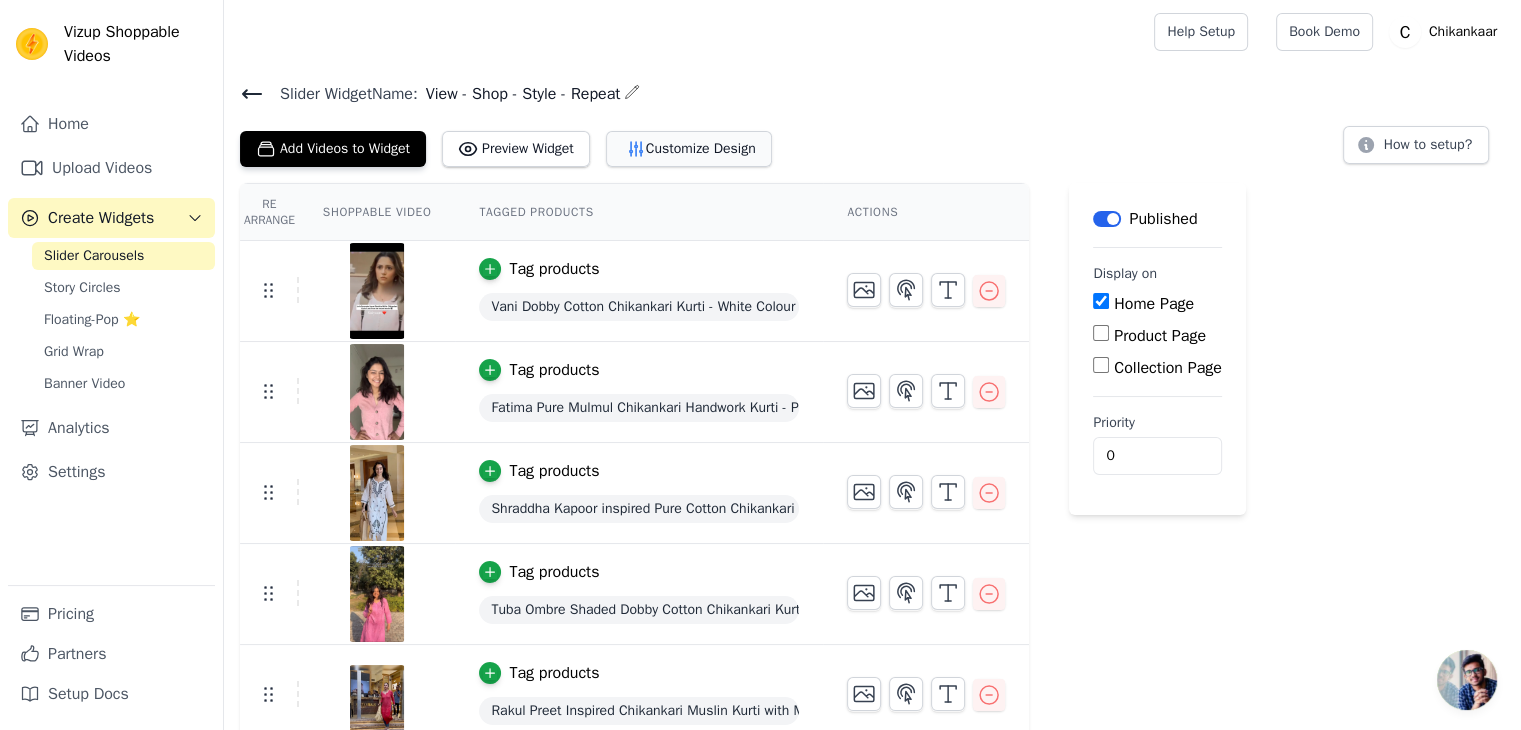 click on "Customize Design" at bounding box center [689, 149] 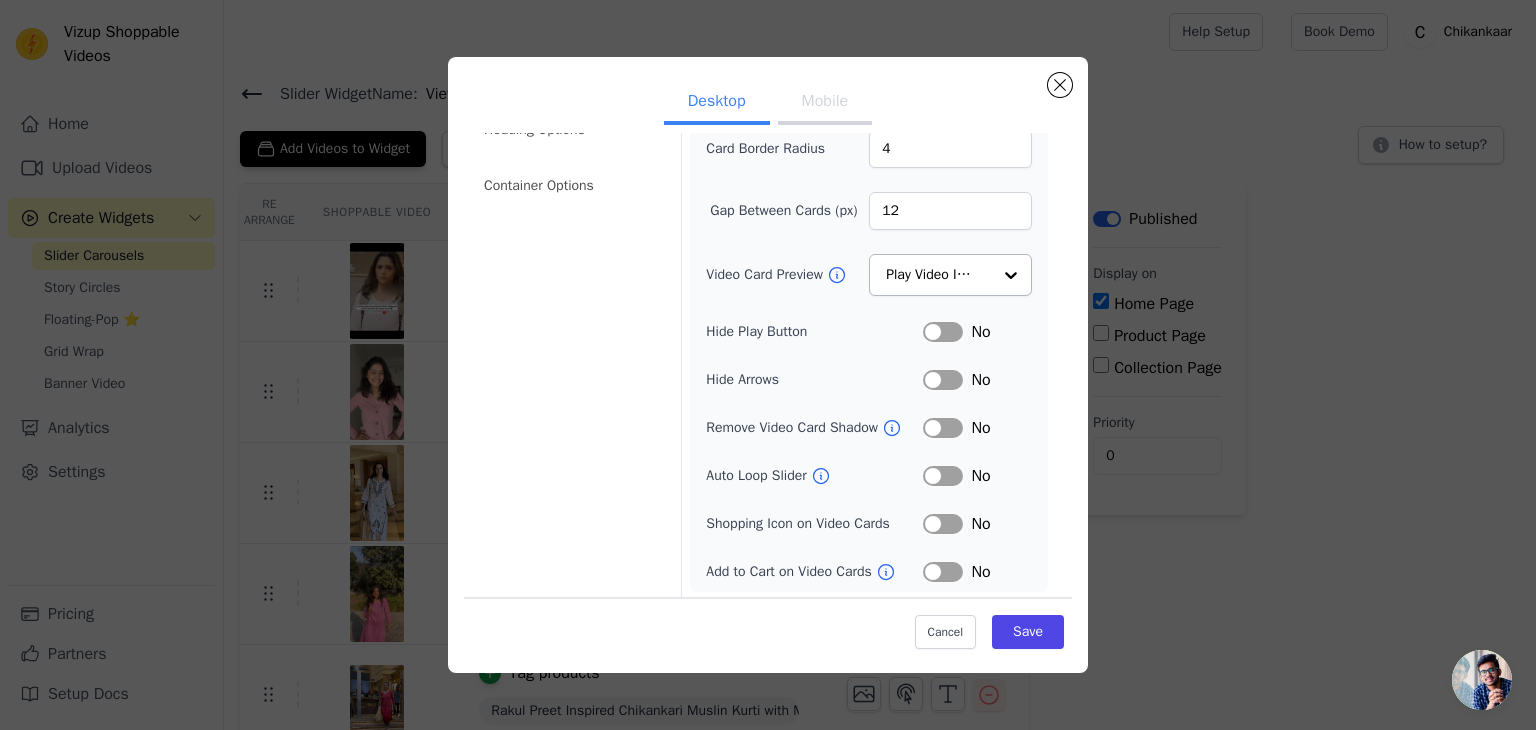 scroll, scrollTop: 0, scrollLeft: 0, axis: both 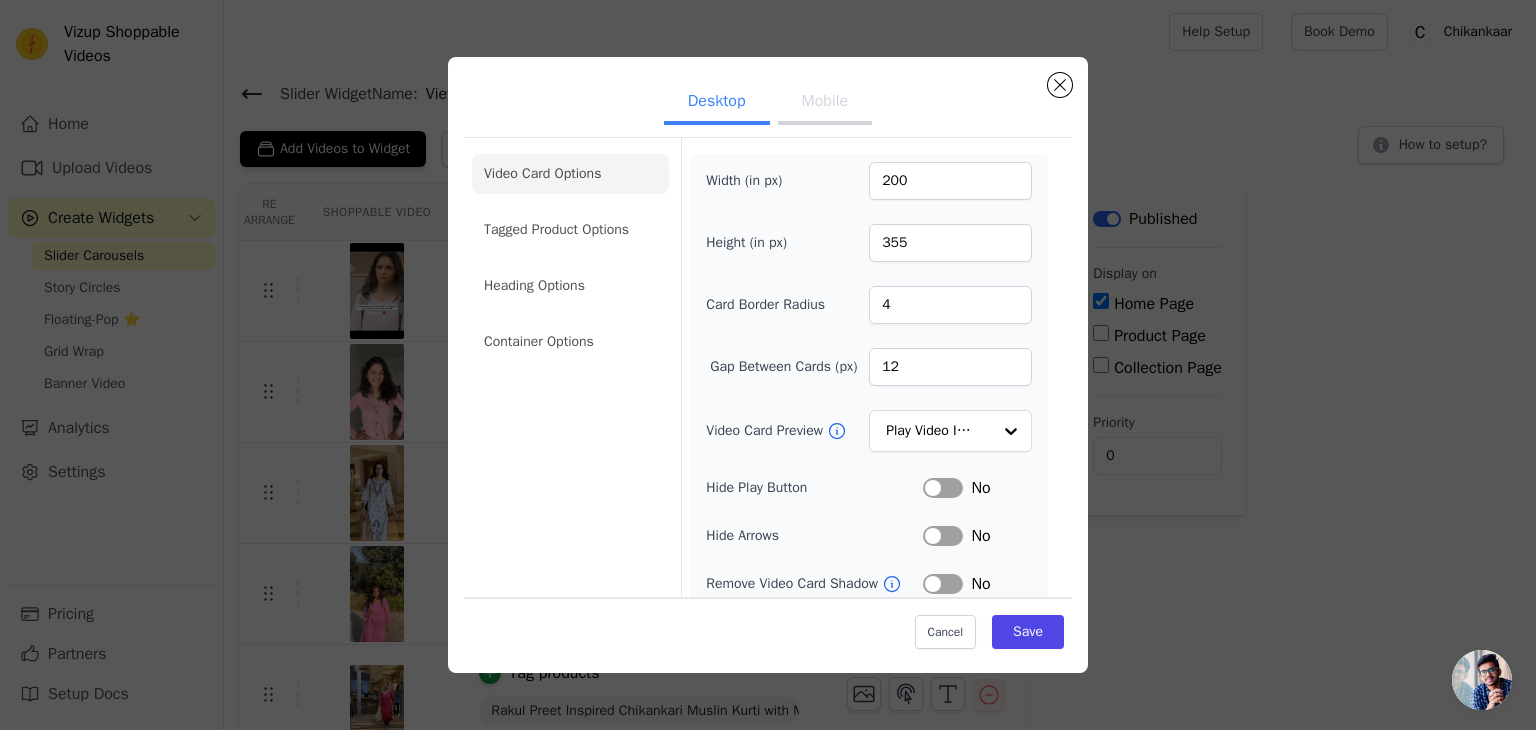 click on "Mobile" at bounding box center [825, 103] 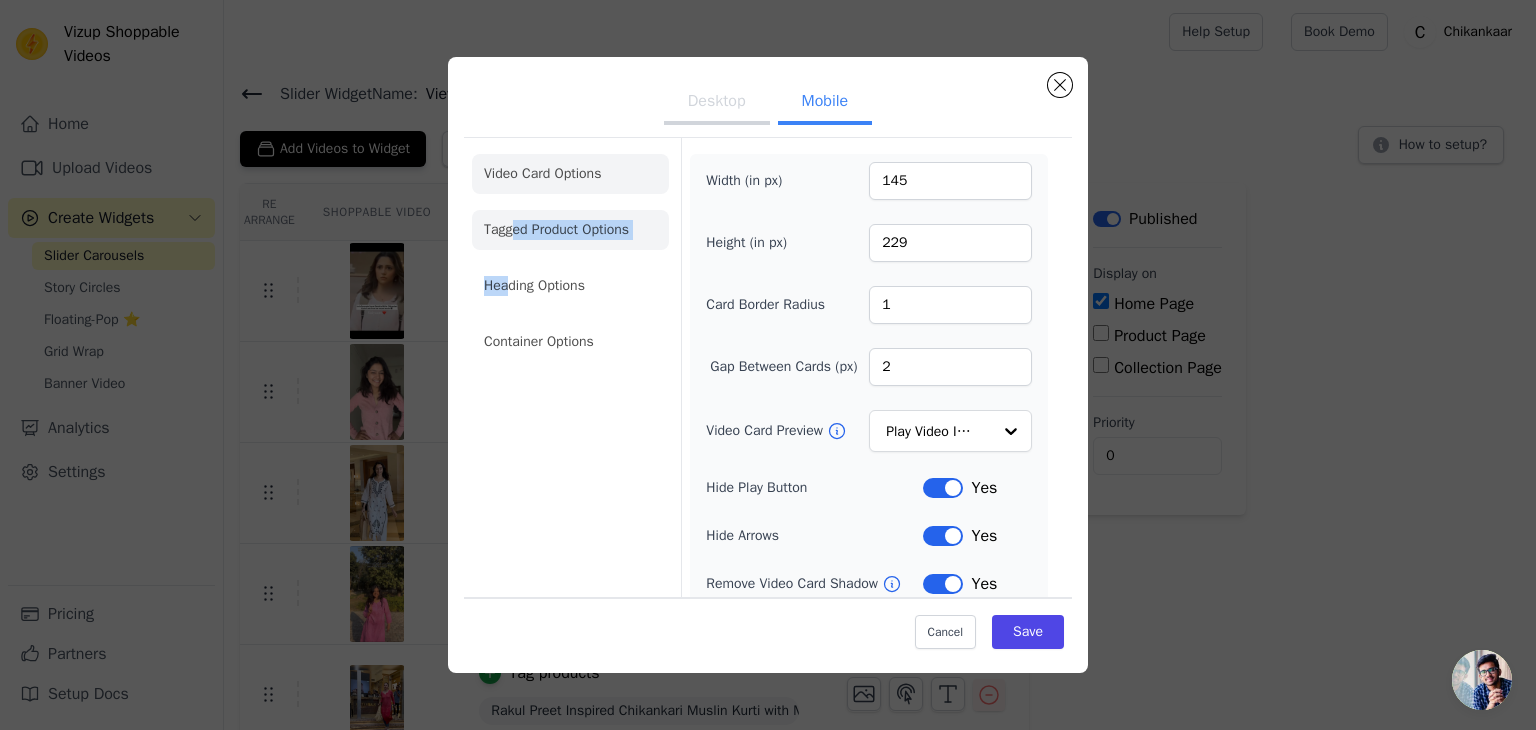 drag, startPoint x: 508, startPoint y: 291, endPoint x: 512, endPoint y: 248, distance: 43.185646 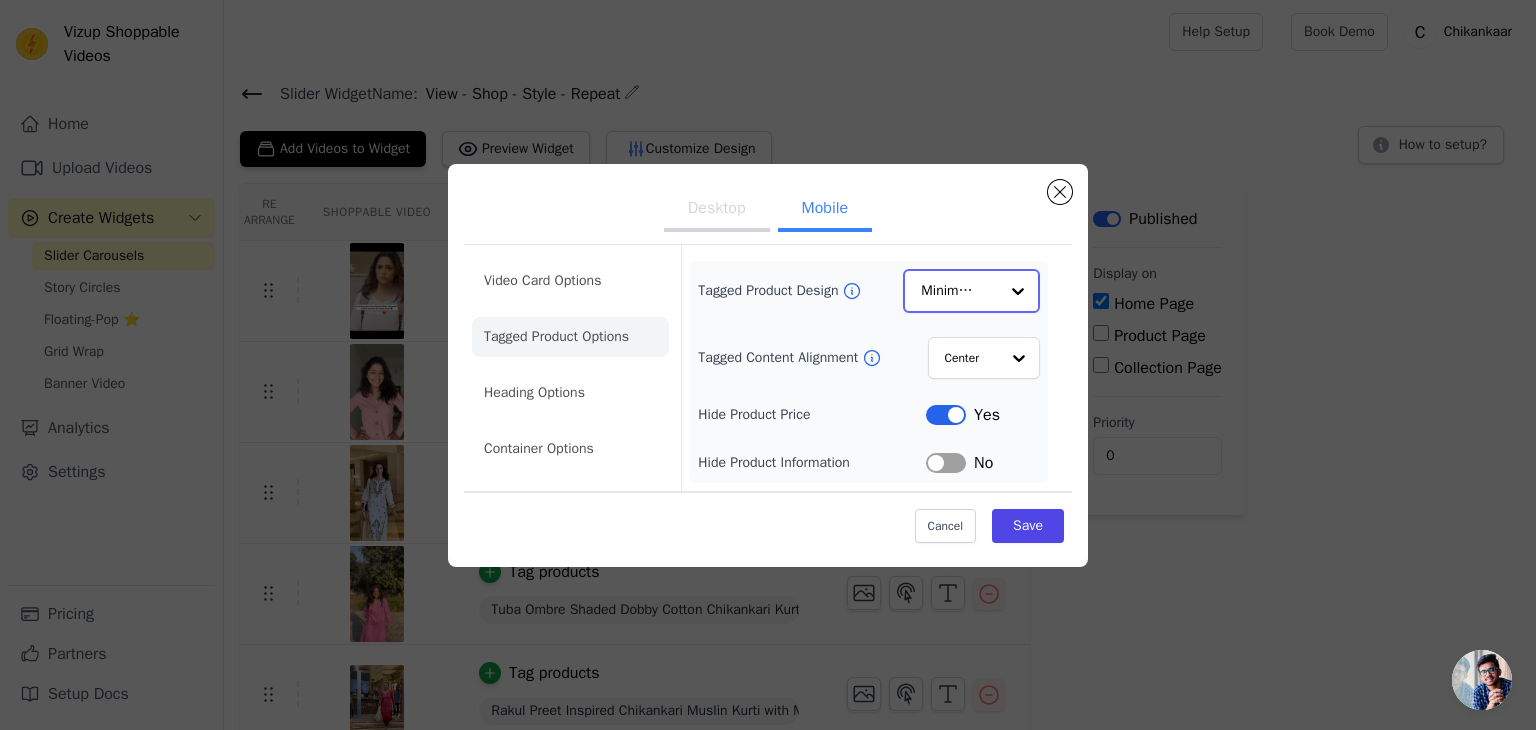 click on "Tagged Product Design" 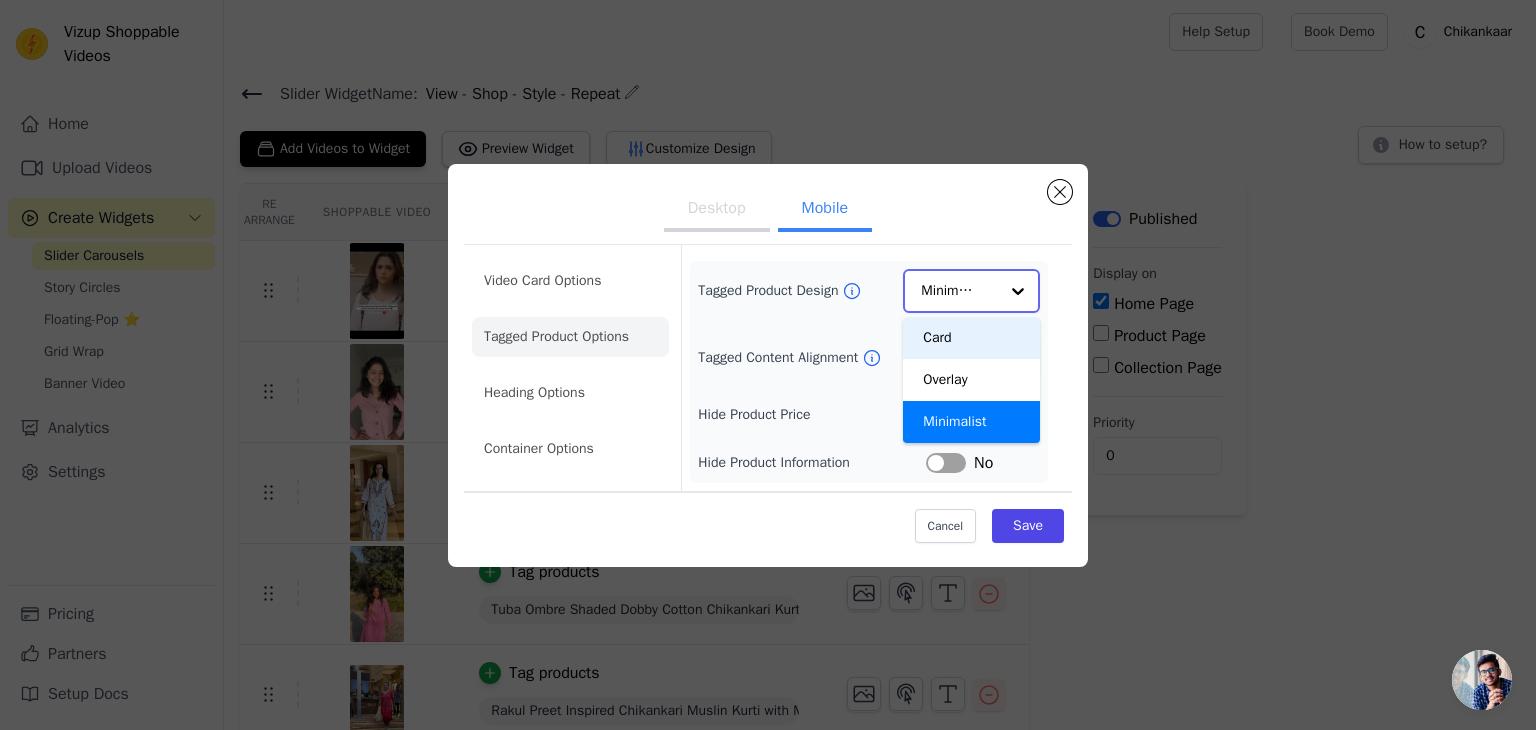 click on "Card" at bounding box center (971, 338) 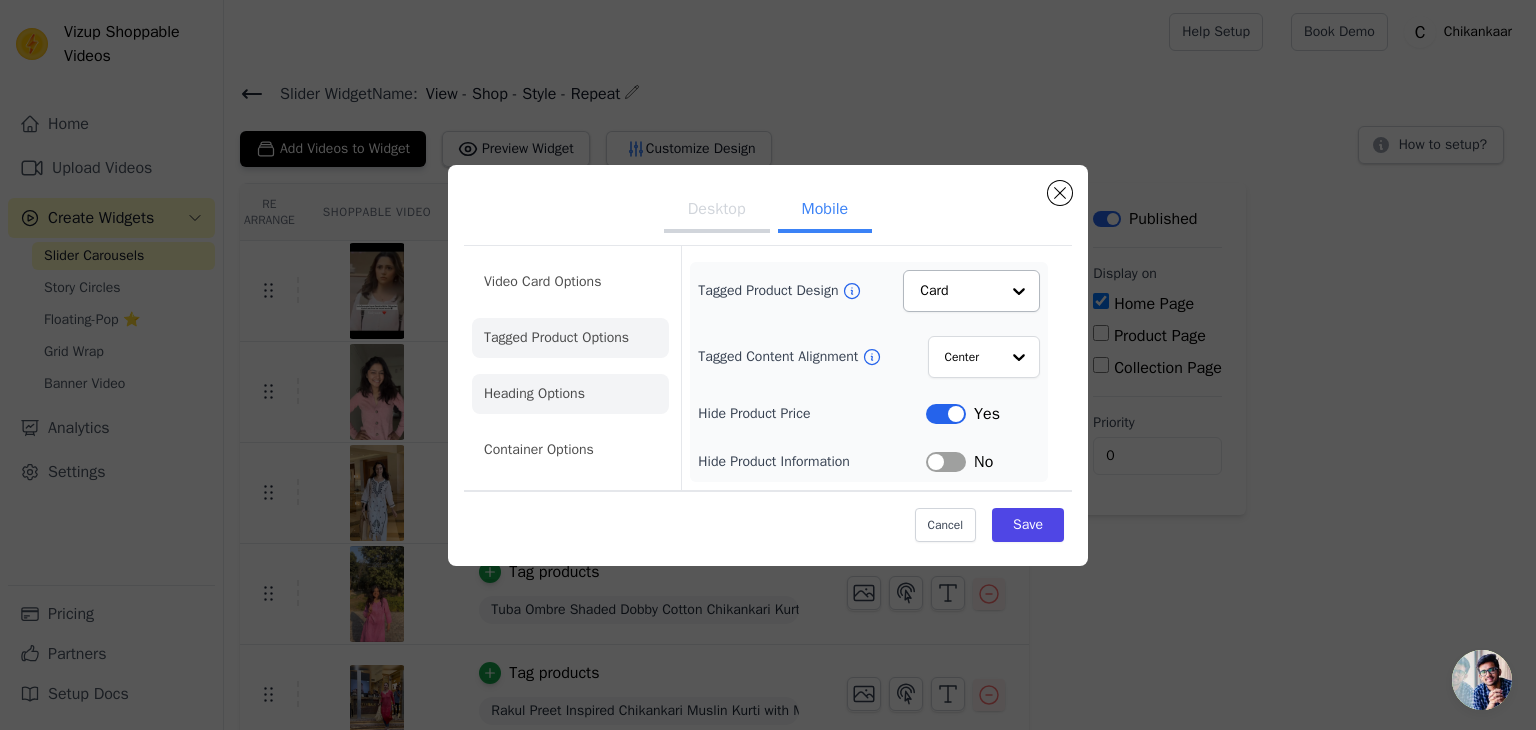 click on "Heading Options" 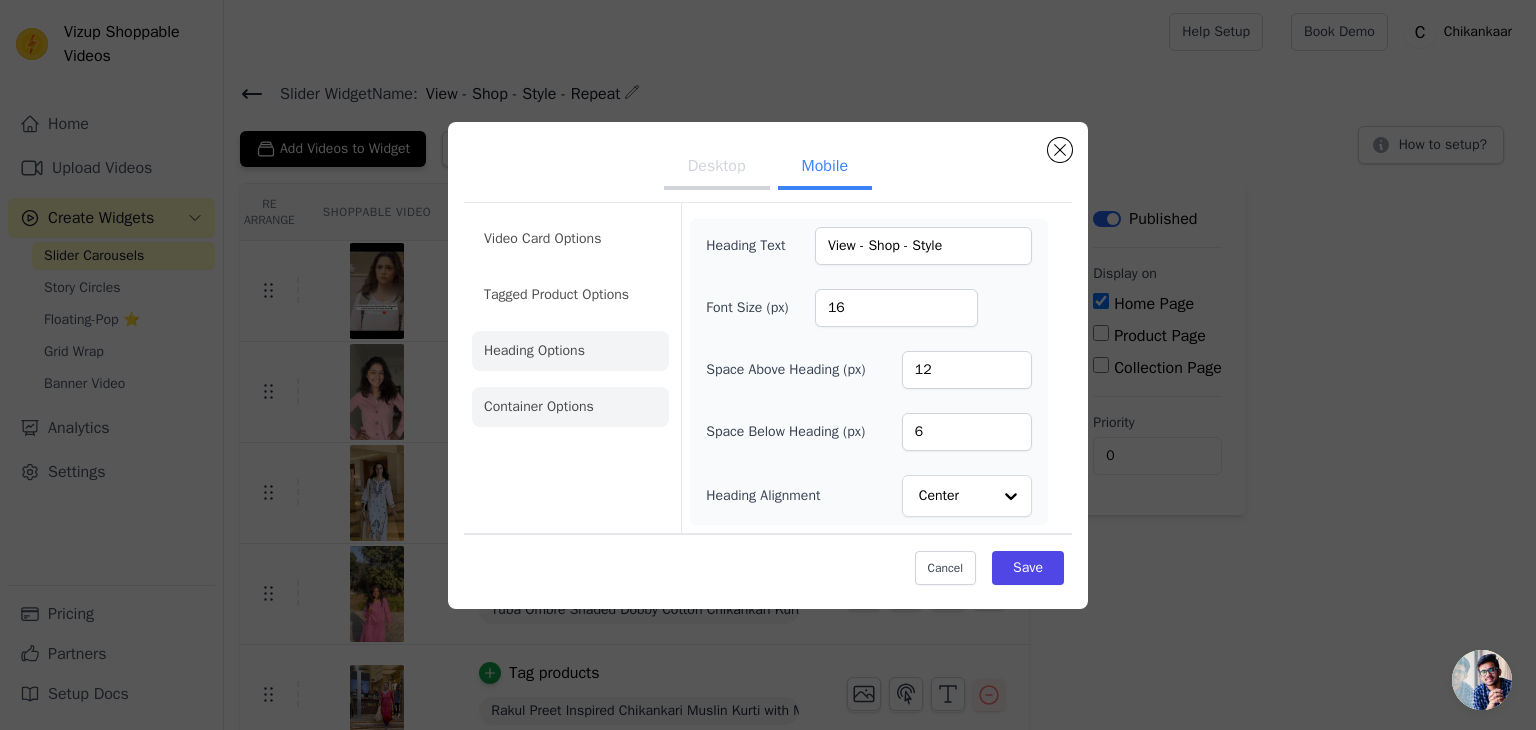 click on "Container Options" 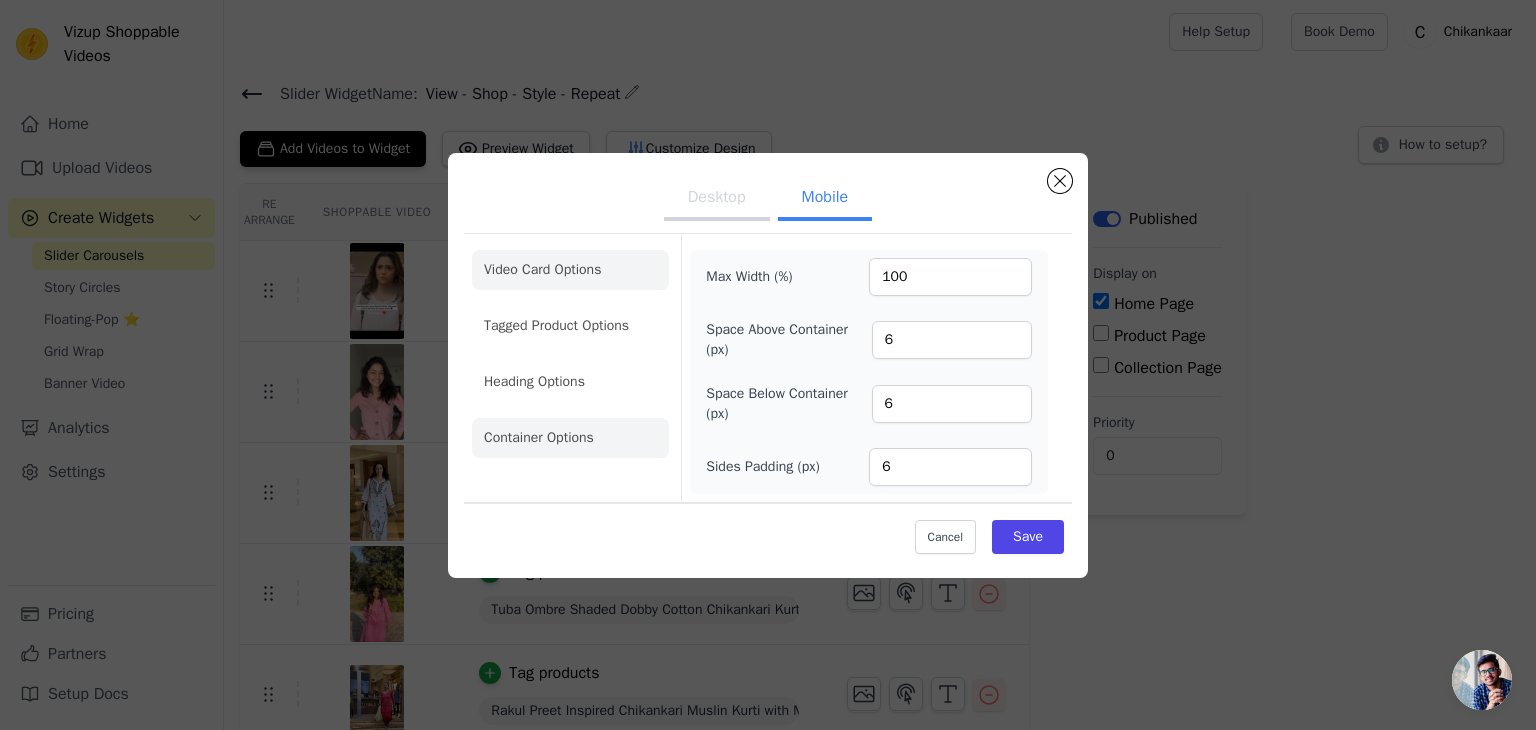 click on "Video Card Options" 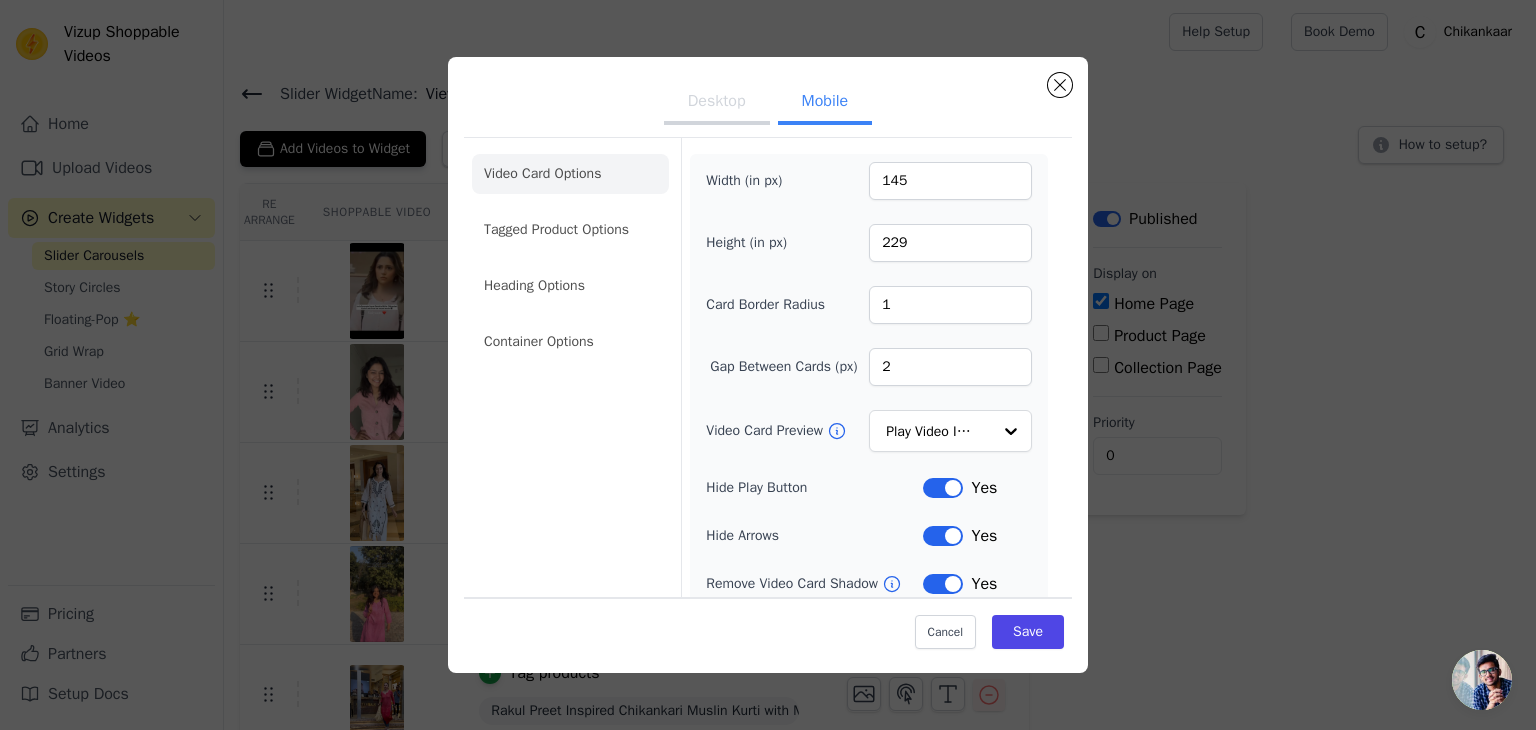 scroll, scrollTop: 204, scrollLeft: 0, axis: vertical 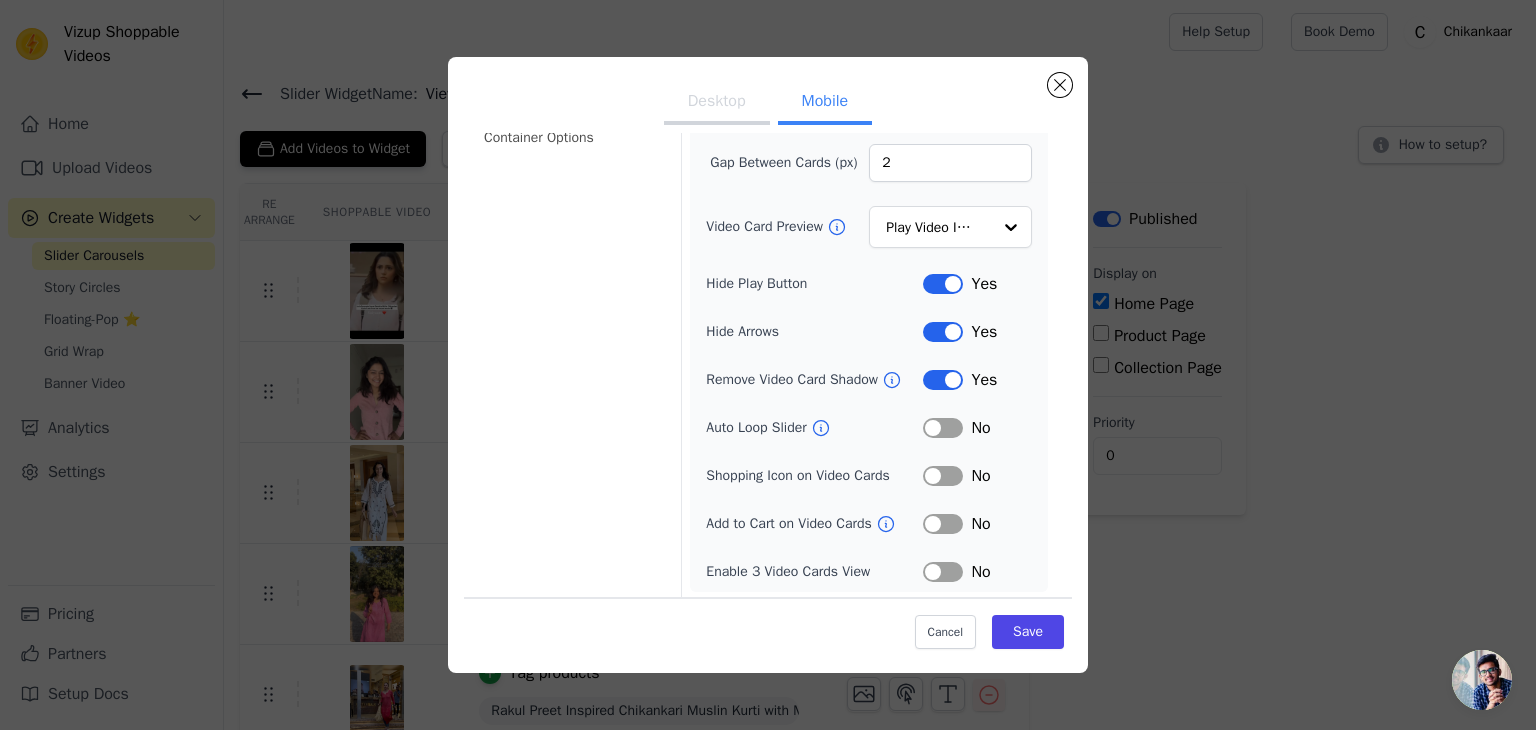 click on "Label" at bounding box center [943, 476] 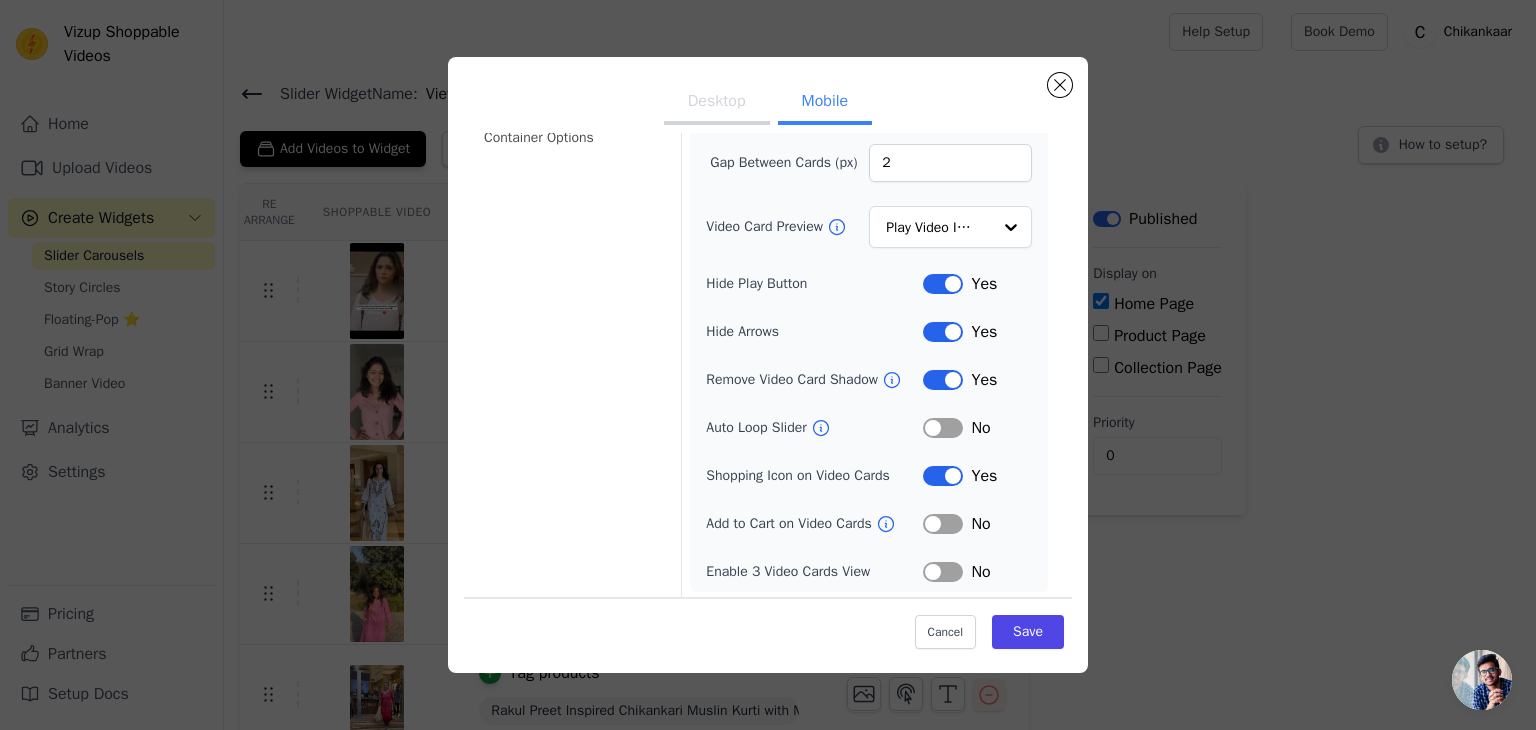 click on "Label" at bounding box center [943, 428] 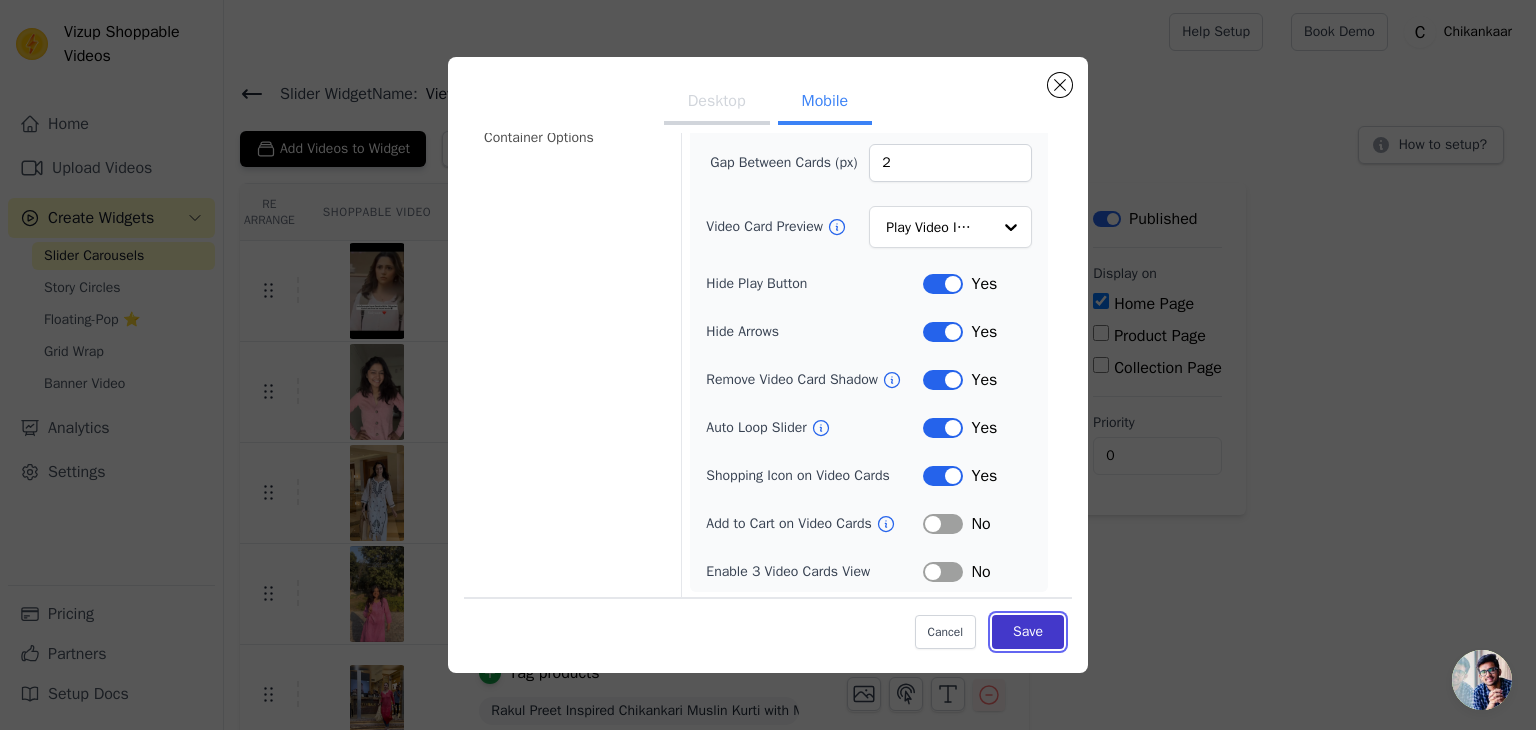 click on "Save" at bounding box center (1028, 632) 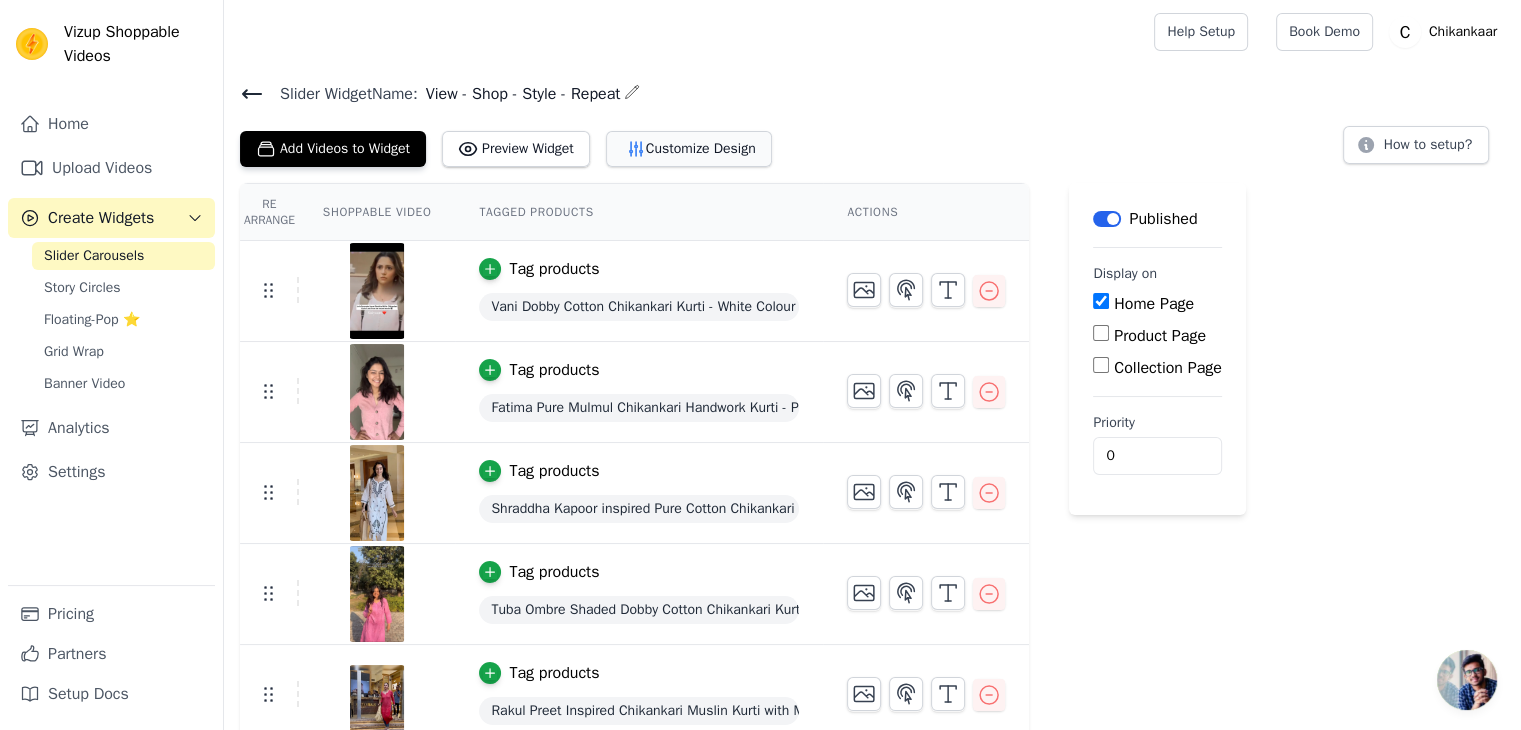 click on "Customize Design" at bounding box center (689, 149) 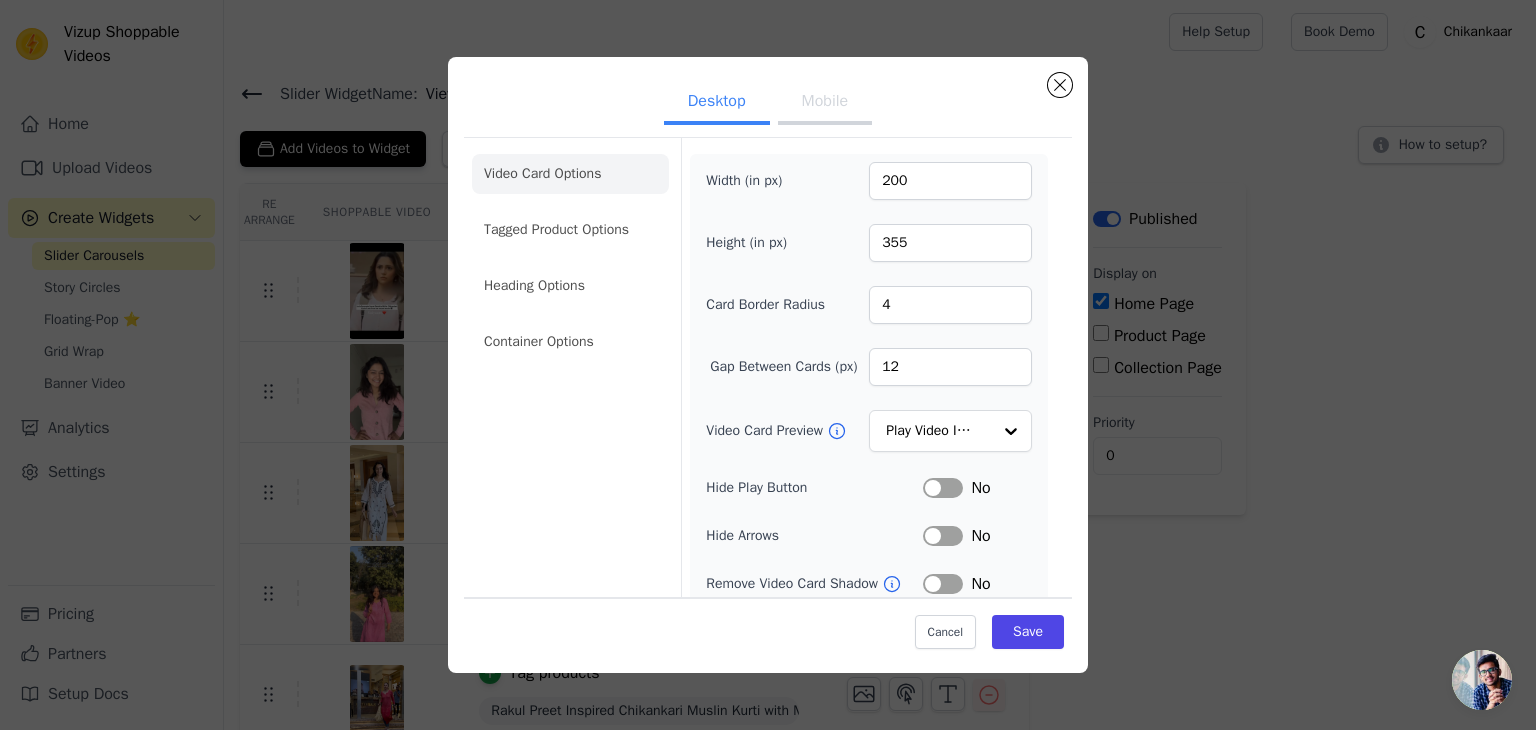 click on "Mobile" at bounding box center (825, 103) 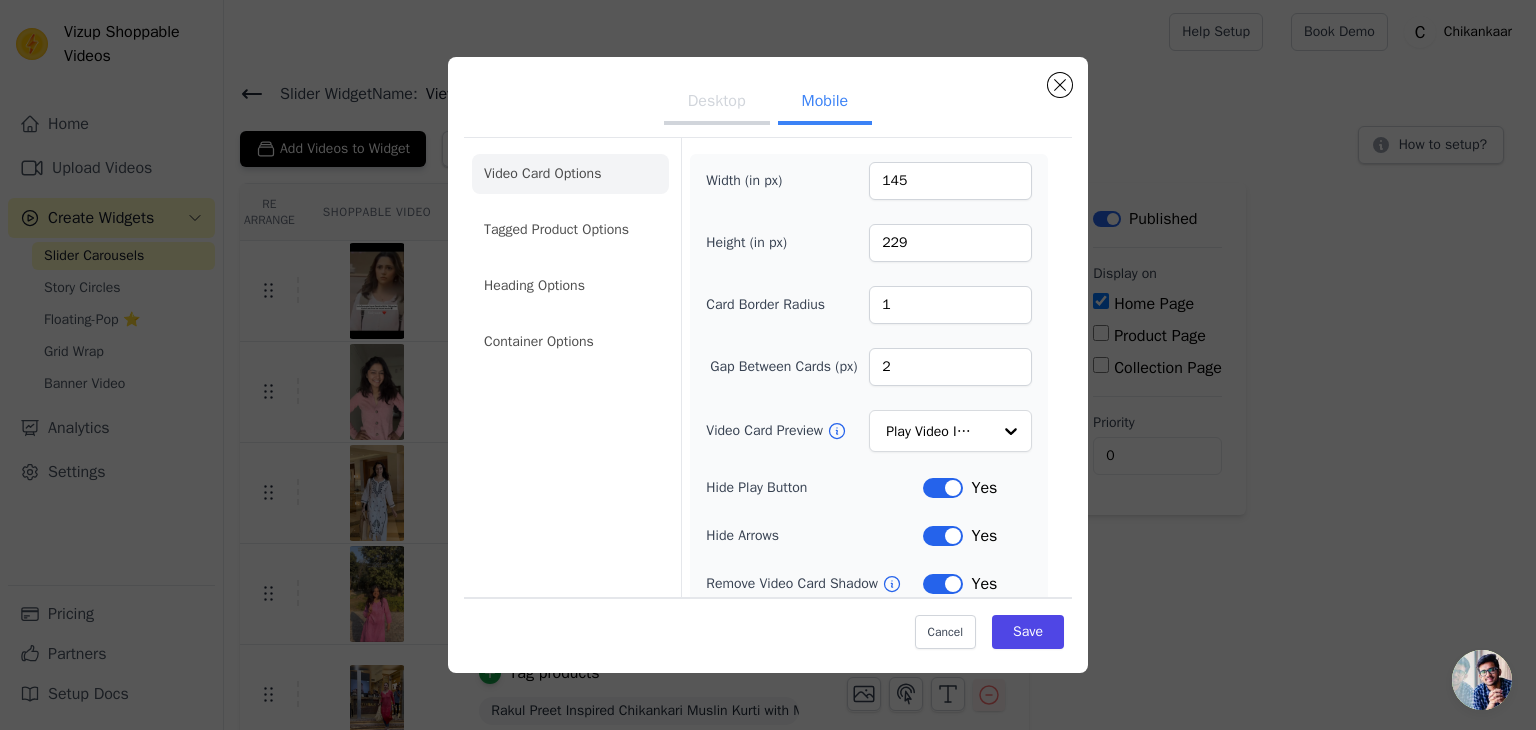 scroll, scrollTop: 204, scrollLeft: 0, axis: vertical 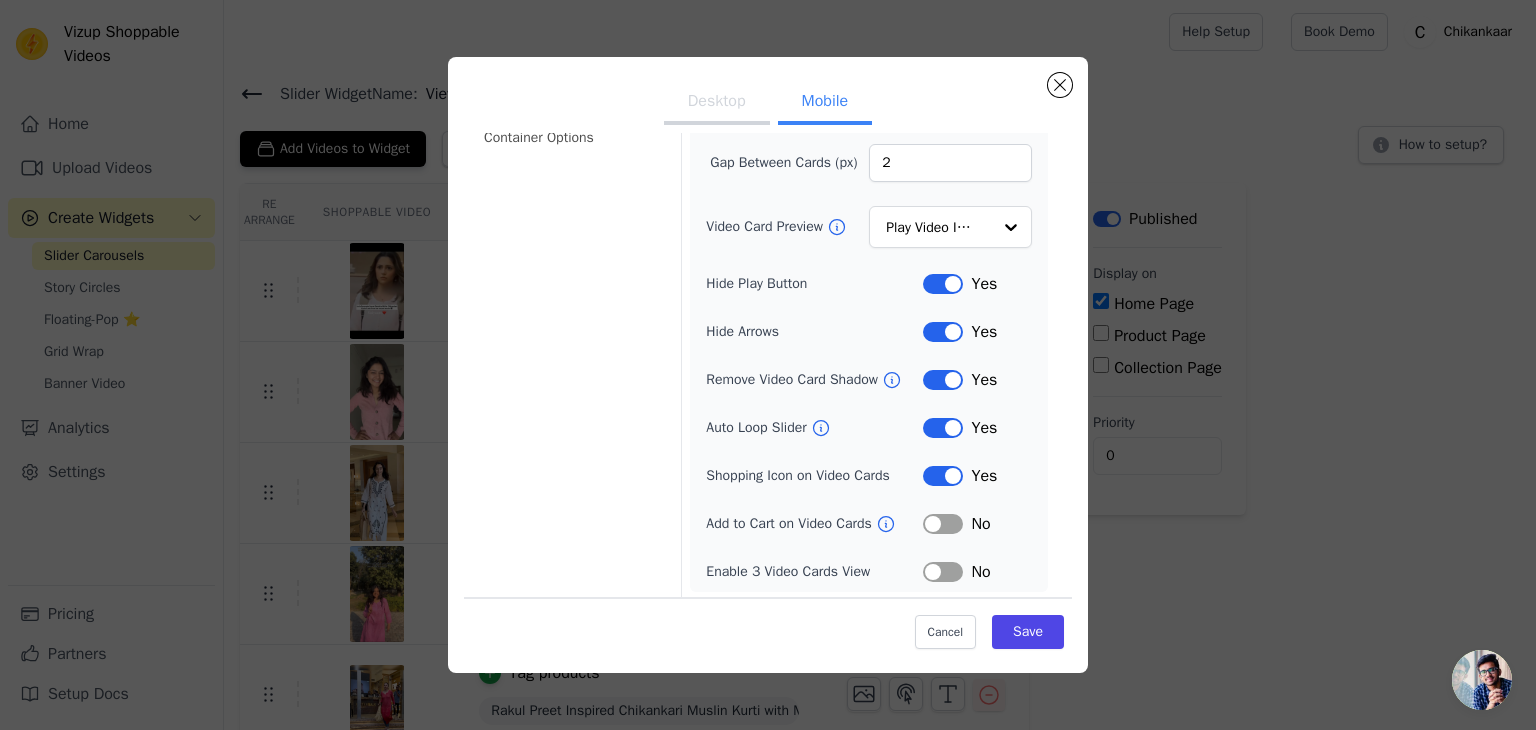click on "Shopping Icon on Video Cards" at bounding box center (814, 476) 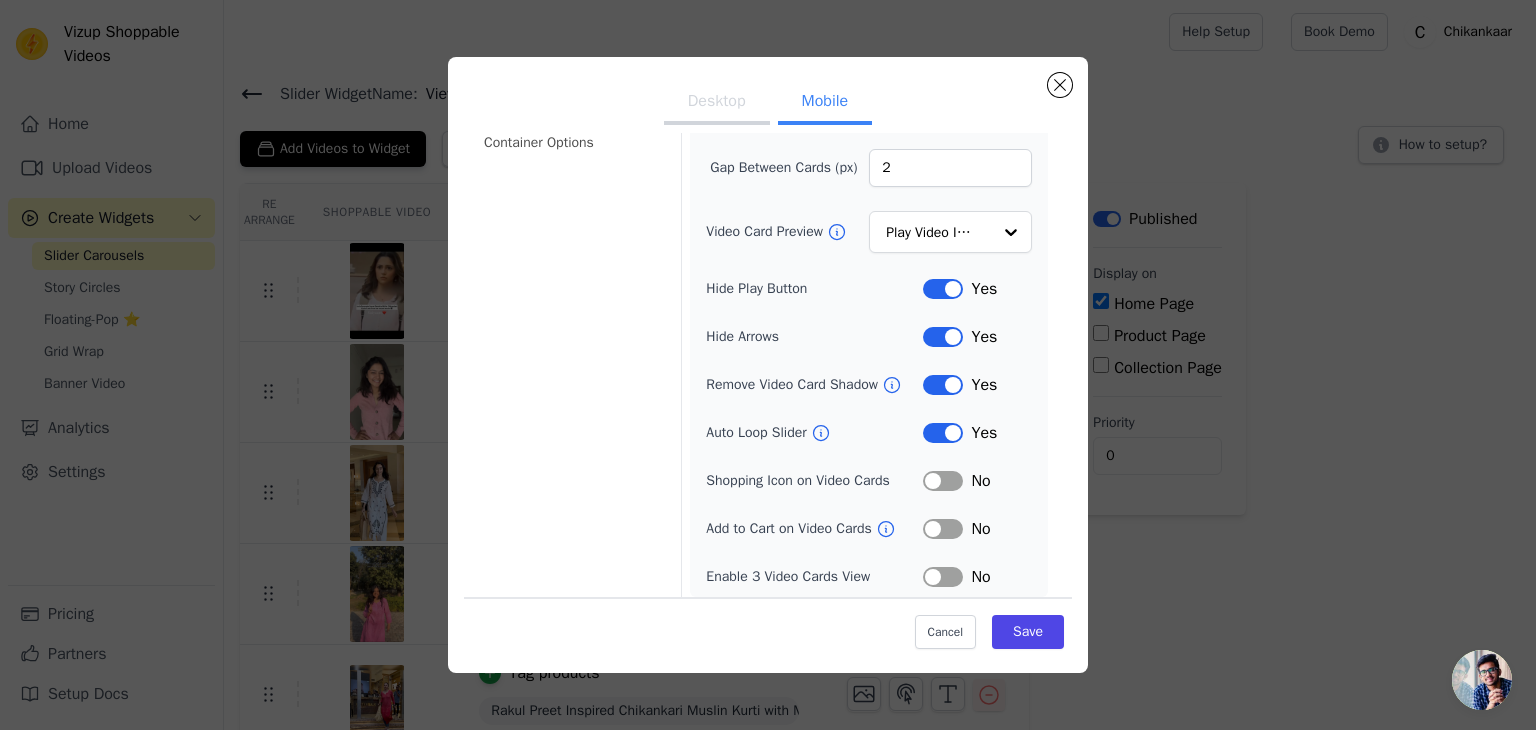 scroll, scrollTop: 0, scrollLeft: 0, axis: both 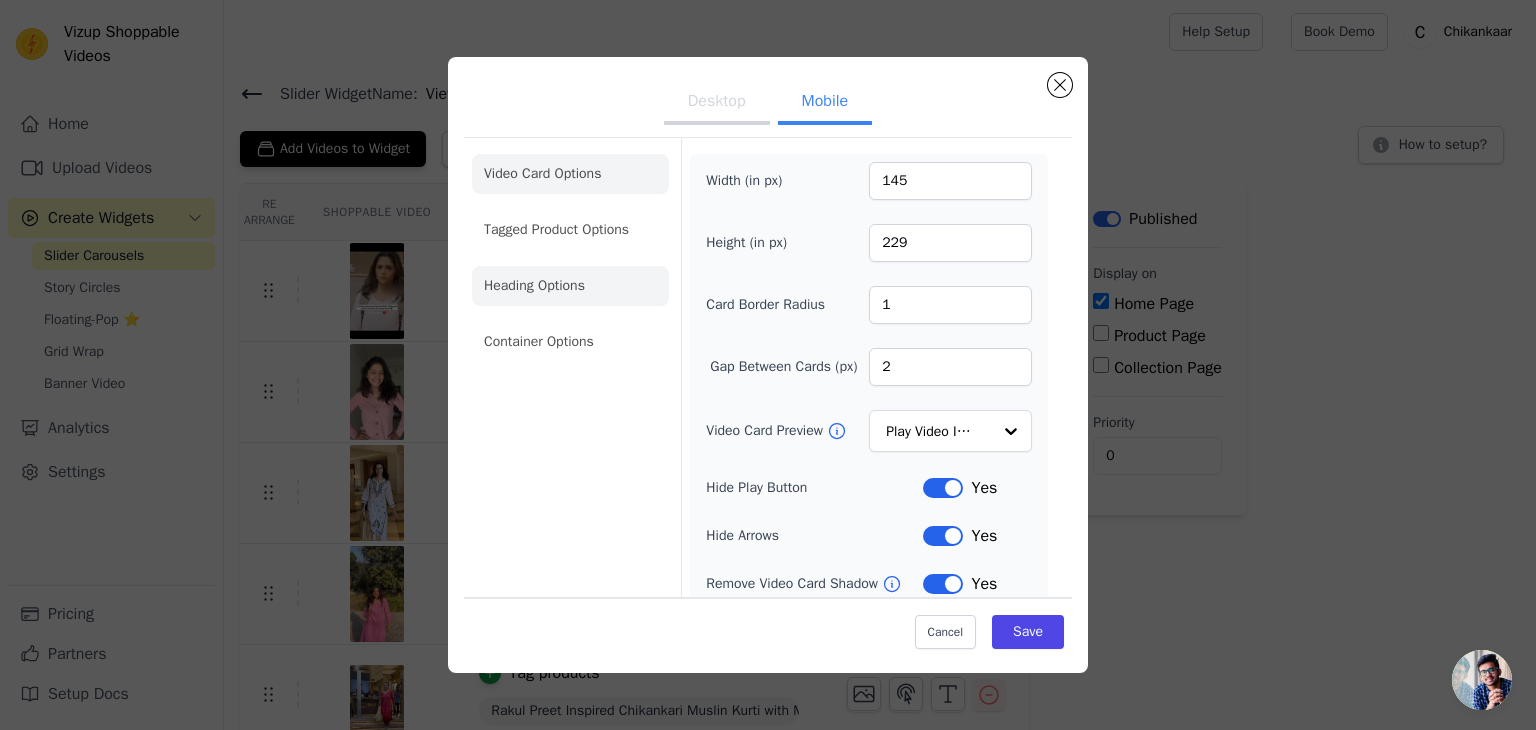click on "Heading Options" 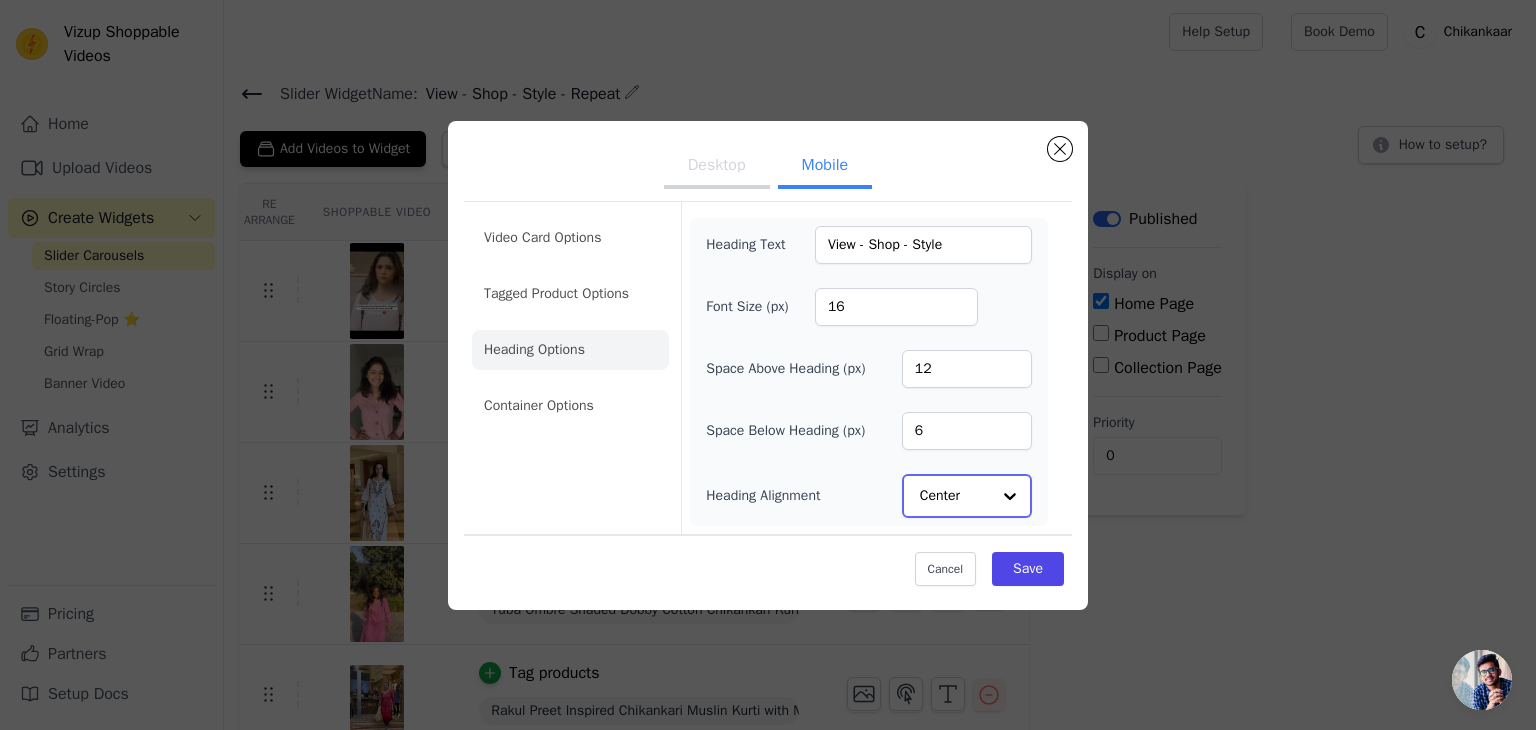 click on "Heading Alignment" 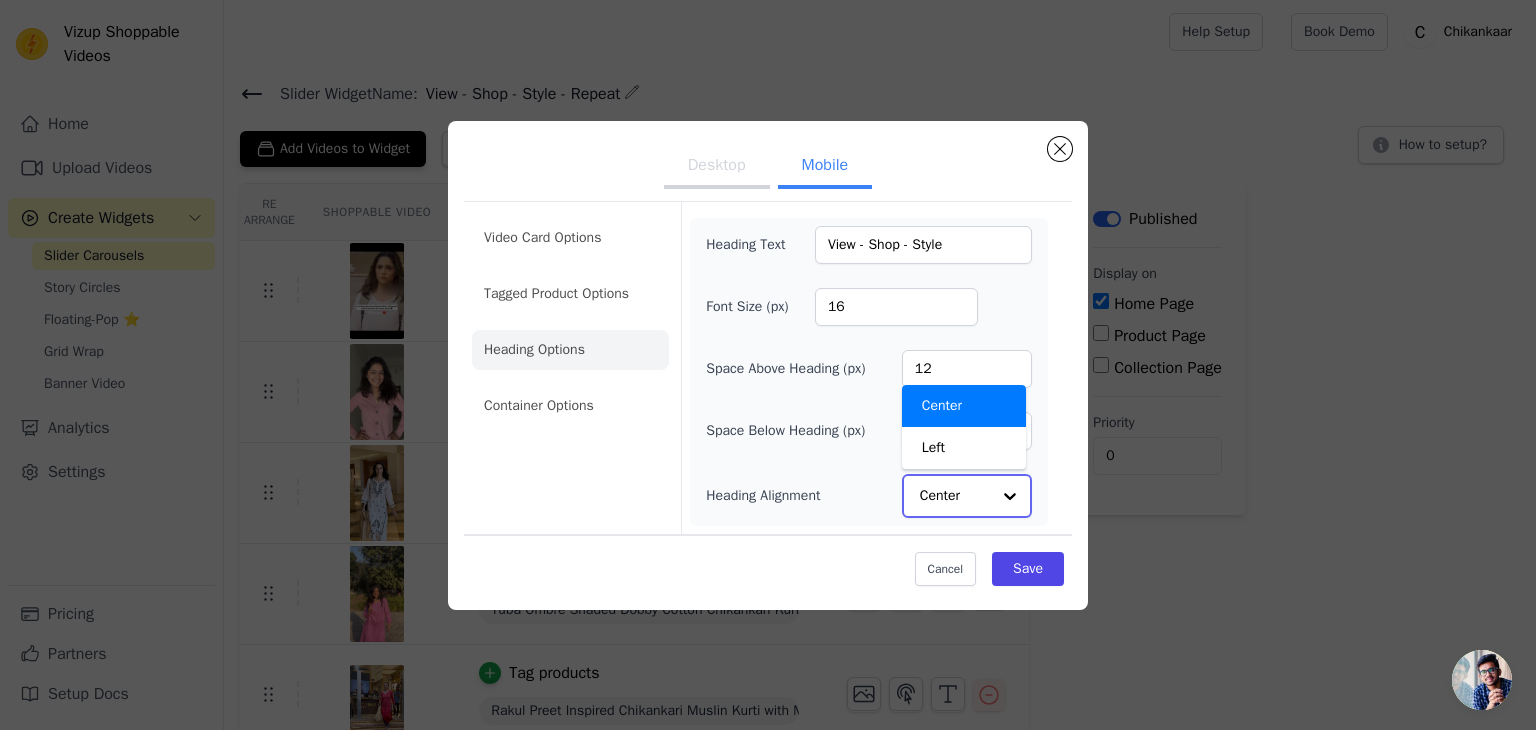 click on "Heading Alignment" 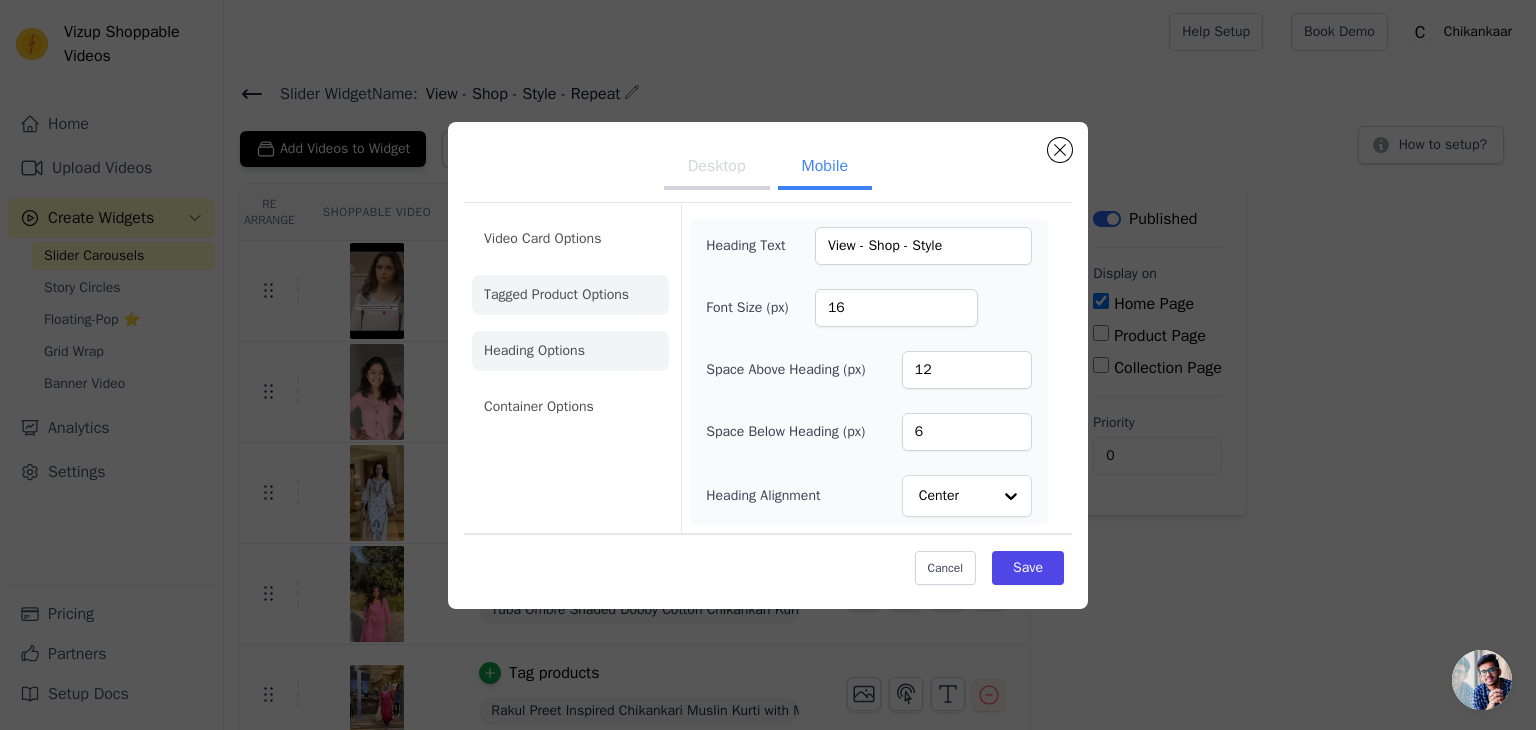 click on "Tagged Product Options" 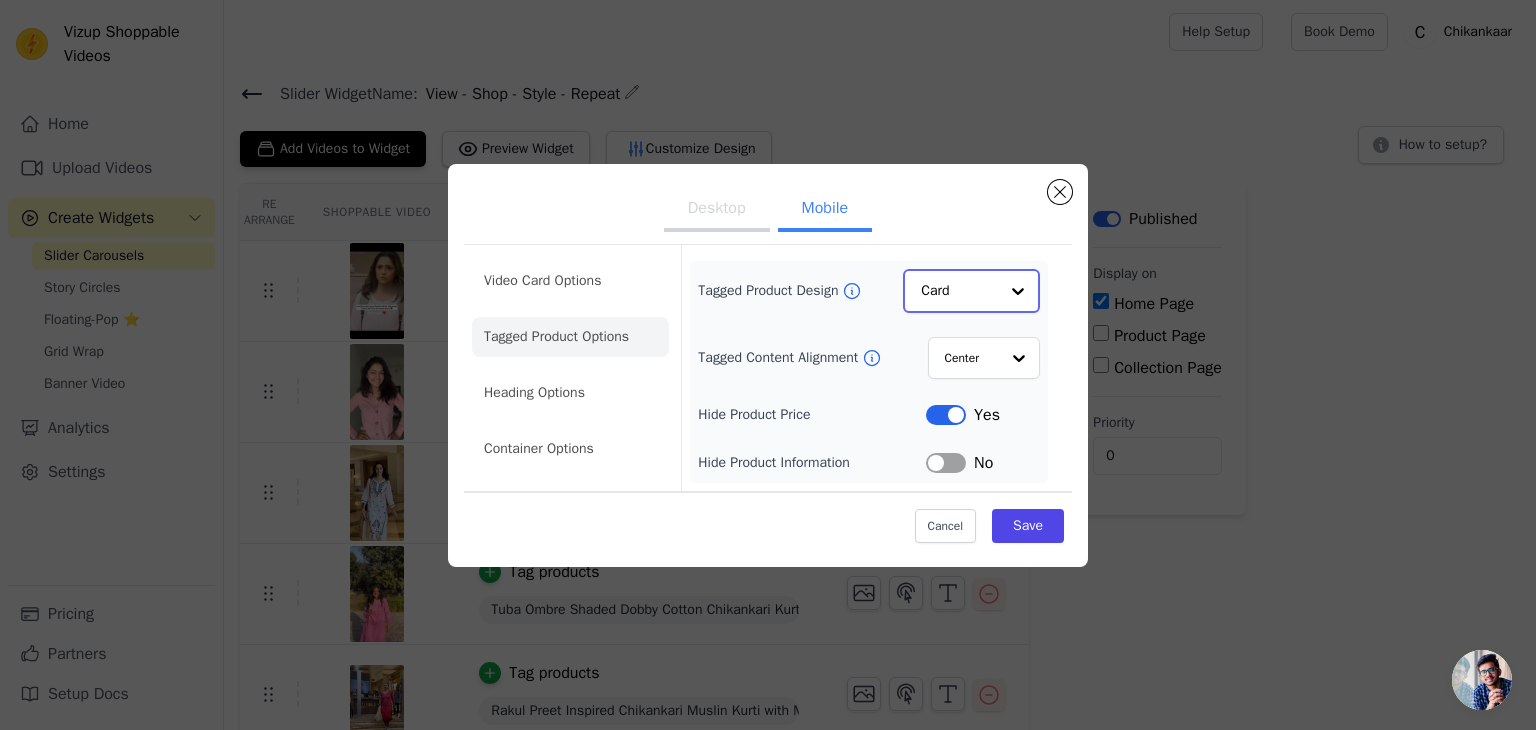 click on "Tagged Product Design" 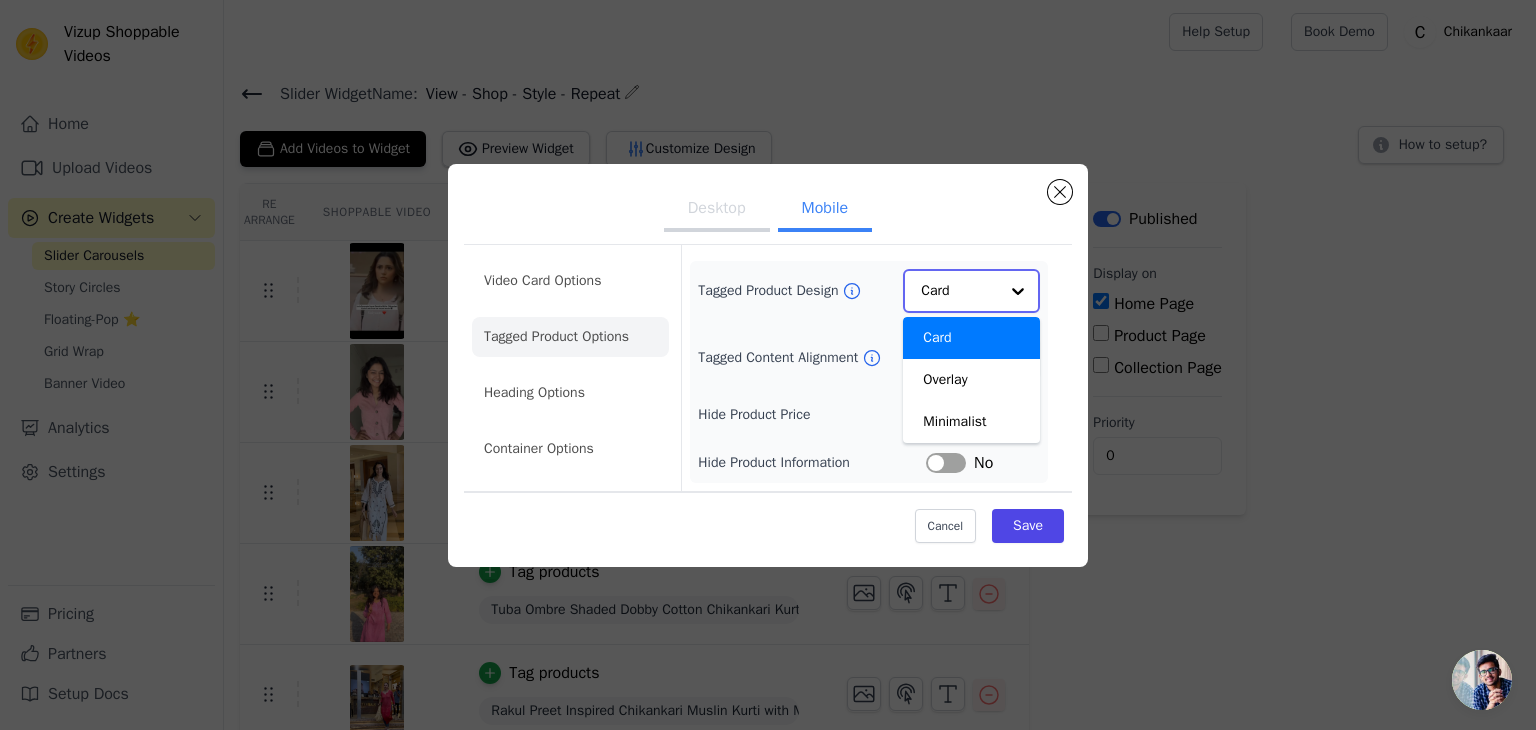 scroll, scrollTop: 0, scrollLeft: 0, axis: both 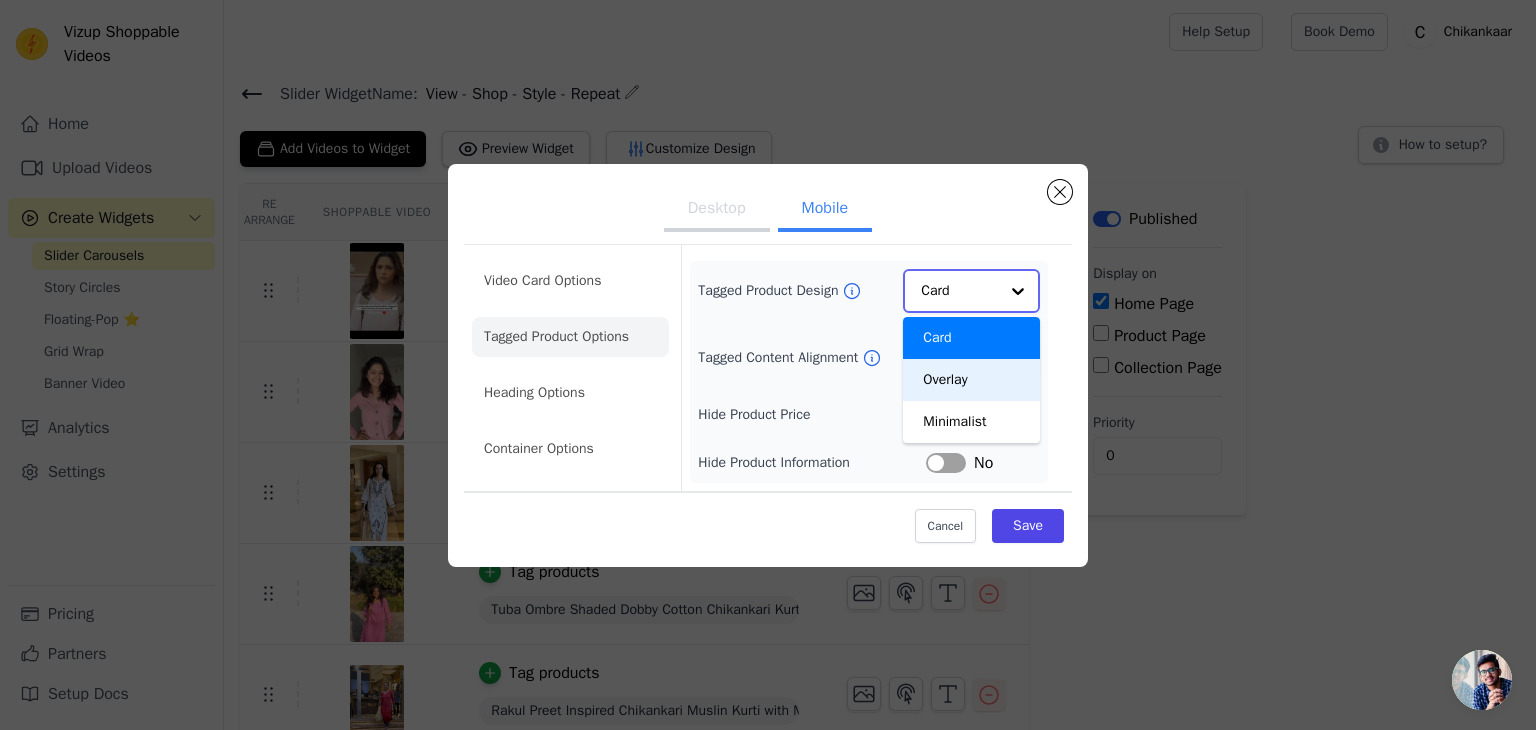 click on "Overlay" at bounding box center [971, 380] 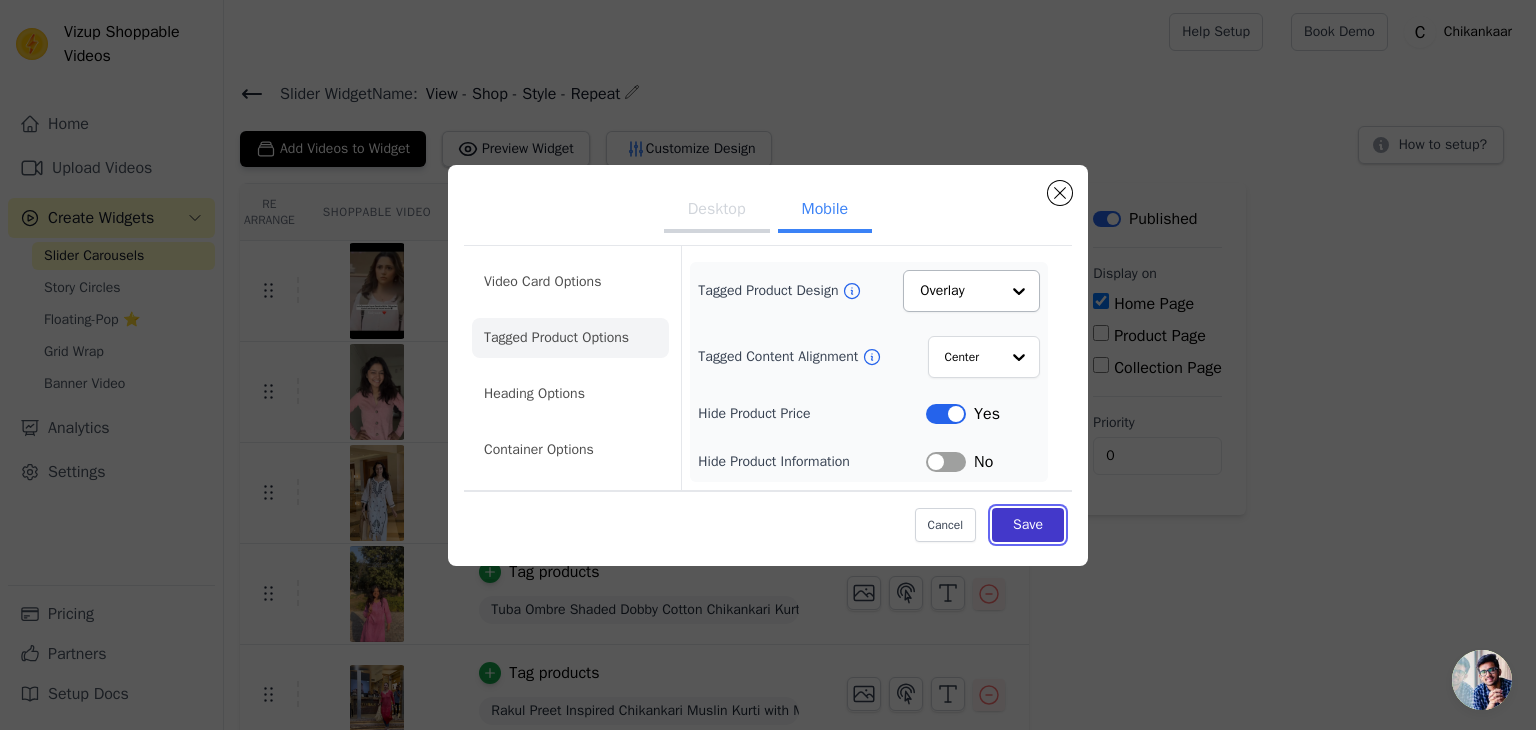 click on "Save" at bounding box center [1028, 525] 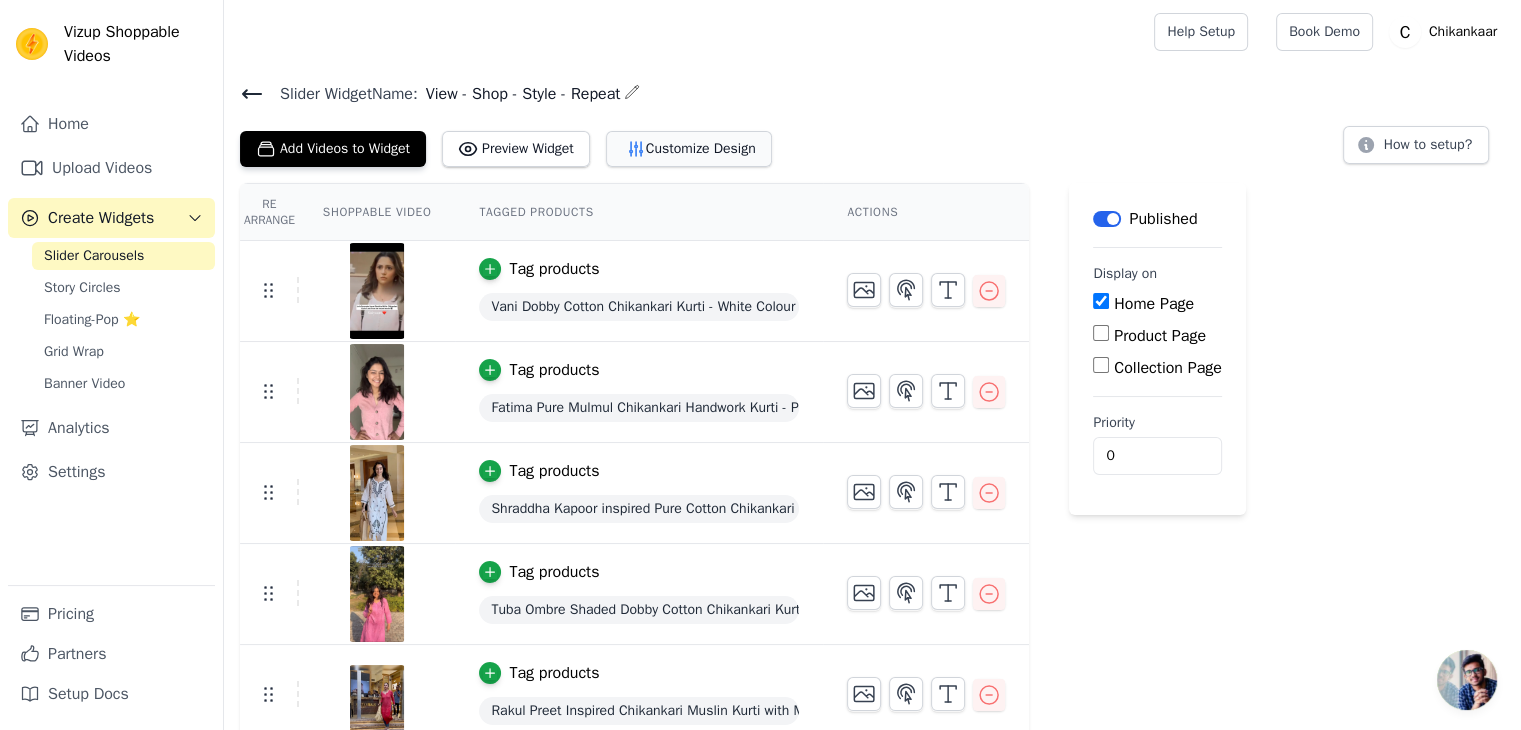 click on "Customize Design" at bounding box center [689, 149] 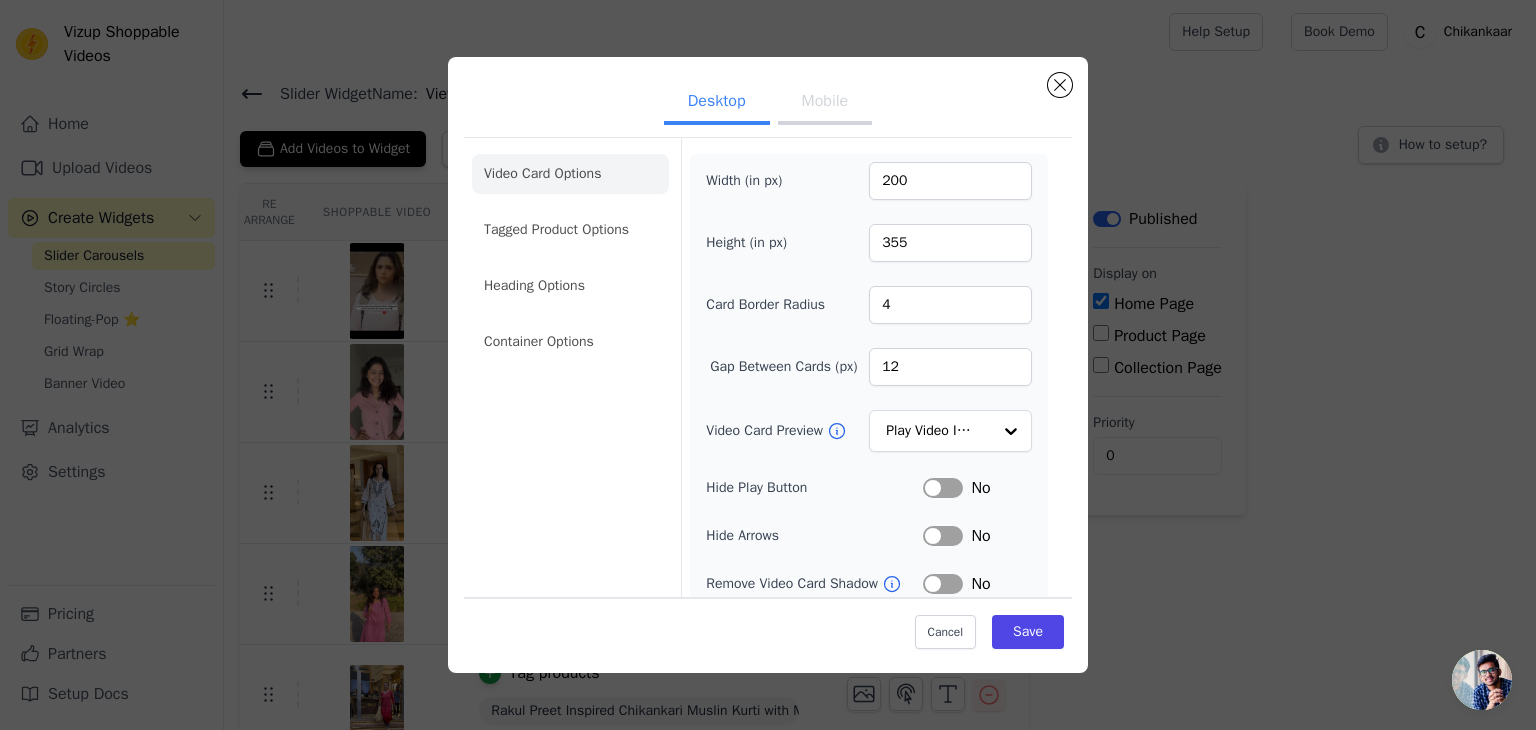 click on "Video Card Options Tagged Product Options Heading Options Container Options" at bounding box center (570, 258) 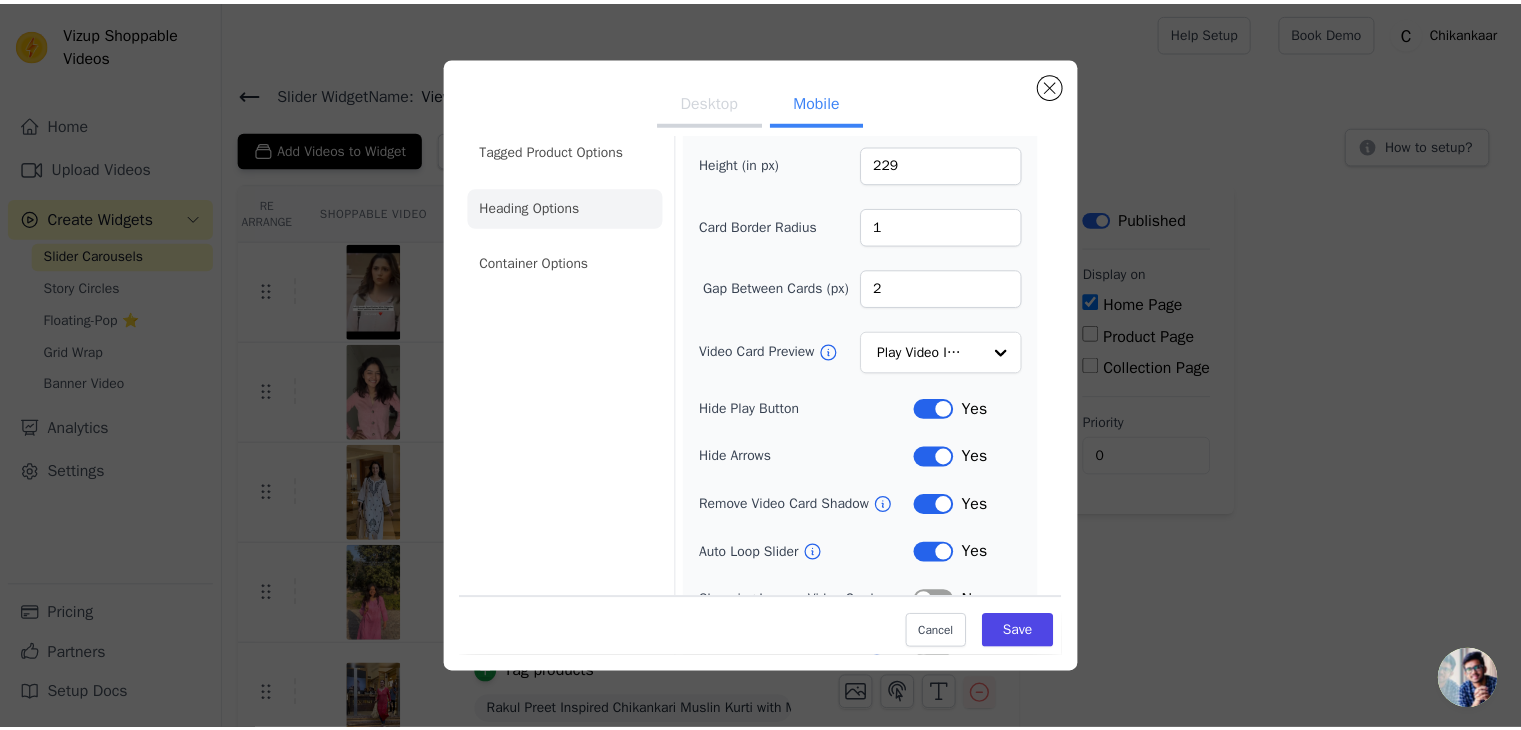 scroll, scrollTop: 0, scrollLeft: 0, axis: both 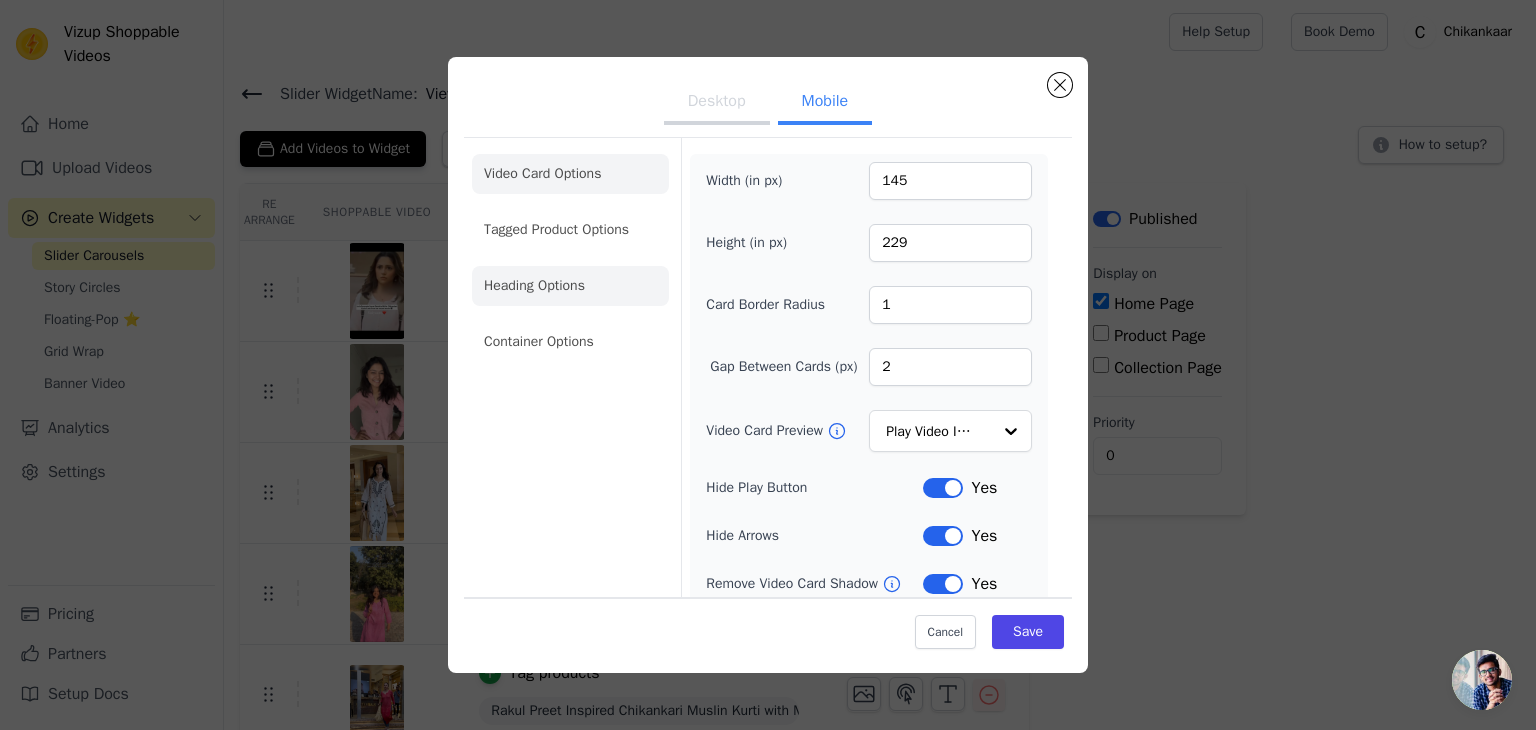click on "Heading Options" 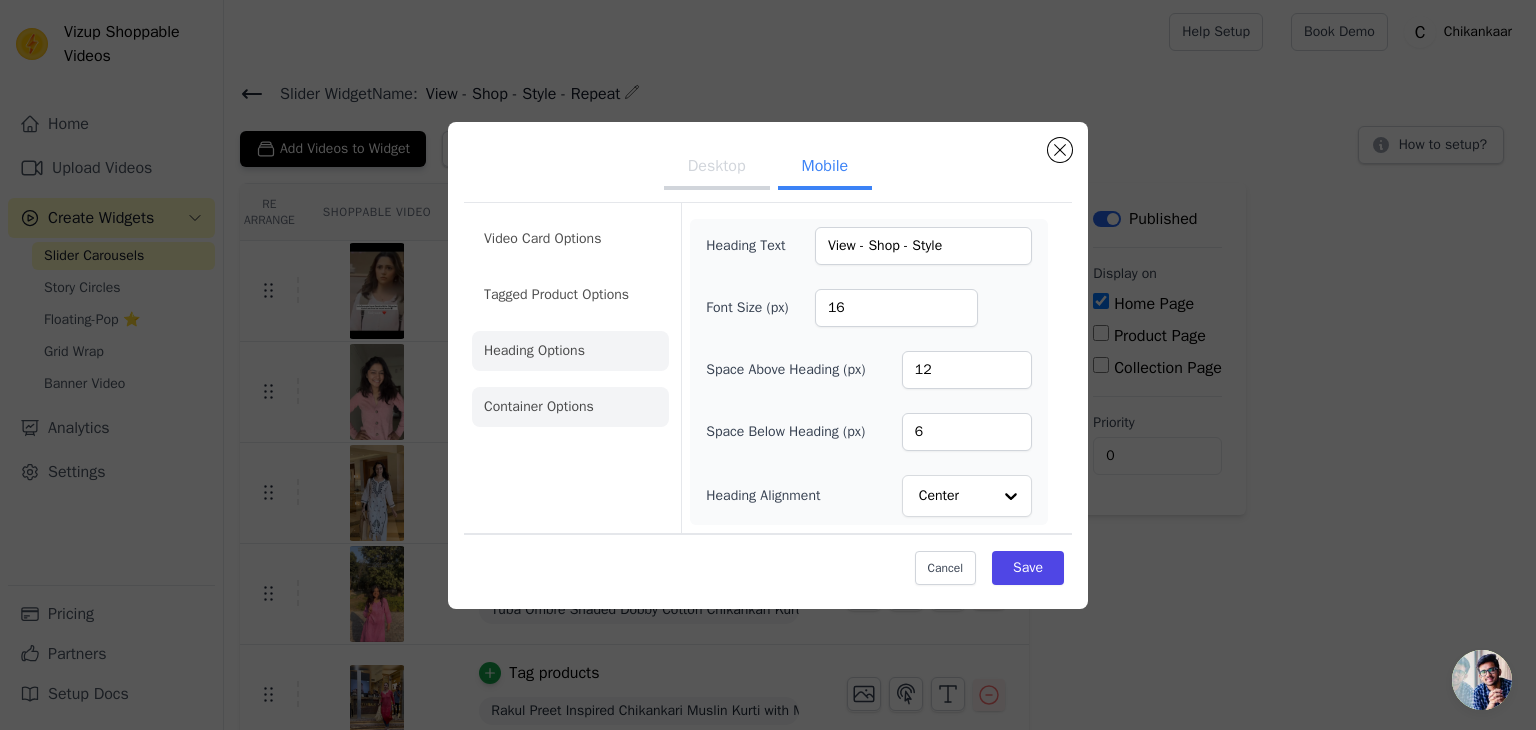 click on "Container Options" 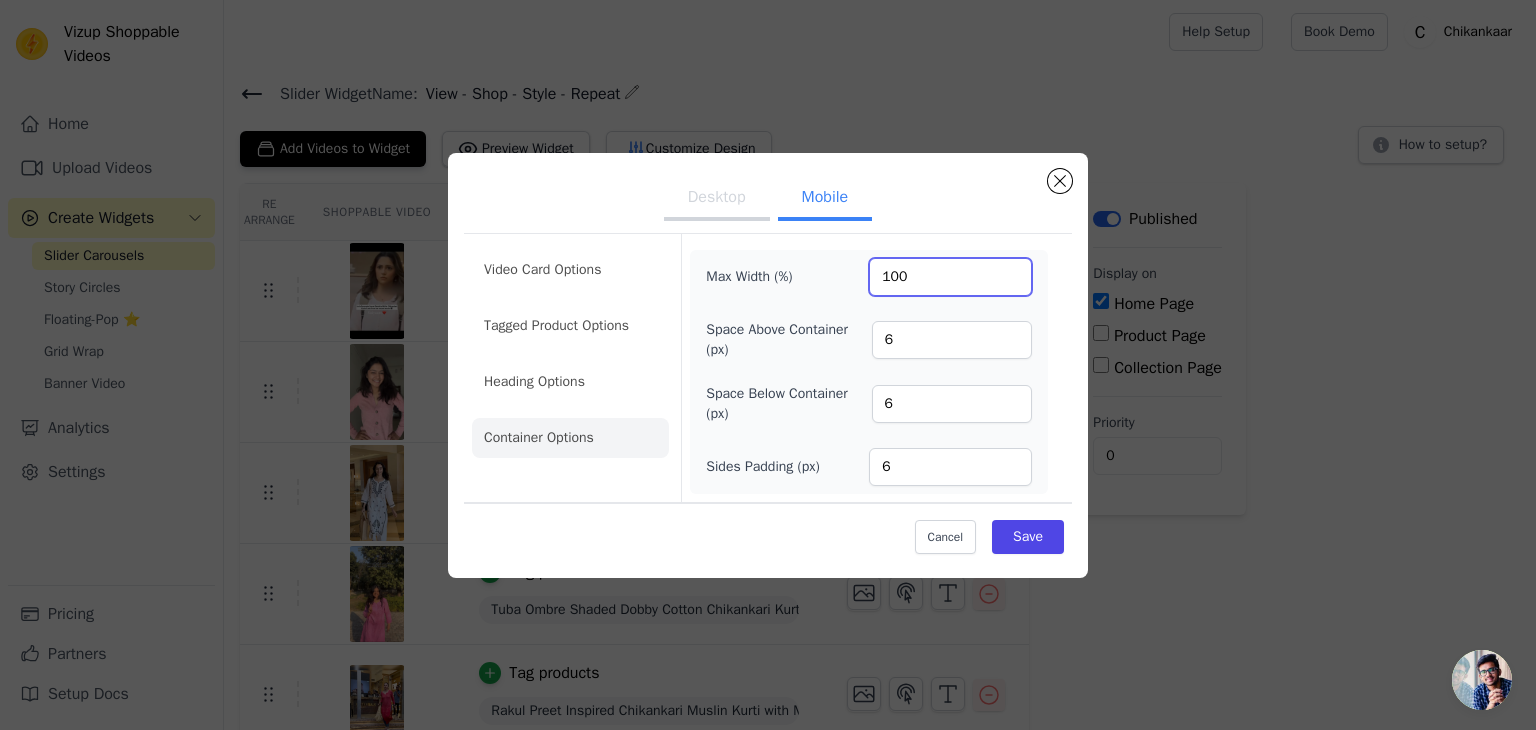 click on "100" at bounding box center (950, 277) 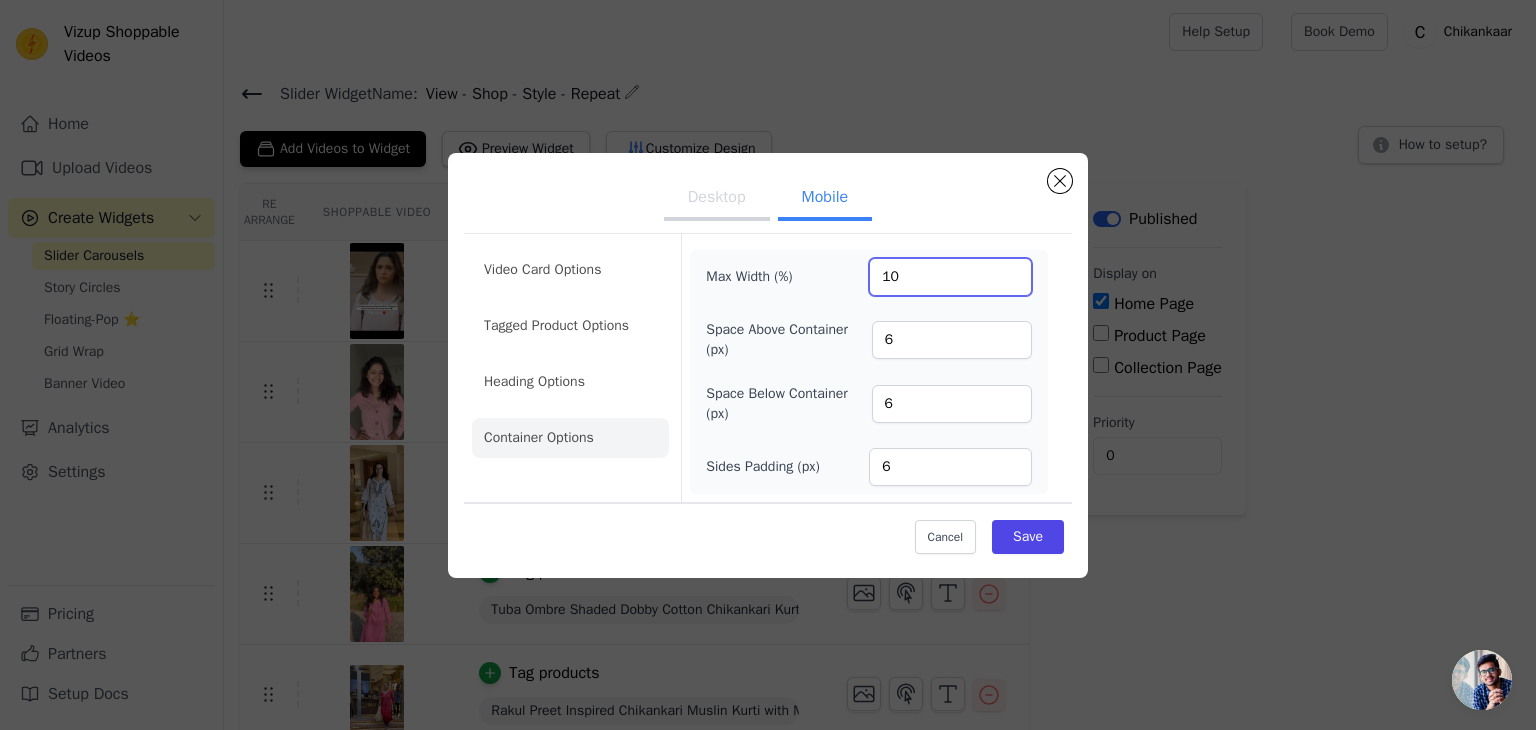 type on "1" 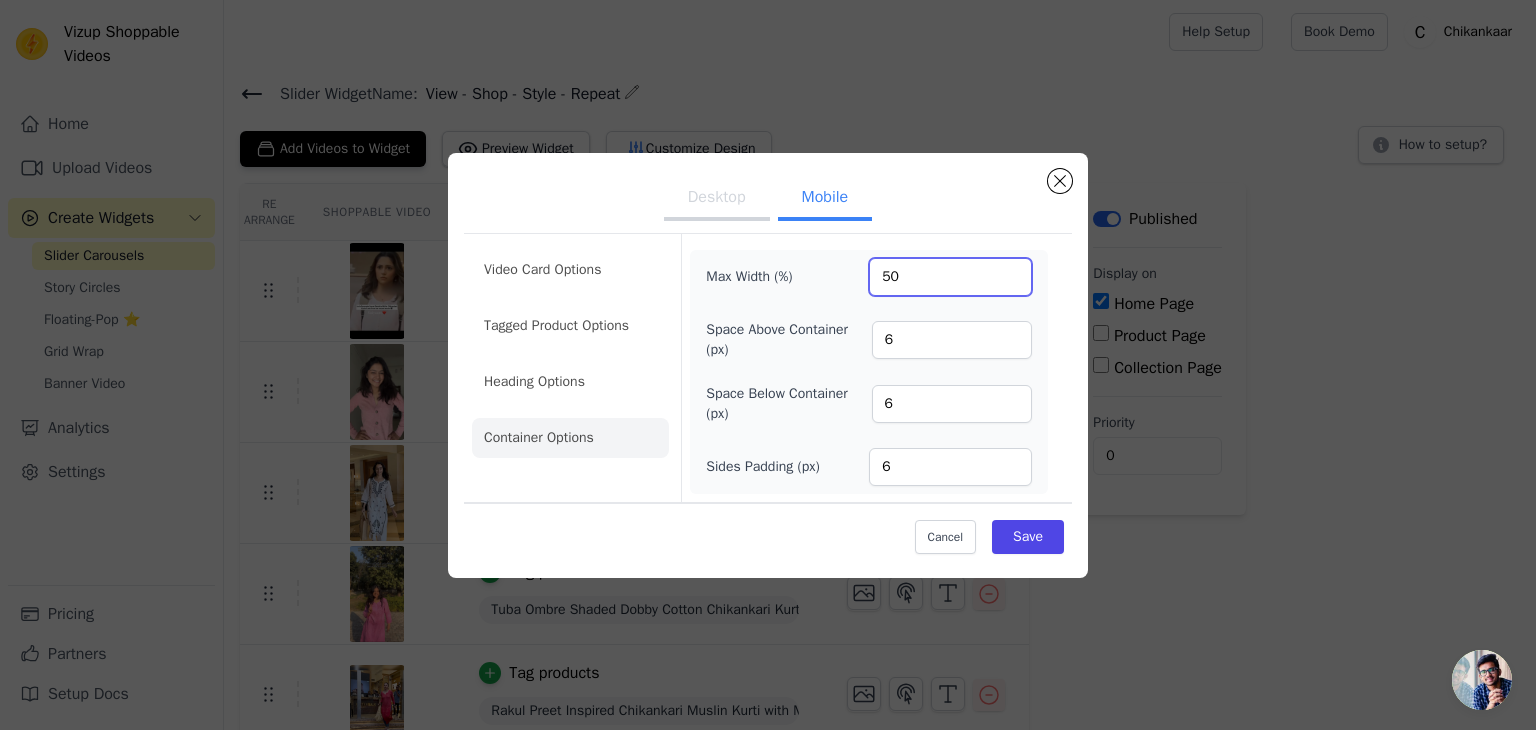 type on "50" 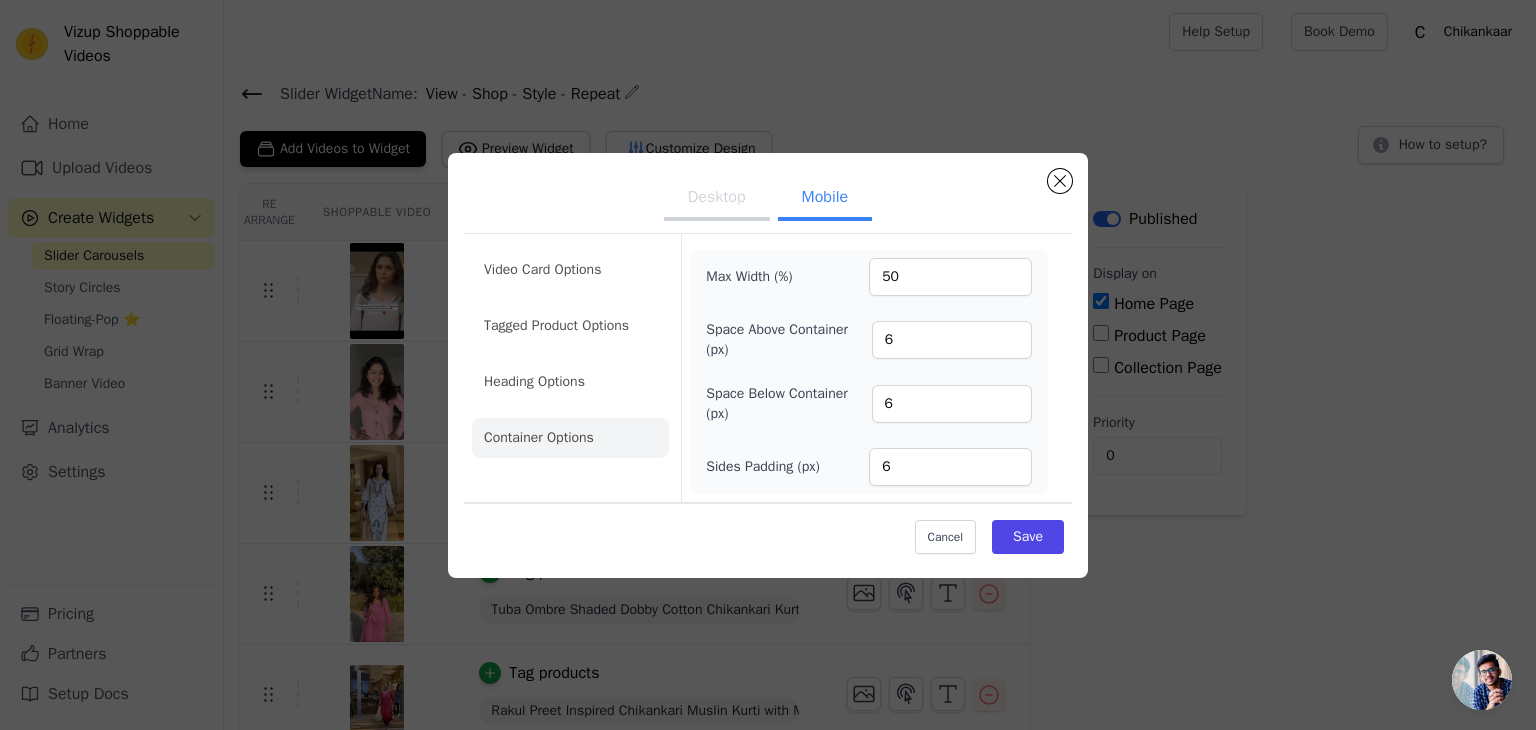 click on "Space Above Container (px)" at bounding box center (788, 340) 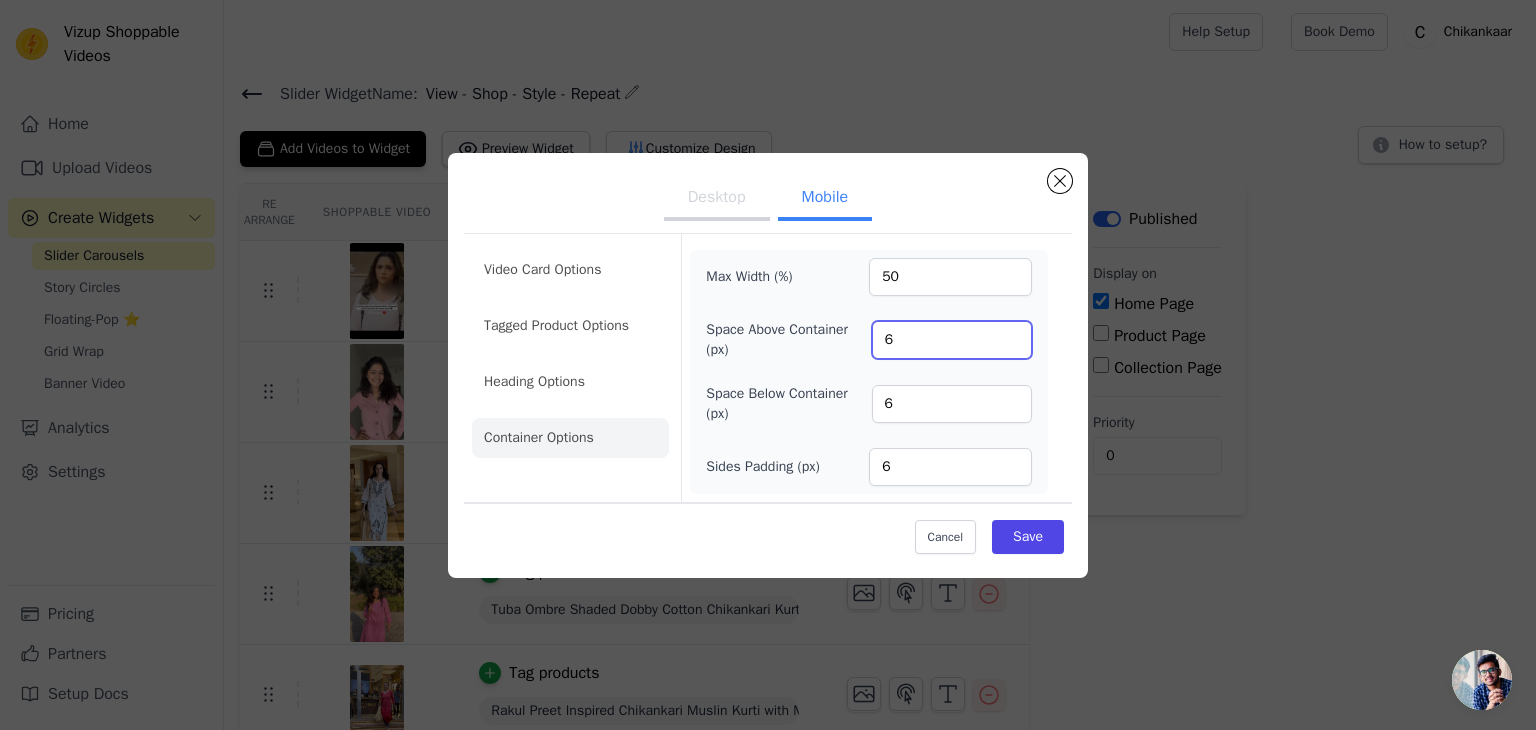 click on "6" at bounding box center (952, 340) 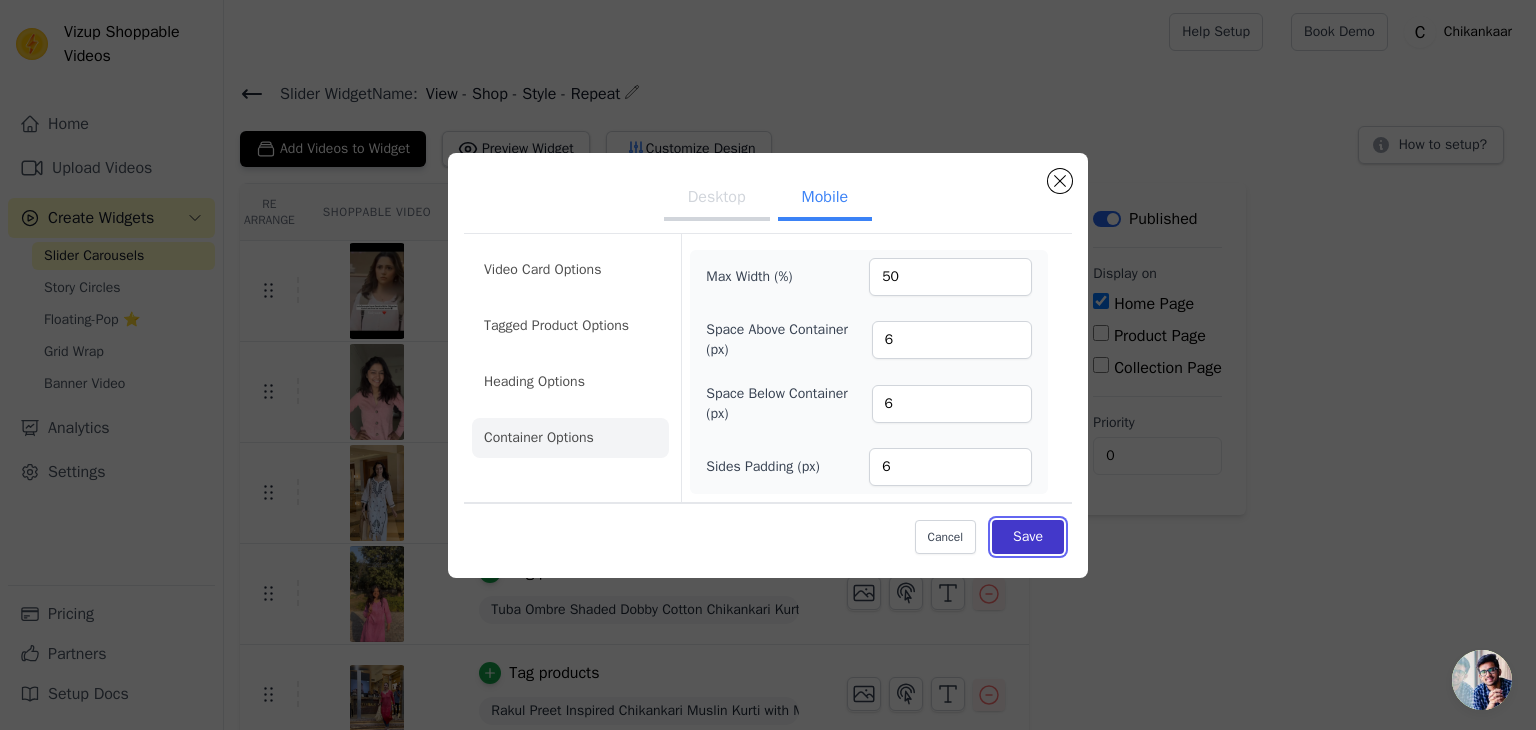 click on "Save" at bounding box center (1028, 537) 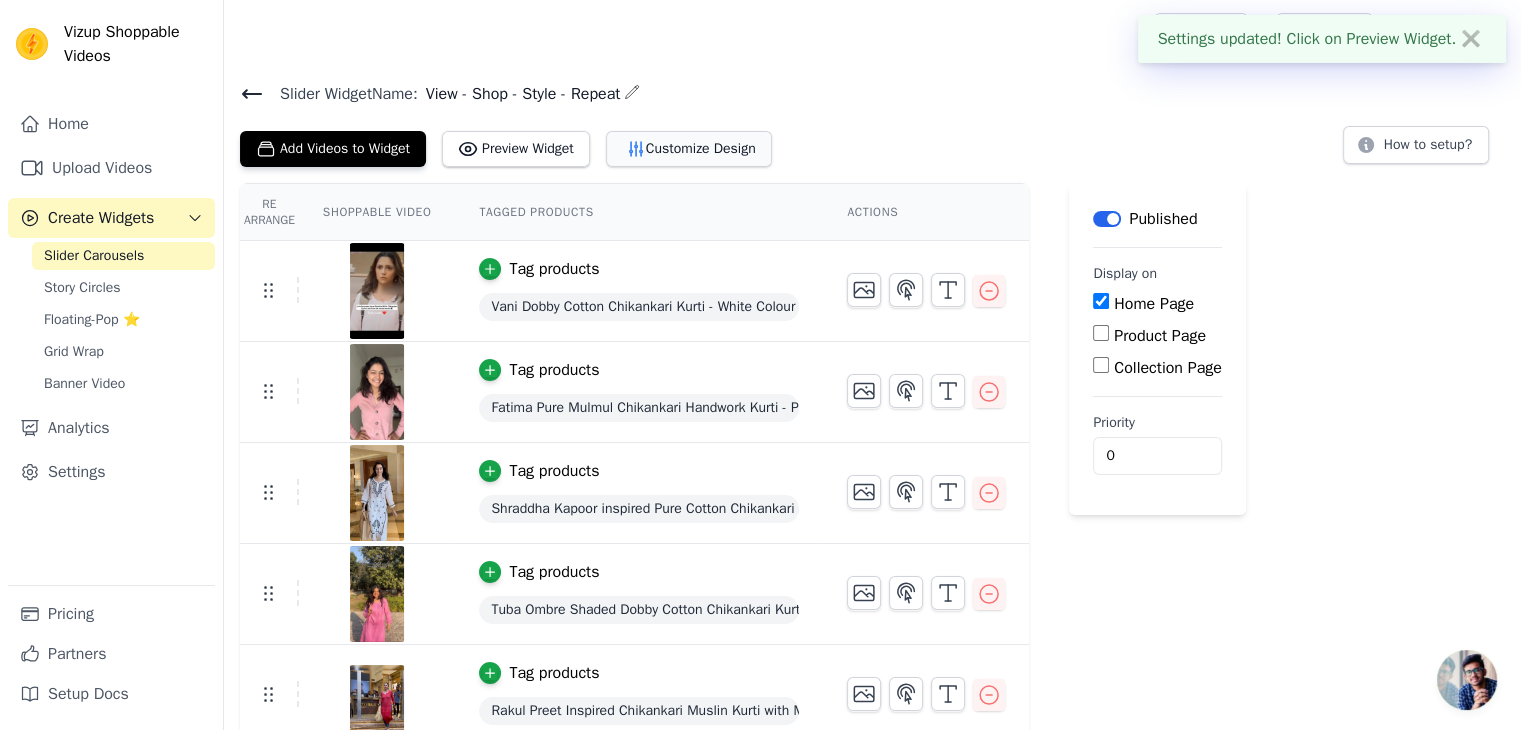 click on "Customize Design" at bounding box center (689, 149) 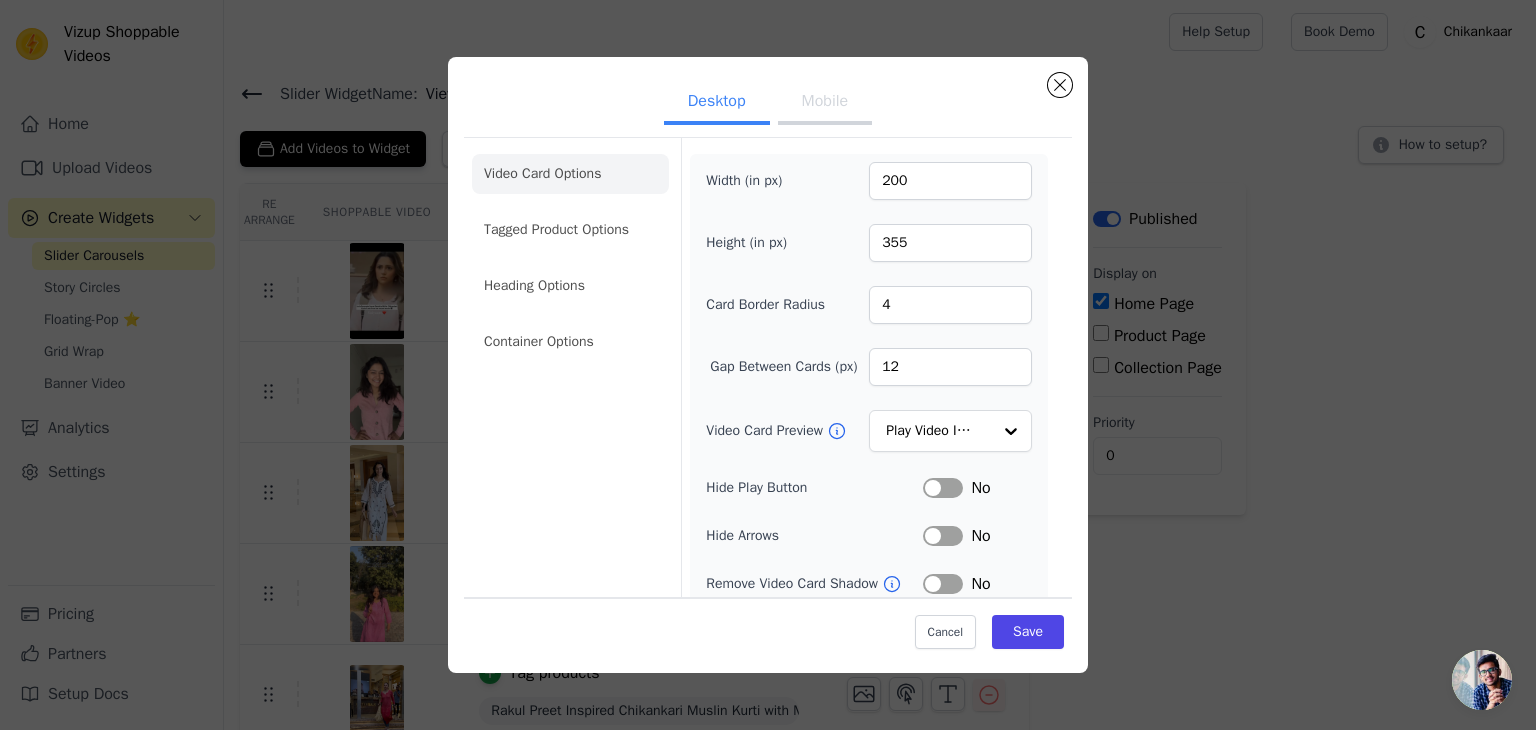 click on "Video Card Options Tagged Product Options Heading Options Container Options" at bounding box center [570, 258] 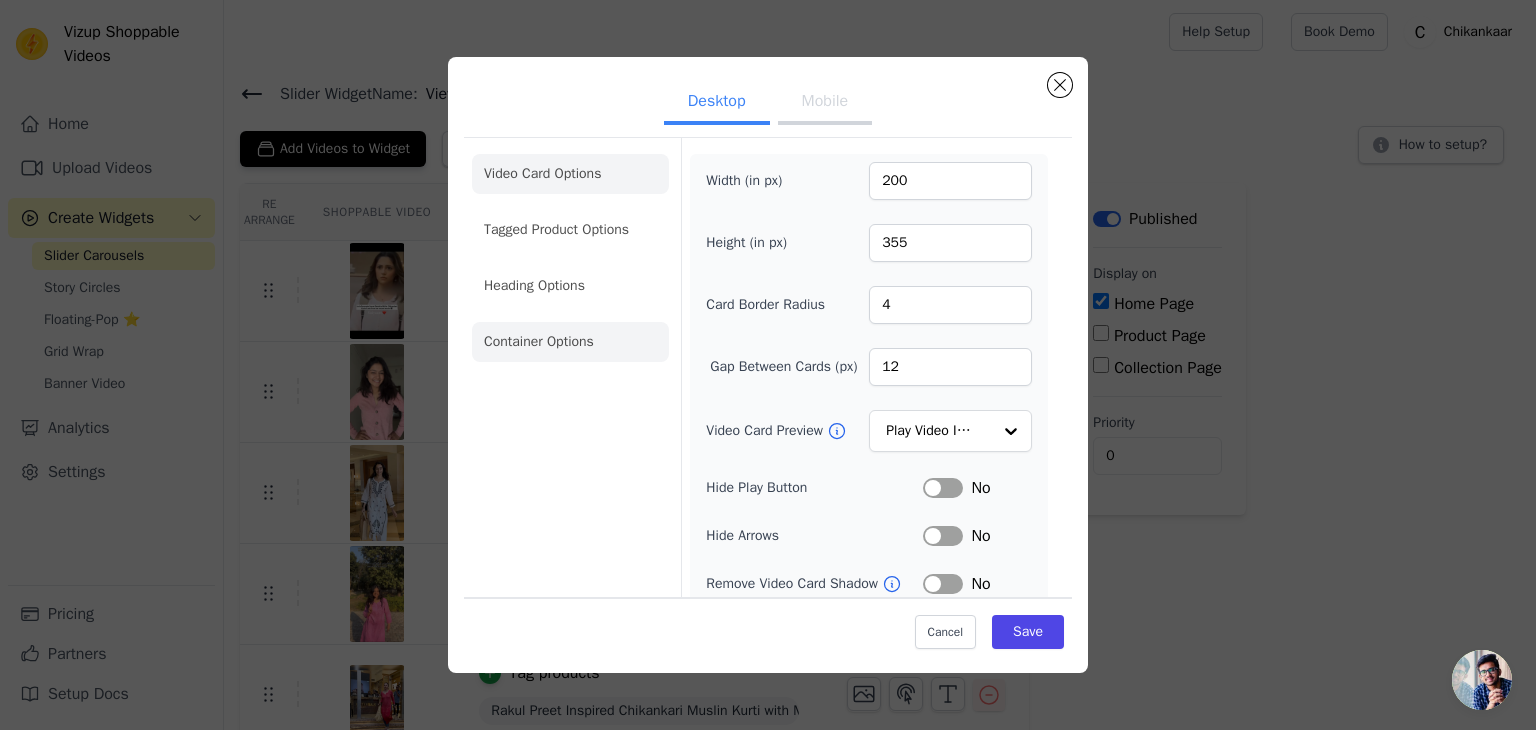 click on "Container Options" 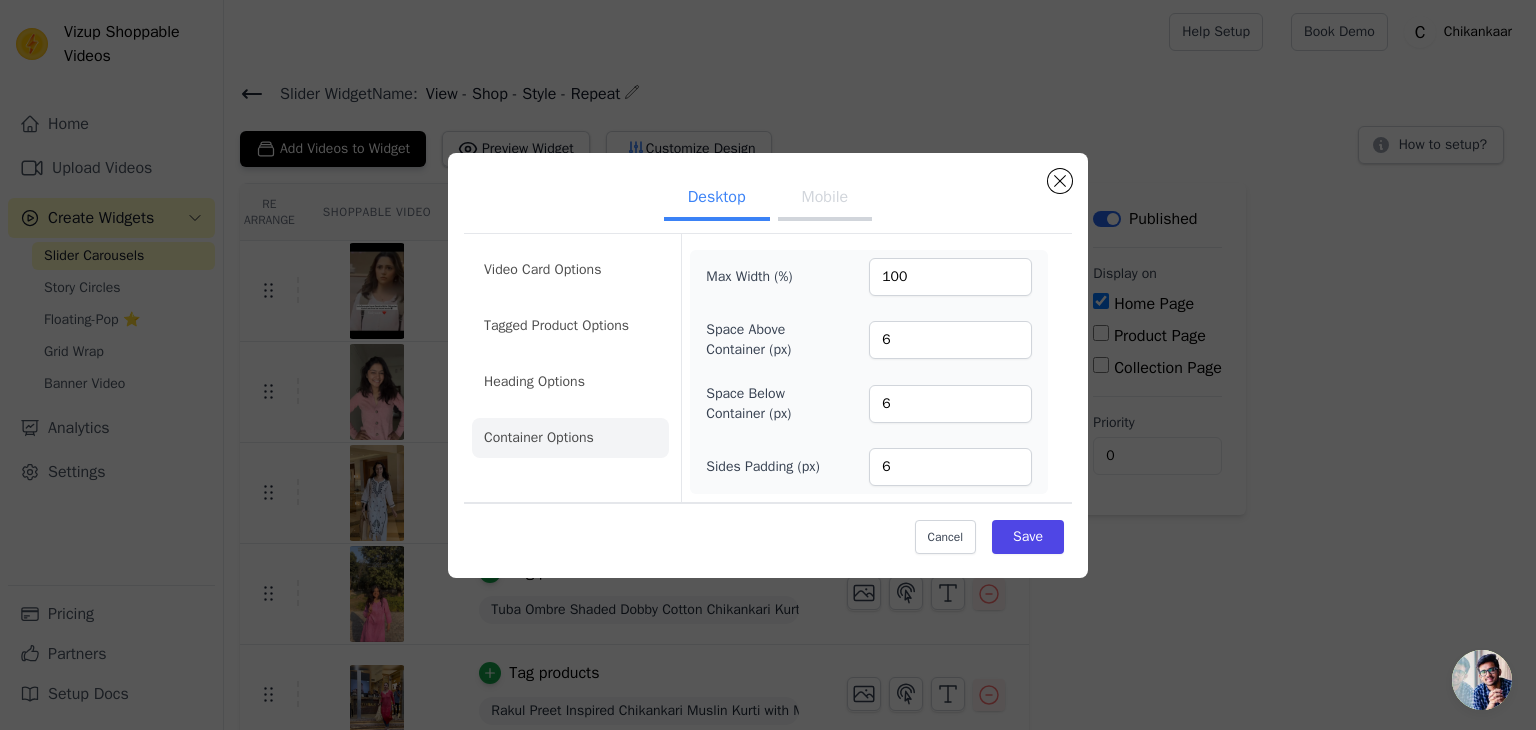 click on "Mobile" at bounding box center (825, 199) 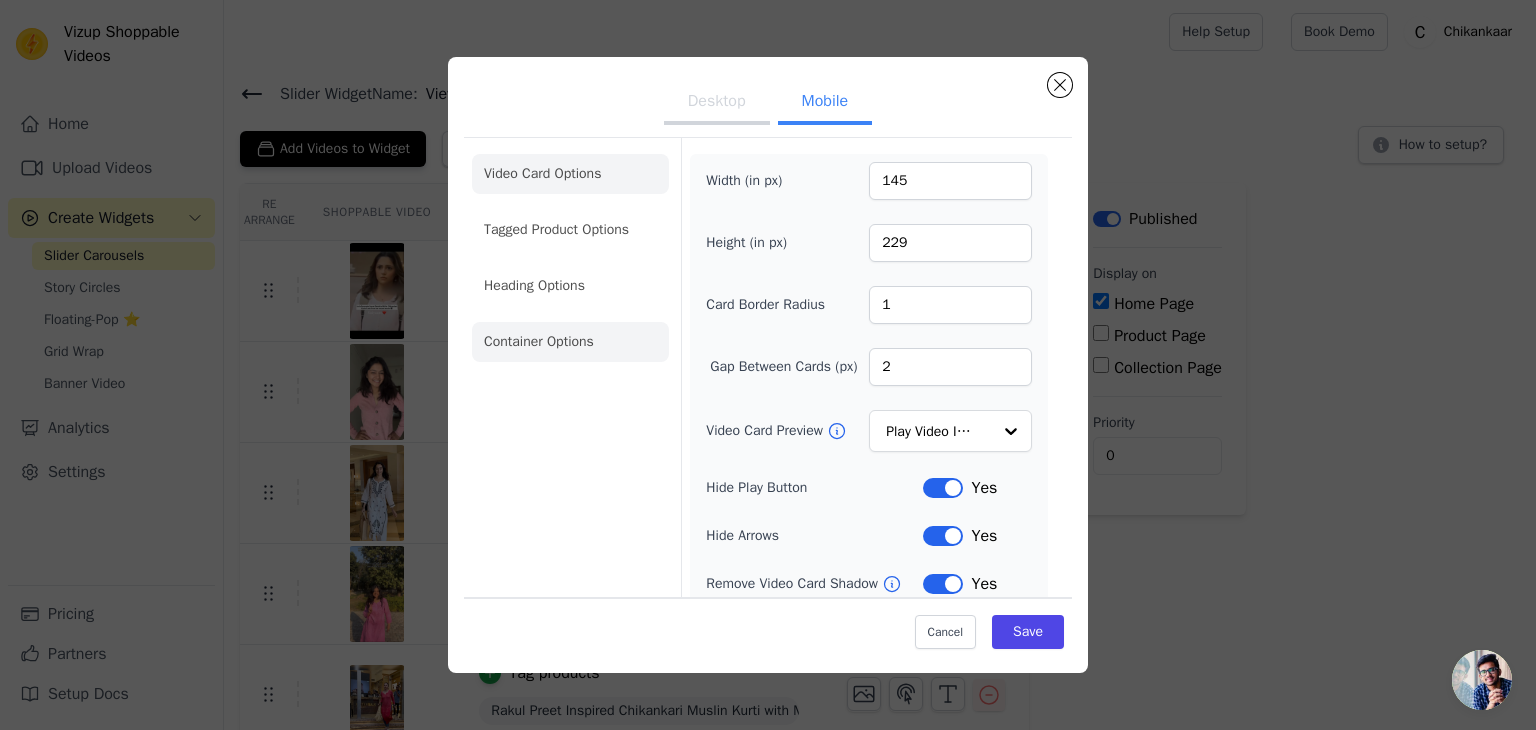 click on "Container Options" 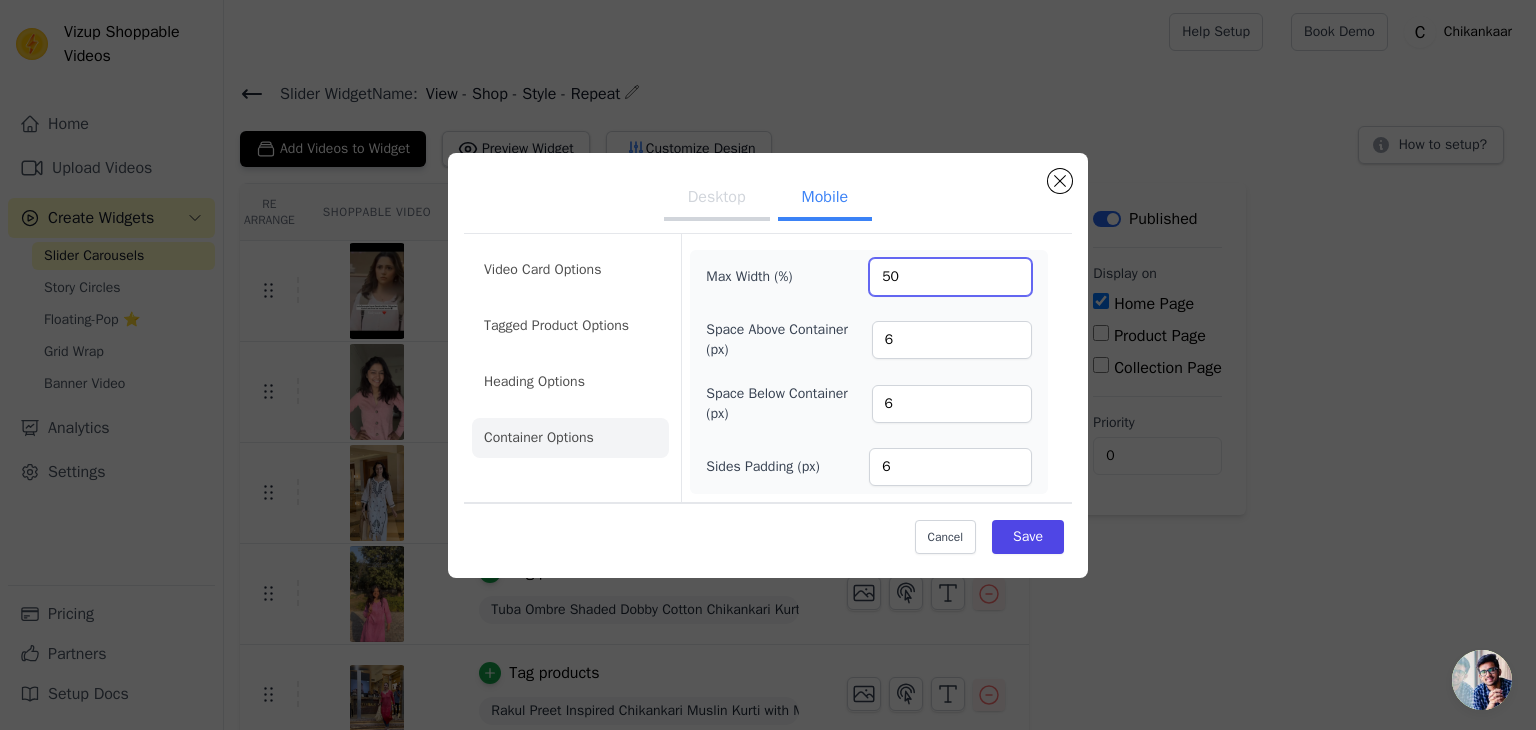 click on "50" at bounding box center [950, 277] 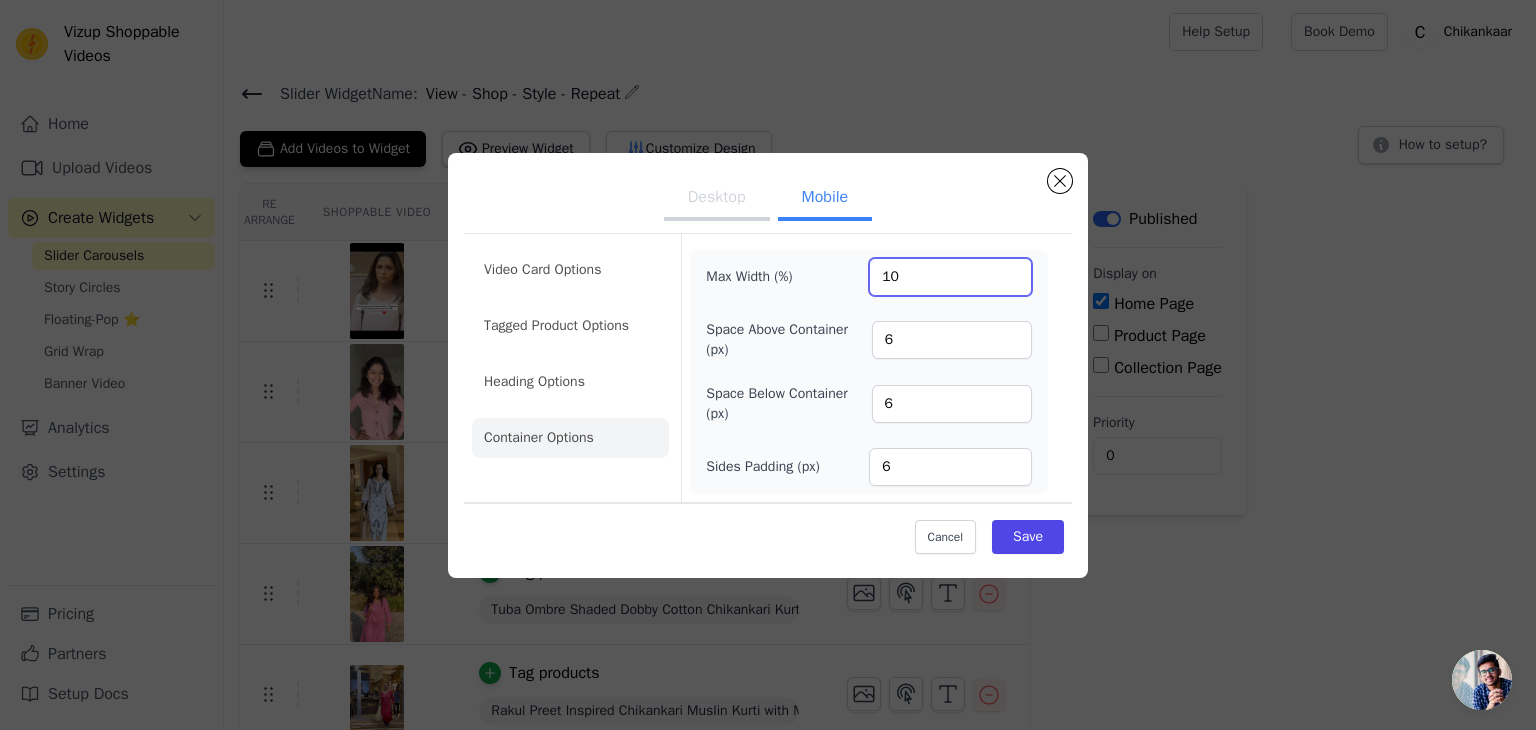 type on "1" 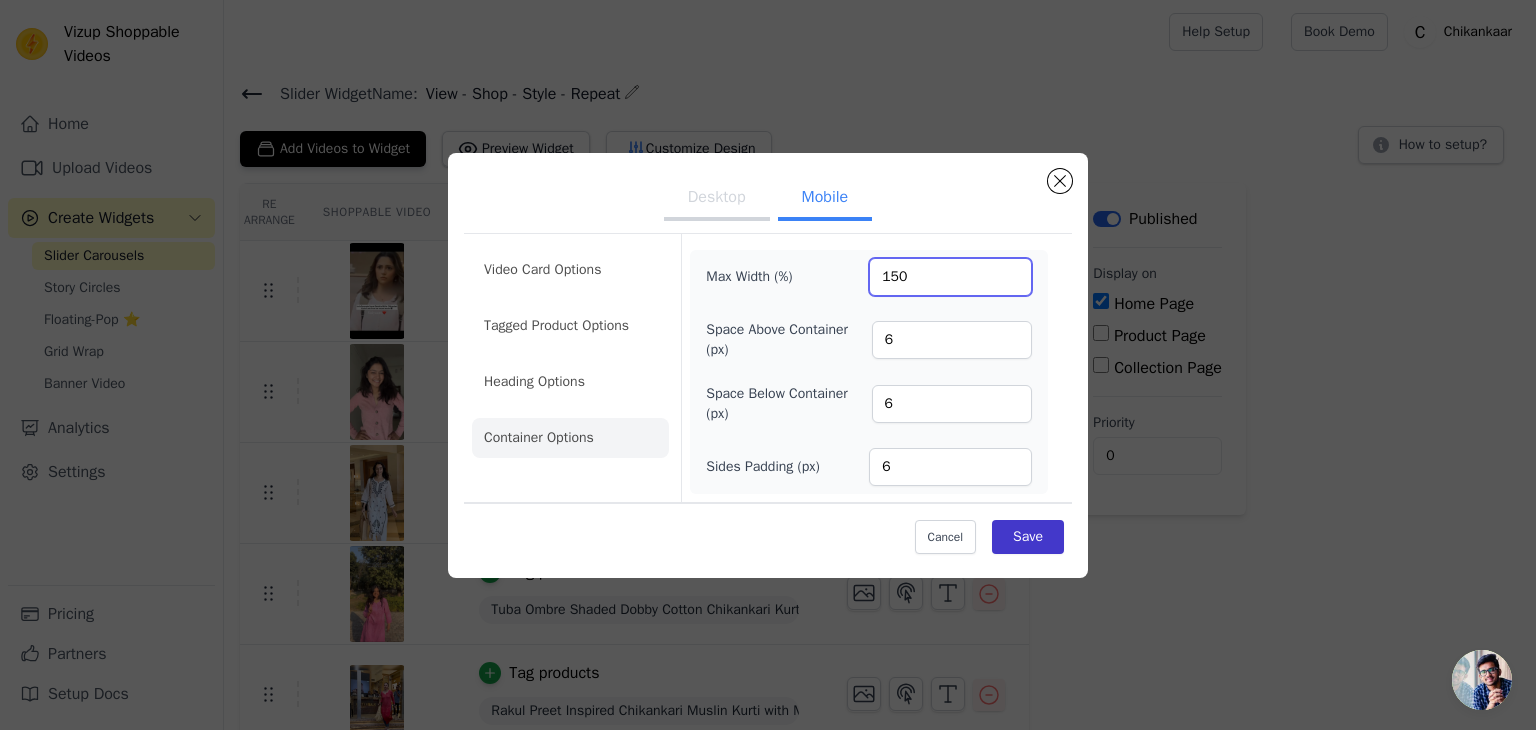 type on "150" 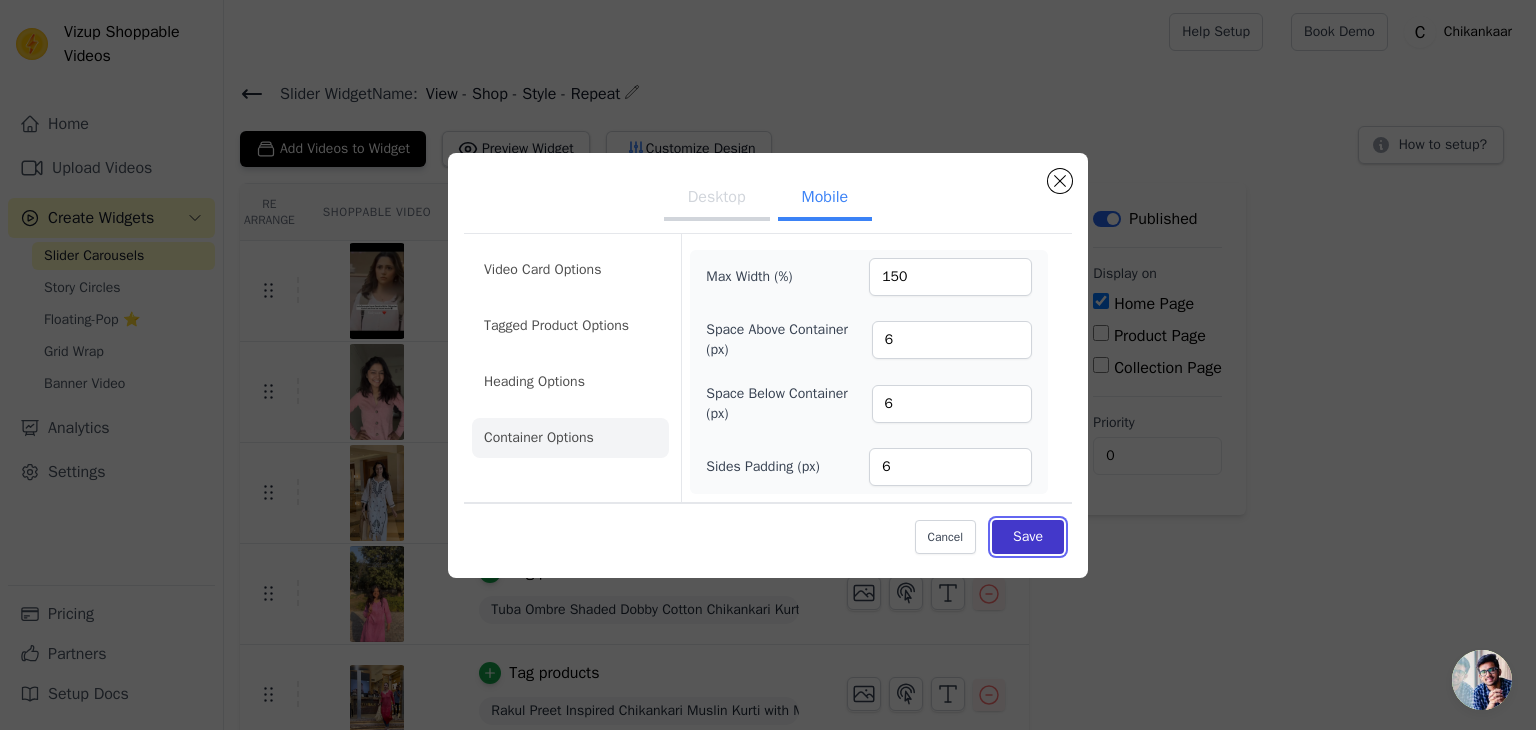 click on "Save" at bounding box center (1028, 537) 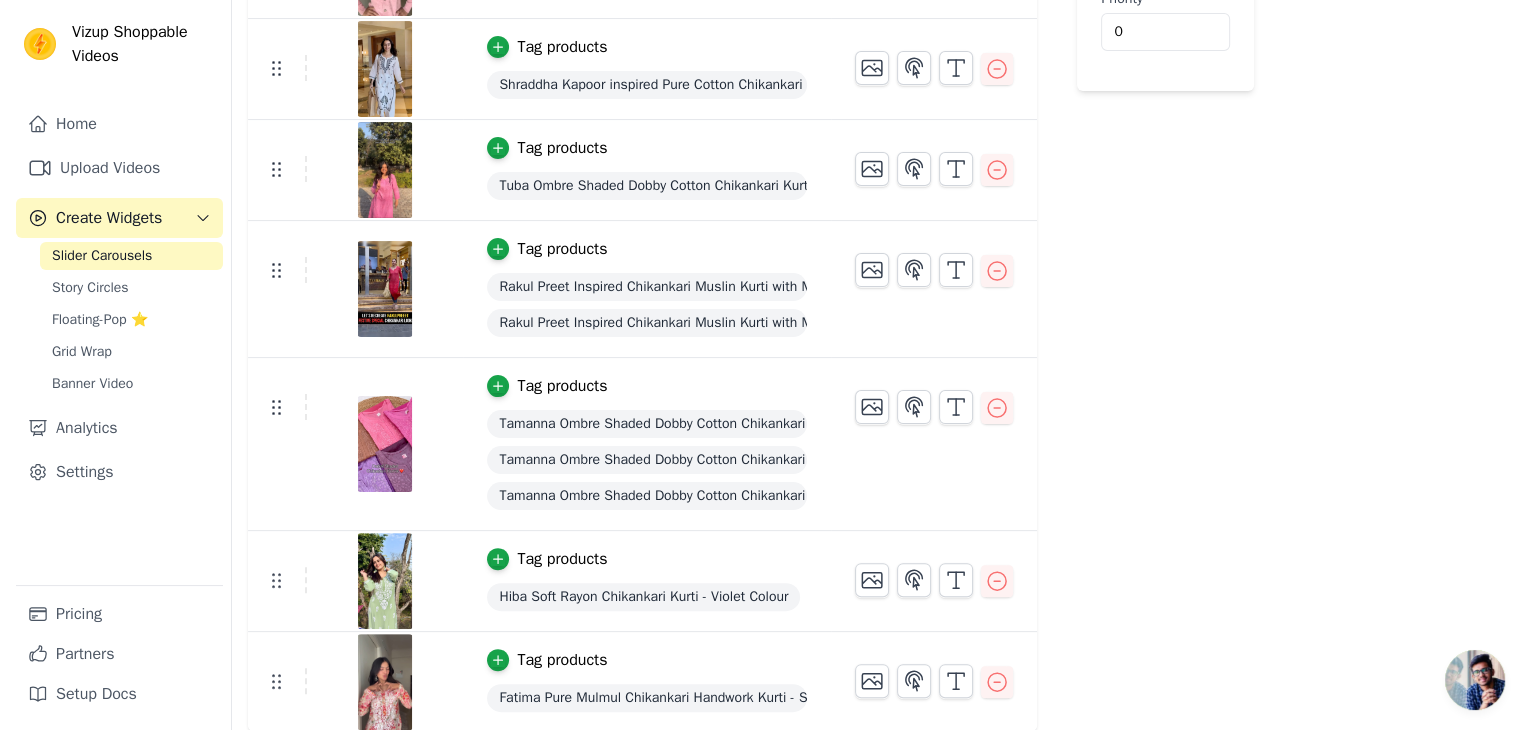 scroll, scrollTop: 0, scrollLeft: 0, axis: both 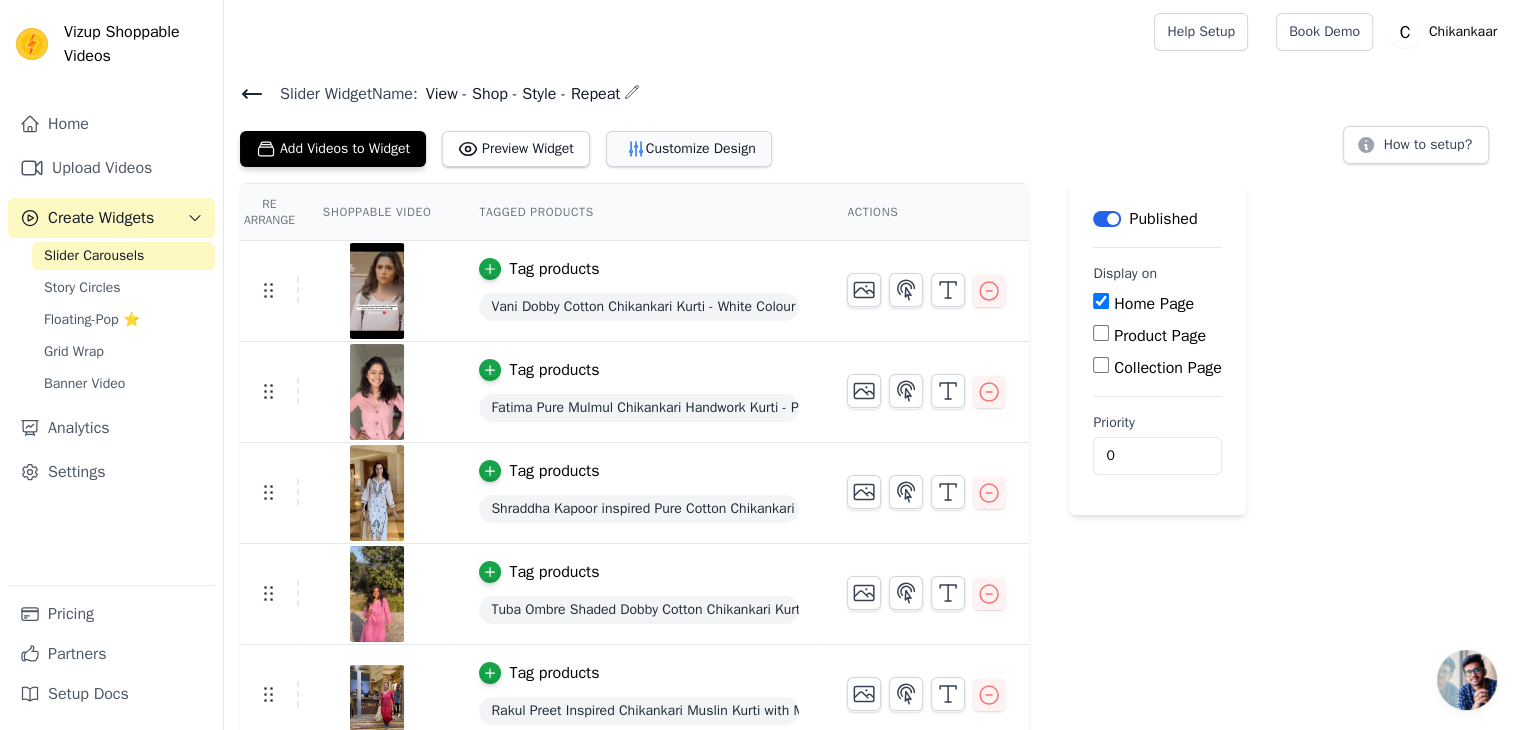 click on "Customize Design" at bounding box center [689, 149] 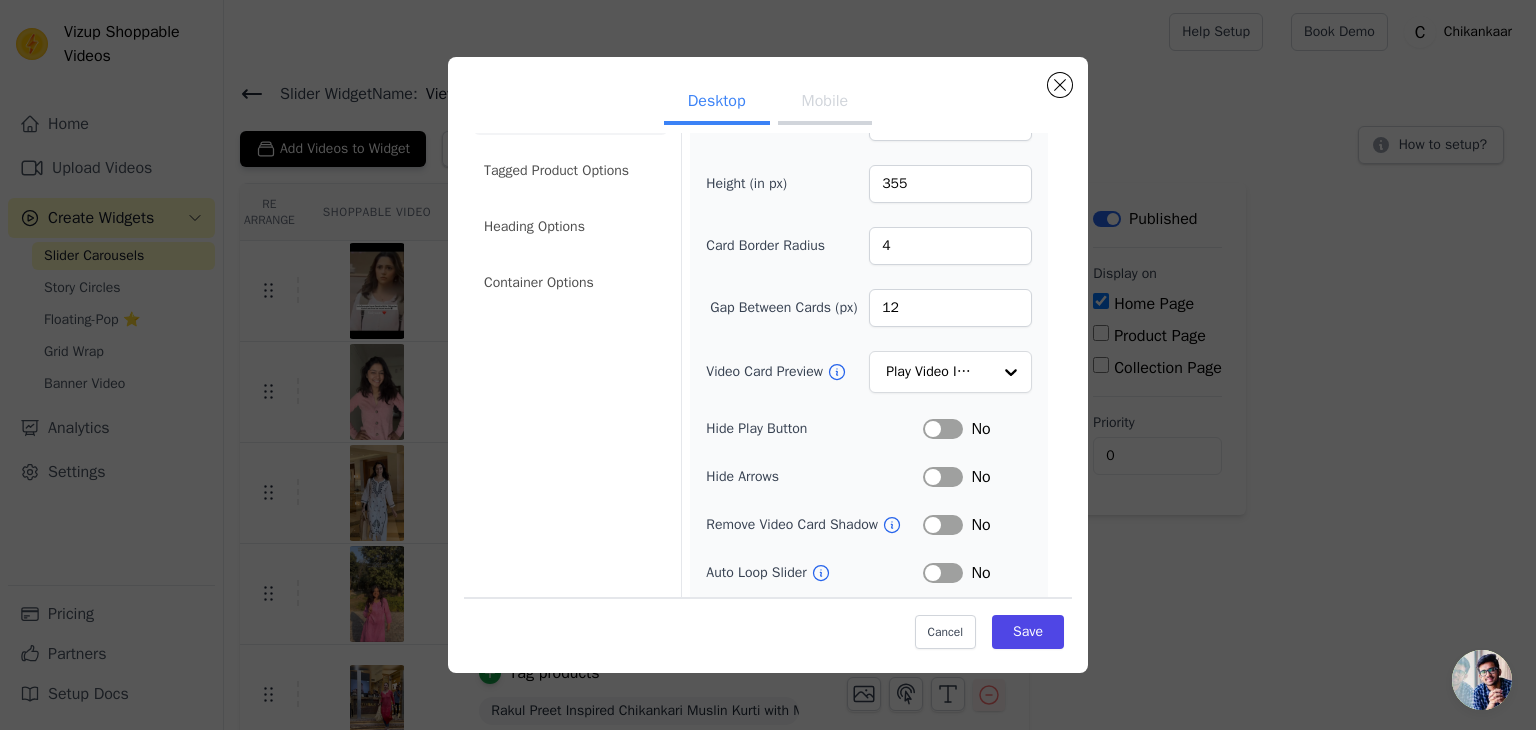 scroll, scrollTop: 0, scrollLeft: 0, axis: both 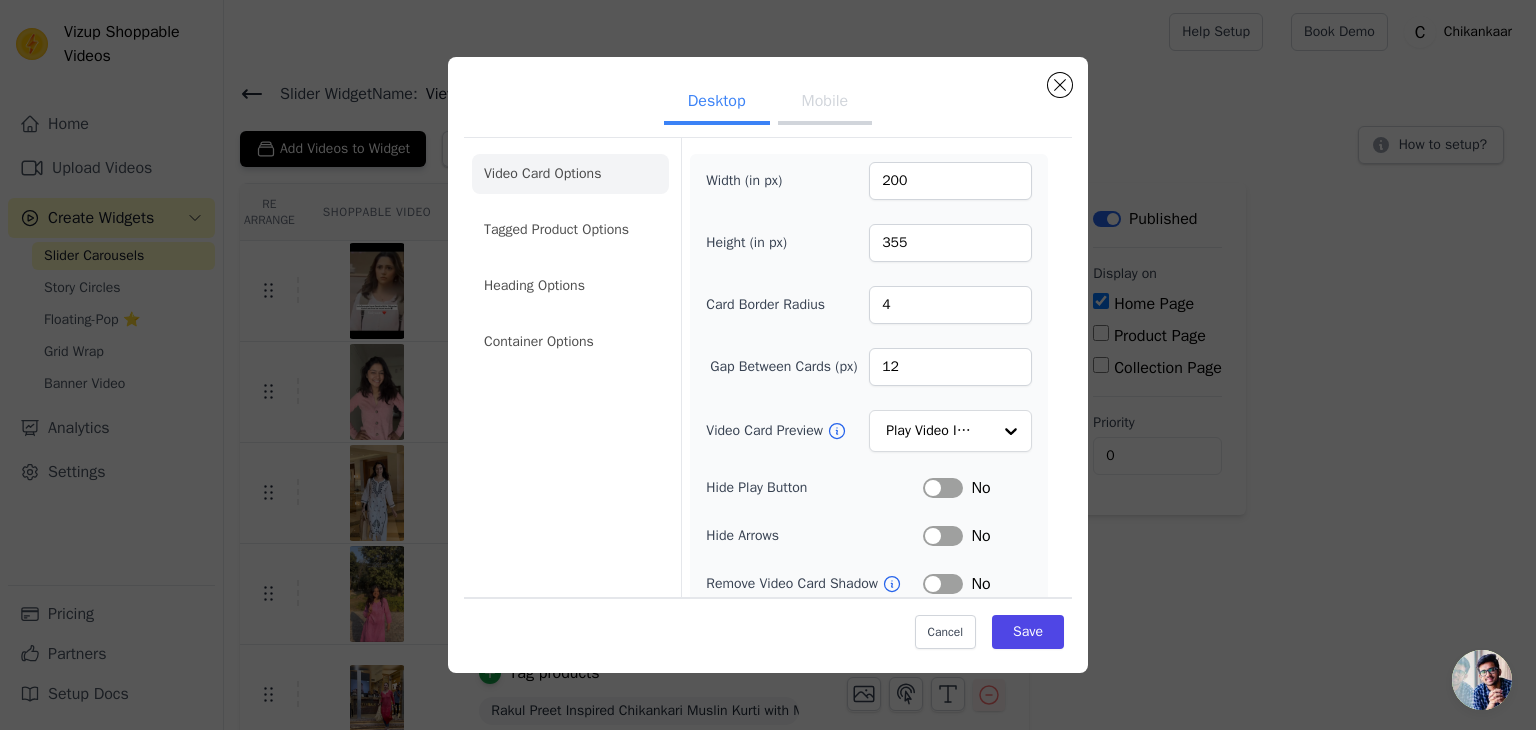 click on "Mobile" at bounding box center (825, 103) 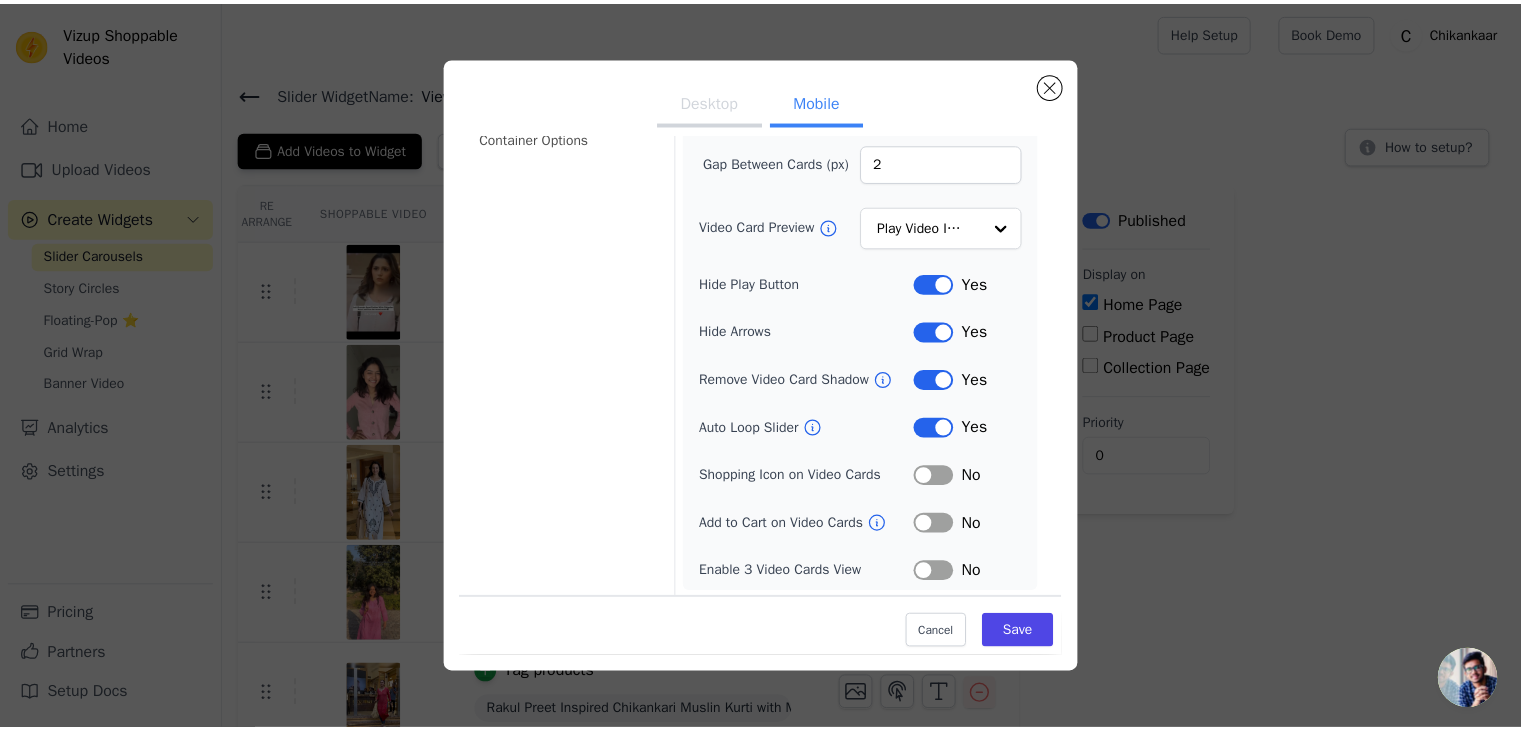 scroll, scrollTop: 0, scrollLeft: 0, axis: both 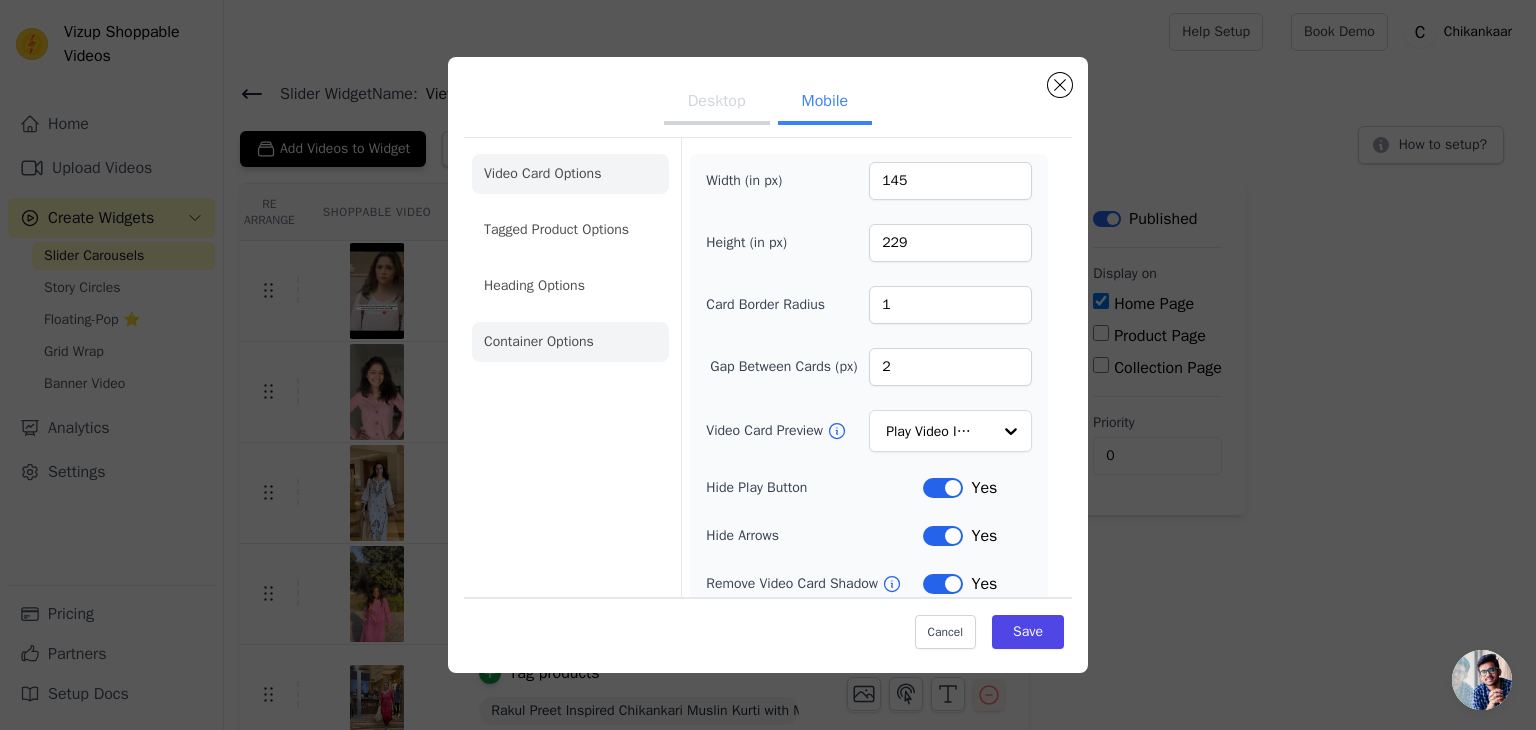 click on "Container Options" 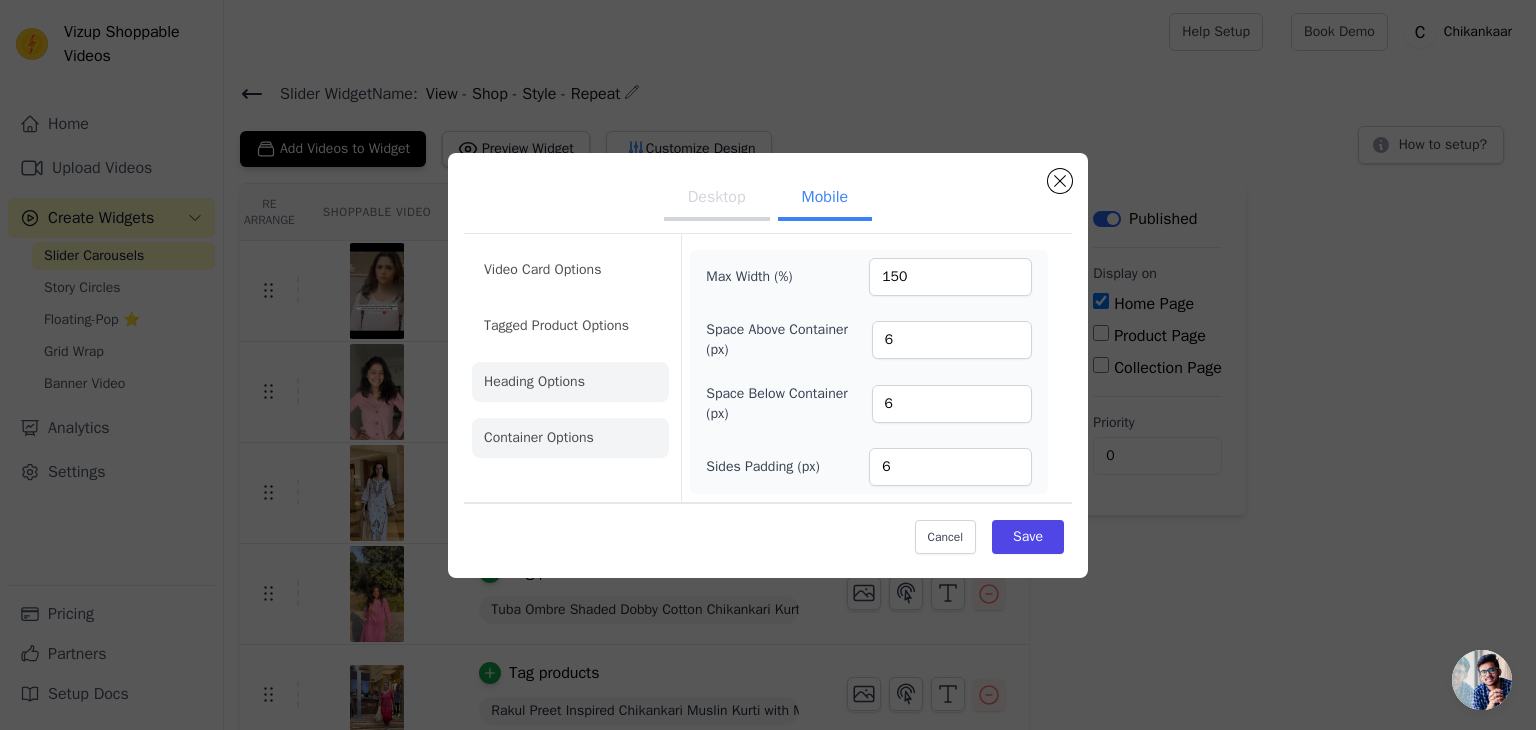 click on "Heading Options" 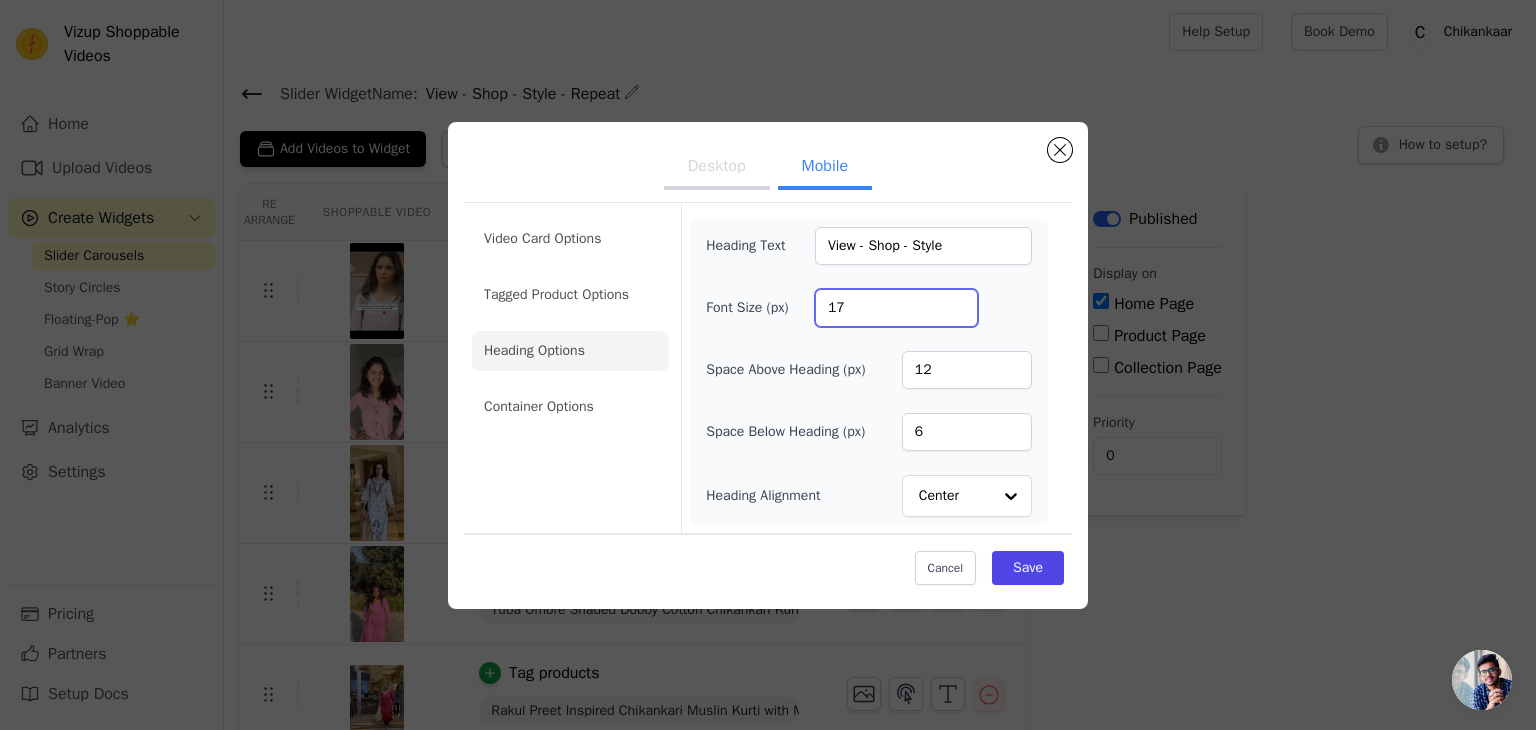 click on "17" at bounding box center (896, 308) 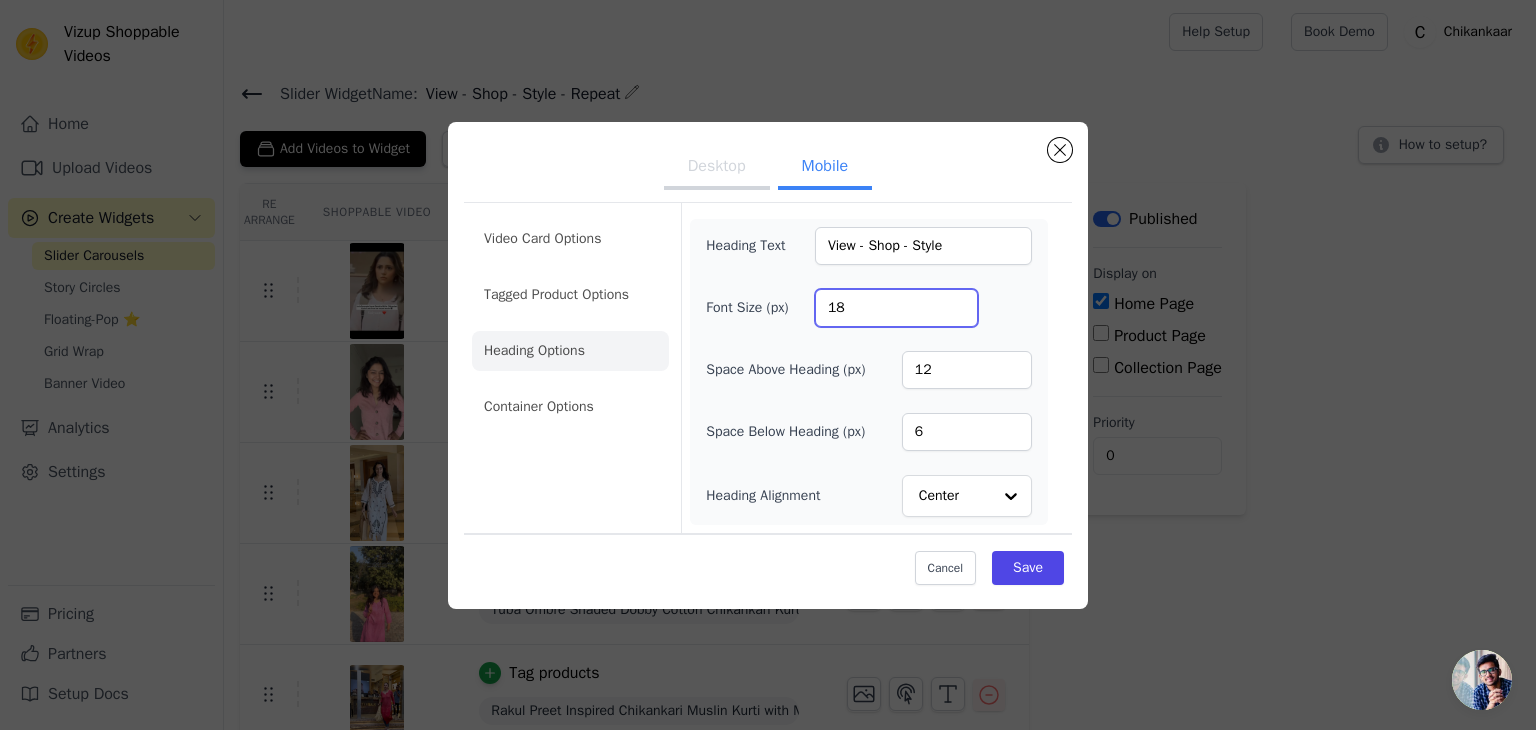 click on "18" at bounding box center (896, 308) 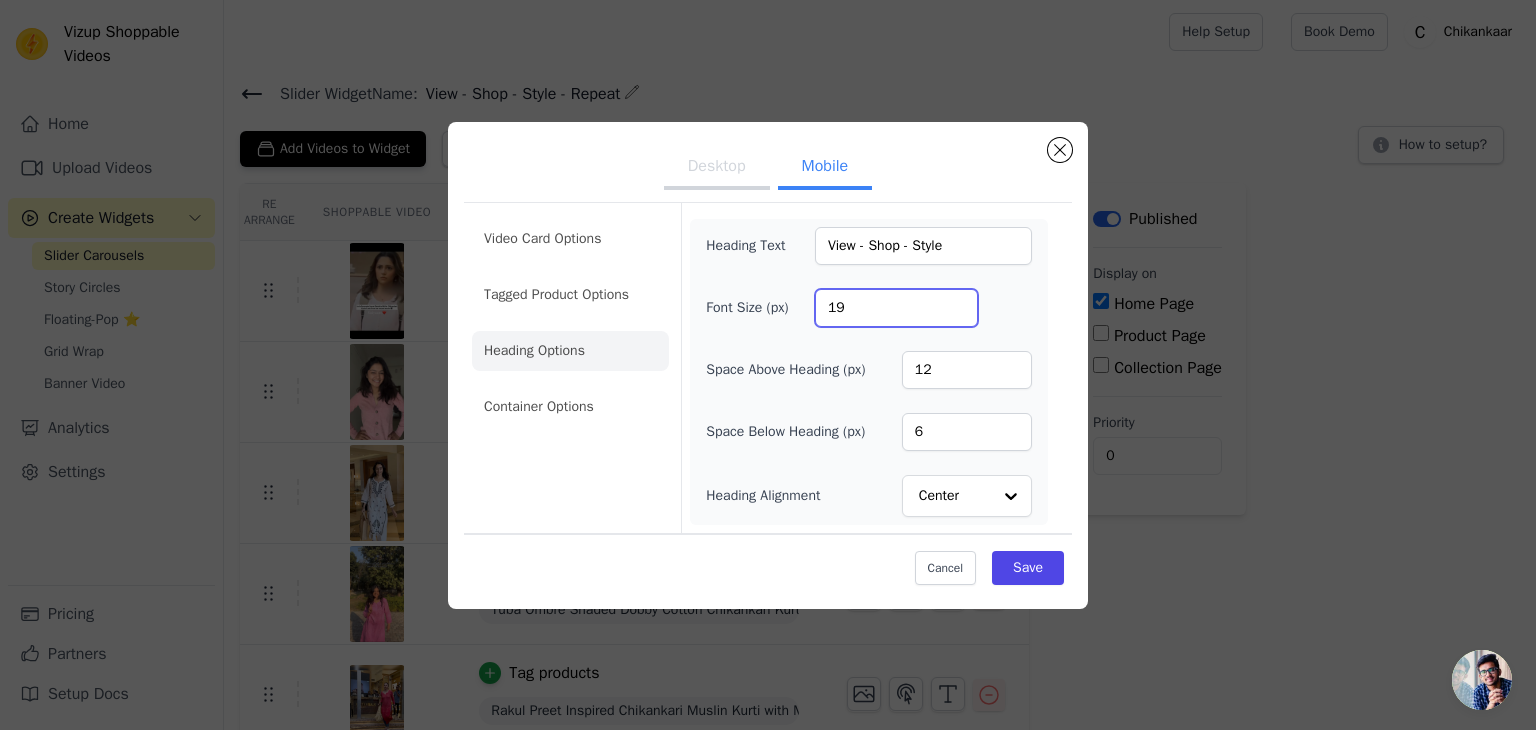click on "19" at bounding box center [896, 308] 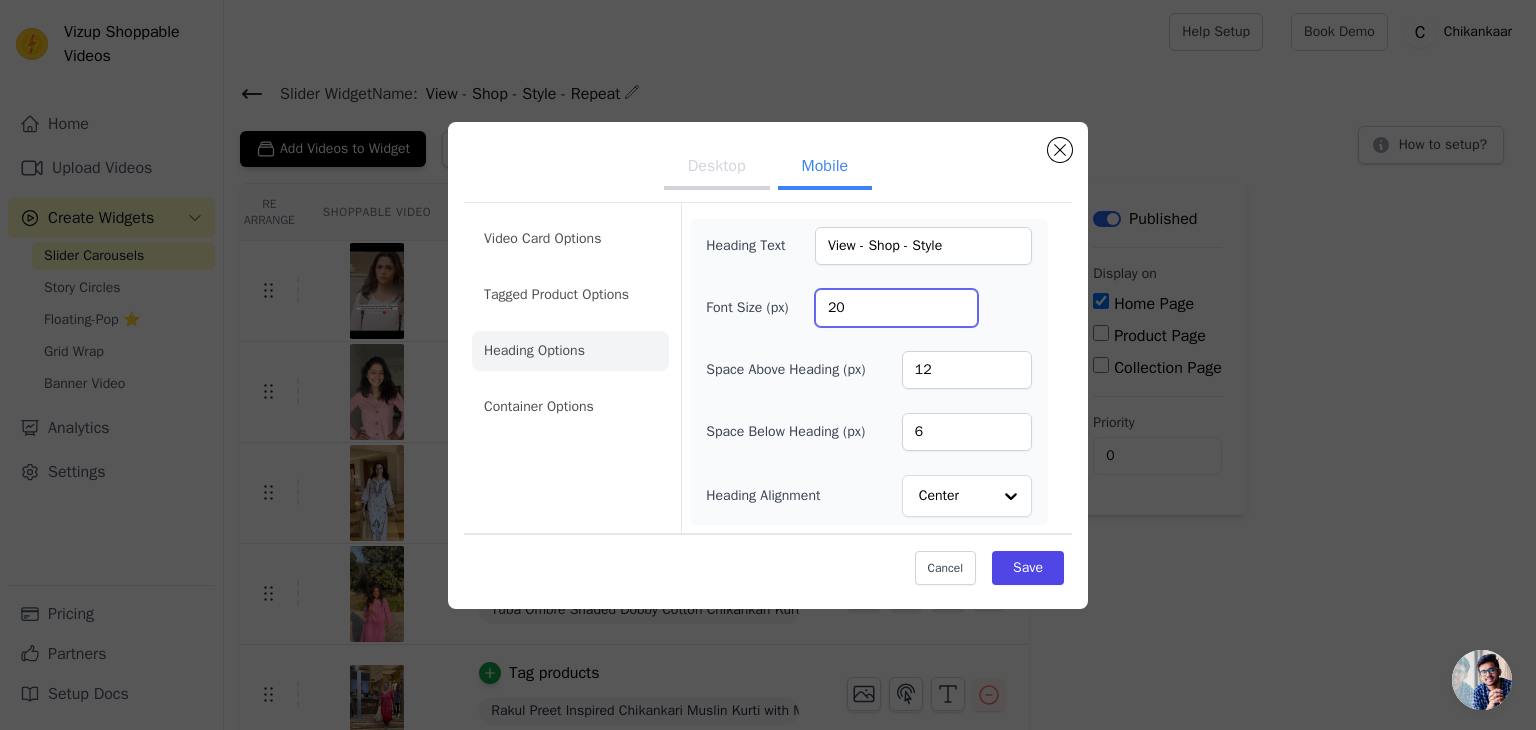 type on "20" 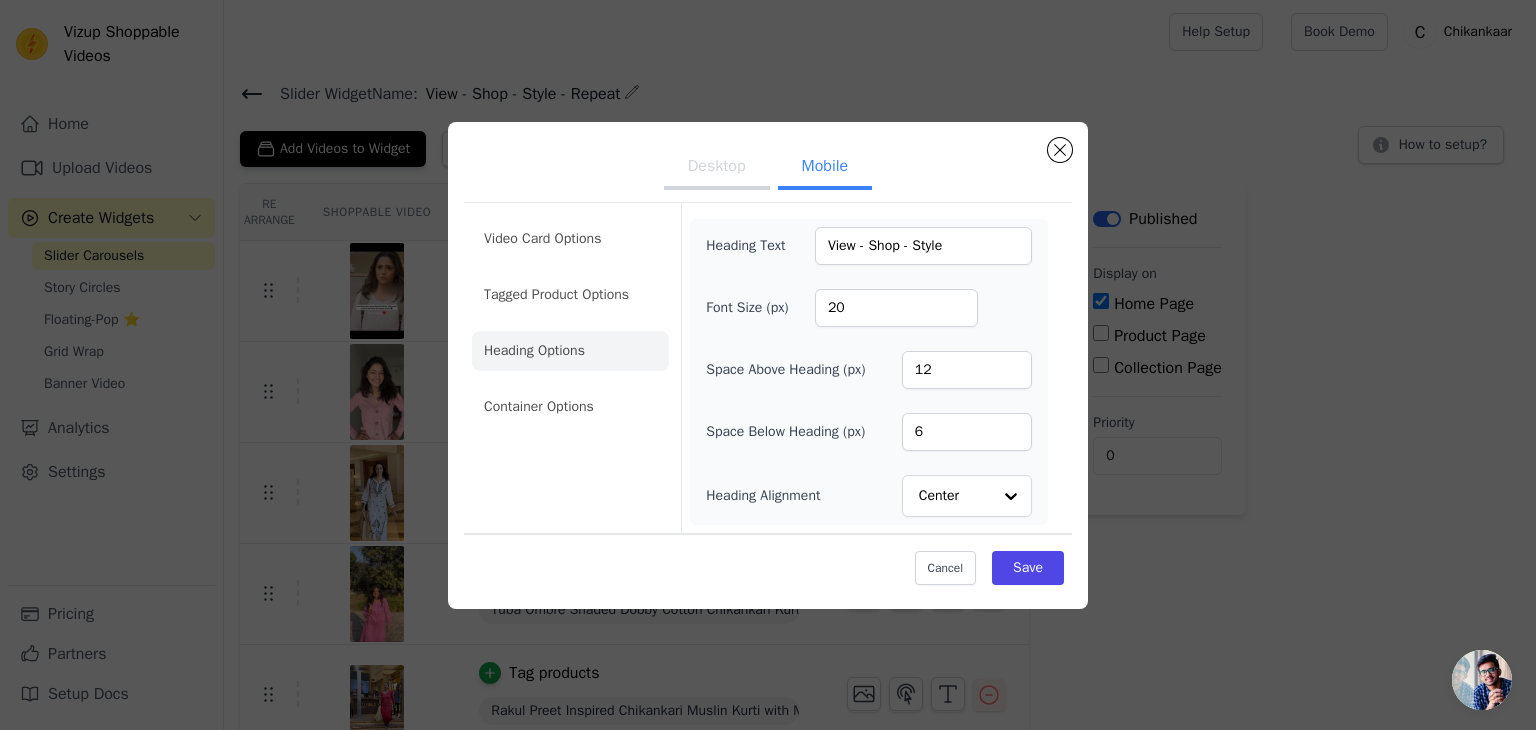 click on "Cancel     Save" at bounding box center (768, 563) 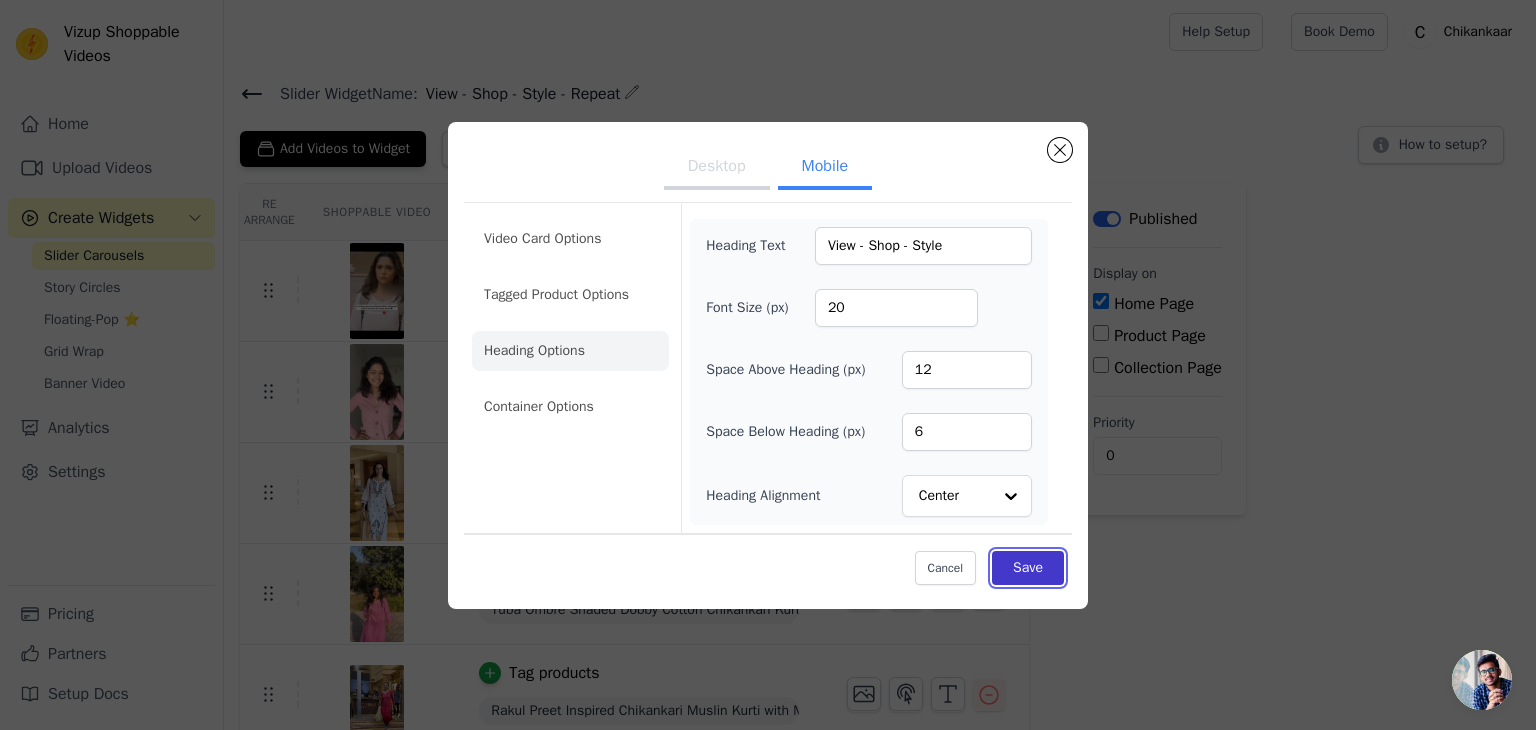 click on "Save" at bounding box center [1028, 568] 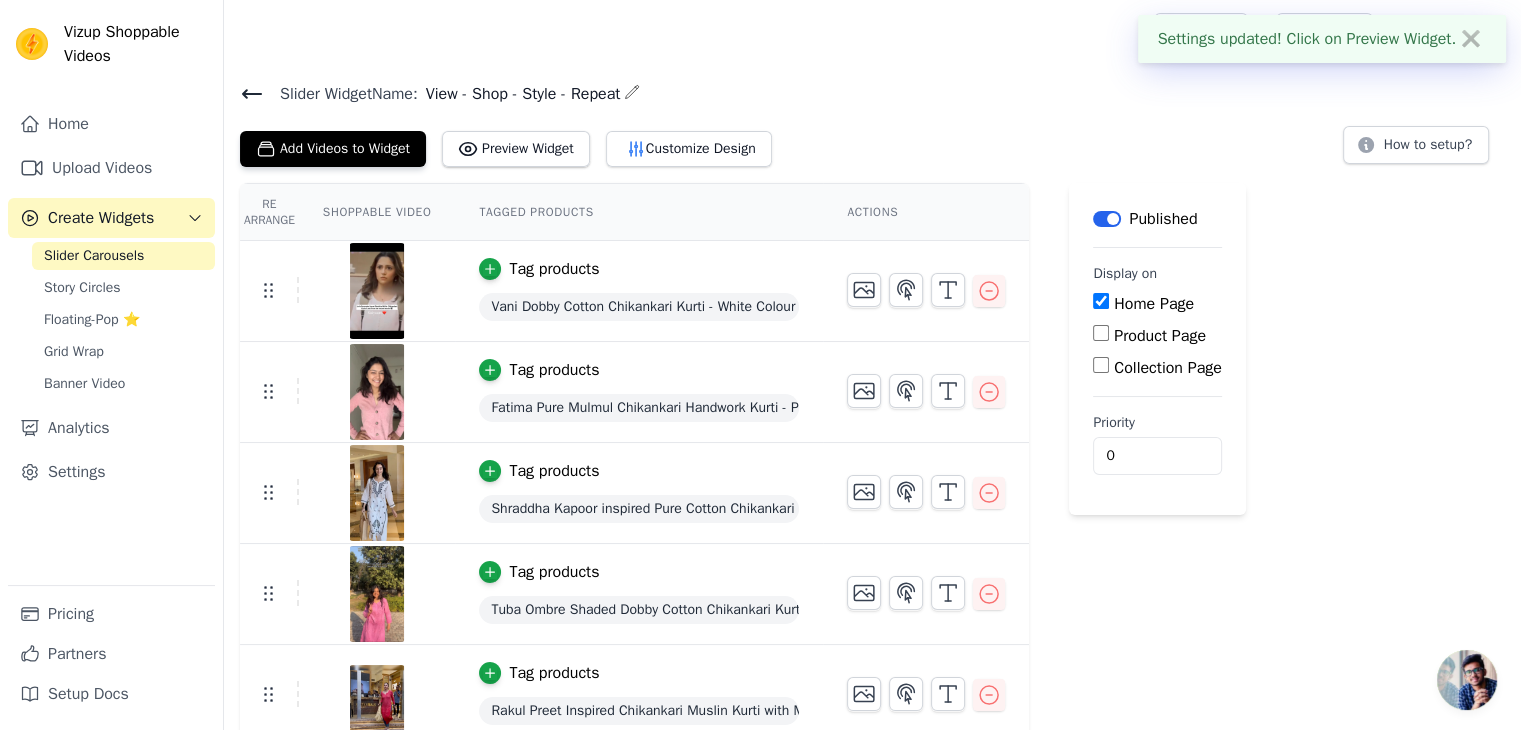 click on "Slider Widget  Name:   View - Shop - Style - Repeat
Add Videos to Widget
Preview Widget       Customize Design
How to setup?" at bounding box center (872, 123) 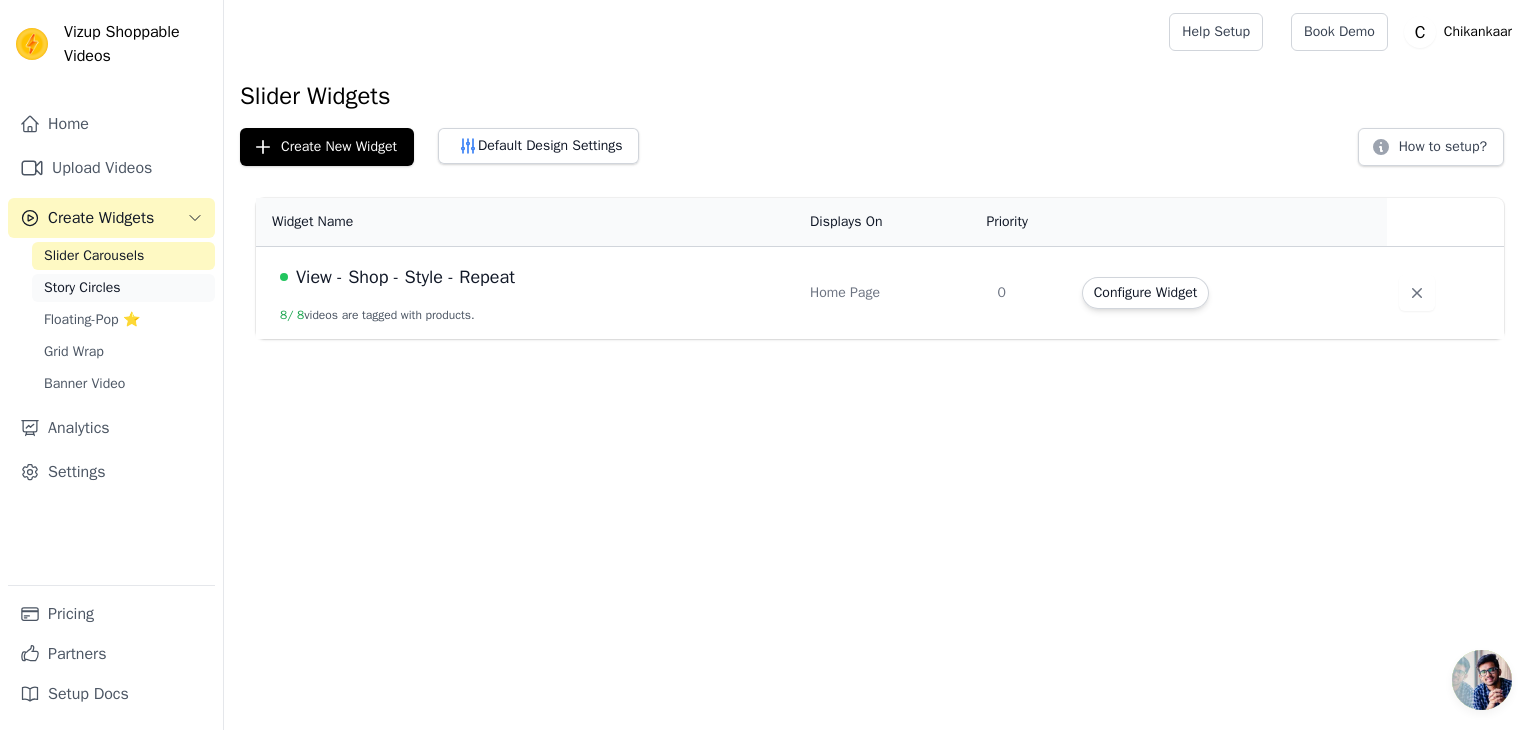 click on "Story Circles" at bounding box center (82, 288) 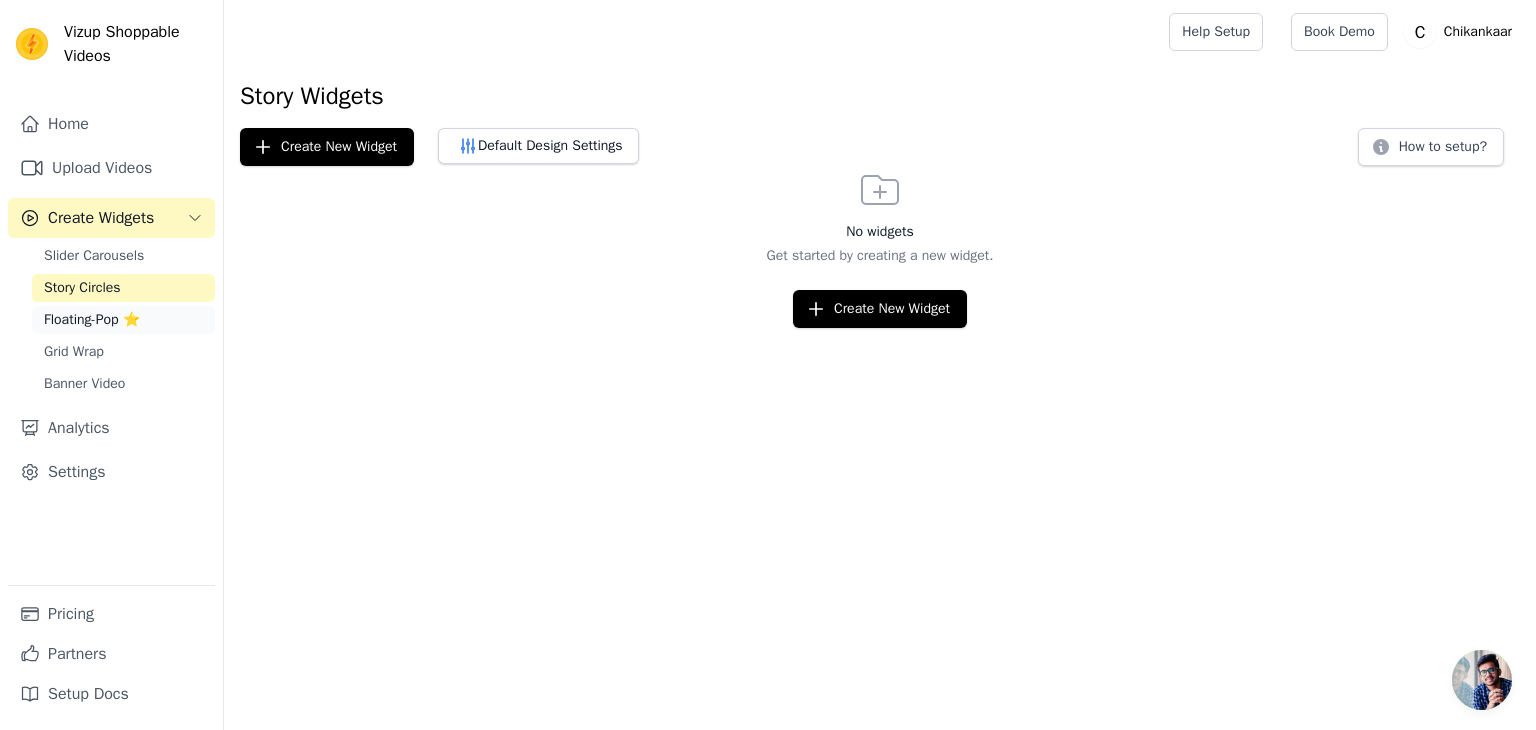 click on "Floating-Pop ⭐" at bounding box center (92, 320) 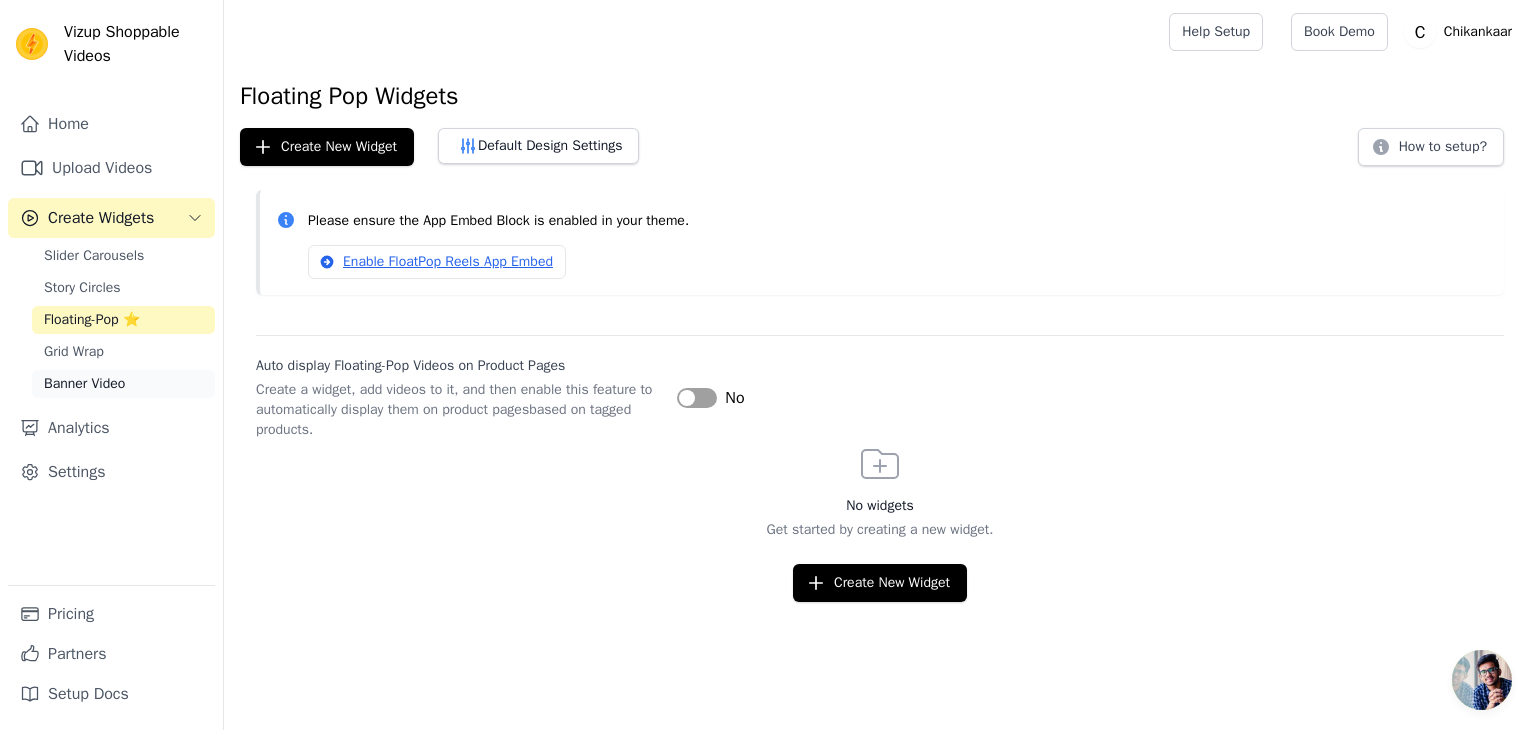 click on "Banner Video" at bounding box center (84, 384) 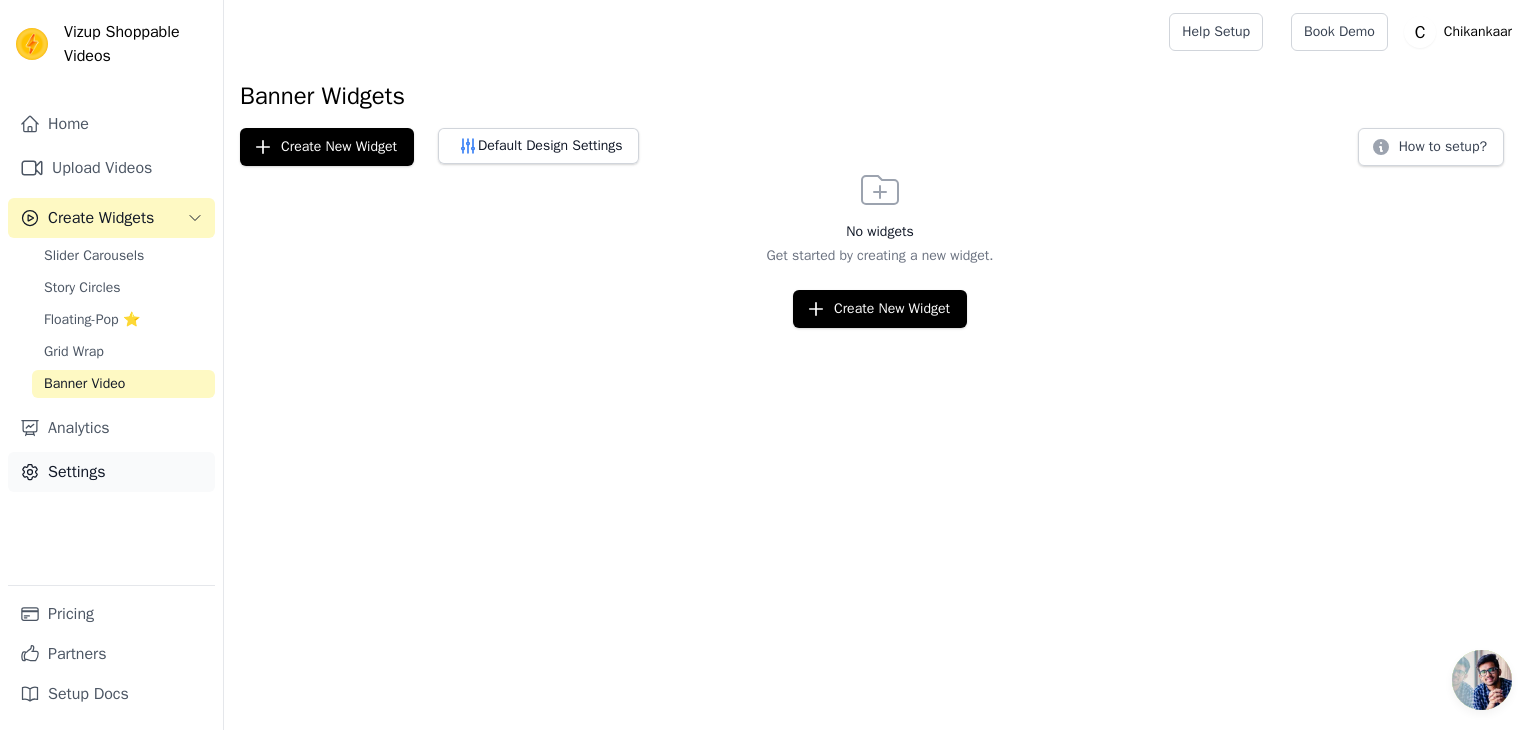 click on "Settings" at bounding box center [111, 472] 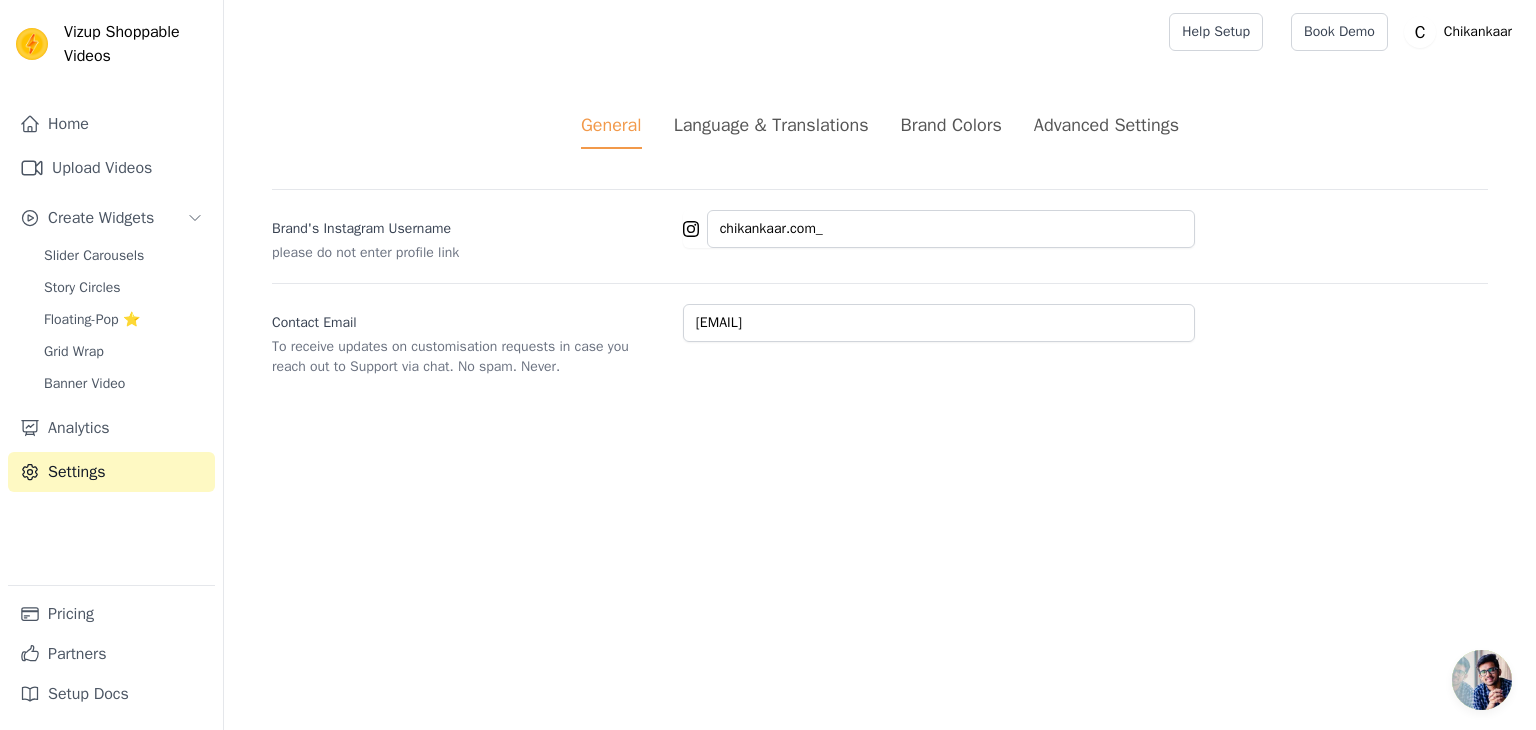 click on "Brand Colors" at bounding box center [951, 125] 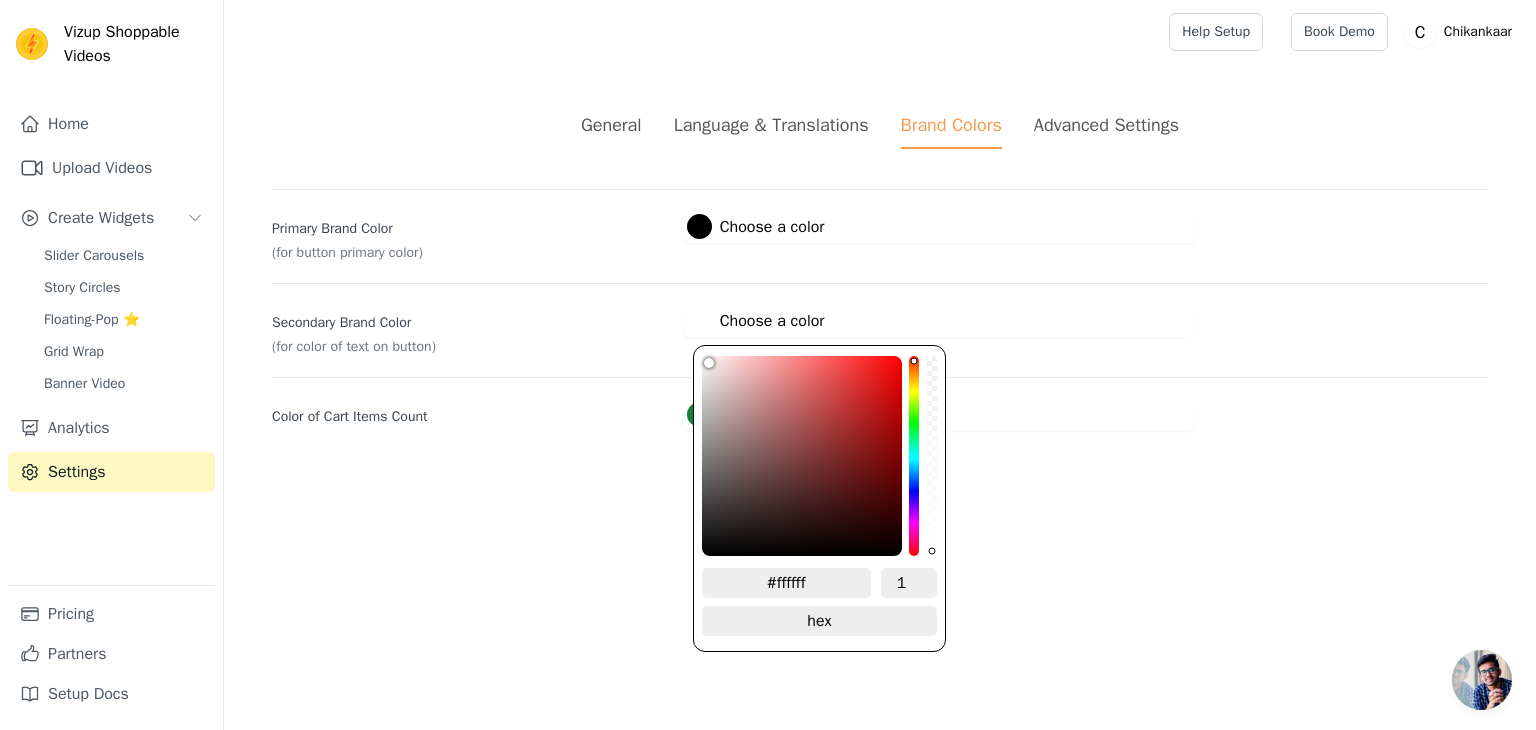 click on "#ffffff       Choose a color" at bounding box center [756, 320] 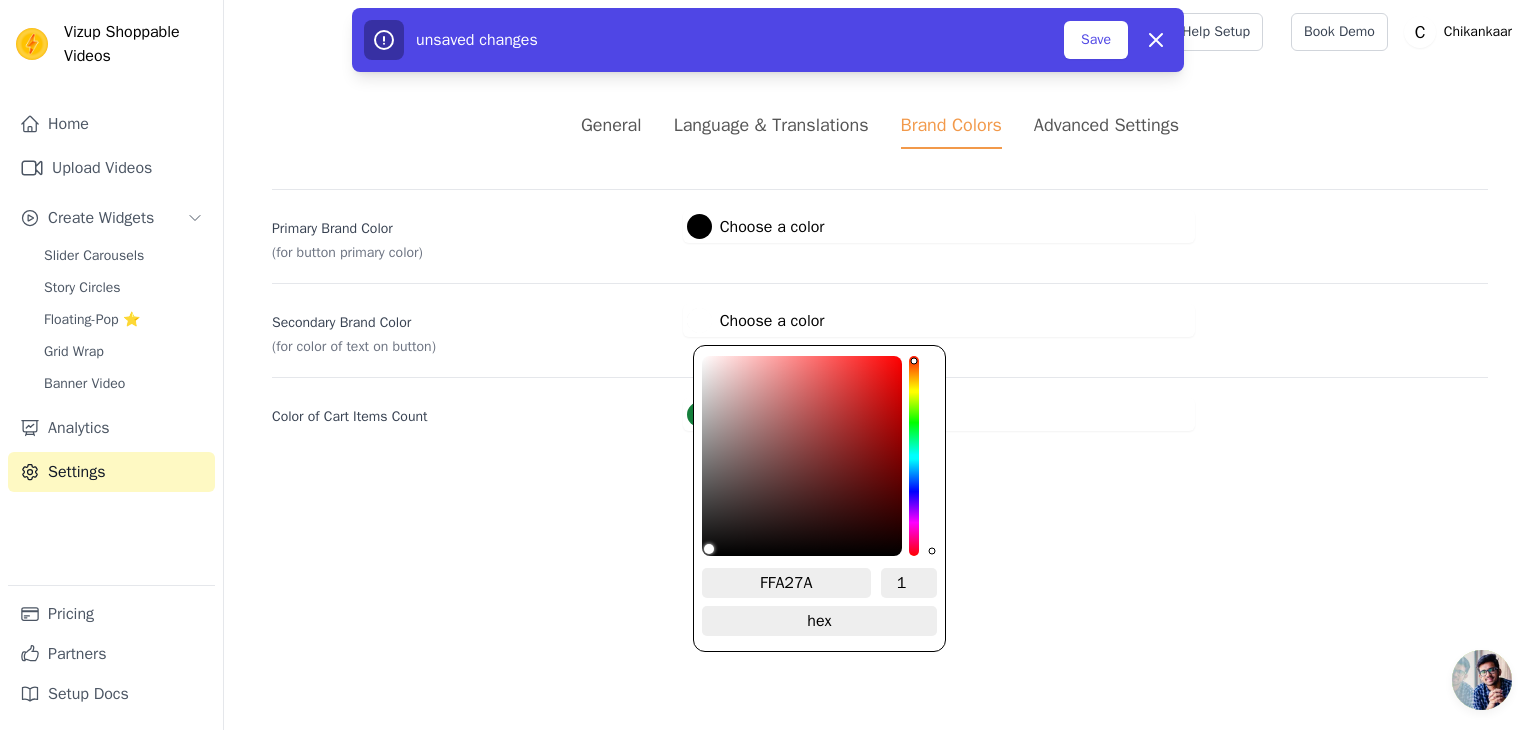 click on "FFA27A" at bounding box center [786, 583] 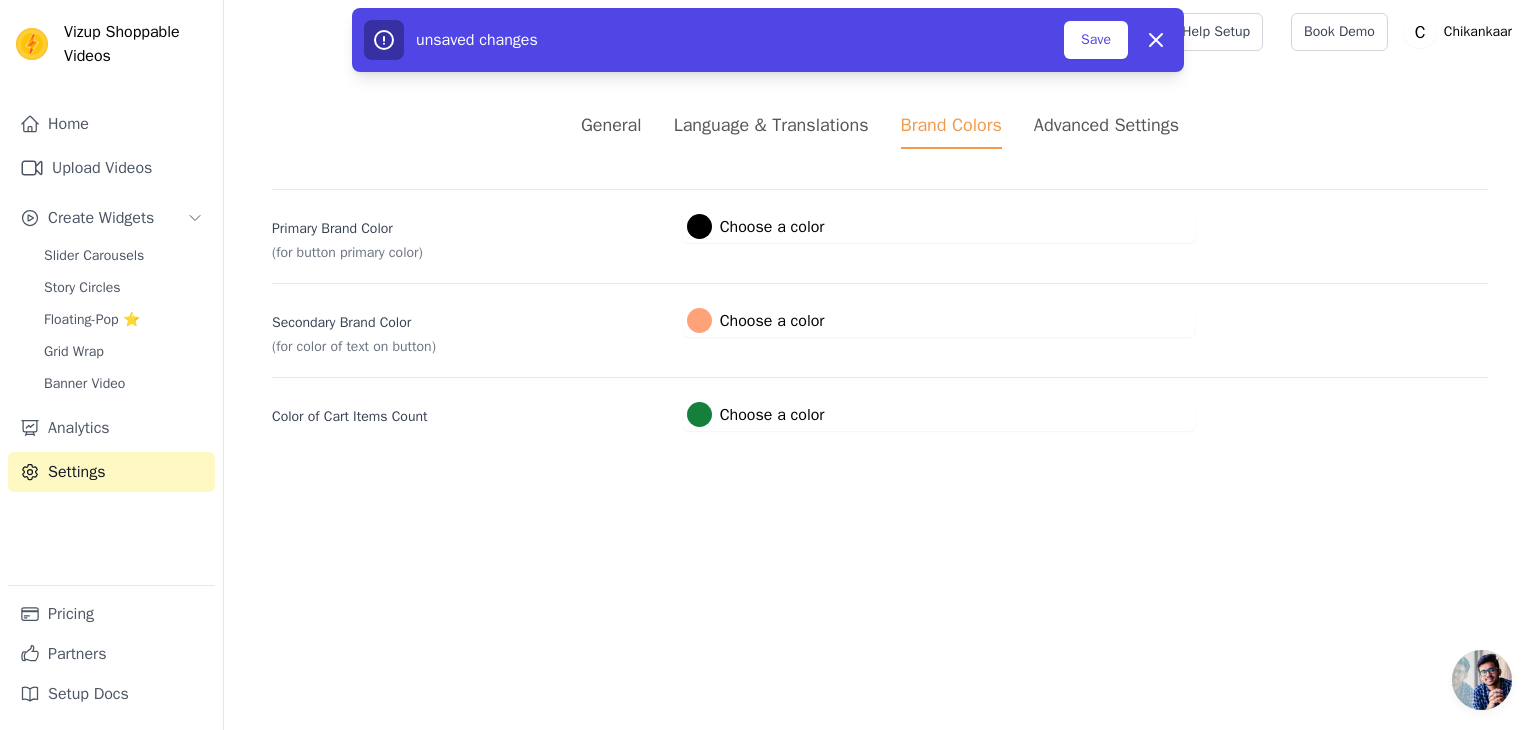 click on "General   Language & Translations   Brand Colors   Advanced Settings       unsaved changes   Save   Dismiss     Primary Brand Color   (for button primary color)   #000000       Choose a color                               #000000   1   hex   change to    rgb     Secondary Brand Color   (for color of text on button)   #ffa27a       Choose a color                               #FFA27A   1   hex   change to    rgb     Color of Cart Items Count   #15803c       Choose a color                               #15803c   1   hex   change to    rgb" at bounding box center [880, 271] 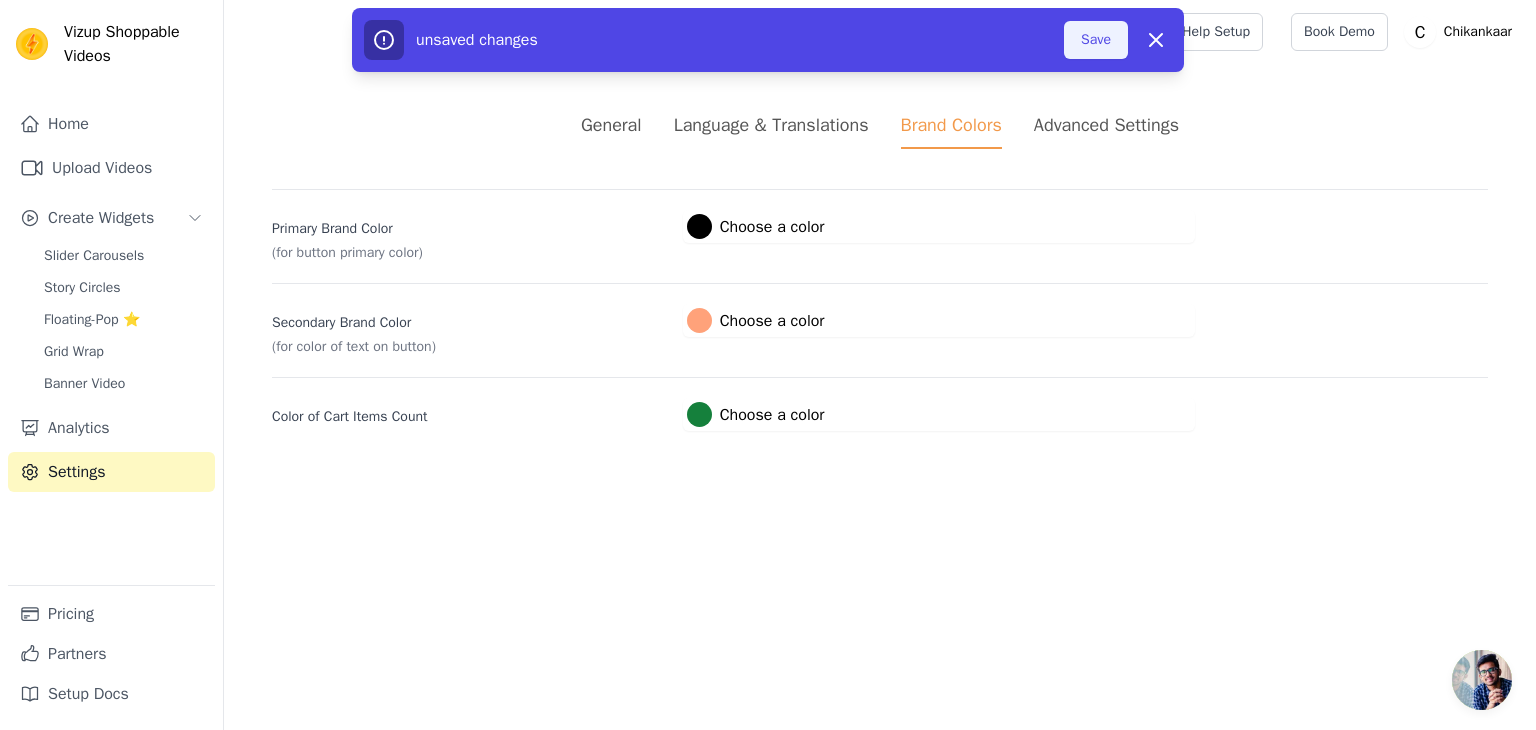 click on "Save" at bounding box center (1096, 40) 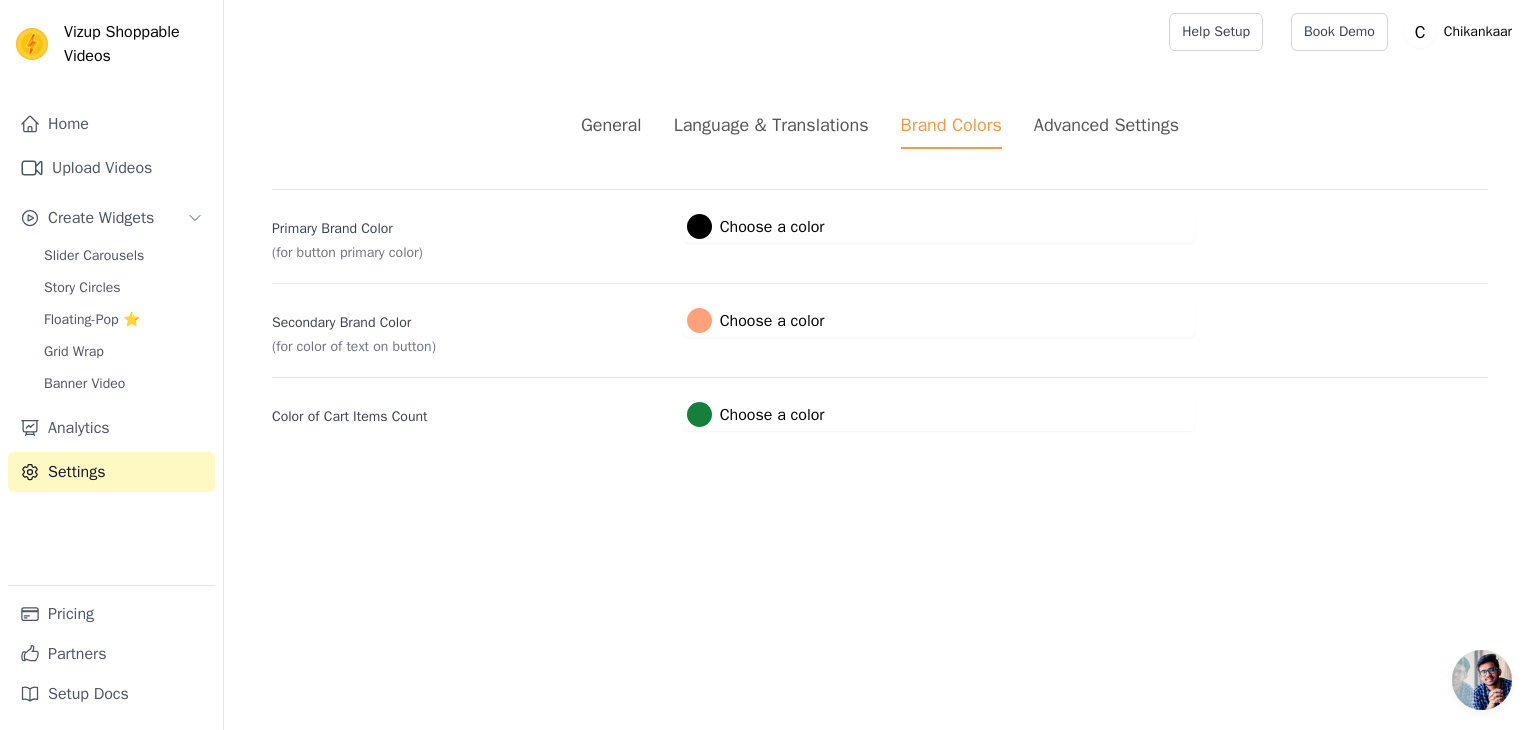 click on "Advanced Settings" at bounding box center (1106, 125) 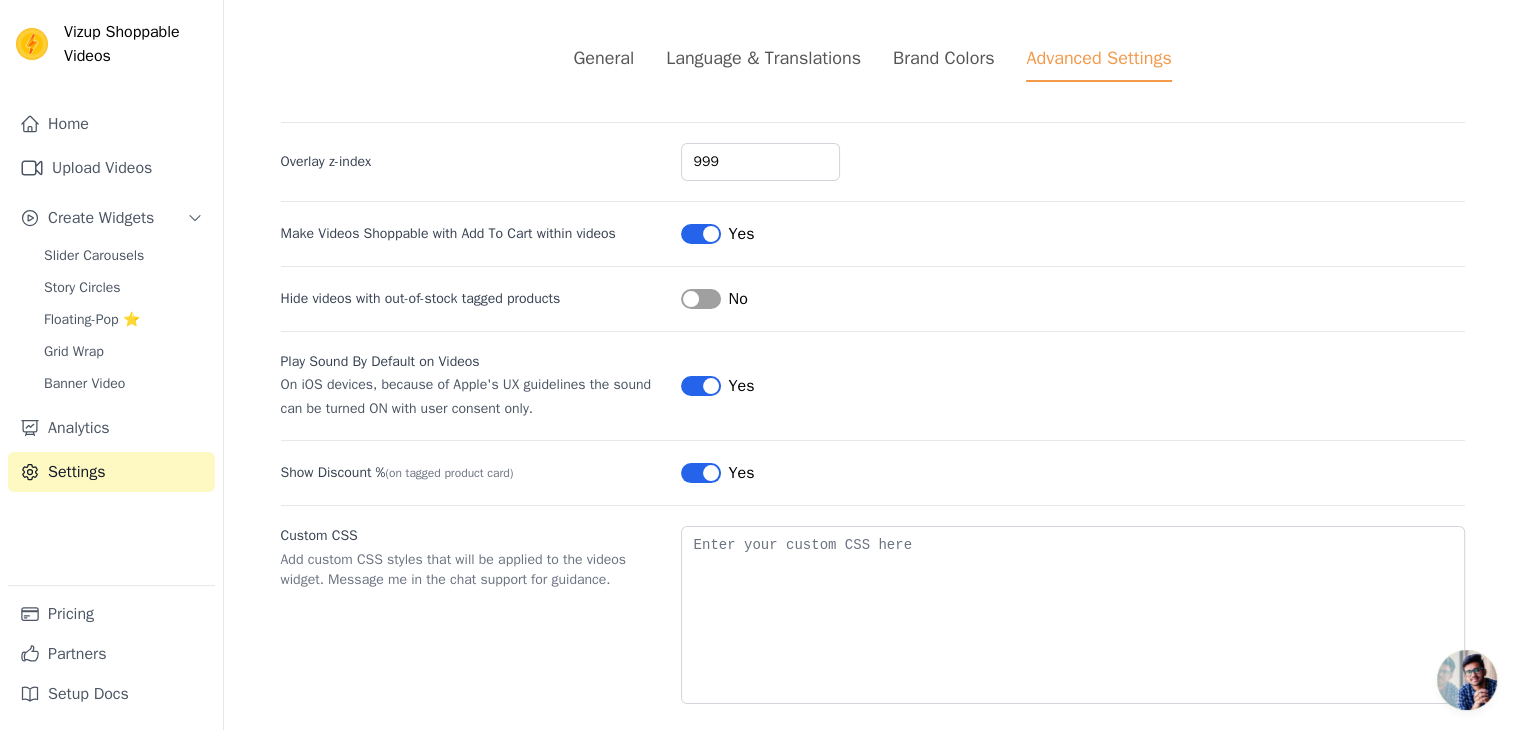 scroll, scrollTop: 87, scrollLeft: 0, axis: vertical 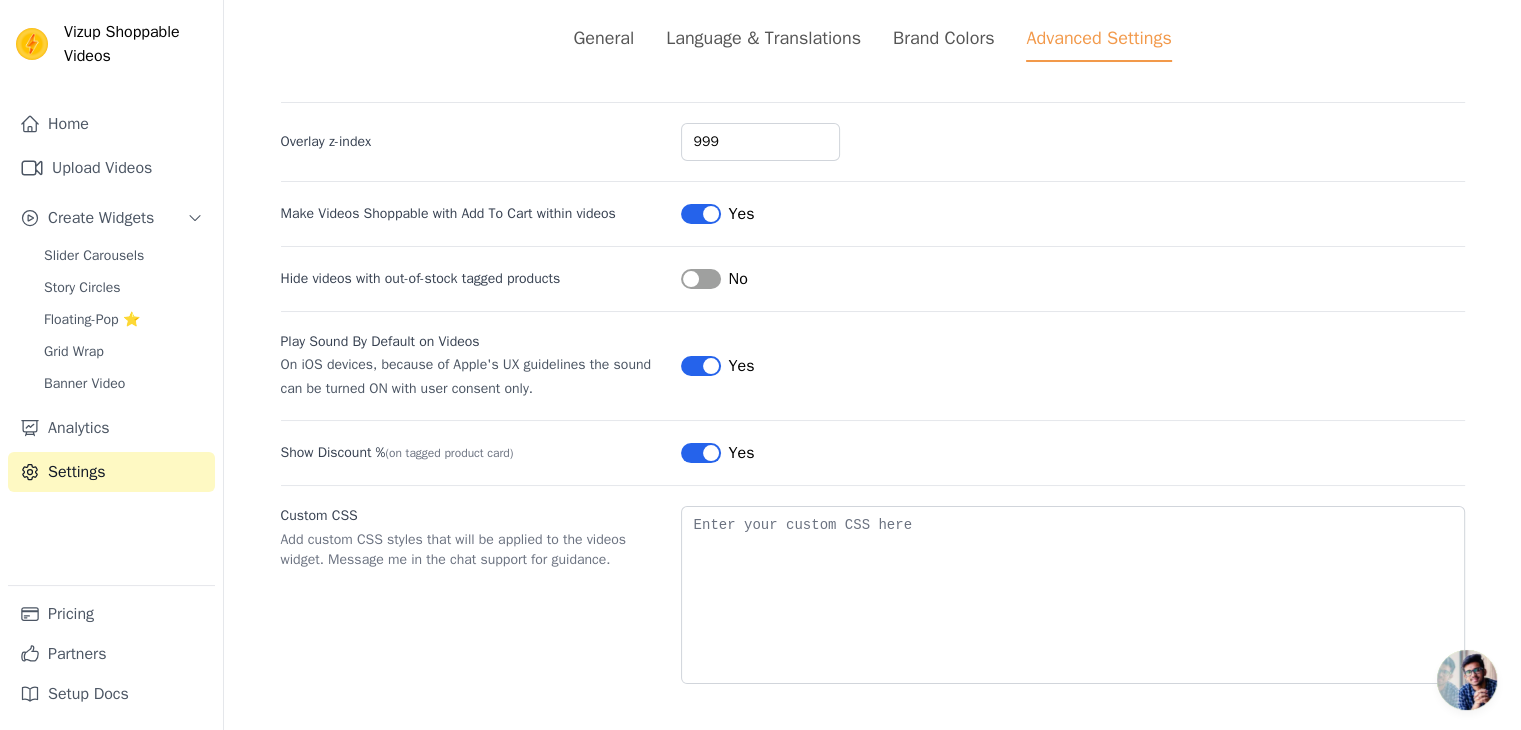 click on "Label" at bounding box center (701, 366) 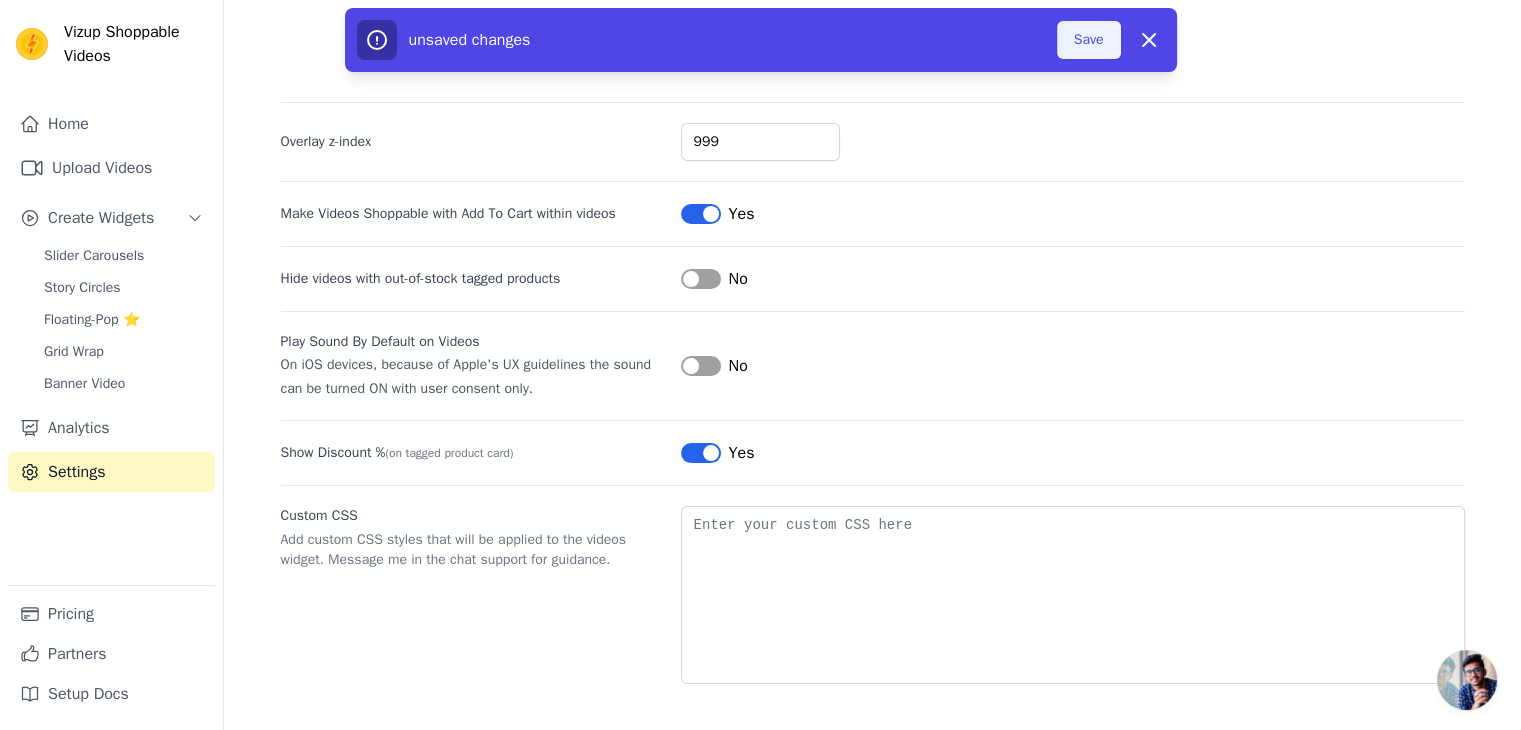click on "Save" at bounding box center [1089, 40] 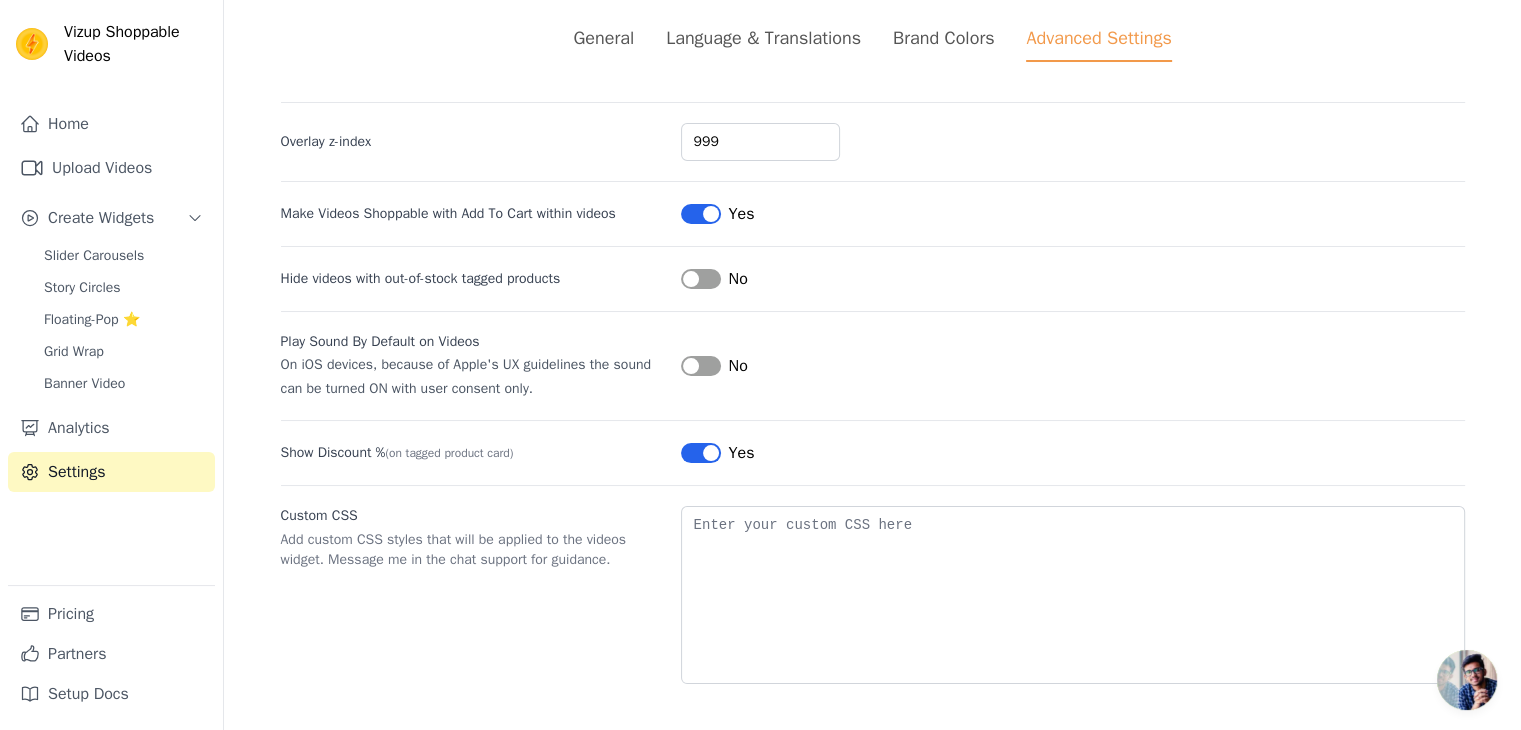 scroll, scrollTop: 0, scrollLeft: 0, axis: both 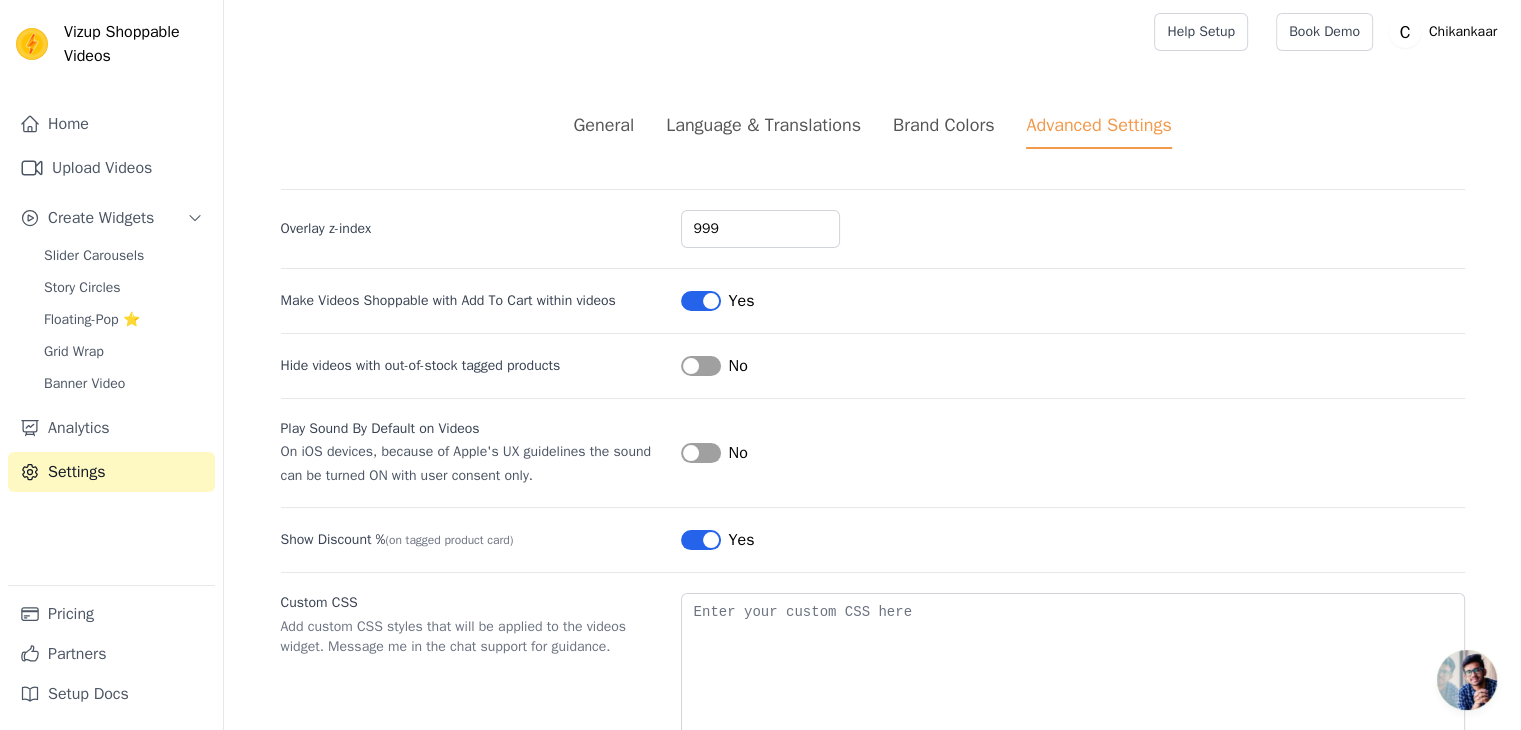 click on "Brand Colors" at bounding box center (943, 125) 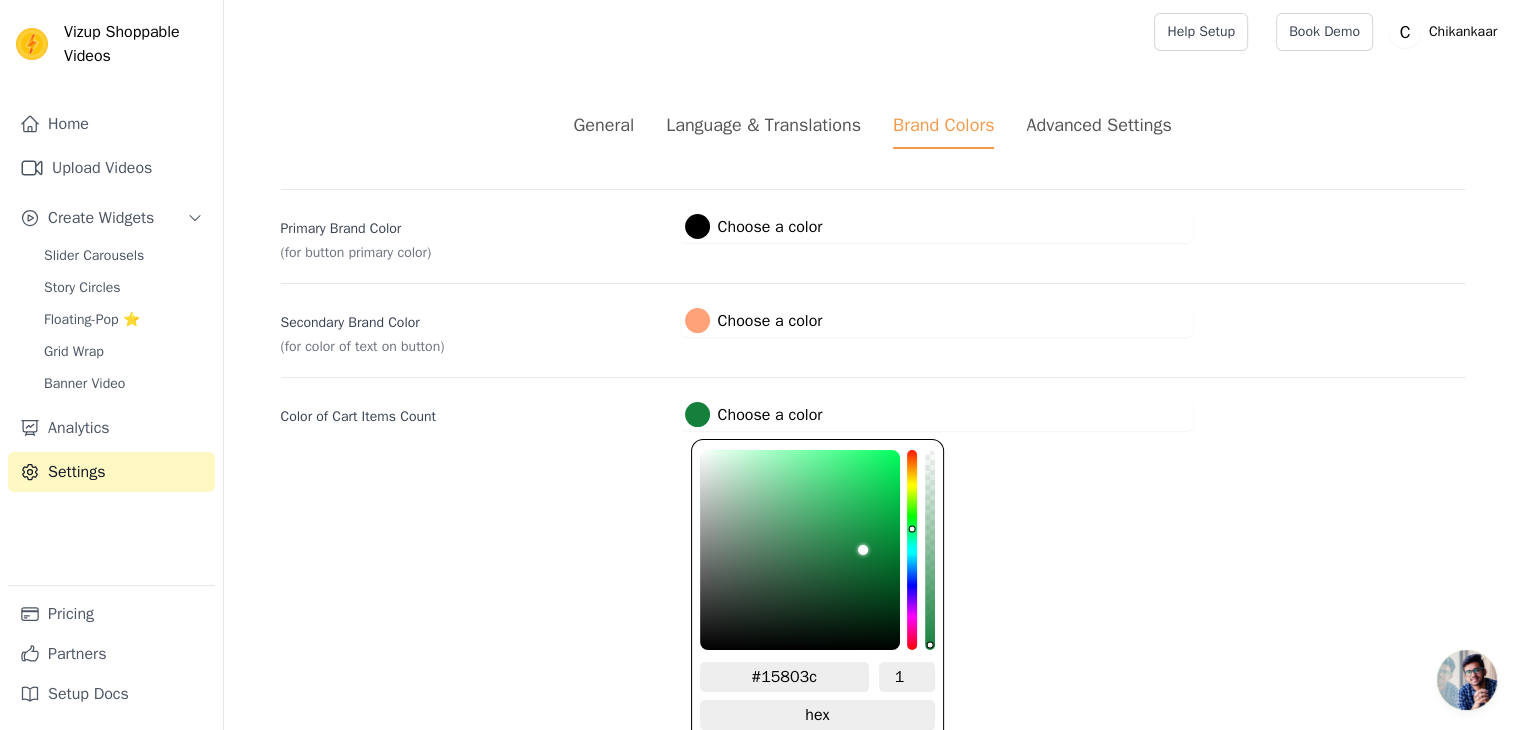 click on "#15803c       Choose a color" at bounding box center [754, 414] 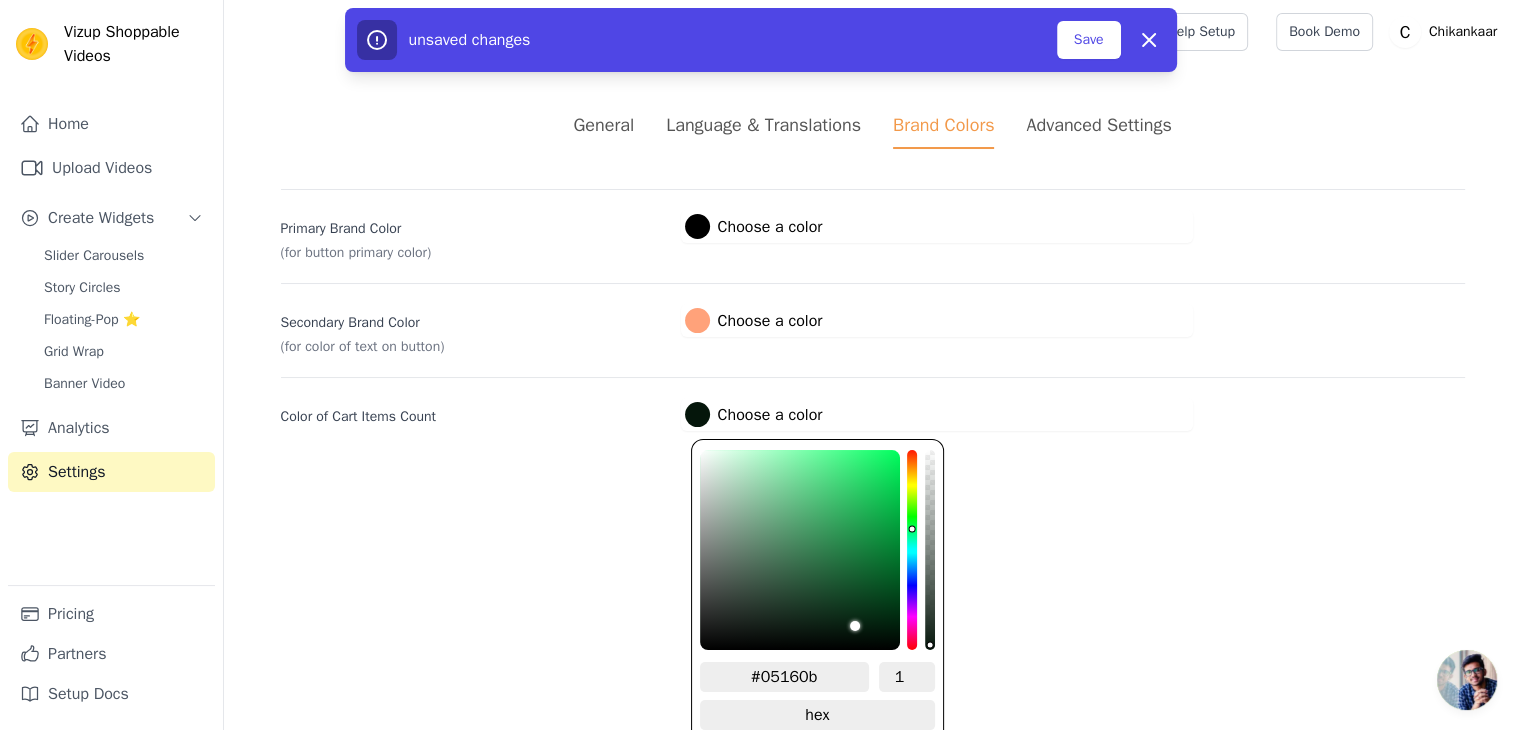 click at bounding box center [855, 550] 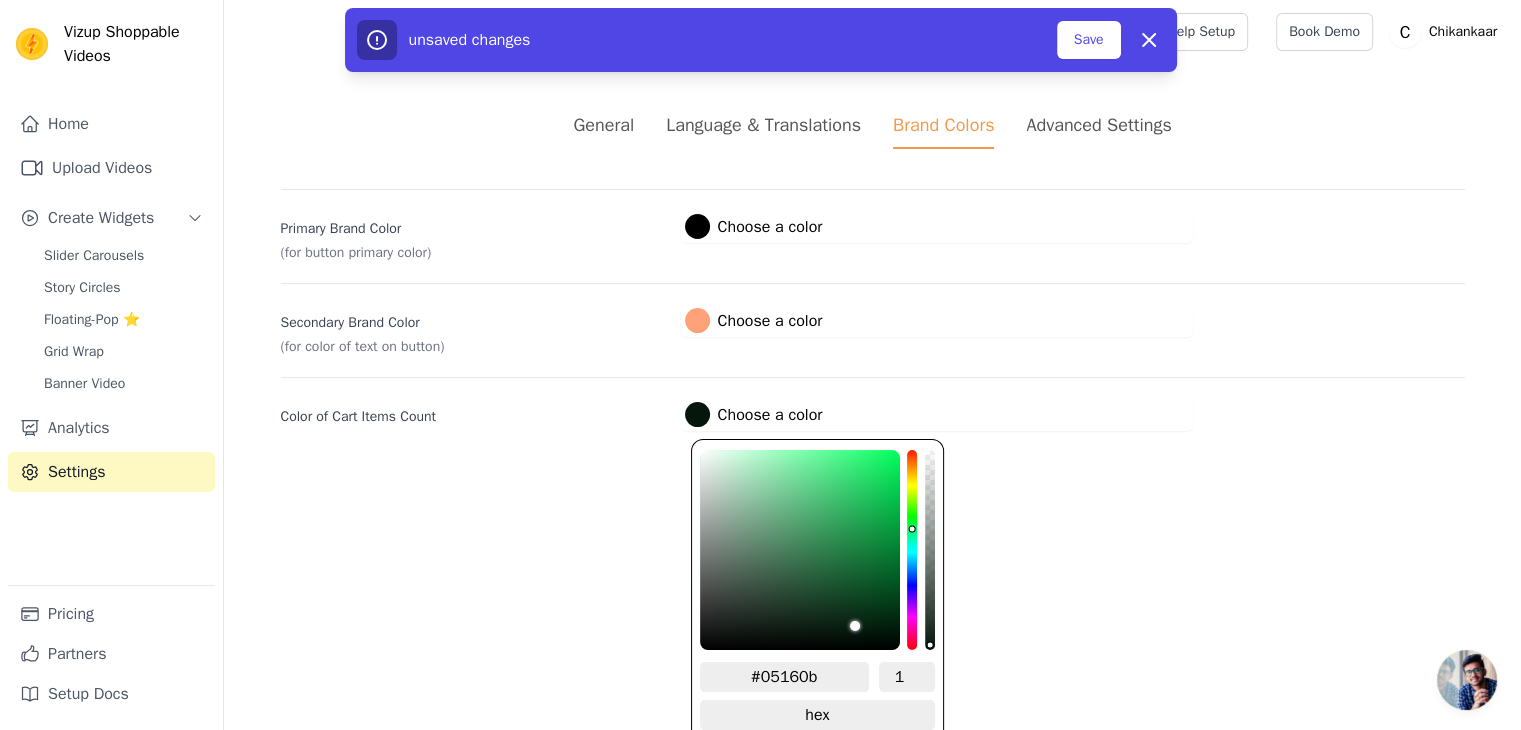 type on "#1b211d" 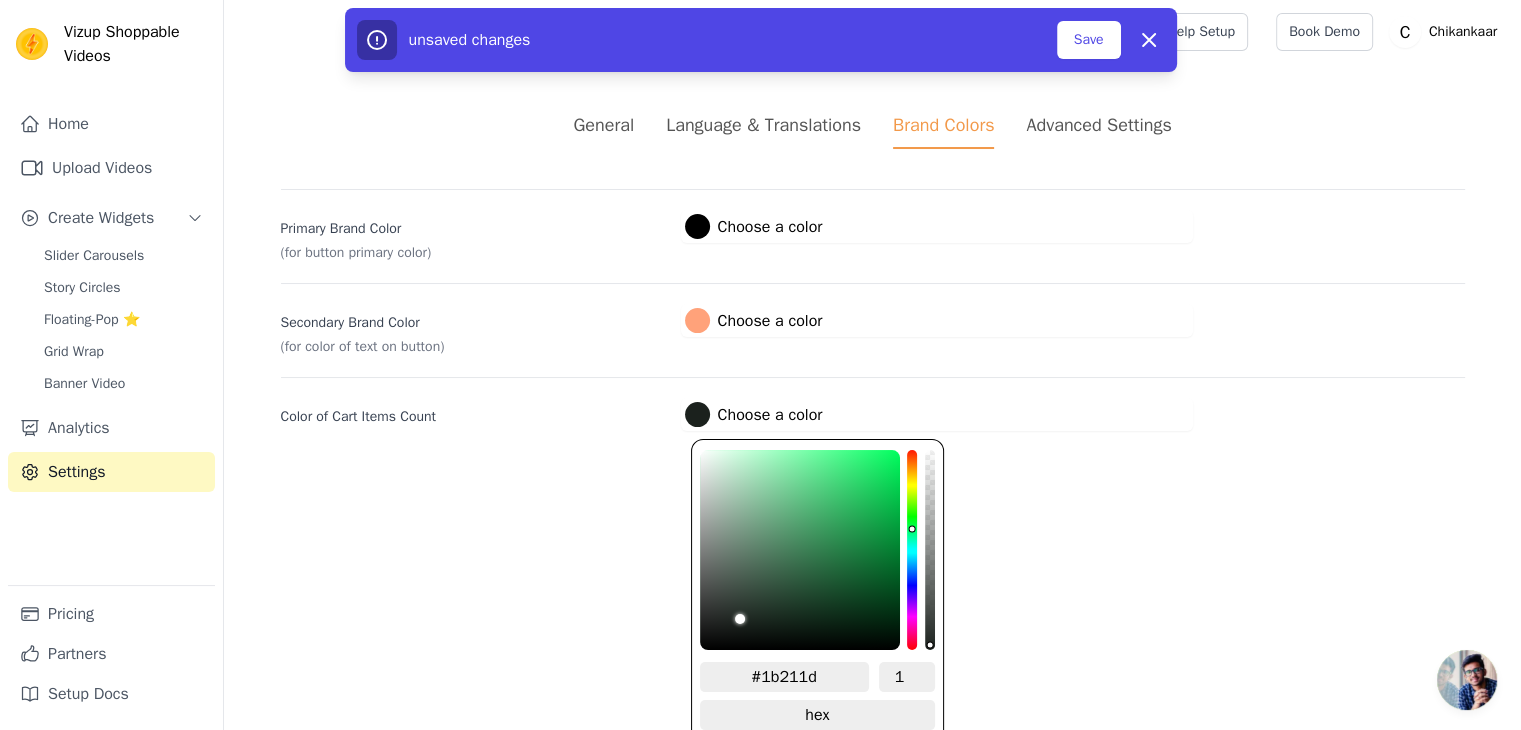 click at bounding box center (800, 550) 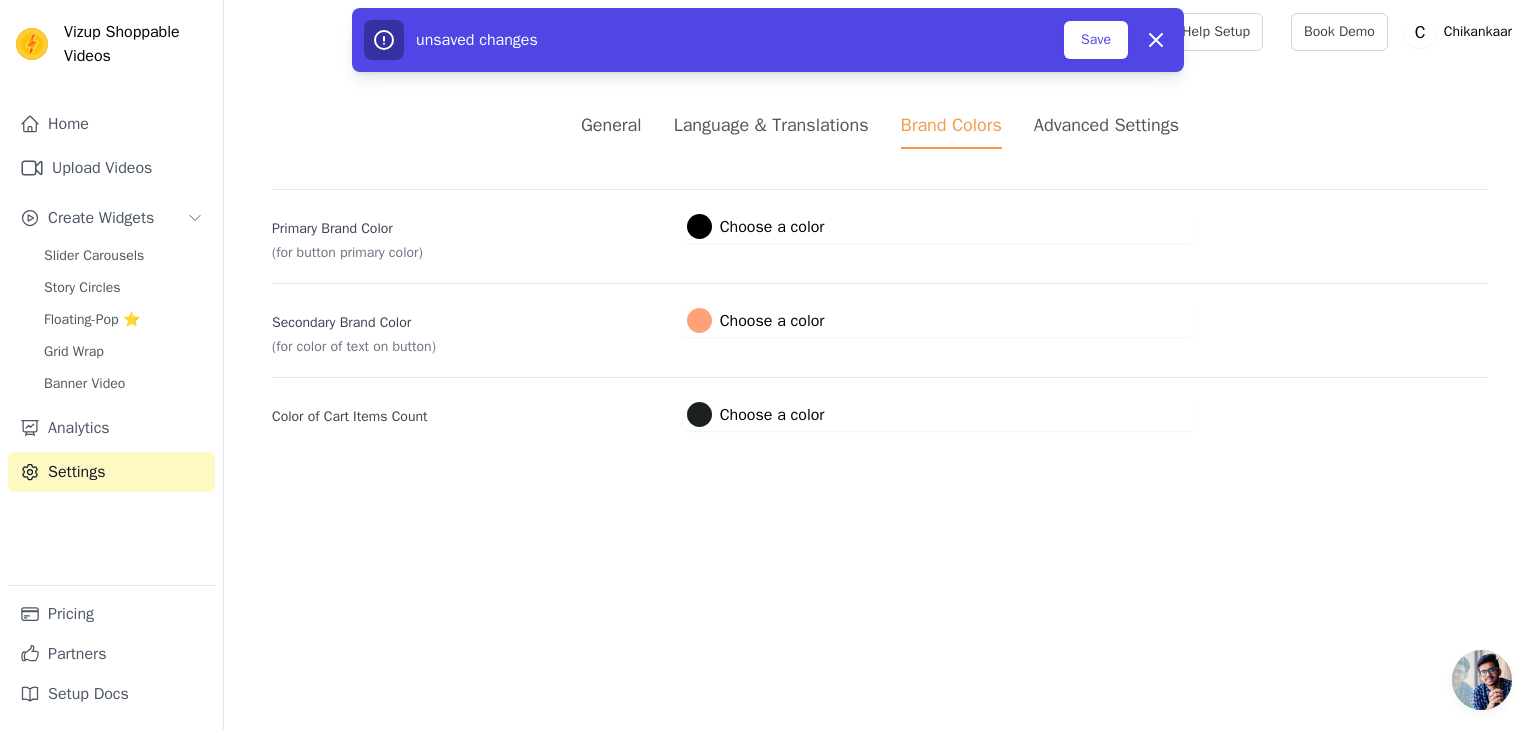 click on "Vizup Shoppable Videos
Home
Upload Videos       Create Widgets     Slider Carousels   Story Circles   Floating-Pop ⭐   Grid Wrap   Banner Video
Analytics
Settings
Pricing
Partners
Setup Docs   Open sidebar       Help Setup     Book Demo   Open user menu" at bounding box center (768, 239) 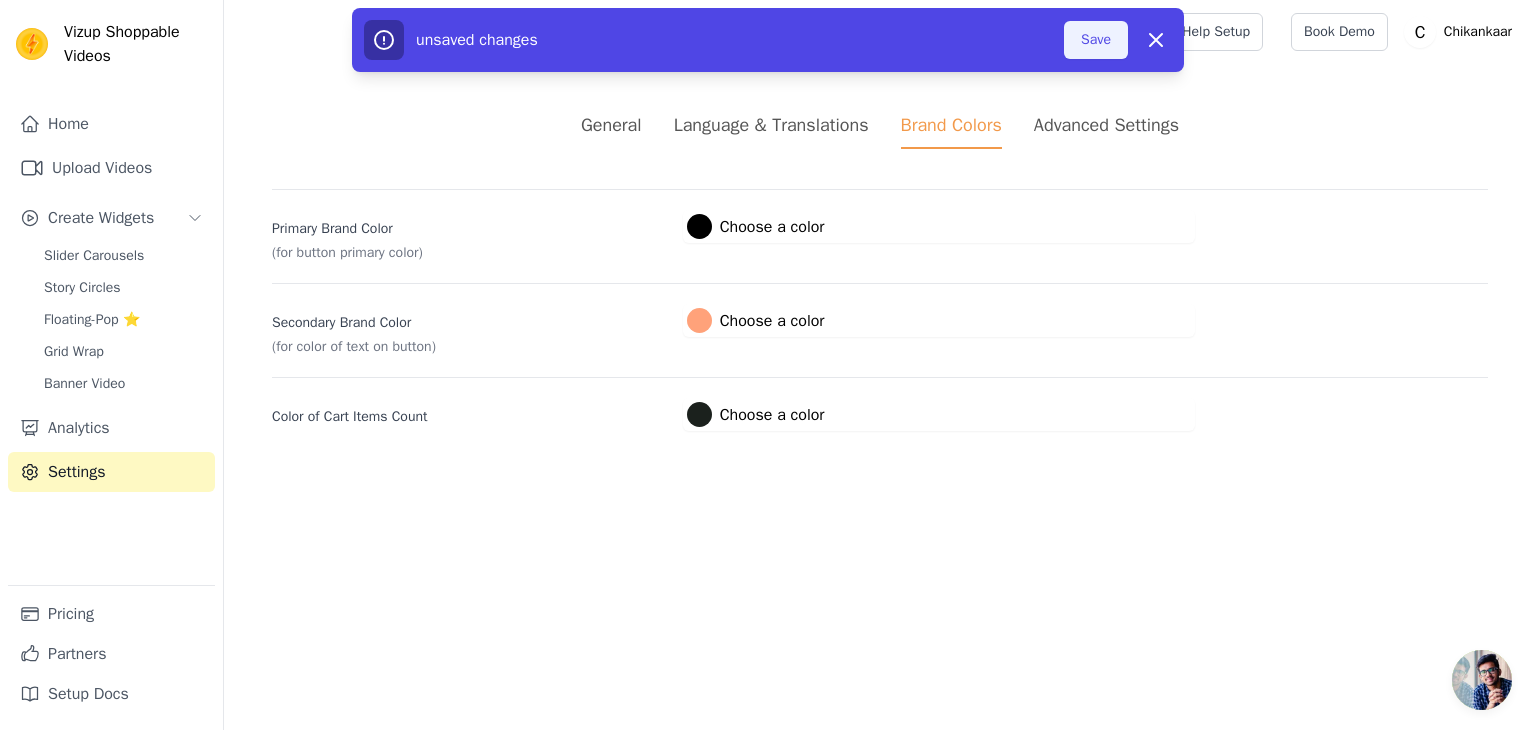click on "Save" at bounding box center (1096, 40) 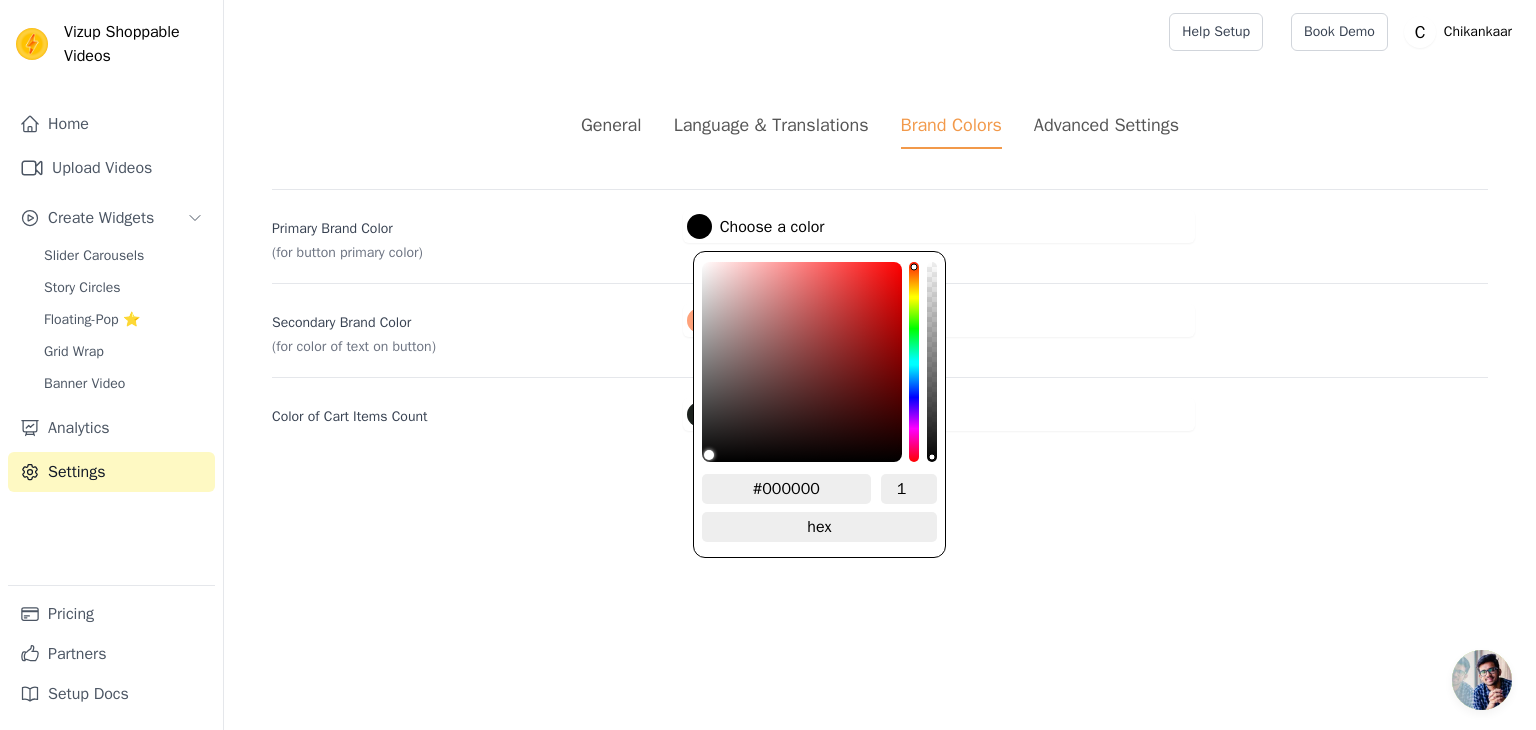 click at bounding box center [699, 226] 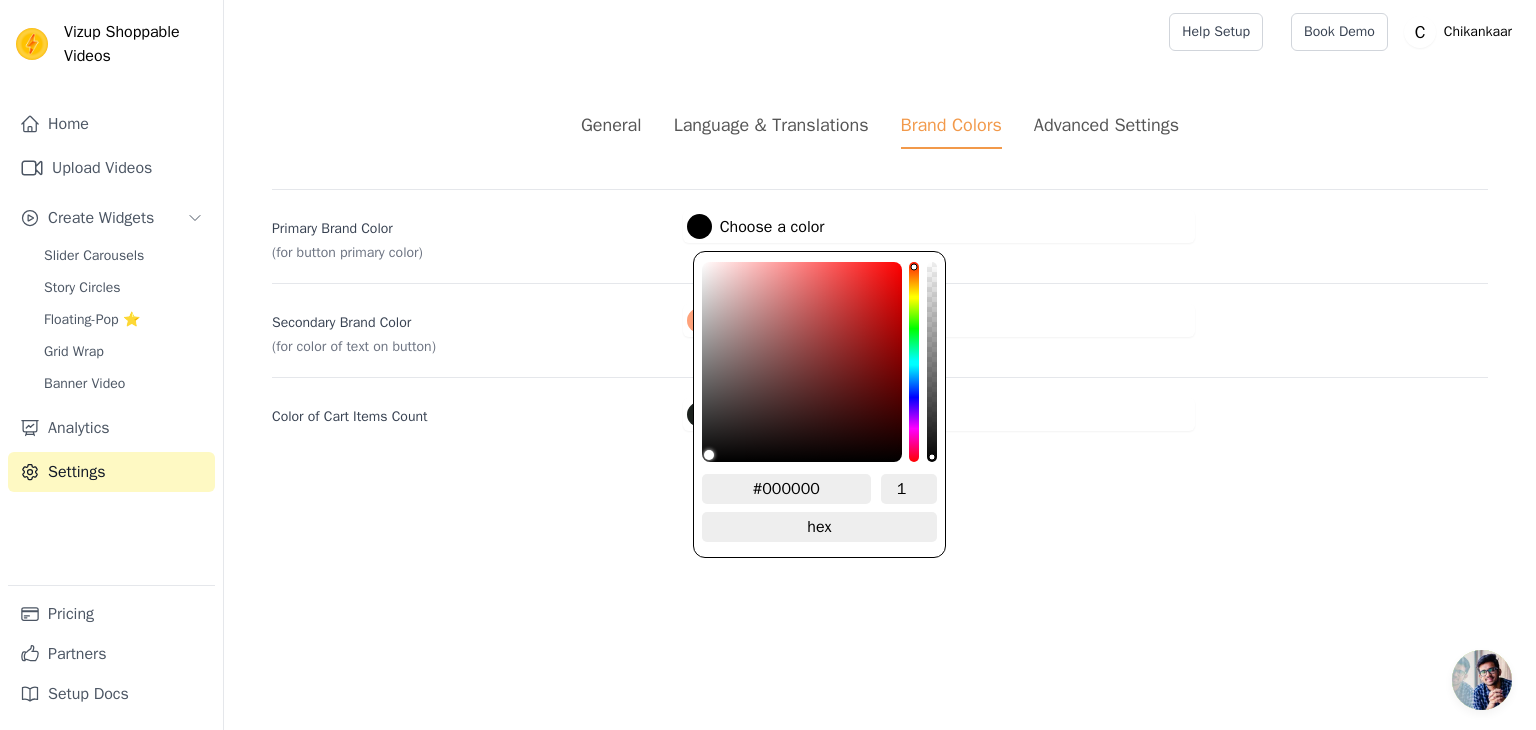 drag, startPoint x: 832, startPoint y: 475, endPoint x: 609, endPoint y: 525, distance: 228.53665 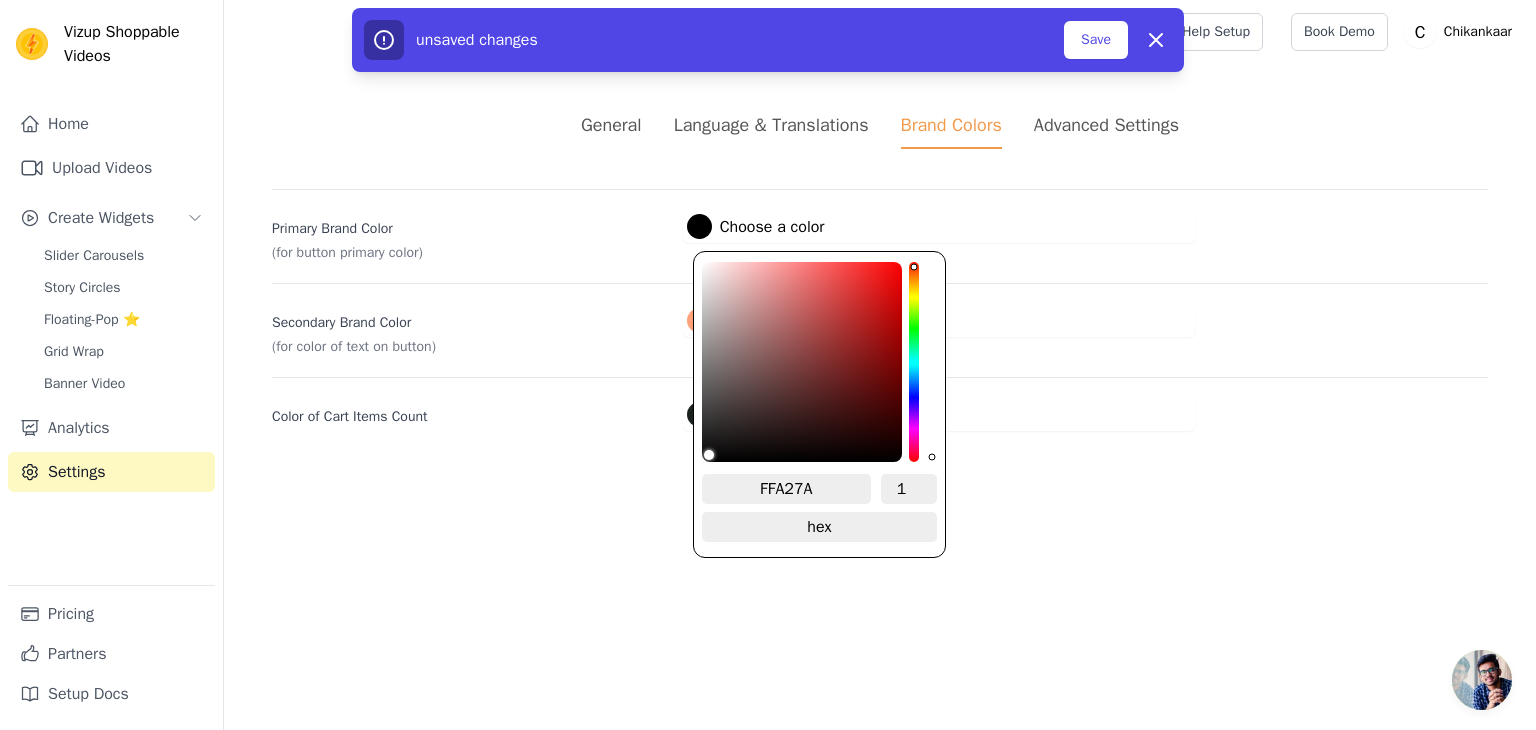 click on "FFA27A" at bounding box center [786, 489] 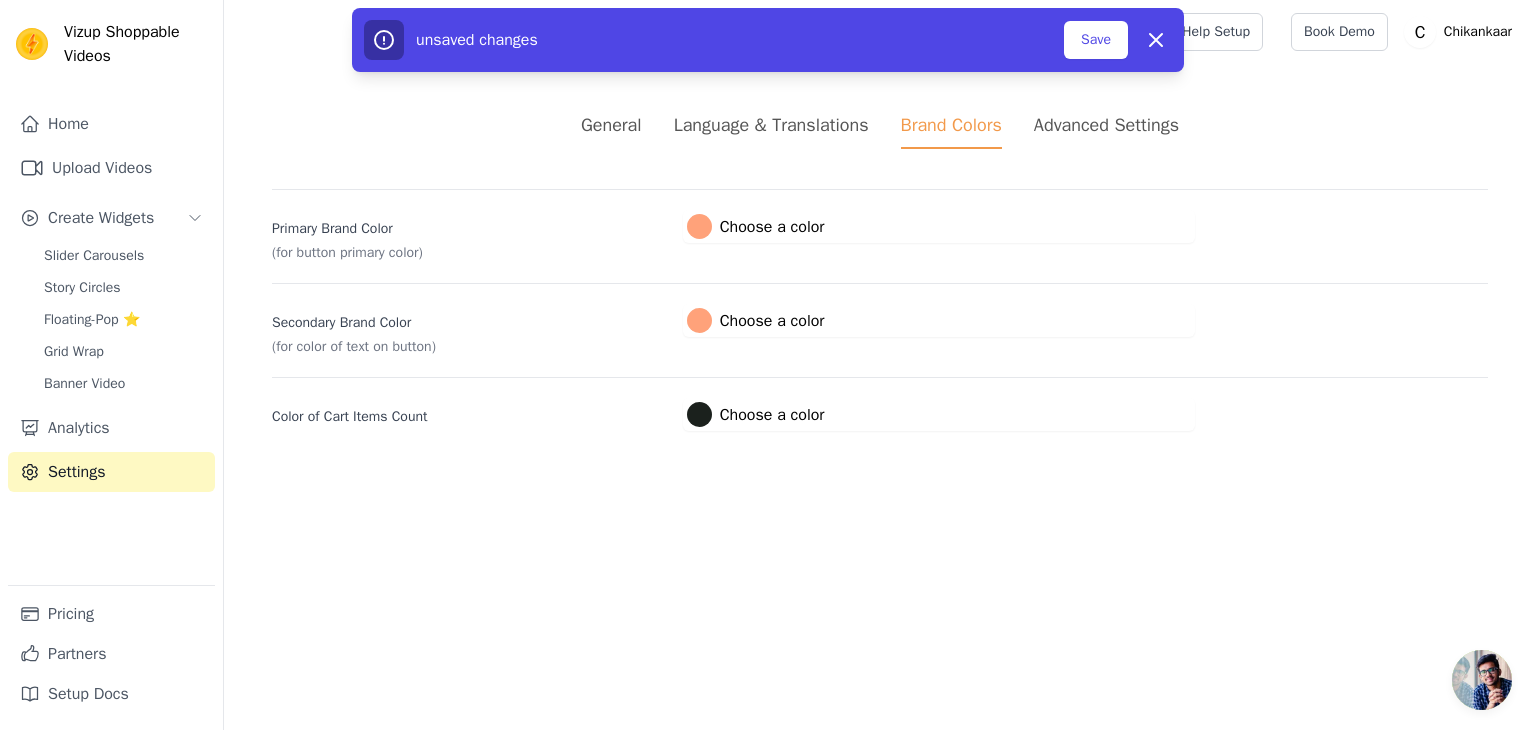 click on "Vizup Shoppable Videos
Home
Upload Videos       Create Widgets     Slider Carousels   Story Circles   Floating-Pop ⭐   Grid Wrap   Banner Video
Analytics
Settings
Pricing
Partners
Setup Docs   Open sidebar       Help Setup     Book Demo   Open user menu" at bounding box center (768, 239) 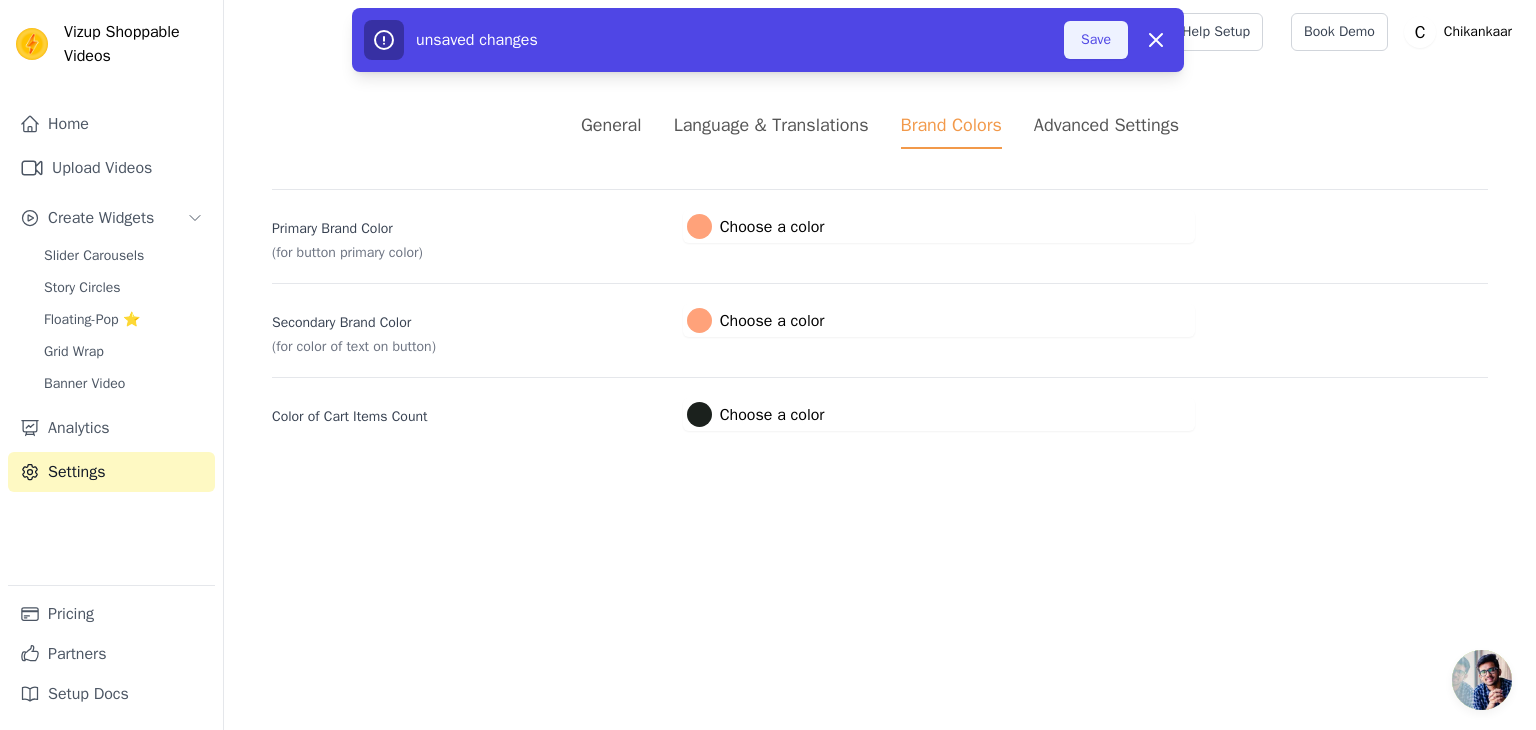 click on "Save" at bounding box center [1096, 40] 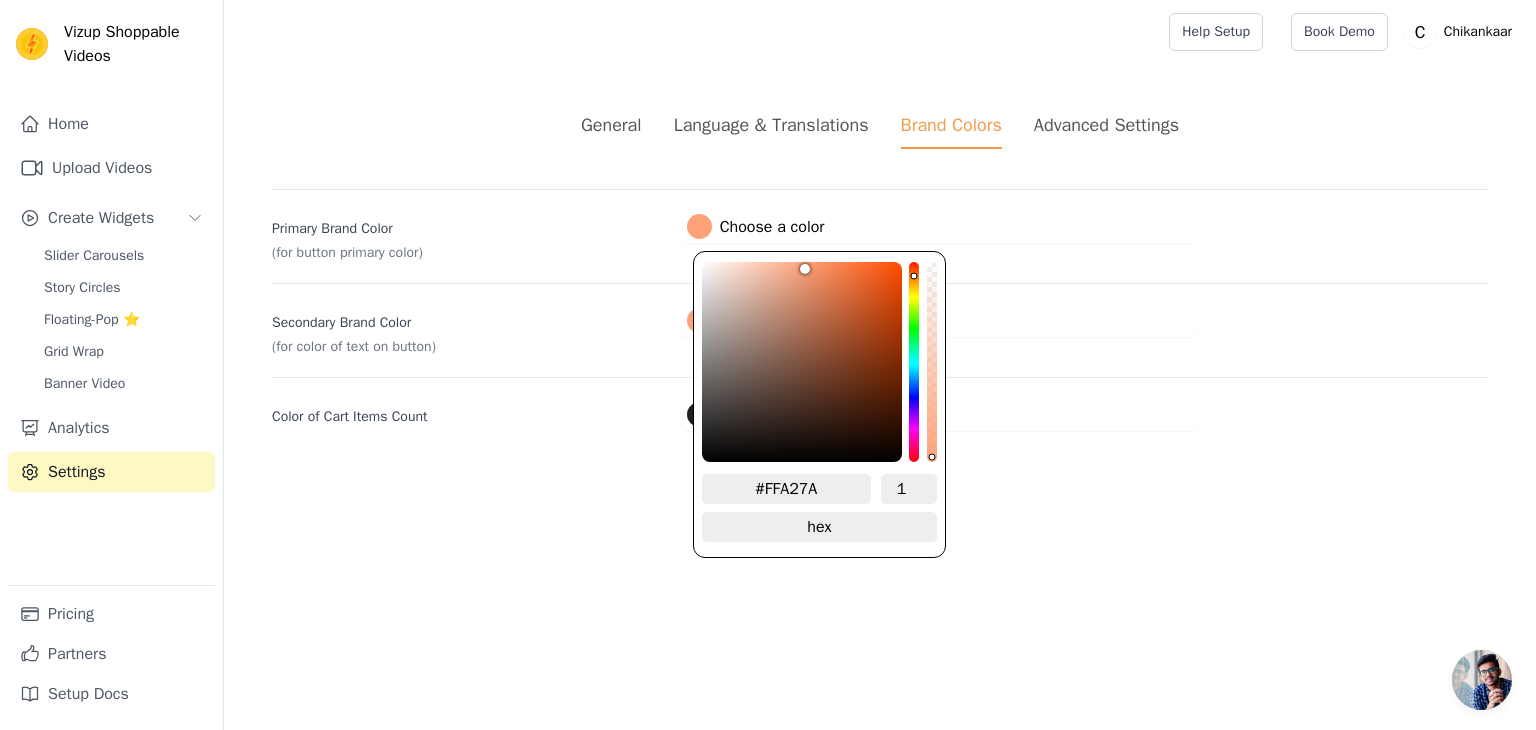 click on "#ffa27a       Choose a color" at bounding box center [756, 226] 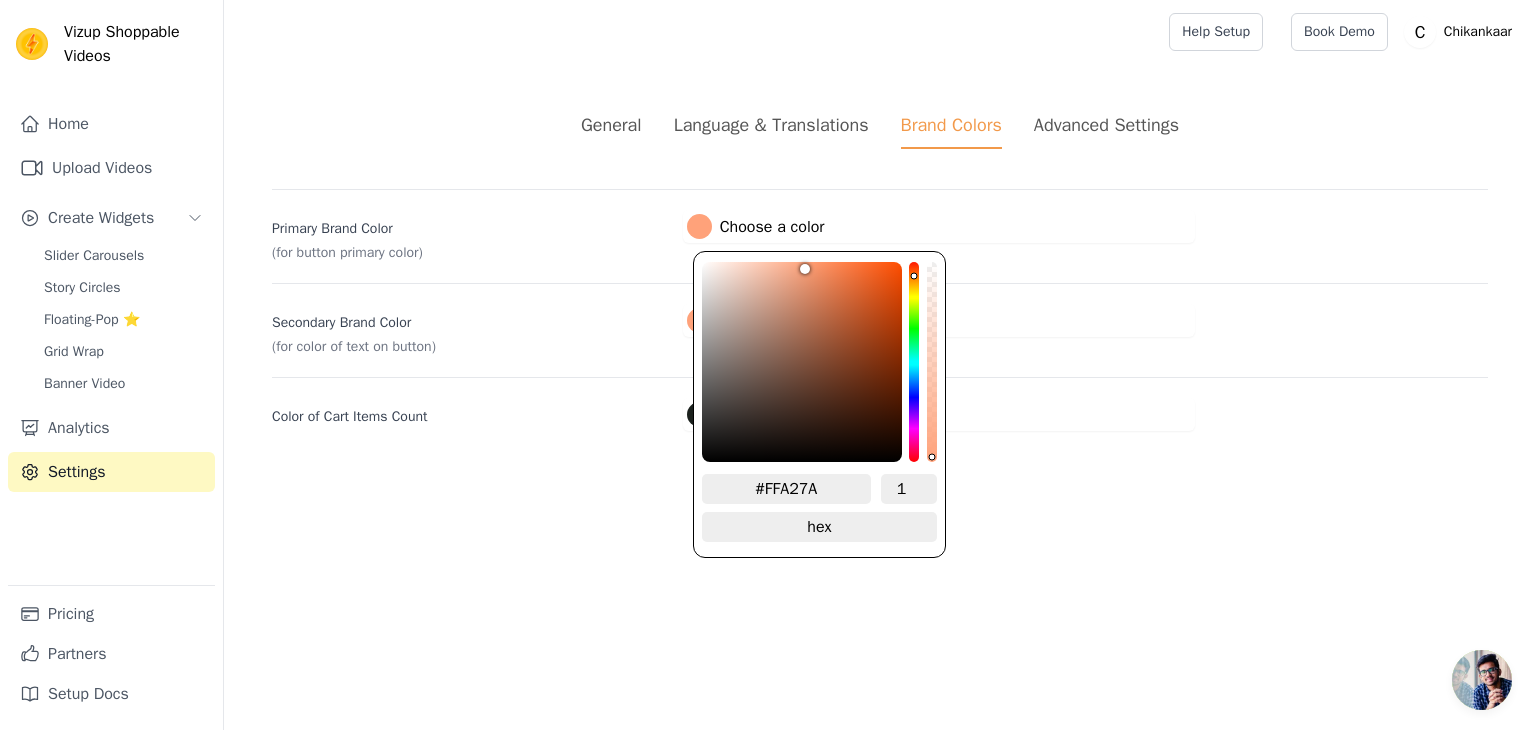 drag, startPoint x: 839, startPoint y: 480, endPoint x: 711, endPoint y: 505, distance: 130.41856 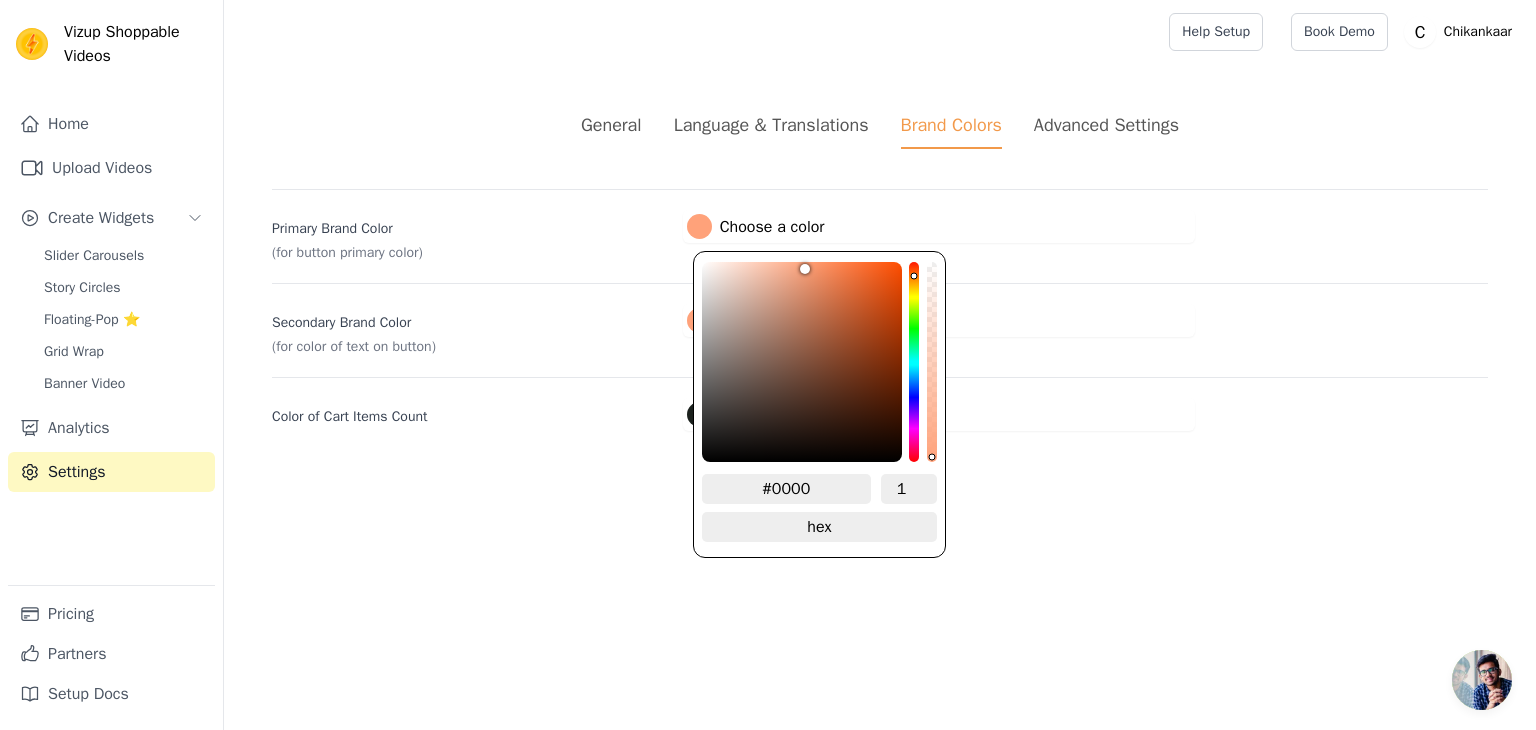 type on "#00000" 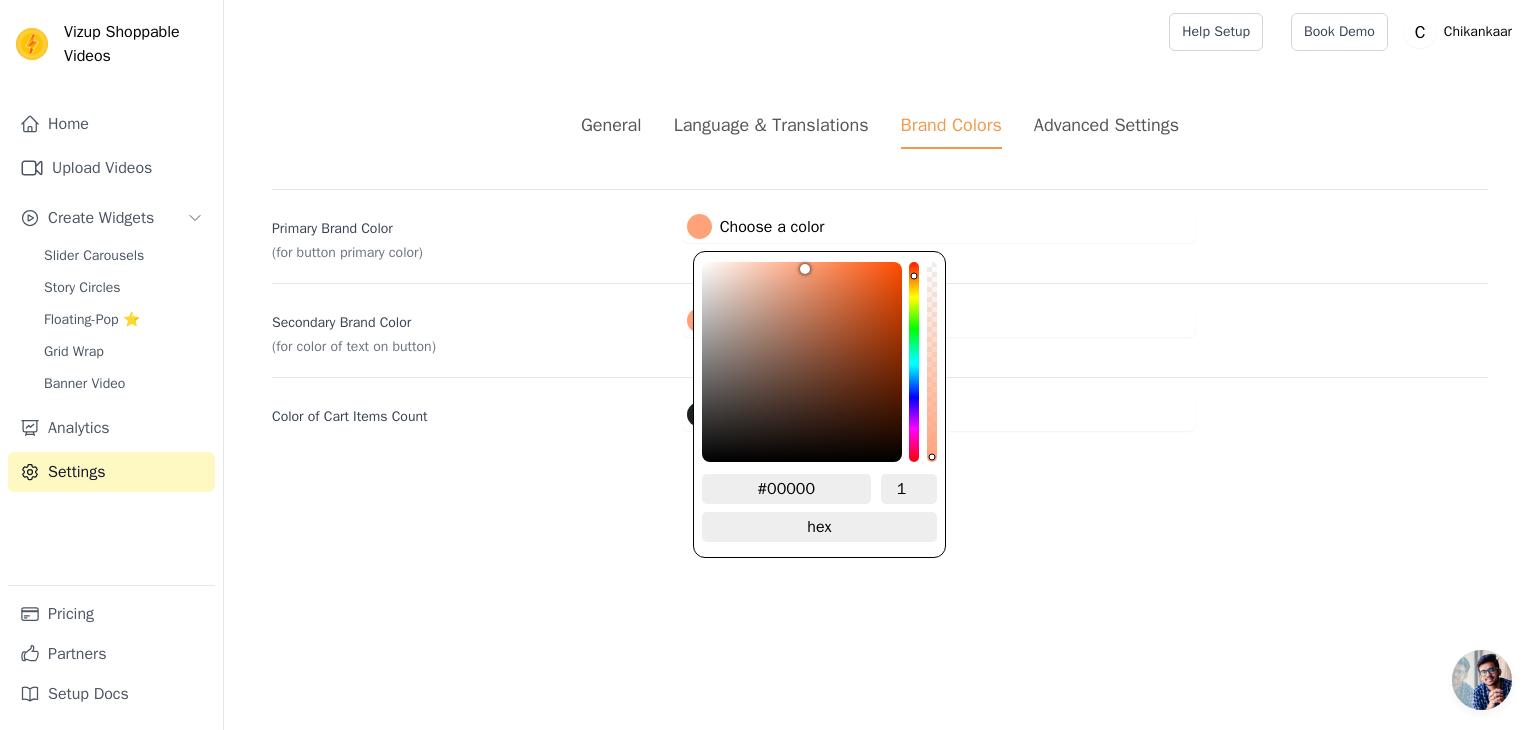 type on "#000000" 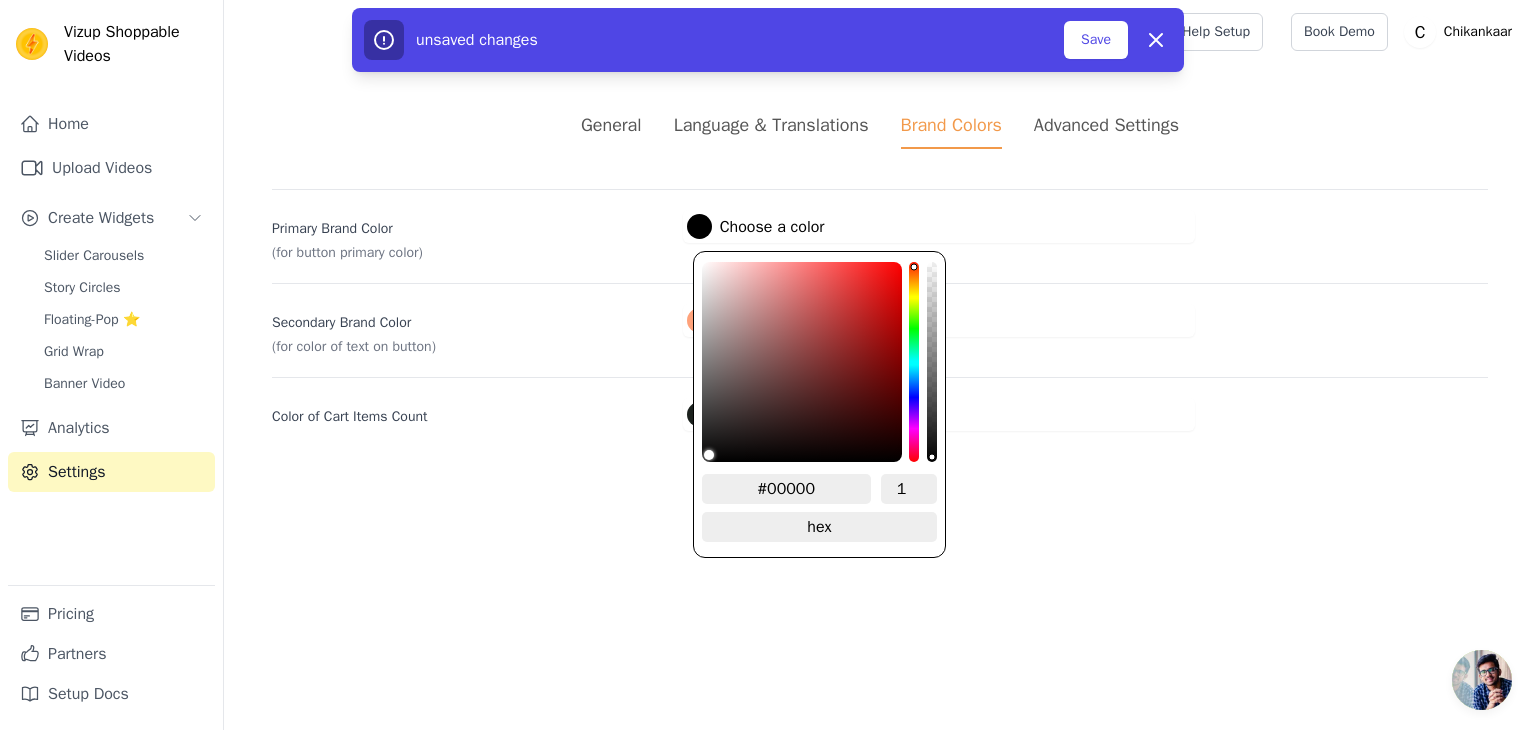 type on "#00000" 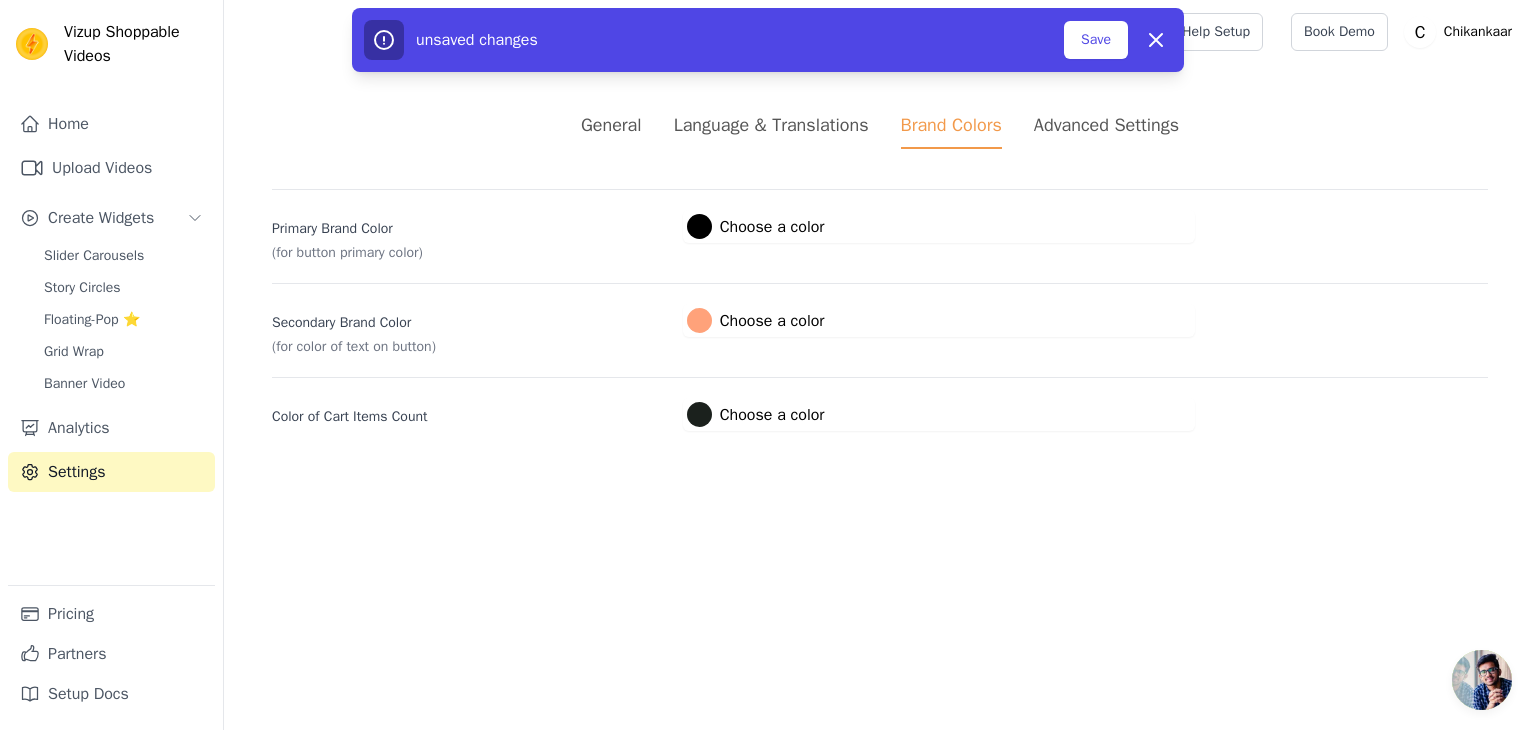 click on "Vizup Shoppable Videos
Home
Upload Videos       Create Widgets     Slider Carousels   Story Circles   Floating-Pop ⭐   Grid Wrap   Banner Video
Analytics
Settings
Pricing
Partners
Setup Docs   Open sidebar       Help Setup     Book Demo   Open user menu" at bounding box center (768, 239) 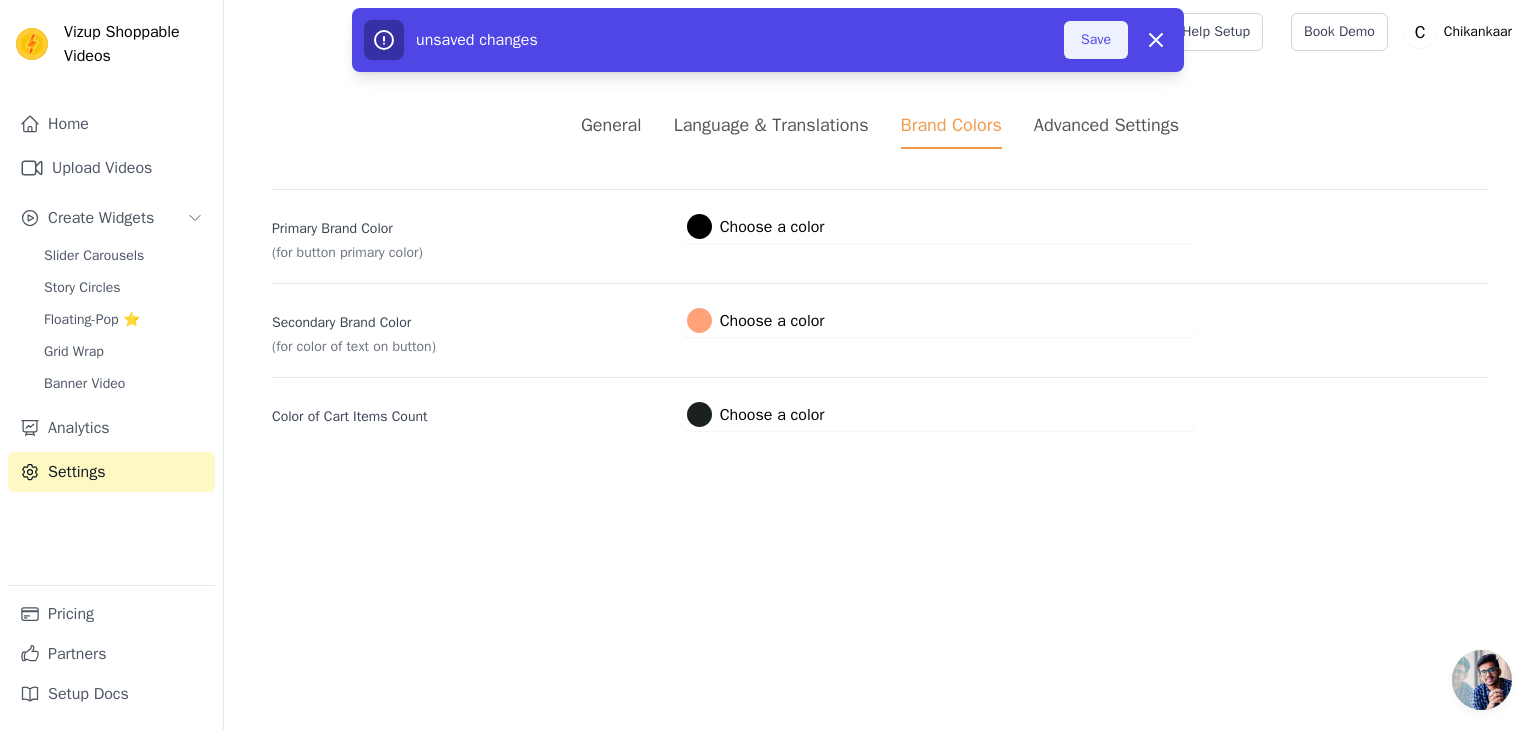 click on "Save" at bounding box center [1096, 40] 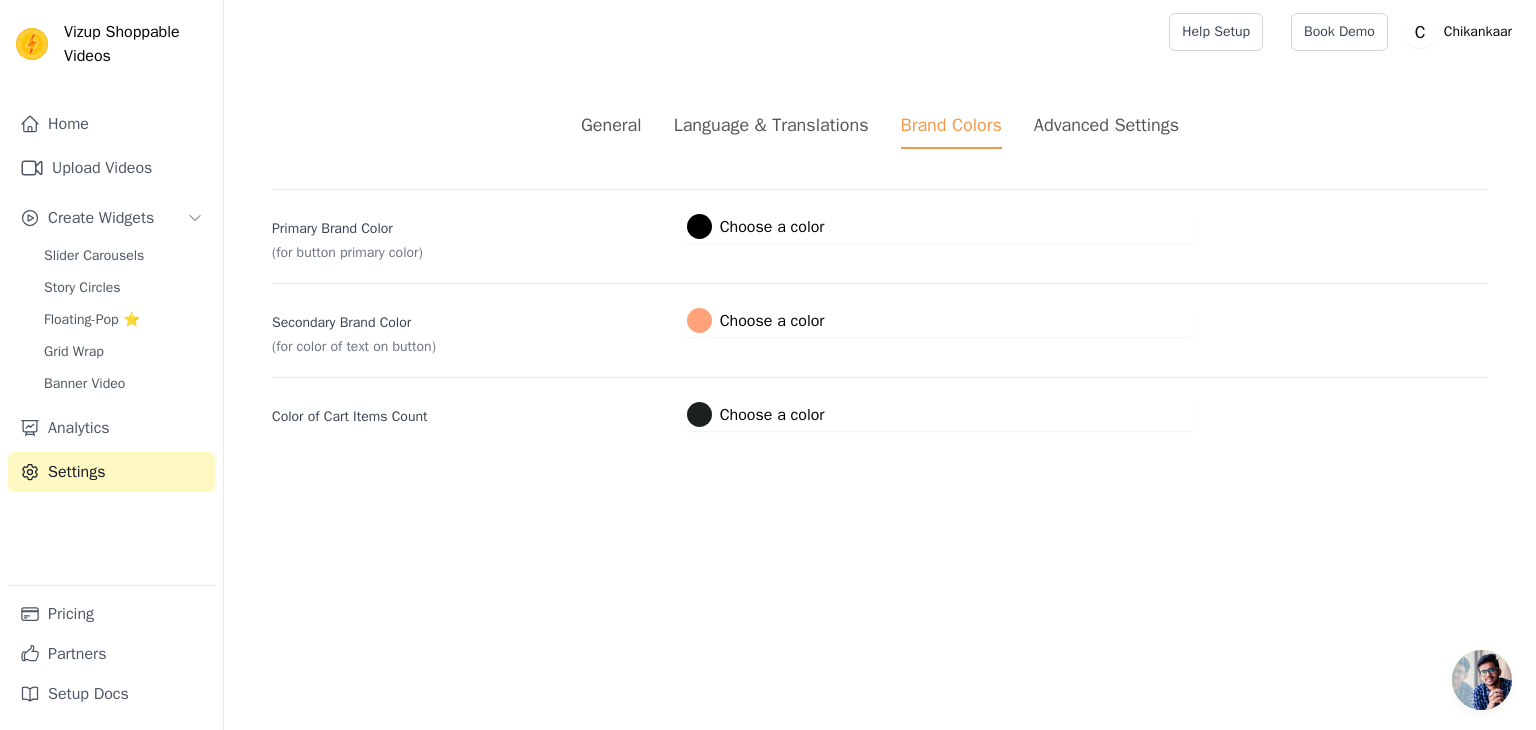 click on "Language & Translations" at bounding box center (771, 125) 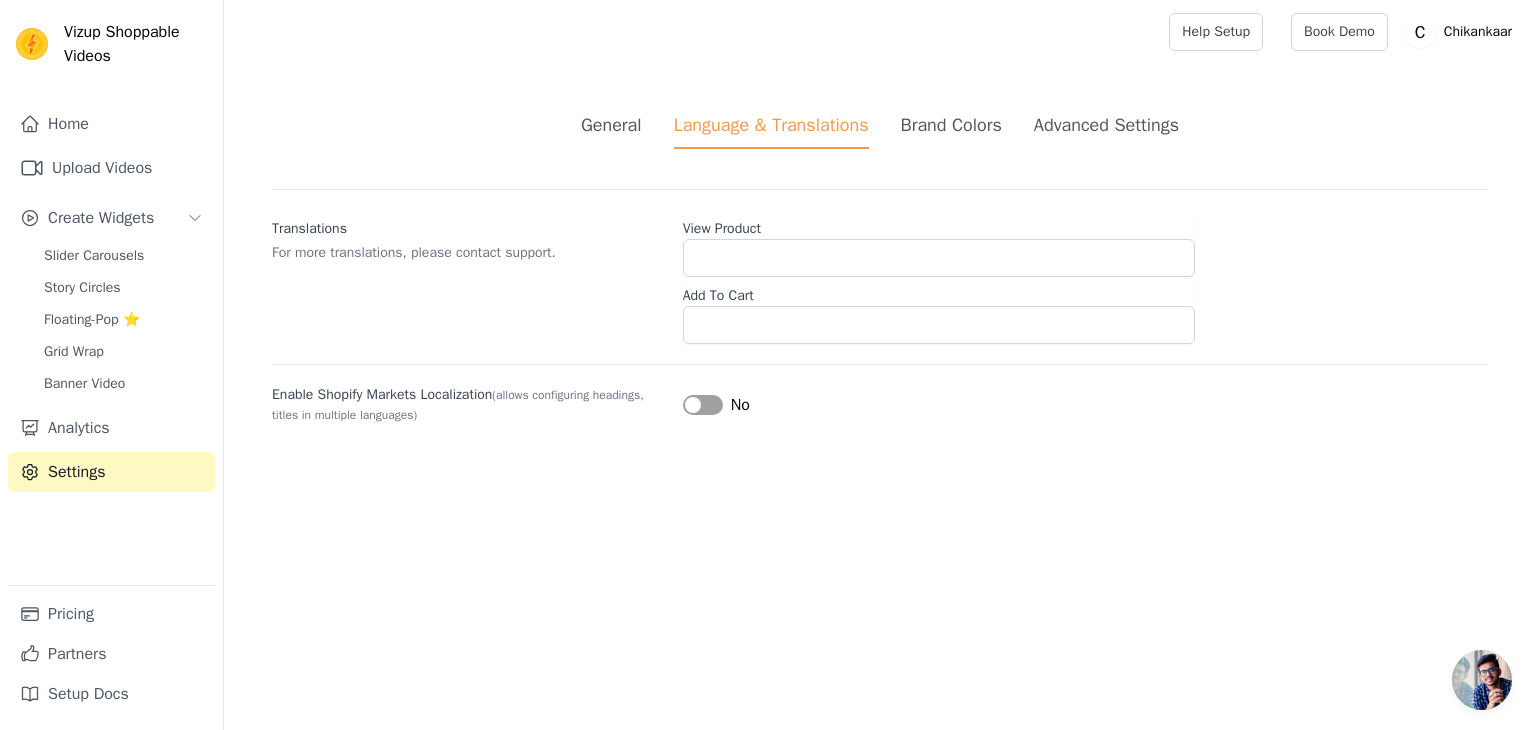 click on "General" at bounding box center [611, 125] 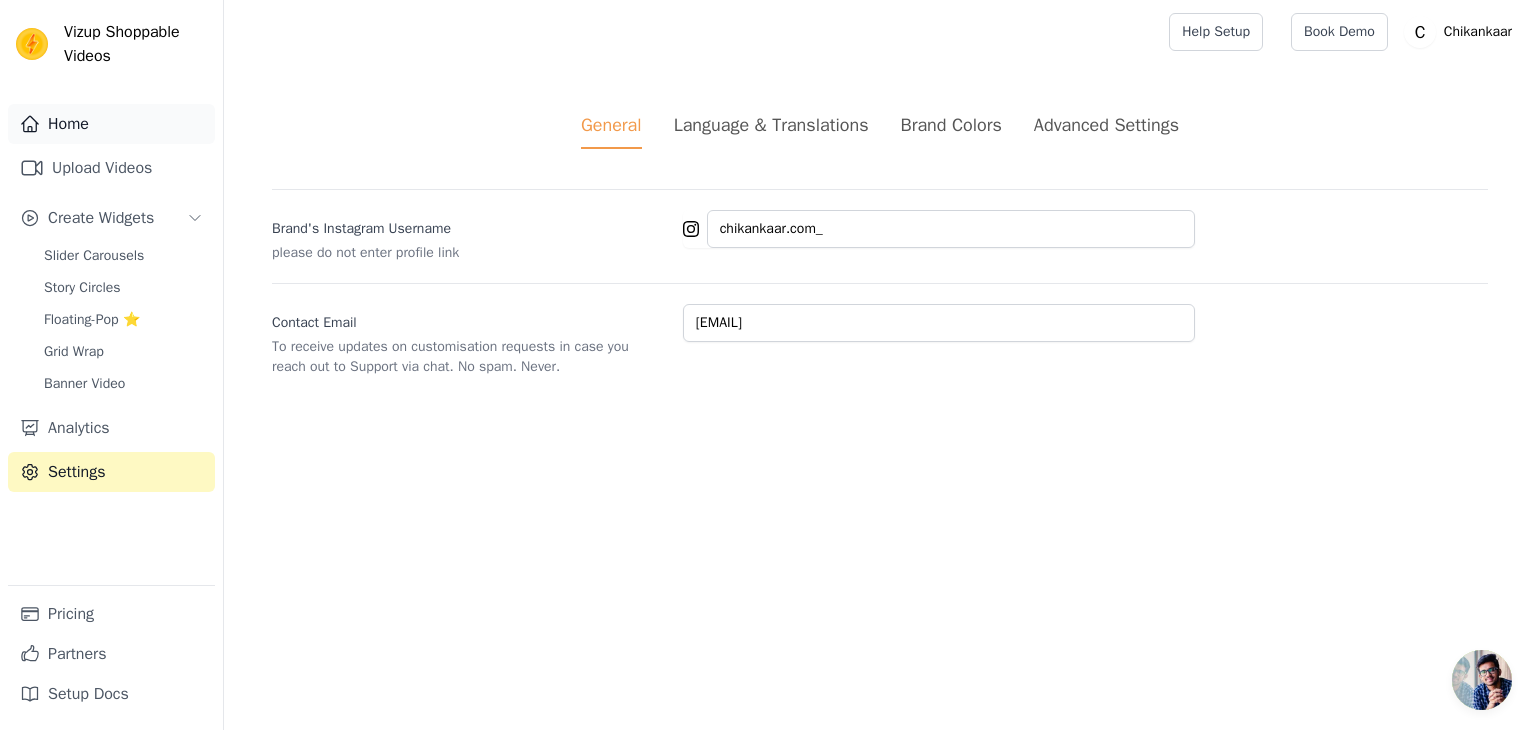 click on "Home" at bounding box center [111, 124] 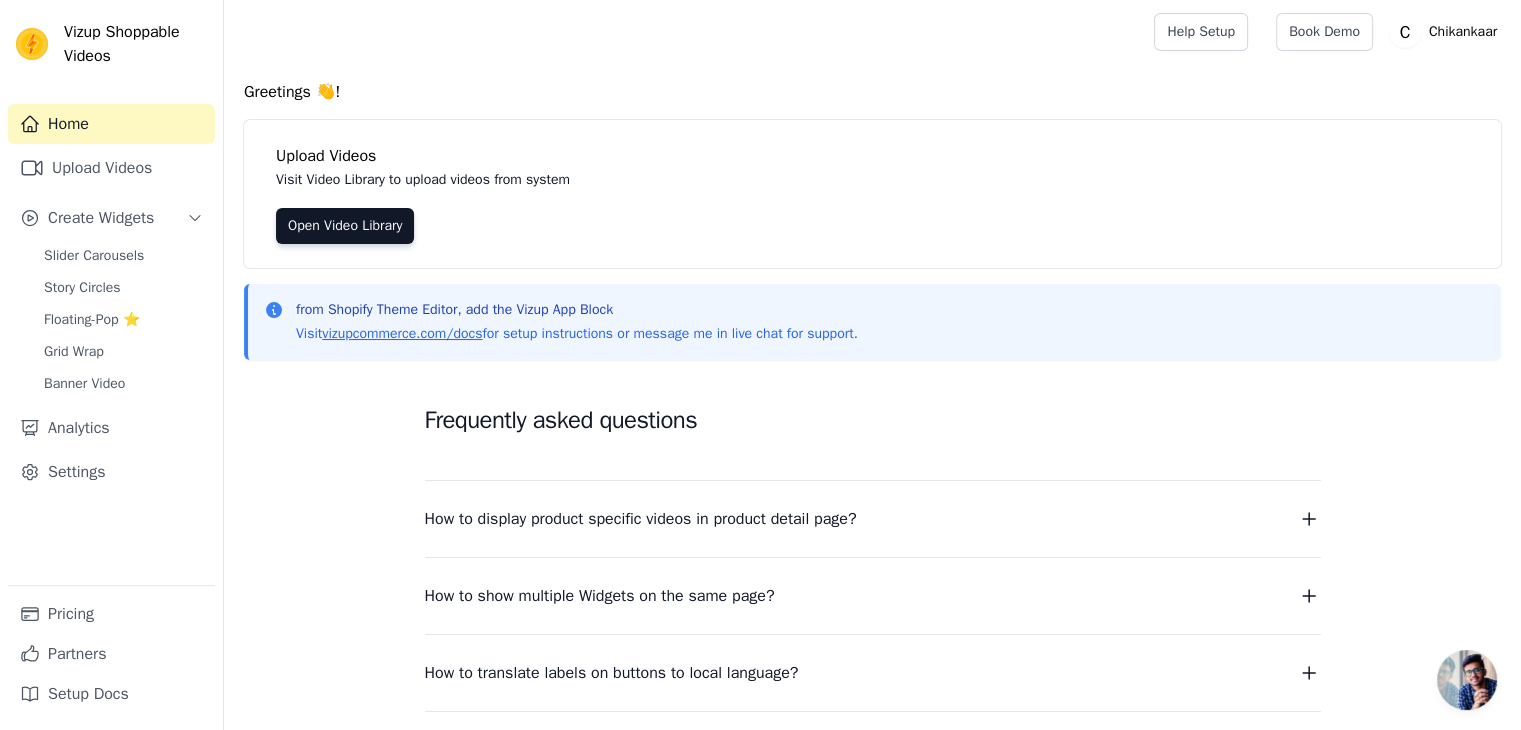 scroll, scrollTop: 221, scrollLeft: 0, axis: vertical 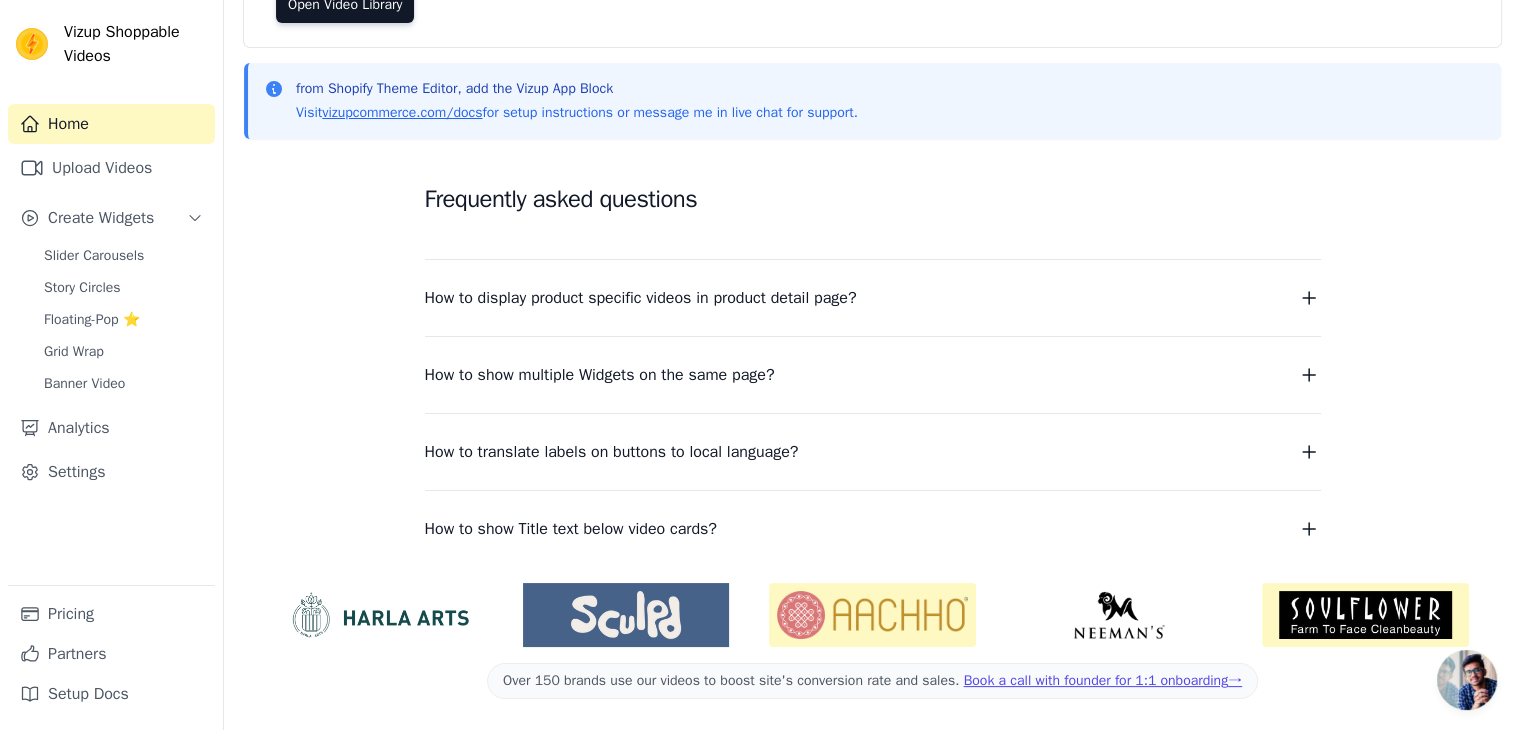 click on "How to display product specific videos in product detail page?" at bounding box center (641, 298) 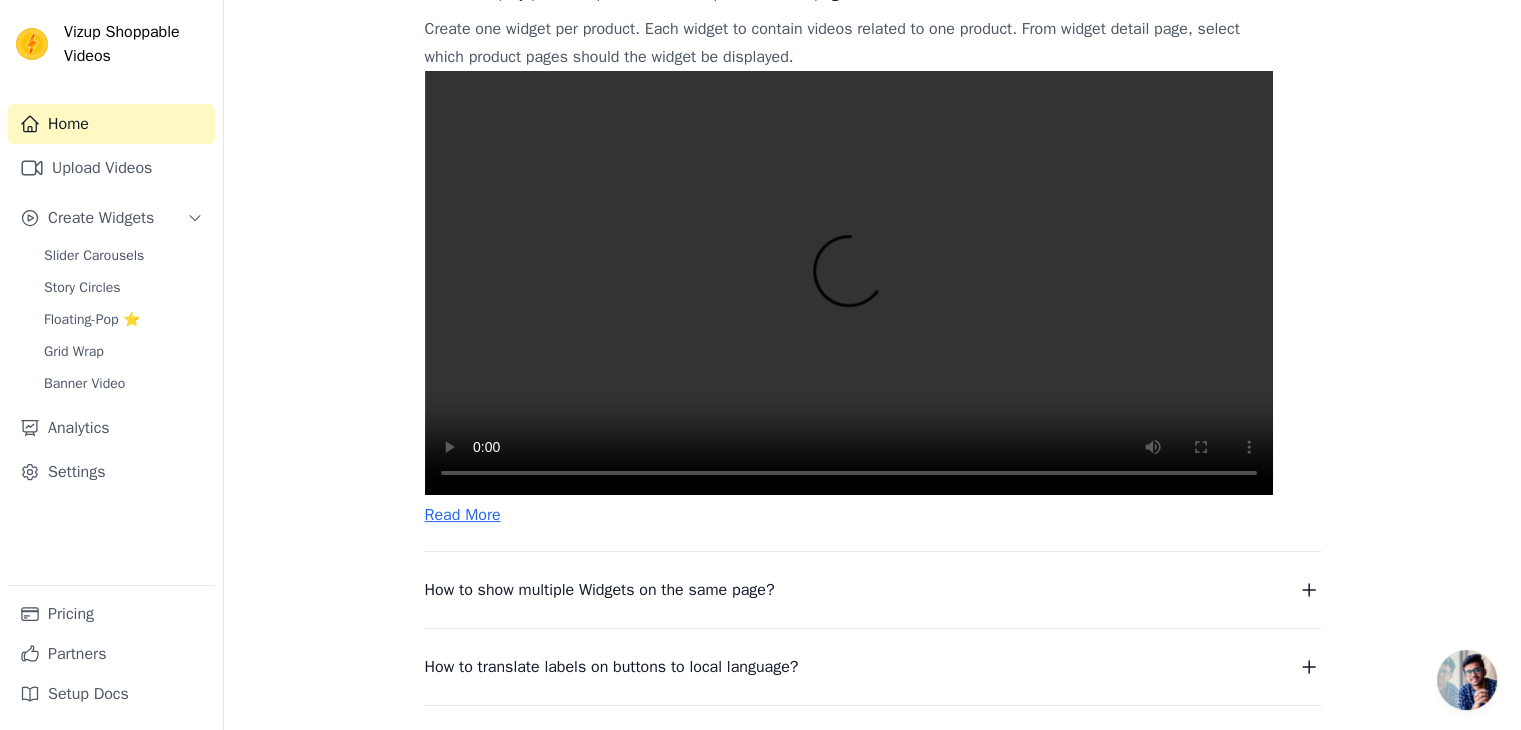 scroll, scrollTop: 528, scrollLeft: 0, axis: vertical 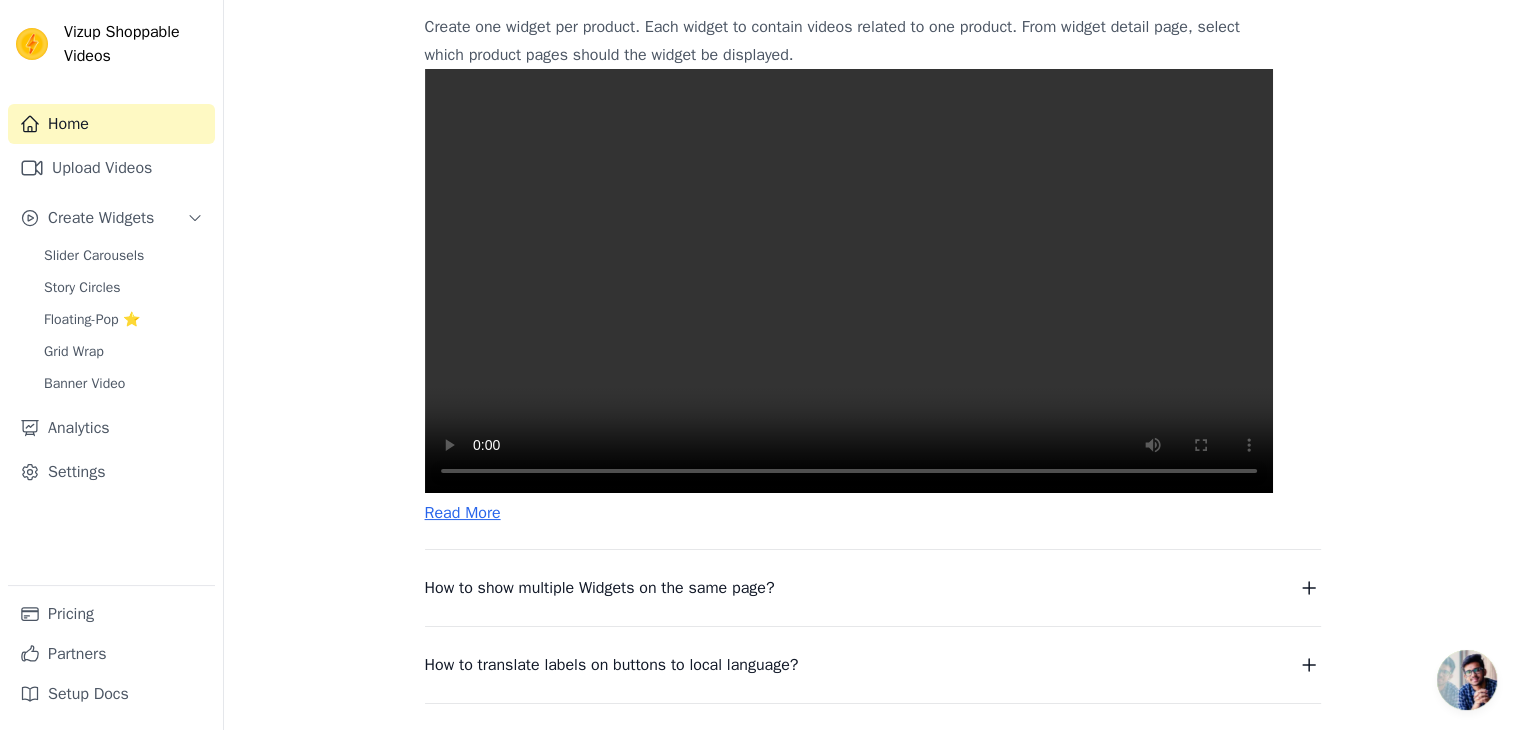 type 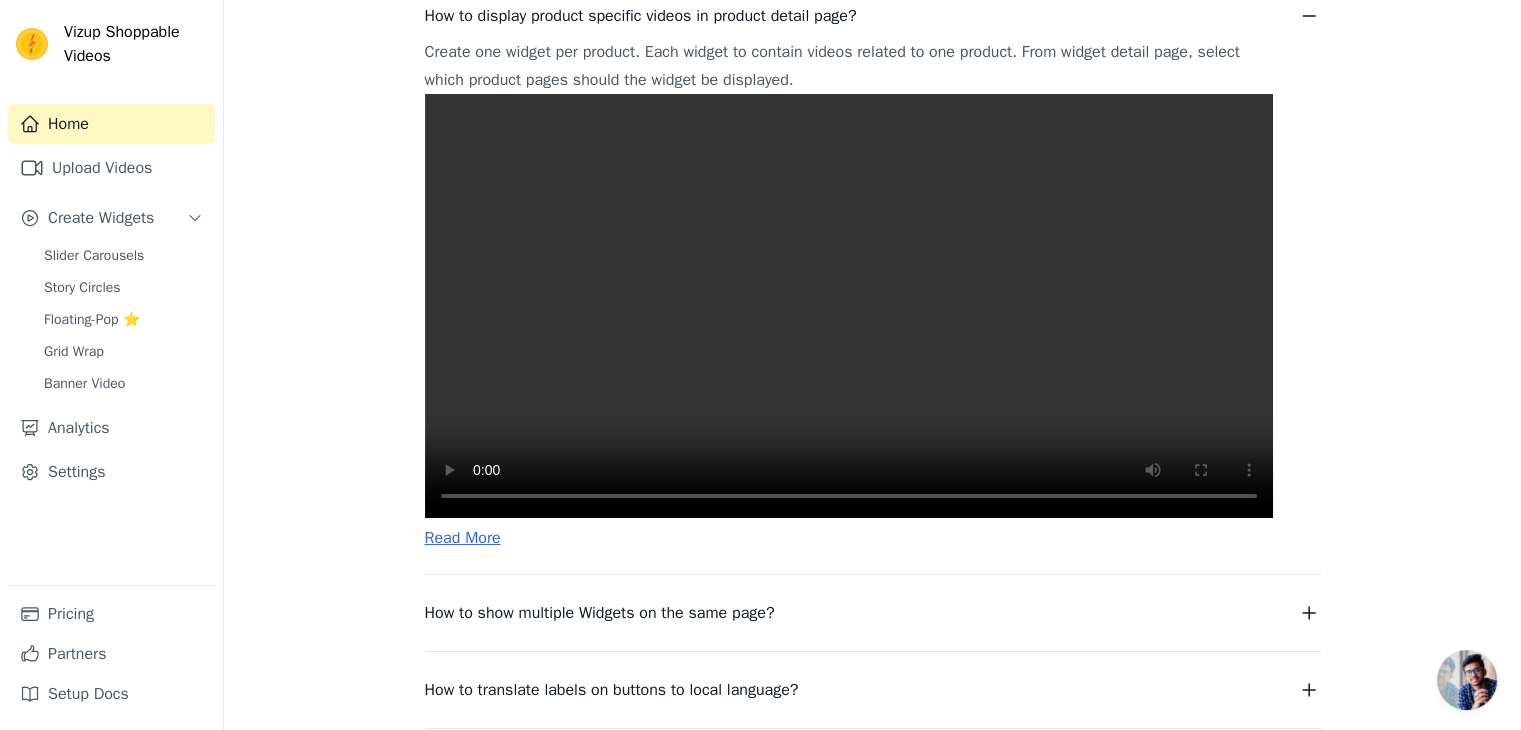 scroll, scrollTop: 502, scrollLeft: 0, axis: vertical 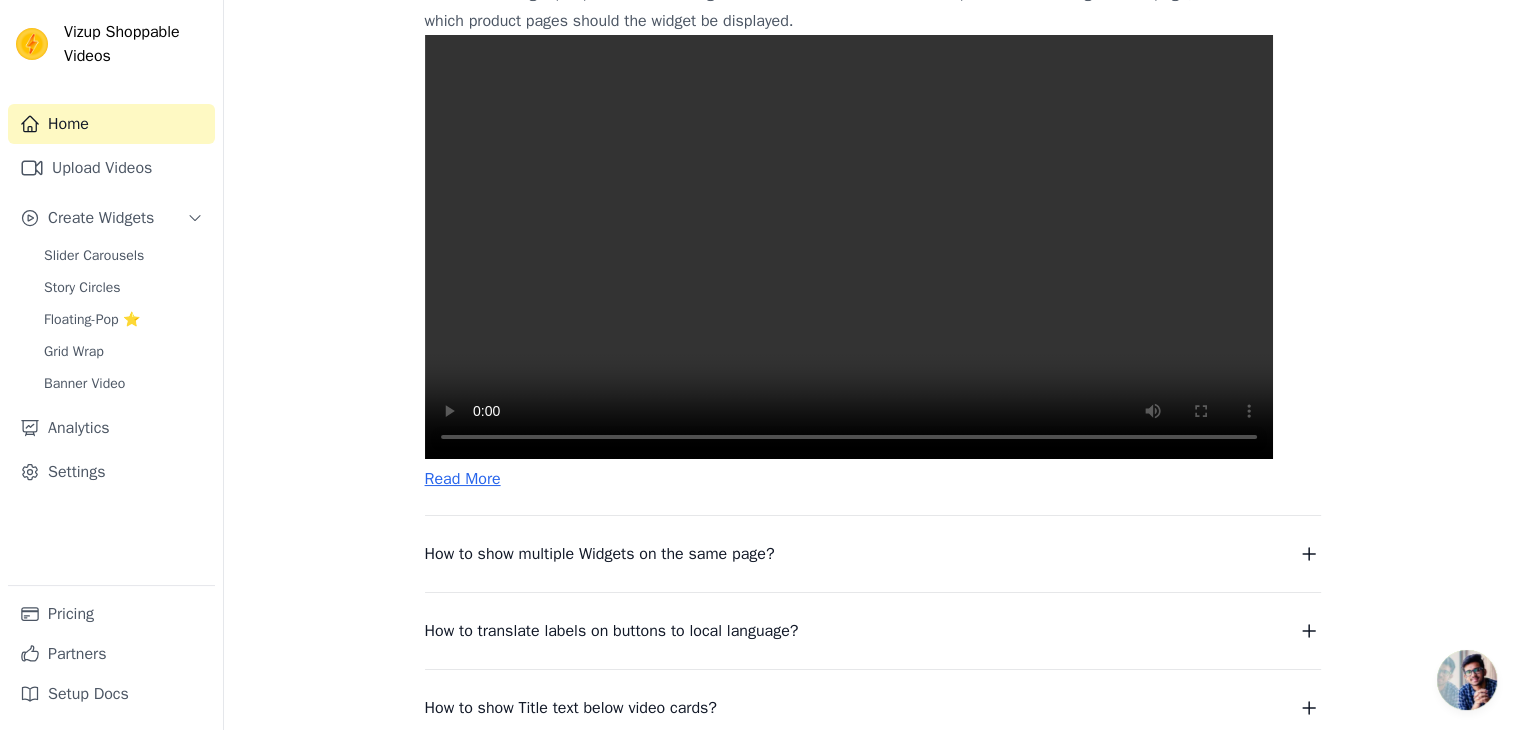 click on "Read More" at bounding box center (463, 479) 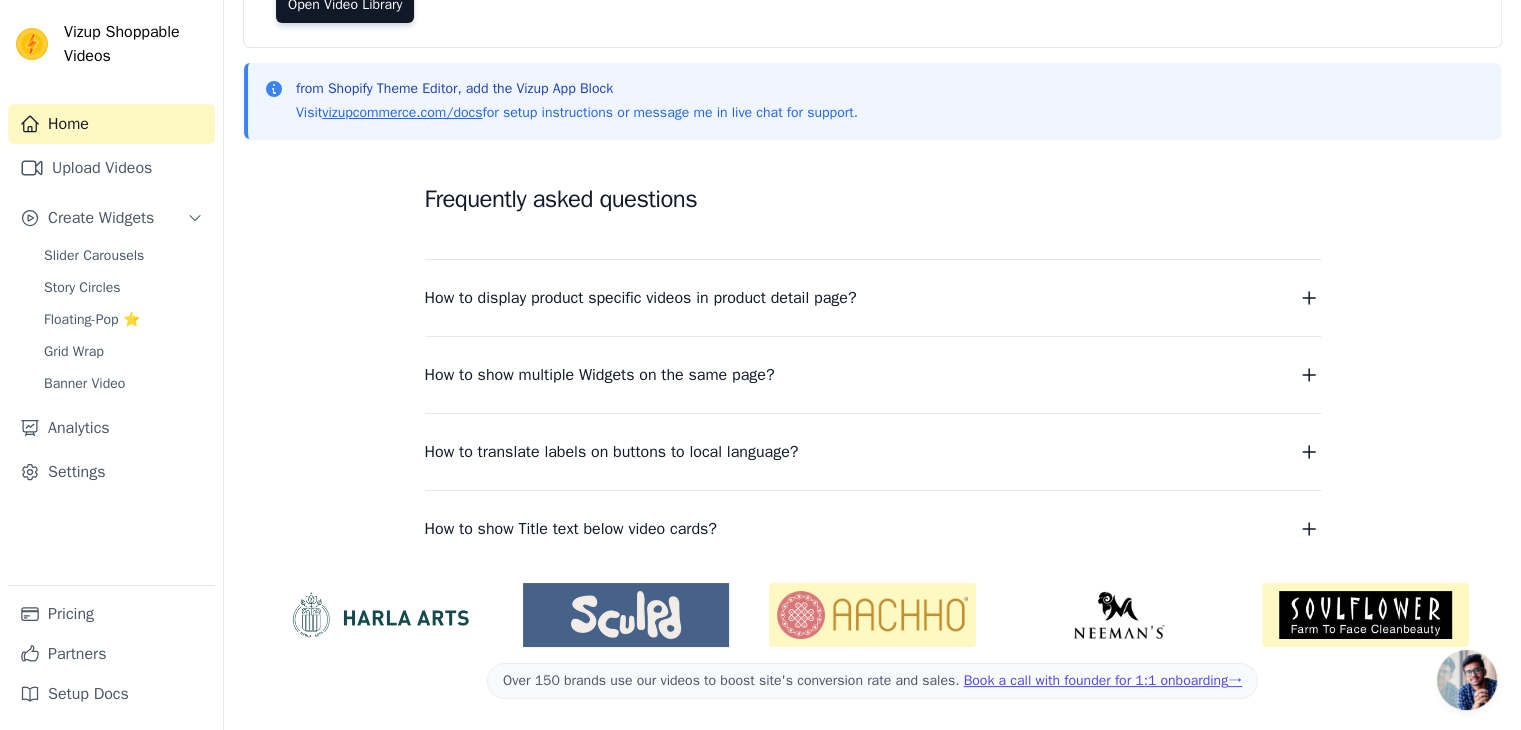 scroll, scrollTop: 0, scrollLeft: 0, axis: both 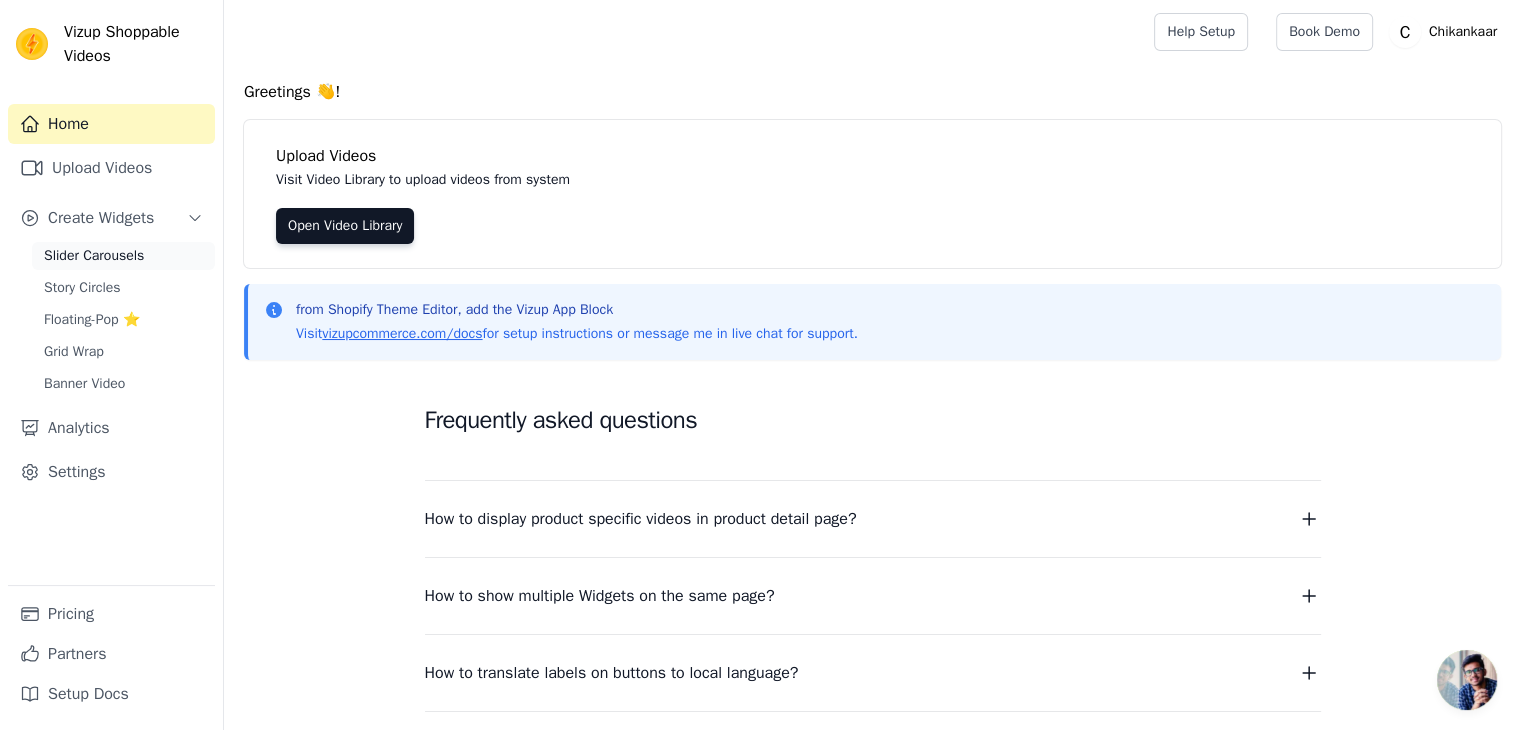 click on "Slider Carousels" at bounding box center (94, 256) 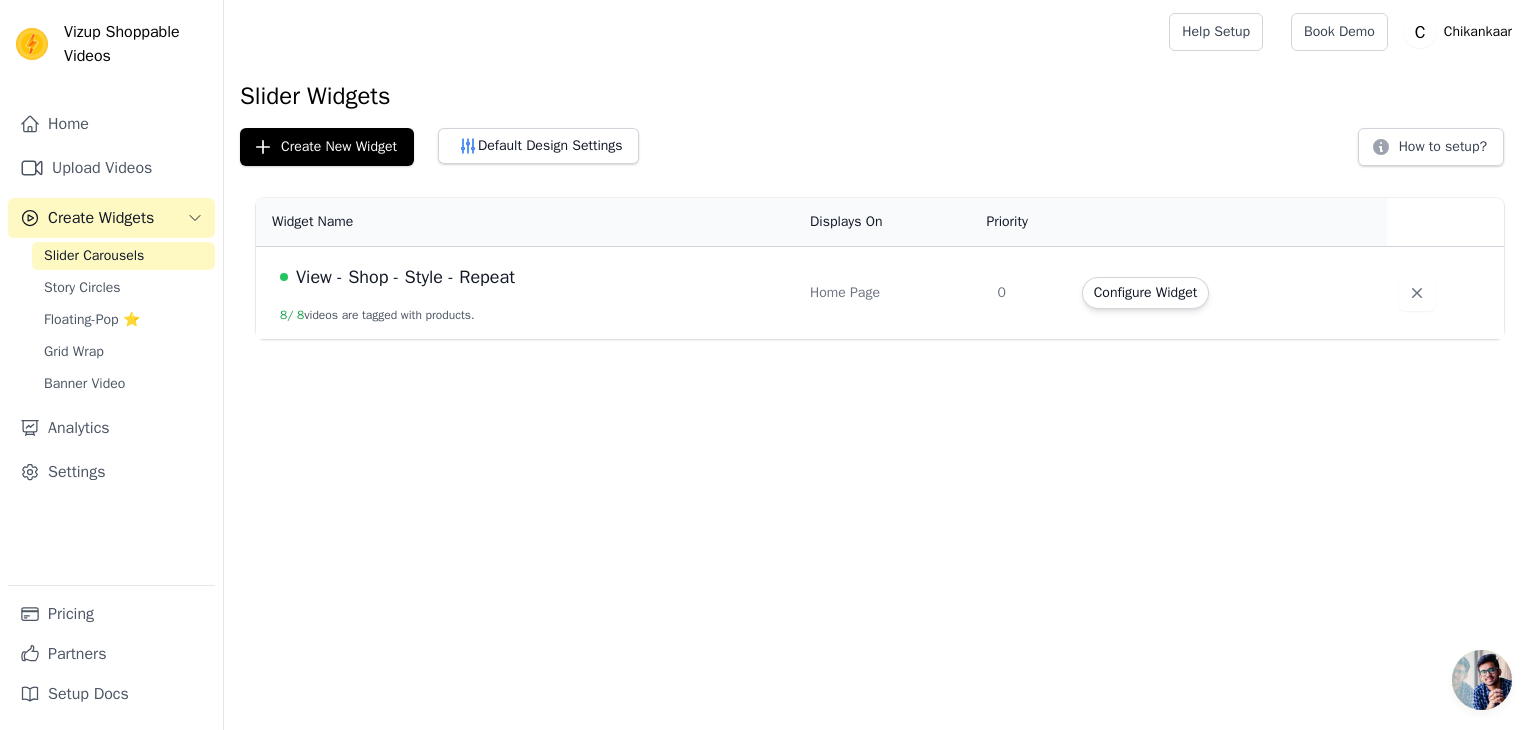 click on "View - Shop - Style - Repeat   8  /   8  videos are tagged with products." at bounding box center [527, 293] 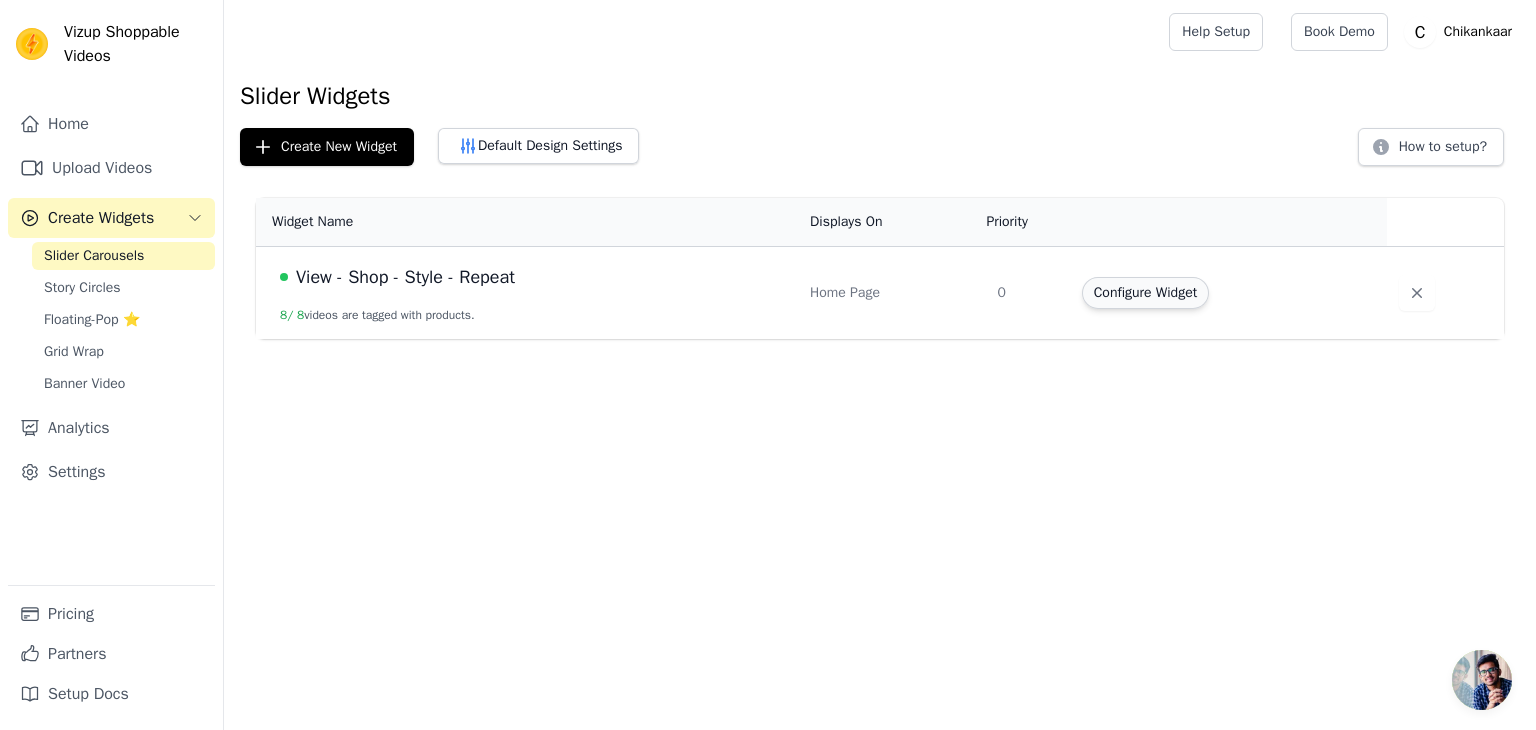 click on "Configure Widget" at bounding box center (1145, 293) 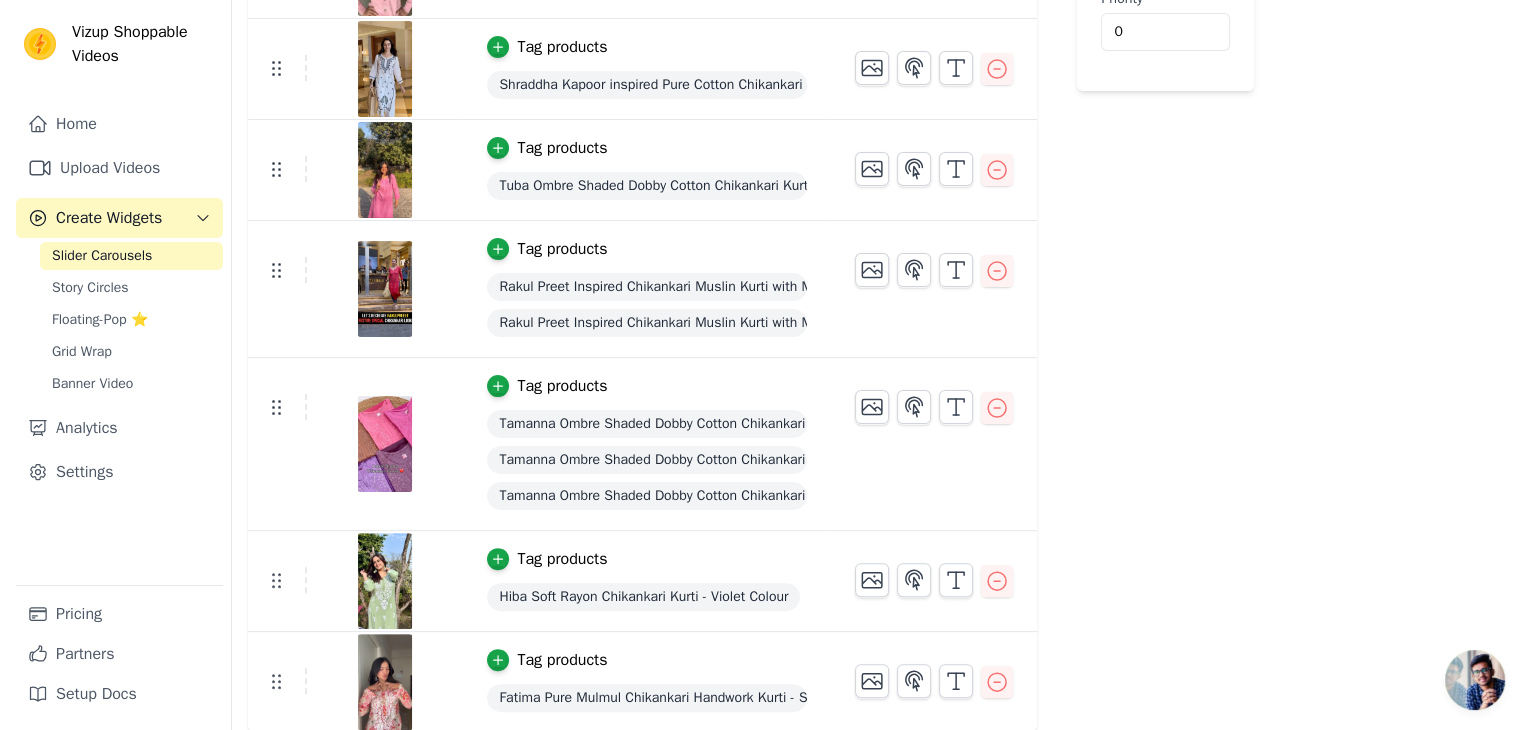 scroll, scrollTop: 0, scrollLeft: 0, axis: both 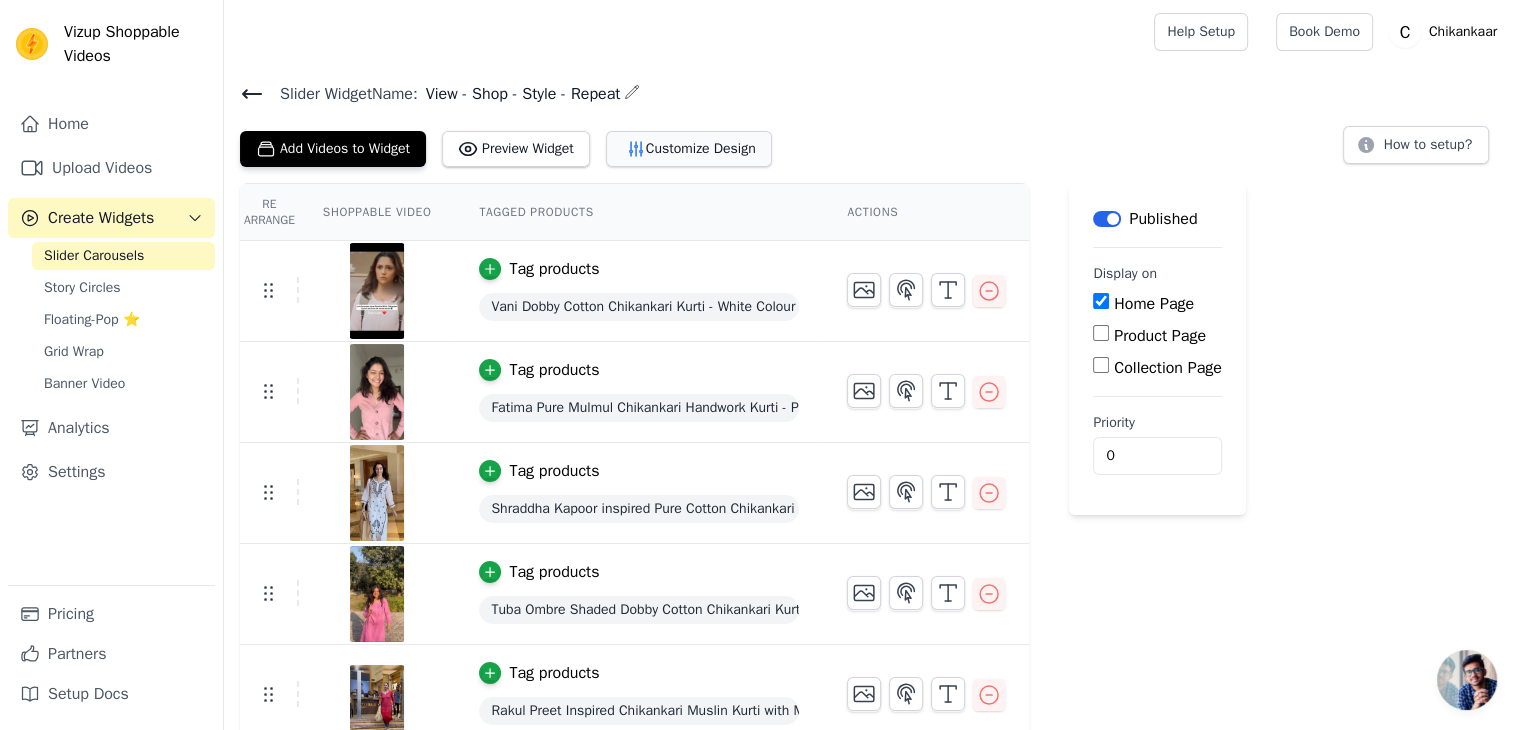 click on "Customize Design" at bounding box center [689, 149] 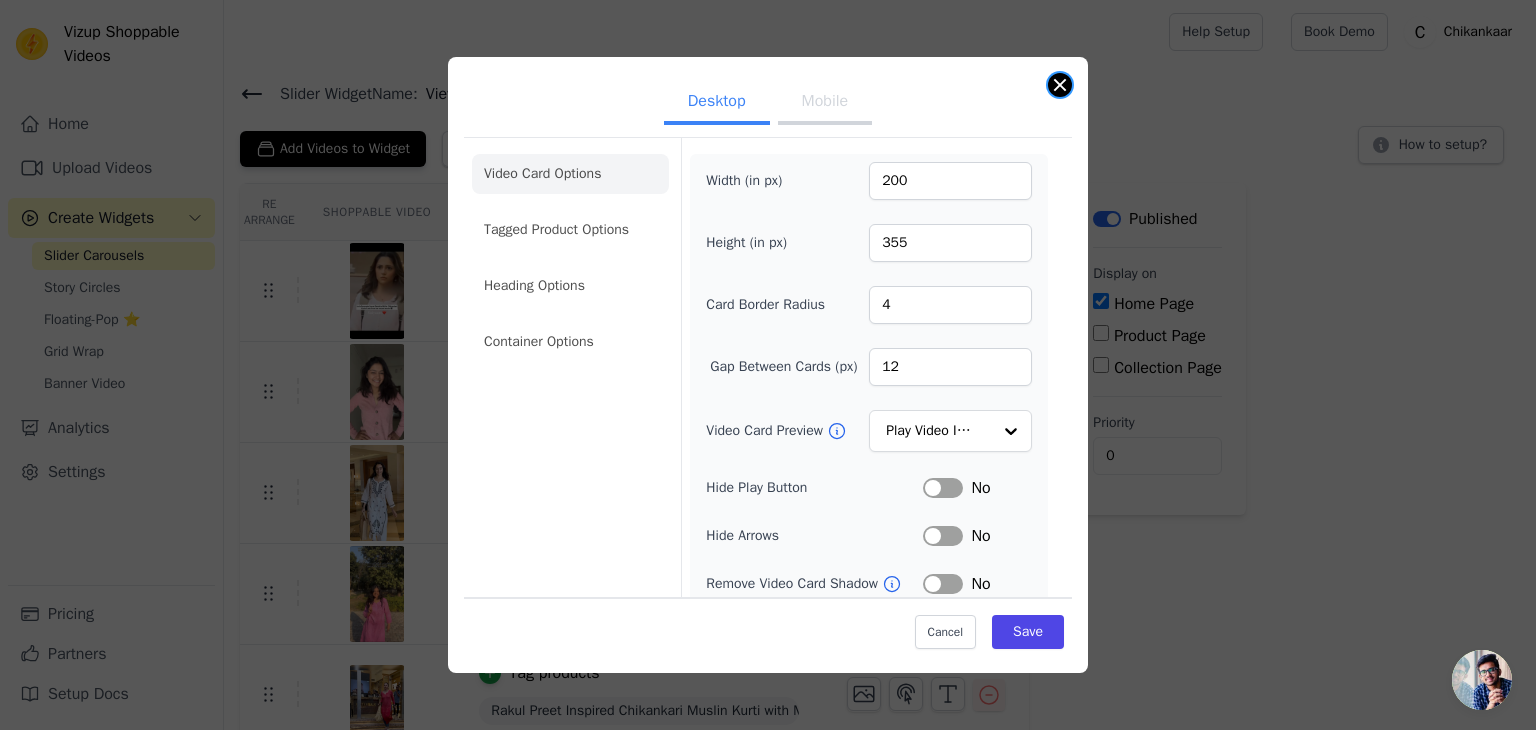 click at bounding box center (1060, 85) 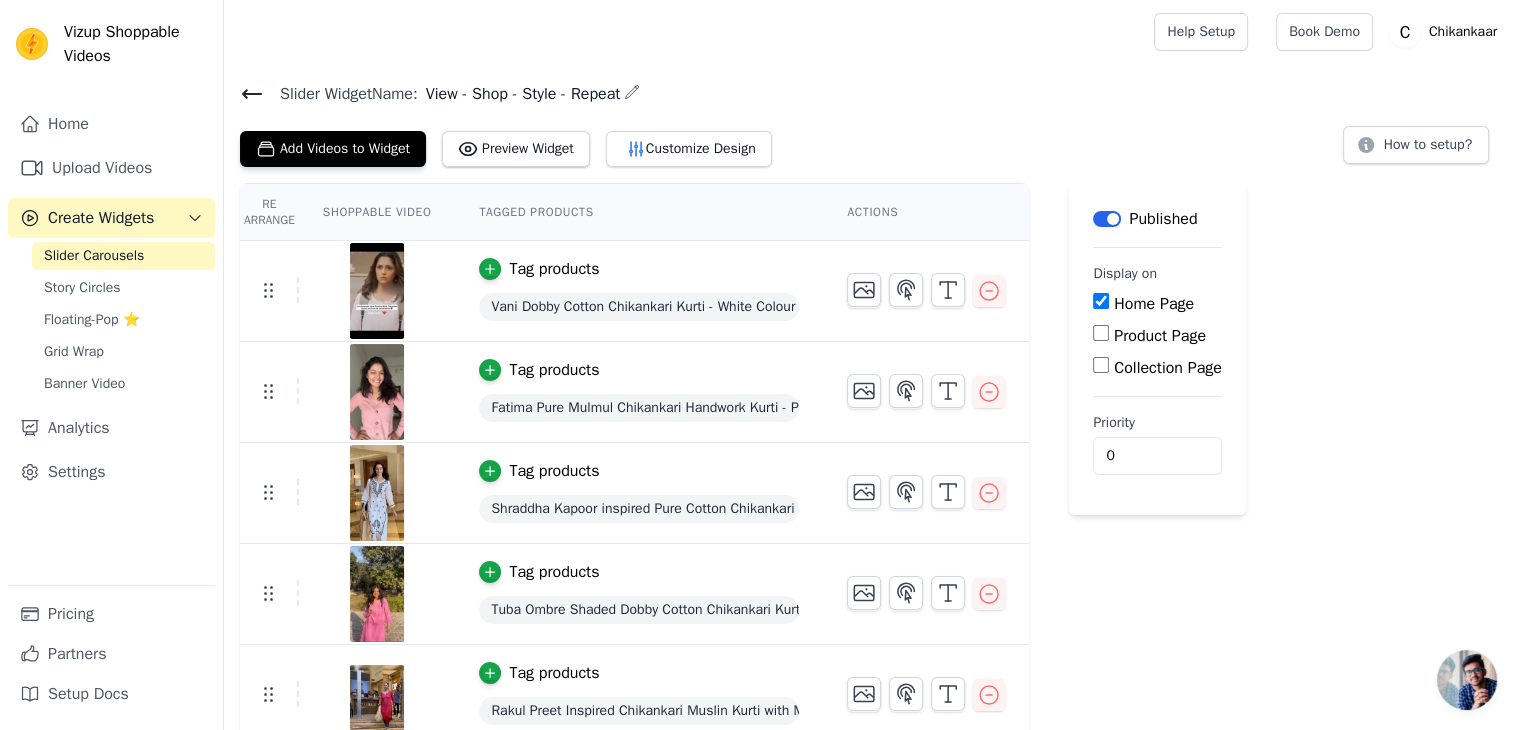 click 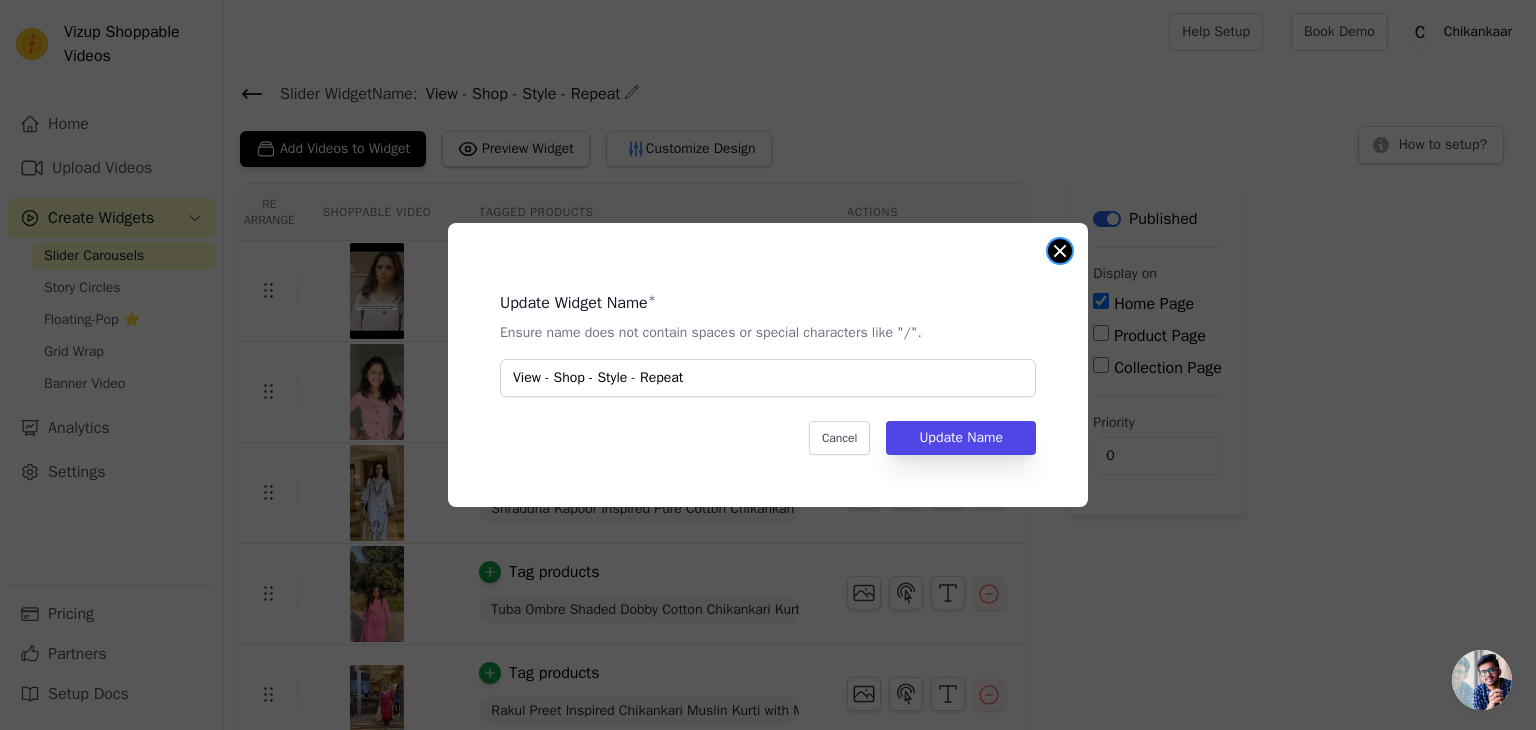 click on "Update Widget Name   *   Ensure name does not contain spaces or special characters like "/".   View - Shop - Style - Repeat   Cancel   Update Name" at bounding box center [768, 365] 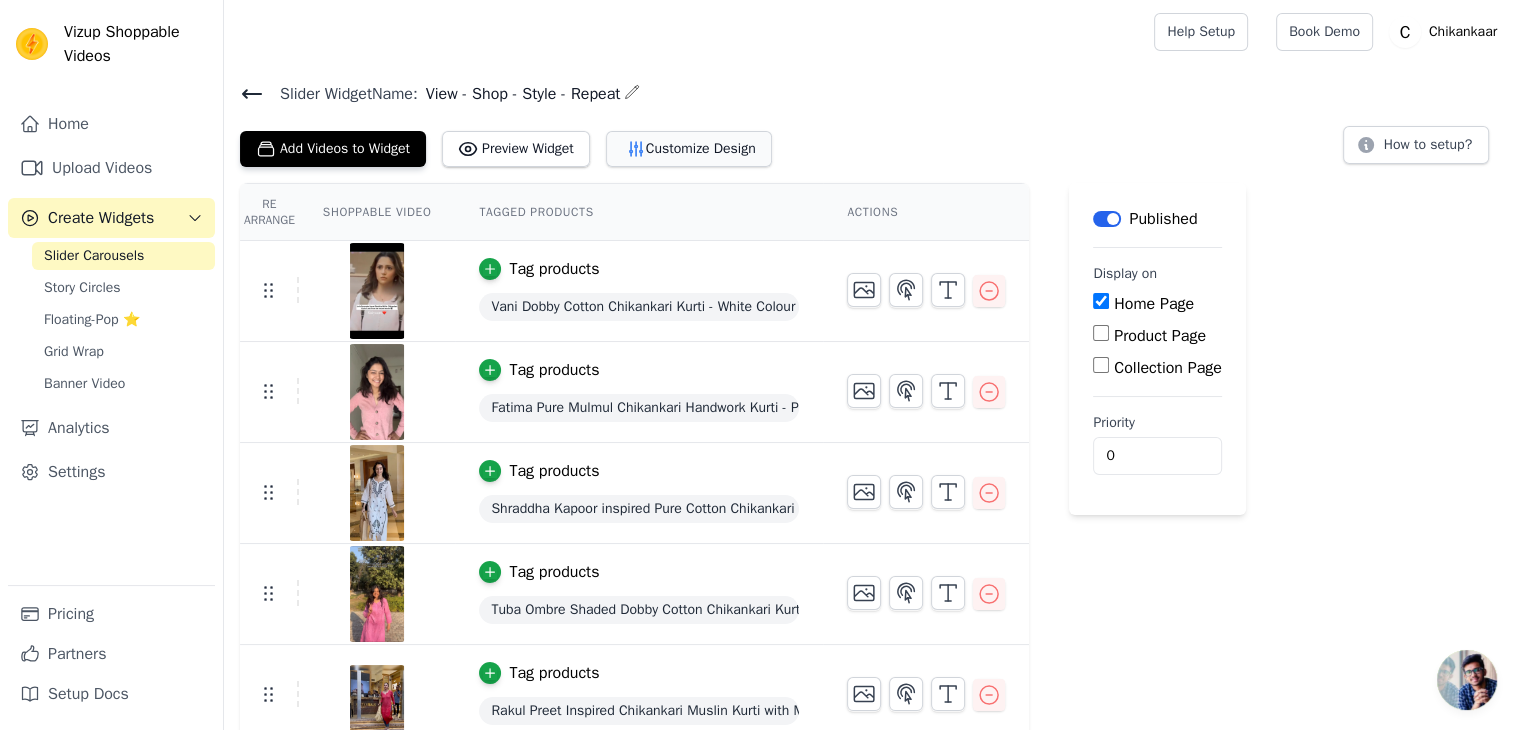 click on "Customize Design" at bounding box center (689, 149) 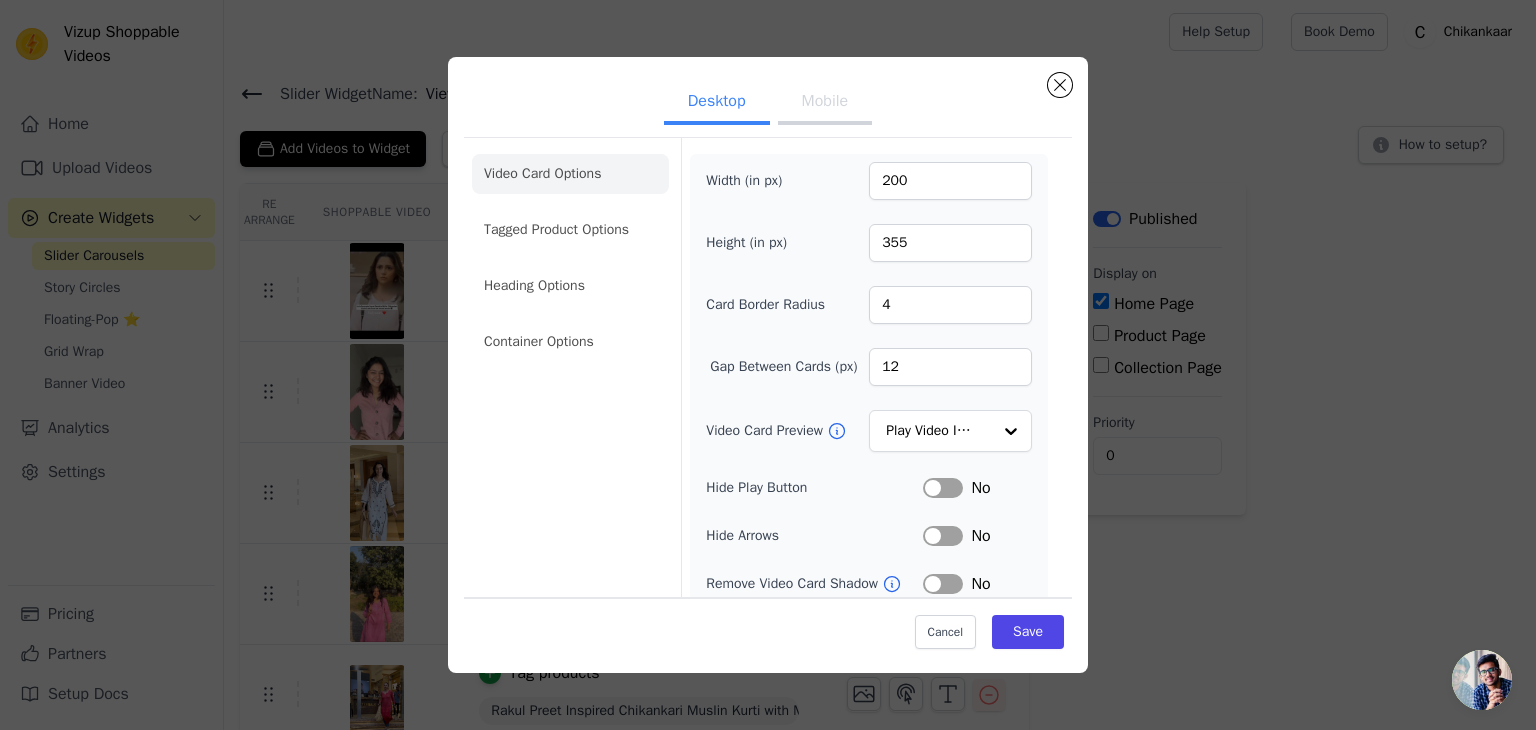 scroll, scrollTop: 156, scrollLeft: 0, axis: vertical 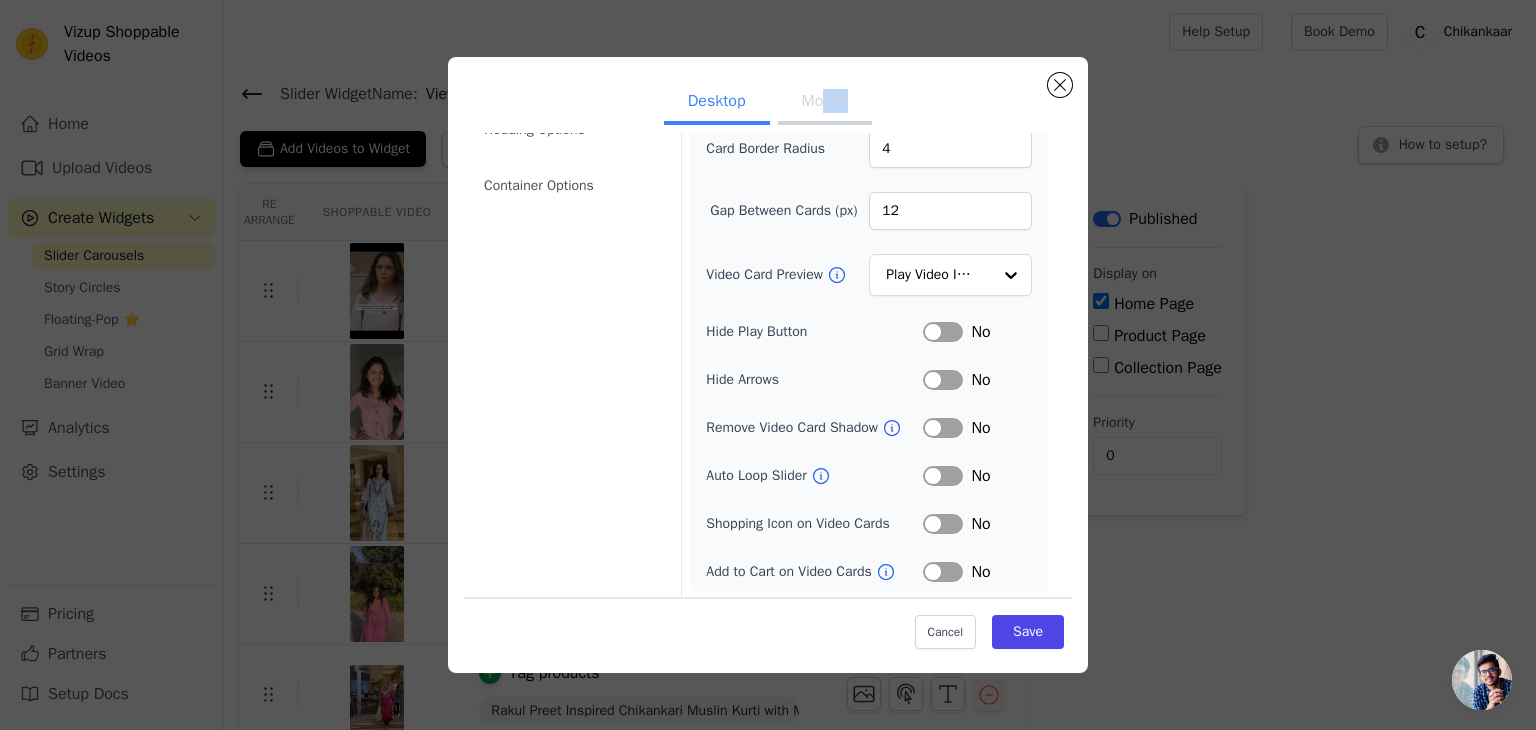 drag, startPoint x: 820, startPoint y: 132, endPoint x: 817, endPoint y: 94, distance: 38.118237 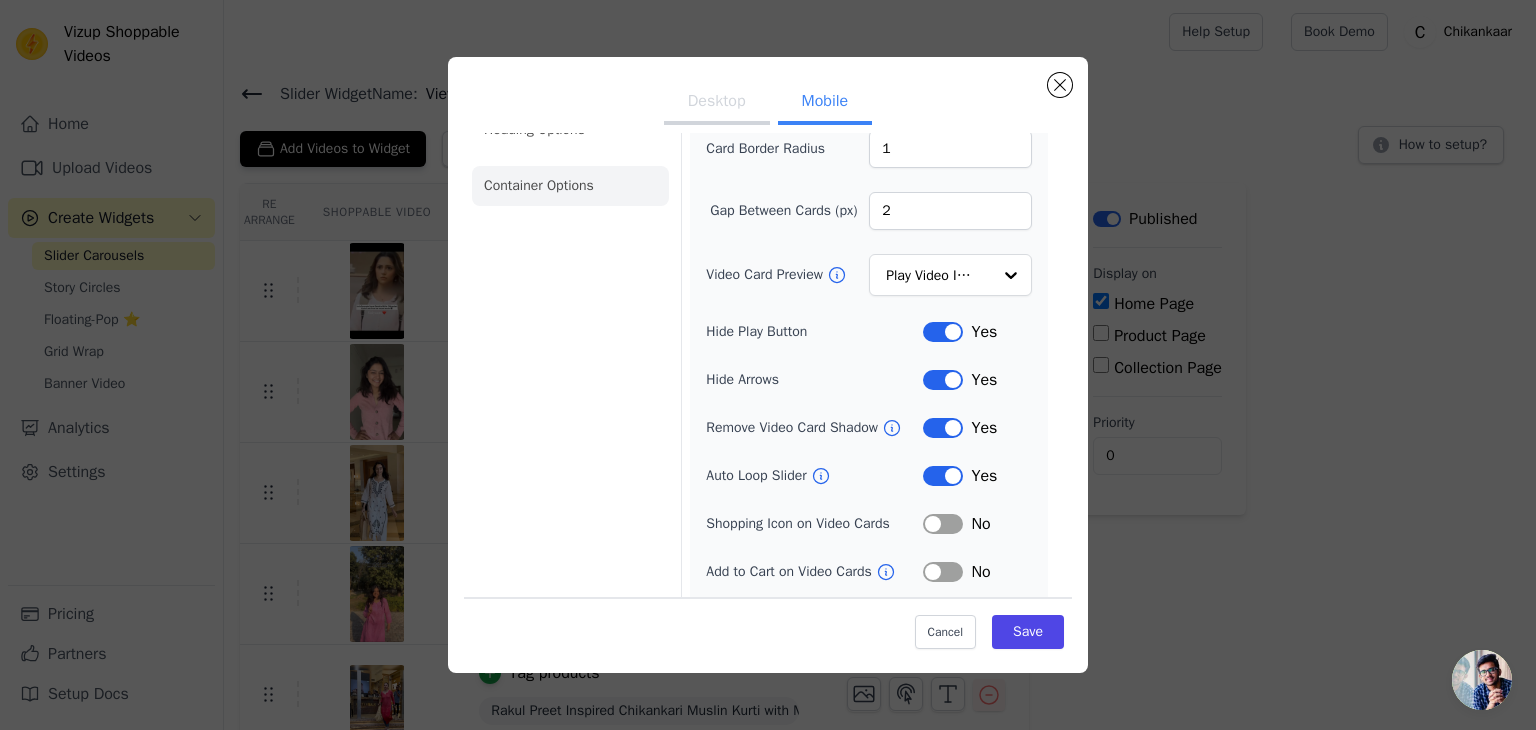 click on "Container Options" 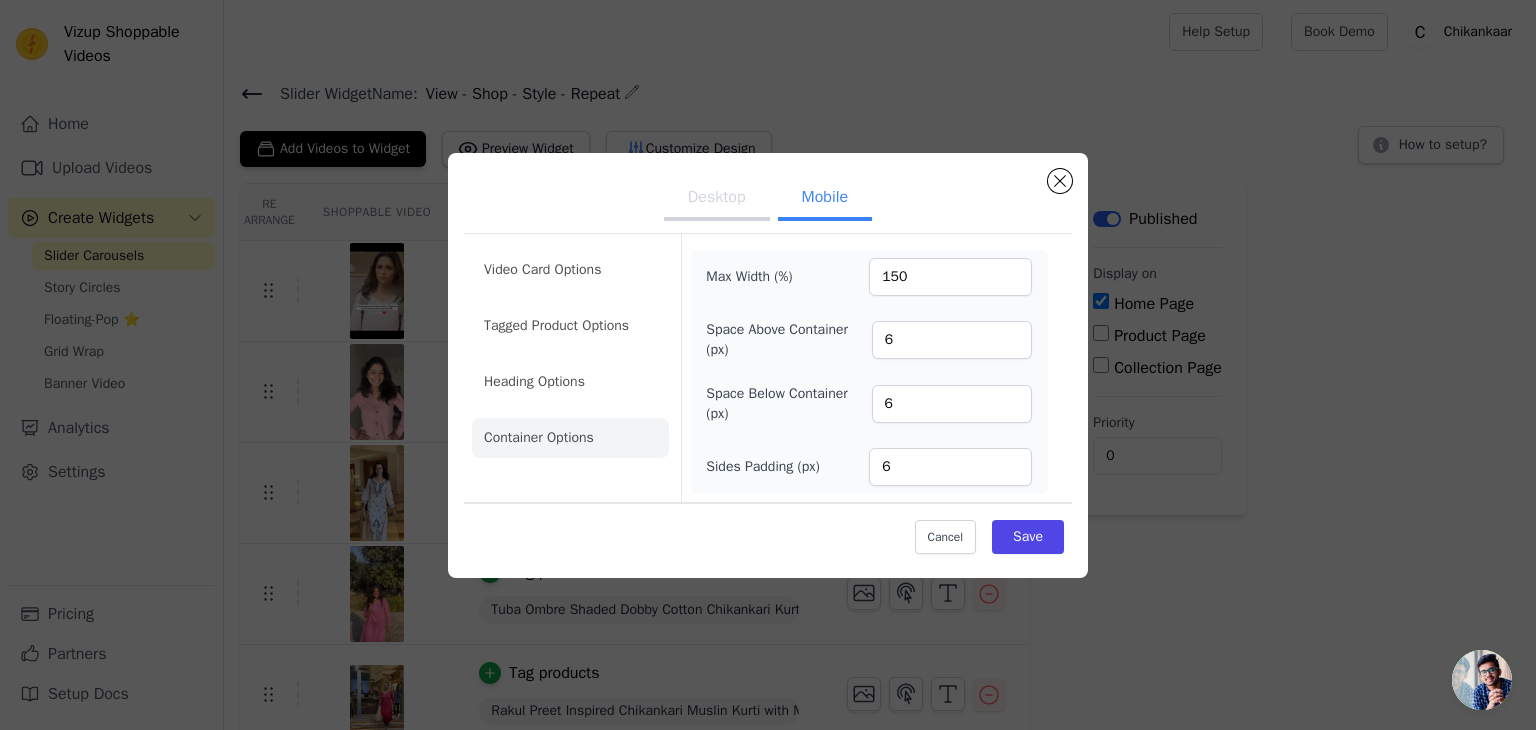 scroll, scrollTop: 0, scrollLeft: 0, axis: both 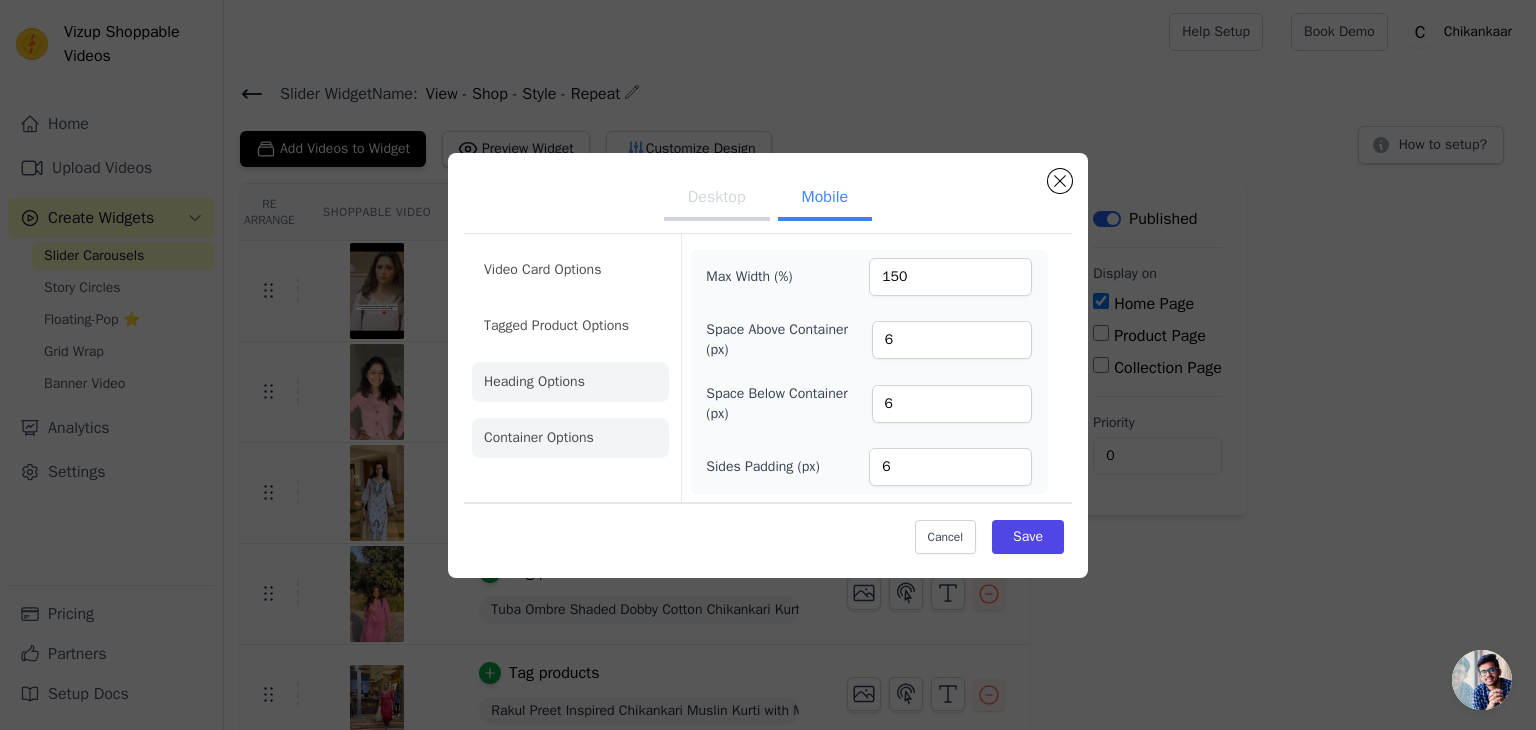 click on "Heading Options" 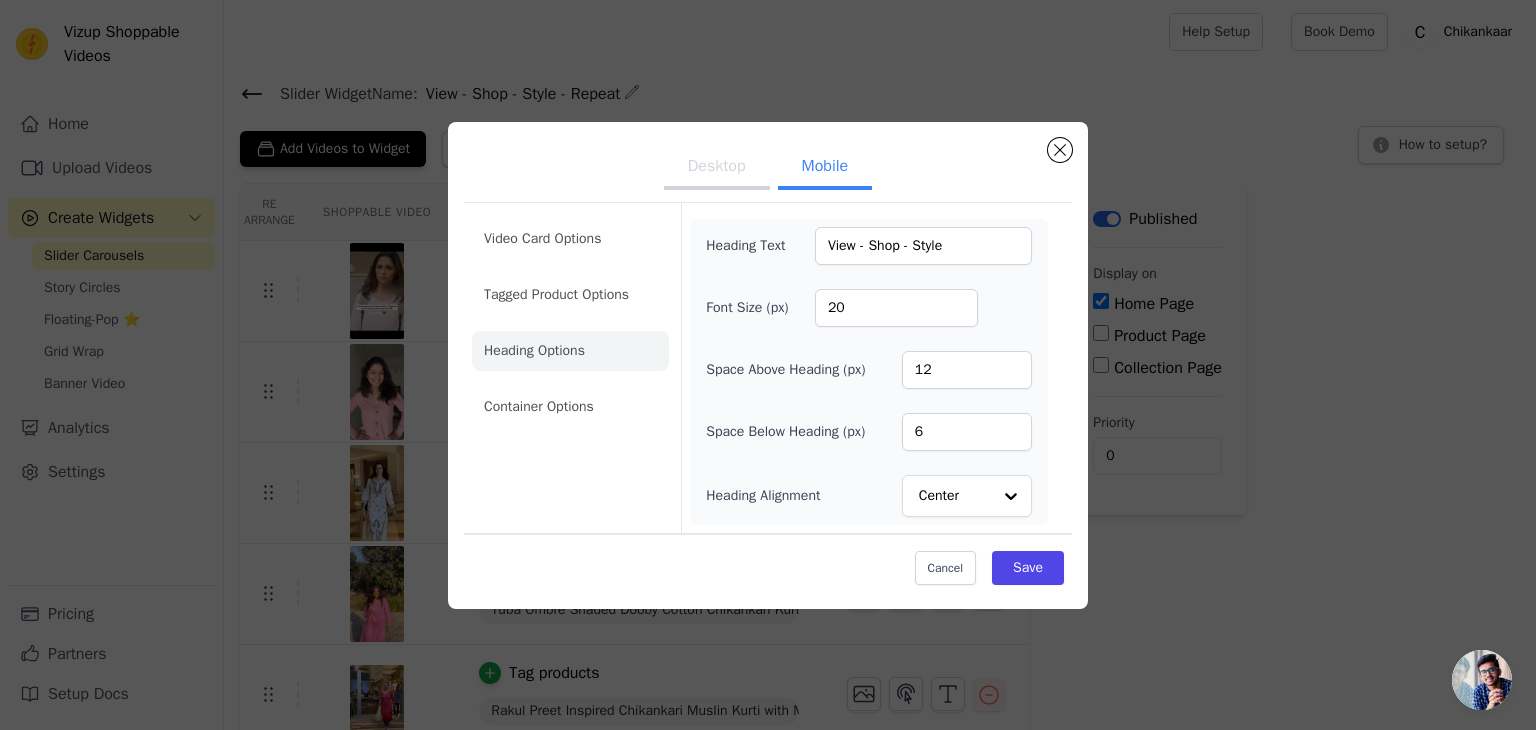 click on "Video Card Options Tagged Product Options Heading Options Container Options" at bounding box center [570, 323] 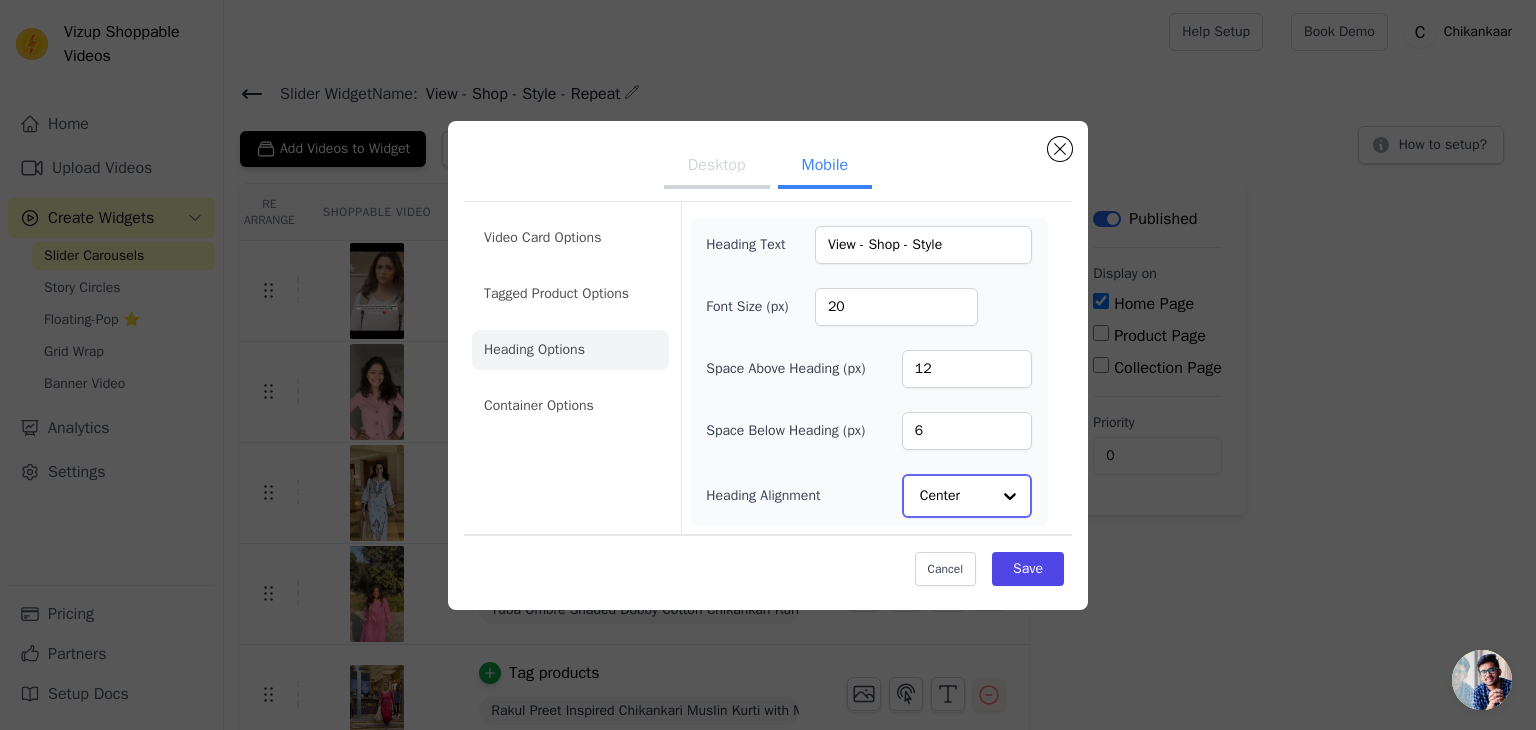 click on "Heading Alignment" 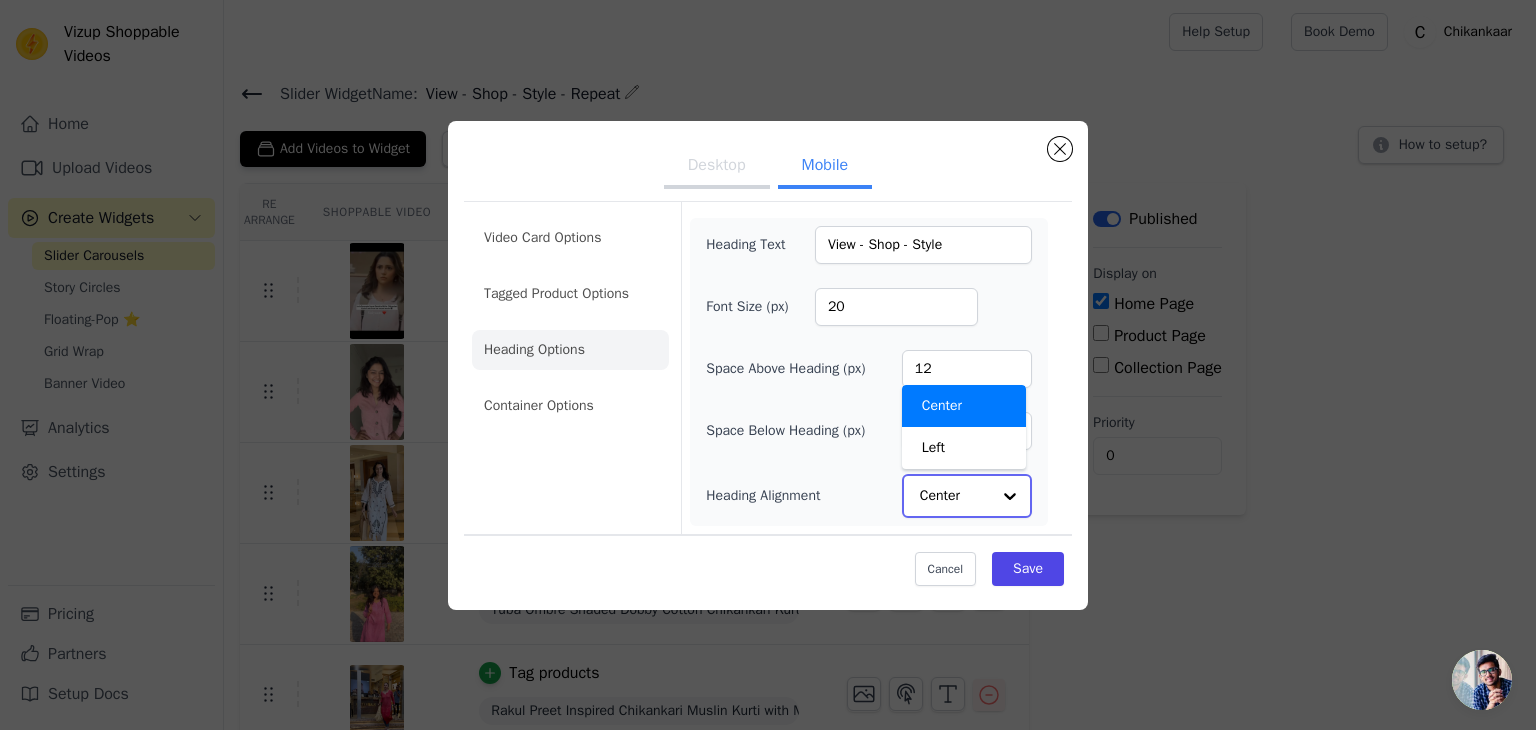 click on "Heading Alignment" 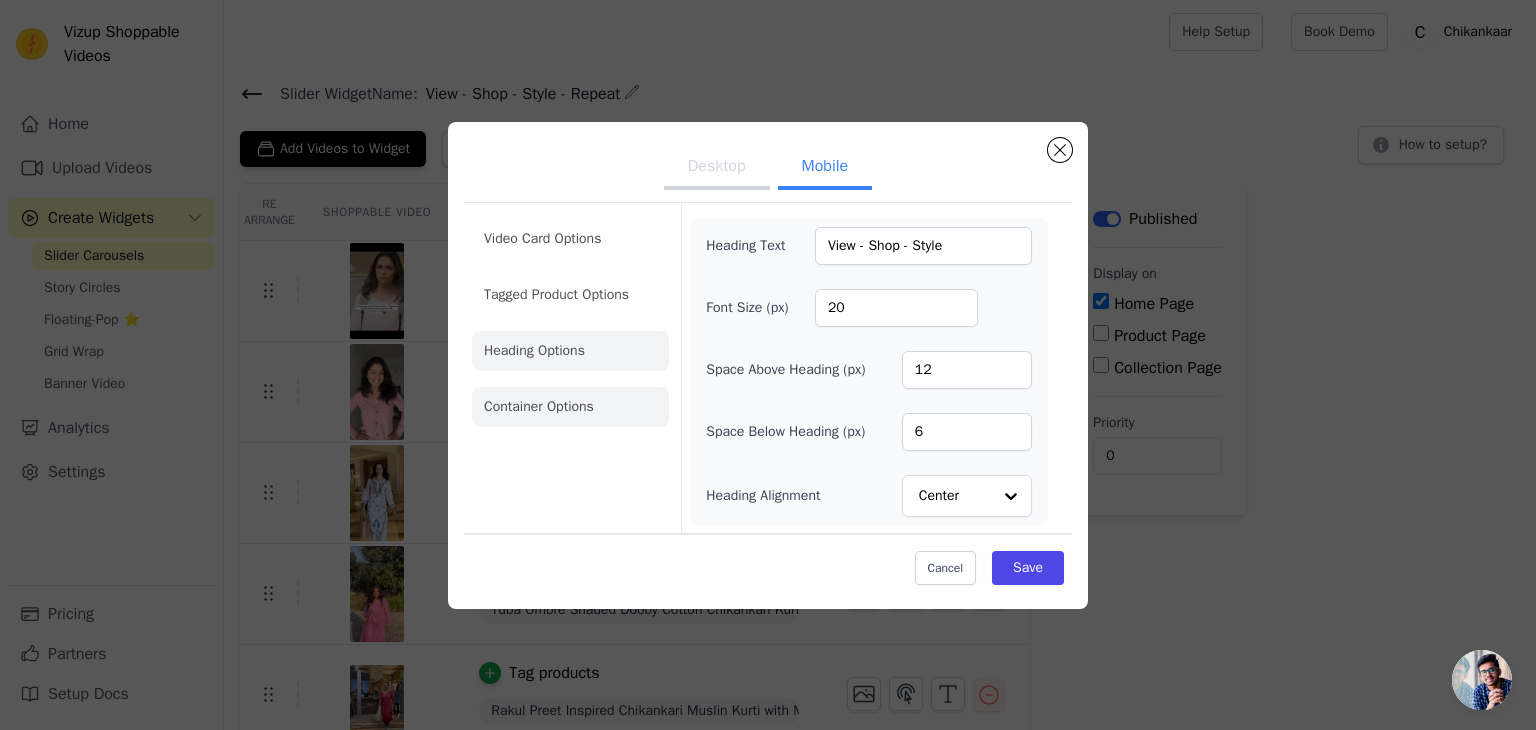 click on "Container Options" 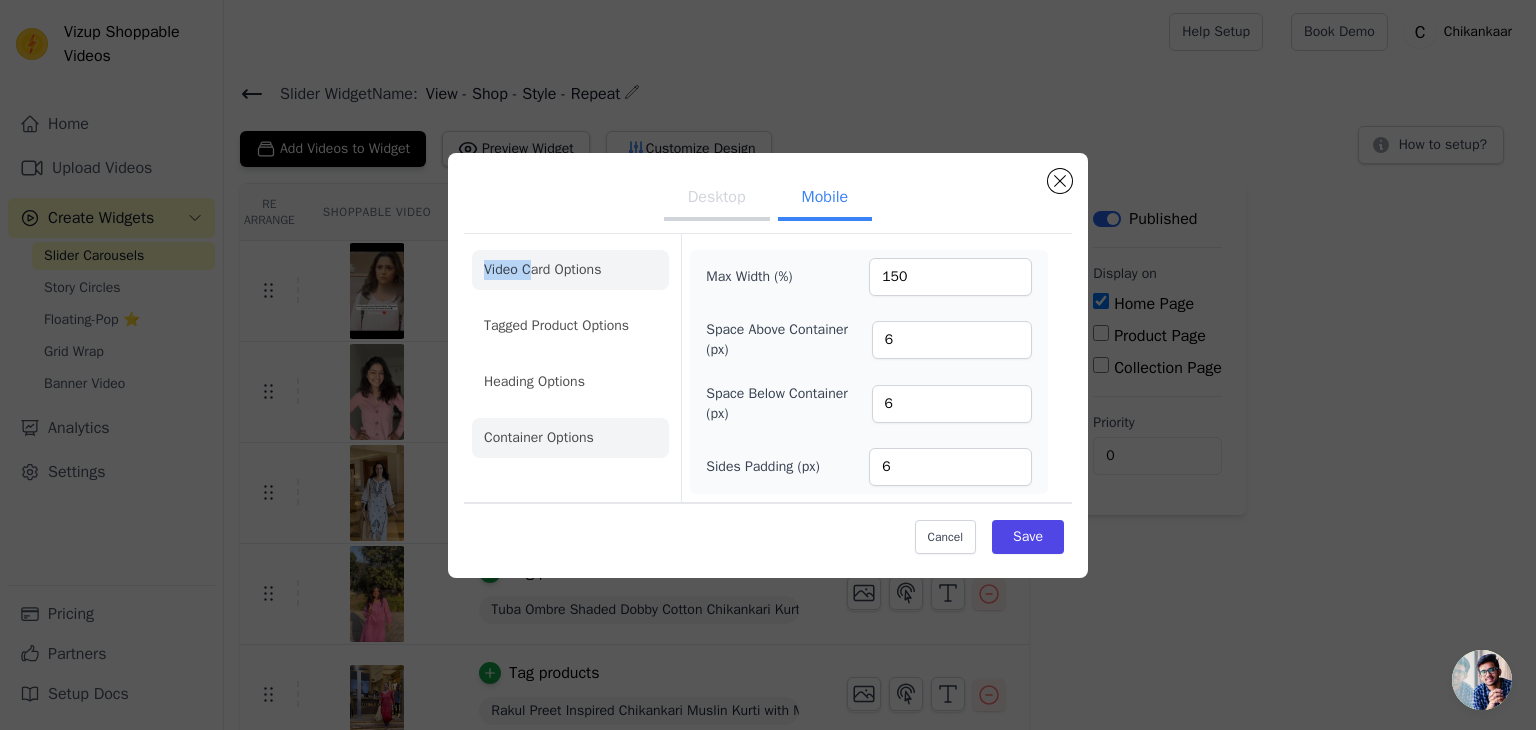 drag, startPoint x: 476, startPoint y: 290, endPoint x: 538, endPoint y: 276, distance: 63.560993 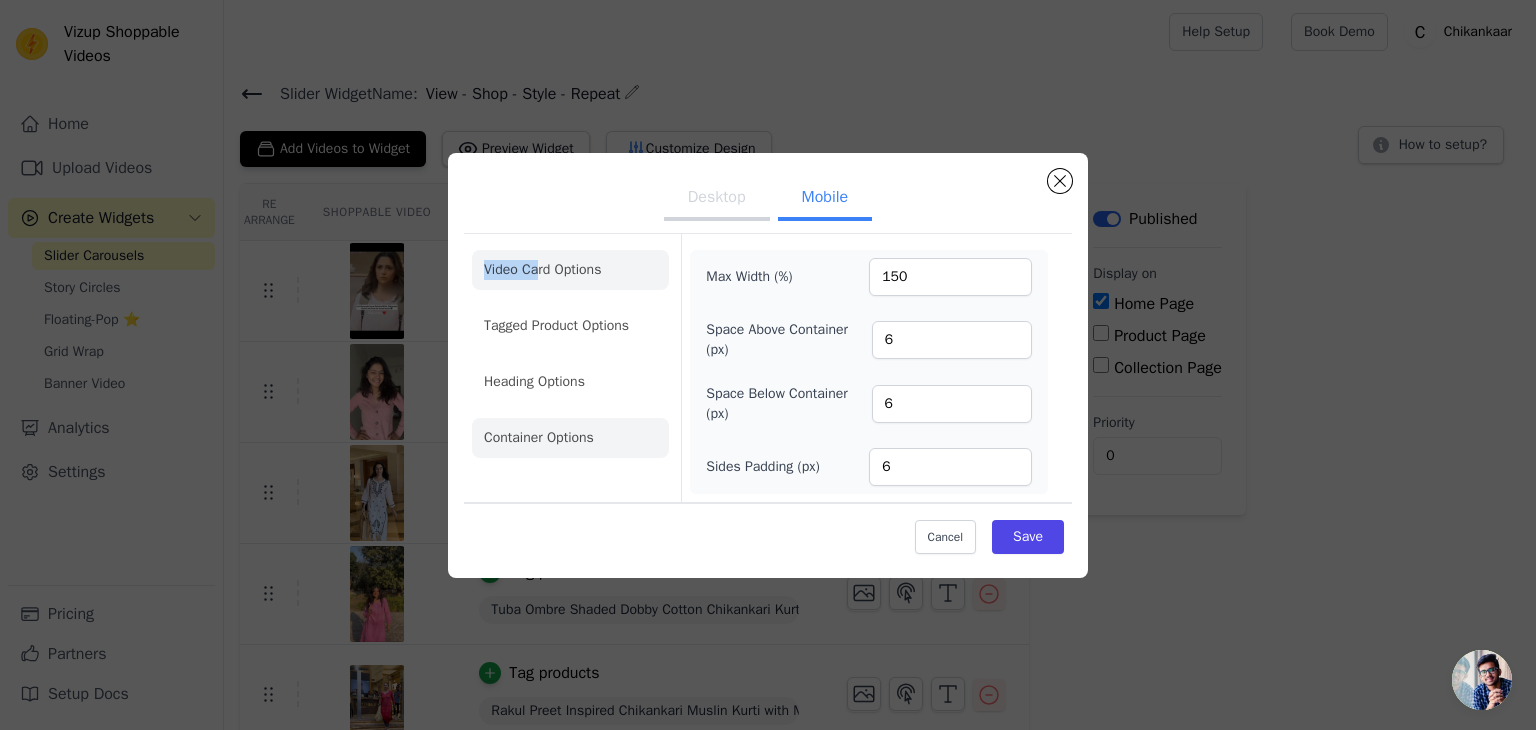 click on "Video Card Options" 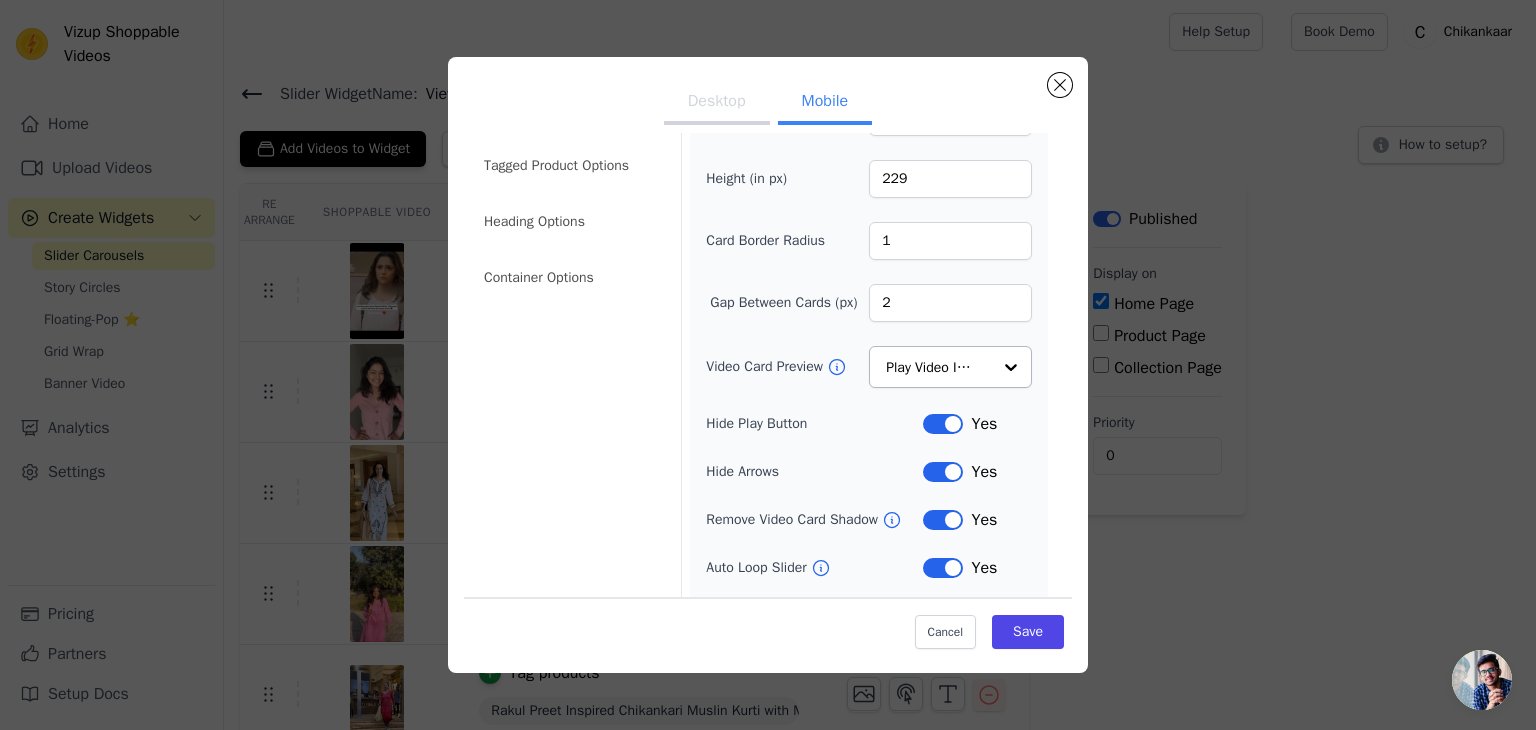 scroll, scrollTop: 79, scrollLeft: 0, axis: vertical 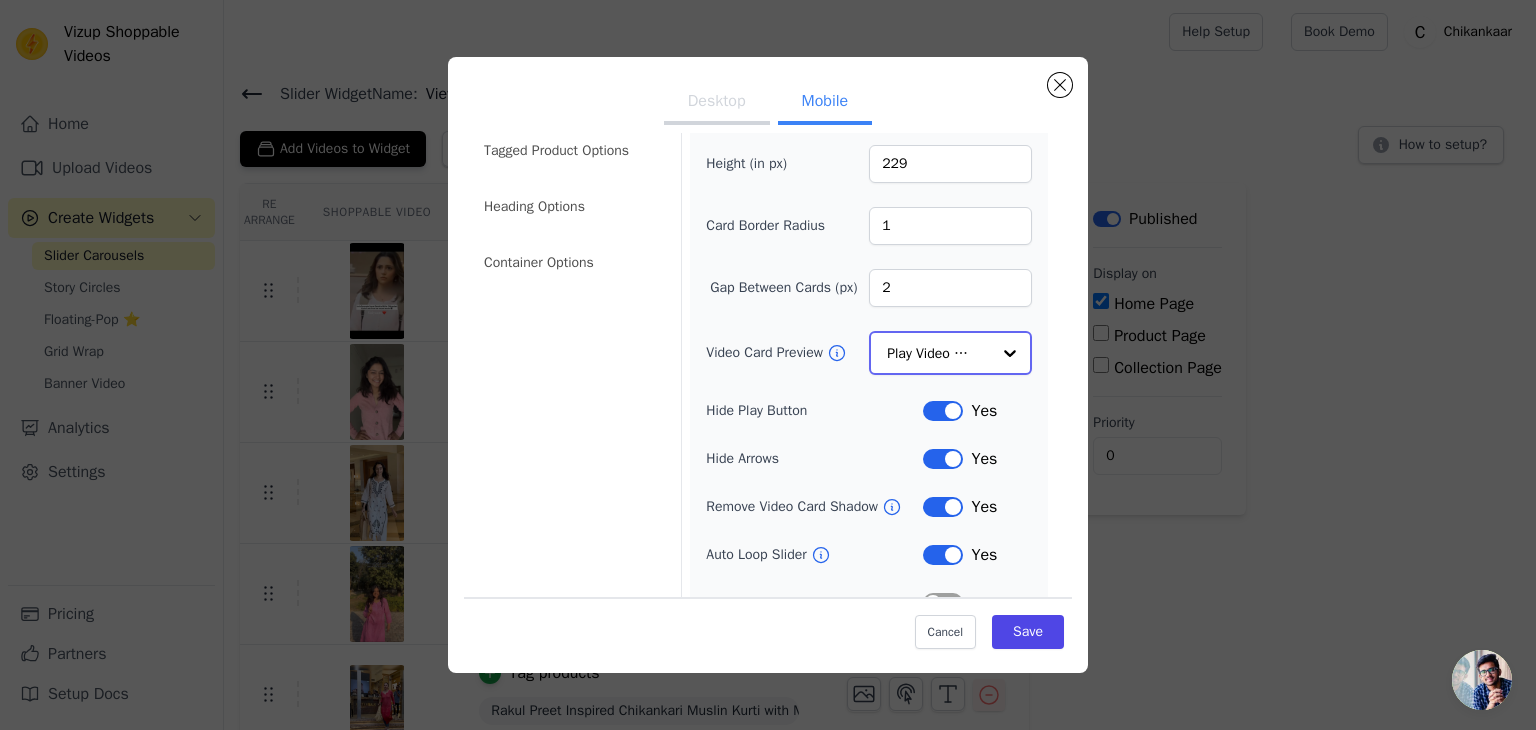 click on "Video Card Preview" 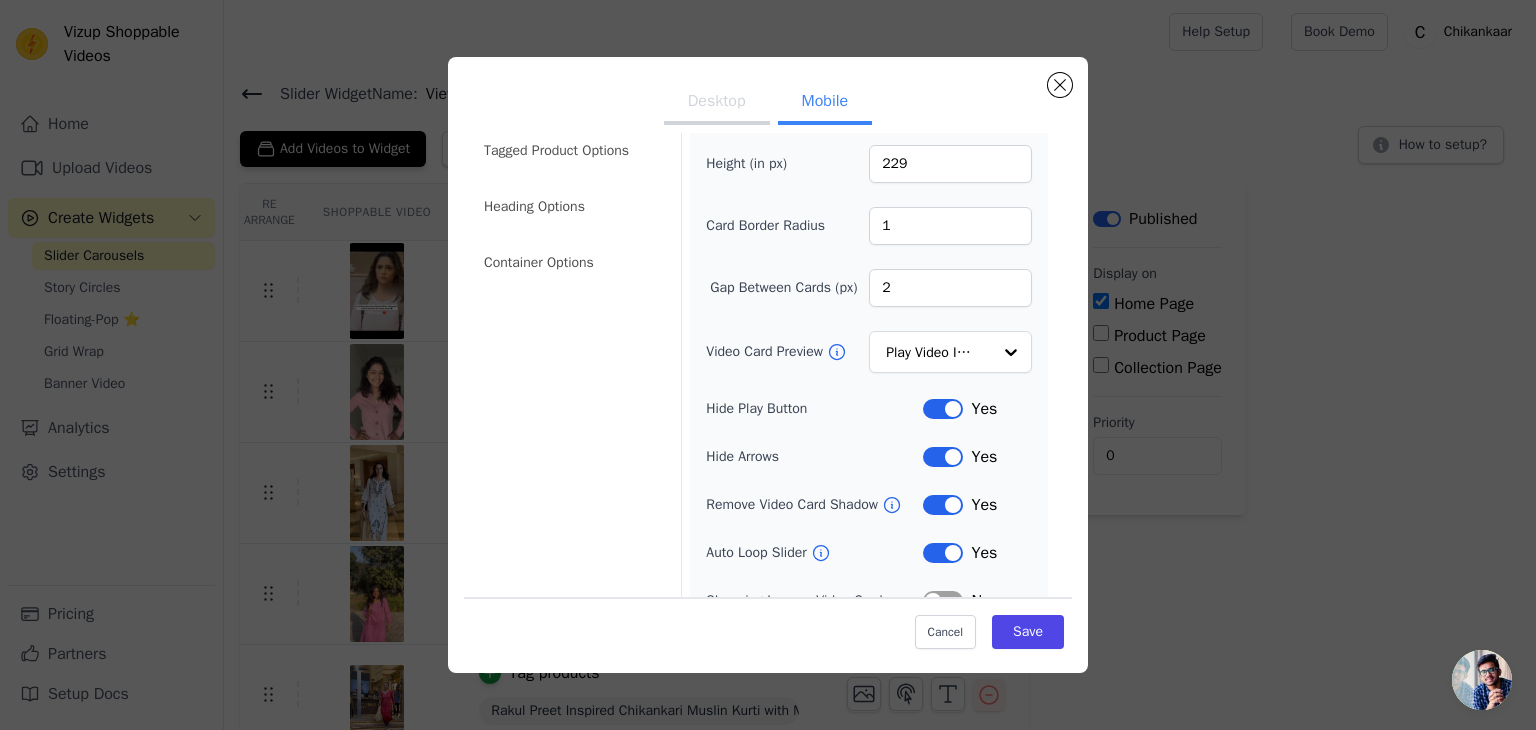 click on "Width (in px)   145   Height (in px)   229   Card Border Radius   1   Gap Between Cards (px)   2   Video Card Preview           Play Video In Loop               Hide Play Button   Label     Yes   Hide Arrows   Label     Yes   Remove Video Card Shadow     Label     Yes   Auto Loop Slider     Label     Yes   Shopping Icon on Video Cards   Label     No   Add to Cart on Video Cards     Label     No   Enable 3 Video Cards View   Label     No" at bounding box center (869, 396) 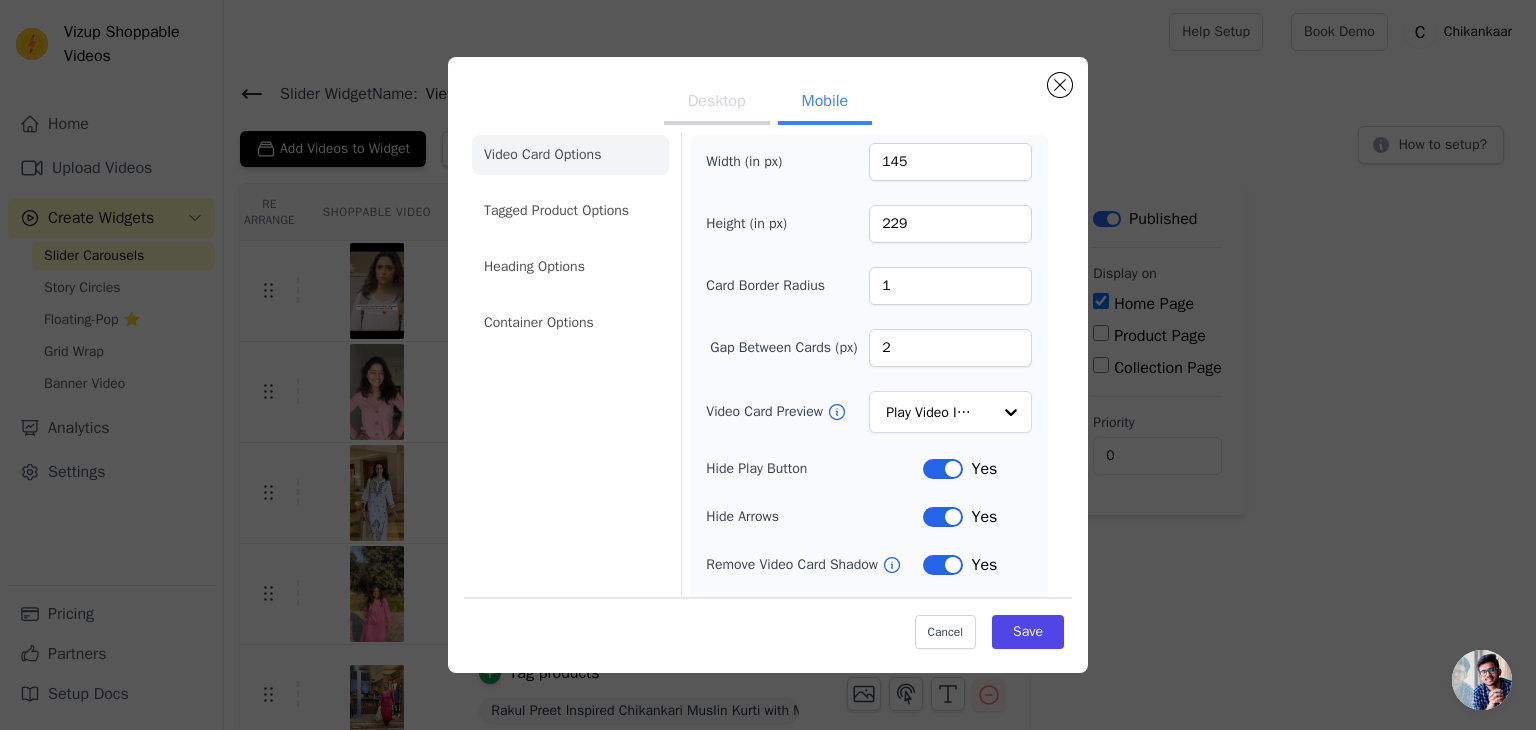 scroll, scrollTop: 0, scrollLeft: 0, axis: both 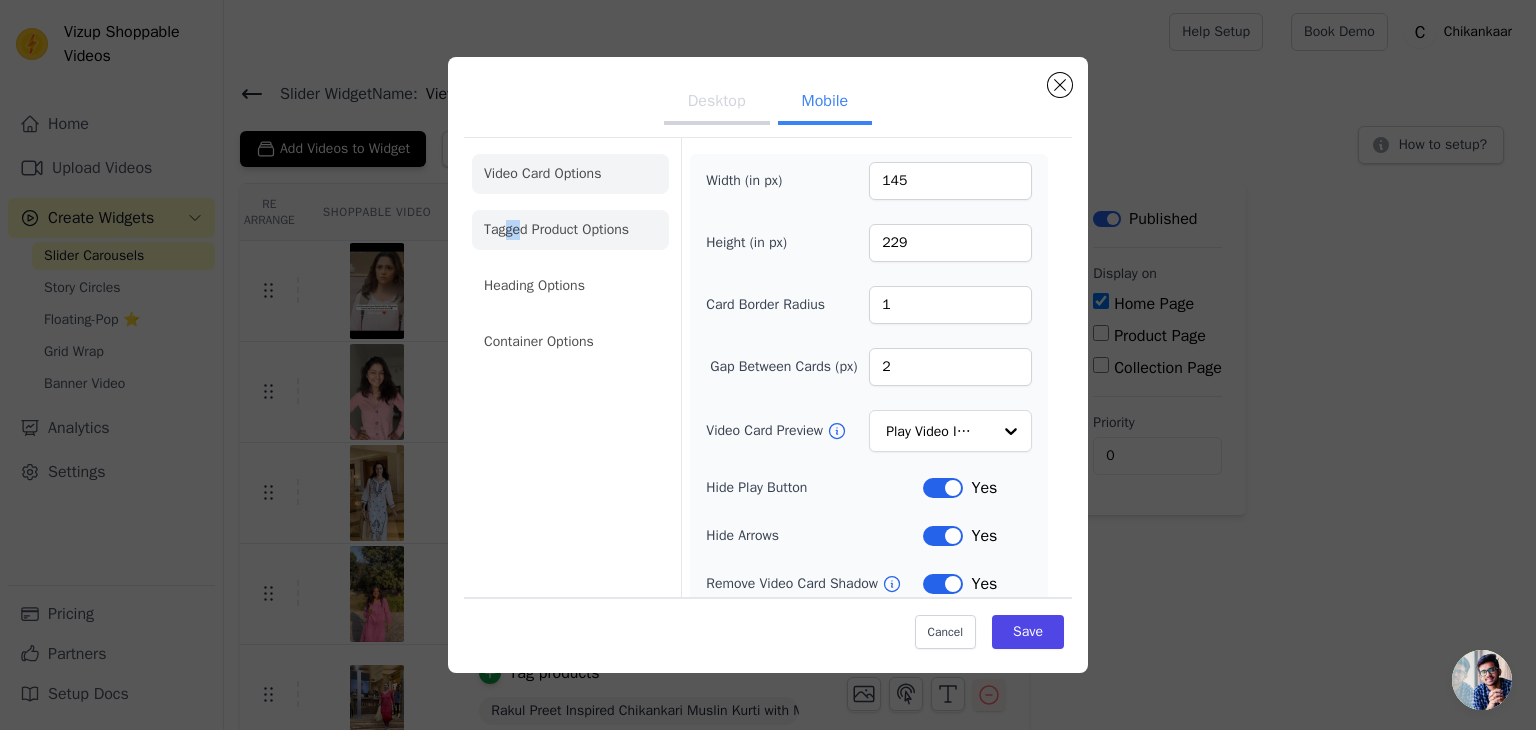 drag, startPoint x: 525, startPoint y: 251, endPoint x: 506, endPoint y: 216, distance: 39.824615 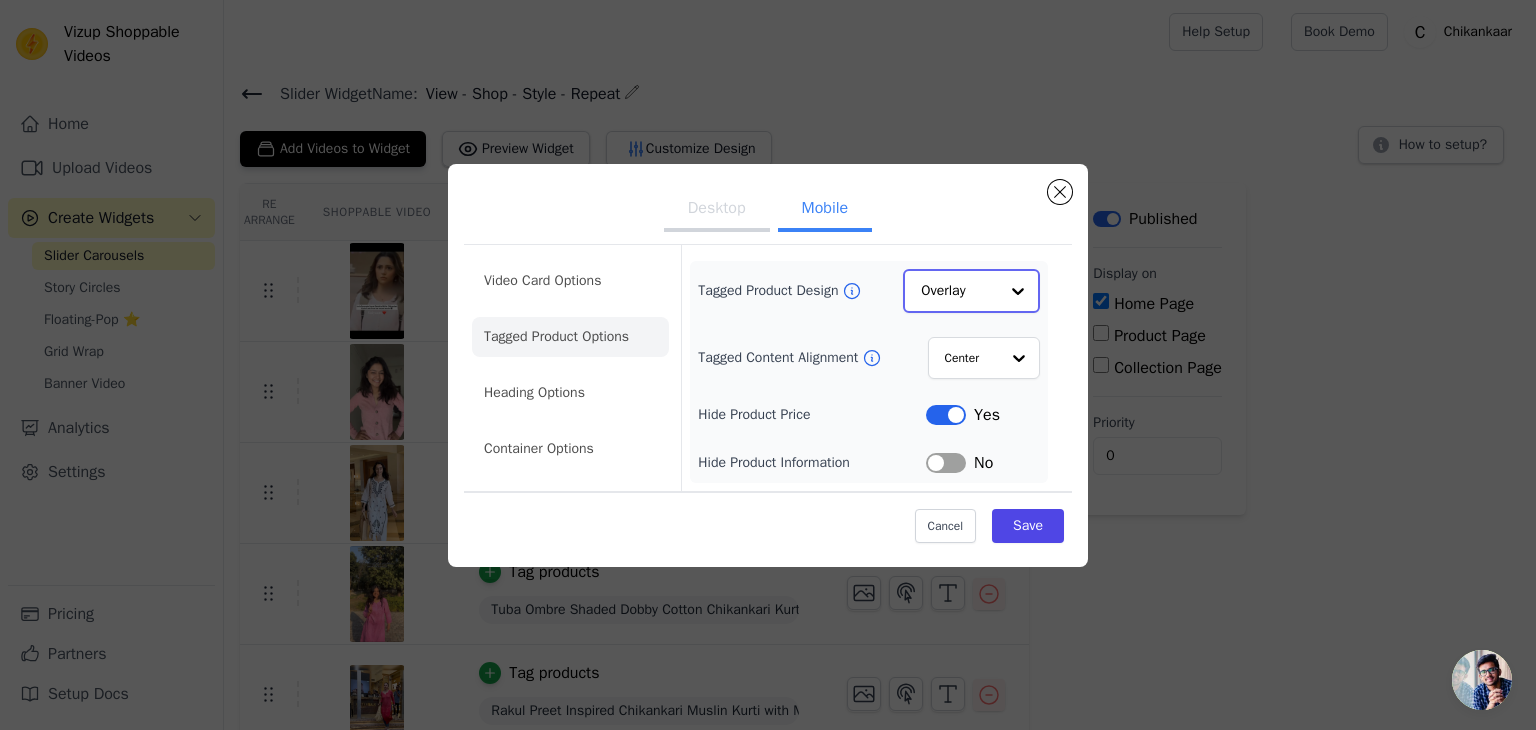 click on "Tagged Product Design" 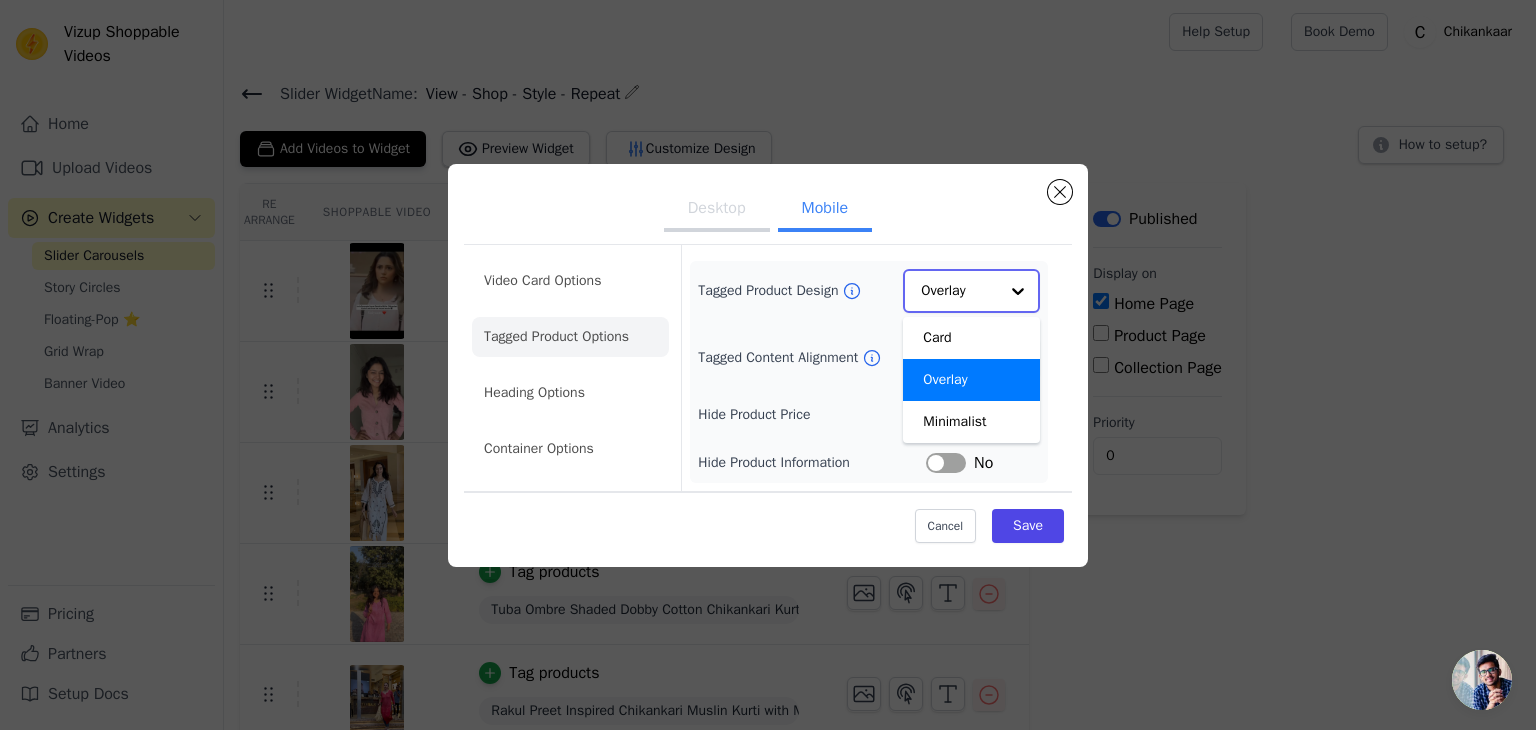 click on "Tagged Product Design" 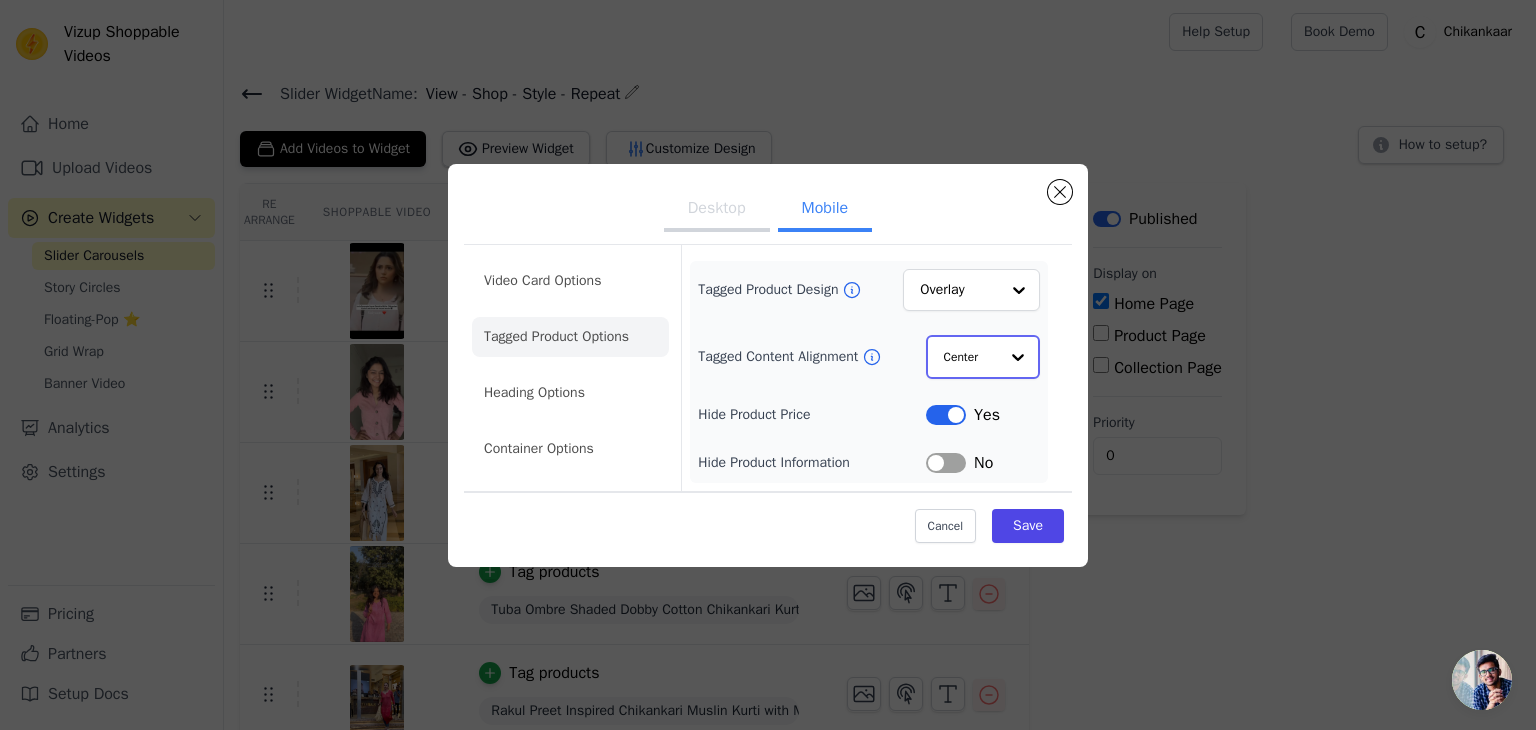 click on "Tagged Content Alignment" 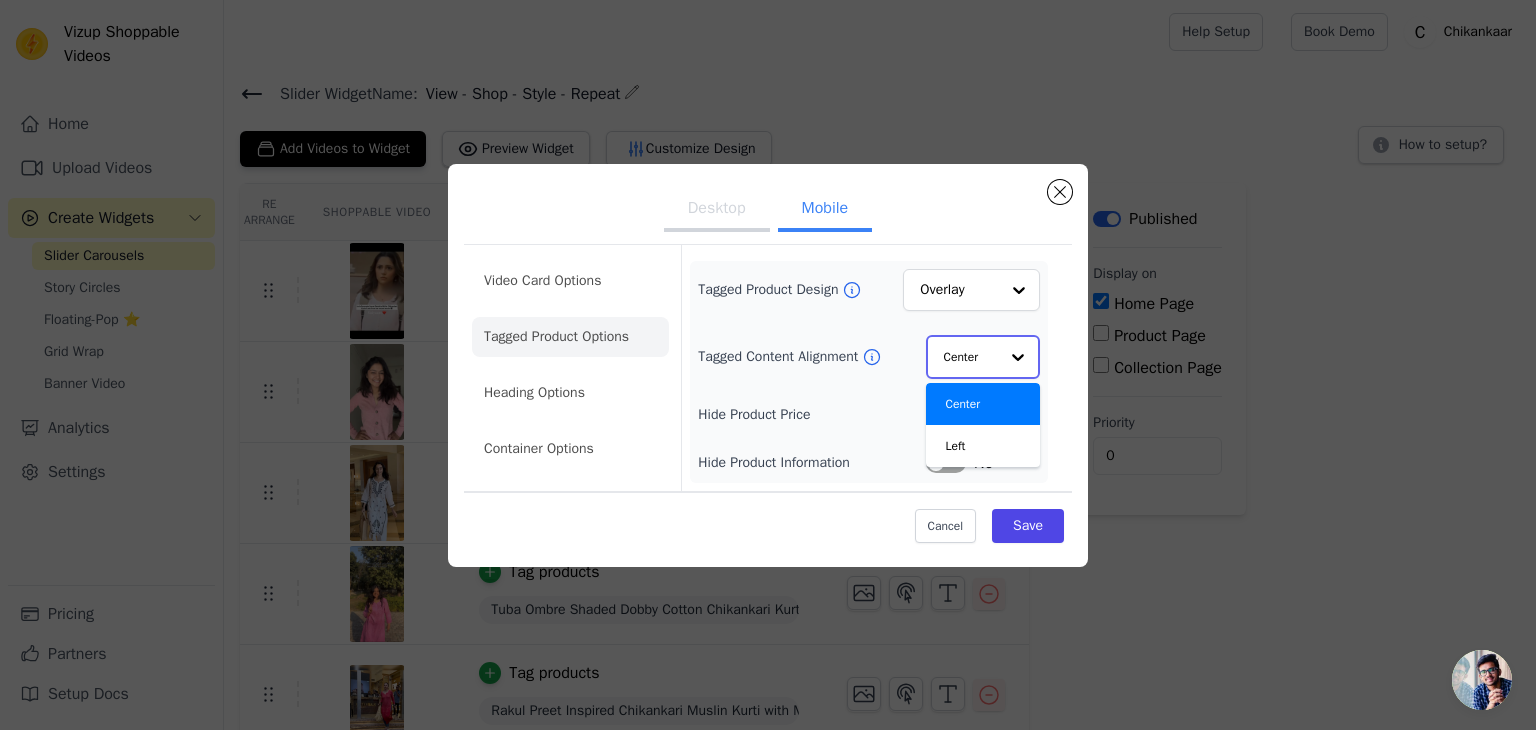 scroll, scrollTop: 0, scrollLeft: 0, axis: both 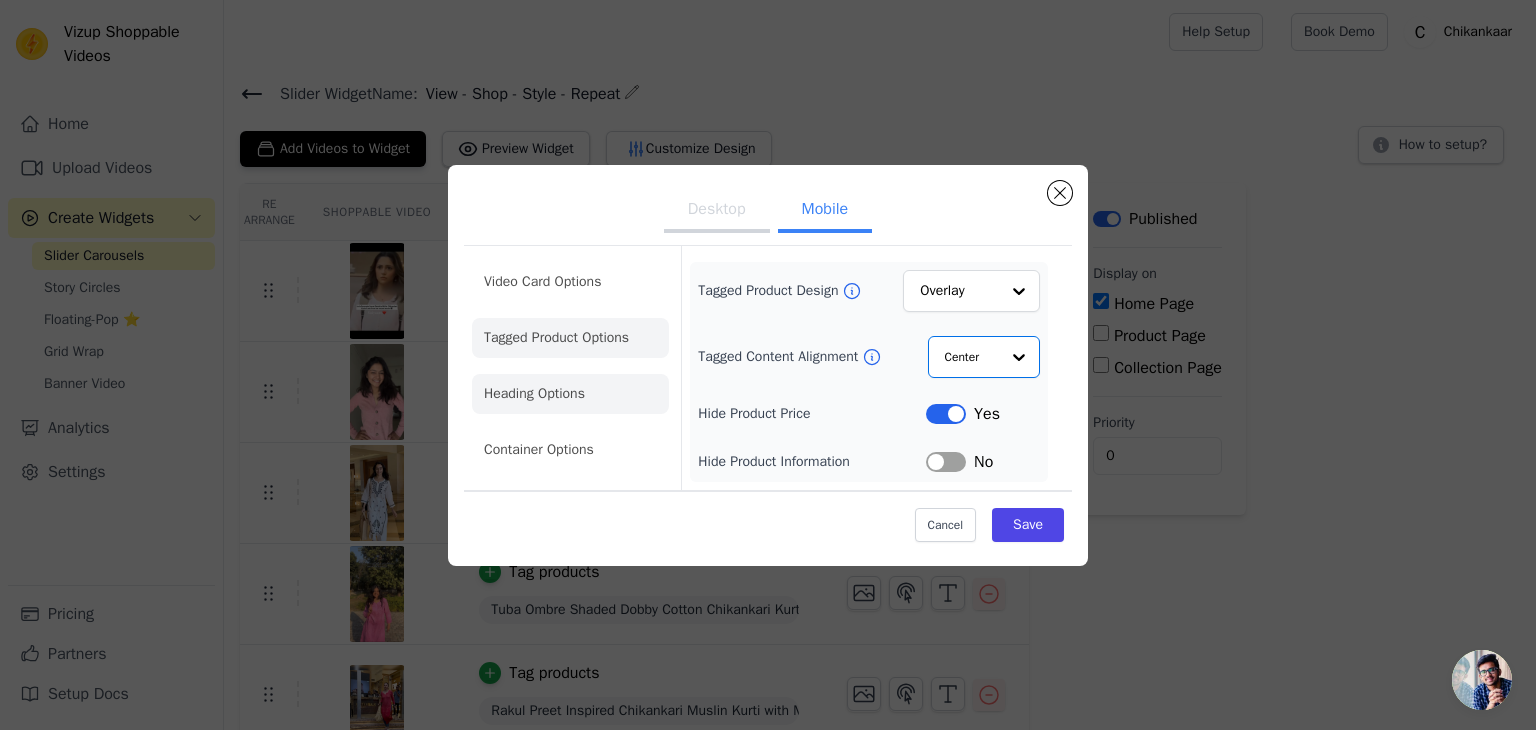 click on "Heading Options" 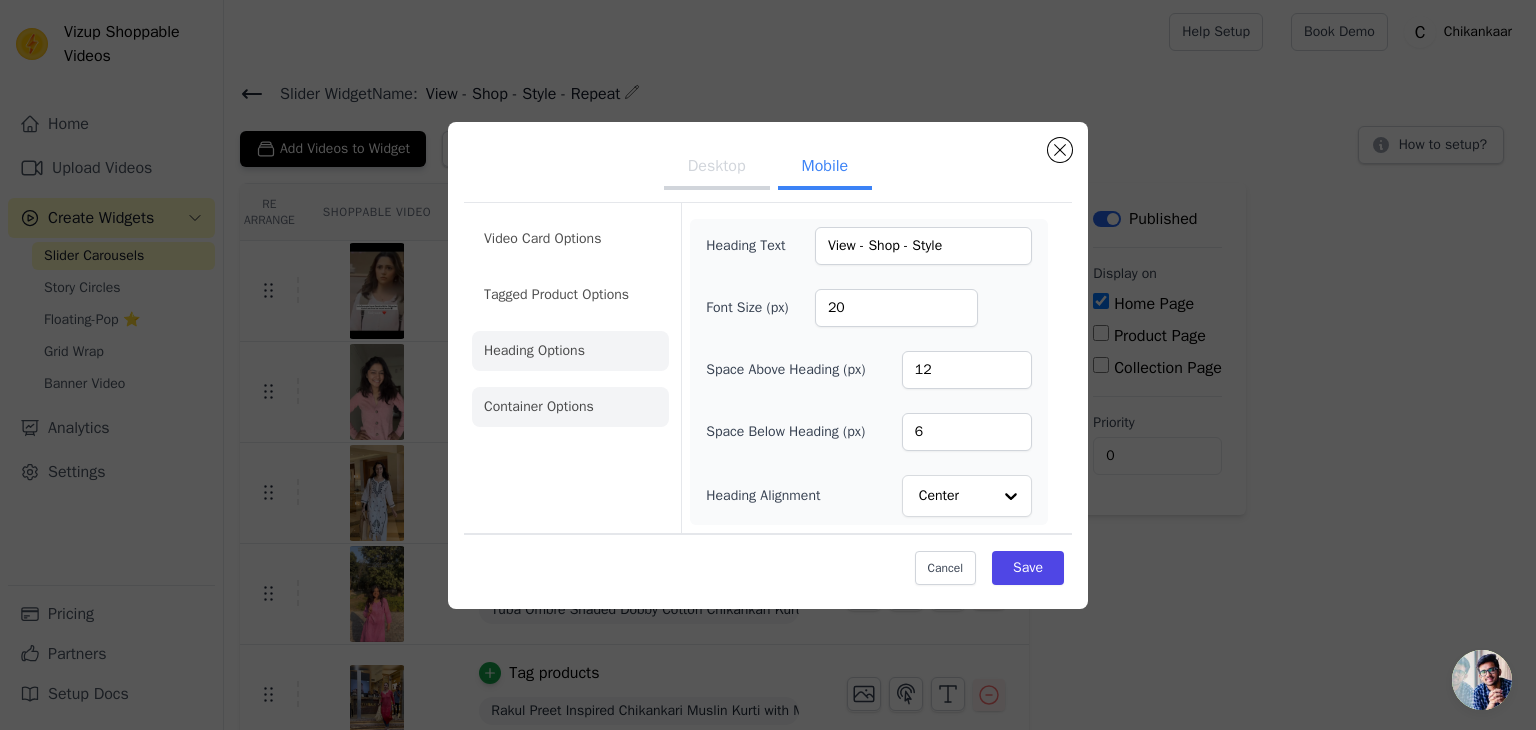 click on "Container Options" 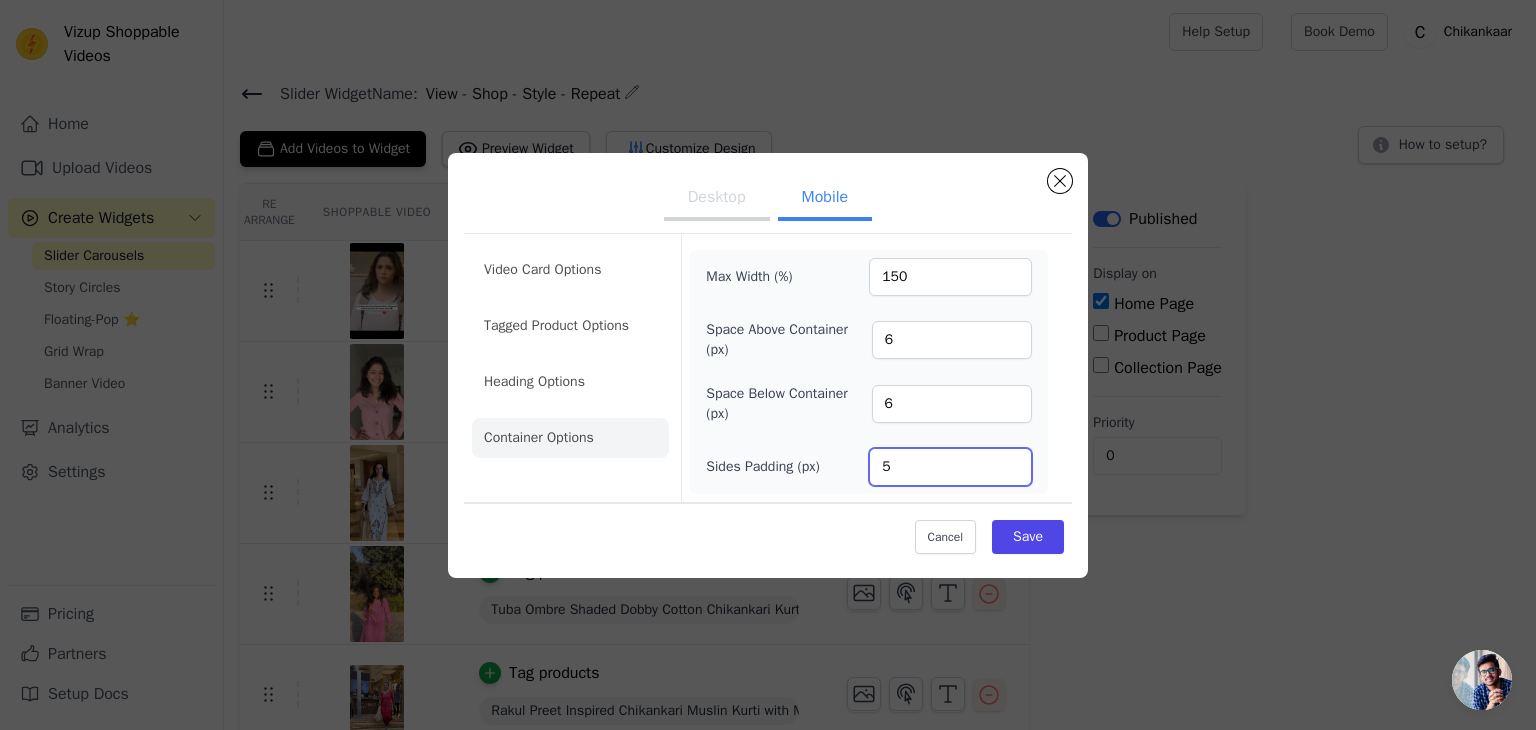 click on "5" at bounding box center (950, 467) 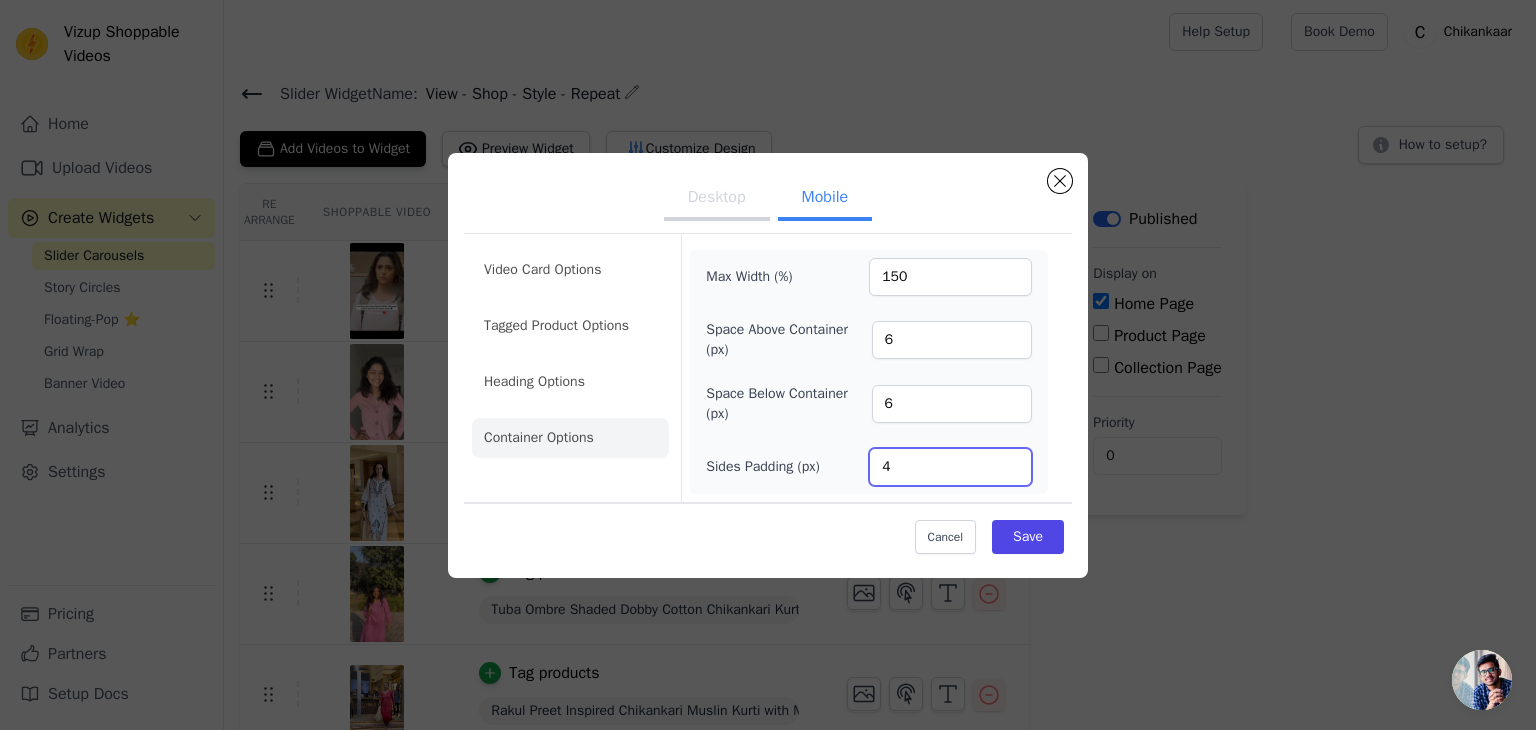 click on "4" at bounding box center [950, 467] 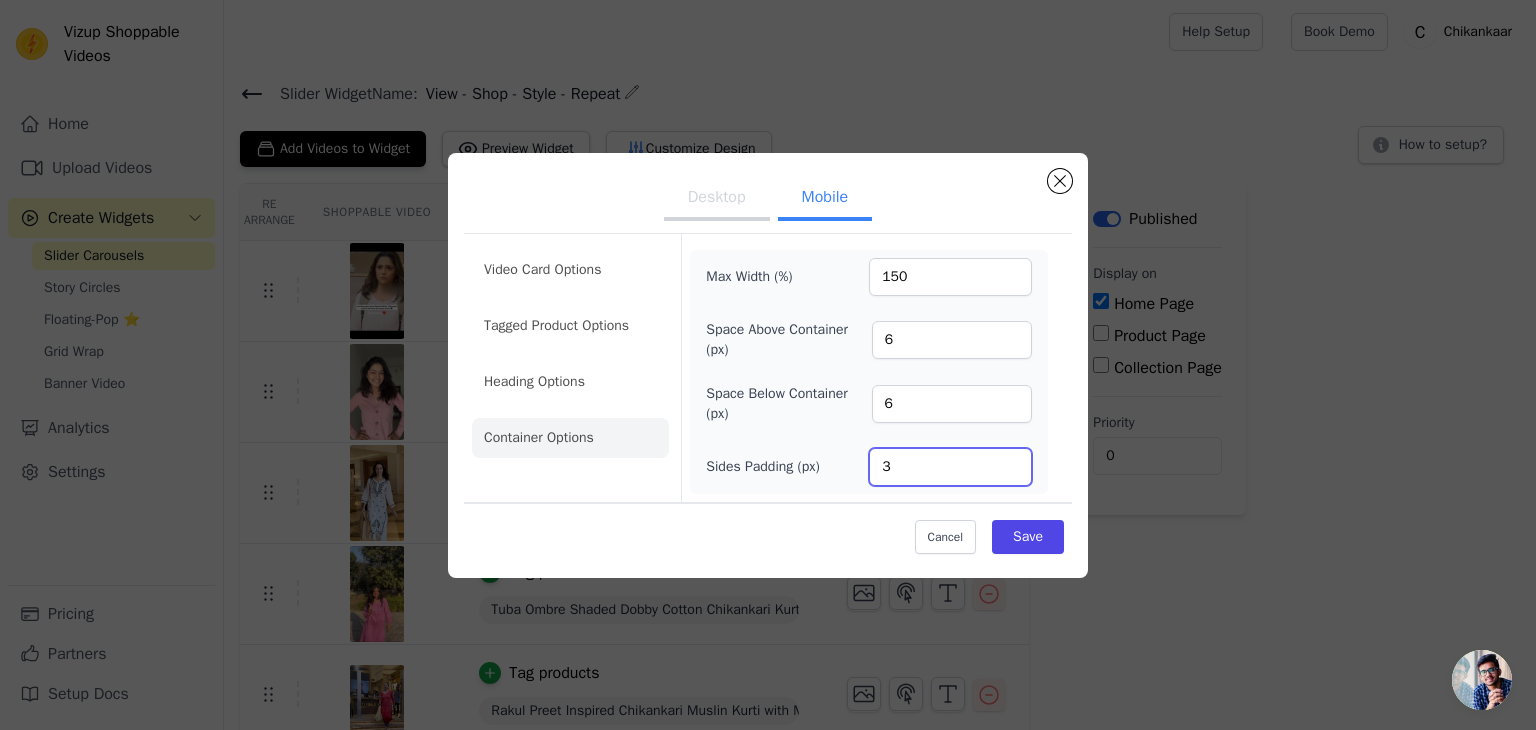 click on "3" at bounding box center (950, 467) 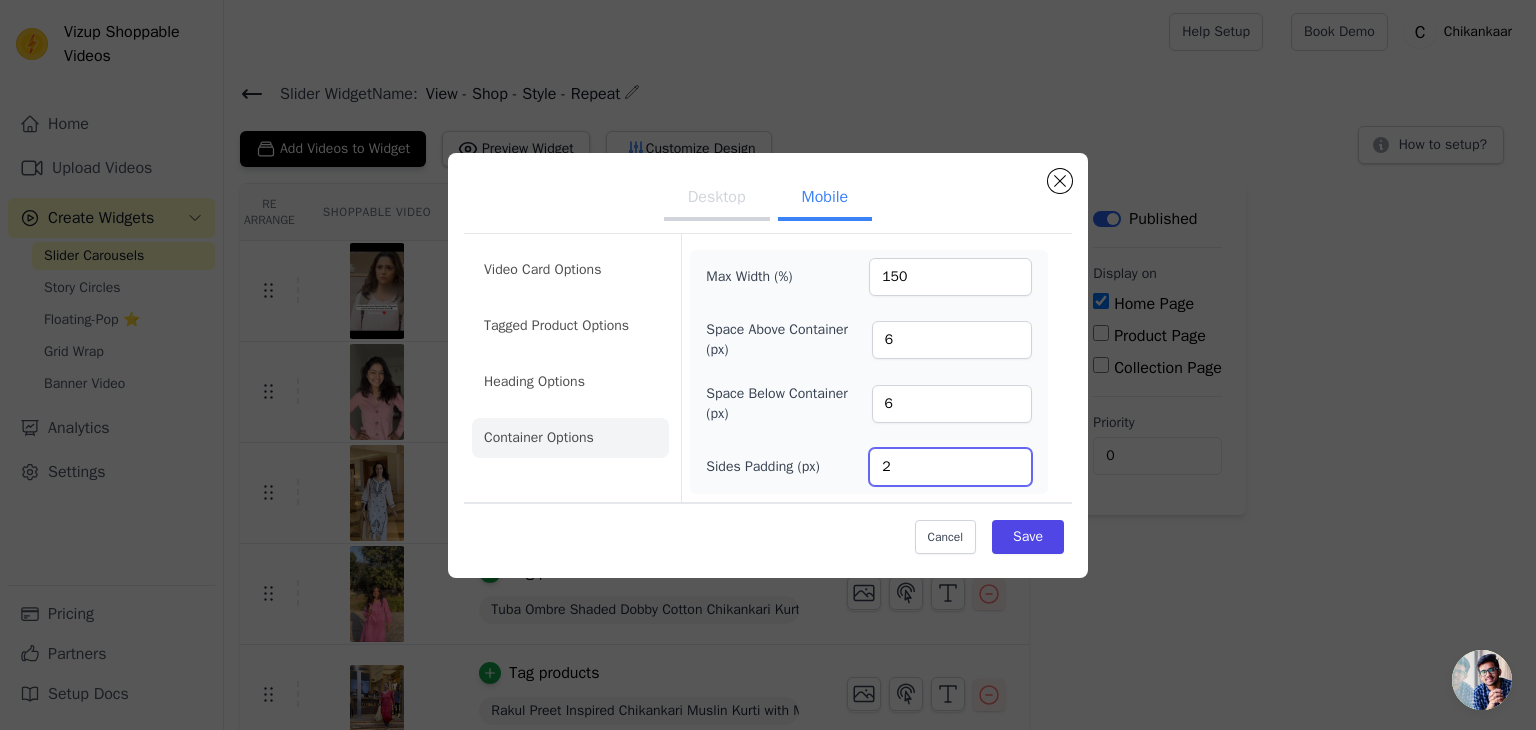 click on "2" at bounding box center (950, 467) 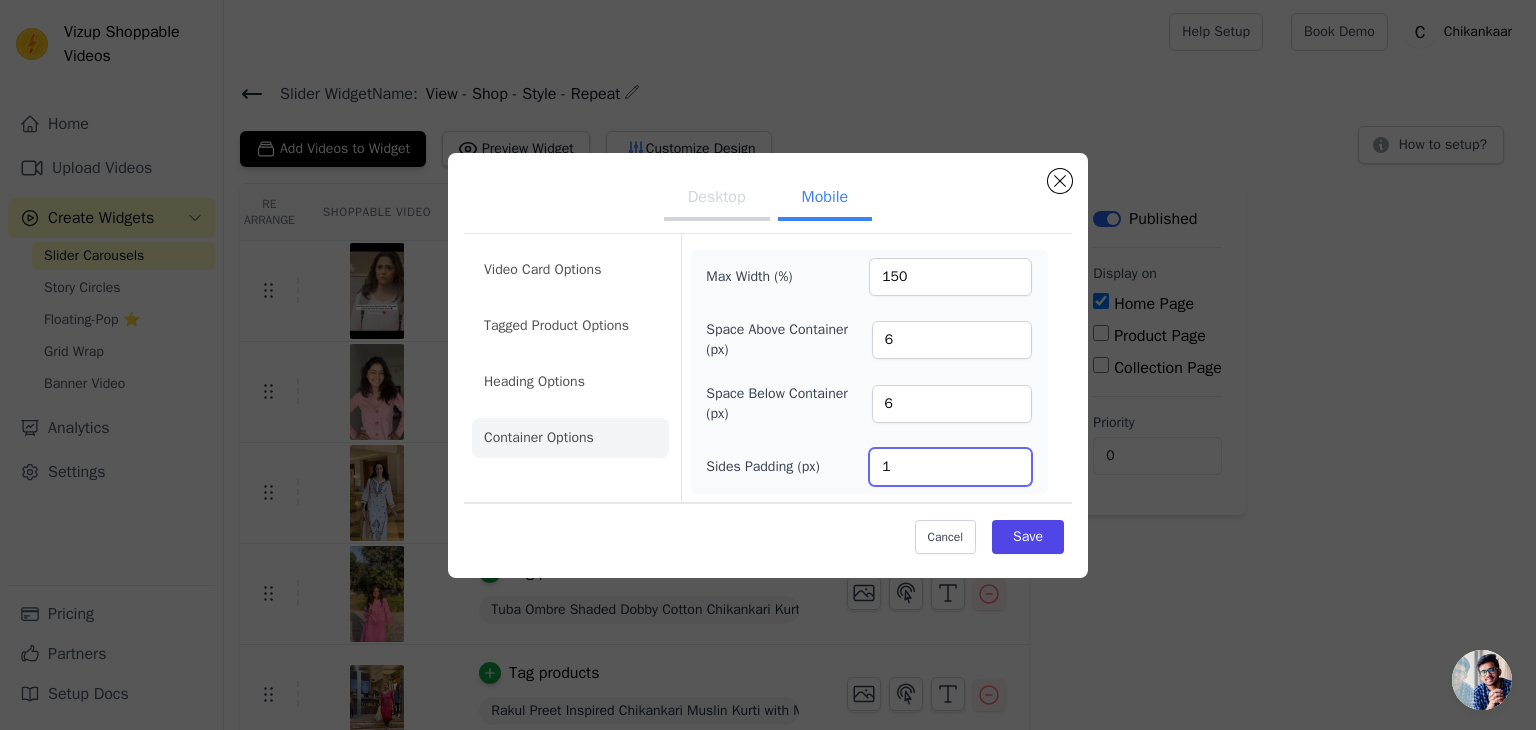 type on "1" 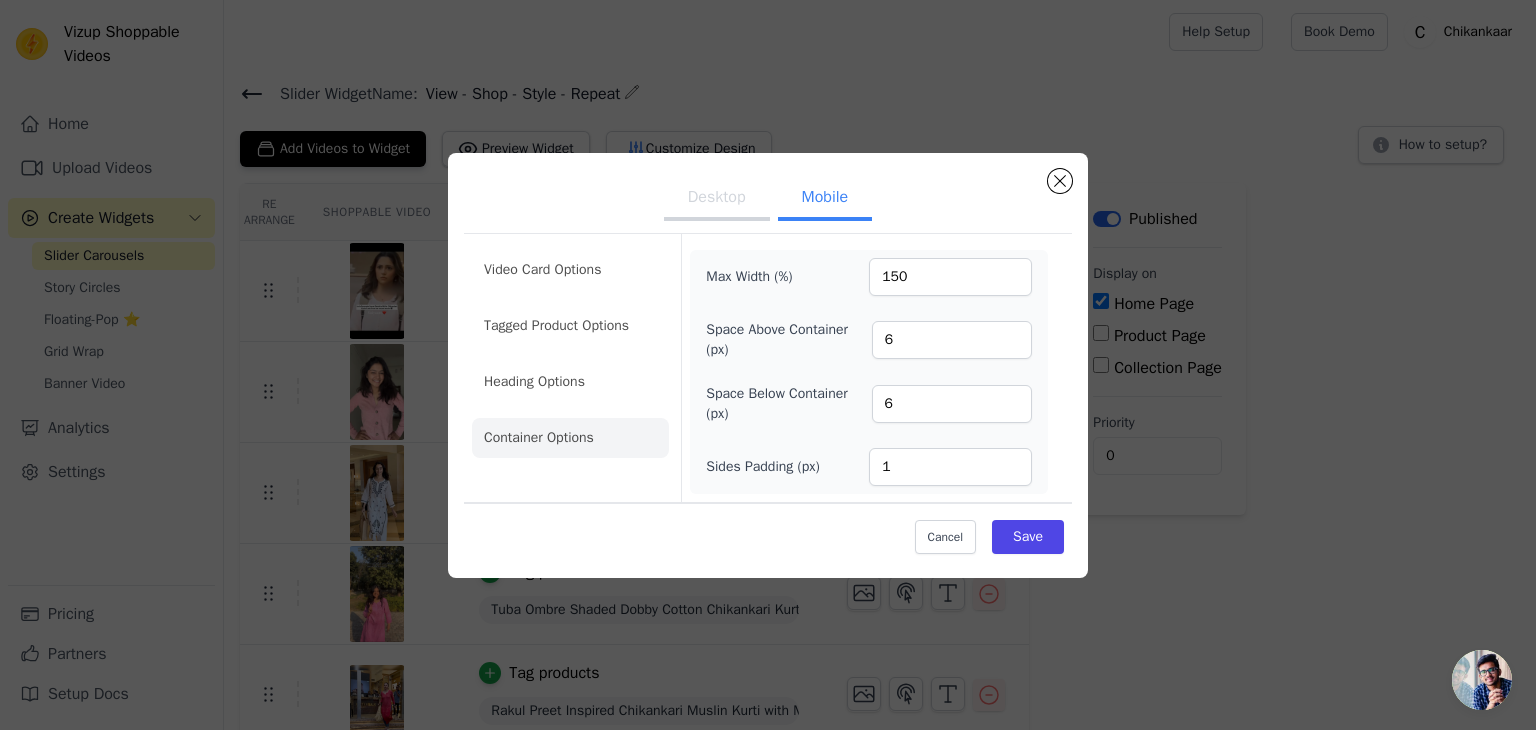 click on "Video Card Options Tagged Product Options Heading Options Container Options   Max Width (%)   150   Space Above Container (px)   6   Space Below Container (px)   6   Sides Padding (px)   1" at bounding box center [768, 367] 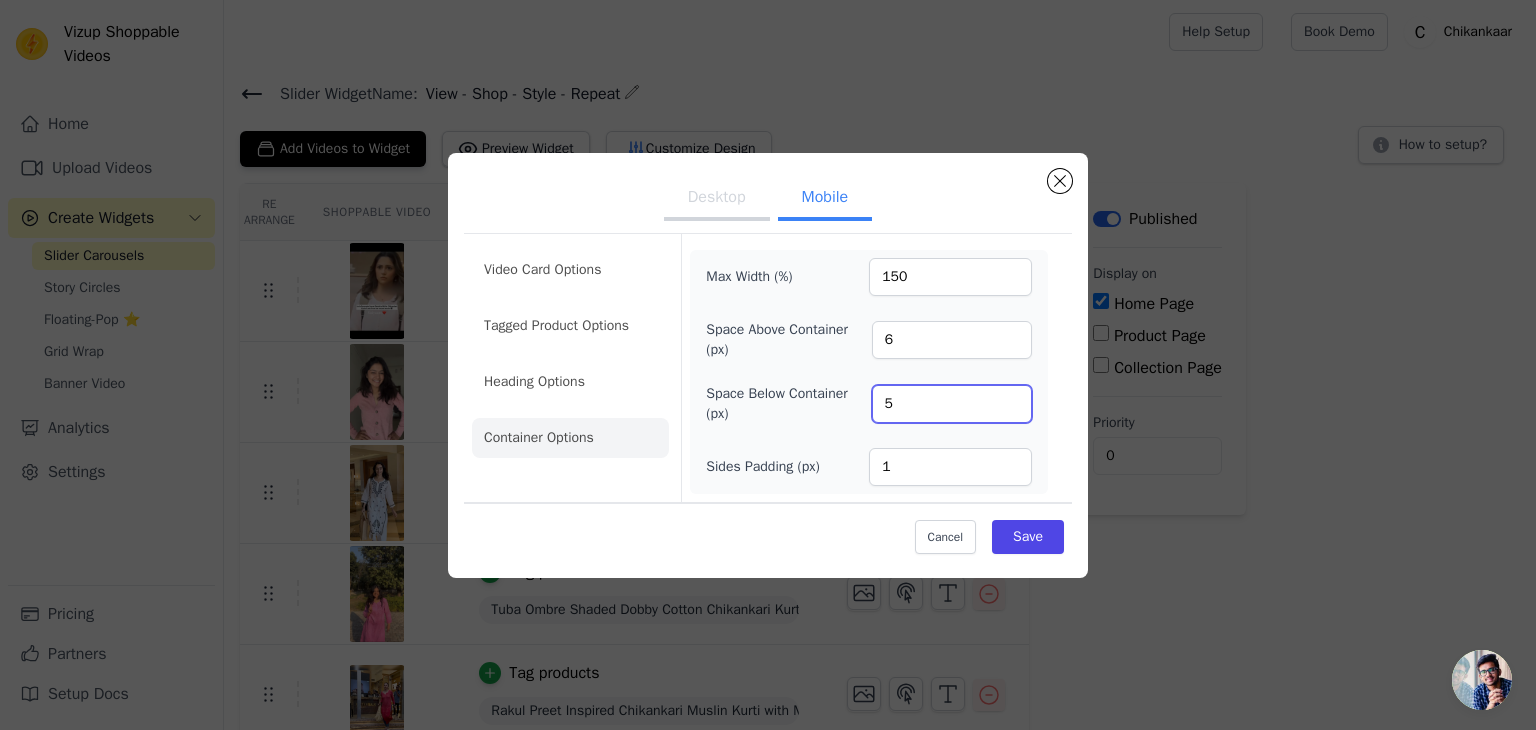 click on "5" at bounding box center (952, 404) 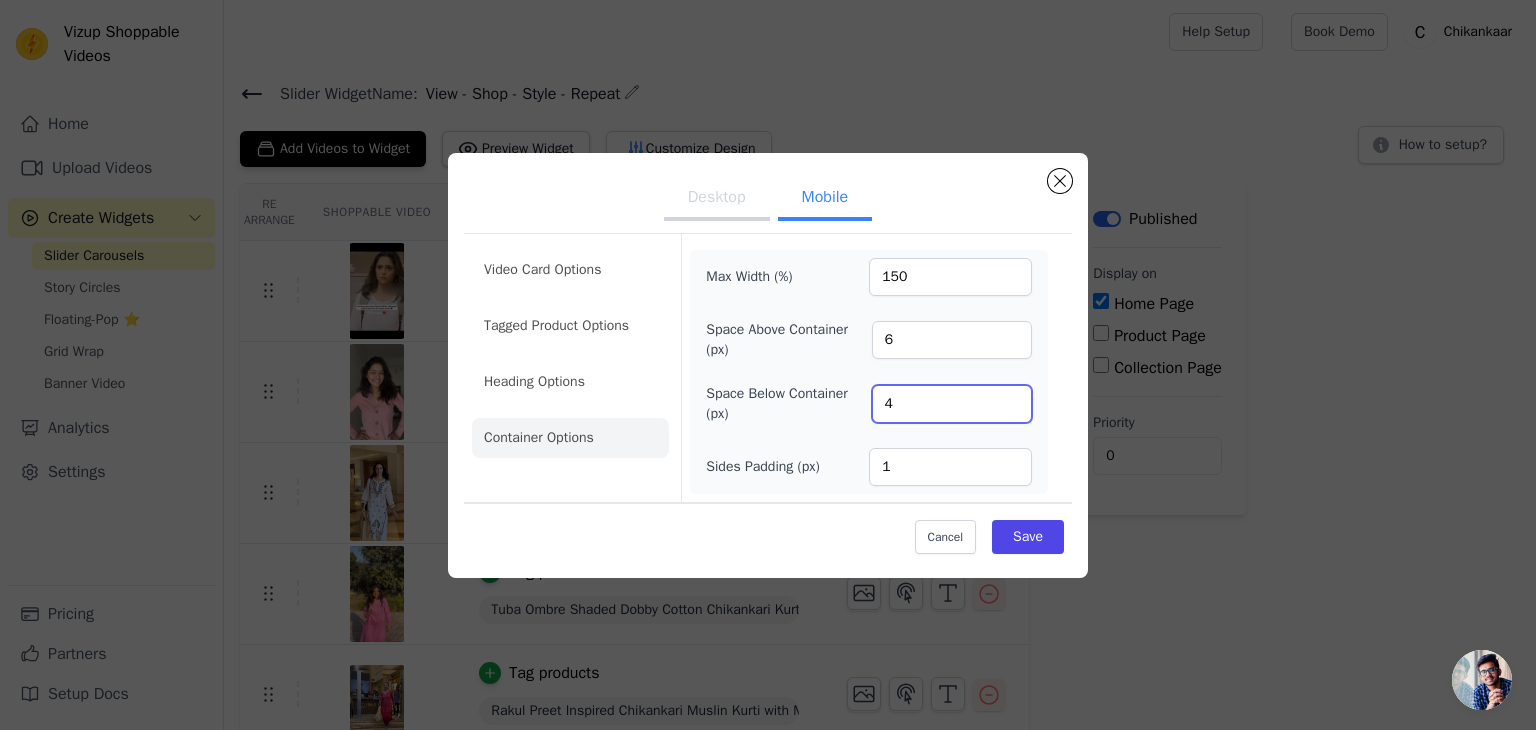 click on "4" at bounding box center (952, 404) 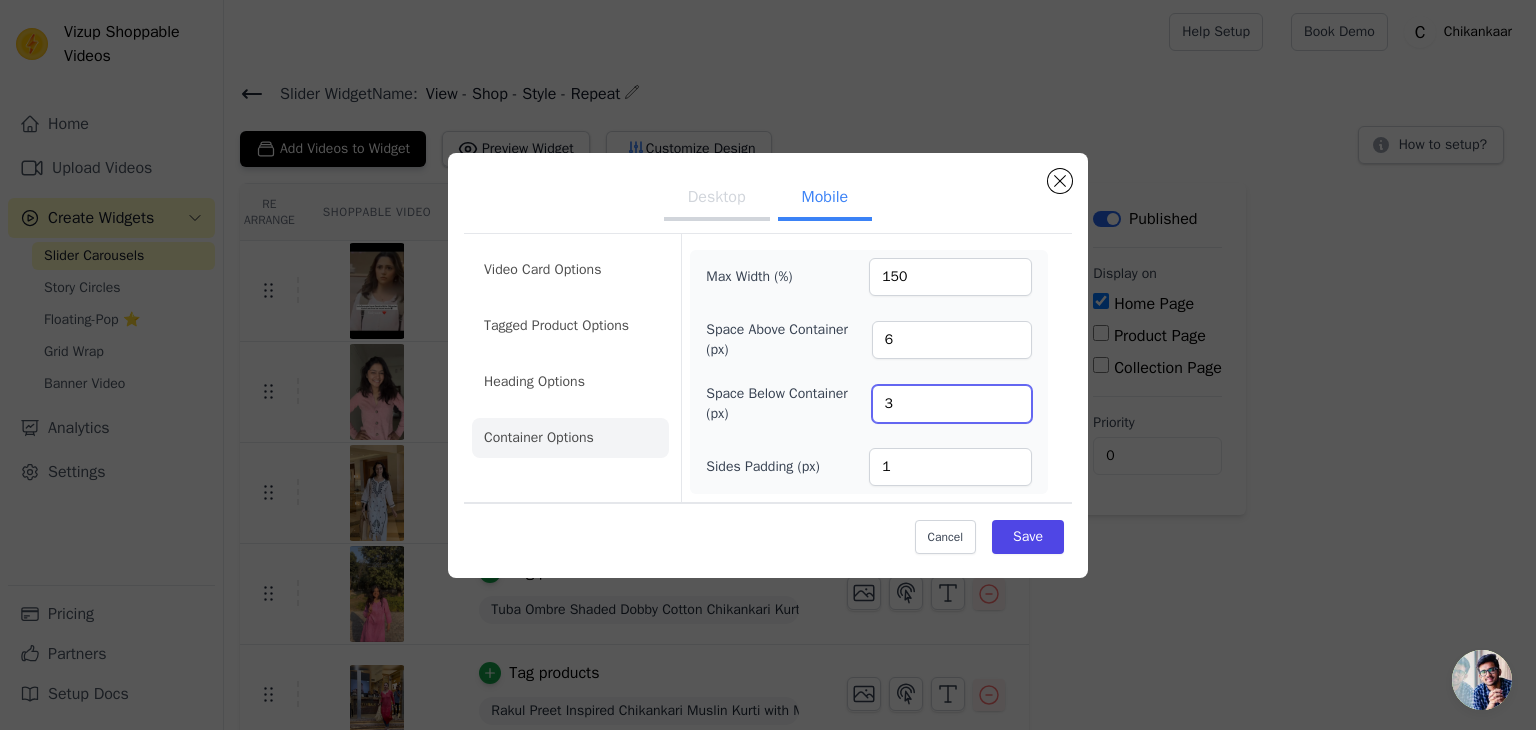 click on "3" at bounding box center [952, 404] 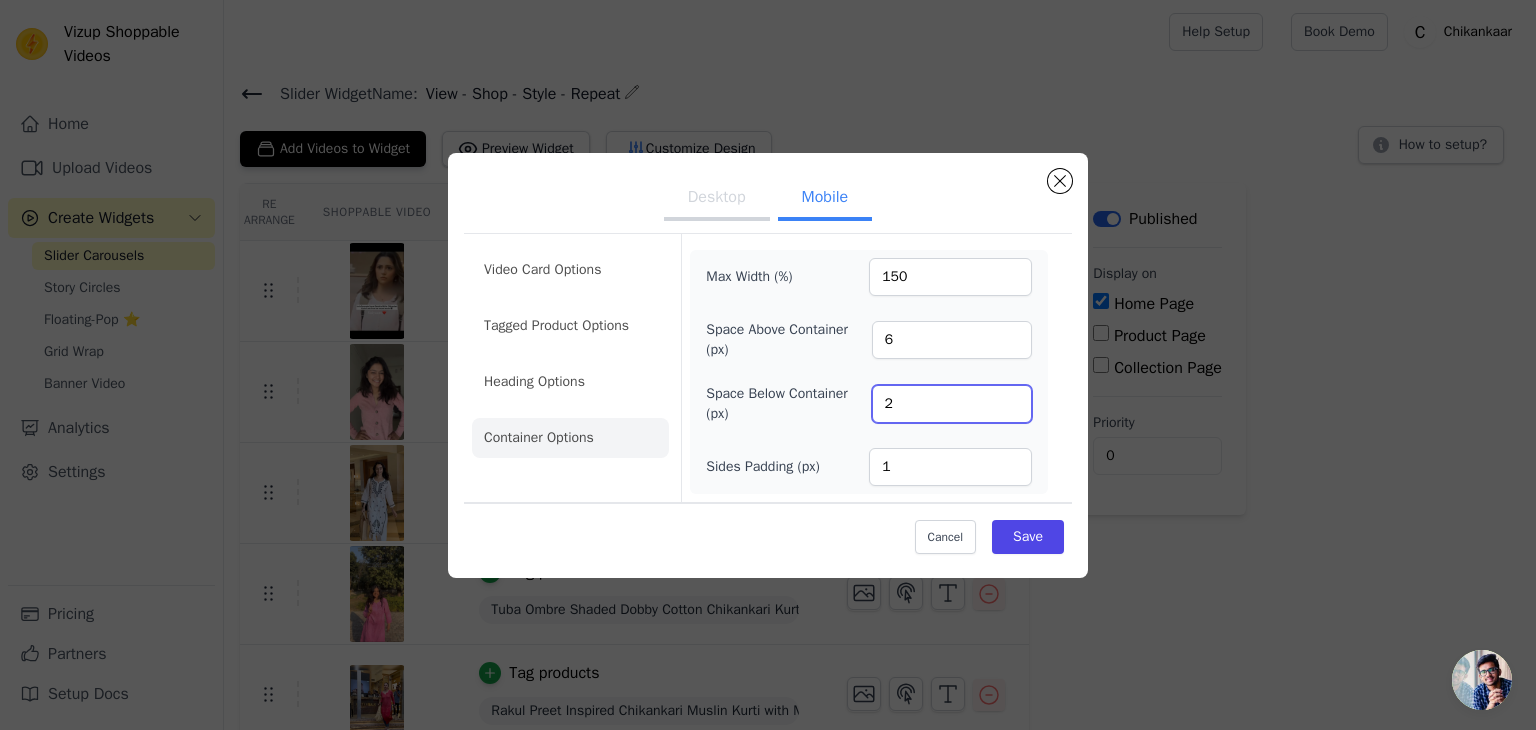 click on "2" at bounding box center (952, 404) 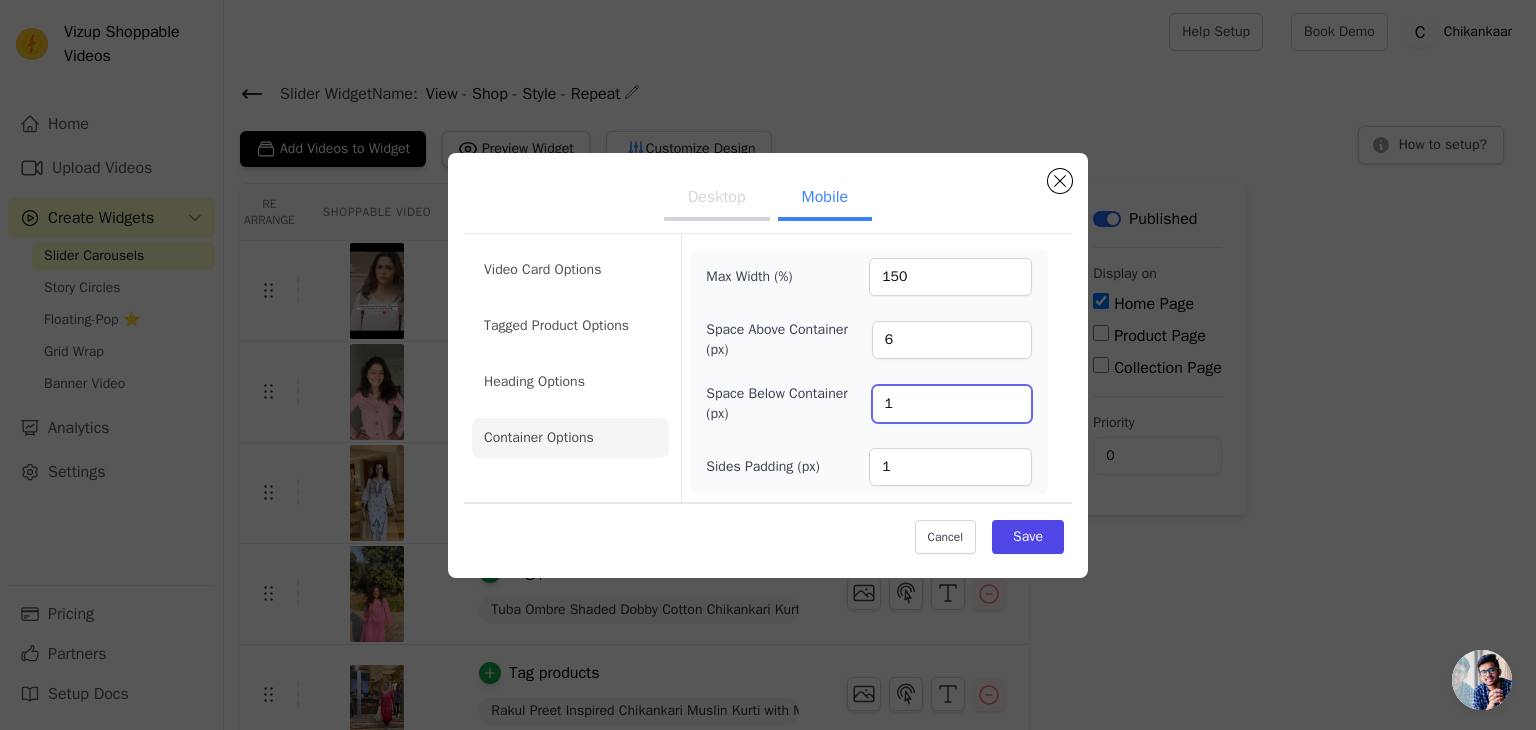 type on "1" 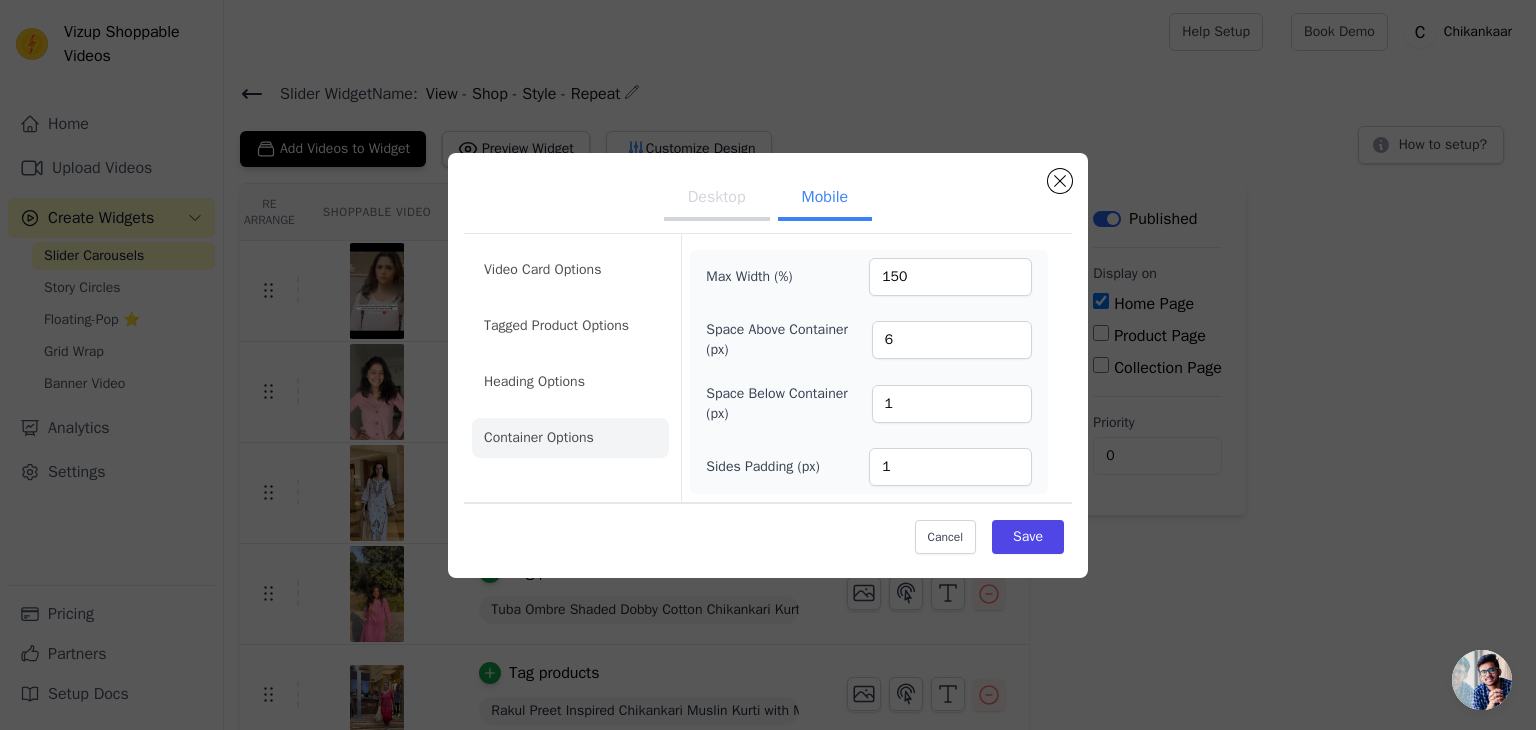 click on "Max Width (%)   150   Space Above Container (px)   6   Space Below Container (px)   1   Sides Padding (px)   1" at bounding box center (868, 368) 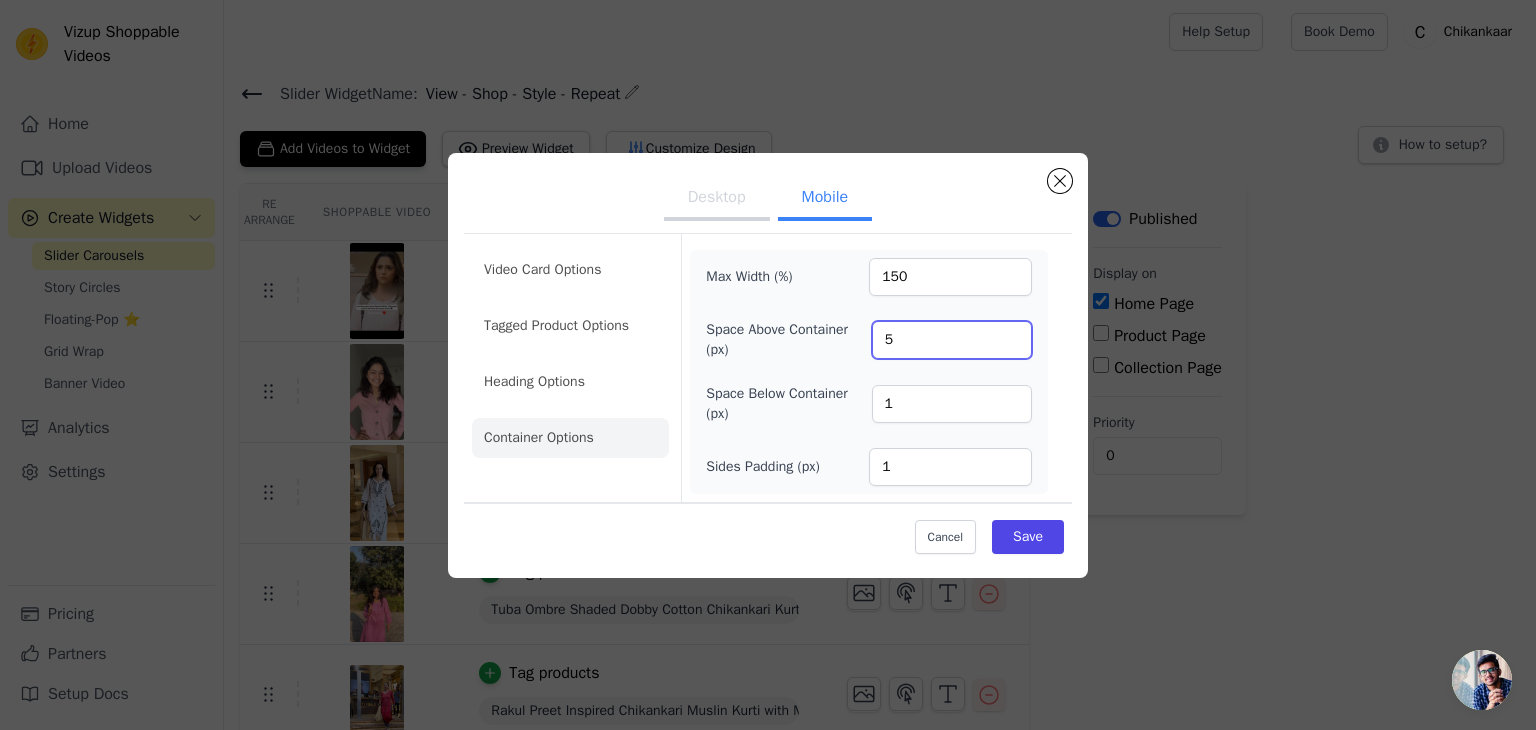click on "5" at bounding box center [952, 340] 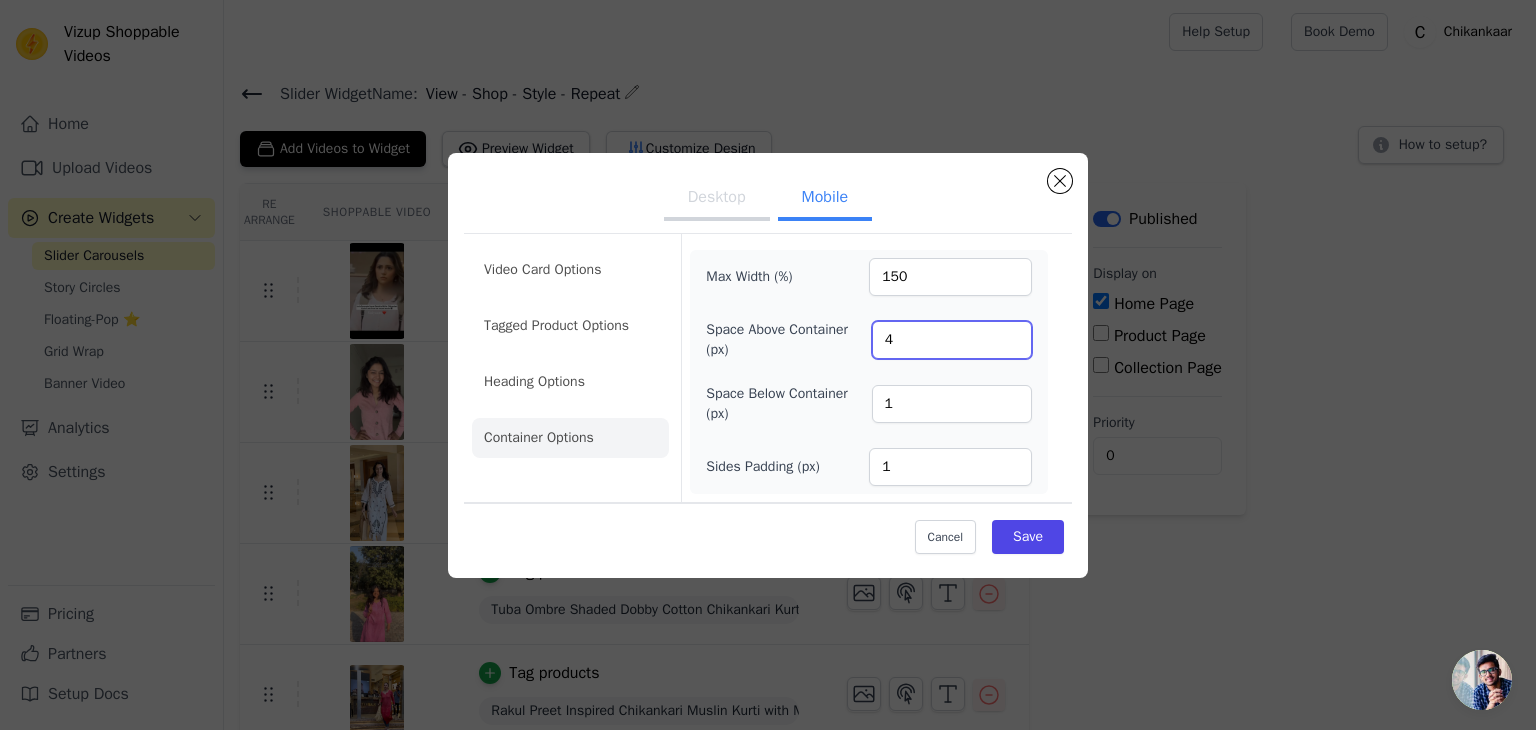 click on "4" at bounding box center [952, 340] 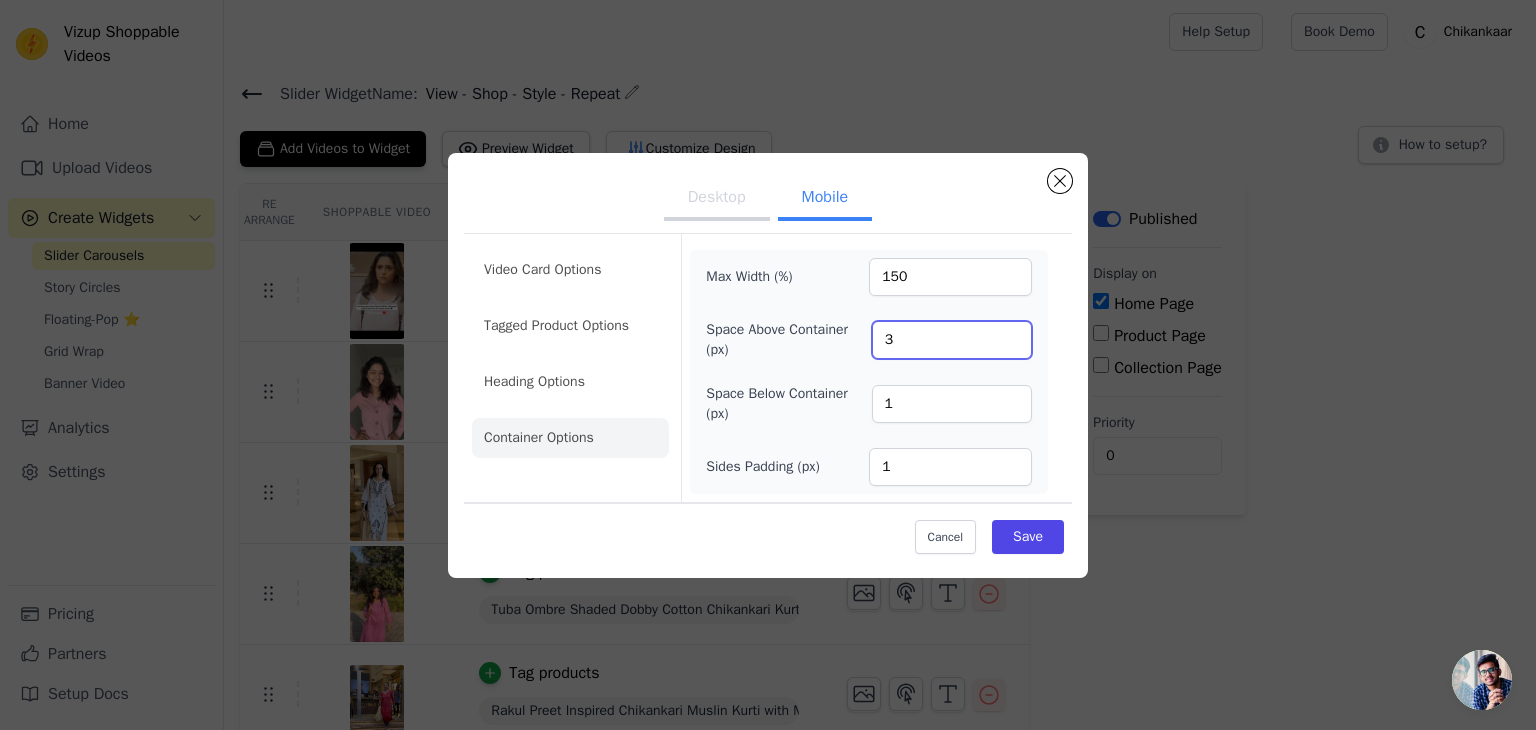 click on "3" at bounding box center [952, 340] 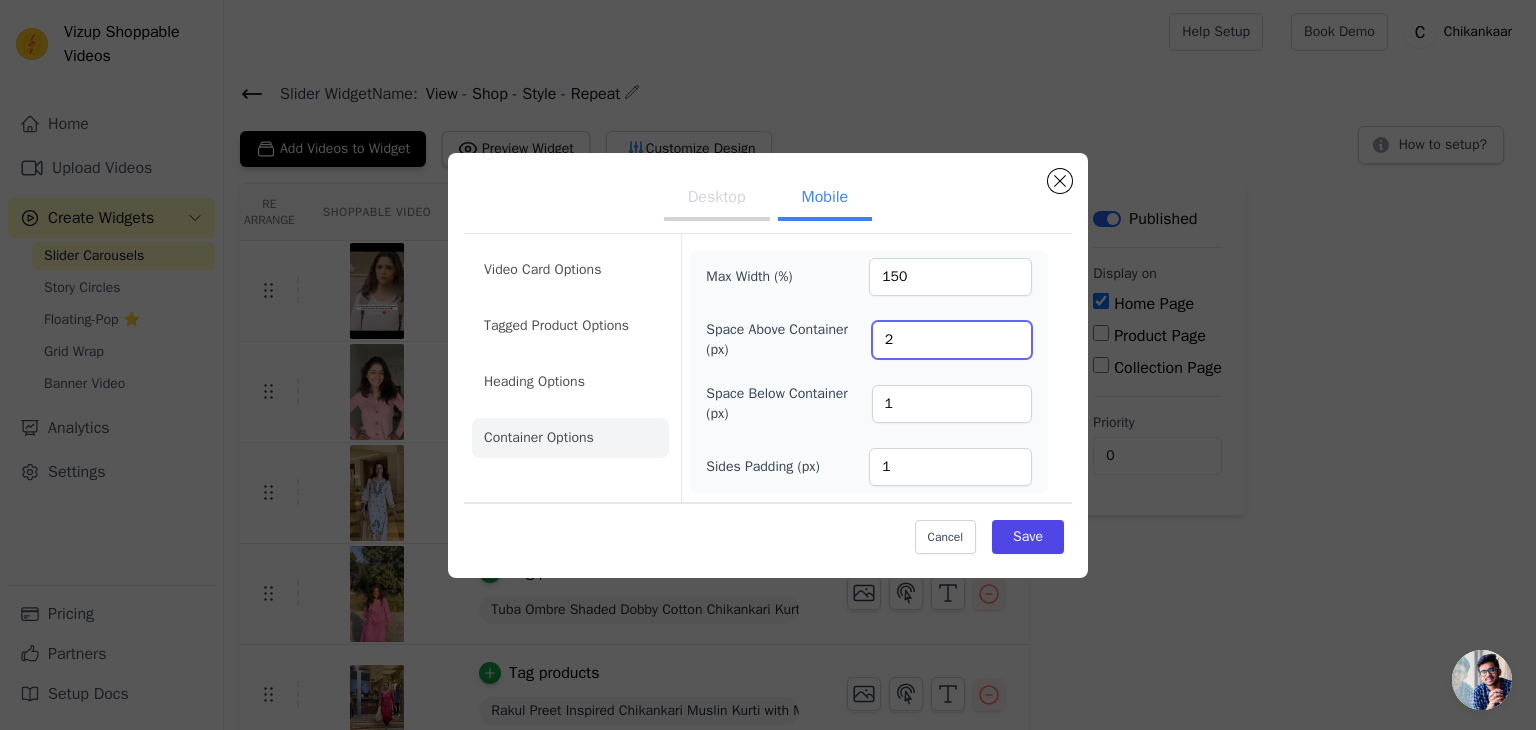click on "2" at bounding box center (952, 340) 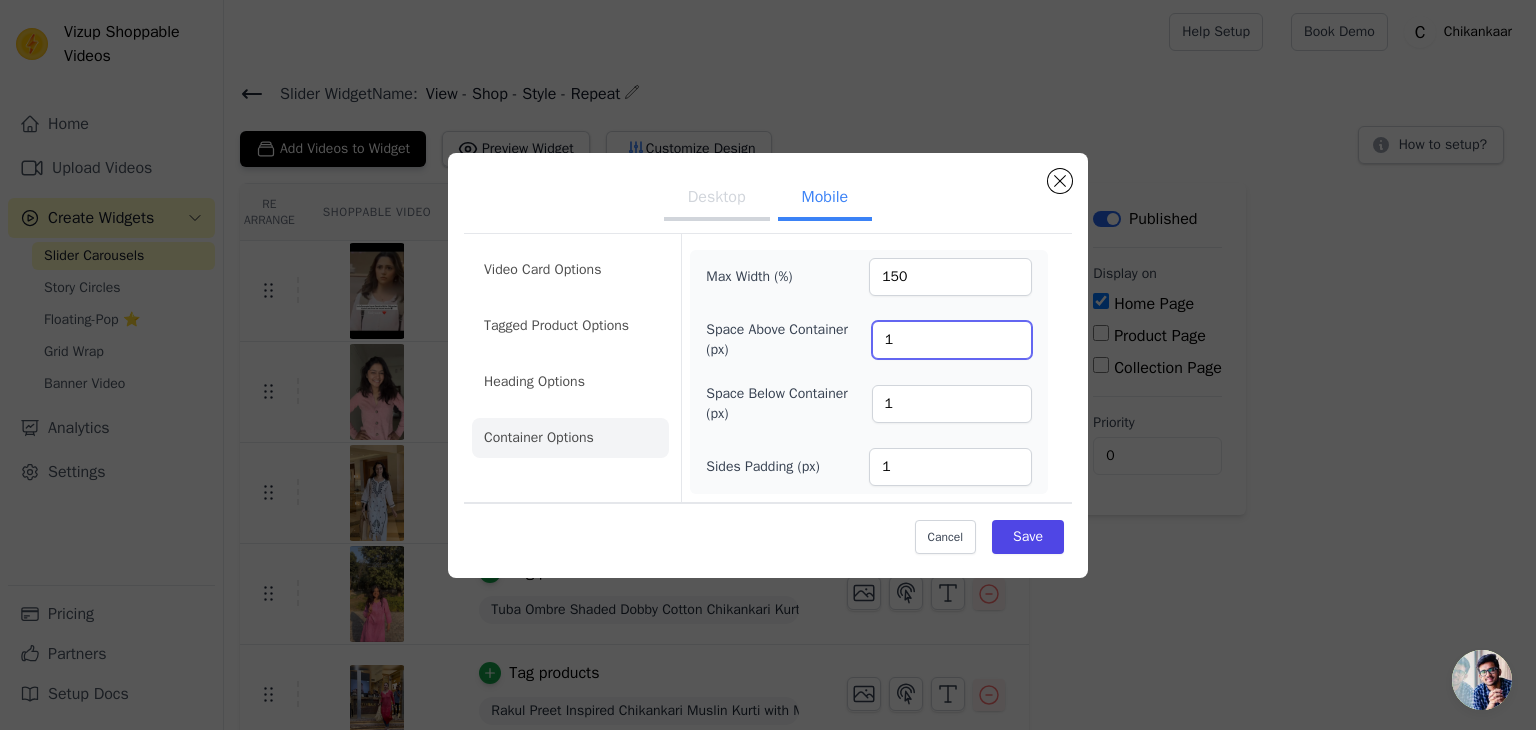 type on "1" 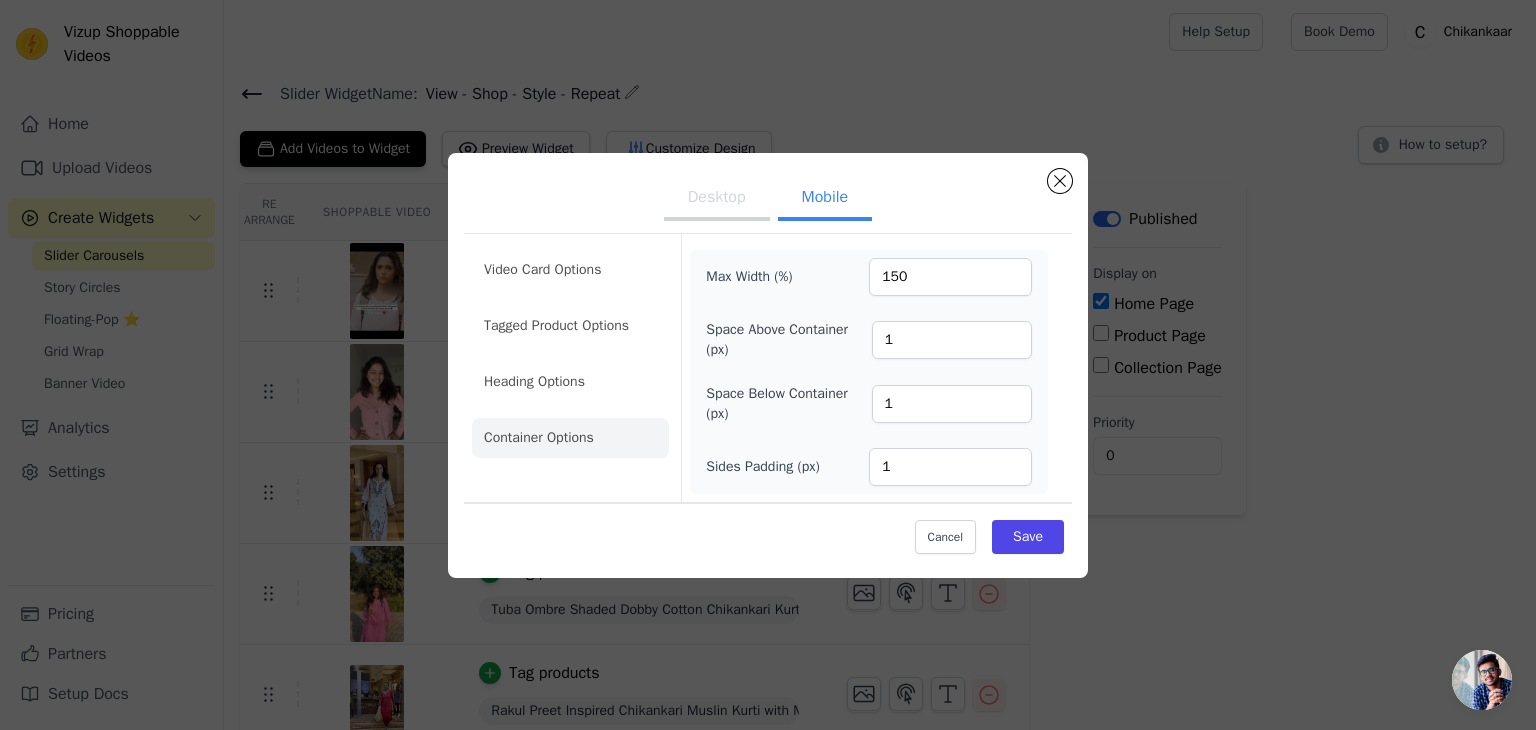 click on "Max Width (%)   150   Space Above Container (px)   1   Space Below Container (px)   1   Sides Padding (px)   1" at bounding box center [868, 368] 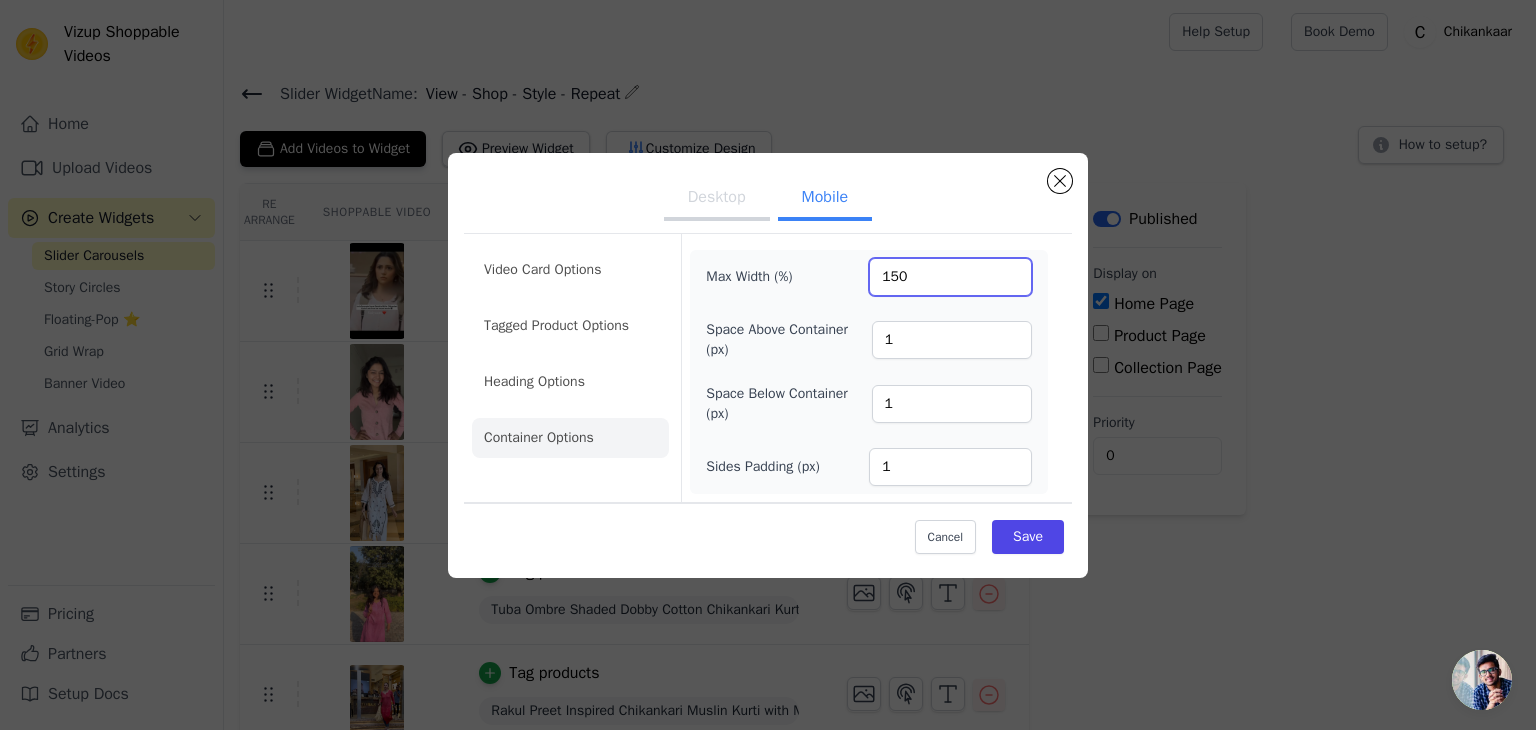 click on "150" at bounding box center [950, 277] 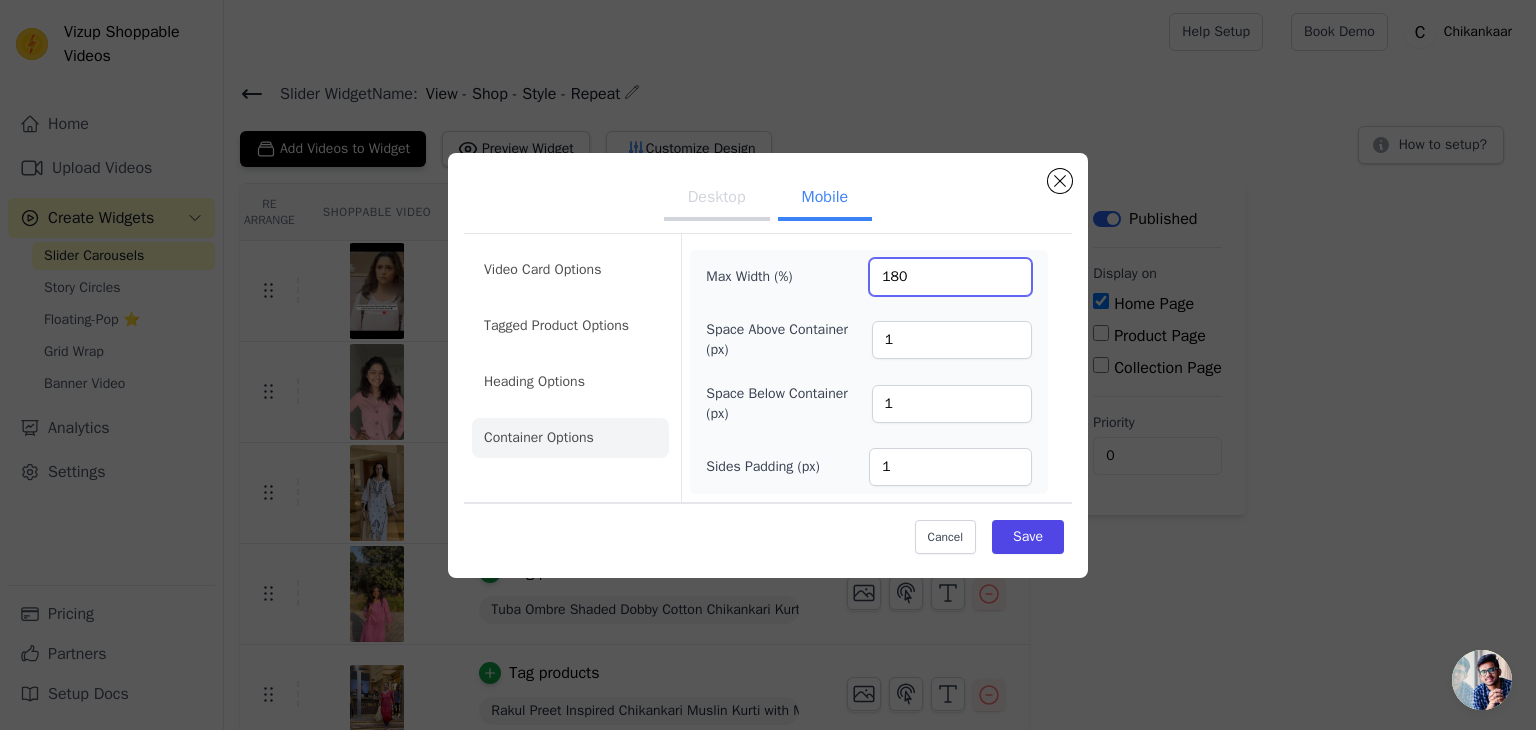 type on "180" 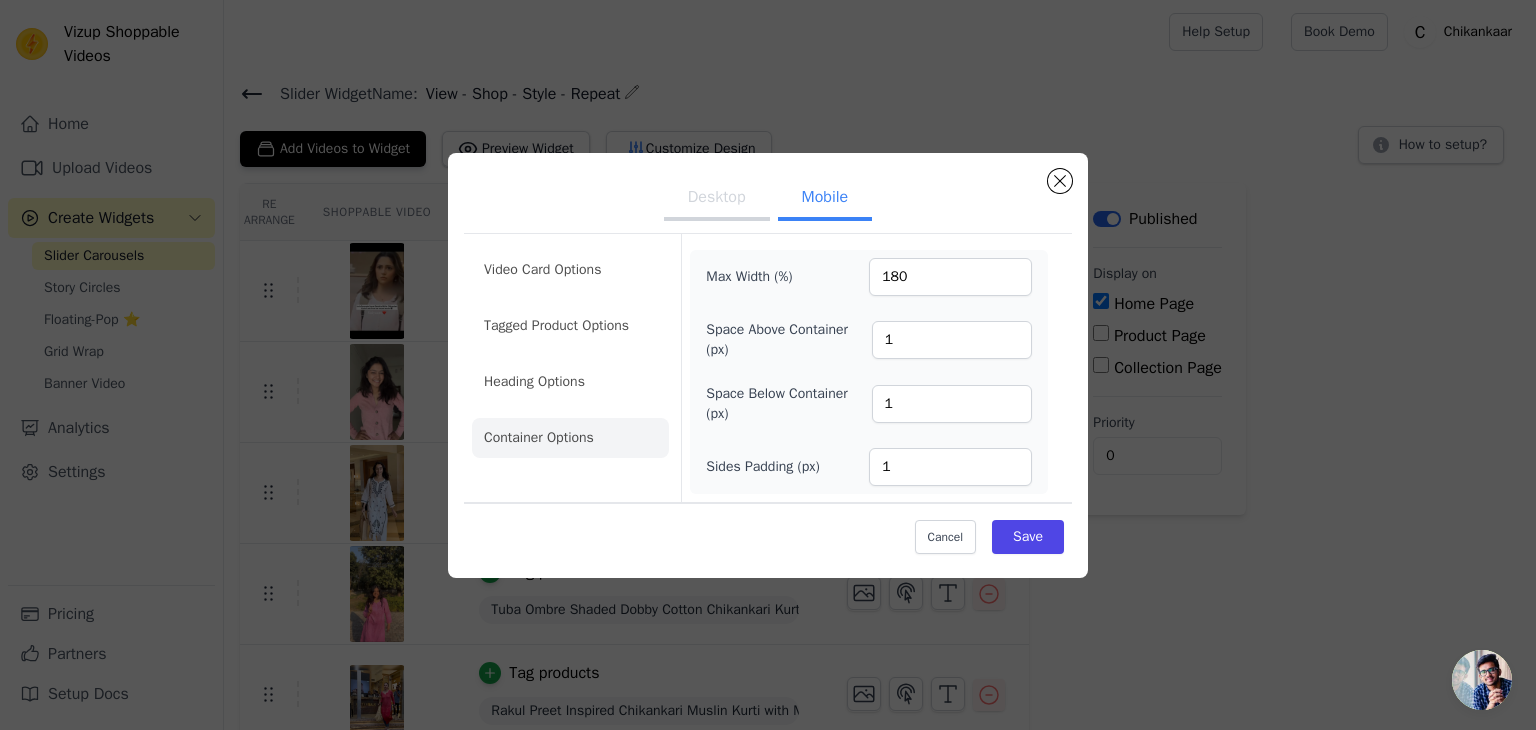 click on "Max Width (%)   180   Space Above Container (px)   1   Space Below Container (px)   1   Sides Padding (px)   1" at bounding box center [869, 372] 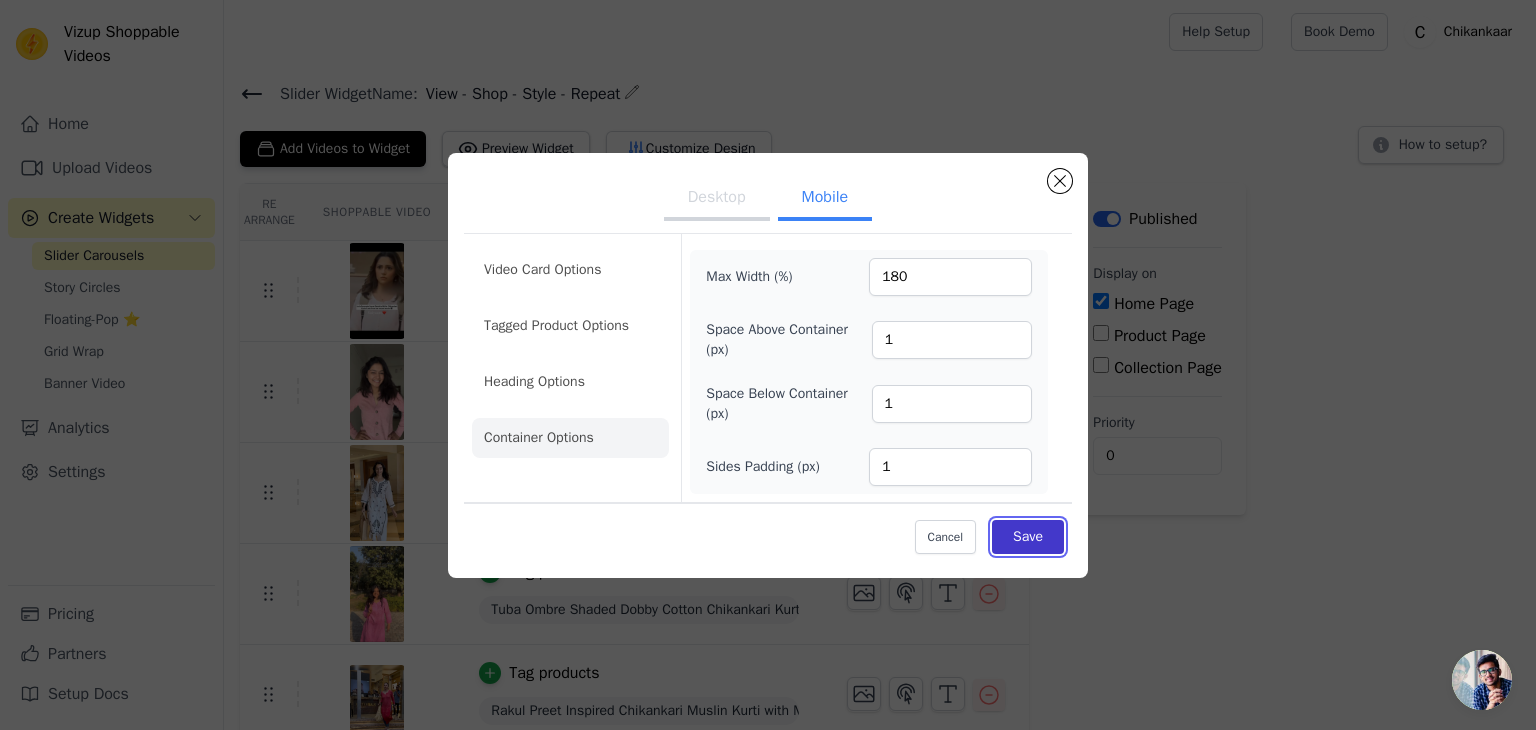 click on "Save" at bounding box center (1028, 537) 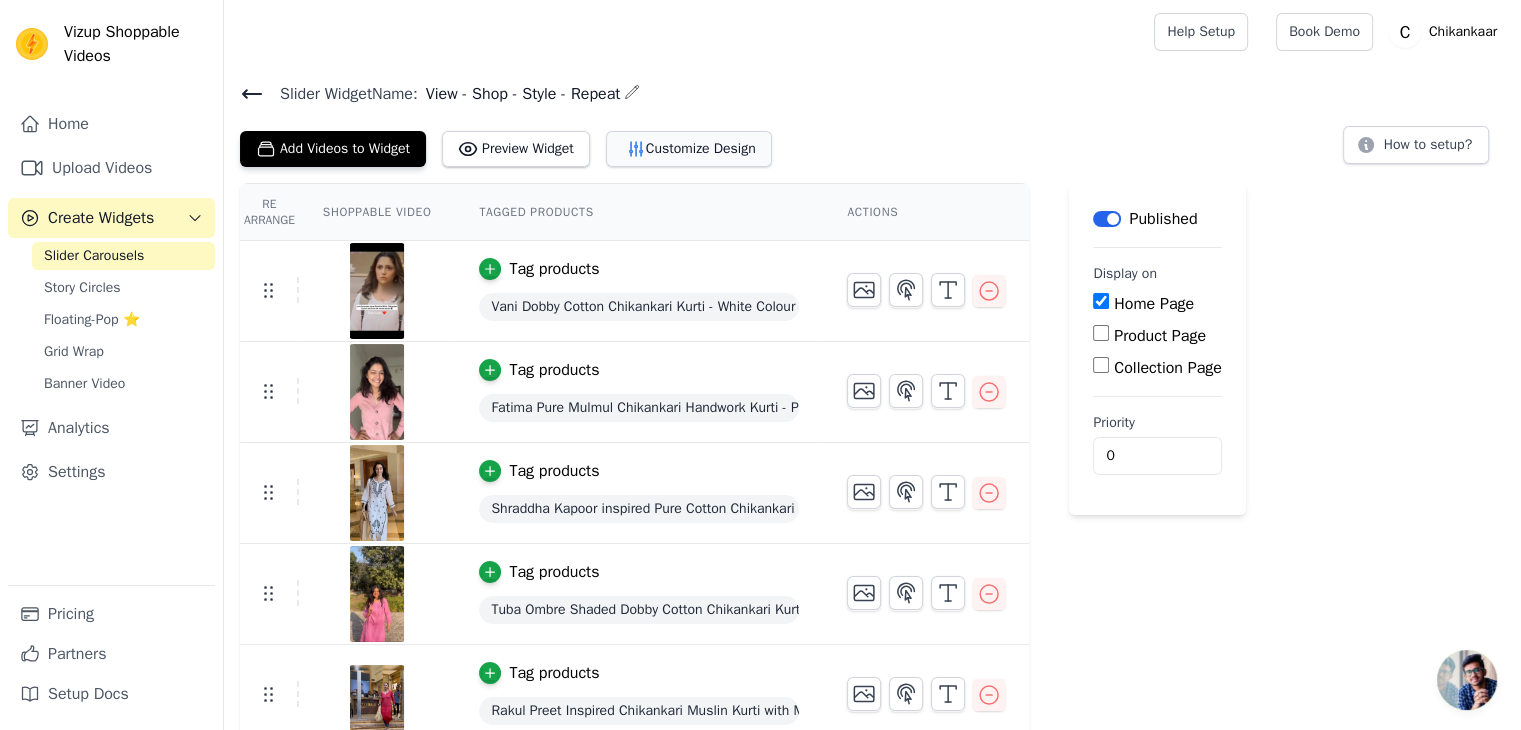 click on "Customize Design" at bounding box center [689, 149] 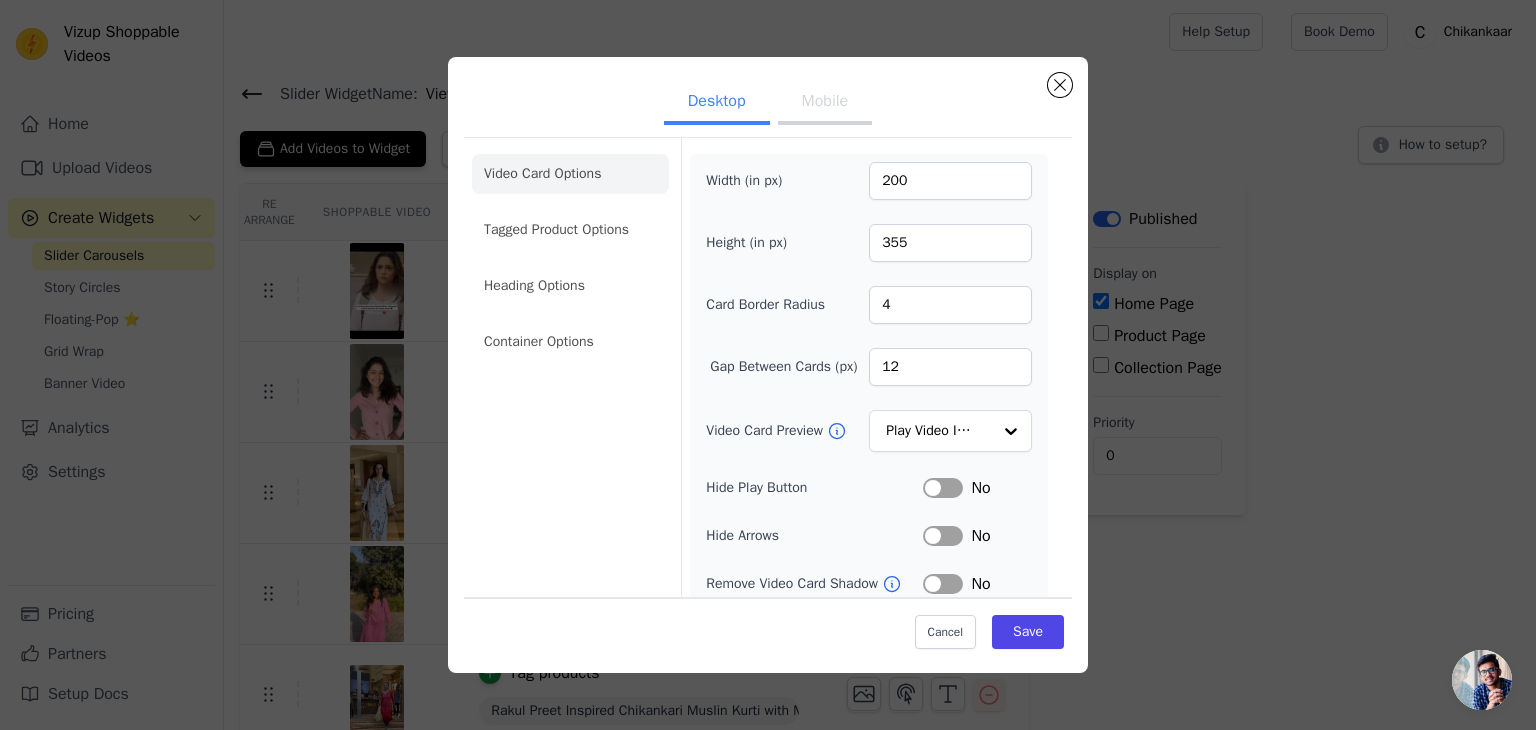 click on "Mobile" at bounding box center [825, 103] 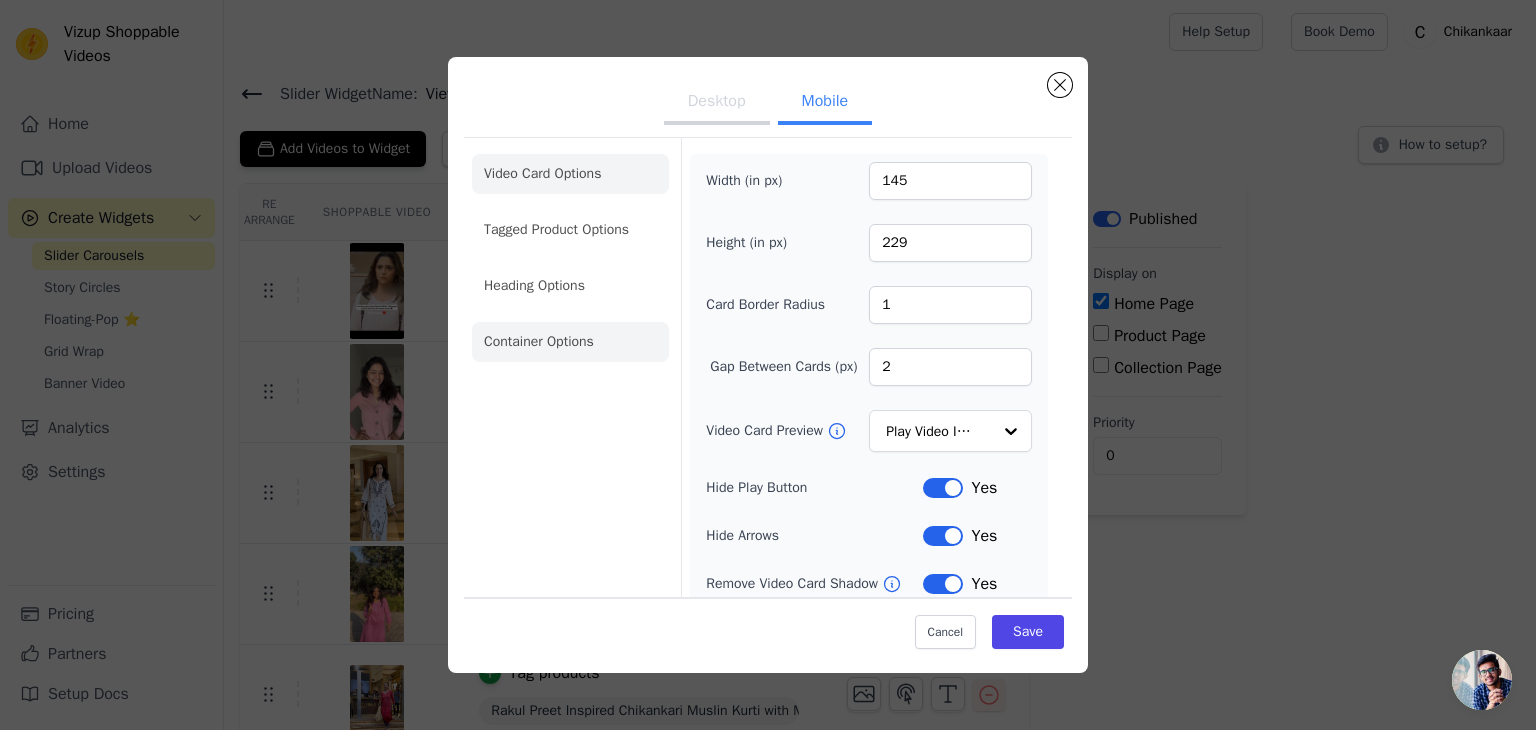 click on "Container Options" 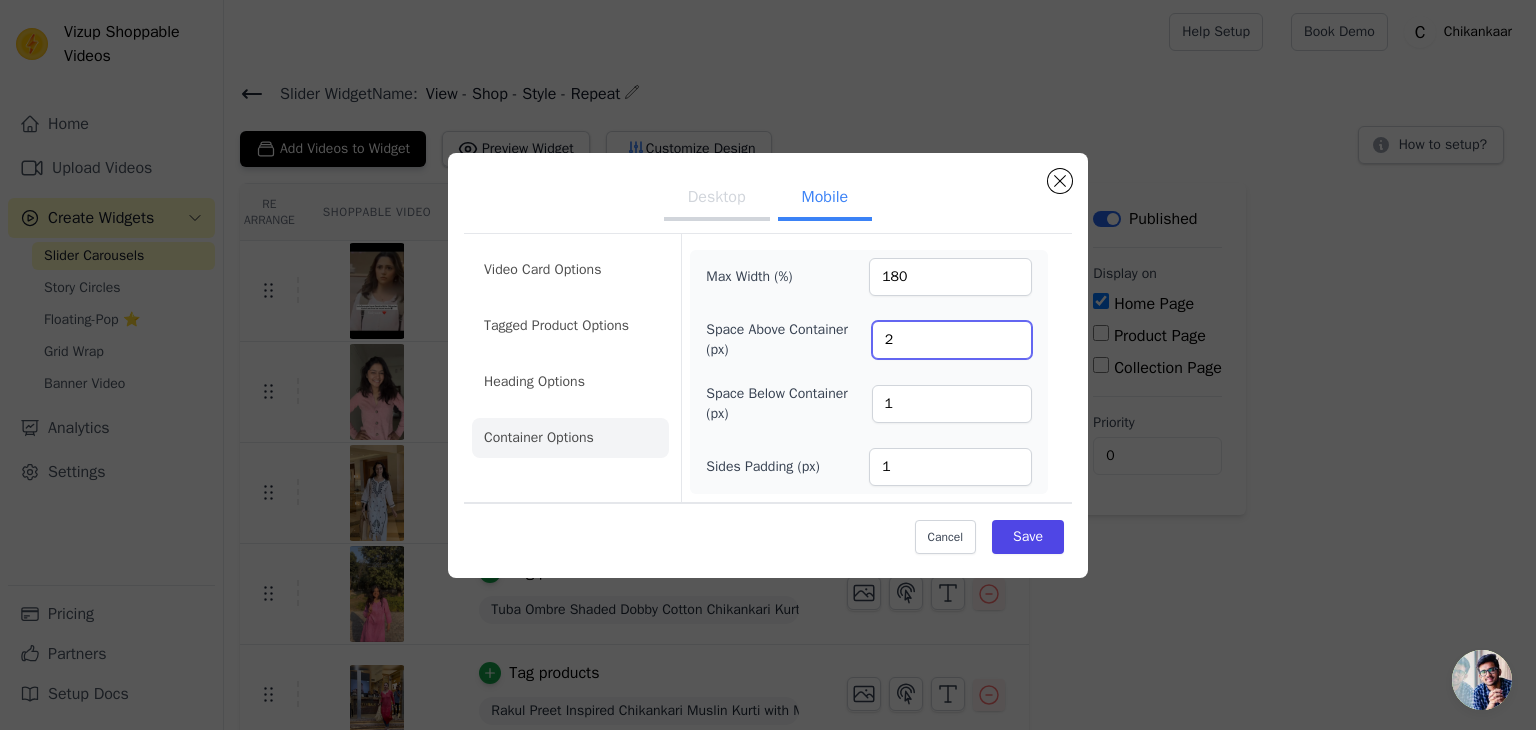 click on "2" at bounding box center [952, 340] 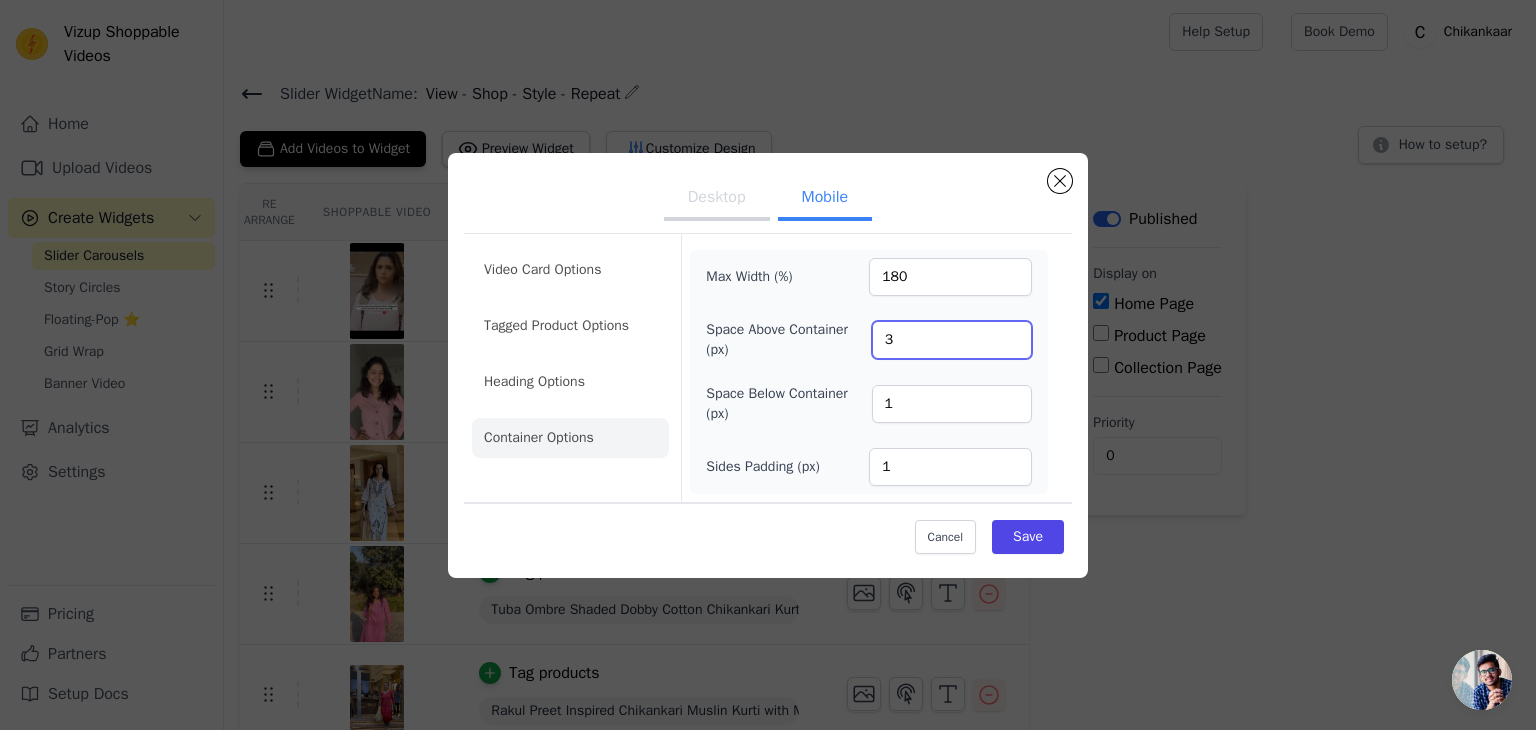 click on "3" at bounding box center (952, 340) 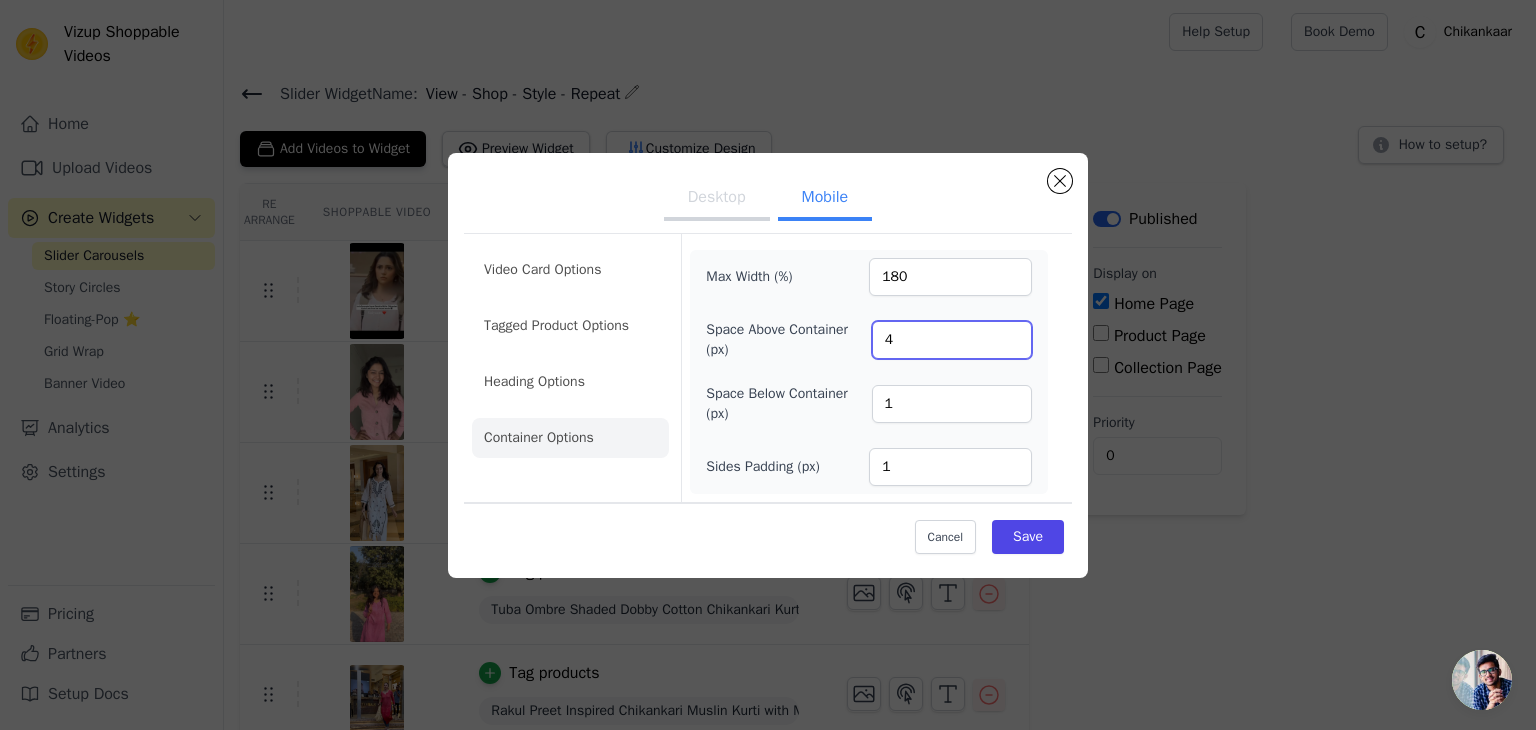 click on "4" at bounding box center (952, 340) 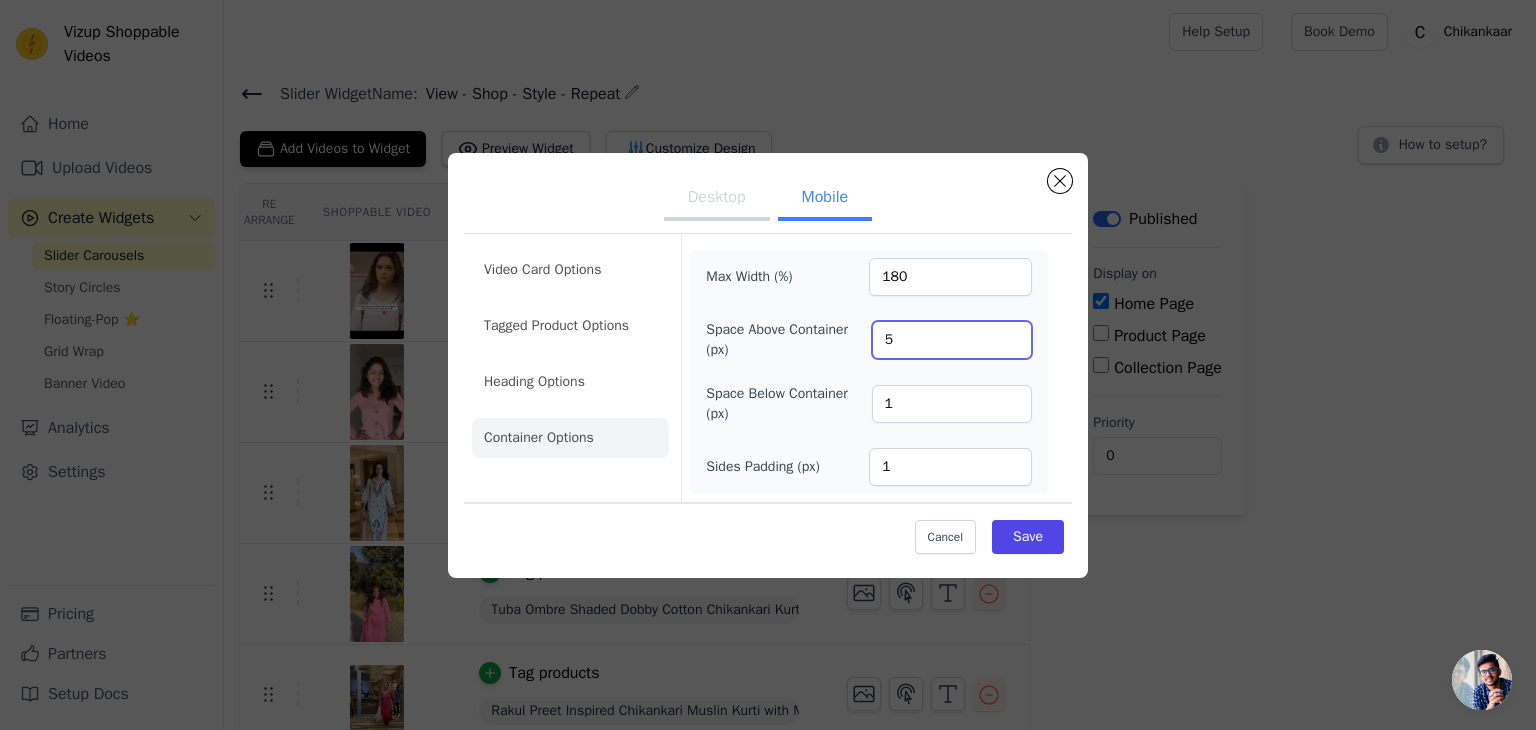 click on "5" at bounding box center (952, 340) 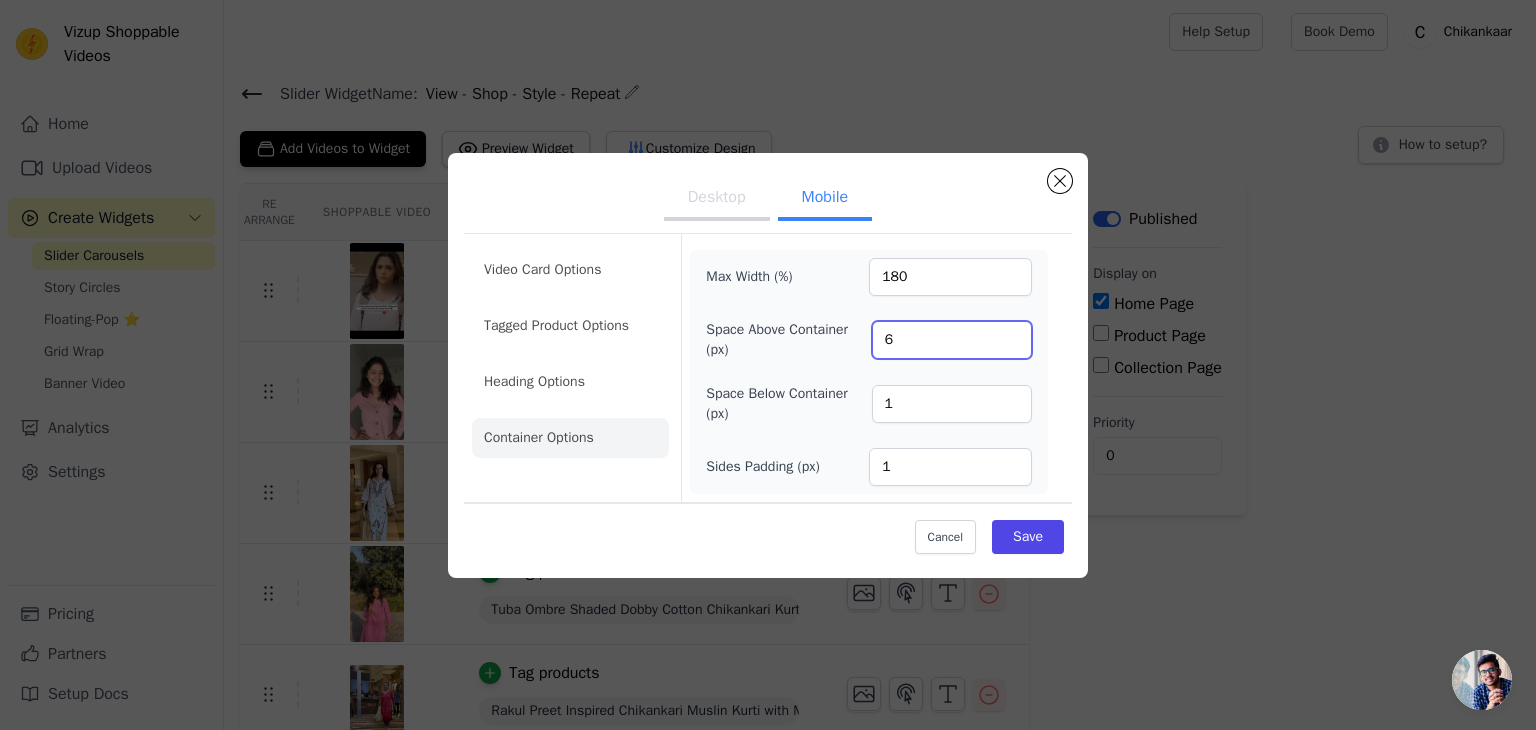 type on "6" 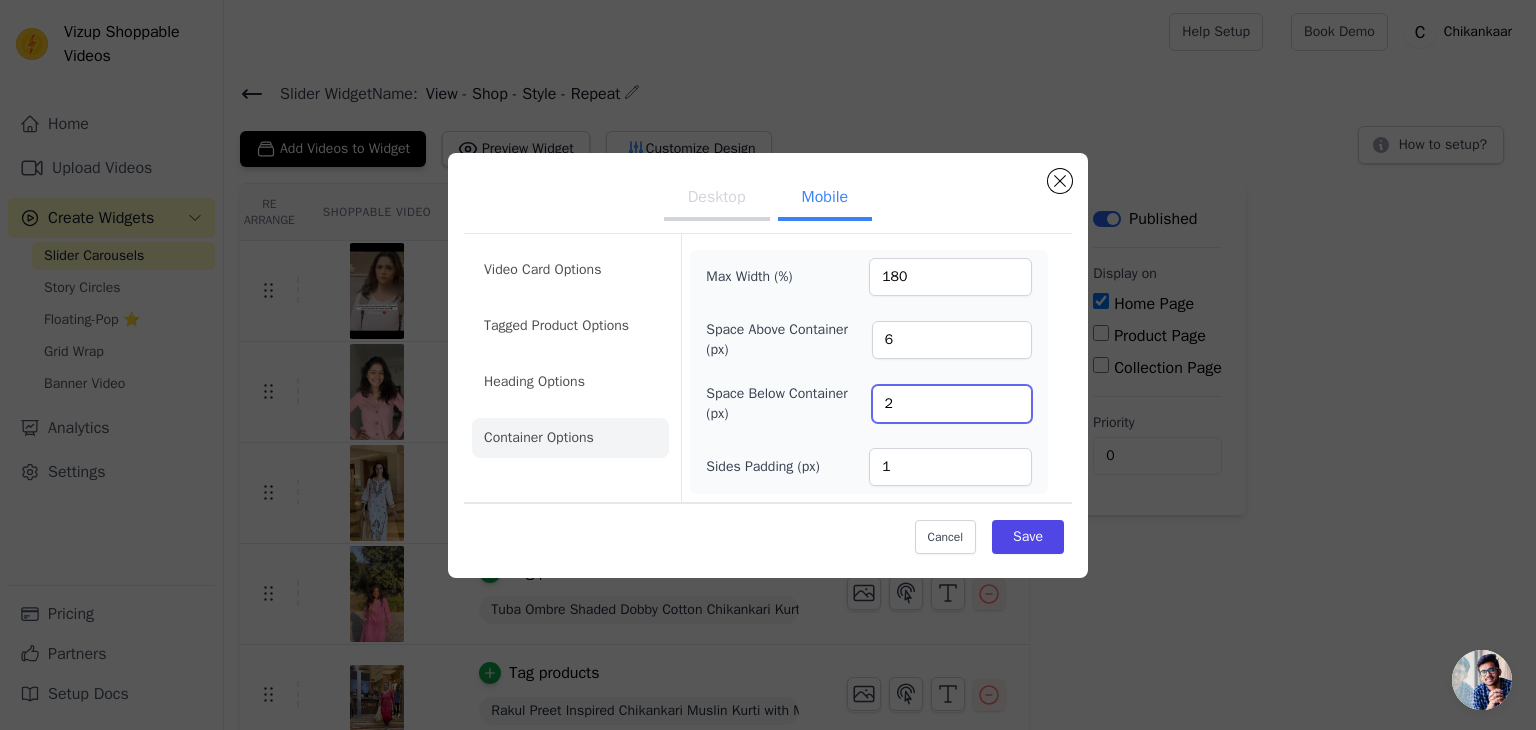click on "2" at bounding box center [952, 404] 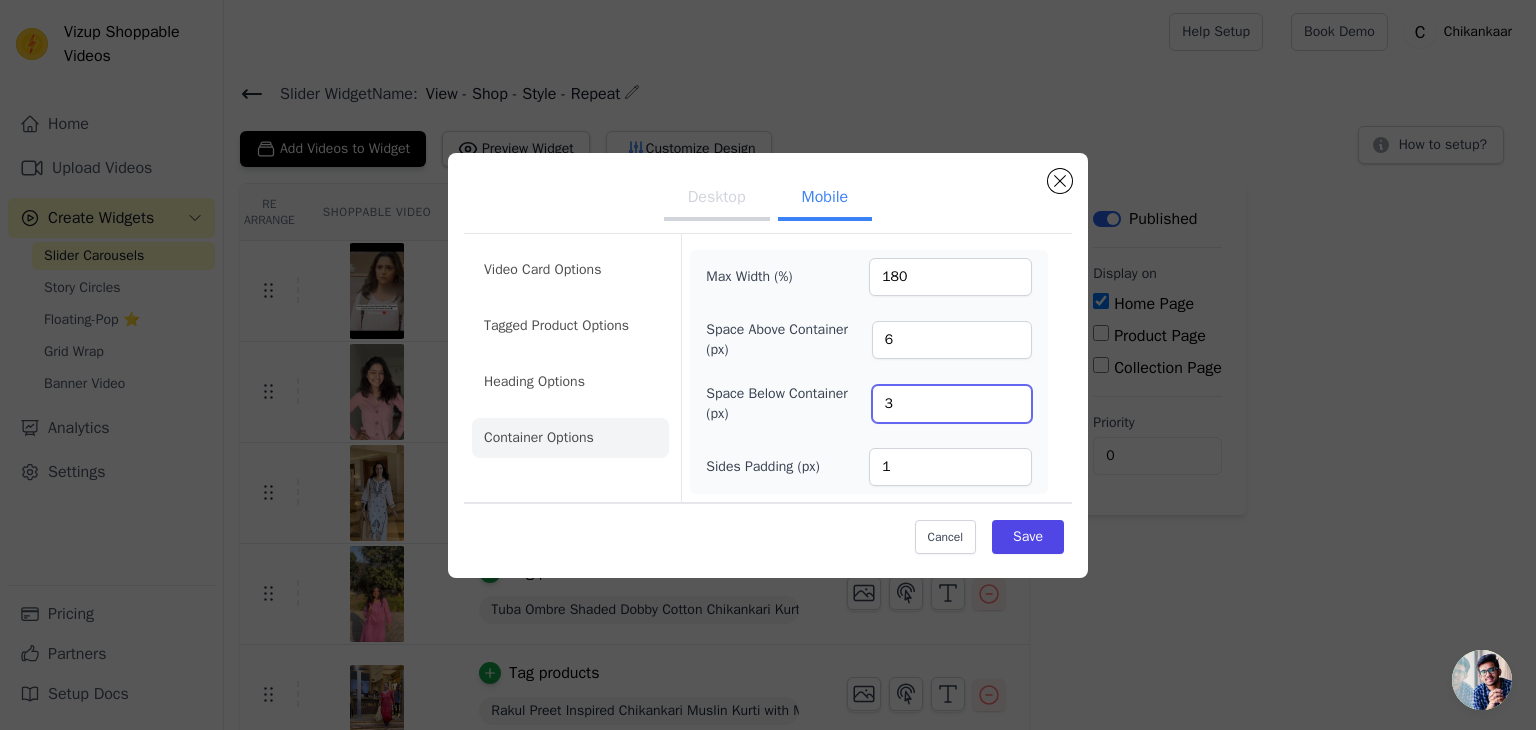 click on "3" at bounding box center (952, 404) 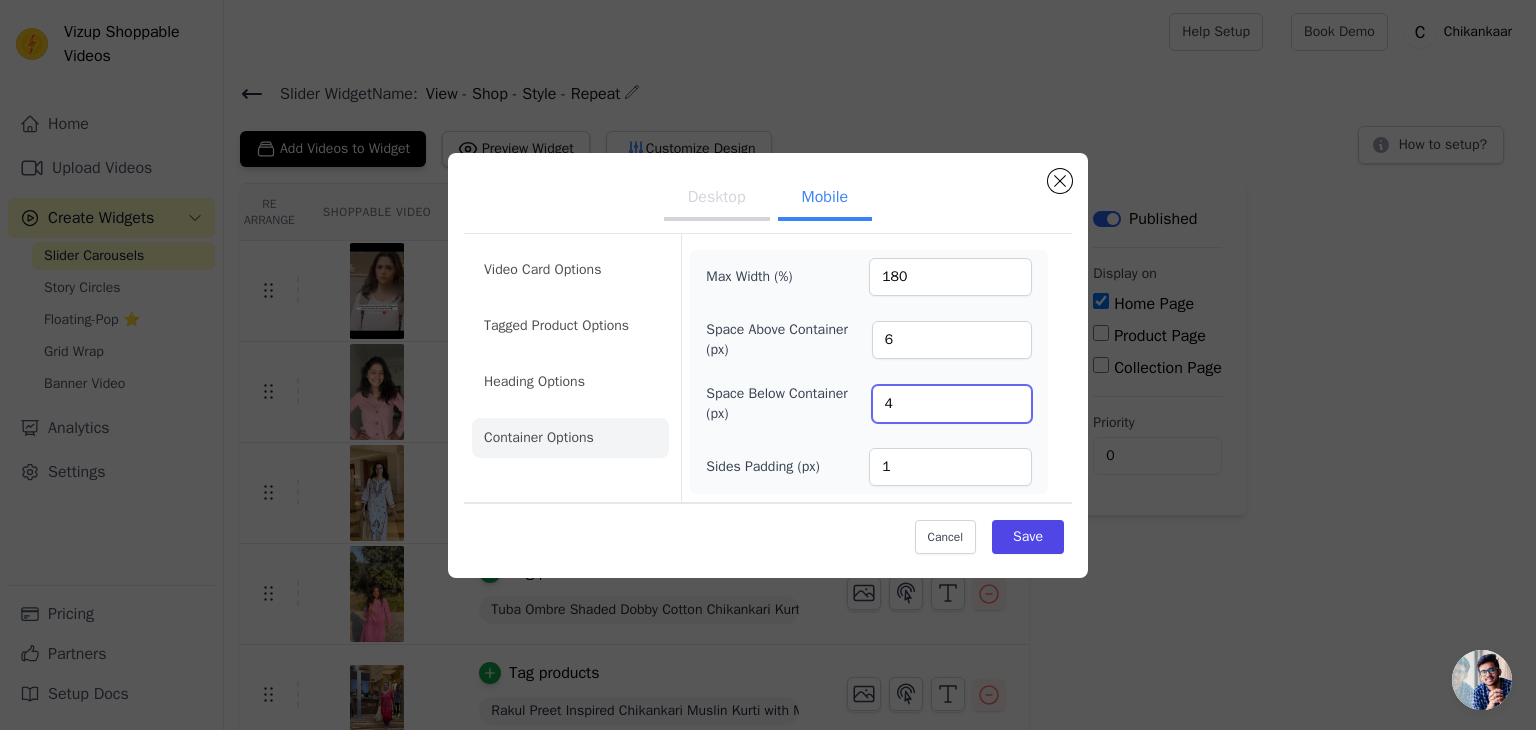 click on "4" at bounding box center (952, 404) 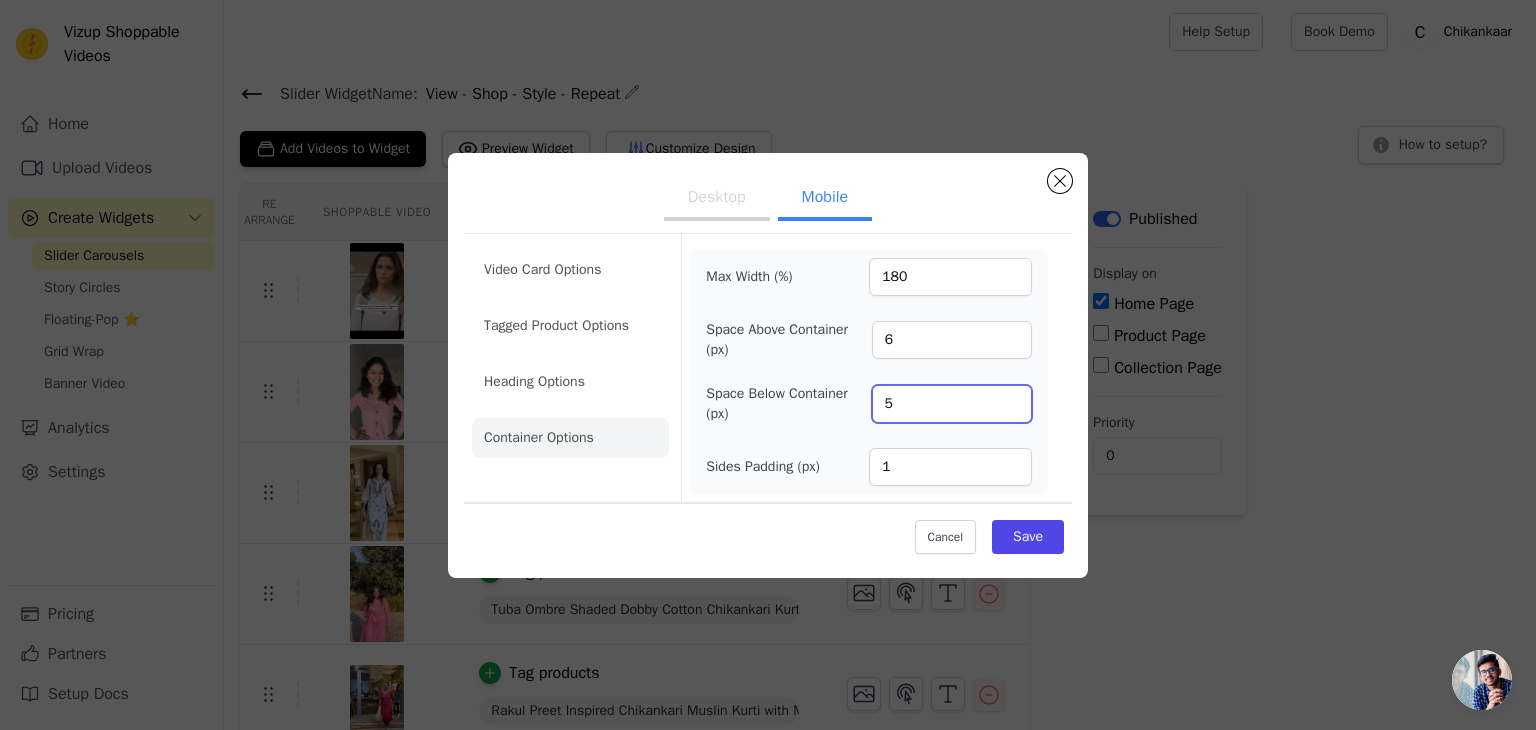 click on "5" at bounding box center (952, 404) 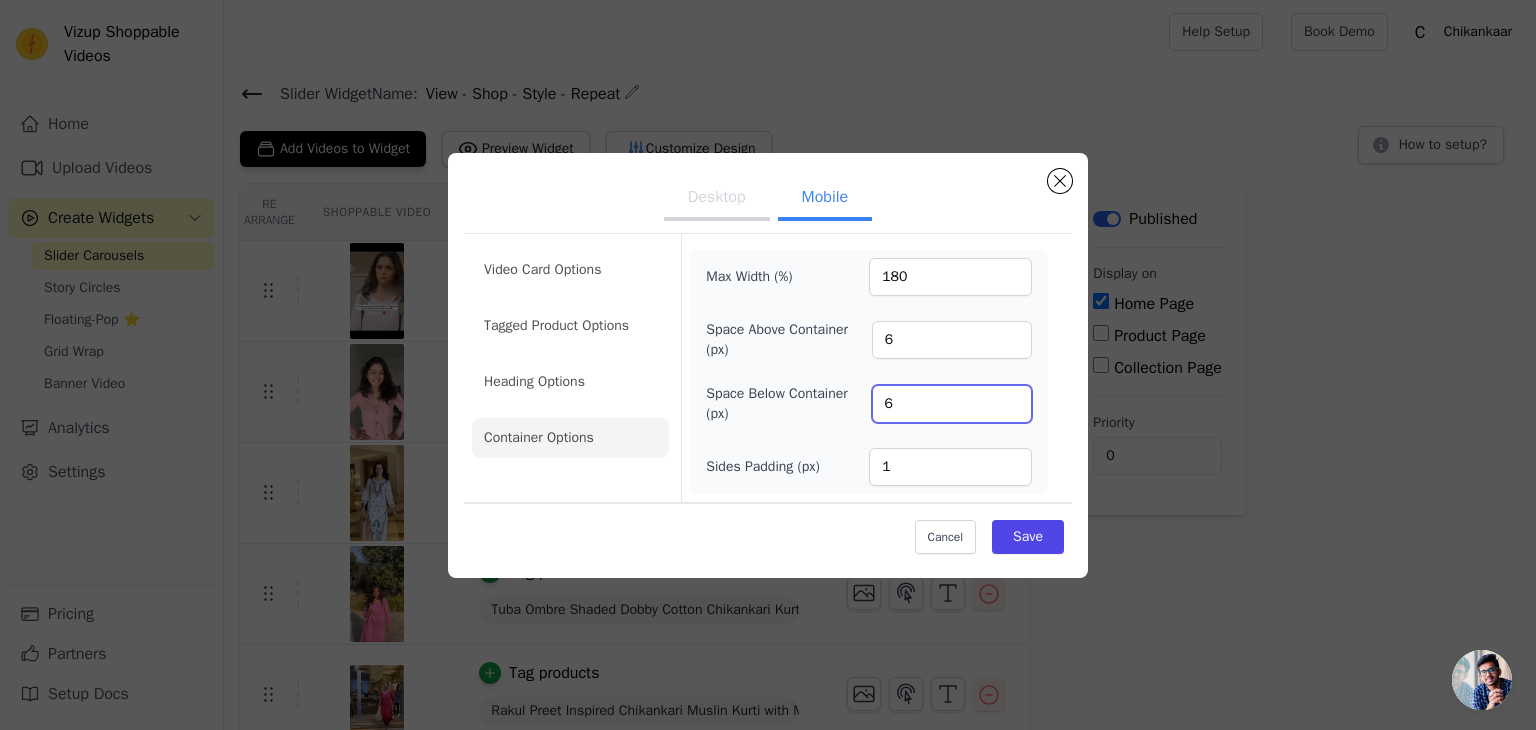 type on "6" 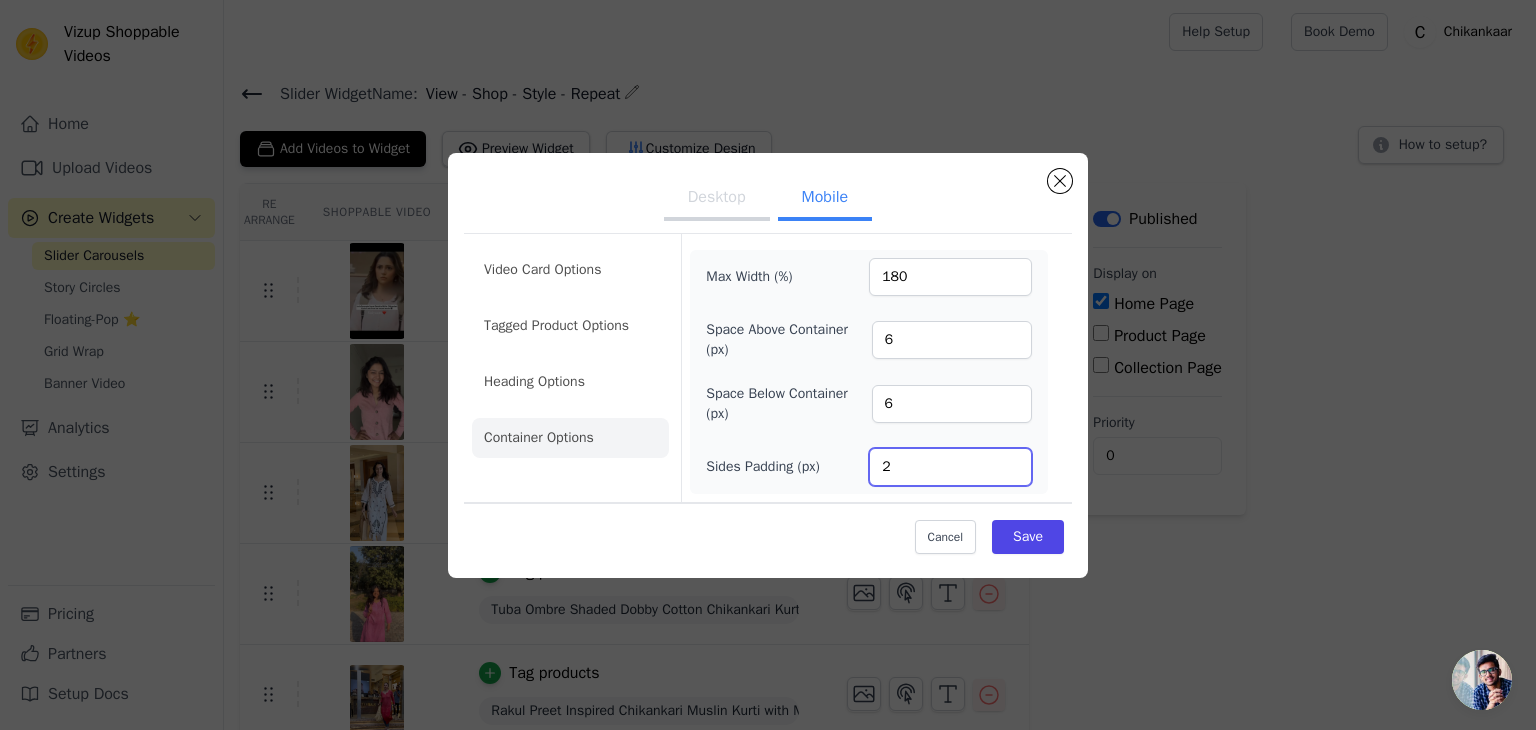 click on "2" at bounding box center [950, 467] 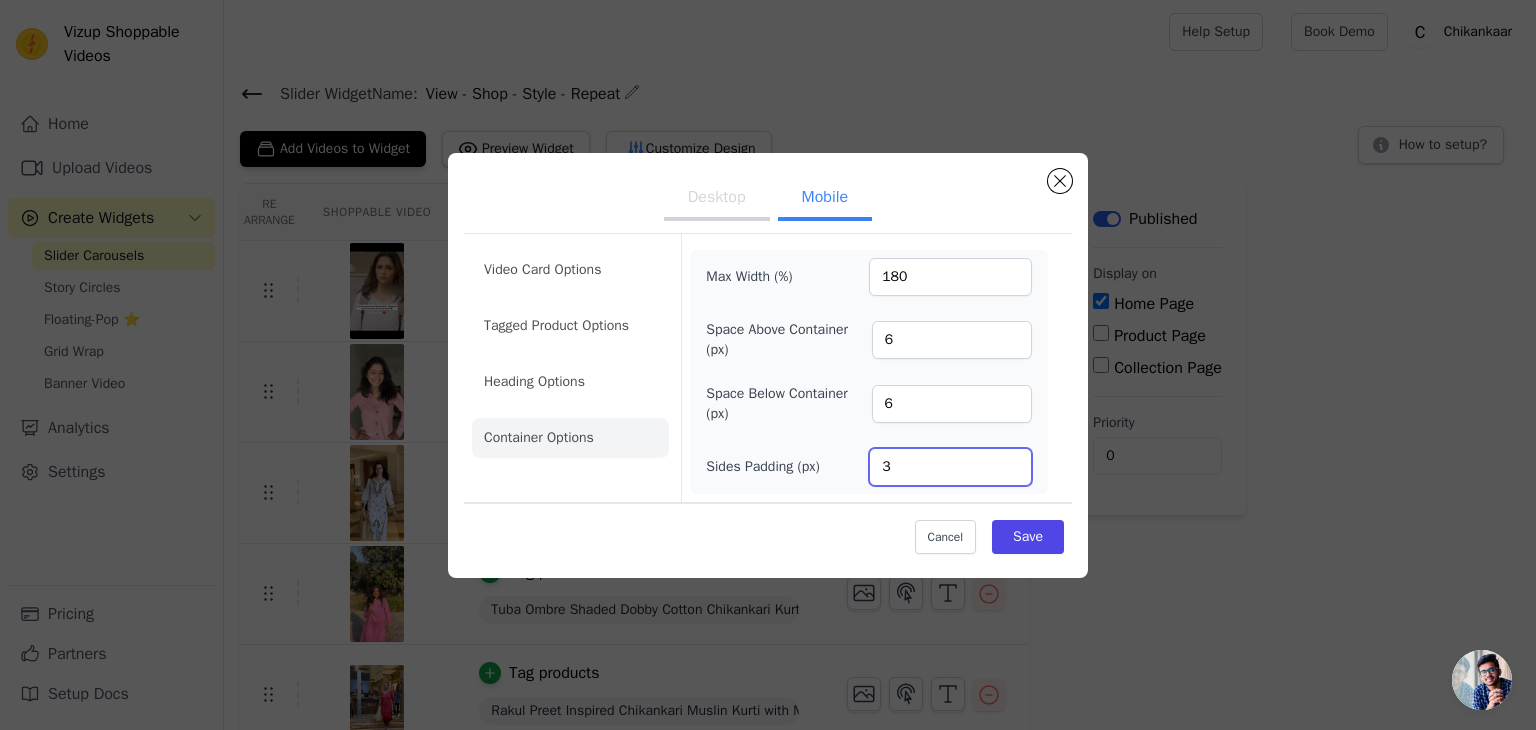 click on "3" at bounding box center [950, 467] 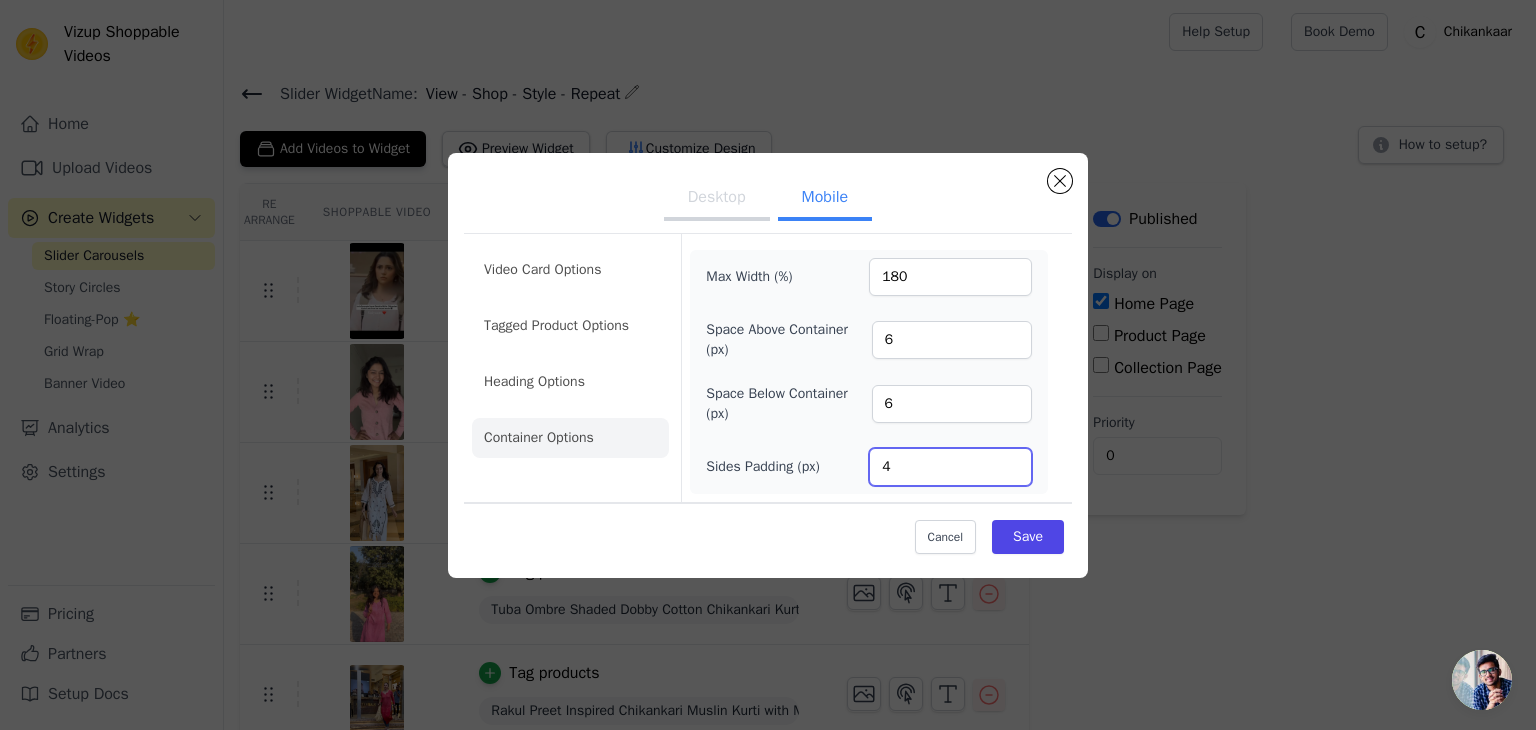 click on "4" at bounding box center (950, 467) 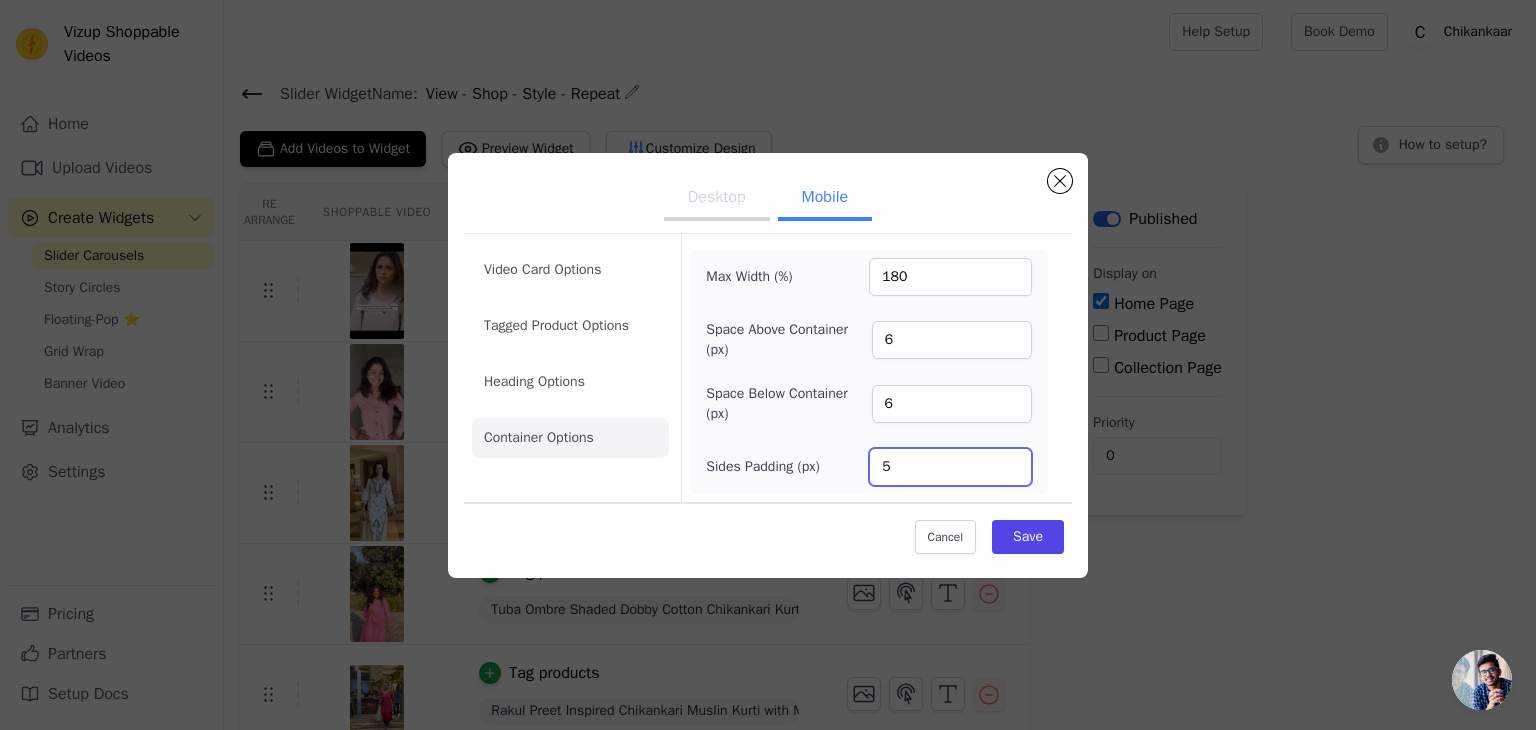 click on "5" at bounding box center [950, 467] 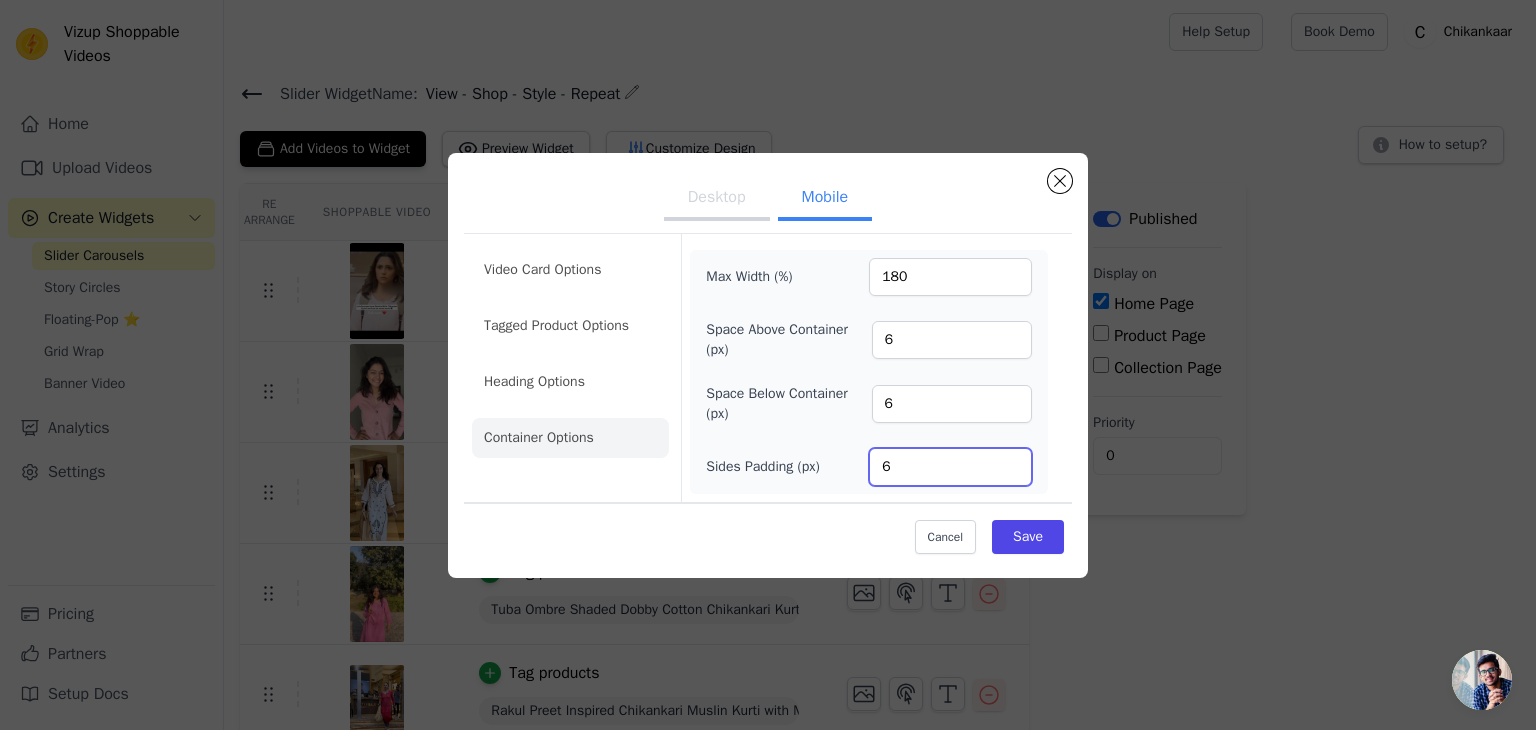 type on "6" 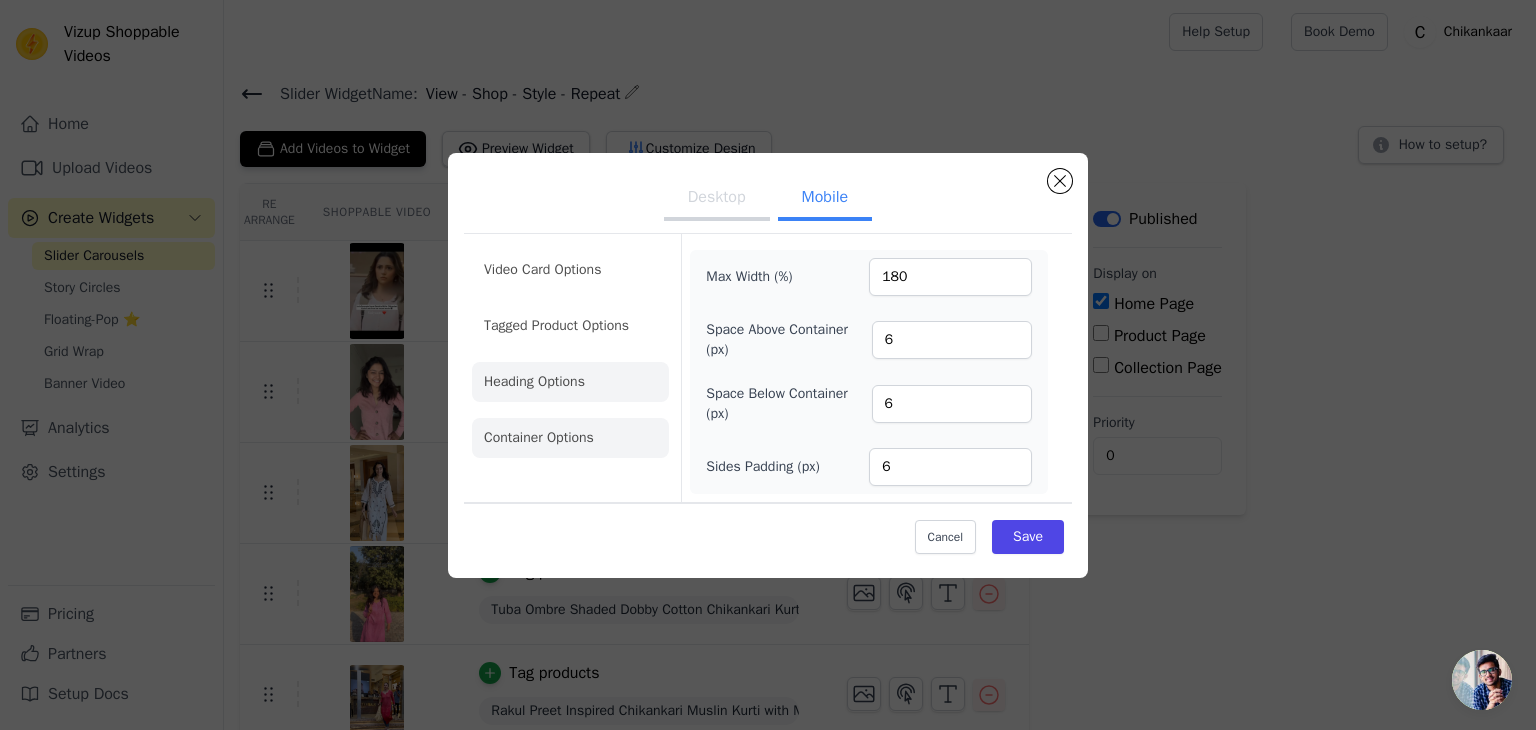 click on "Heading Options" 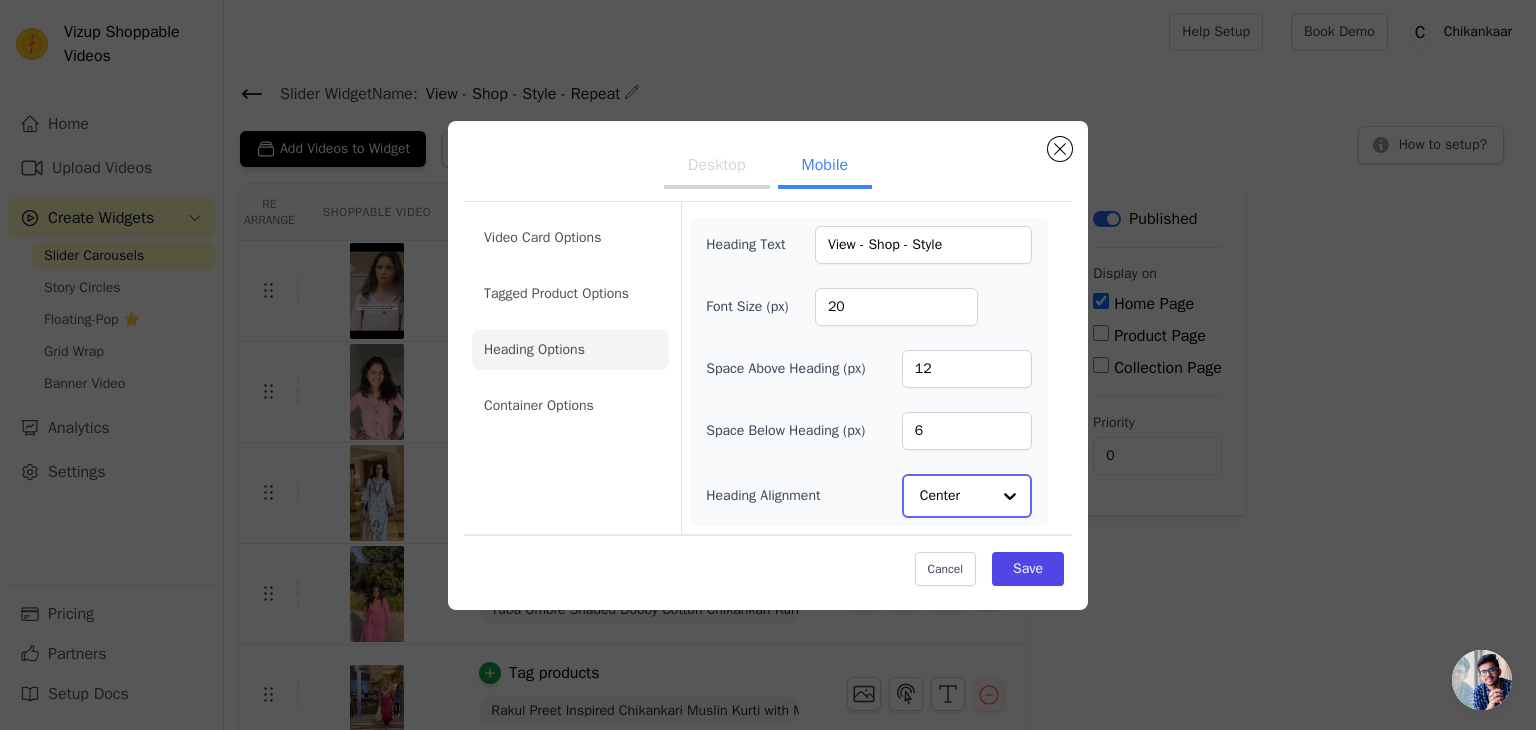 click at bounding box center [1010, 496] 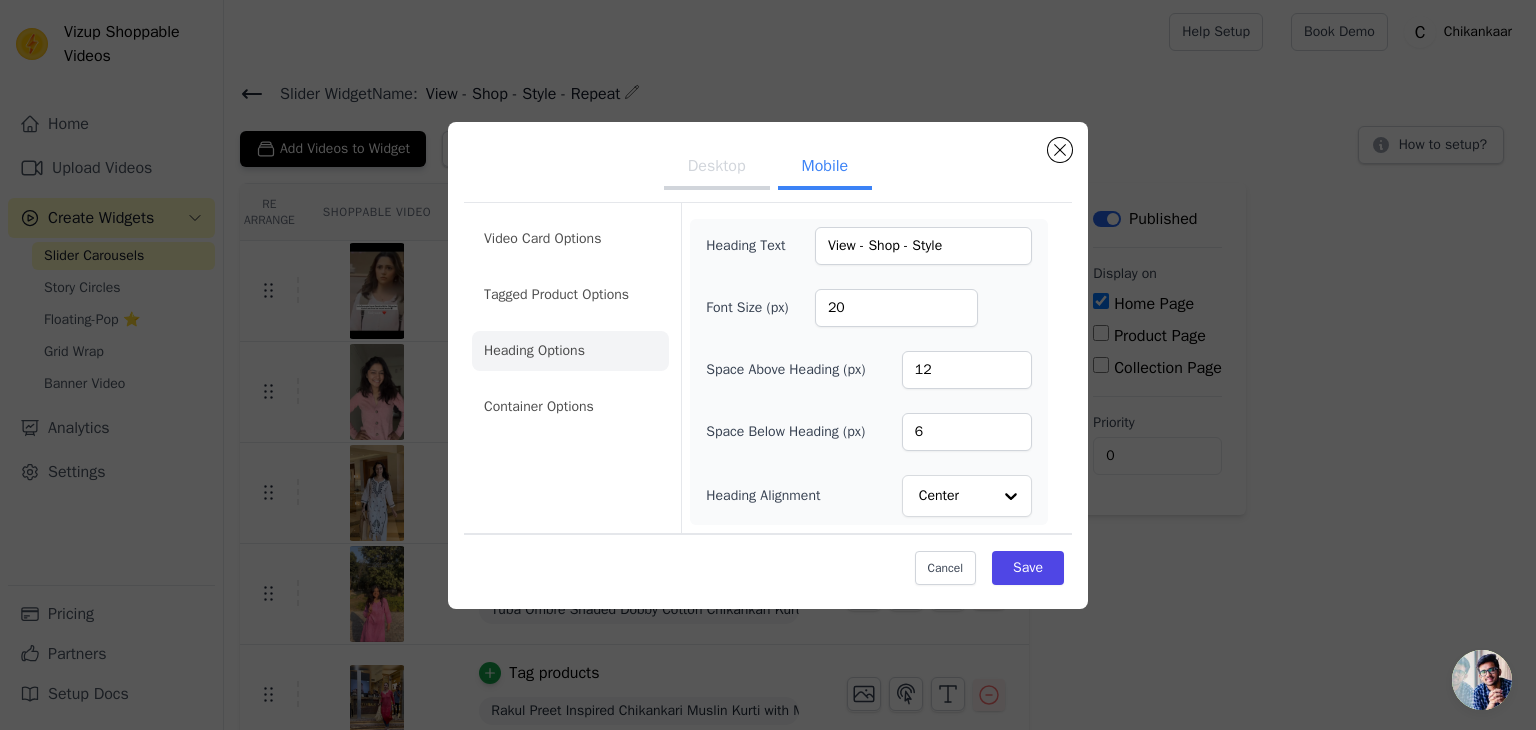 click on "Heading Text   View - Shop - Style   Font Size (px)   20   Space Above Heading (px)   12   Space Below Heading (px)   6   Heading Alignment         Center" at bounding box center [869, 372] 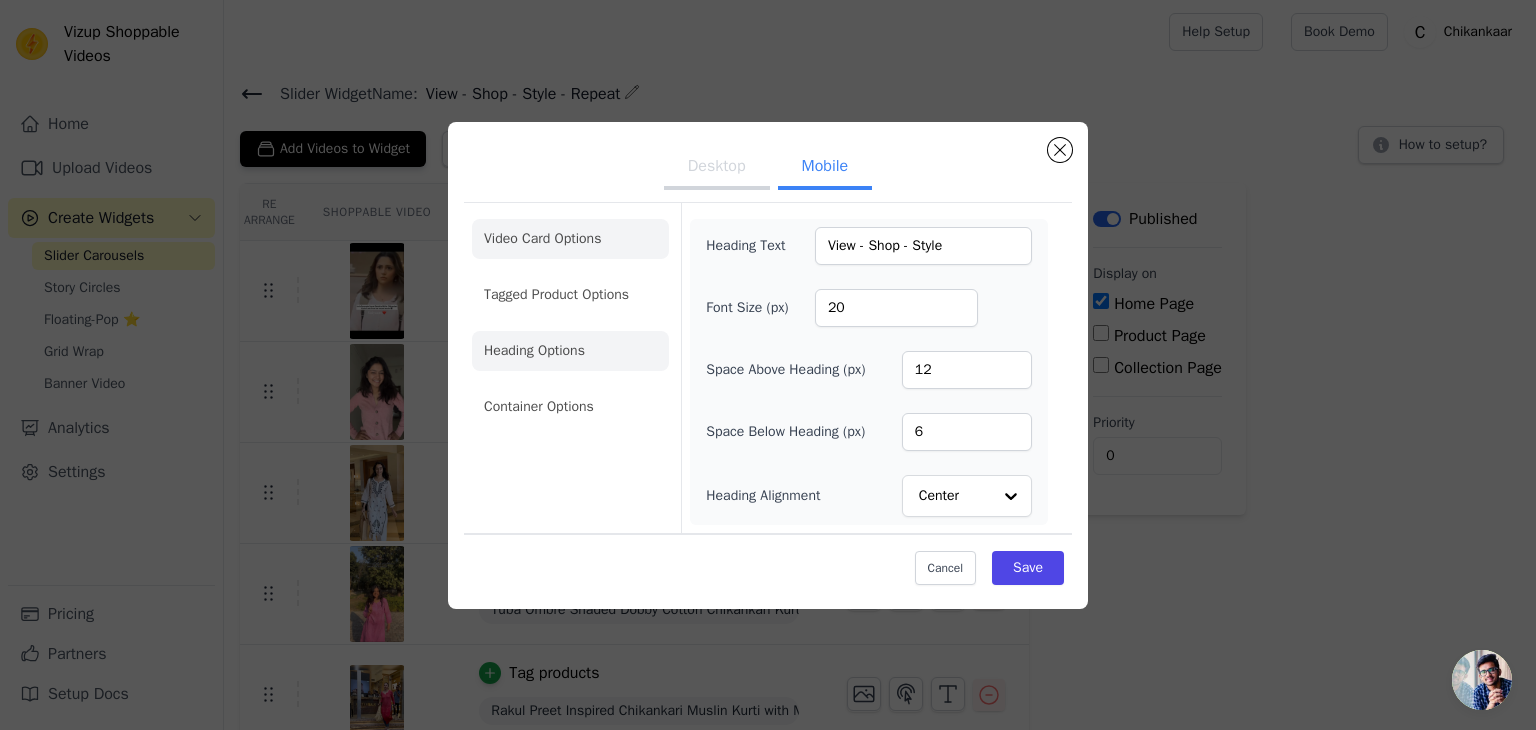 click on "Video Card Options" 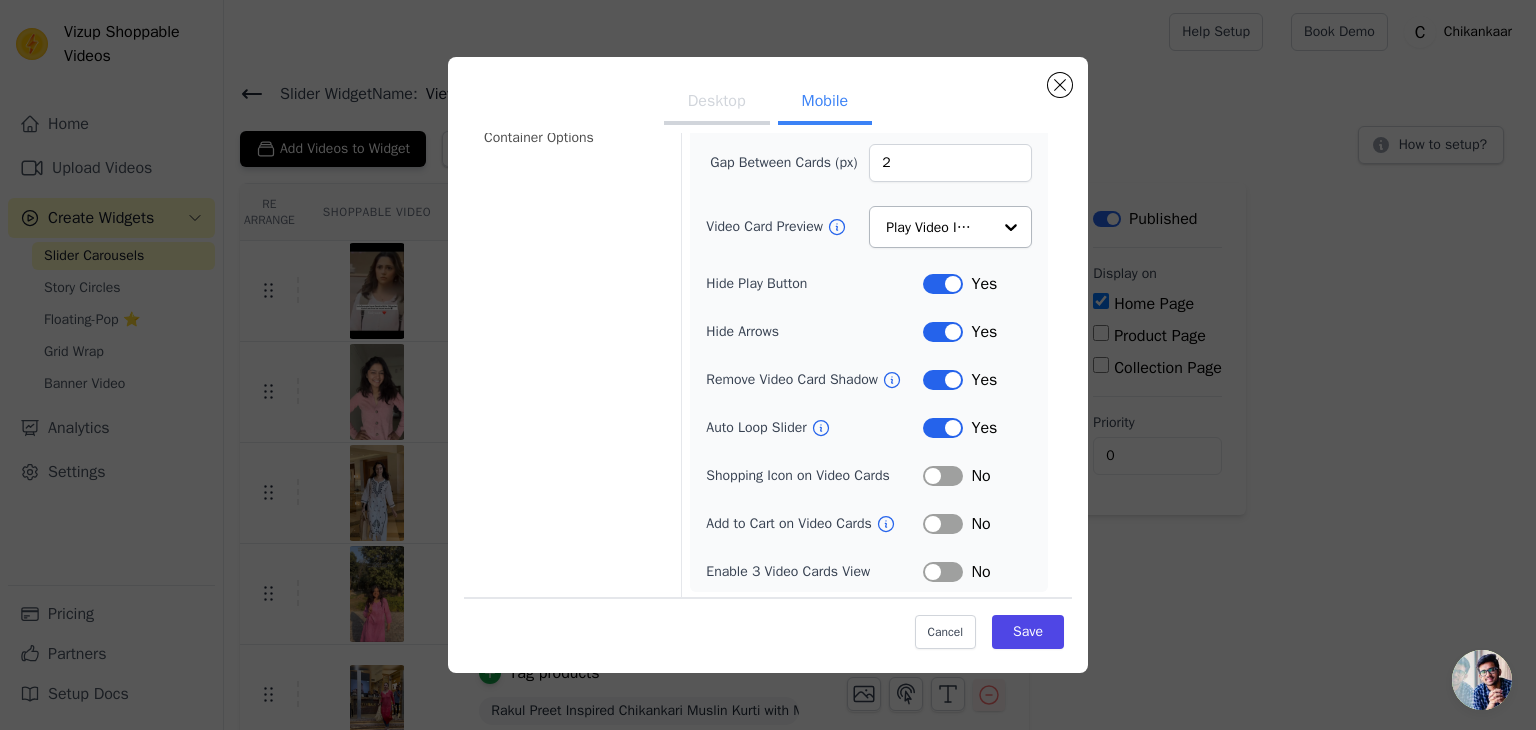 scroll, scrollTop: 0, scrollLeft: 0, axis: both 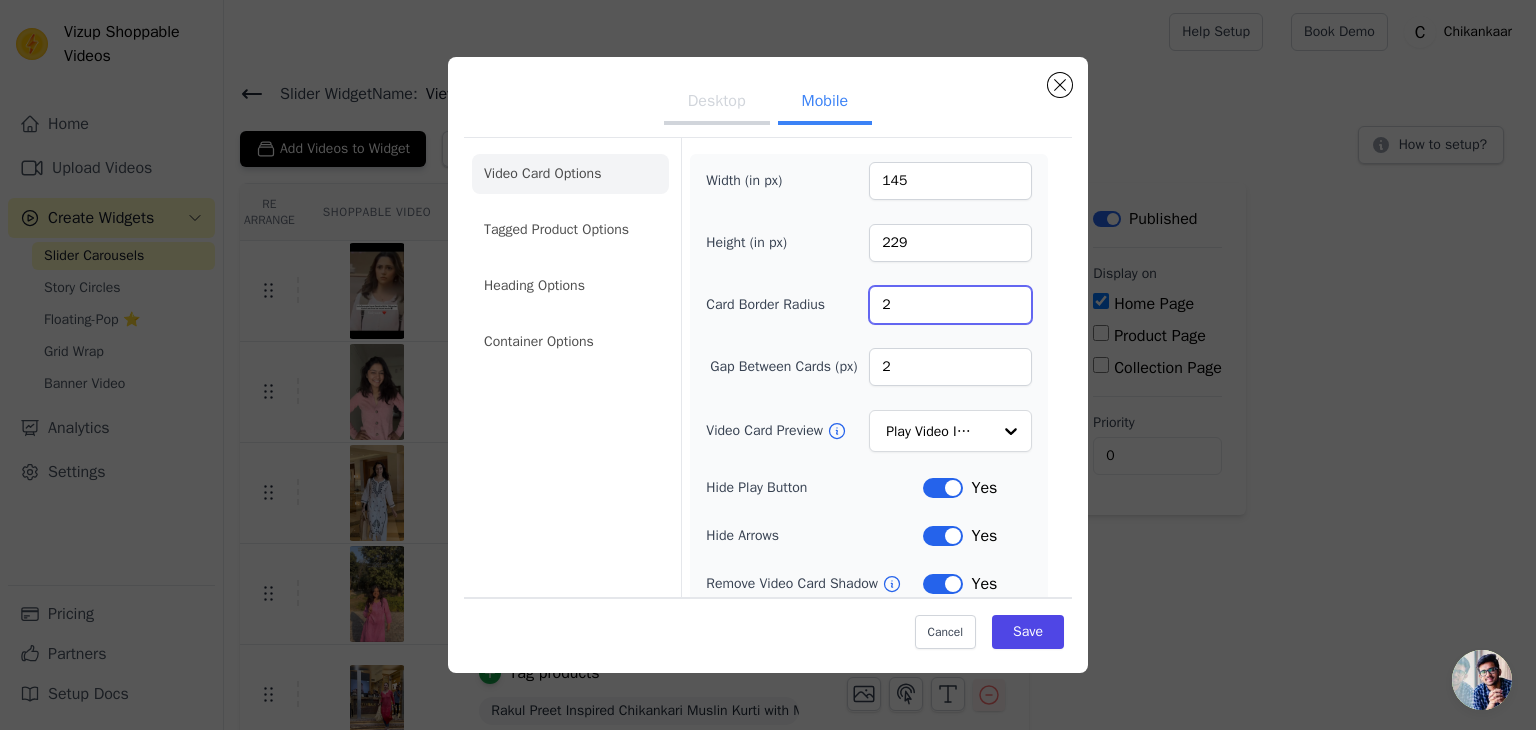 click on "2" at bounding box center (950, 305) 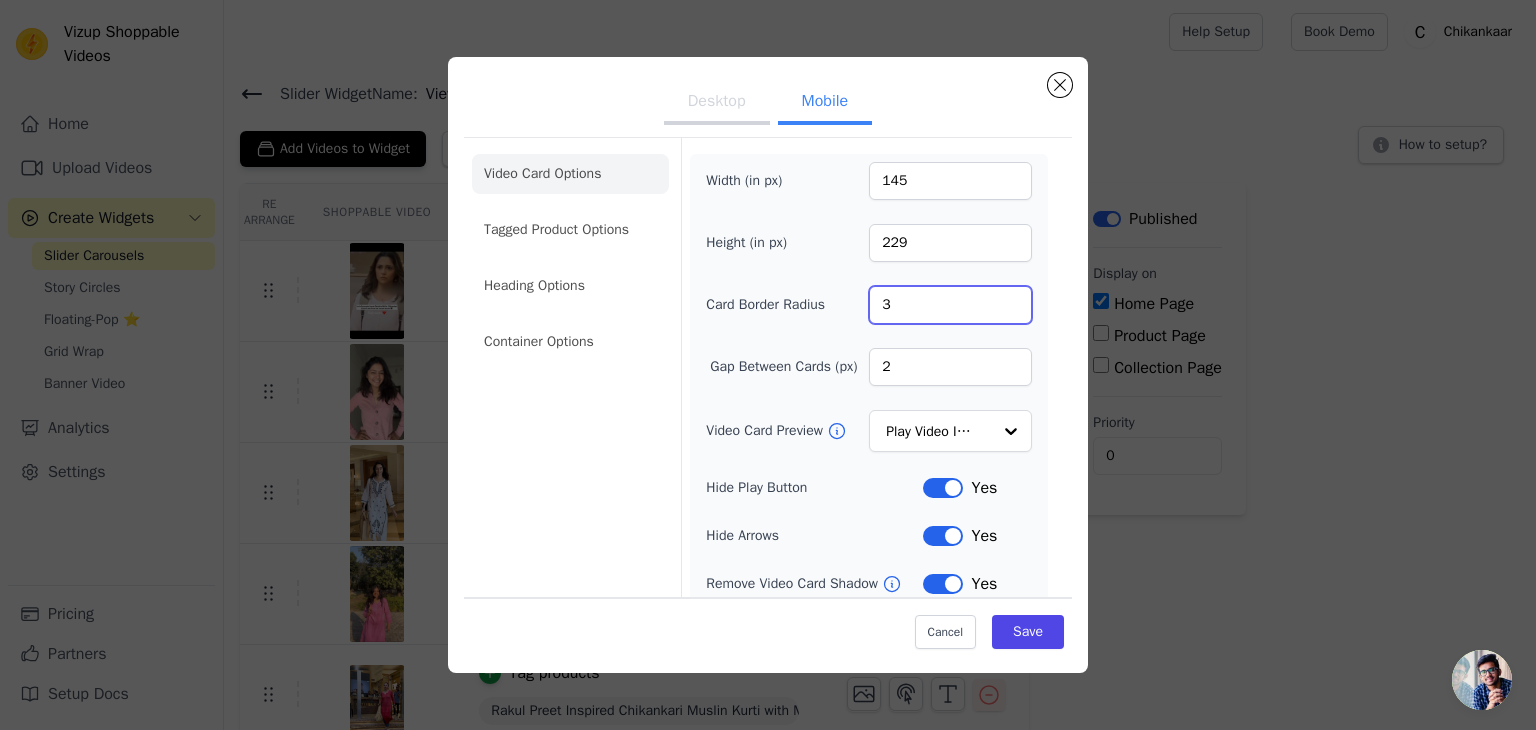 type on "3" 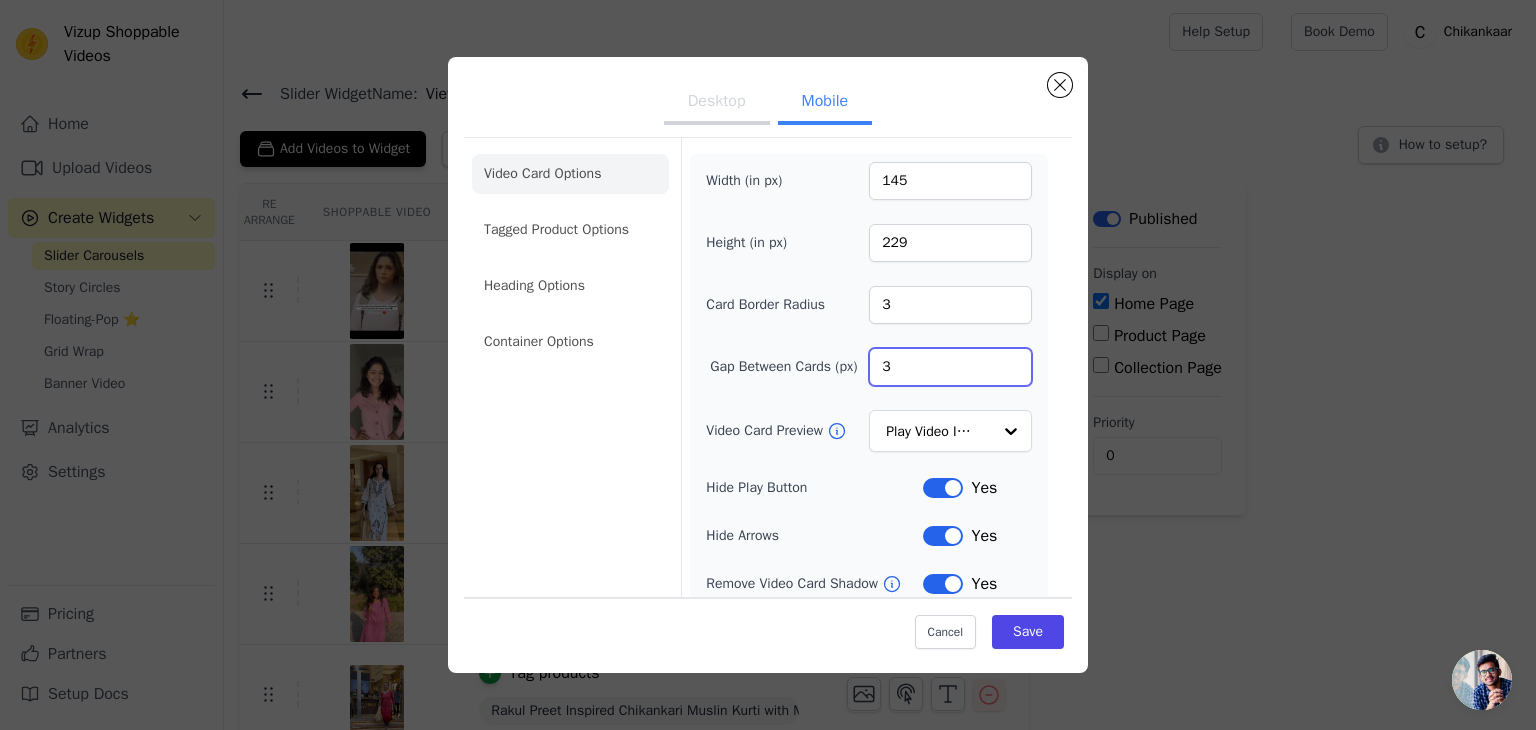 type on "3" 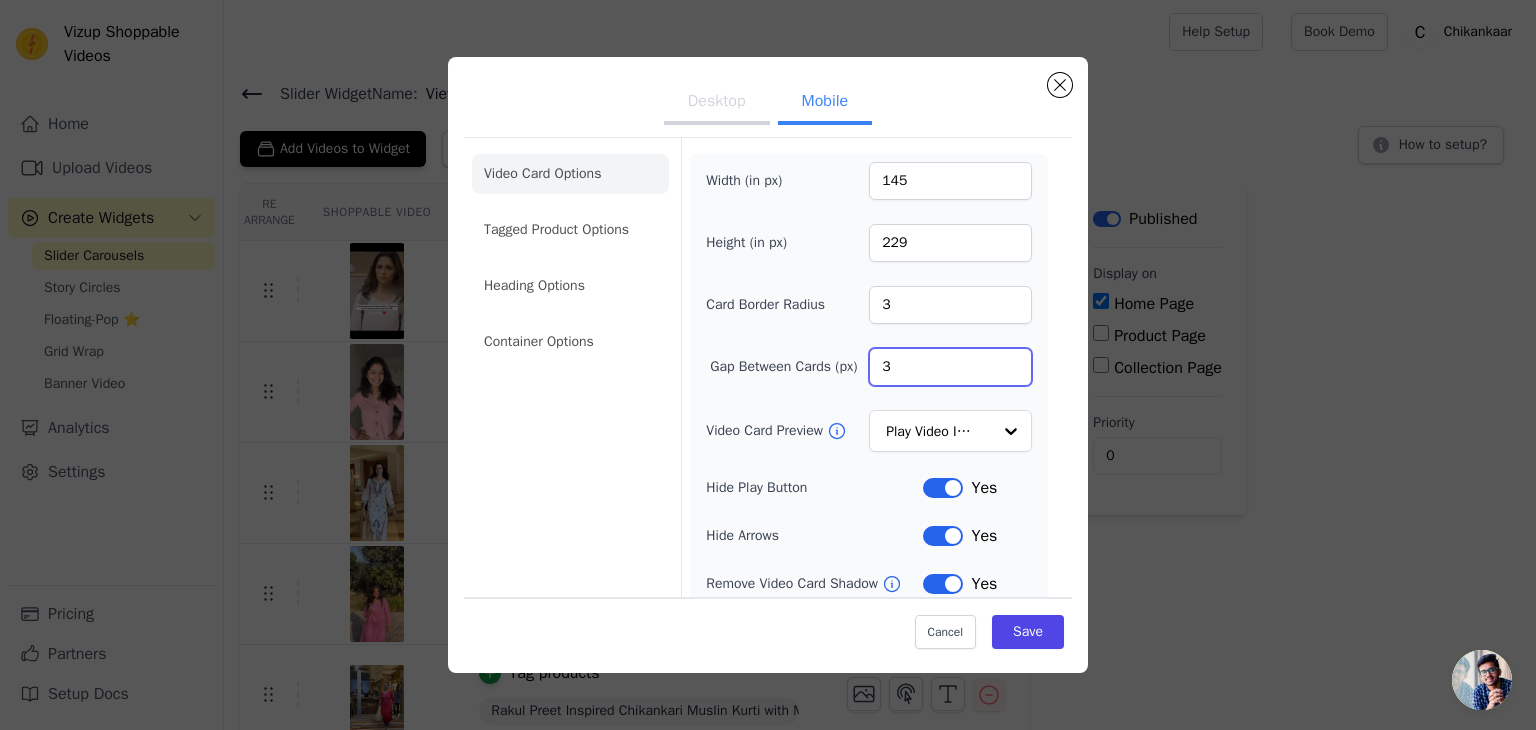 click on "3" at bounding box center (950, 367) 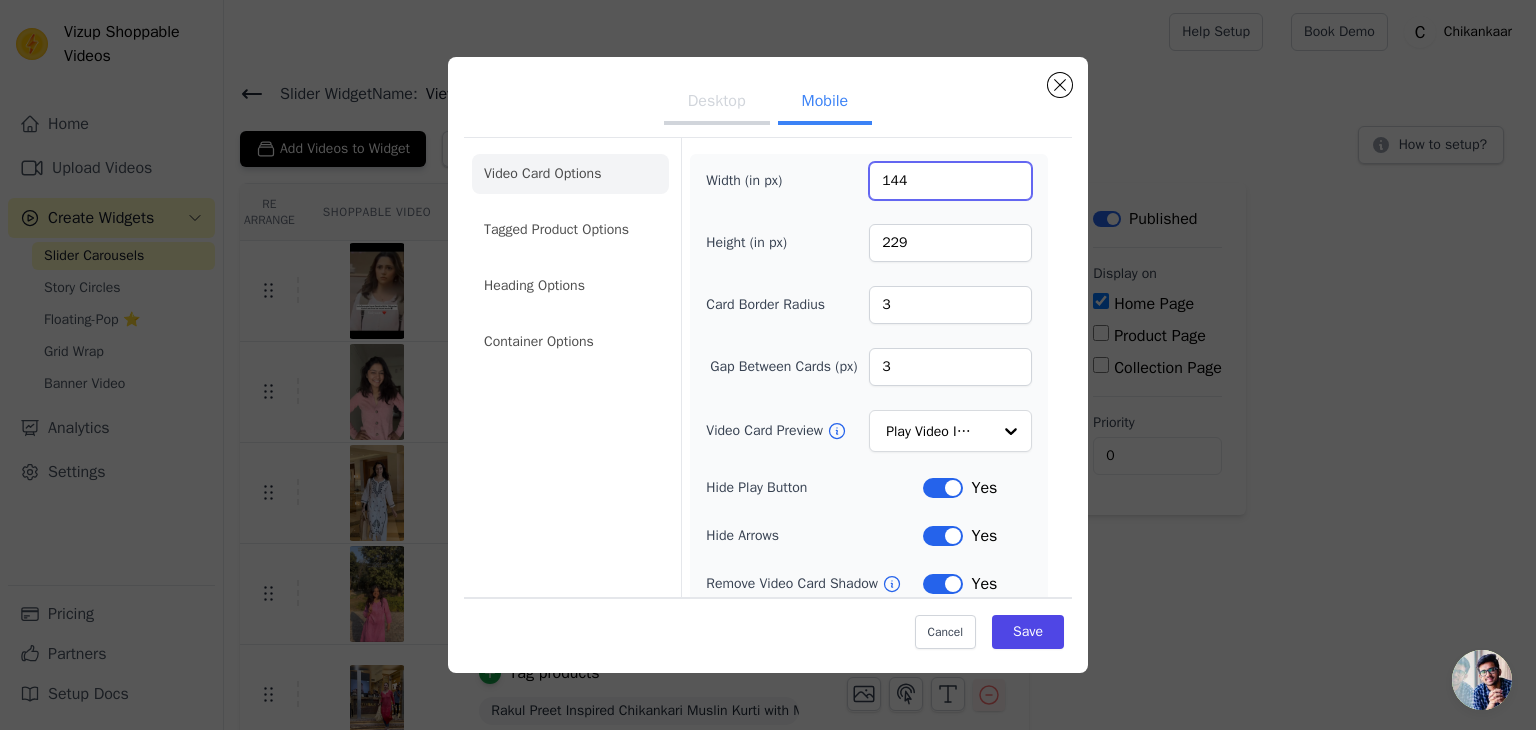 click on "144" at bounding box center (950, 181) 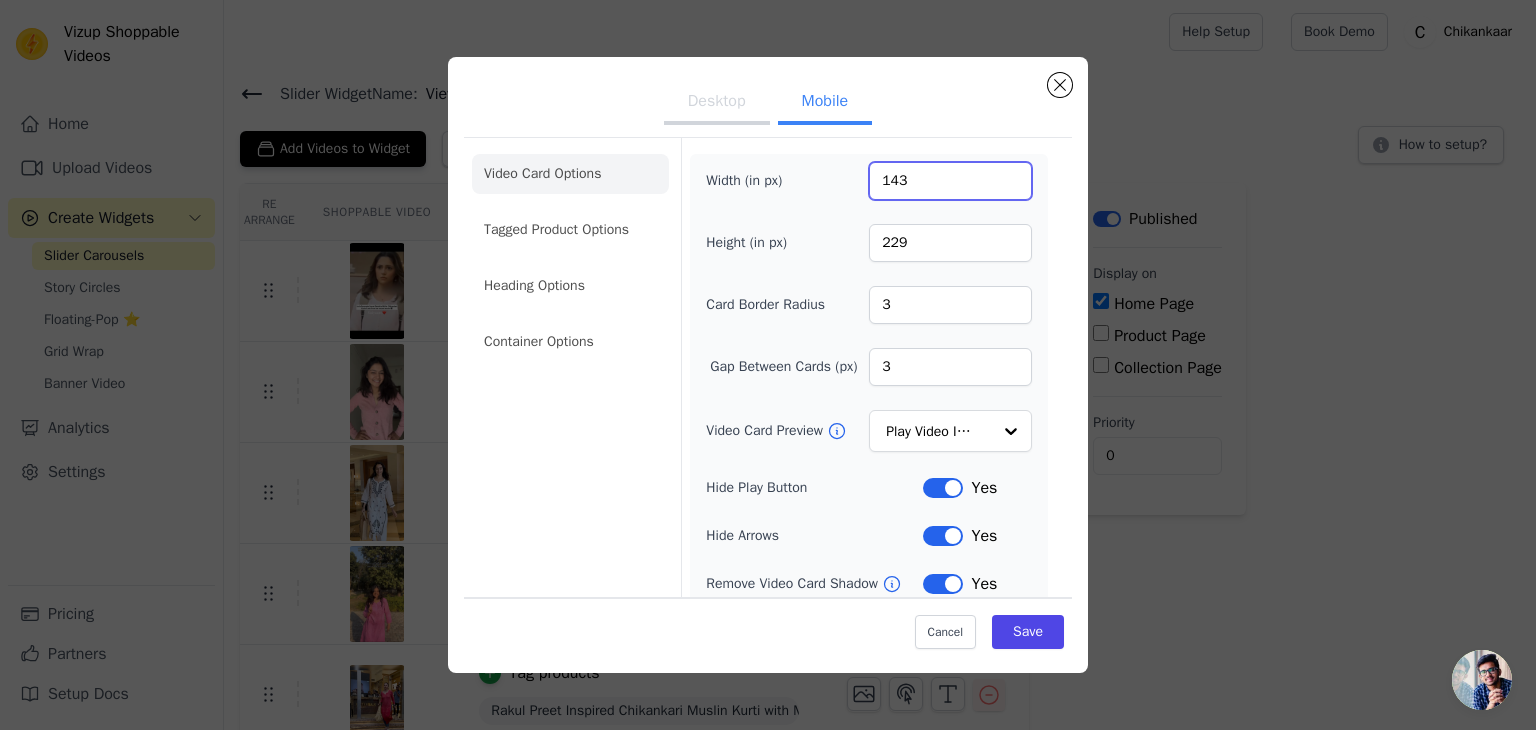 click on "143" at bounding box center (950, 181) 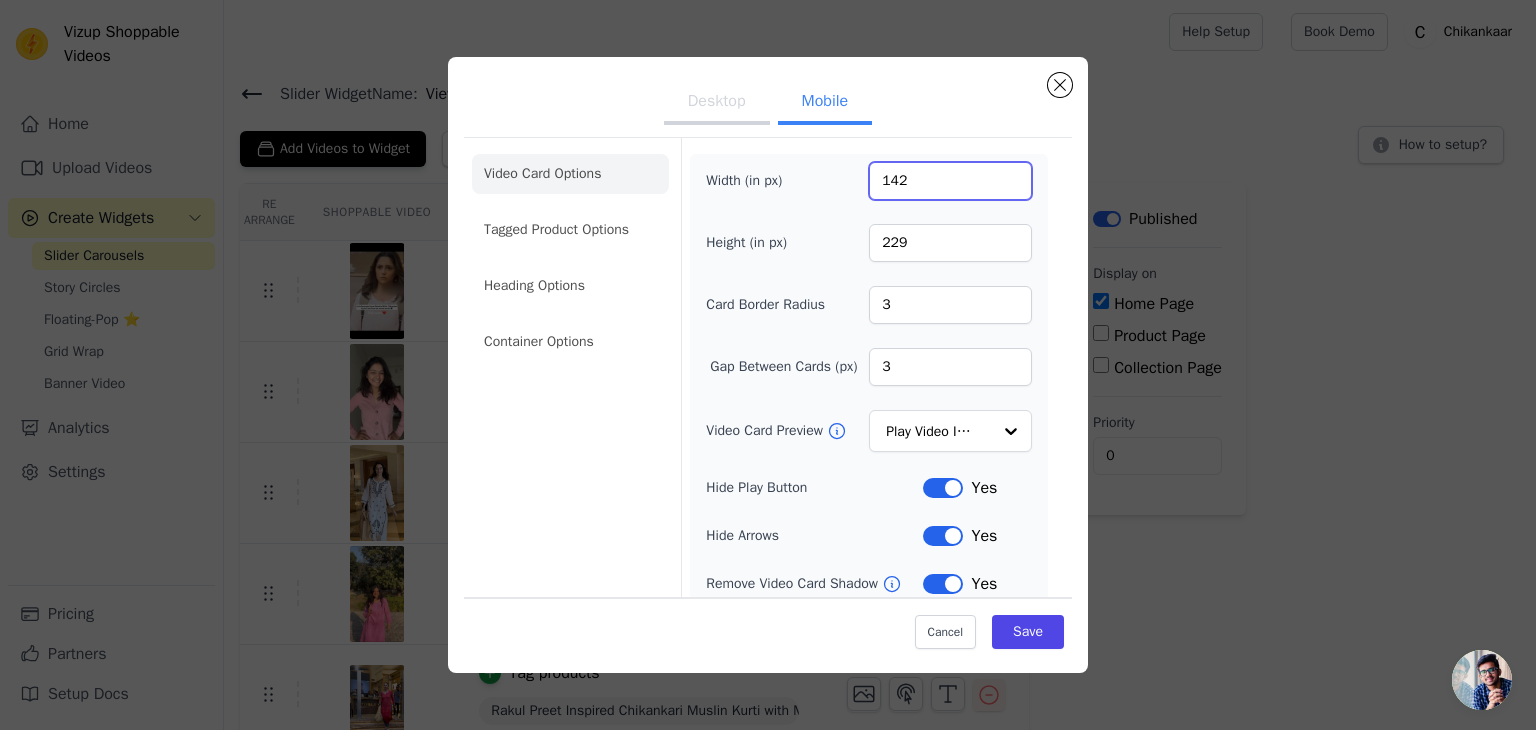 click on "142" at bounding box center (950, 181) 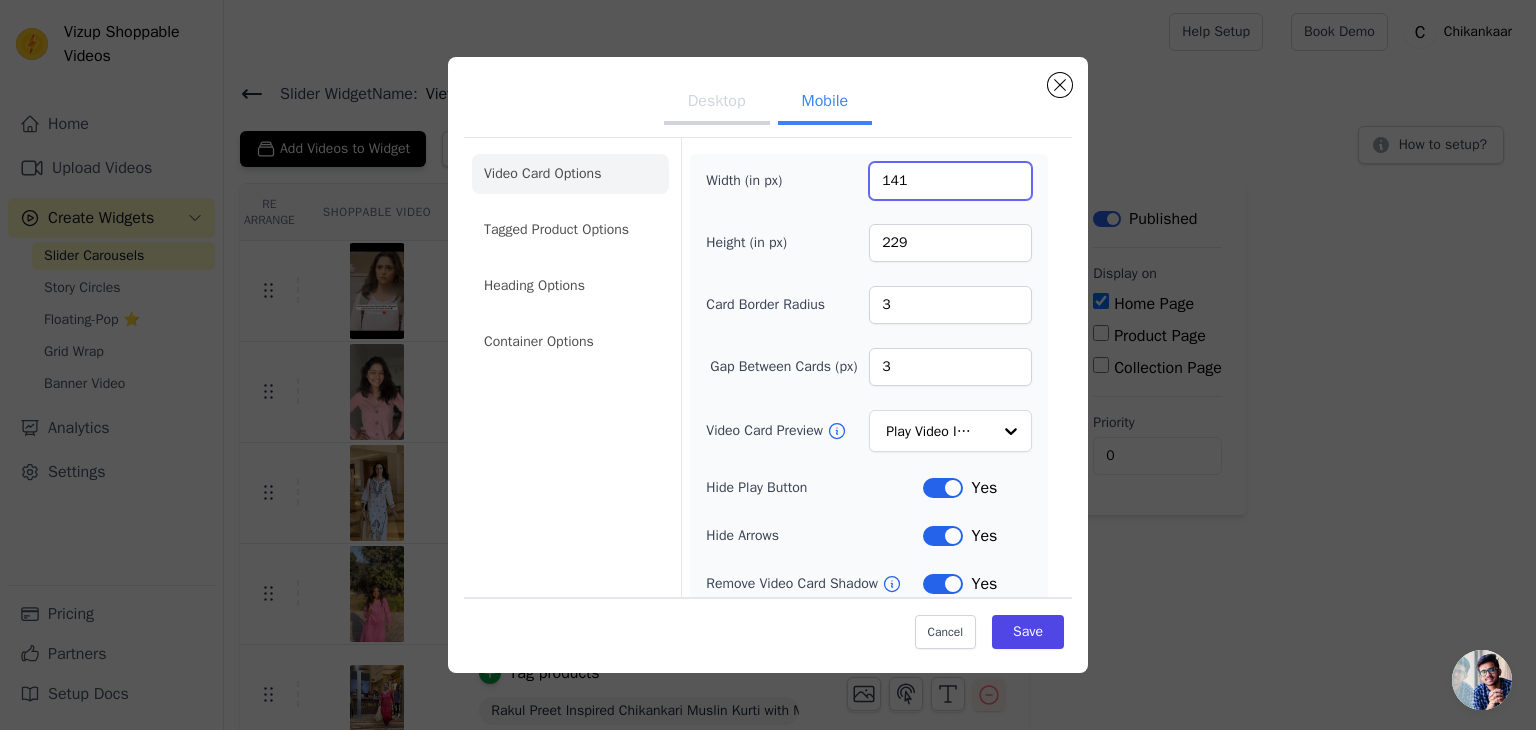 click on "141" at bounding box center (950, 181) 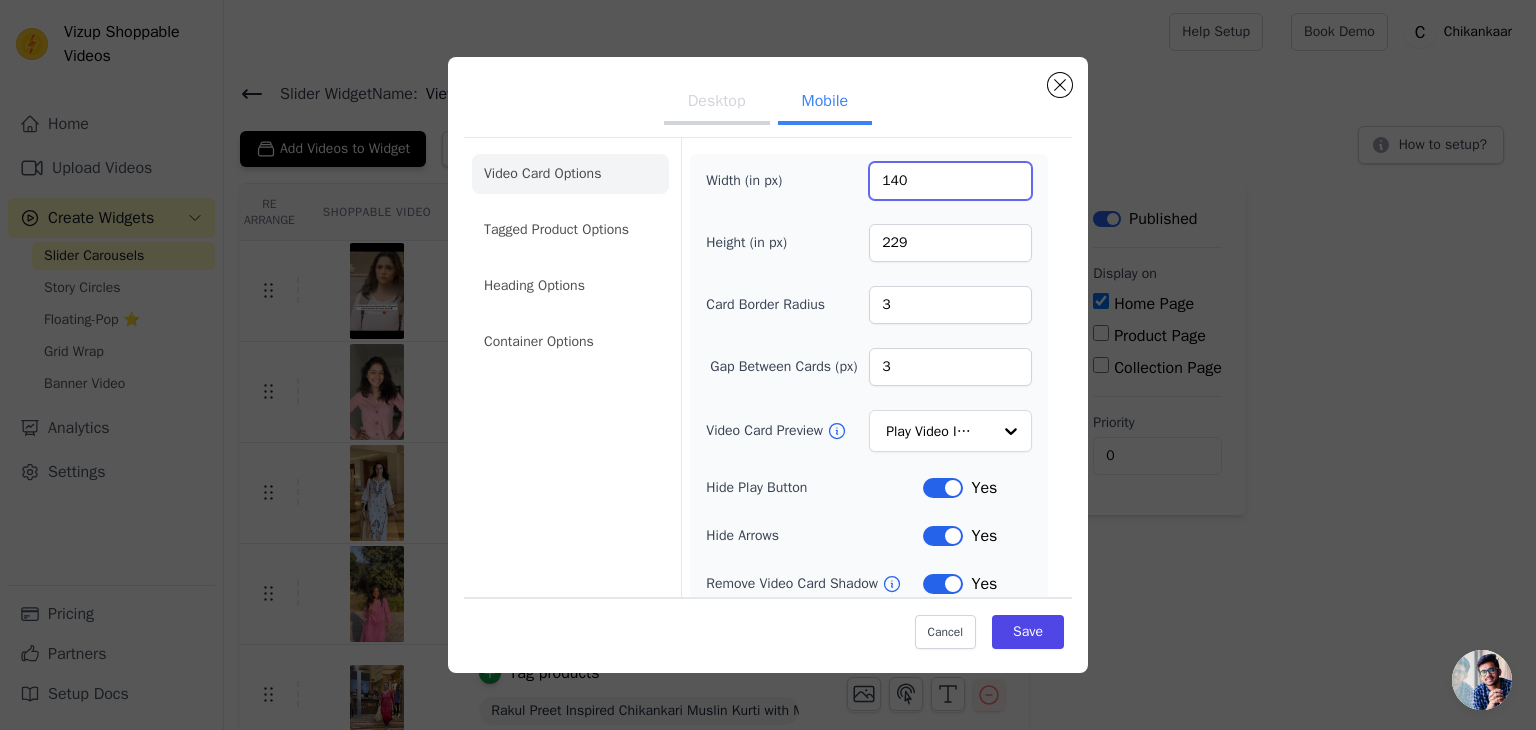 type on "140" 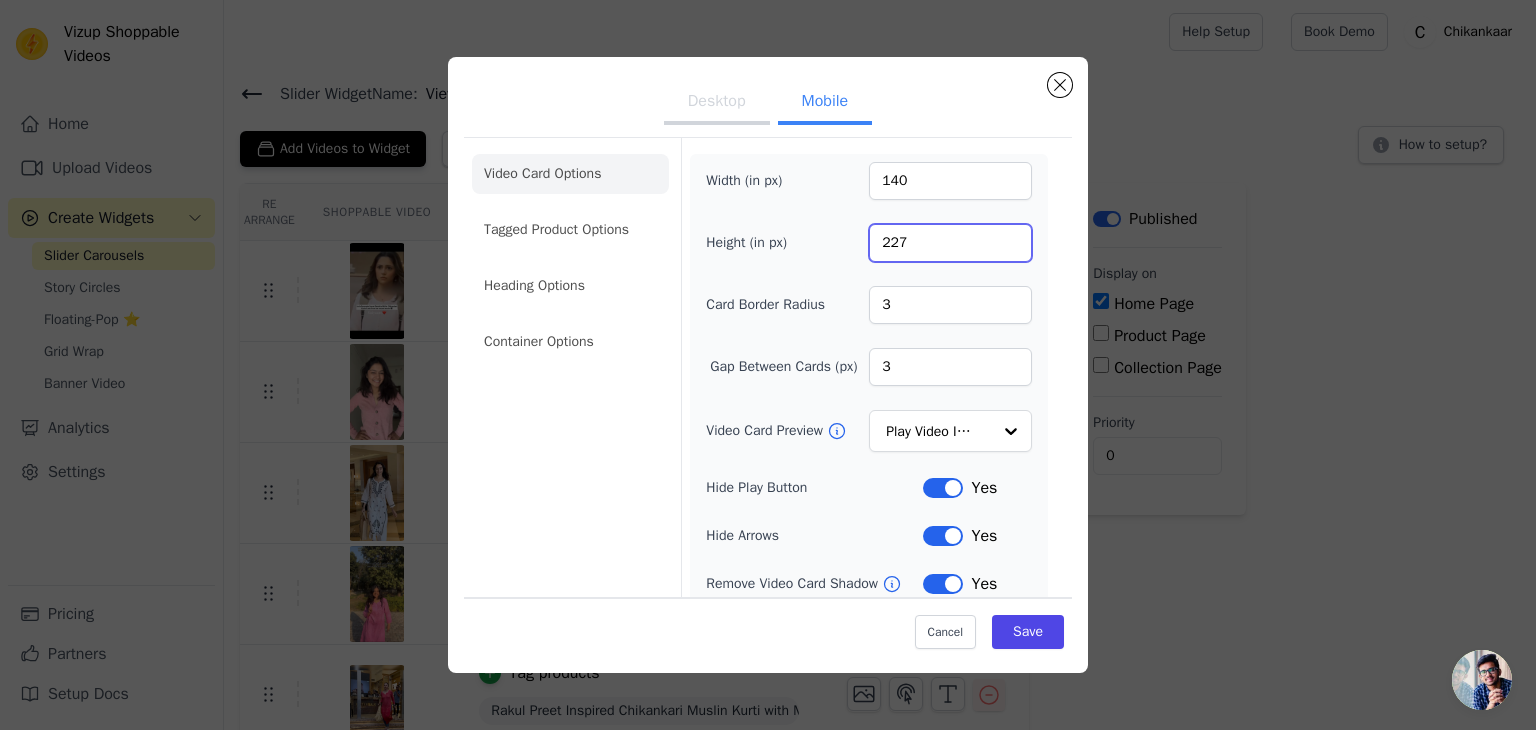 click on "227" at bounding box center (950, 243) 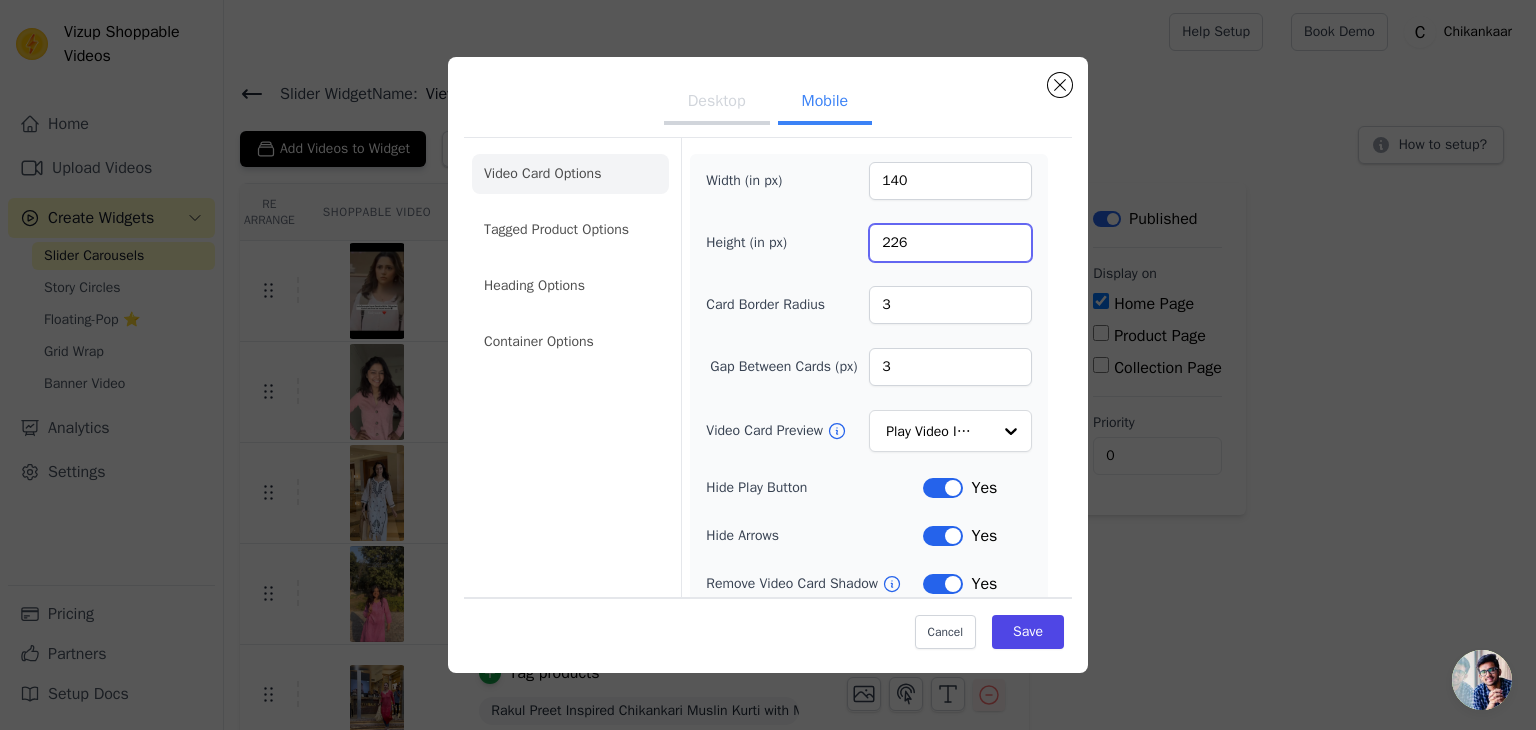 click on "226" at bounding box center [950, 243] 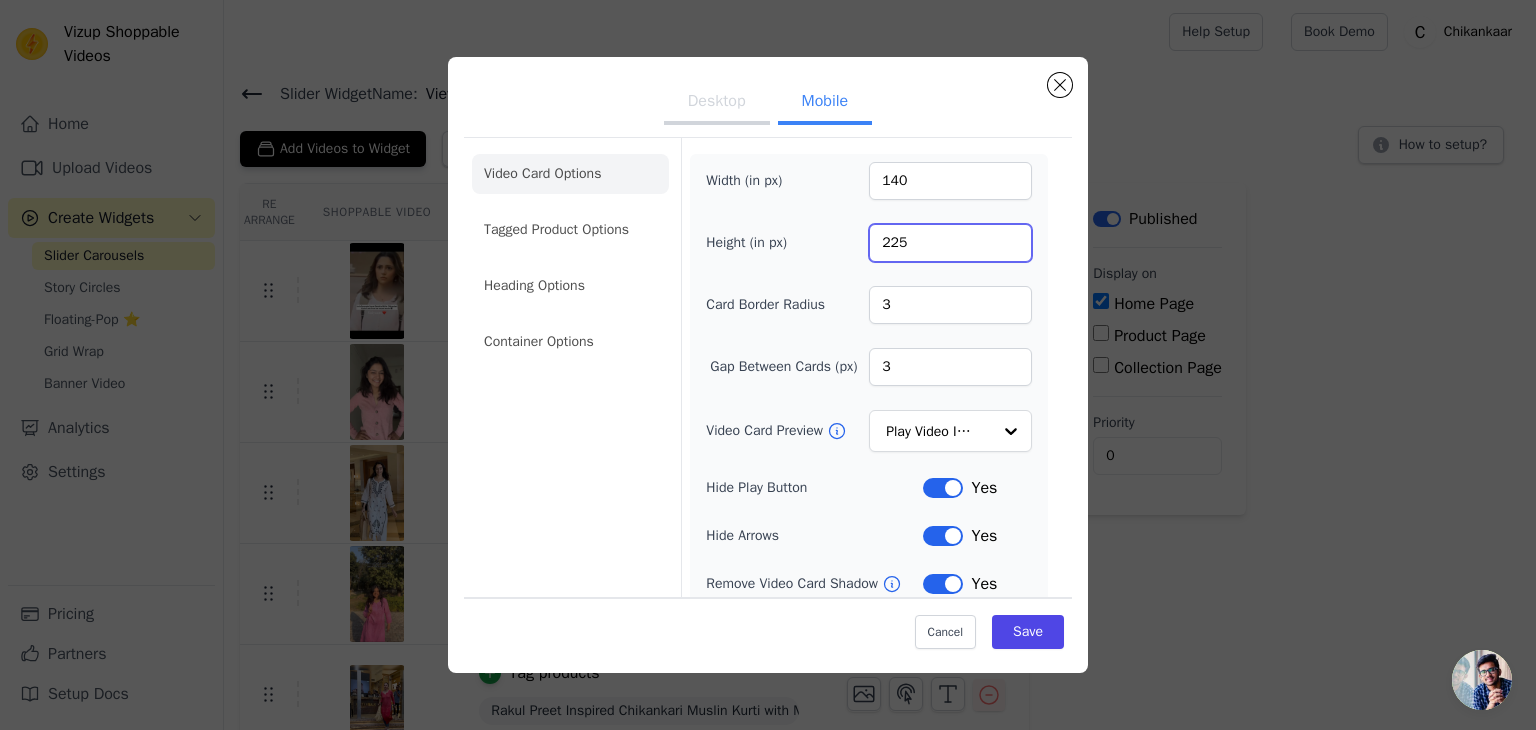 click on "225" at bounding box center (950, 243) 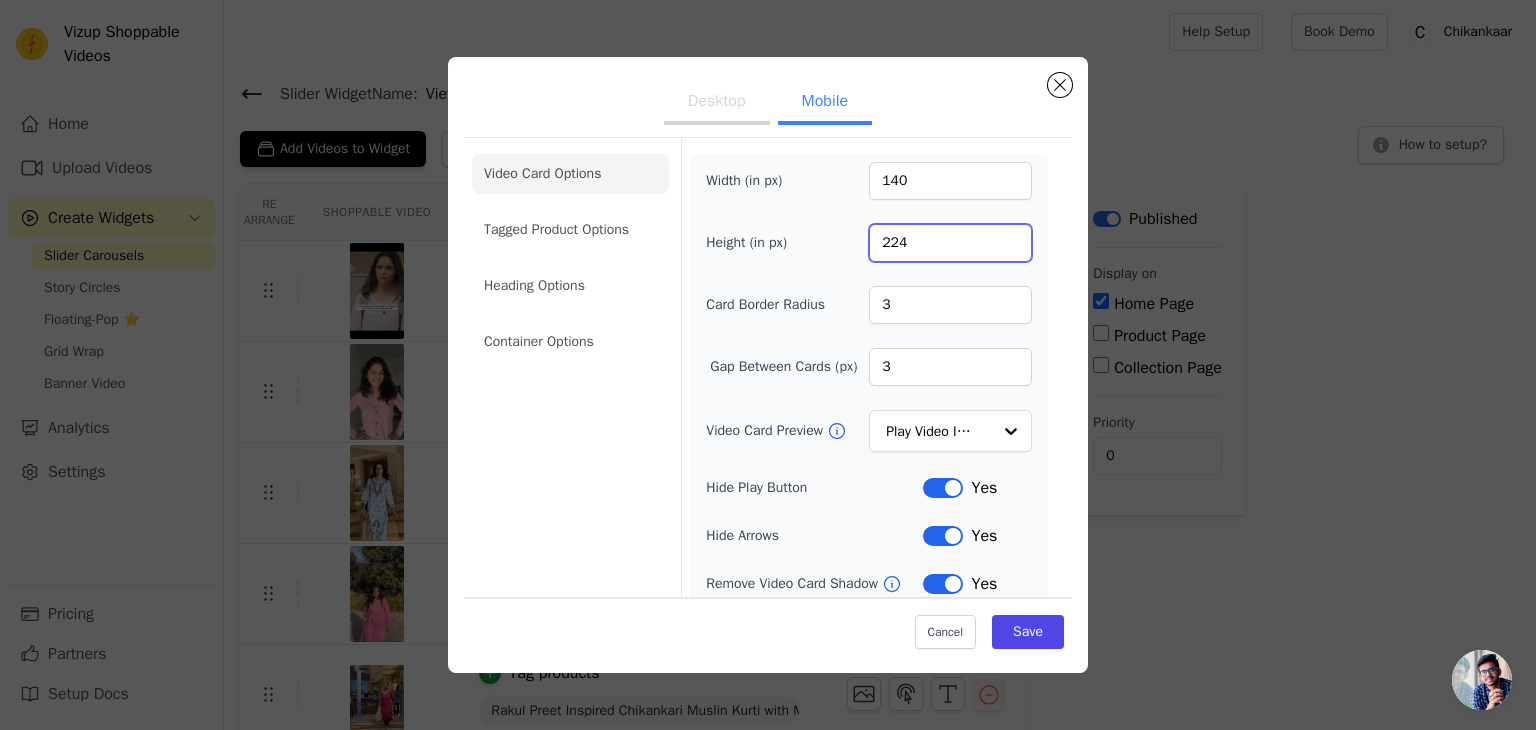 click on "224" at bounding box center [950, 243] 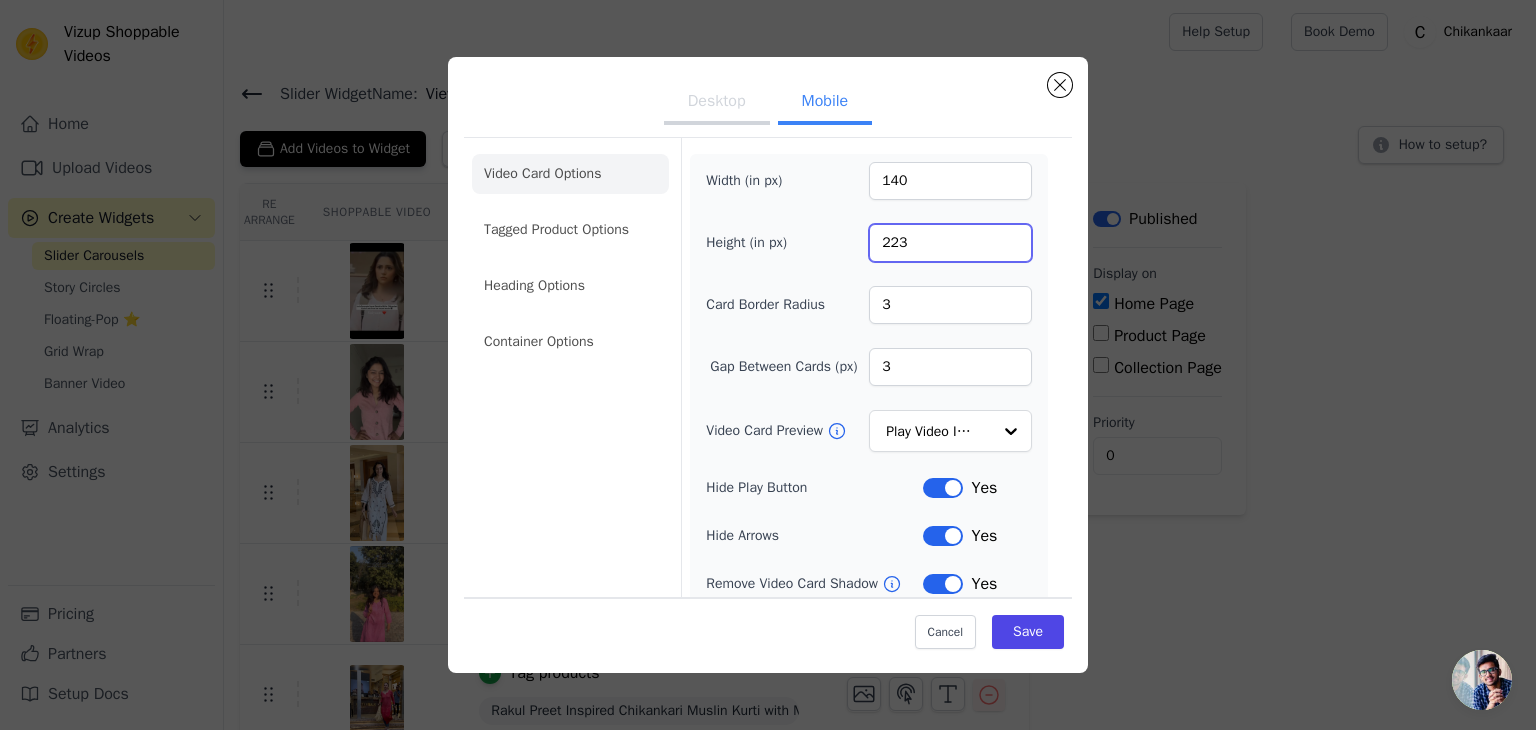 click on "223" at bounding box center [950, 243] 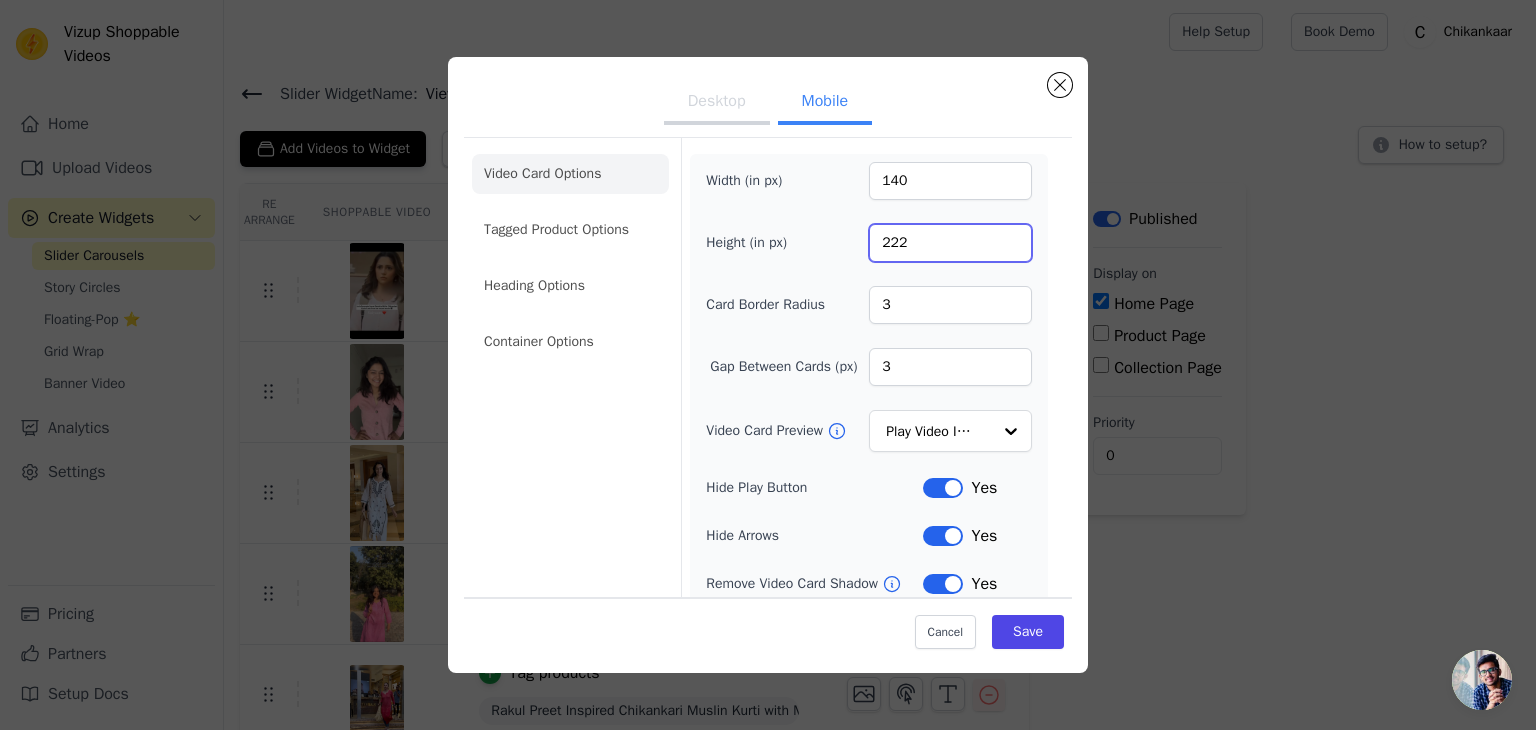 click on "222" at bounding box center (950, 243) 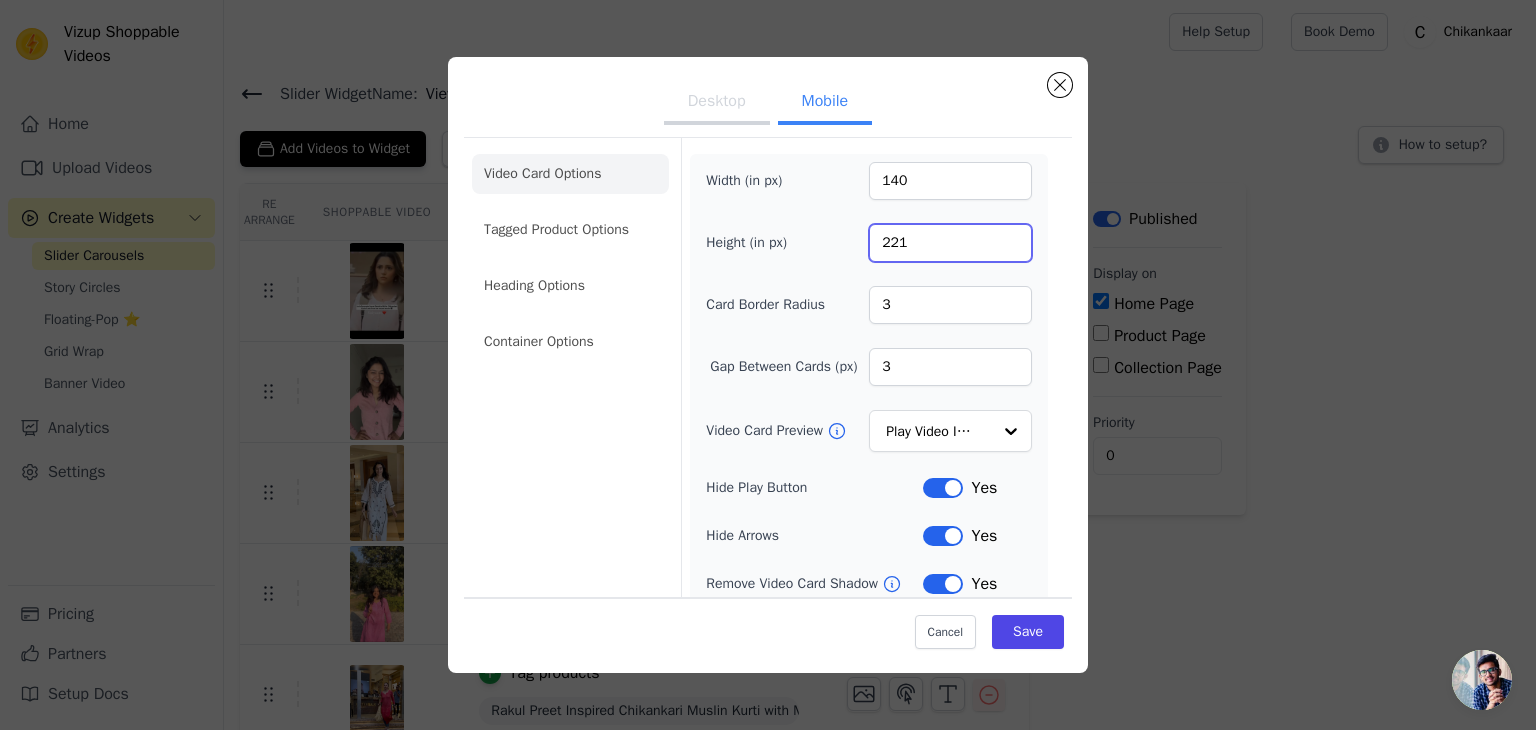 click on "221" at bounding box center (950, 243) 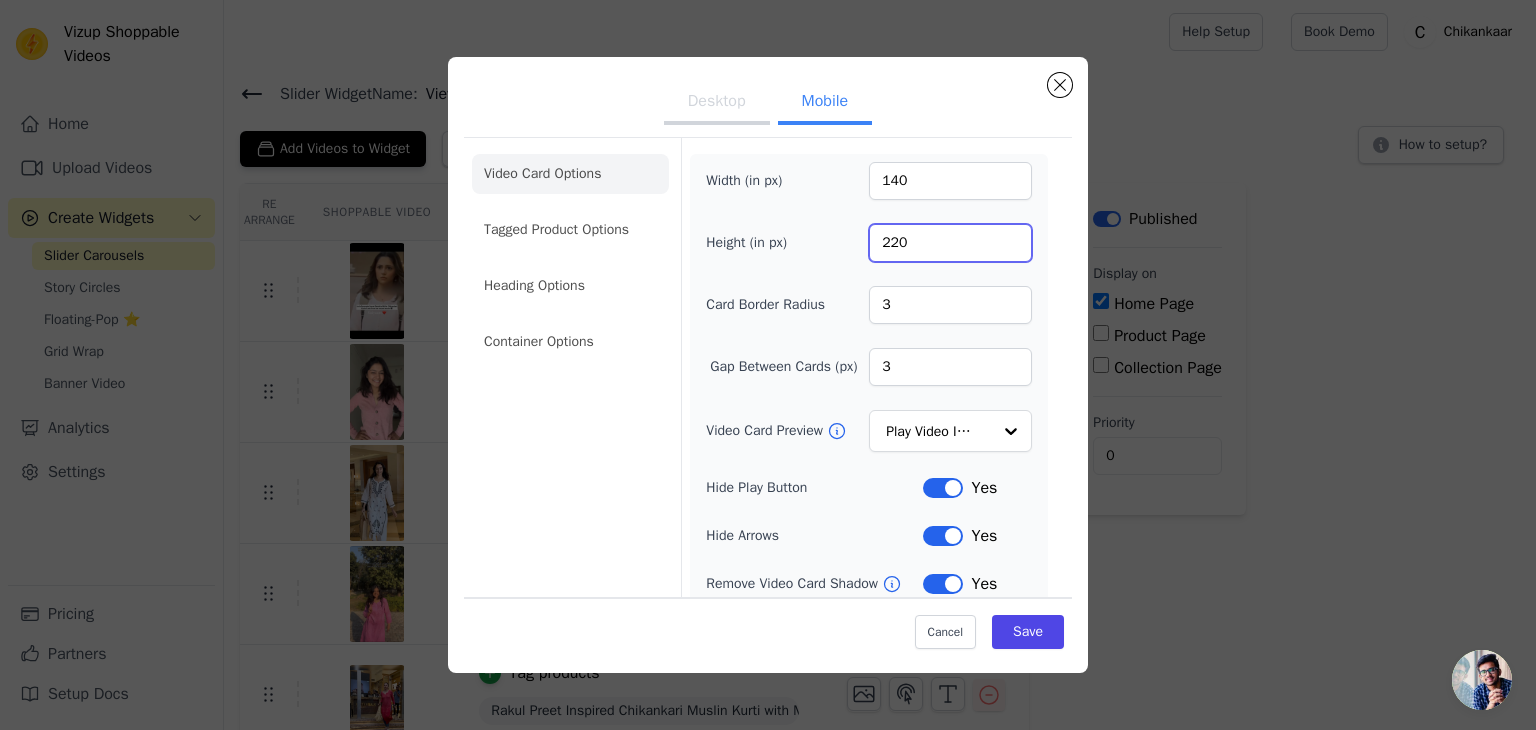 type on "220" 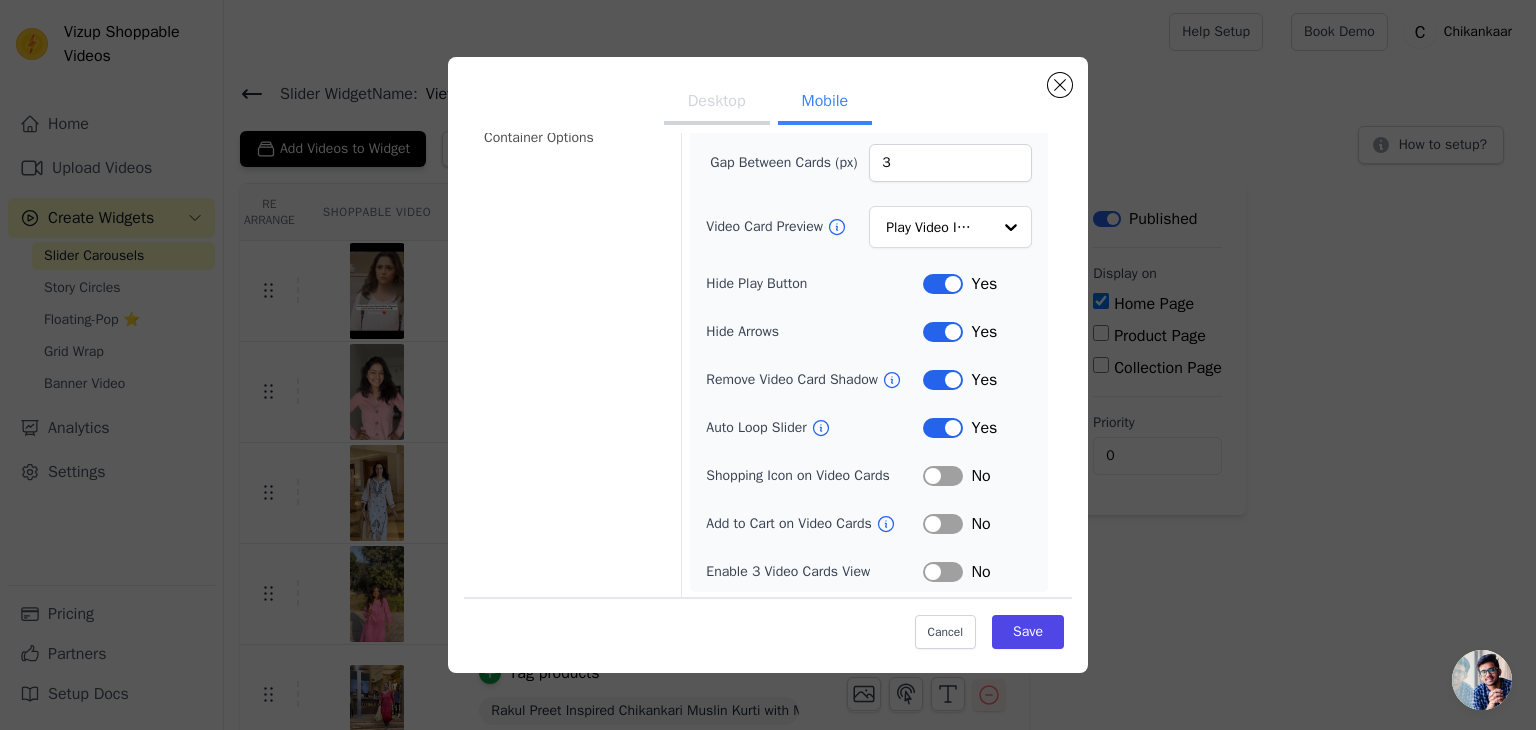 click on "Label" at bounding box center (943, 428) 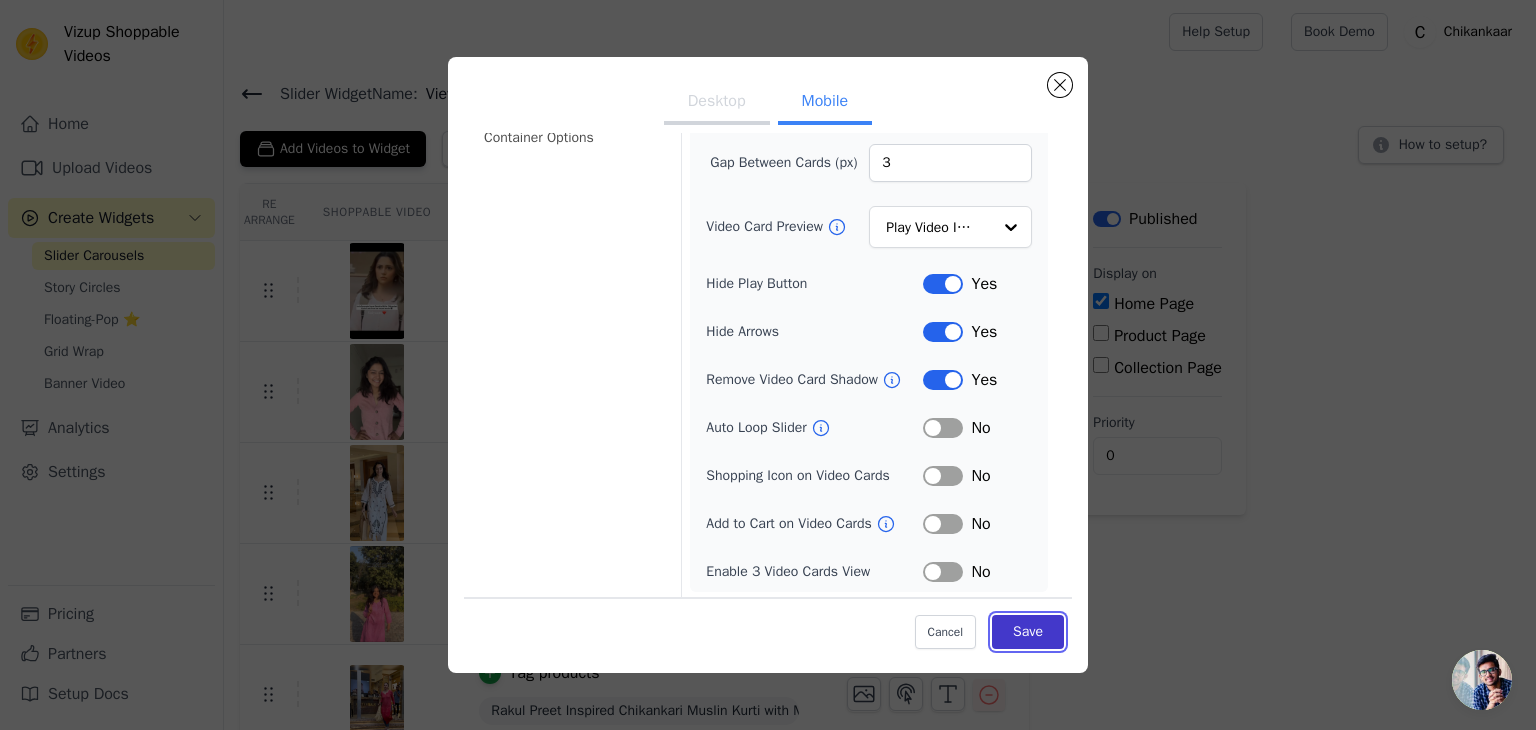 click on "Save" at bounding box center [1028, 632] 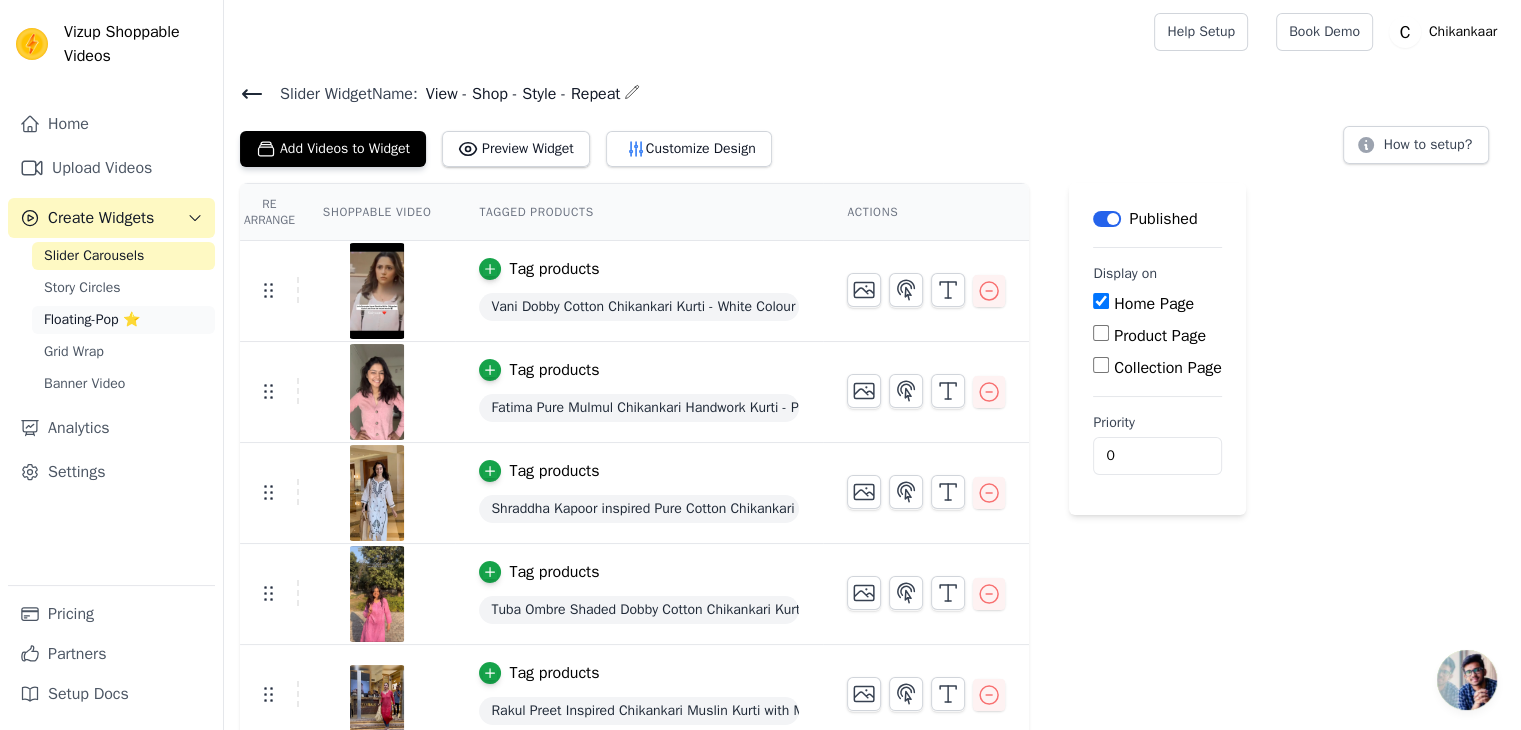 click on "Floating-Pop ⭐" at bounding box center (92, 320) 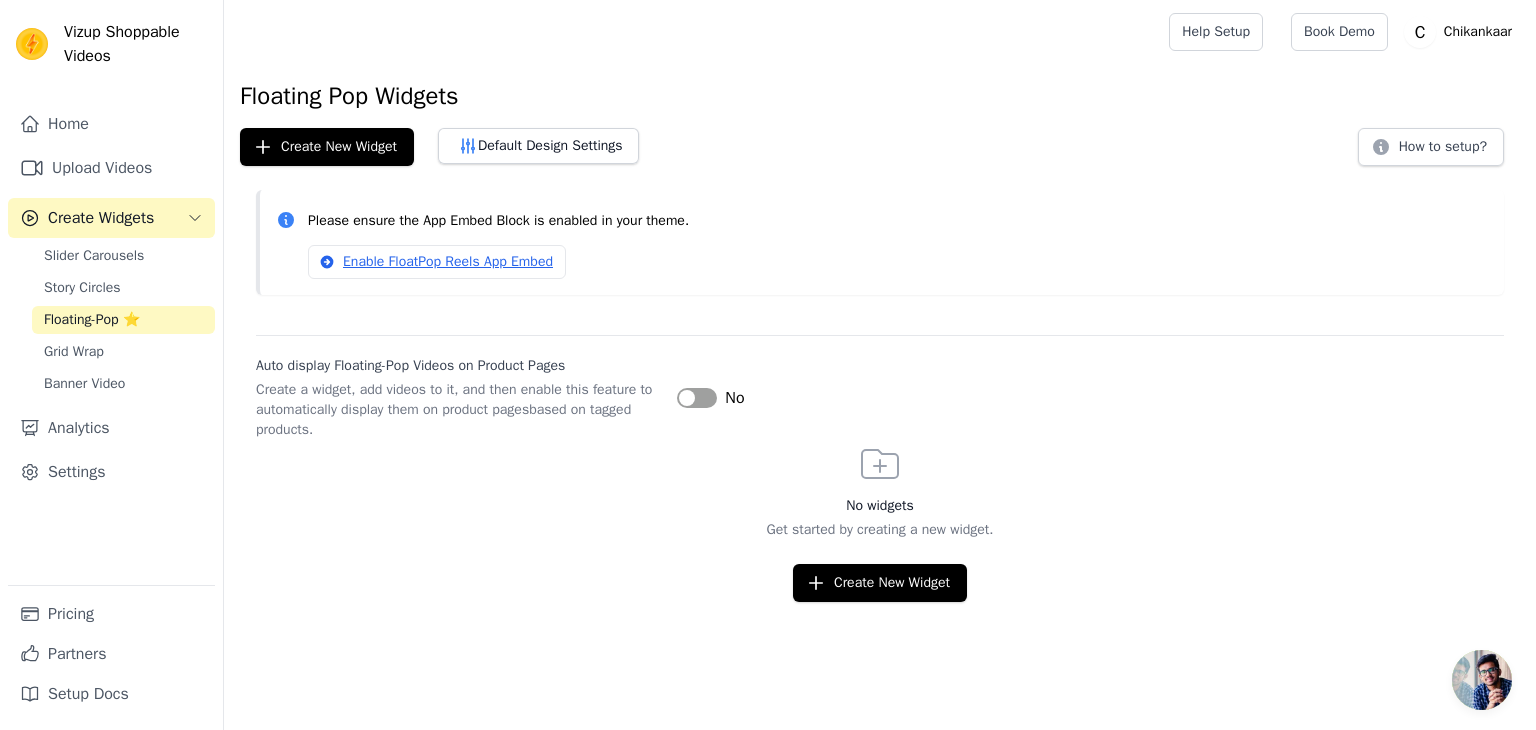 click on "Label" at bounding box center [697, 398] 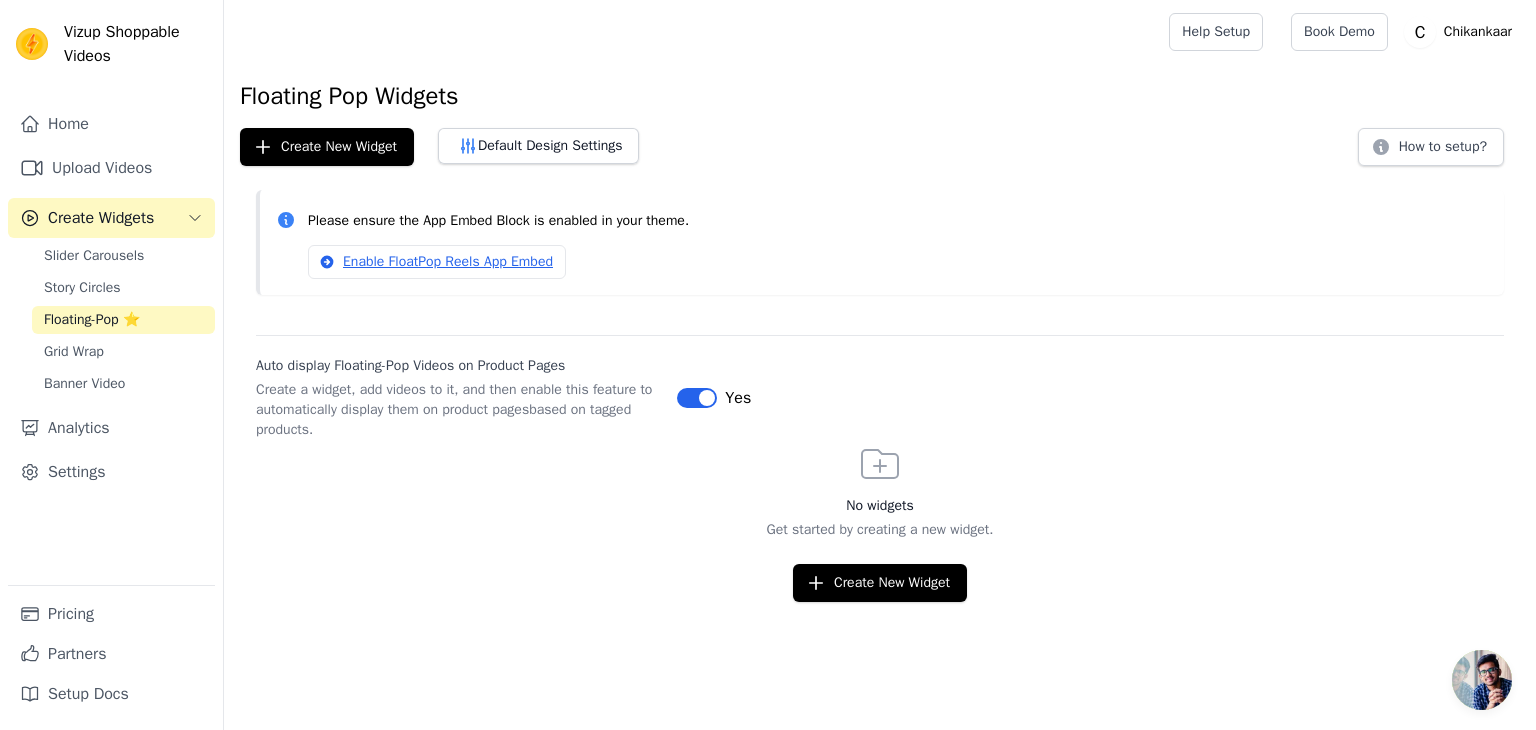 click on "No widgets   Get started by creating a new widget.
Create New Widget" at bounding box center [880, 521] 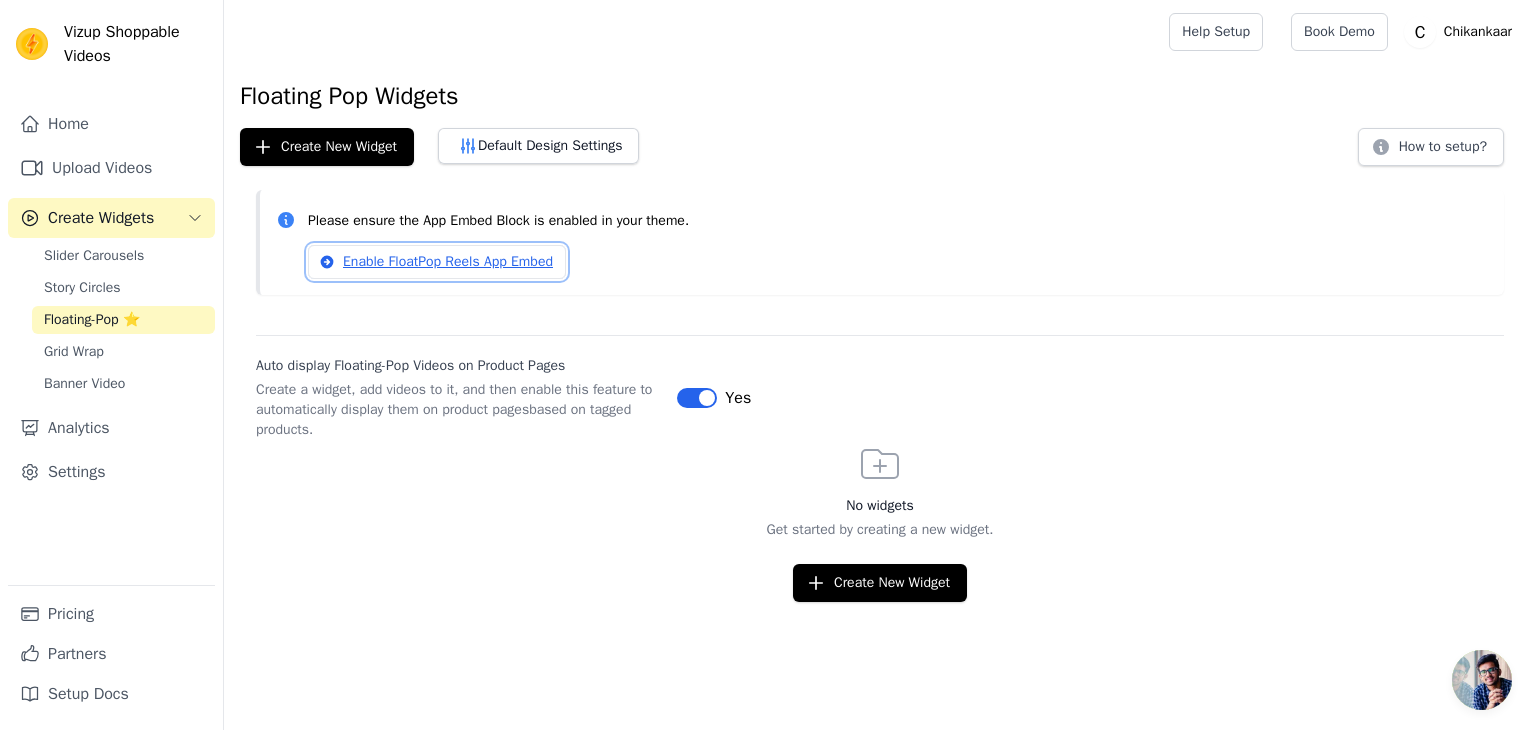 click on "Enable FloatPop Reels App Embed" at bounding box center (437, 262) 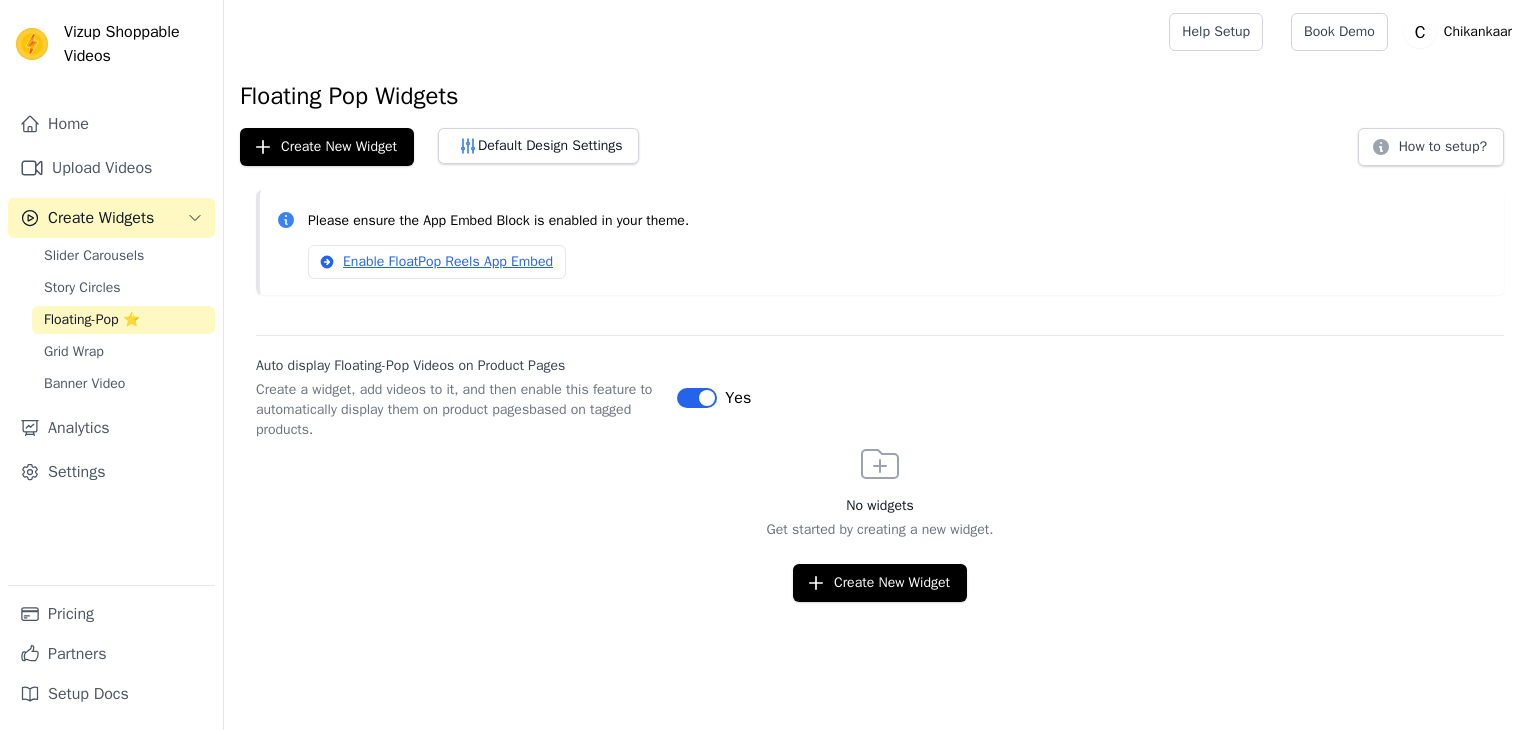 scroll, scrollTop: 0, scrollLeft: 0, axis: both 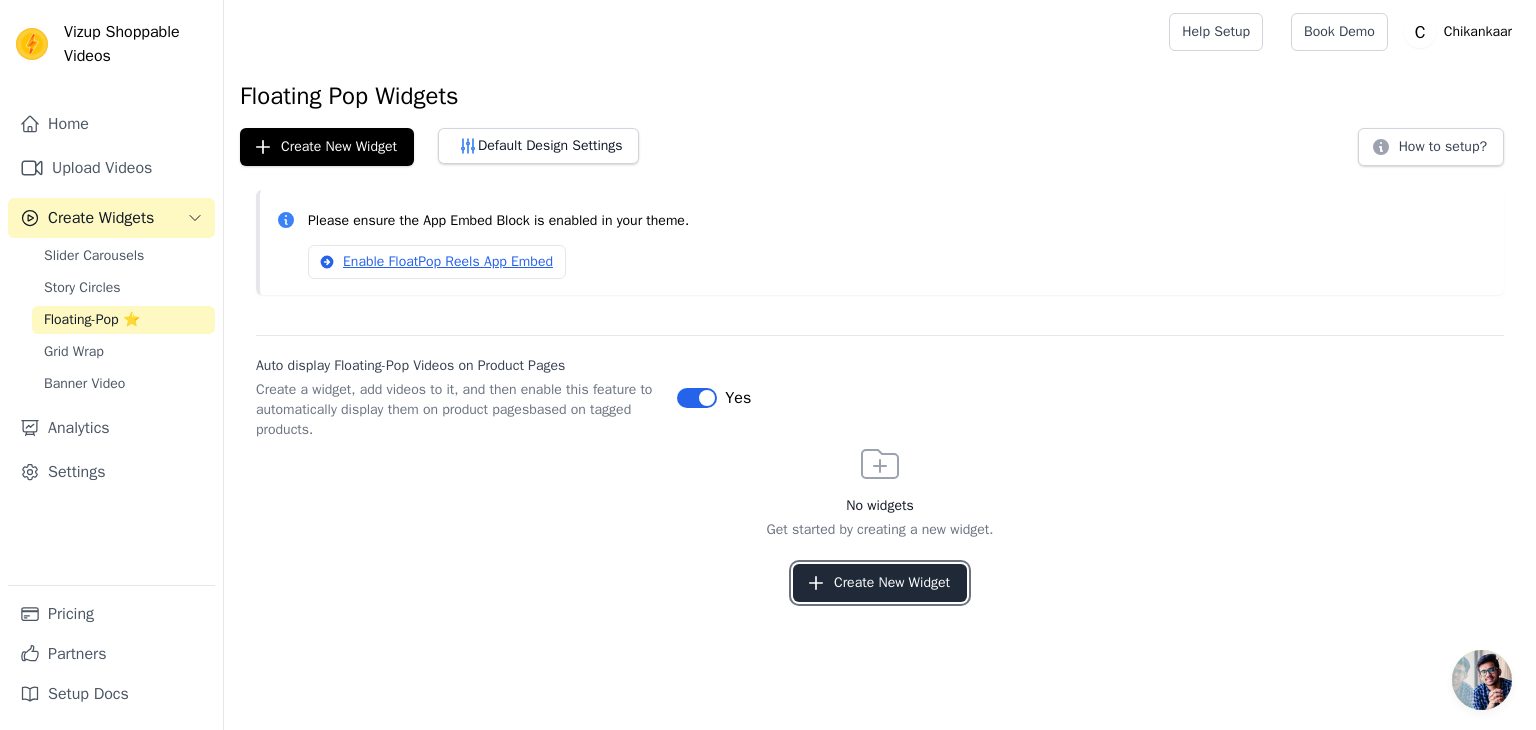 click on "Create New Widget" at bounding box center (880, 583) 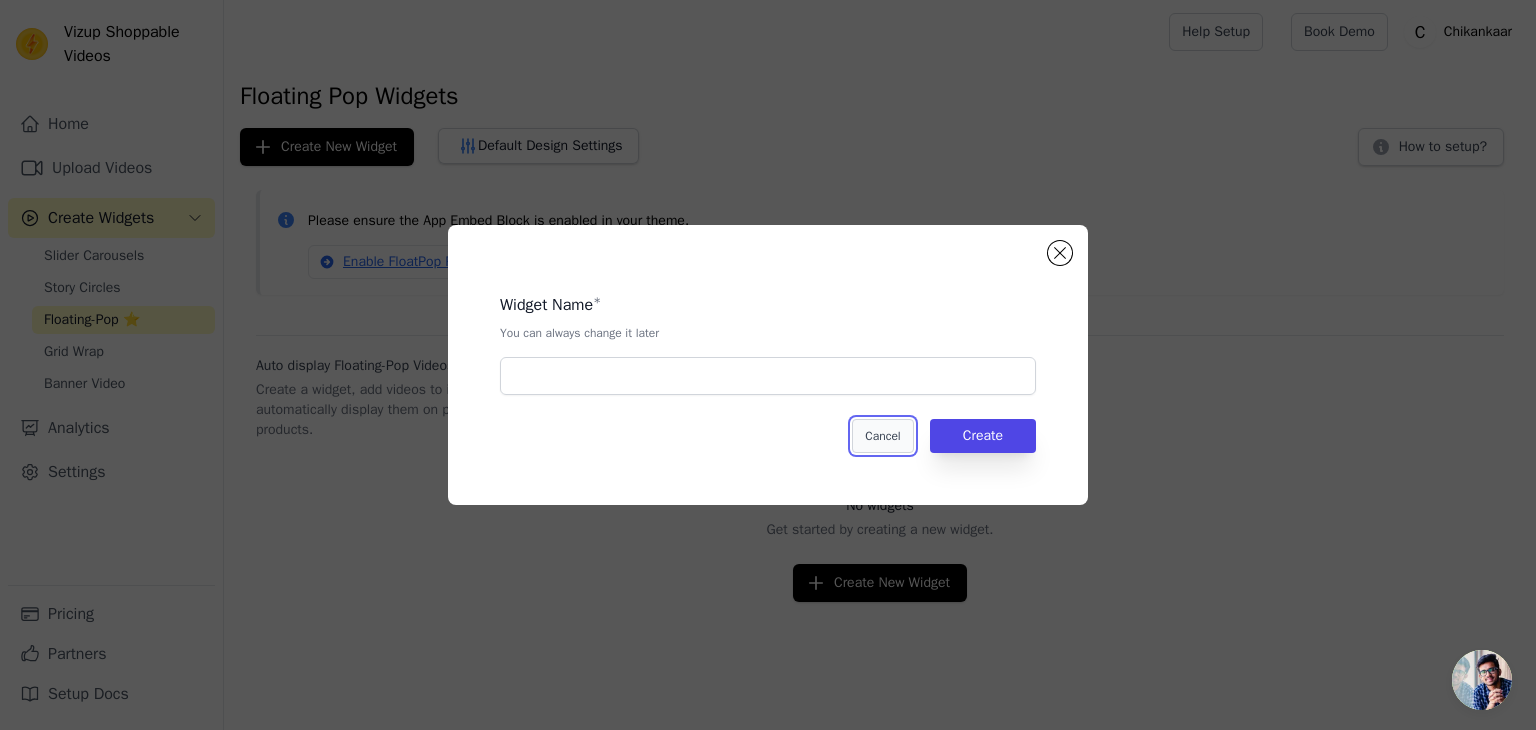 click on "Cancel" at bounding box center [882, 436] 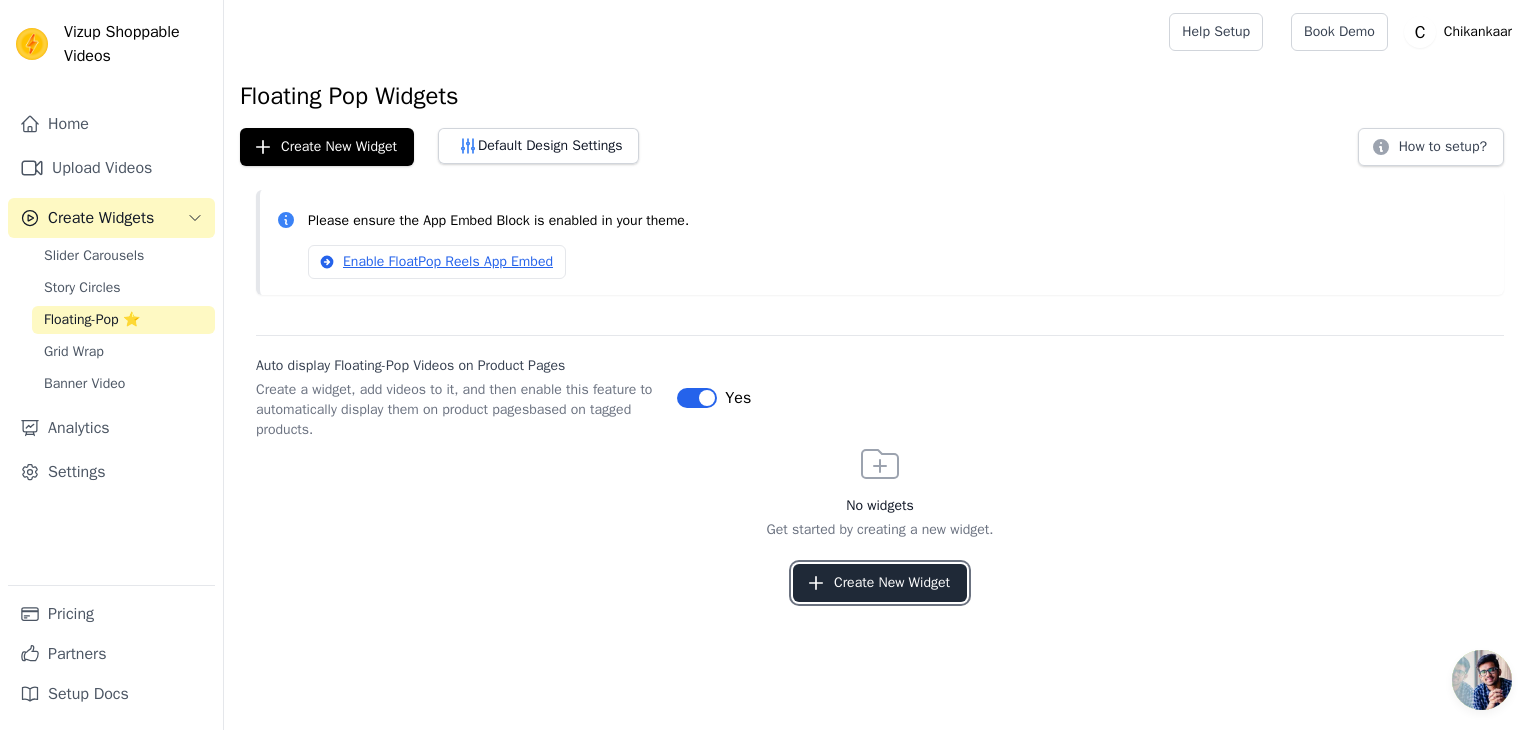 click on "Create New Widget" at bounding box center (880, 583) 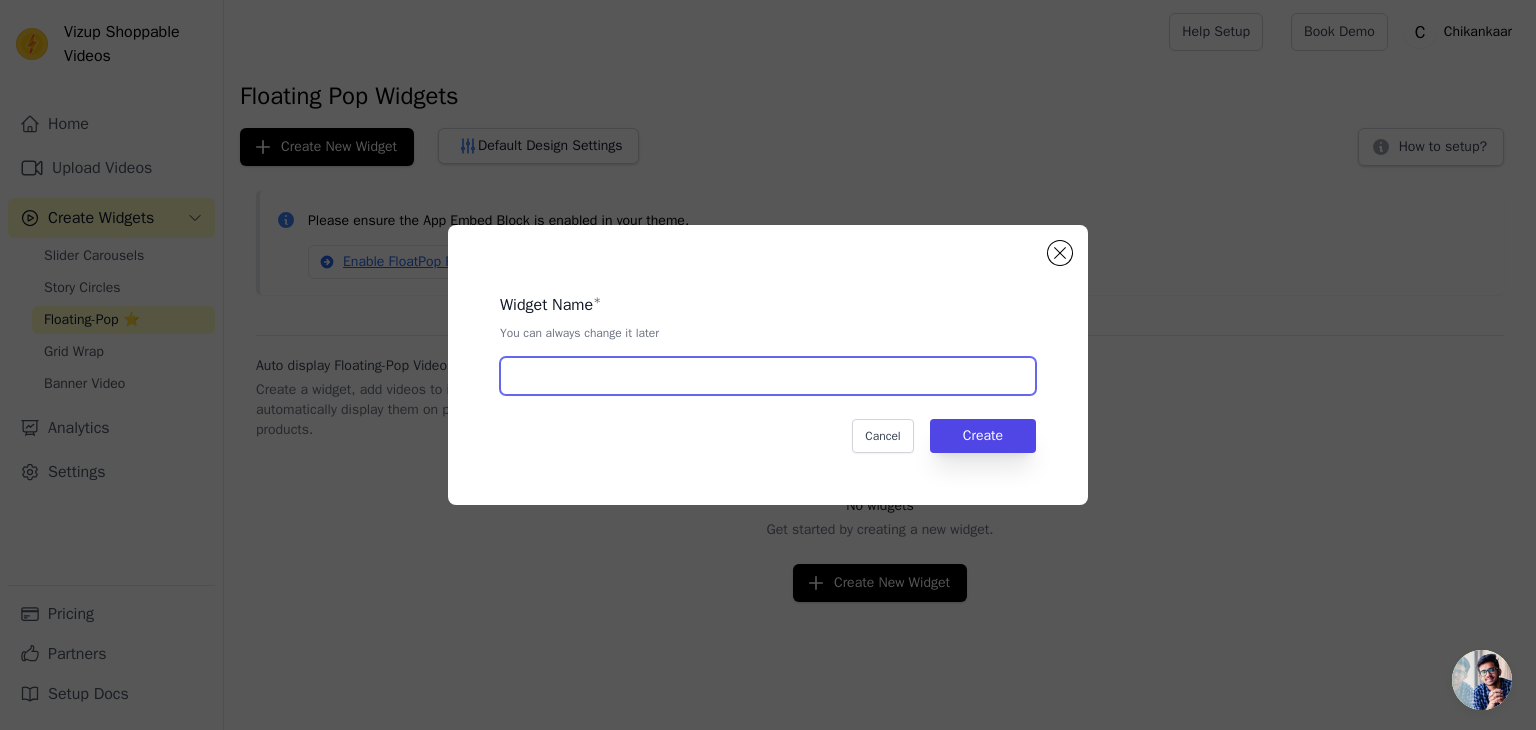 click at bounding box center [768, 376] 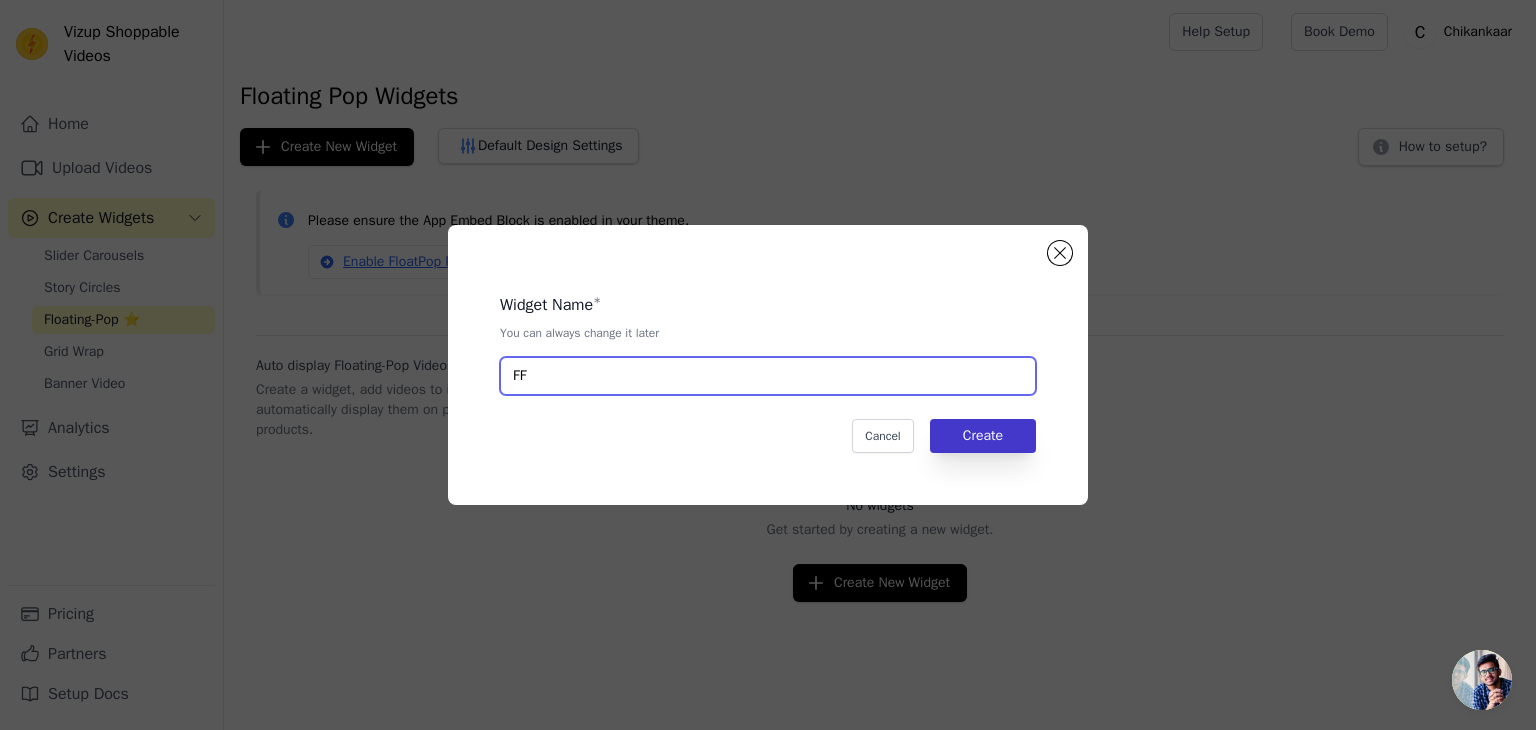 type on "FF" 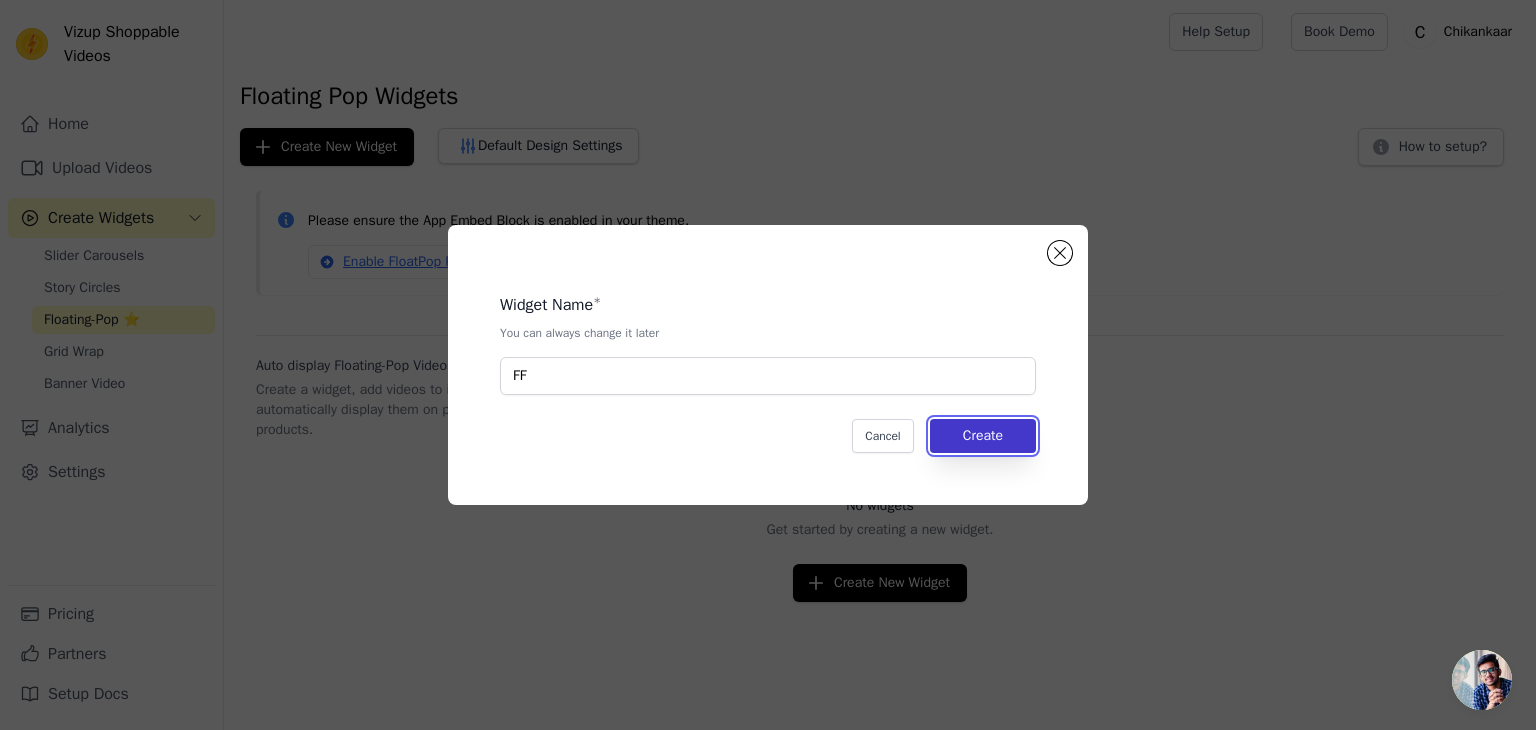 click on "Create" at bounding box center [983, 436] 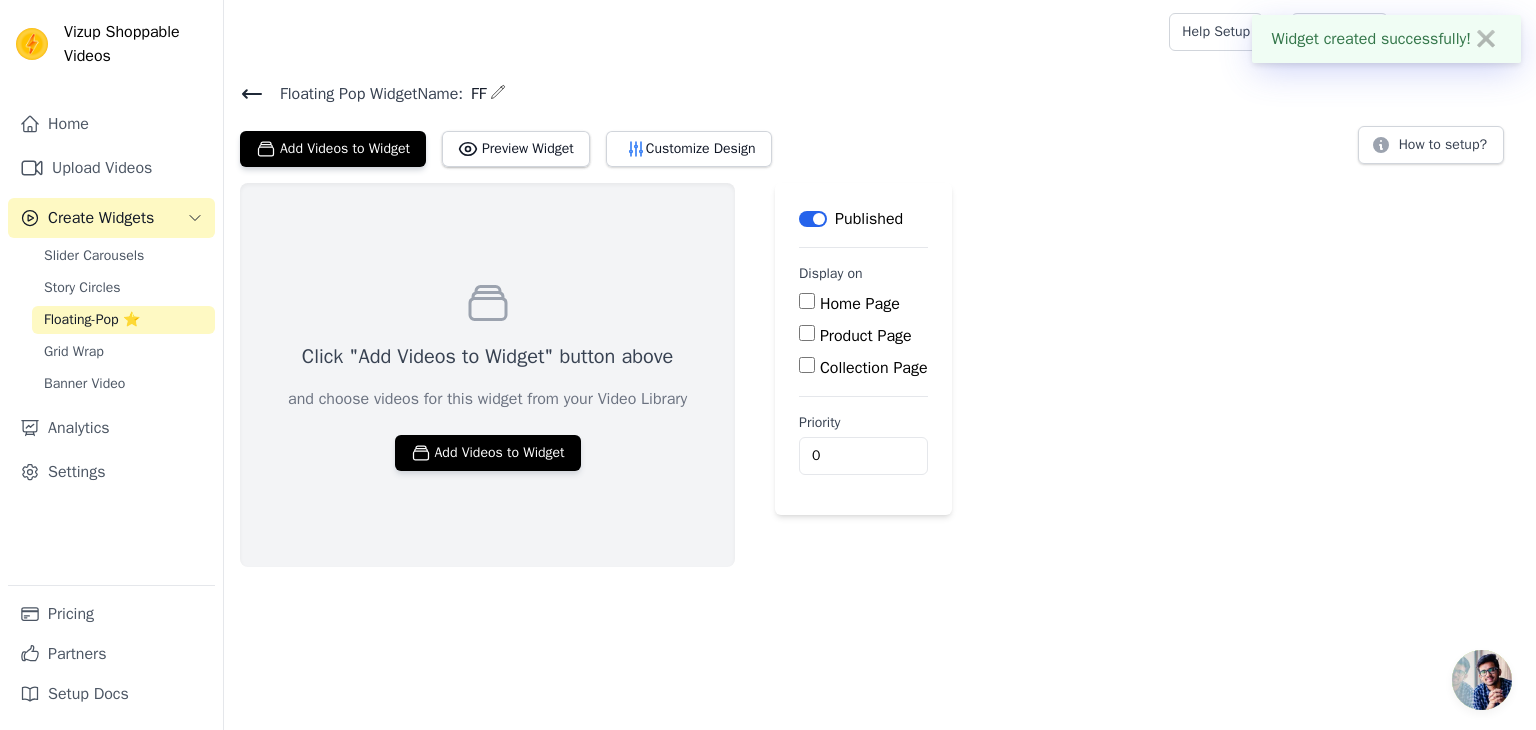 click on "Product Page" at bounding box center (807, 333) 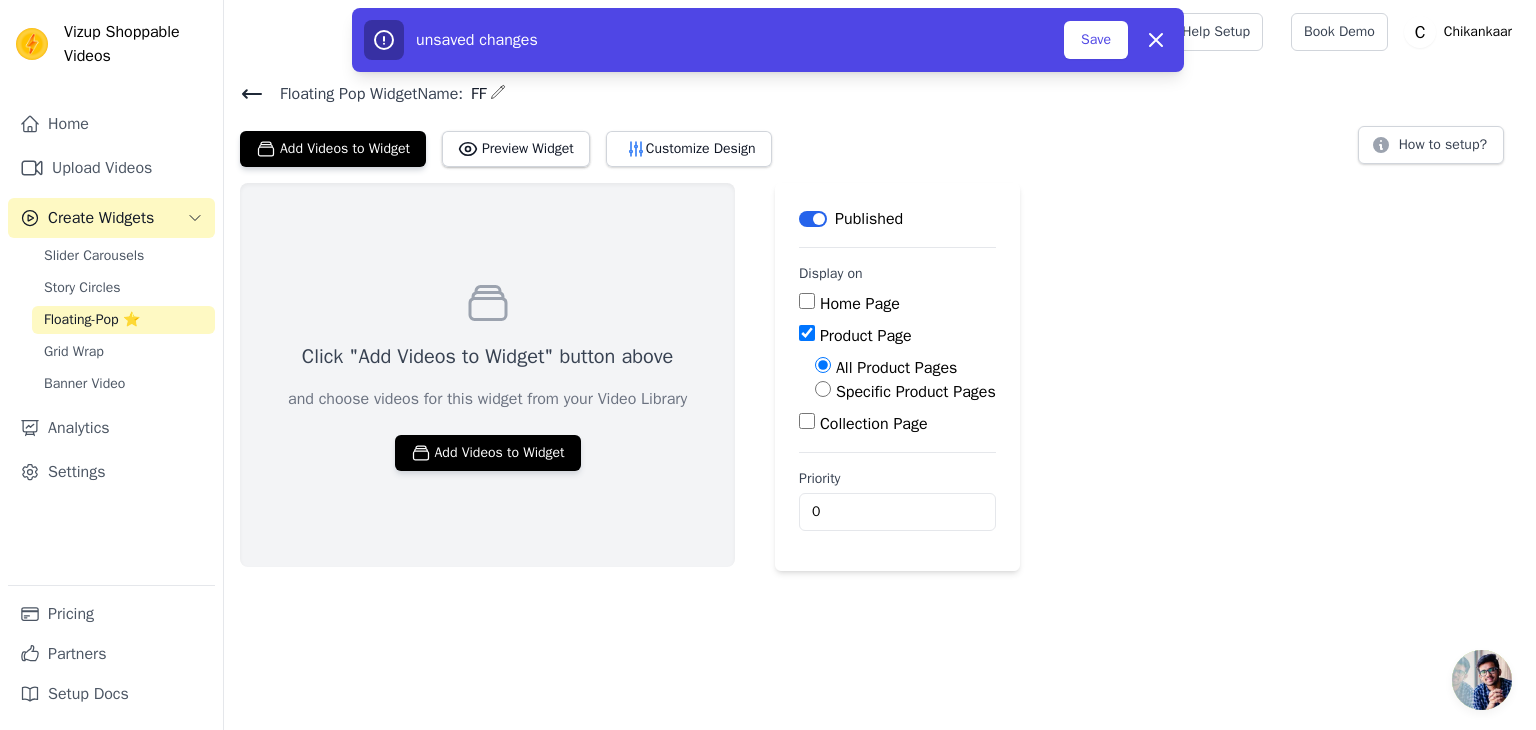 click on "Specific Product Pages" at bounding box center (823, 389) 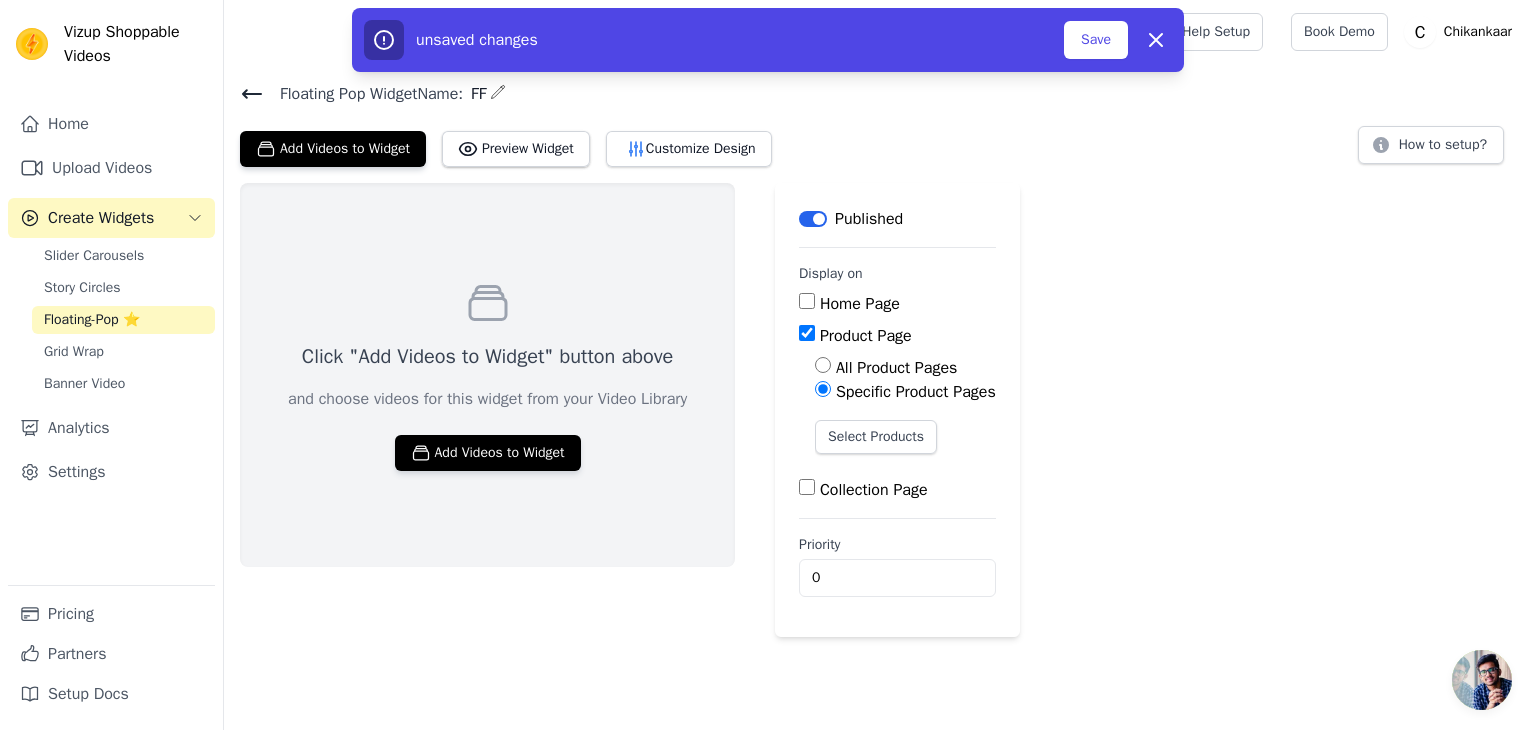 click on "All Product Pages" at bounding box center (823, 365) 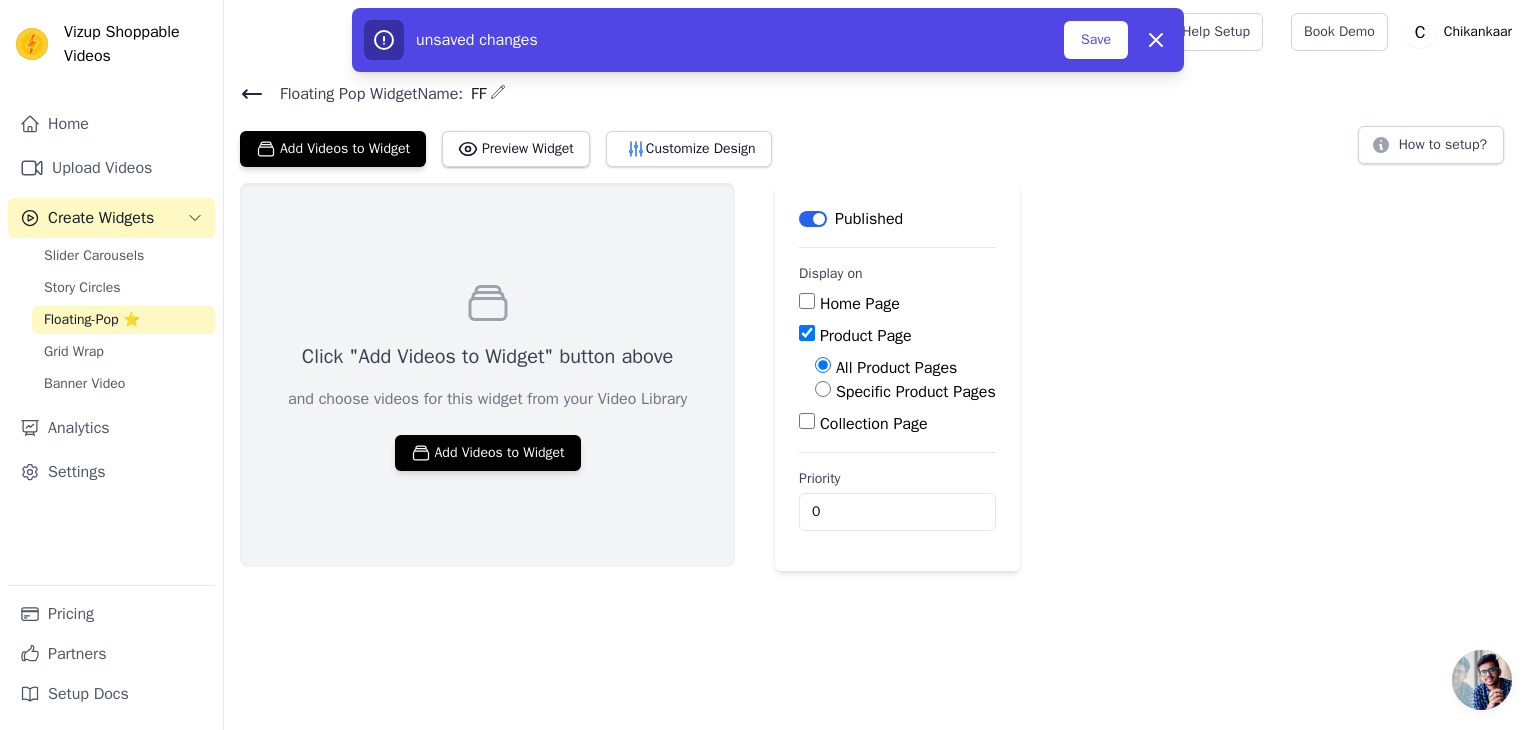 click on "Specific Product Pages" at bounding box center (823, 389) 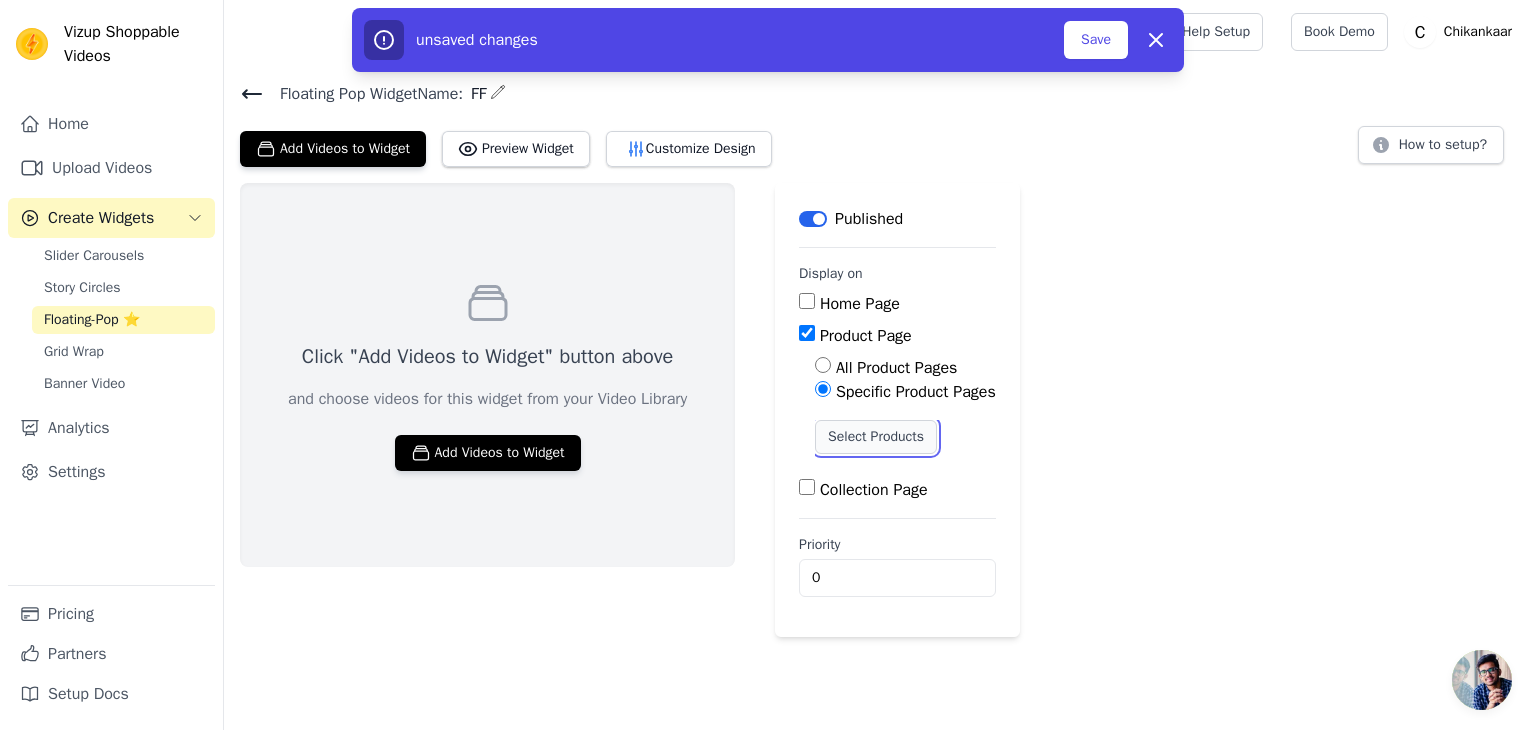 click on "Select Products" at bounding box center (876, 437) 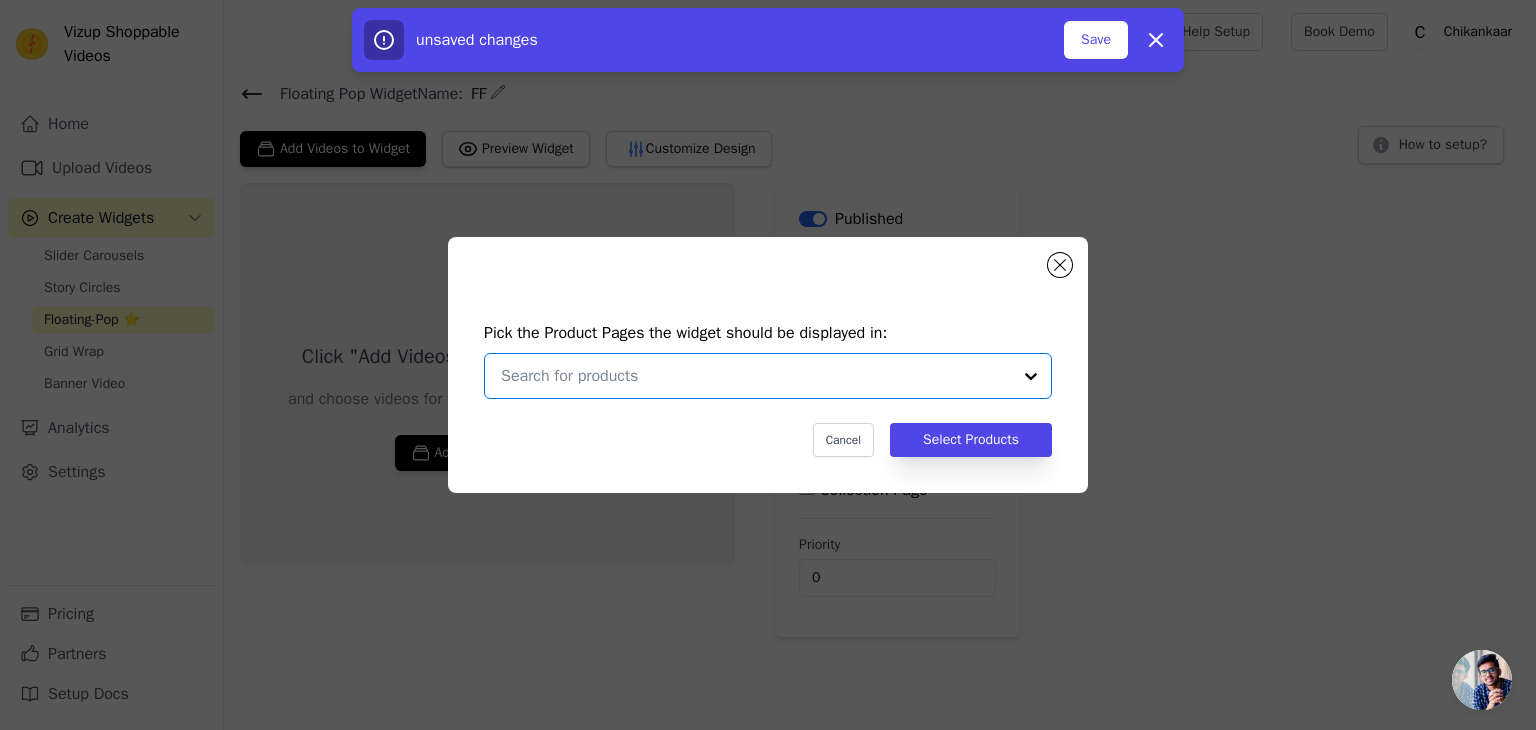 click at bounding box center (756, 376) 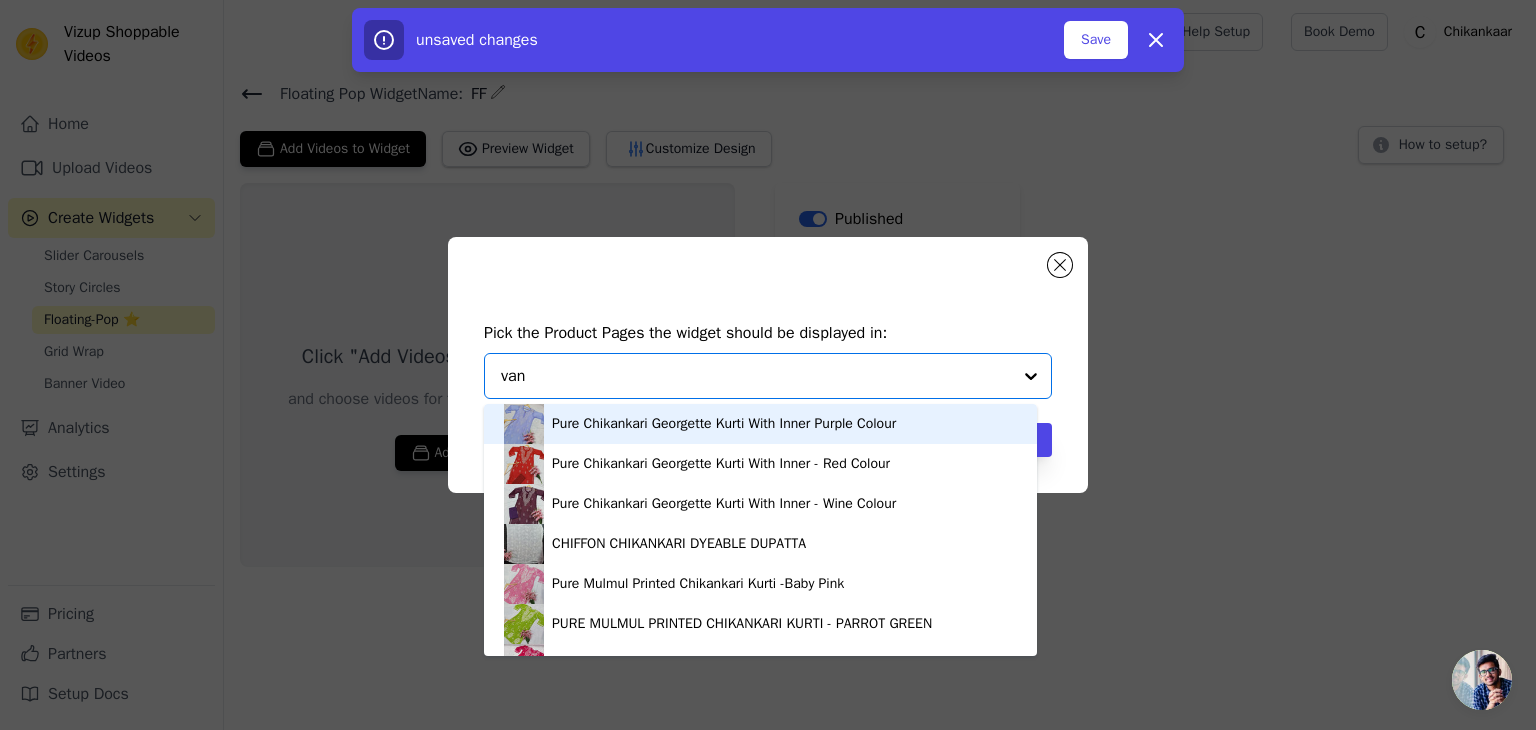type on "vani" 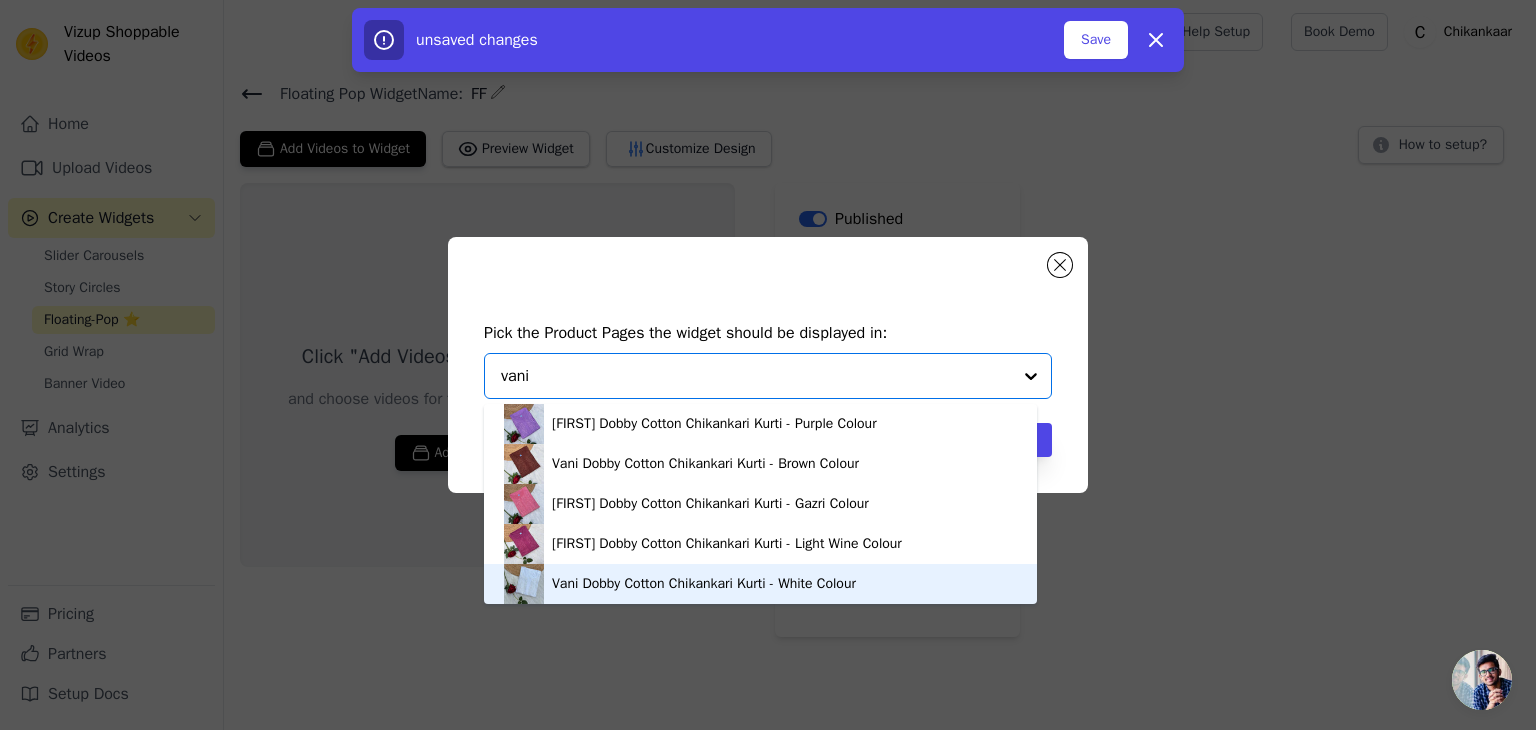 click on "Vani Dobby Cotton Chikankari Kurti - White Colour" at bounding box center [704, 584] 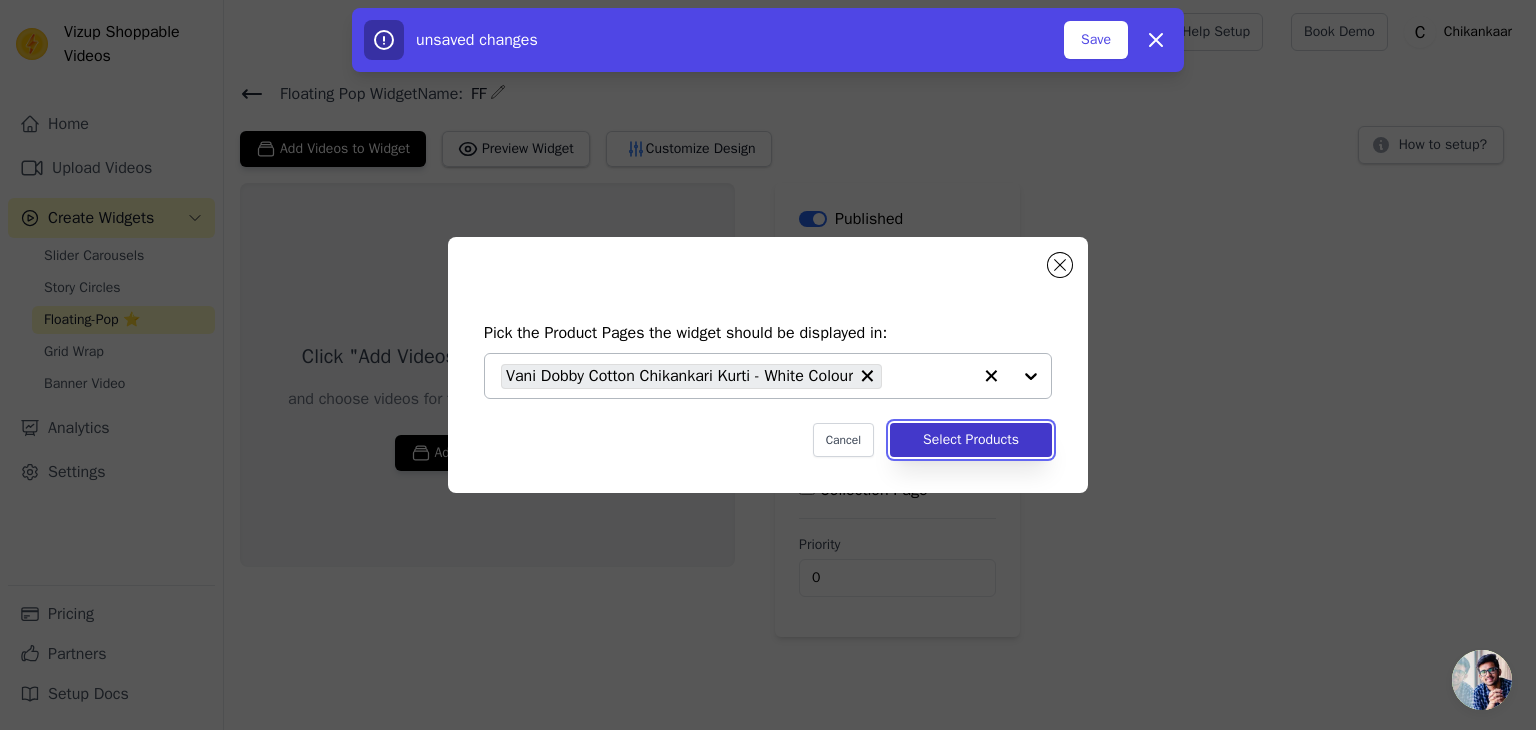 click on "Select Products" at bounding box center (971, 440) 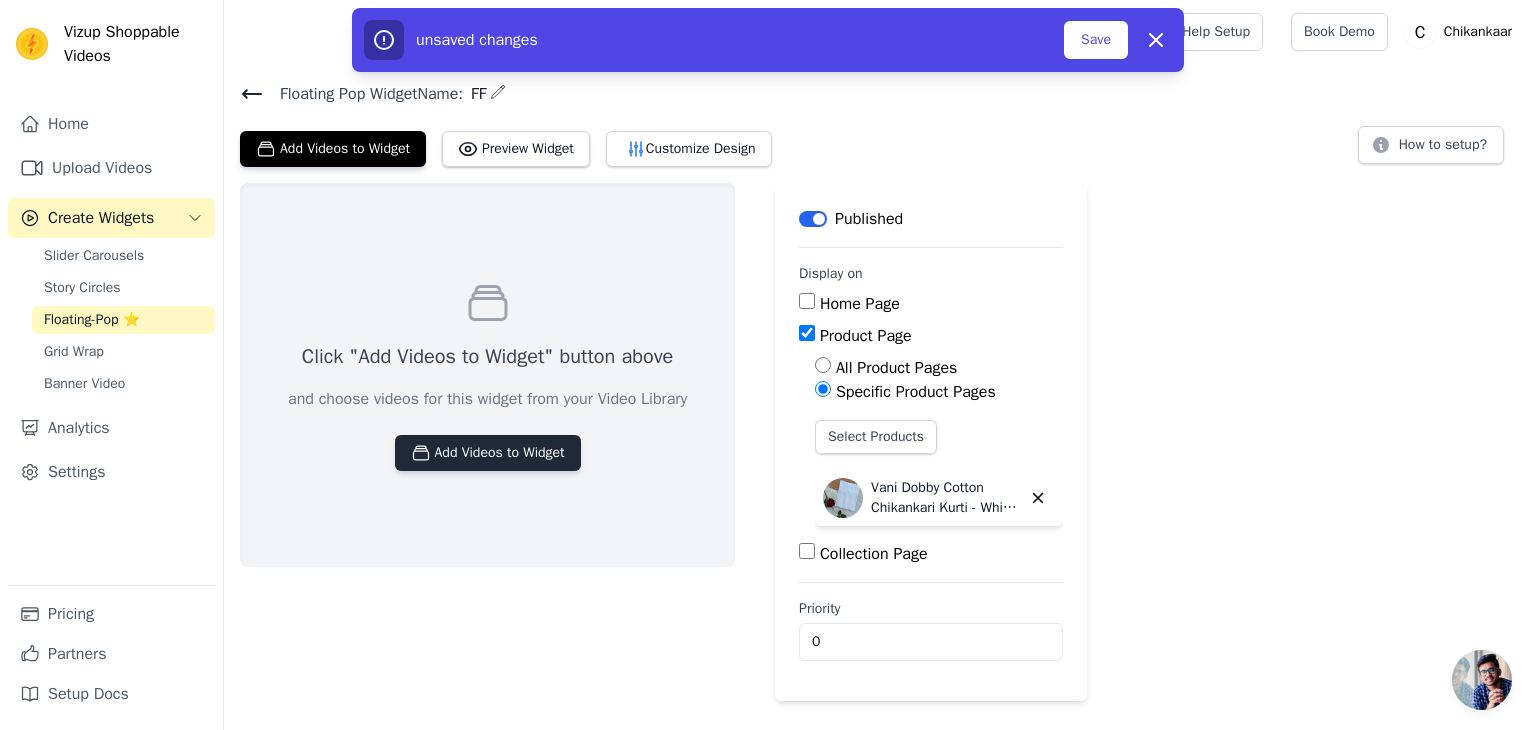 click on "Add Videos to Widget" at bounding box center [488, 453] 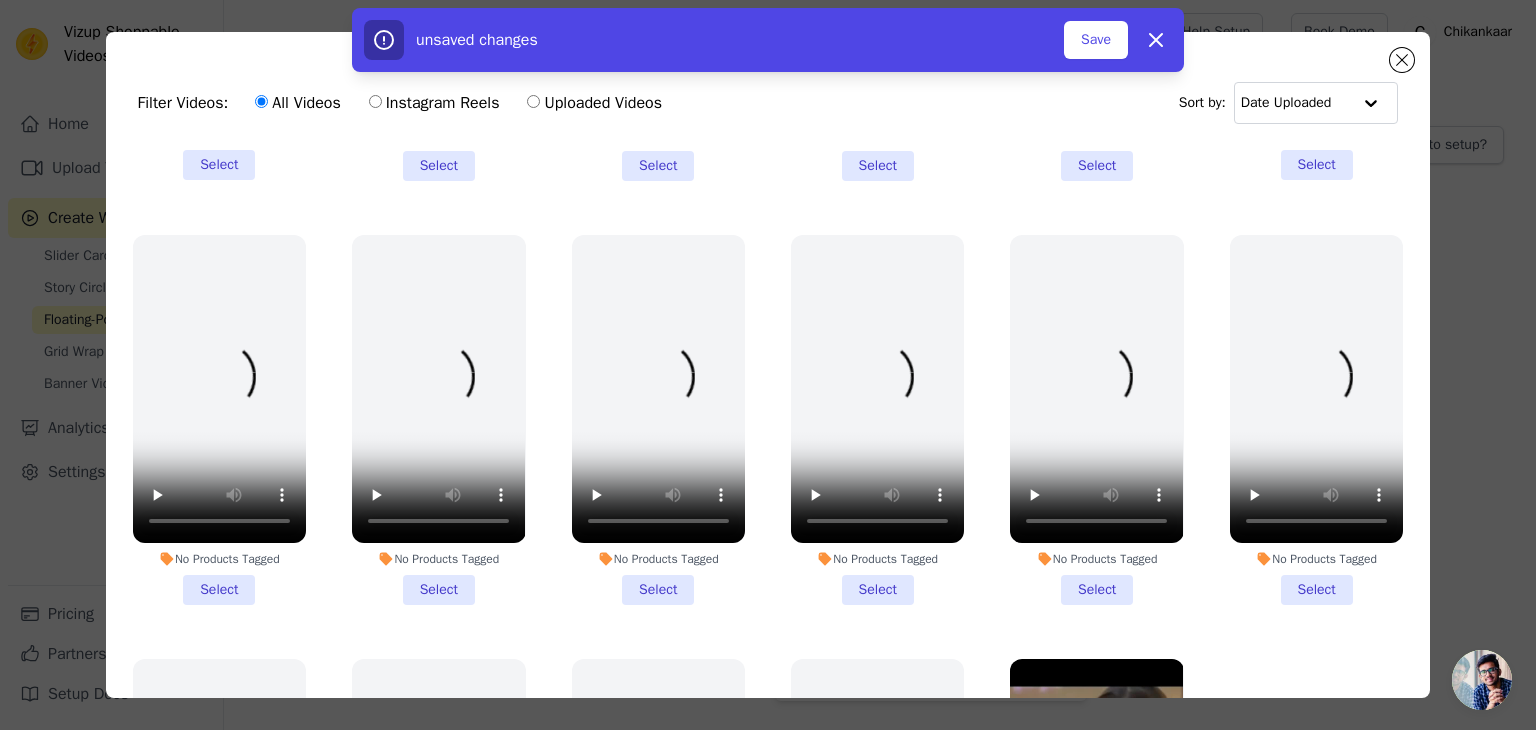 scroll, scrollTop: 1844, scrollLeft: 0, axis: vertical 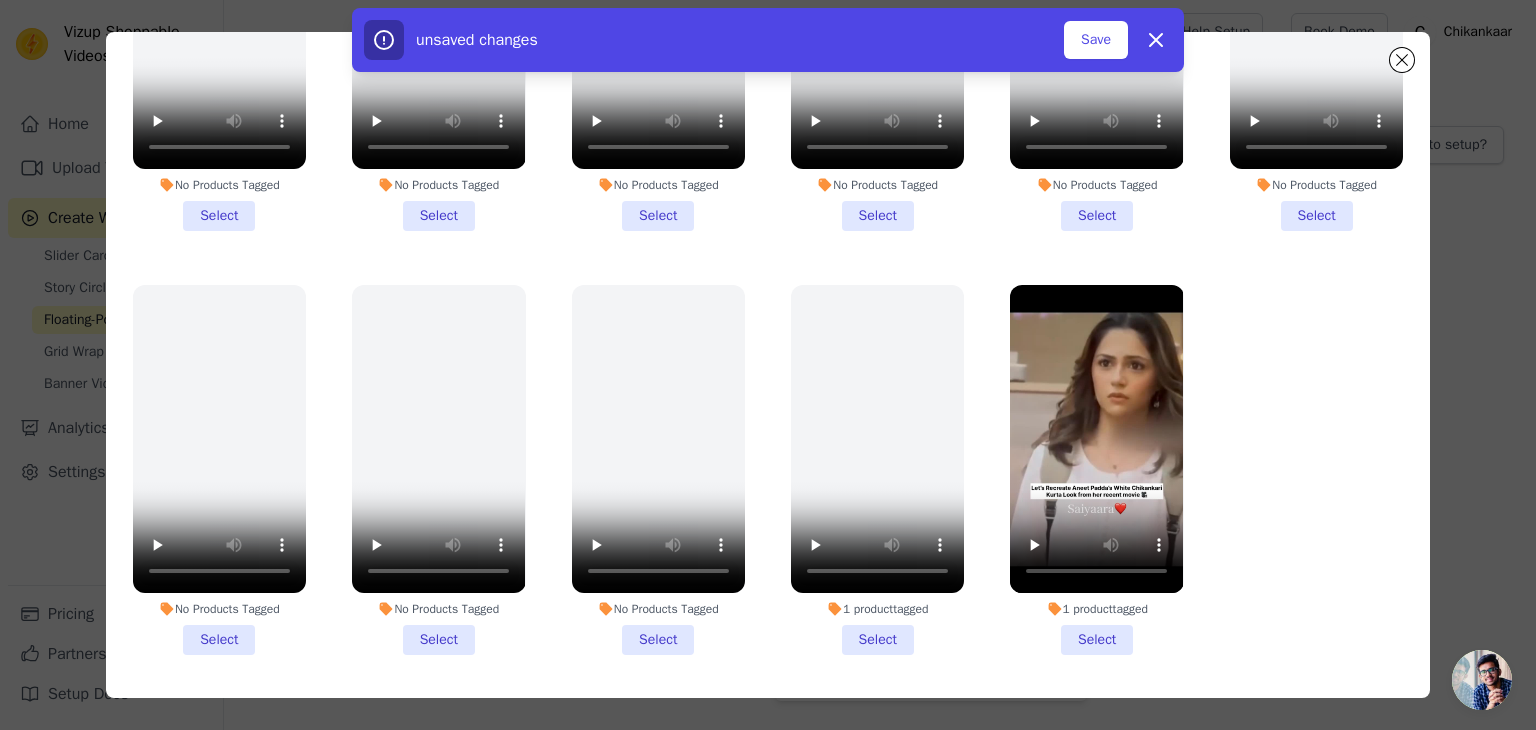 click on "1   product  tagged     Select" at bounding box center (1096, 470) 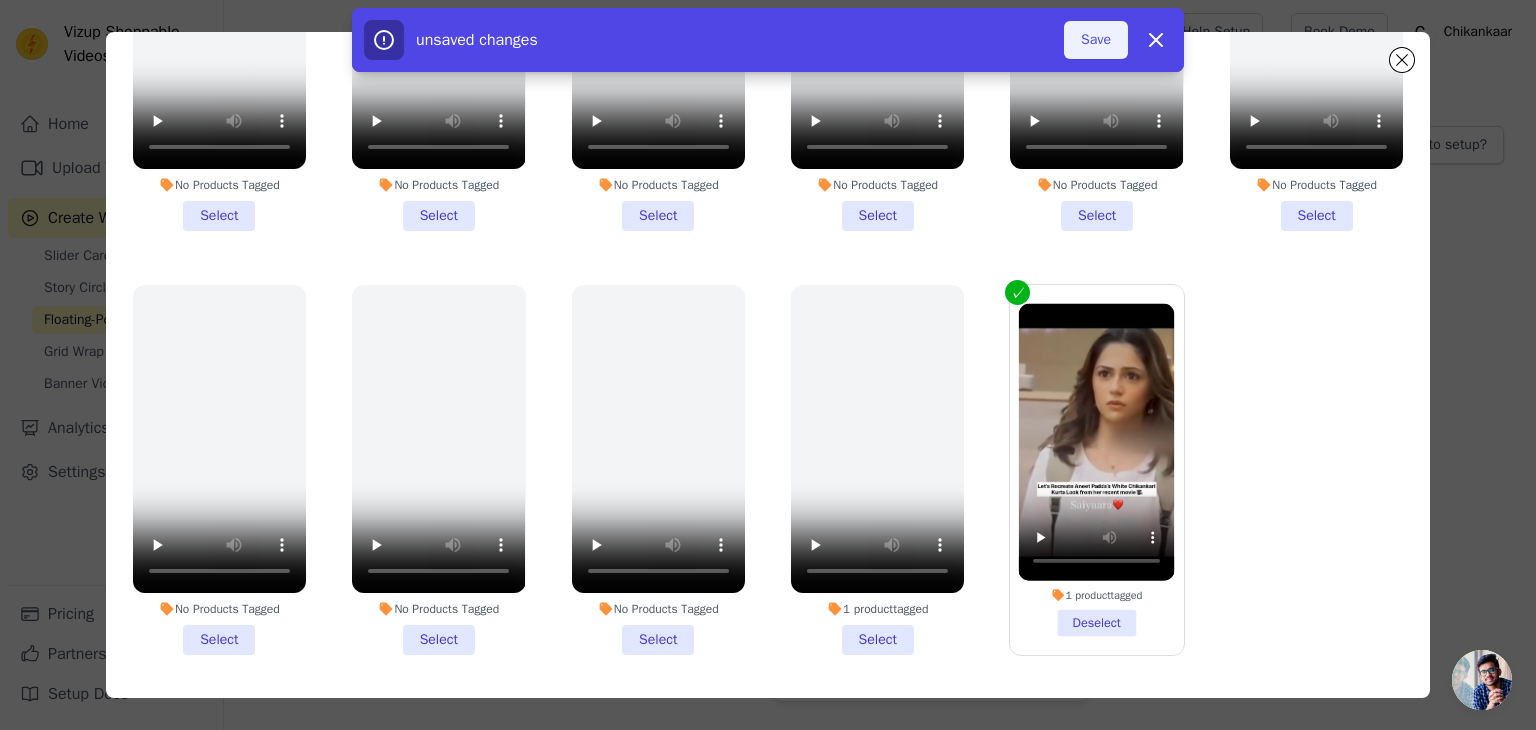 click on "Save" at bounding box center (1096, 40) 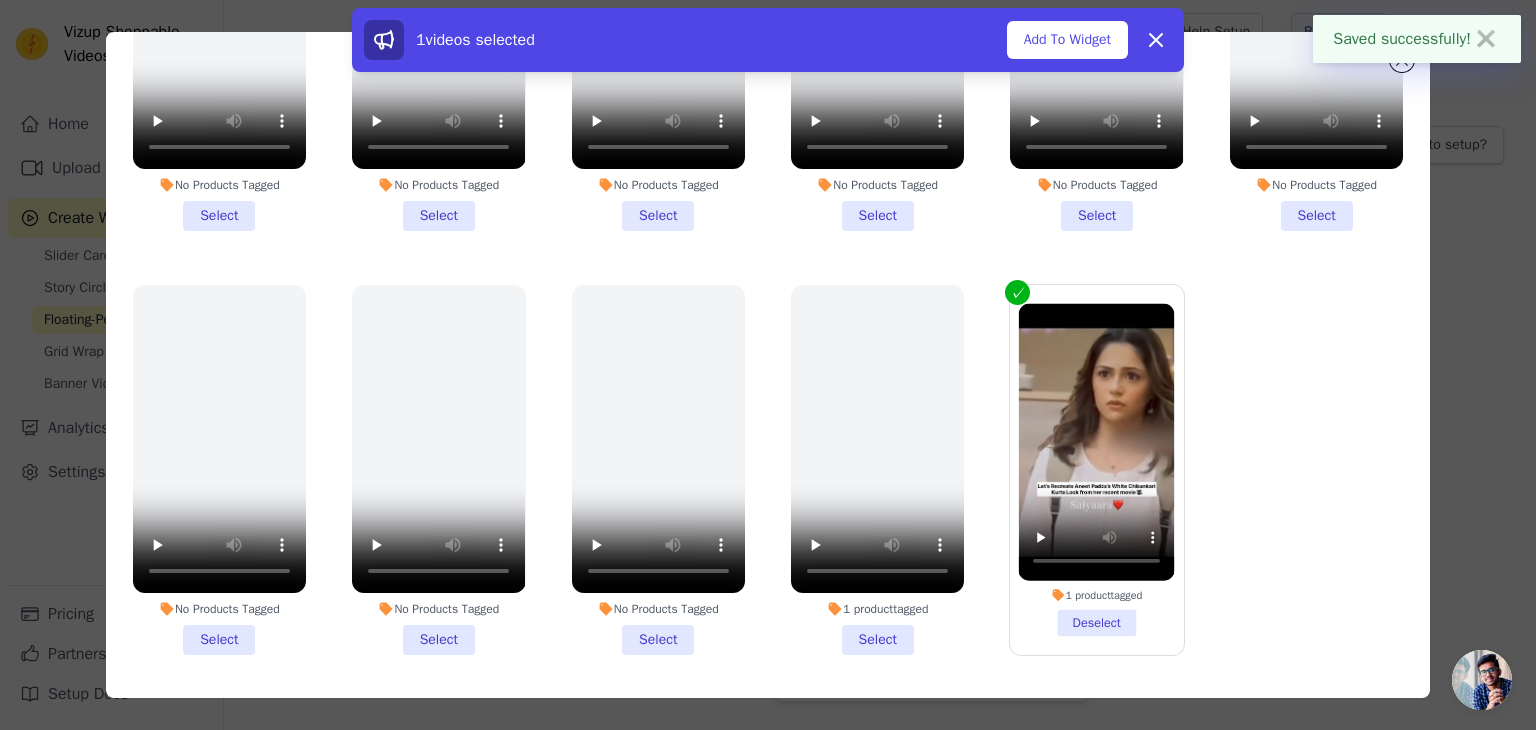 click on "Add To Widget" at bounding box center (1067, 40) 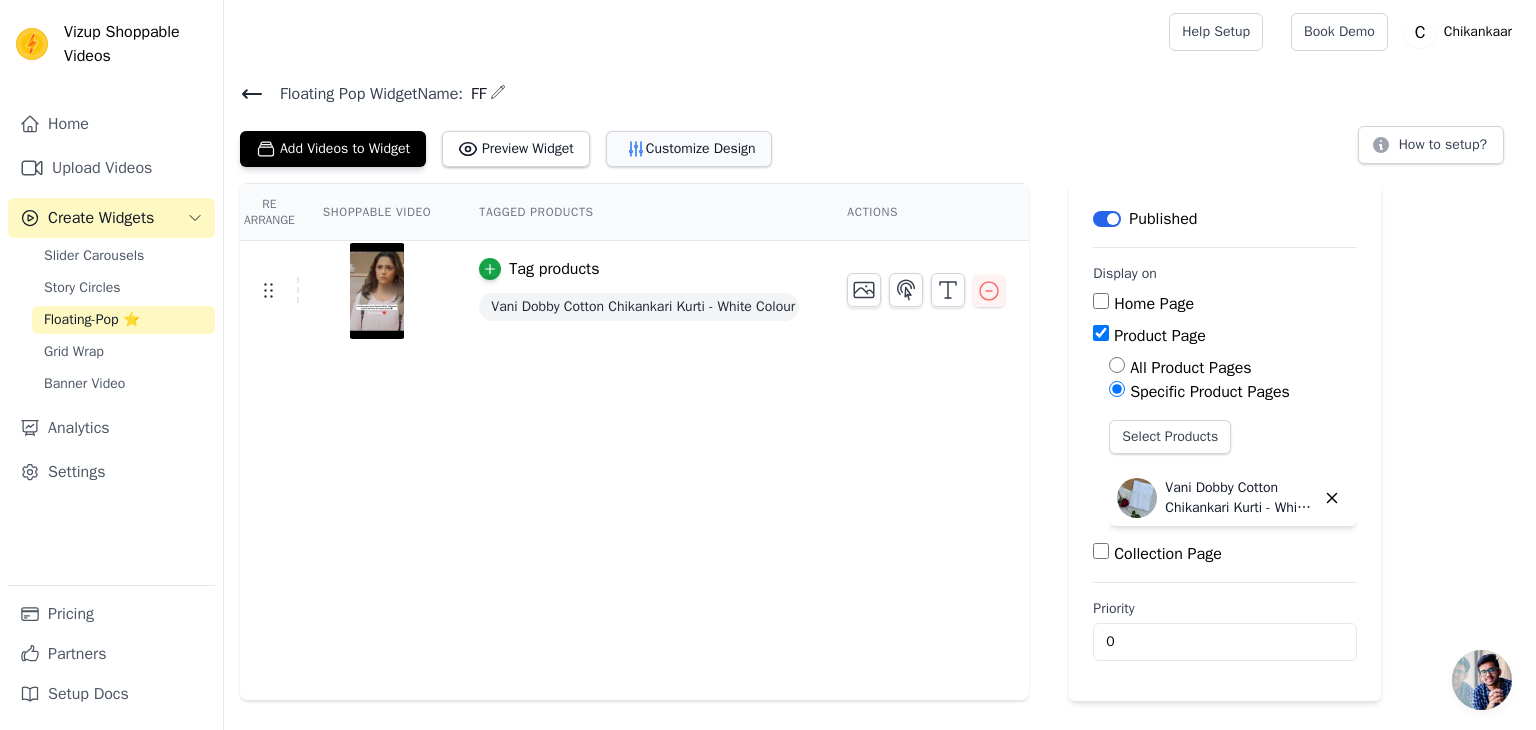 click on "Customize Design" at bounding box center (689, 149) 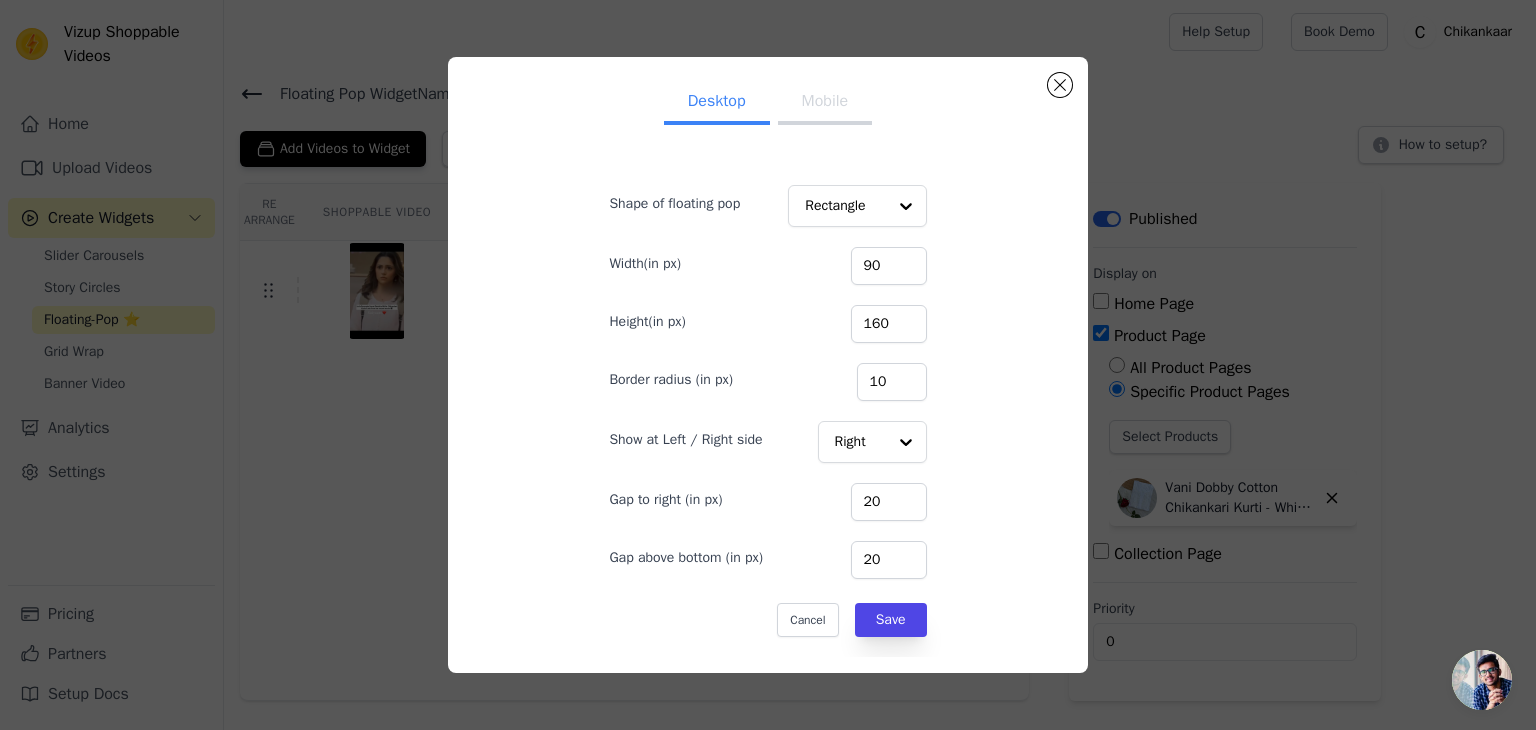 click on "Mobile" at bounding box center (825, 103) 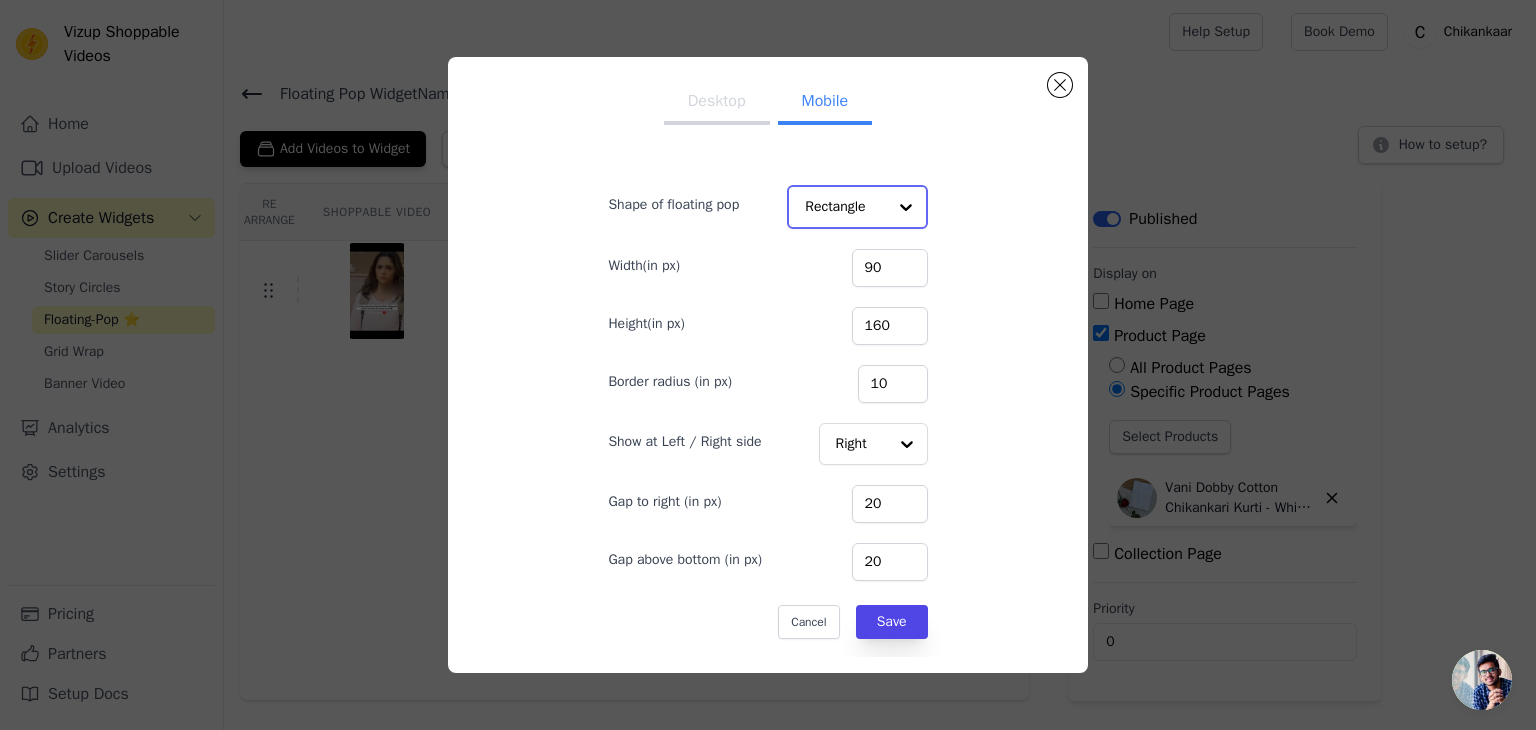 click on "Shape of floating pop" 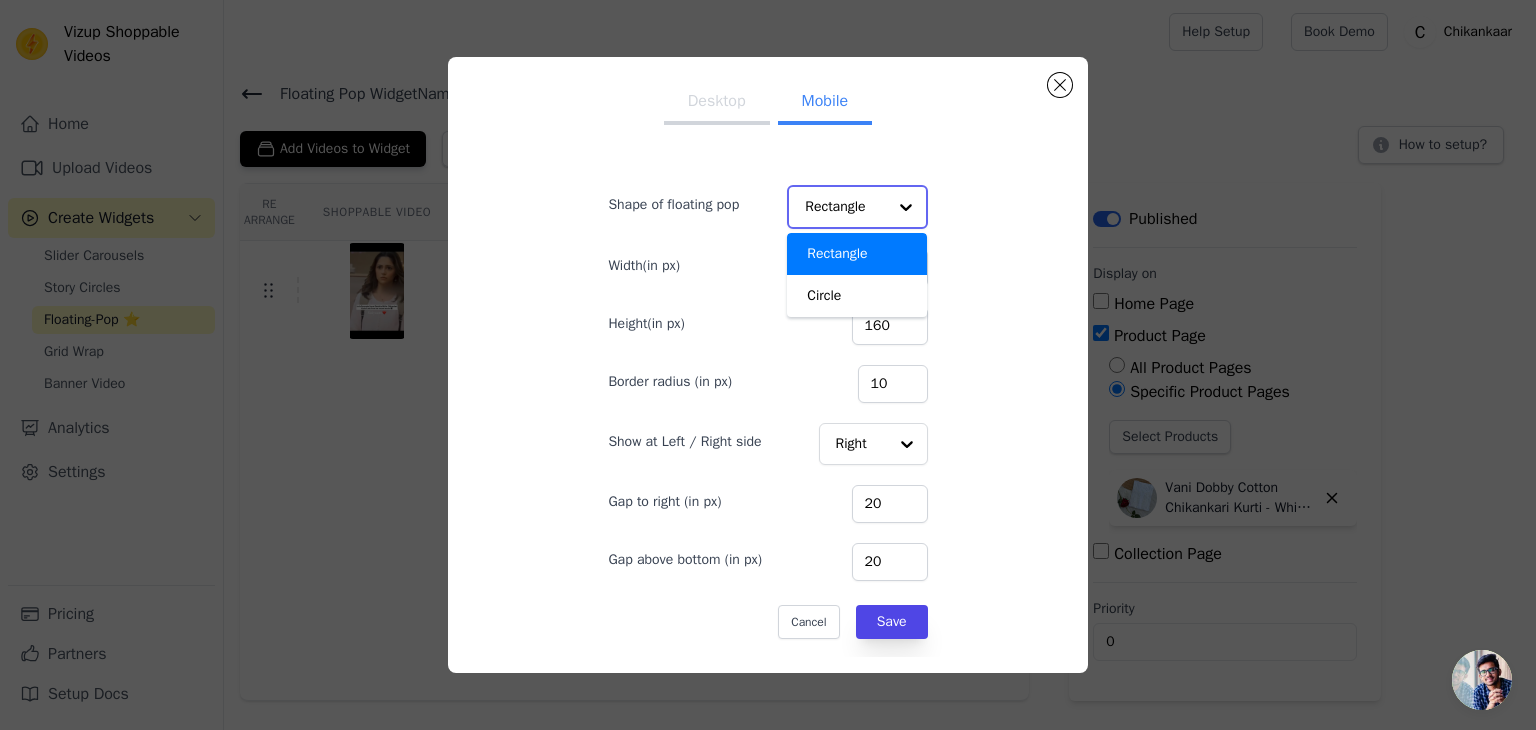 click on "Shape of floating pop" 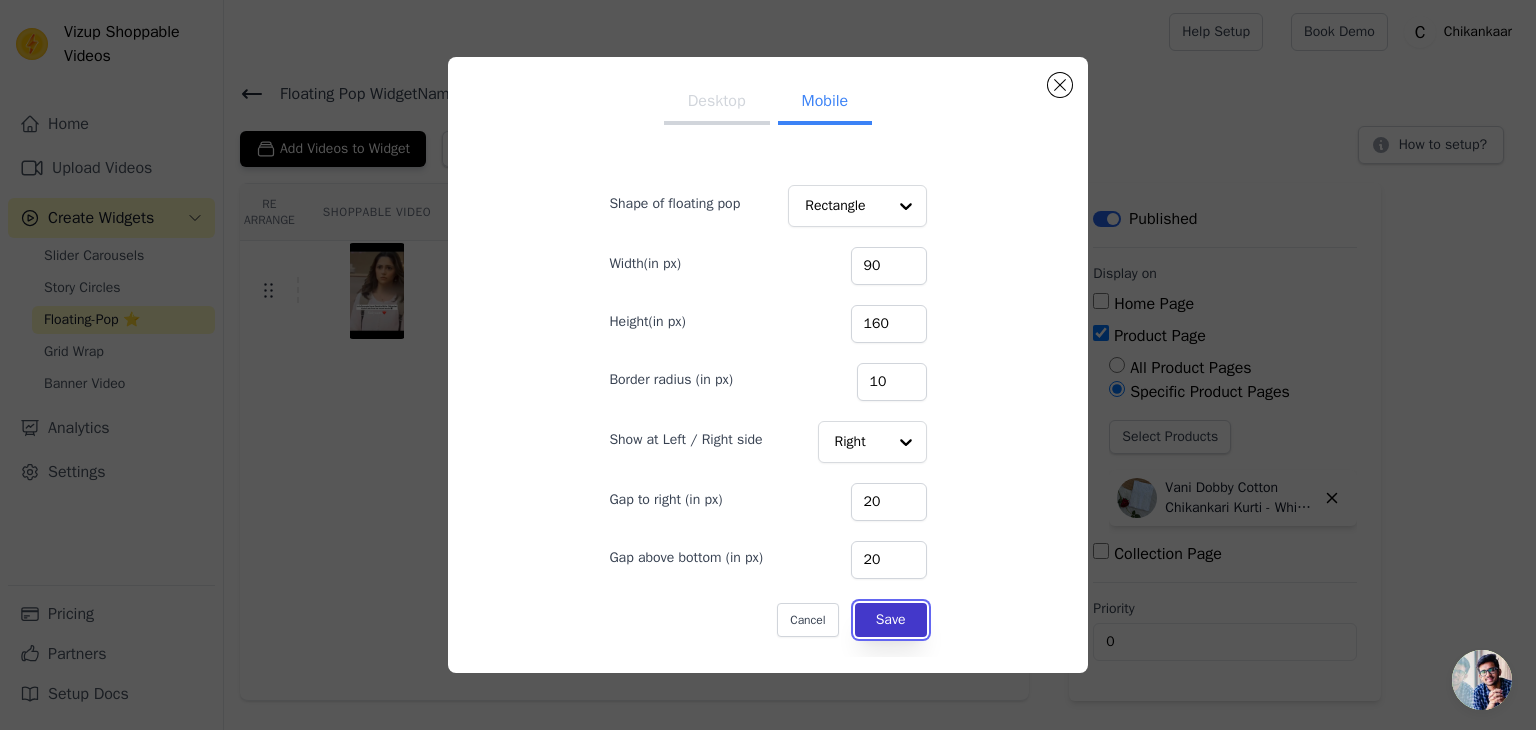 click on "Save" at bounding box center (891, 620) 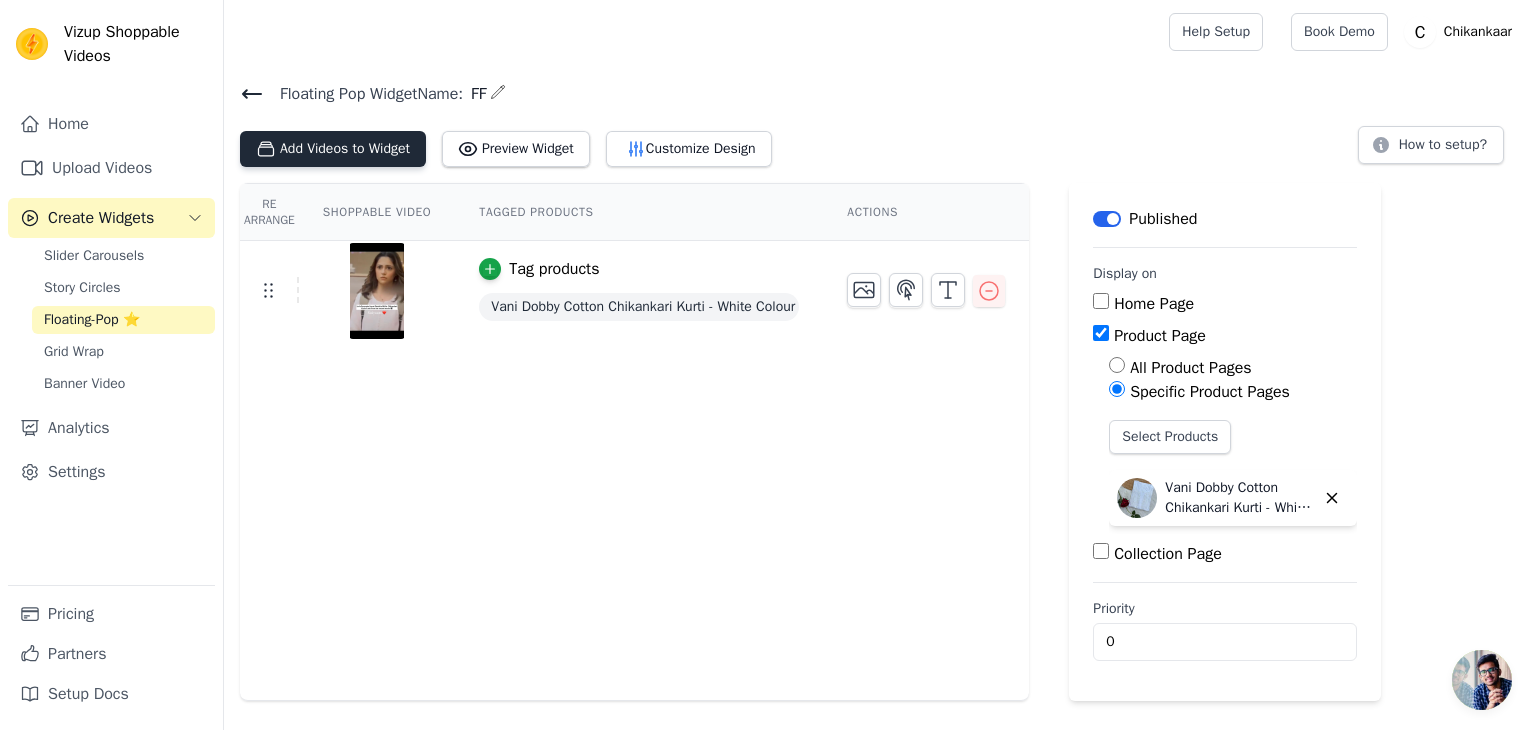 click on "Add Videos to Widget" at bounding box center [333, 149] 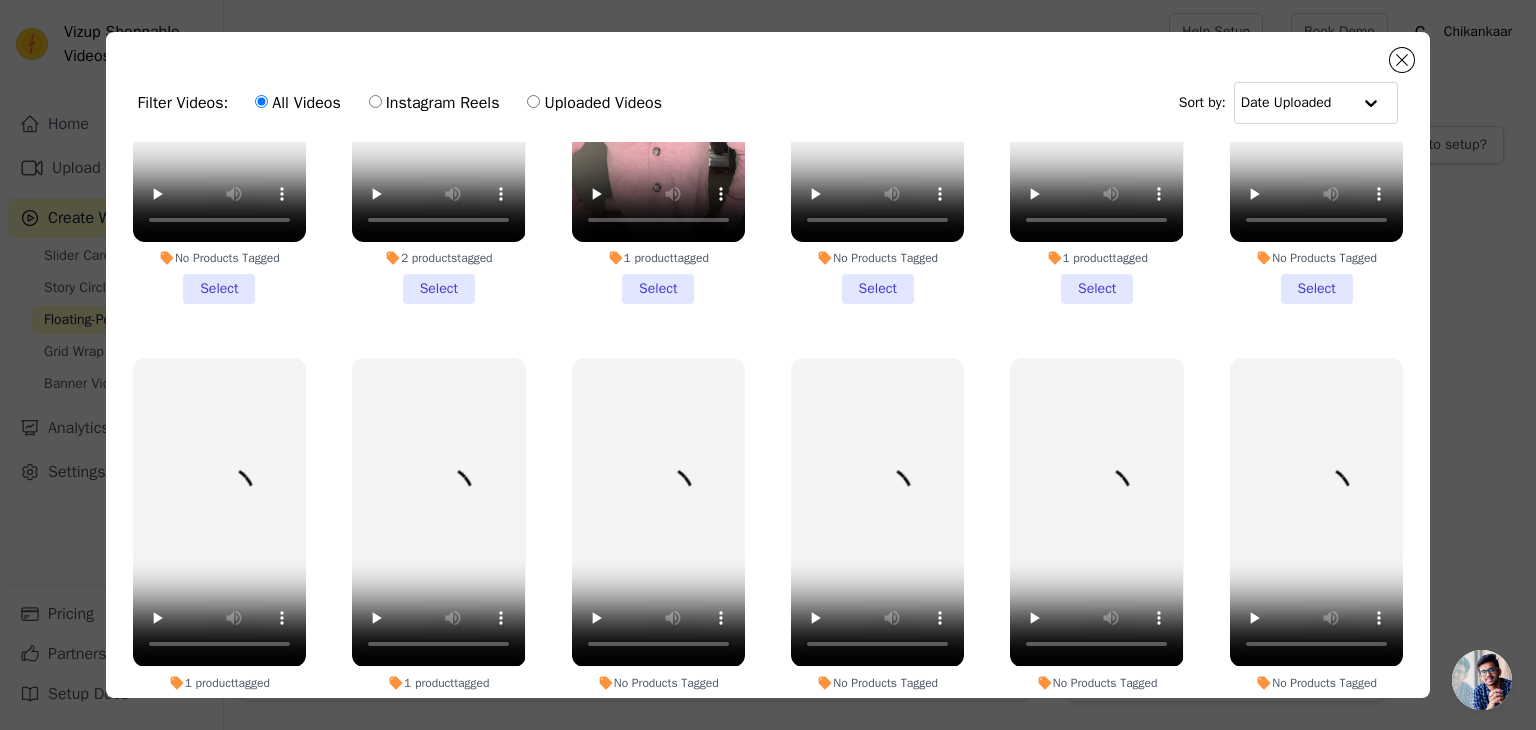scroll, scrollTop: 220, scrollLeft: 0, axis: vertical 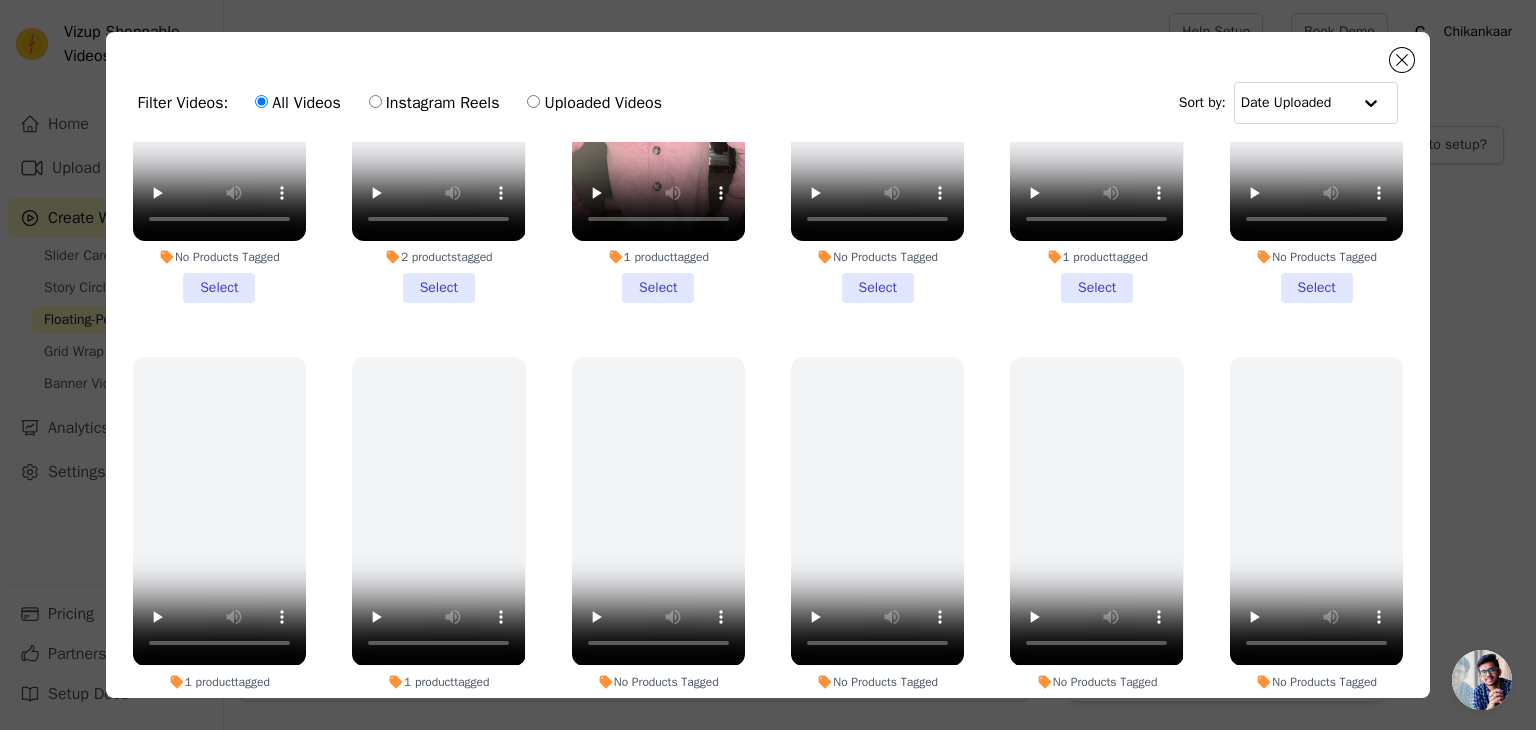 click on "1   product  tagged     Select" at bounding box center [658, 118] 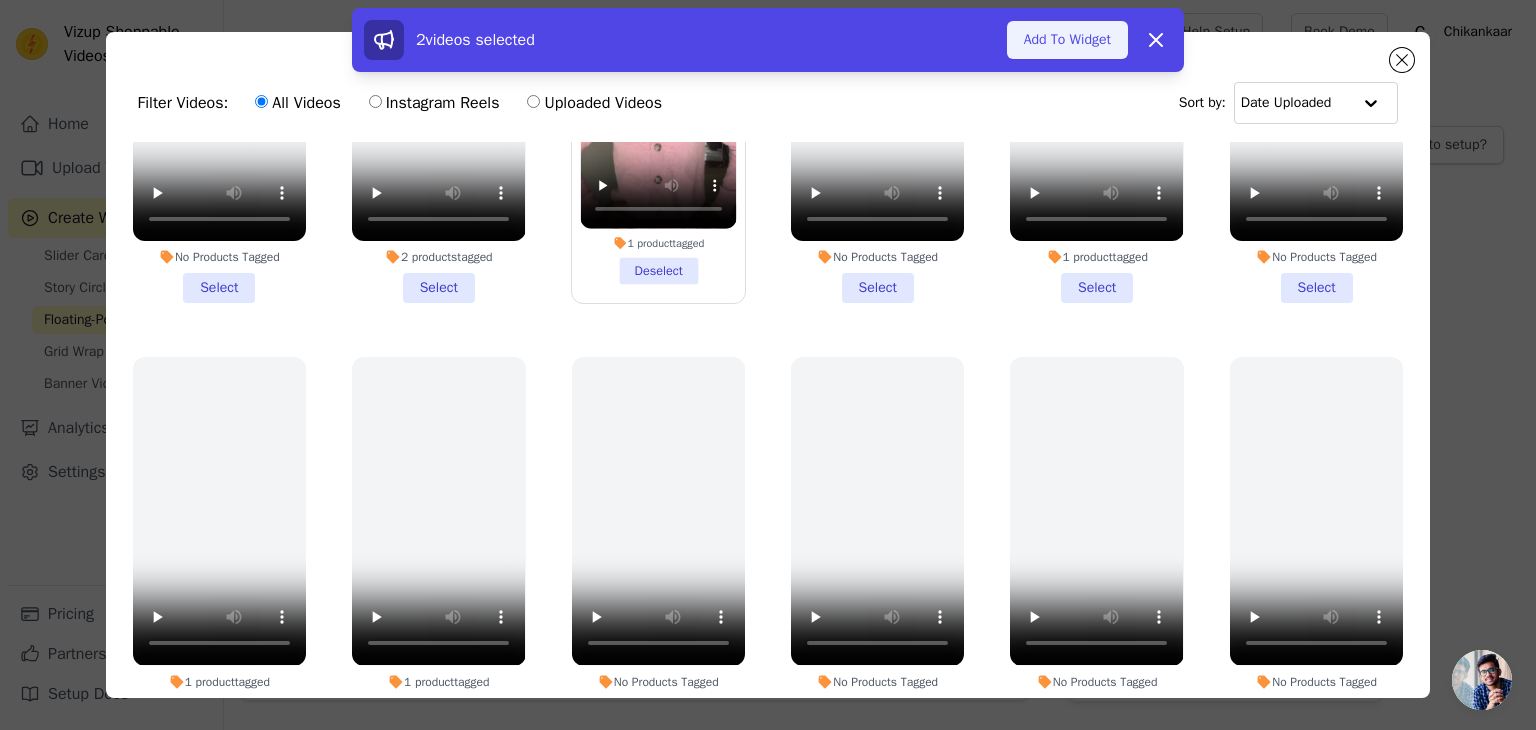click on "Add To Widget" at bounding box center [1067, 40] 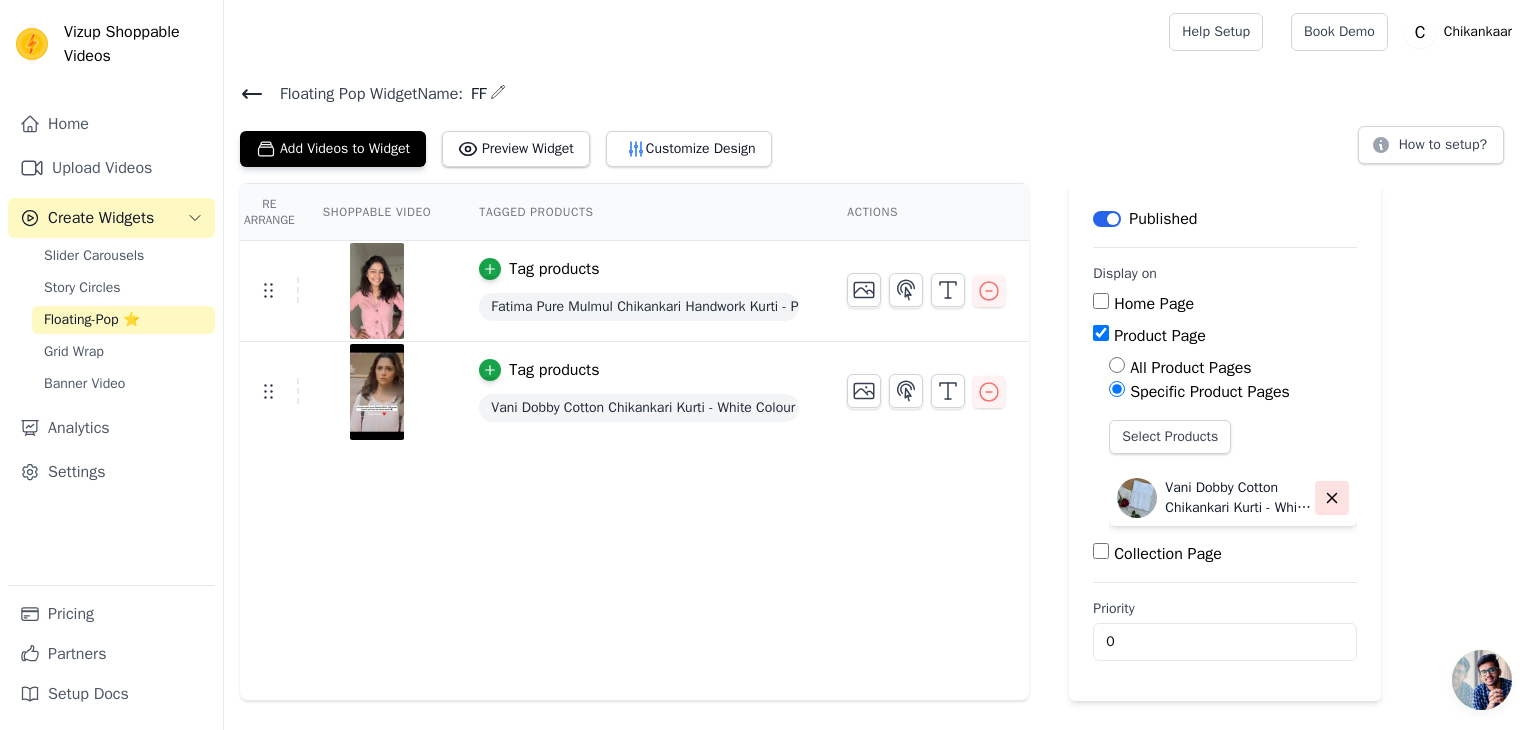 click 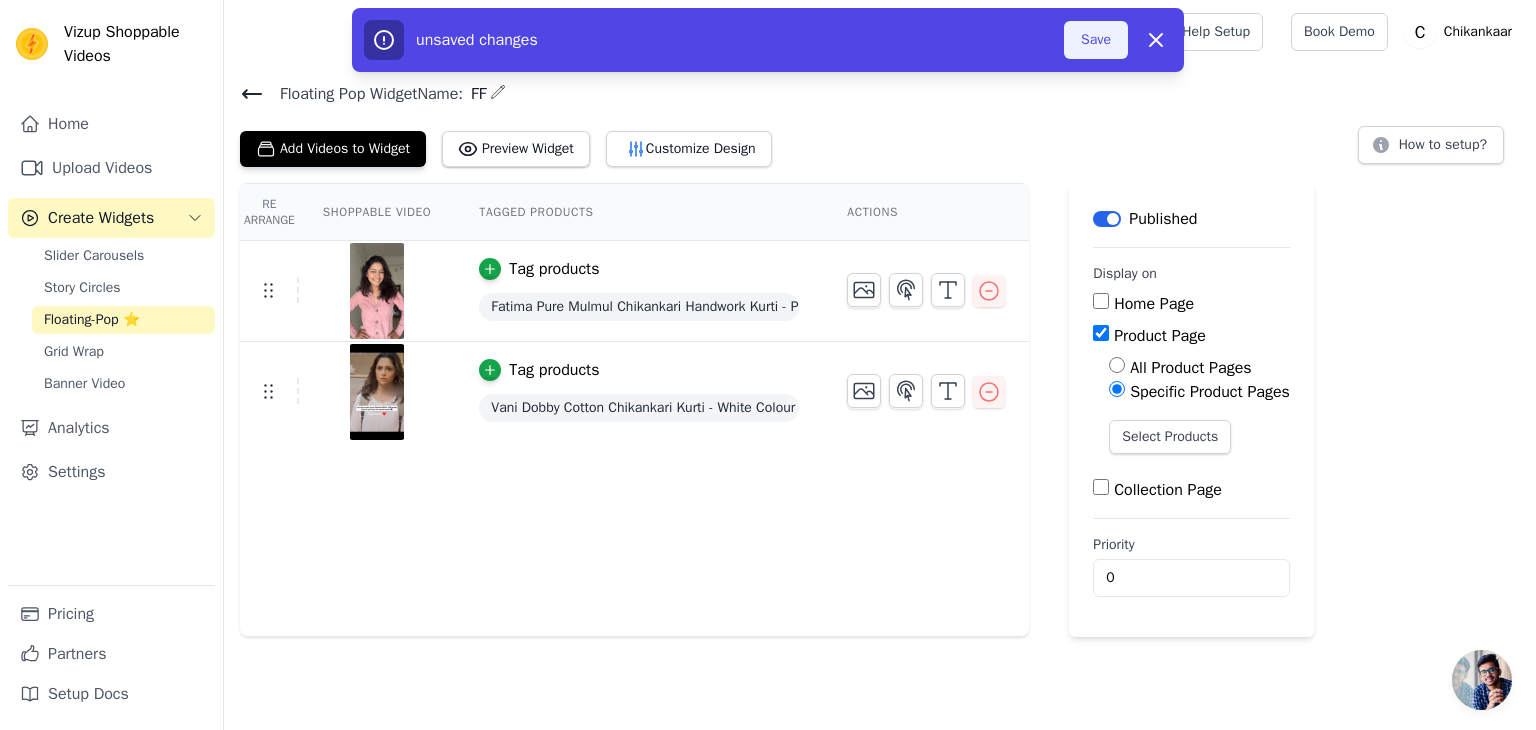 click on "Save" at bounding box center [1096, 40] 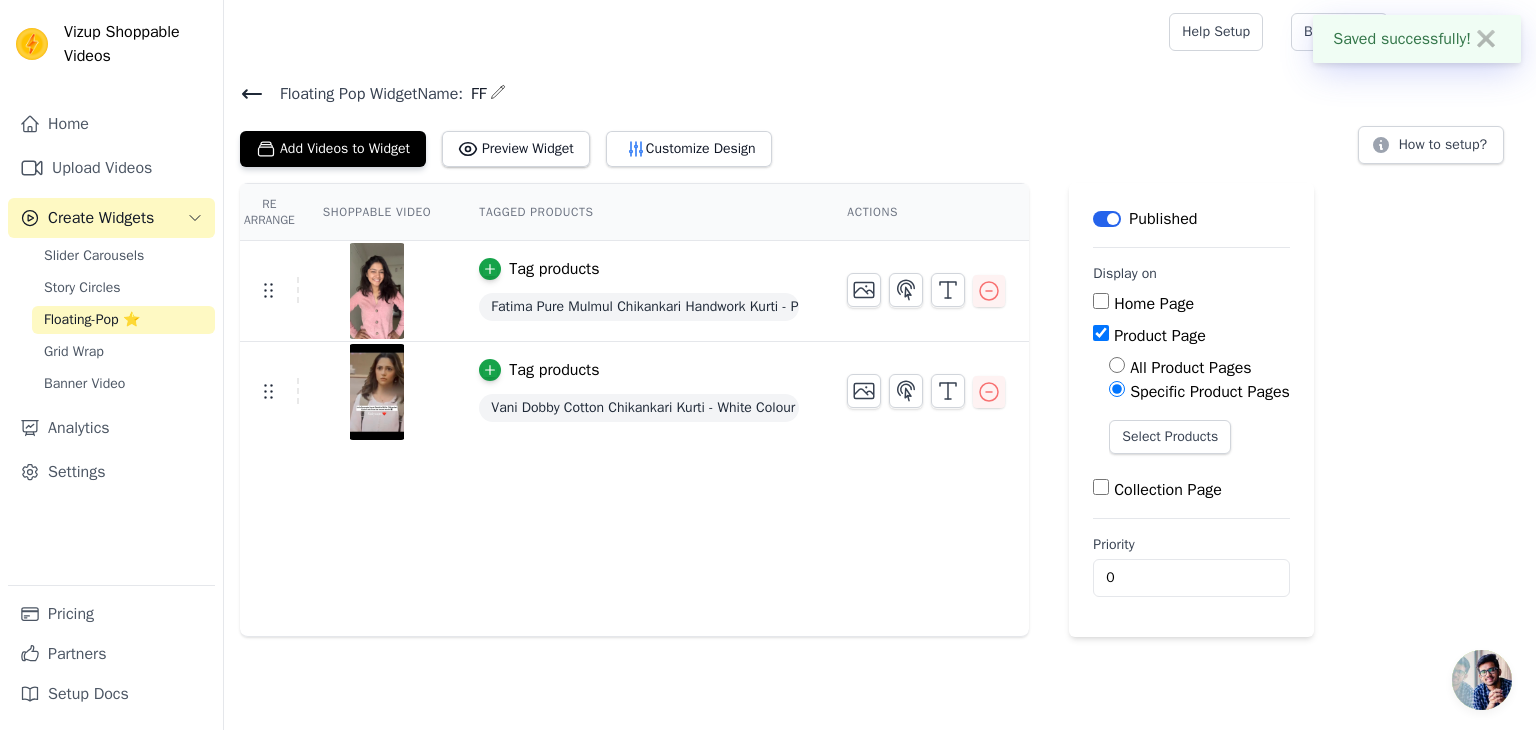 click on "All Product Pages" at bounding box center [1117, 365] 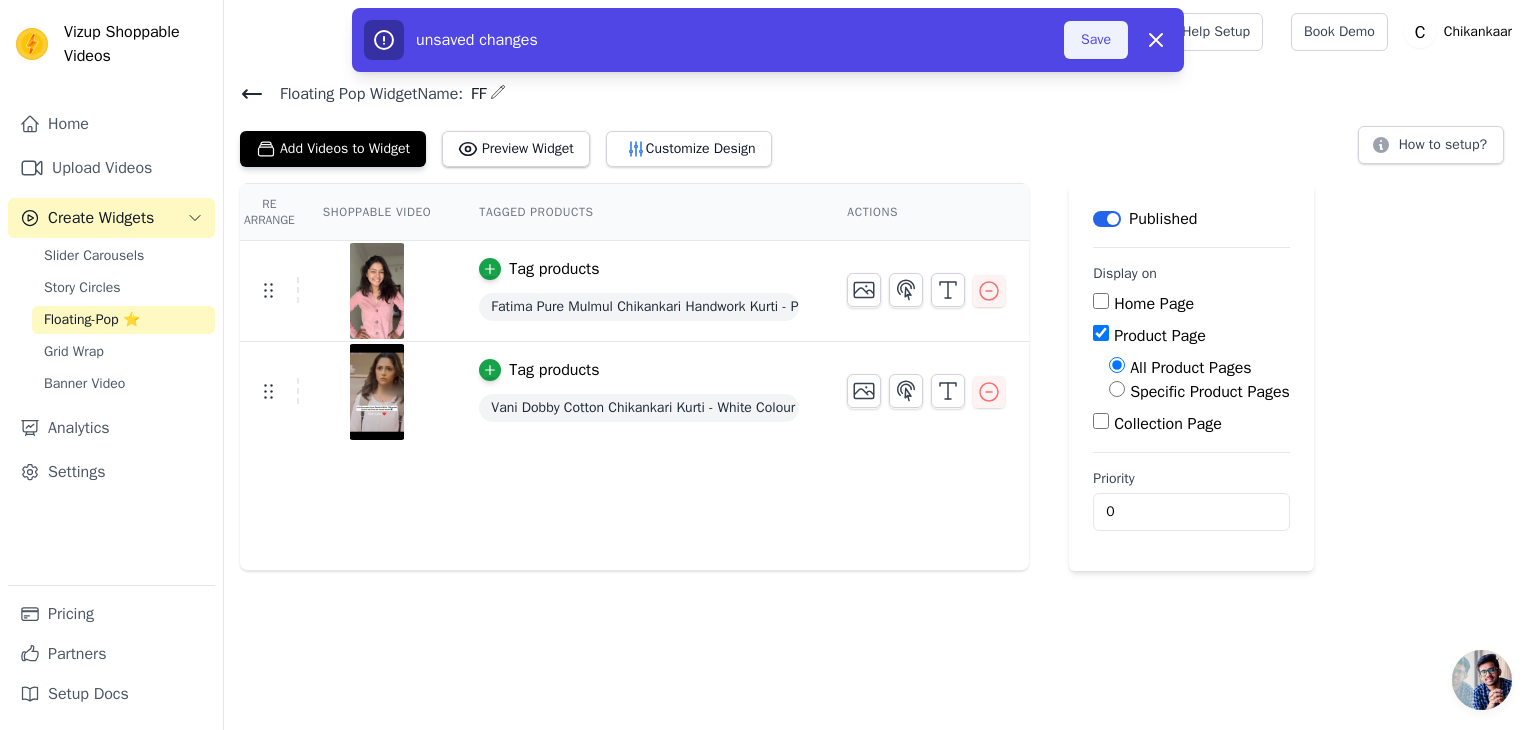 click on "Save" at bounding box center (1096, 40) 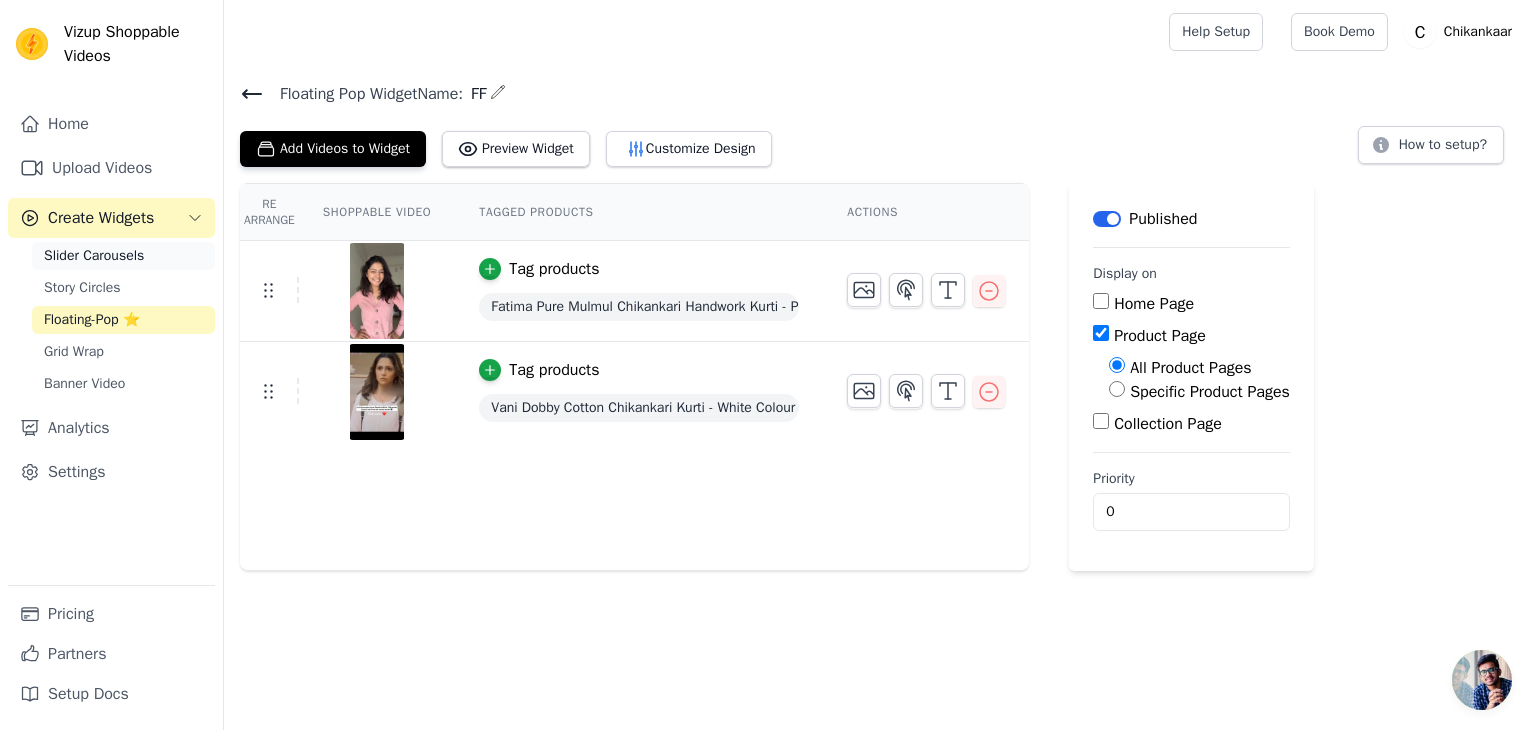 click on "Slider Carousels" at bounding box center (94, 256) 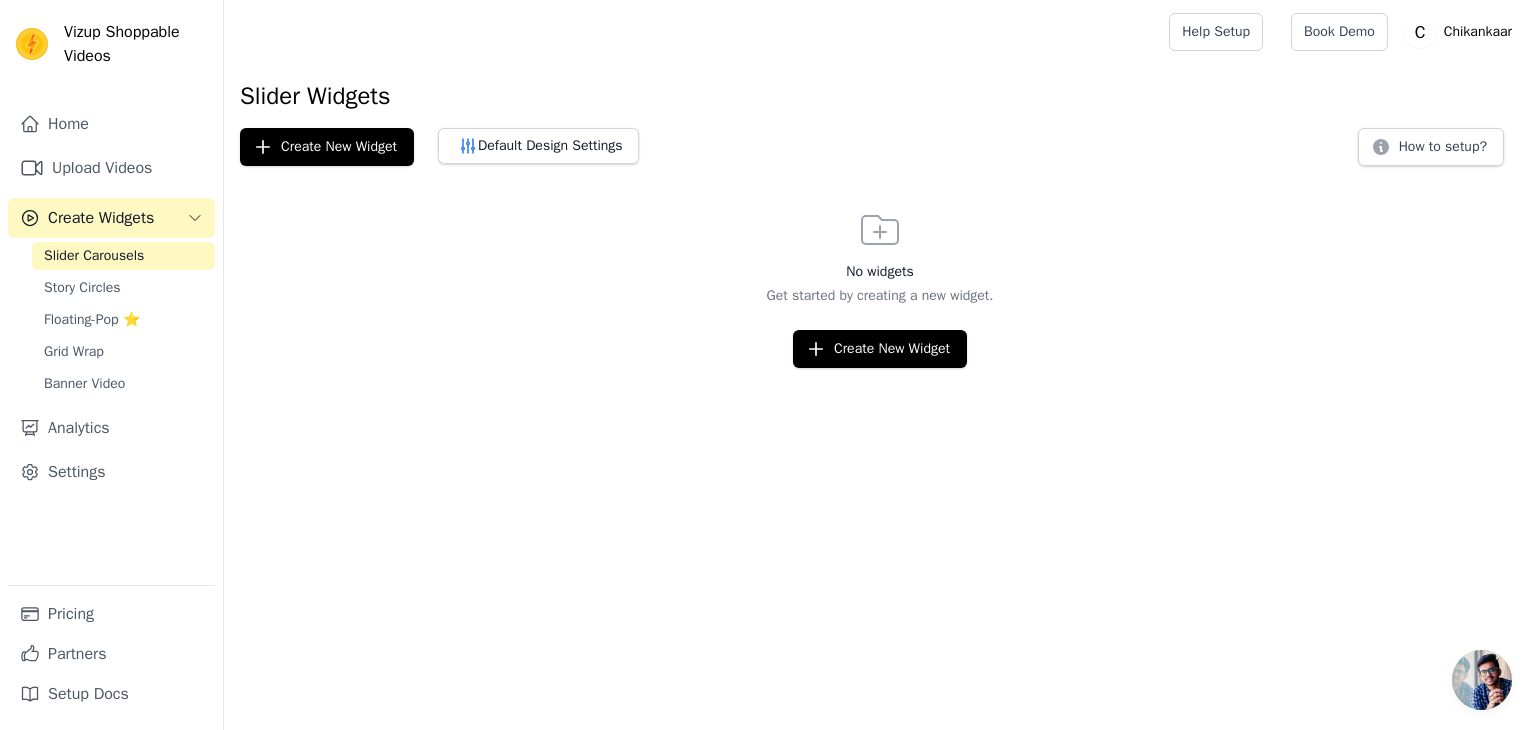 click on "Create Widgets" at bounding box center (101, 218) 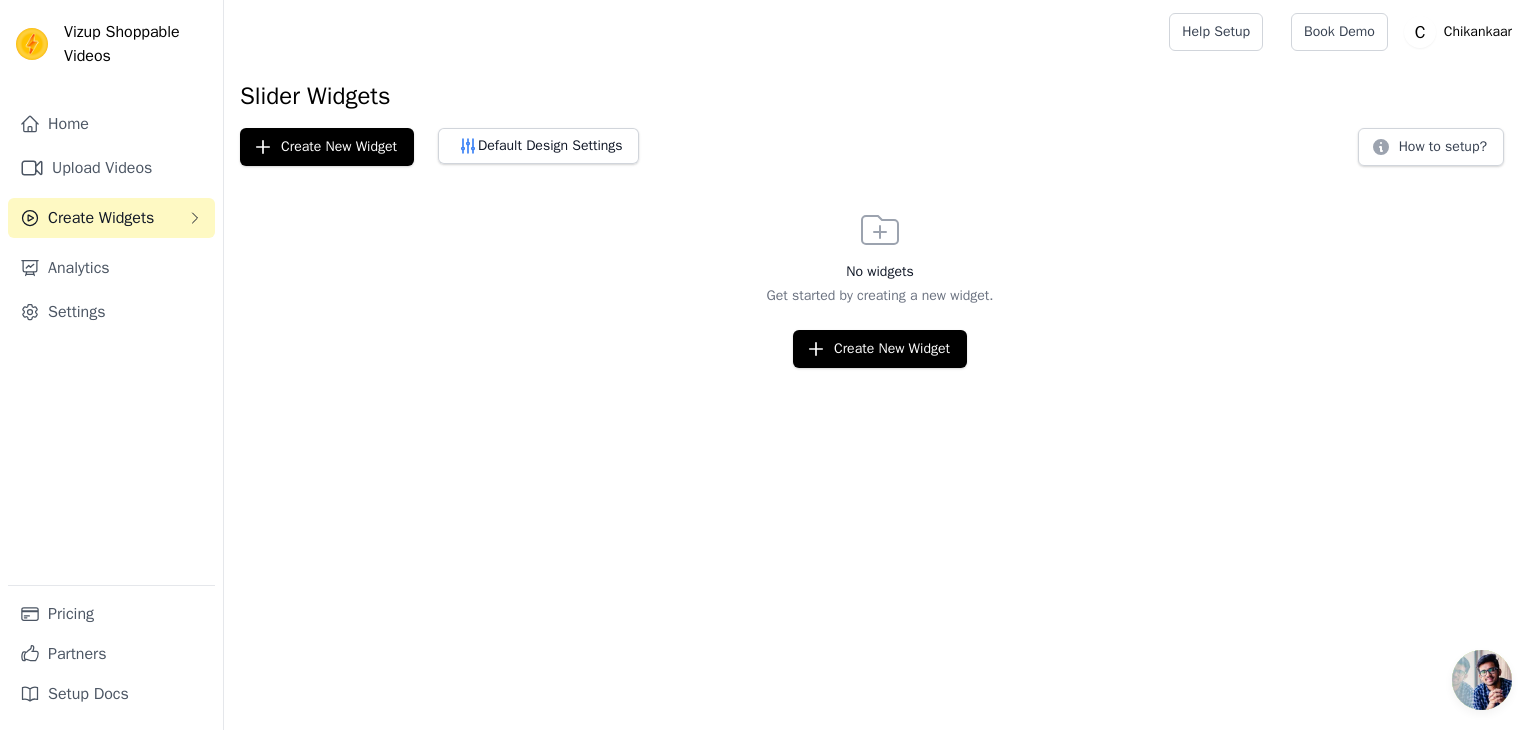 click on "Create Widgets" at bounding box center (101, 218) 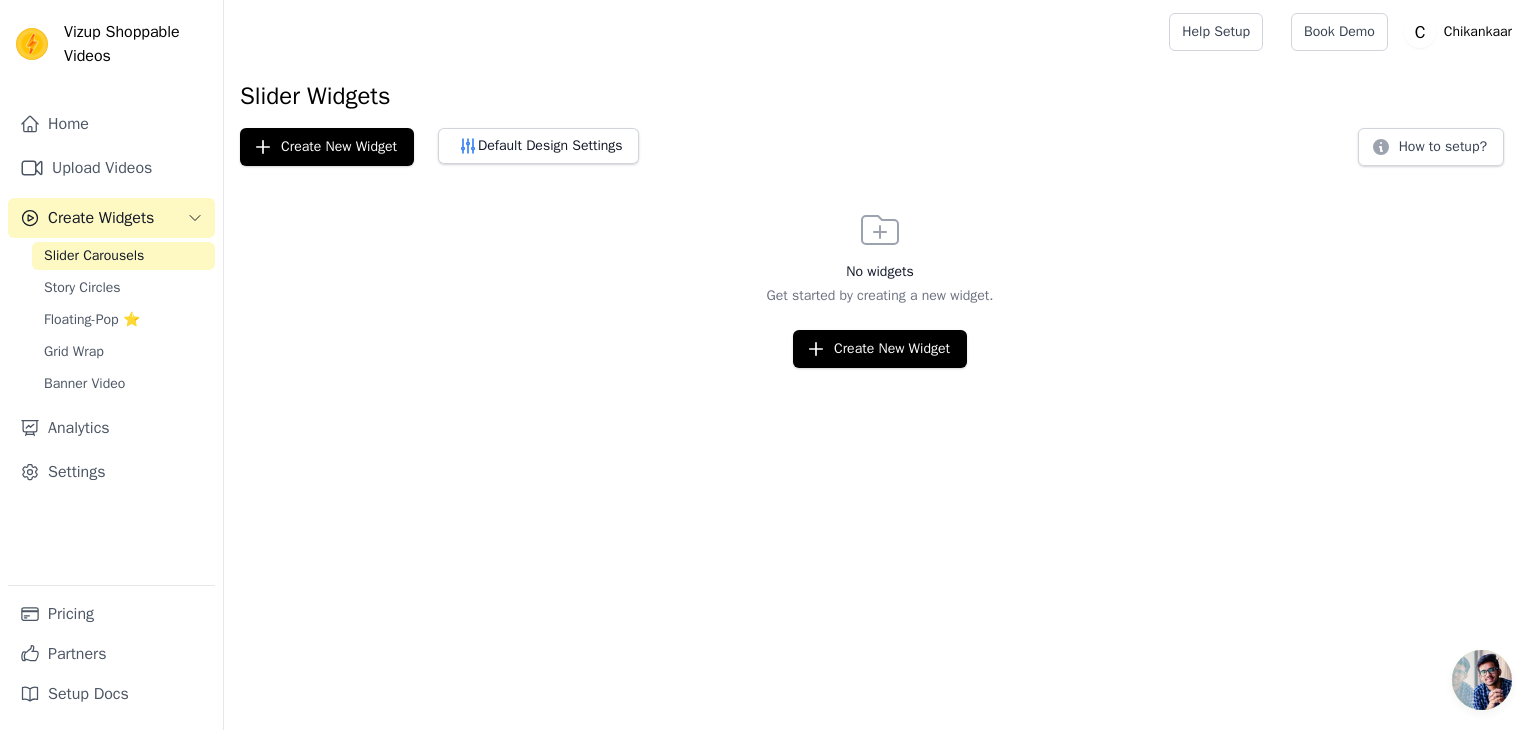 click on "Slider Carousels" at bounding box center (94, 256) 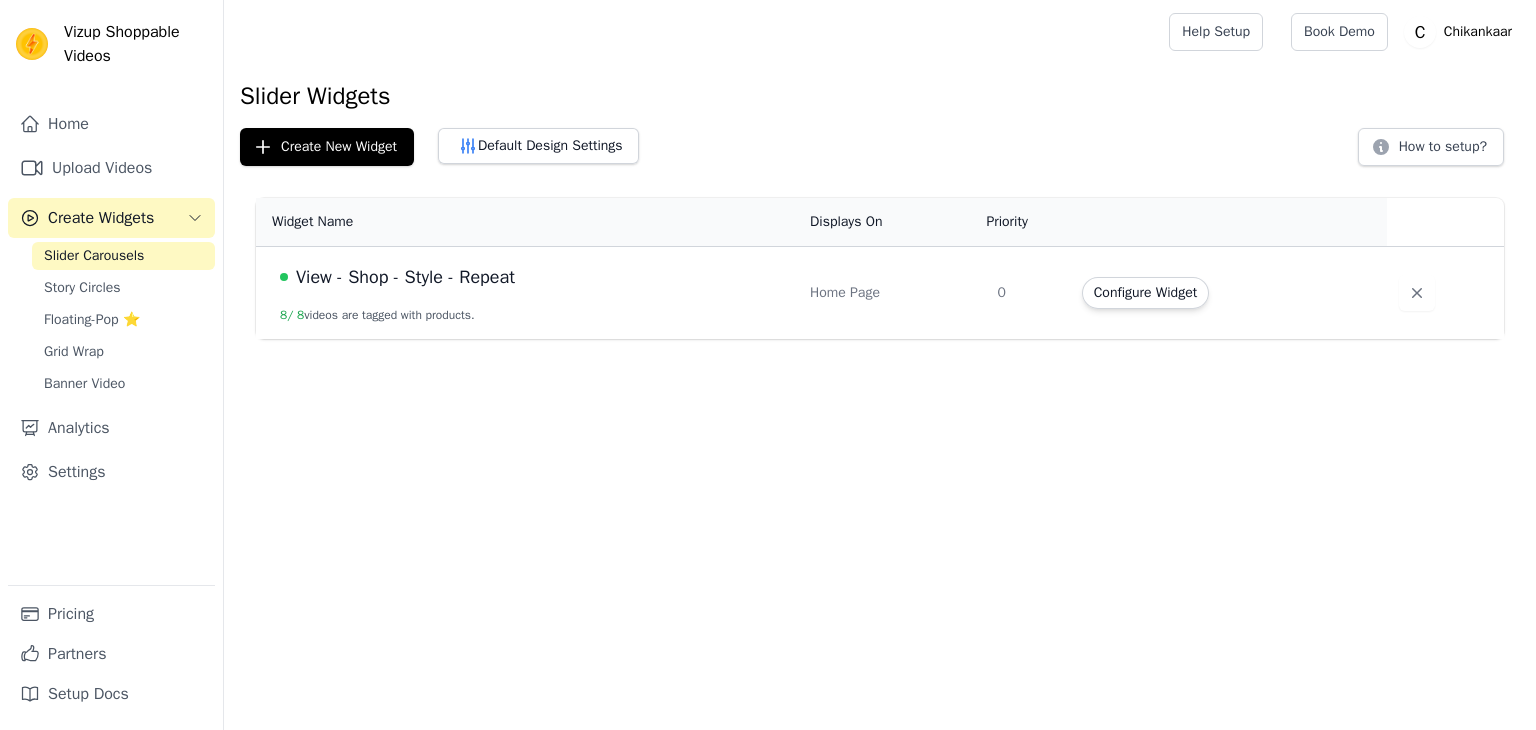 scroll, scrollTop: 0, scrollLeft: 0, axis: both 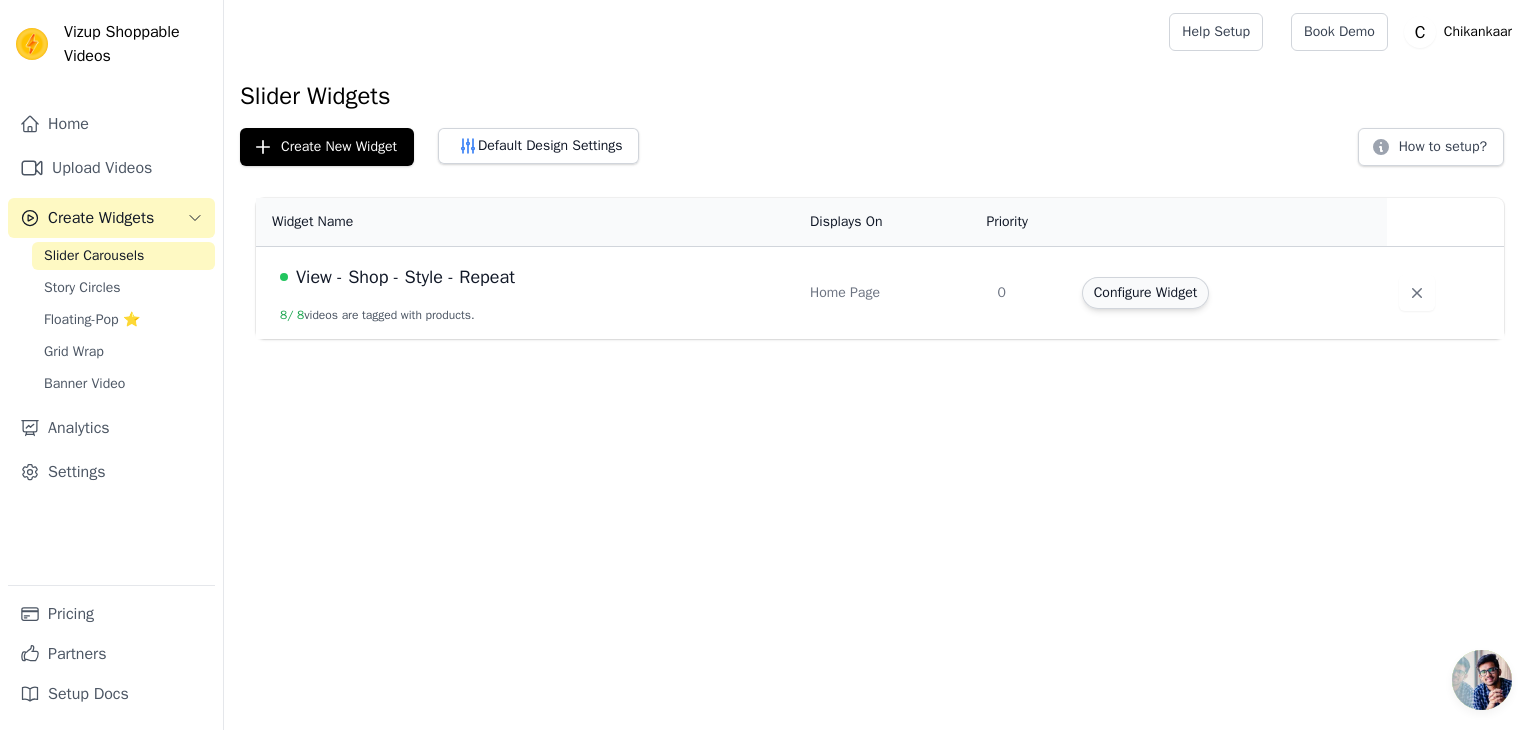 click on "Configure Widget" at bounding box center [1145, 293] 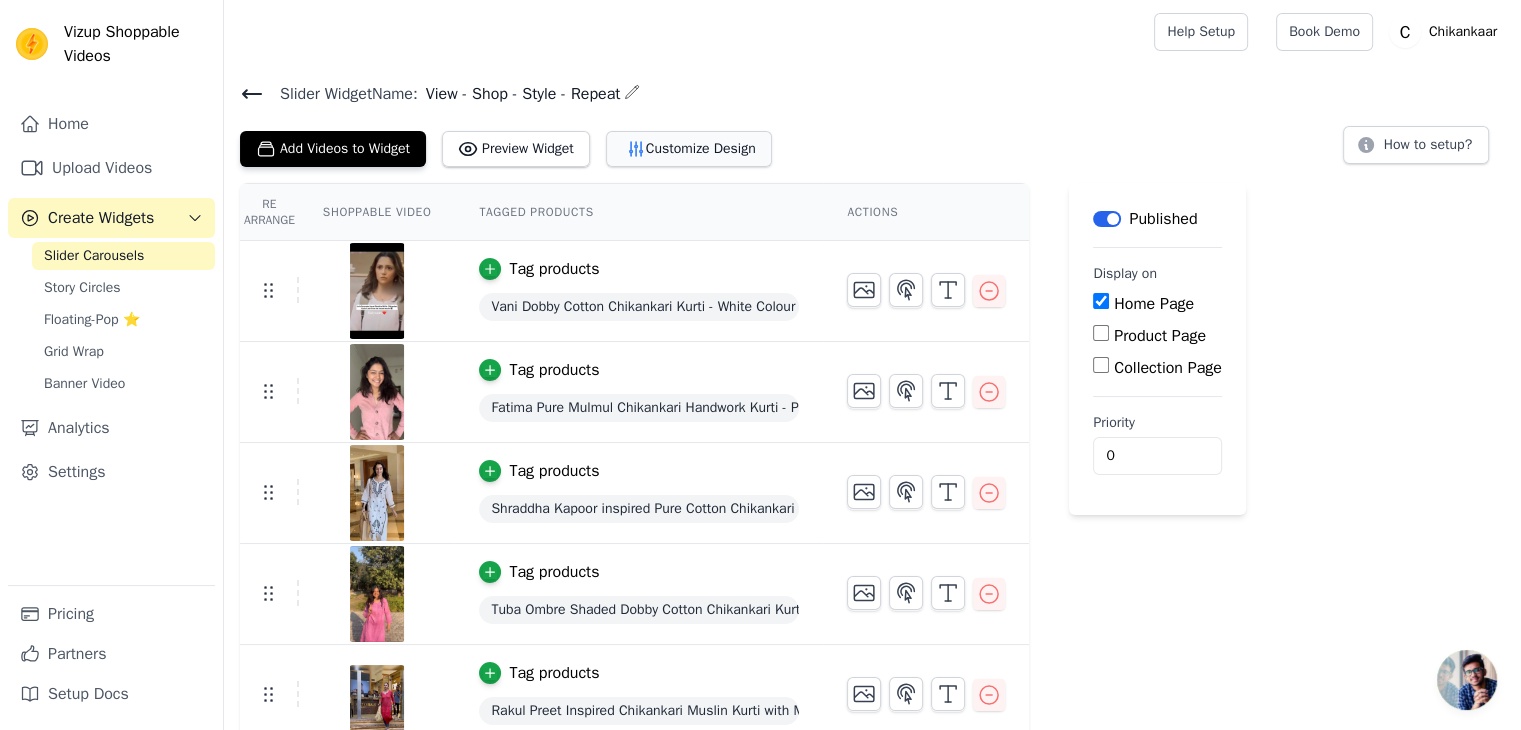 click on "Customize Design" at bounding box center (689, 149) 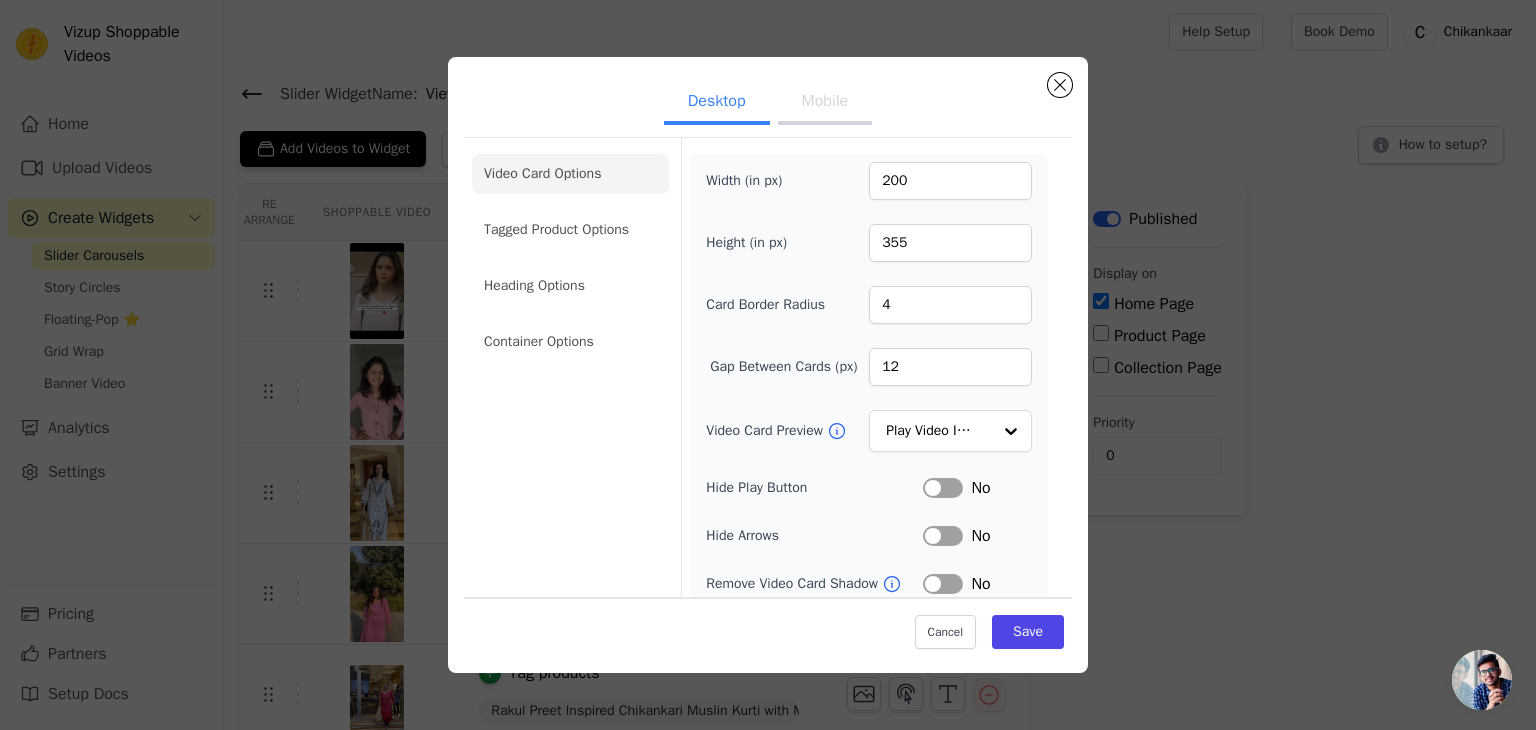 click on "Mobile" at bounding box center [825, 103] 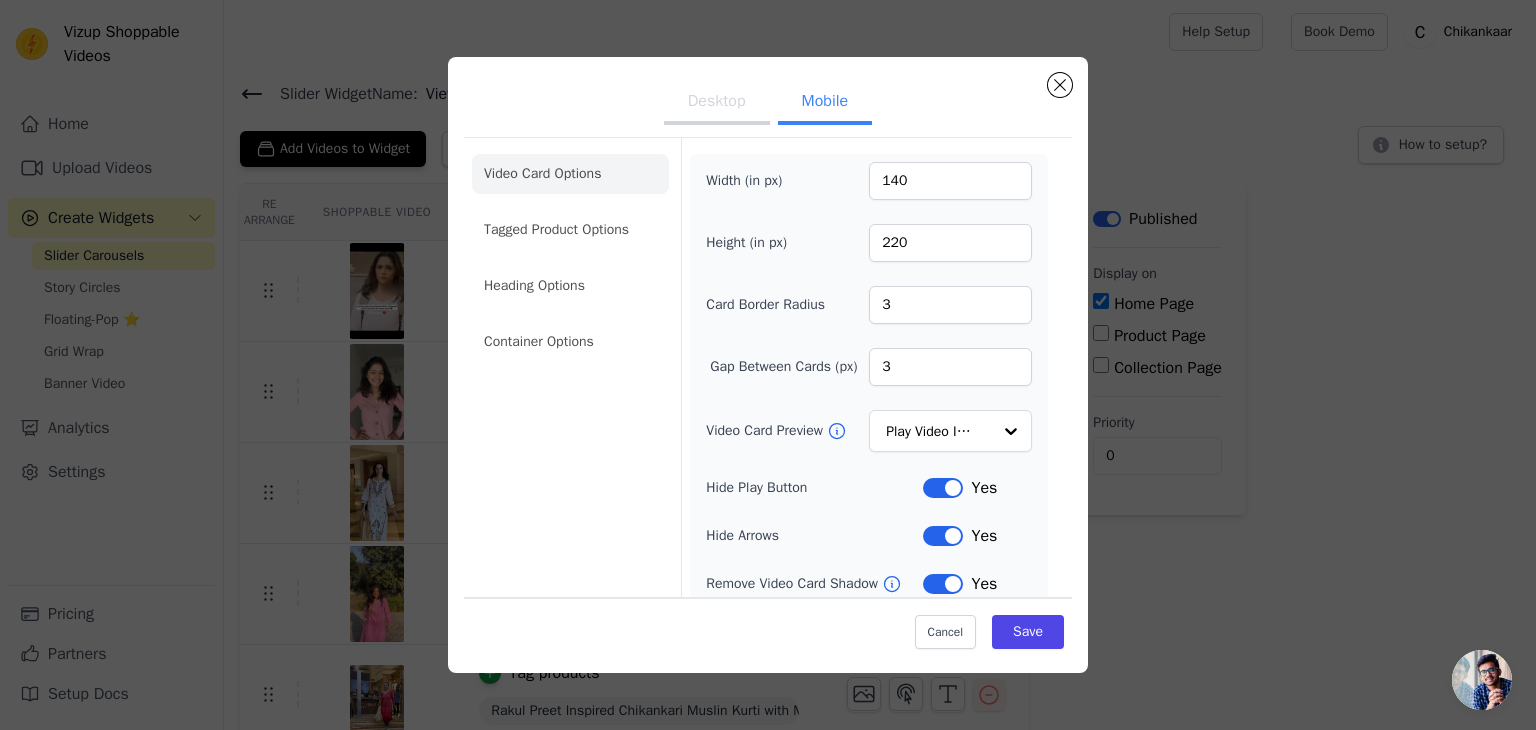 scroll, scrollTop: 204, scrollLeft: 0, axis: vertical 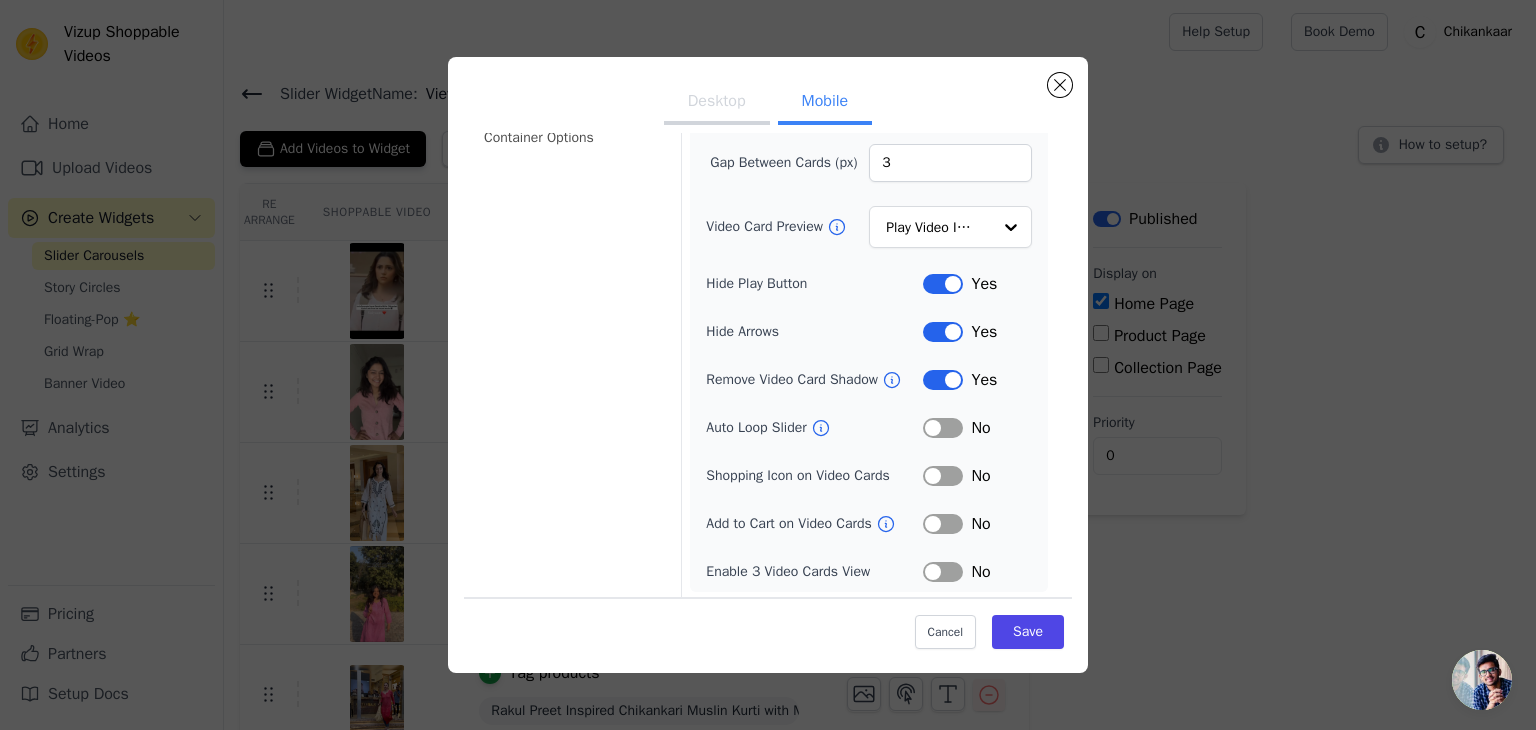 click on "Label" at bounding box center (943, 428) 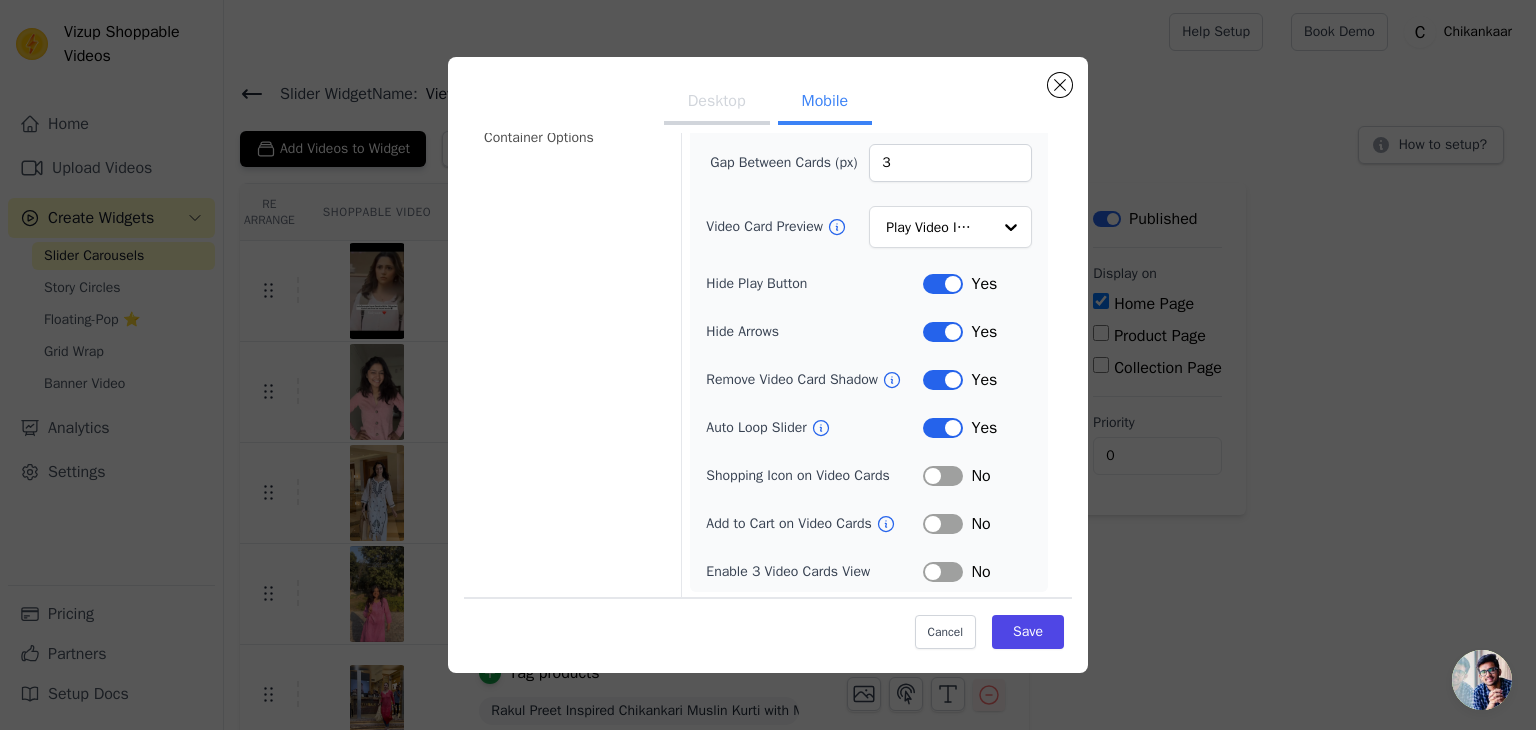 scroll, scrollTop: 0, scrollLeft: 0, axis: both 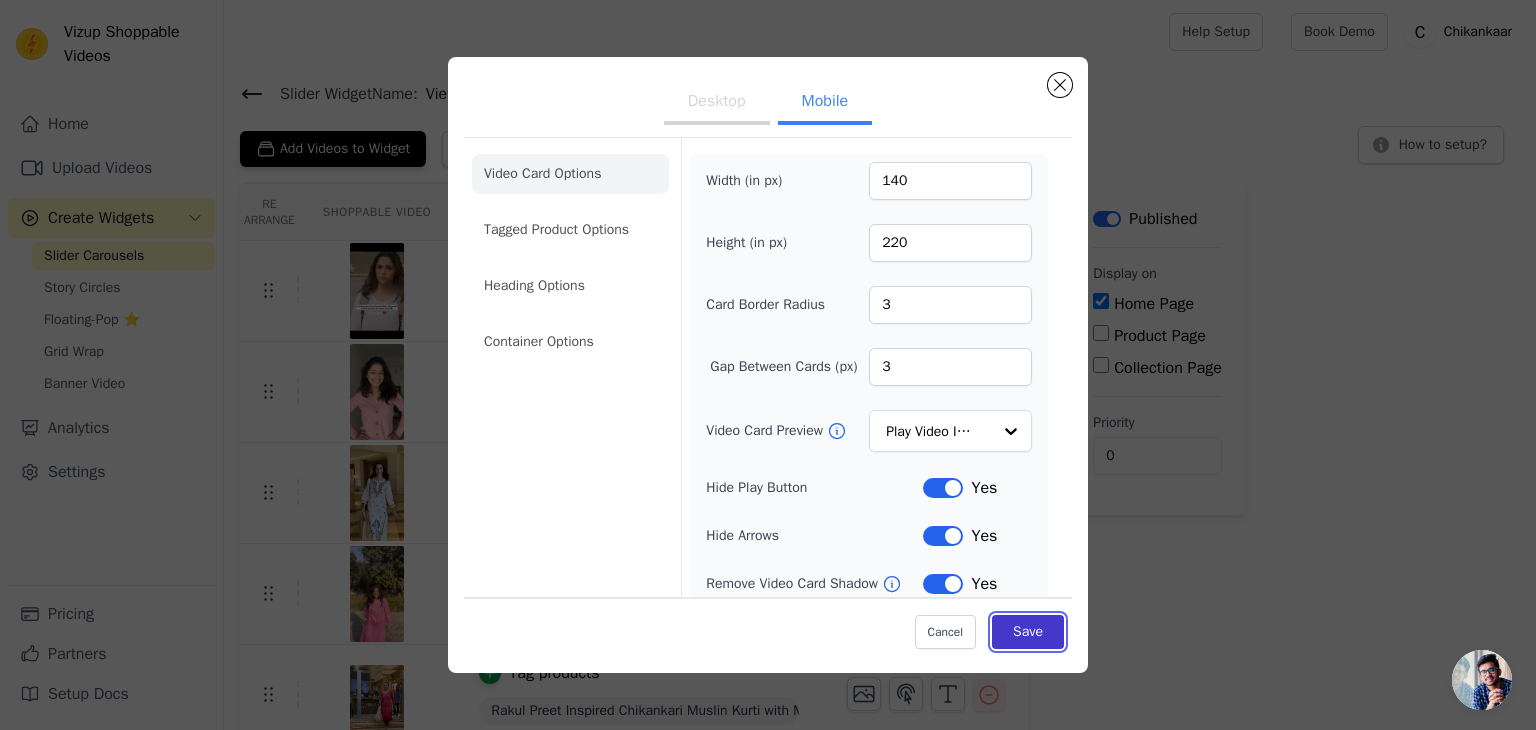 click on "Save" at bounding box center (1028, 632) 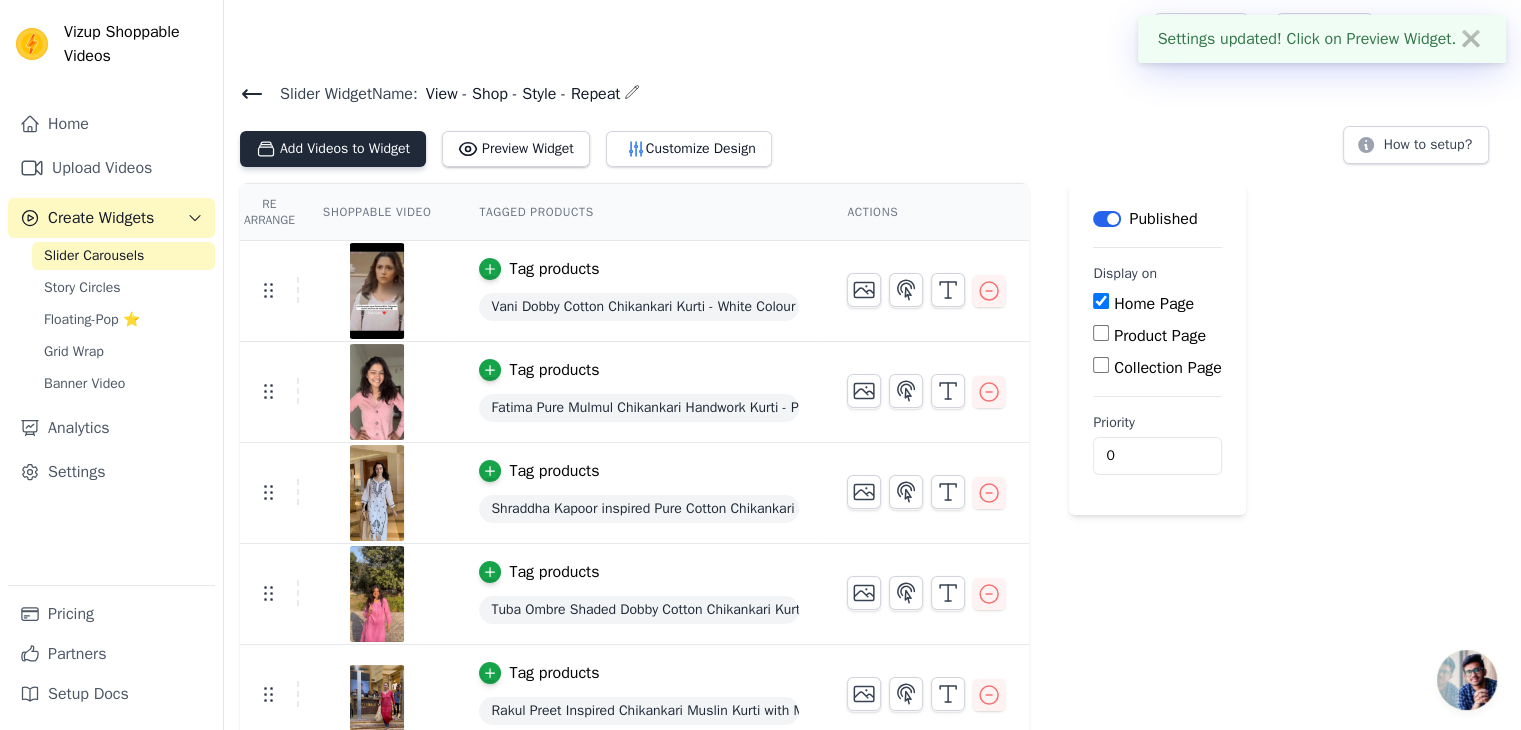 click on "Add Videos to Widget" at bounding box center [333, 149] 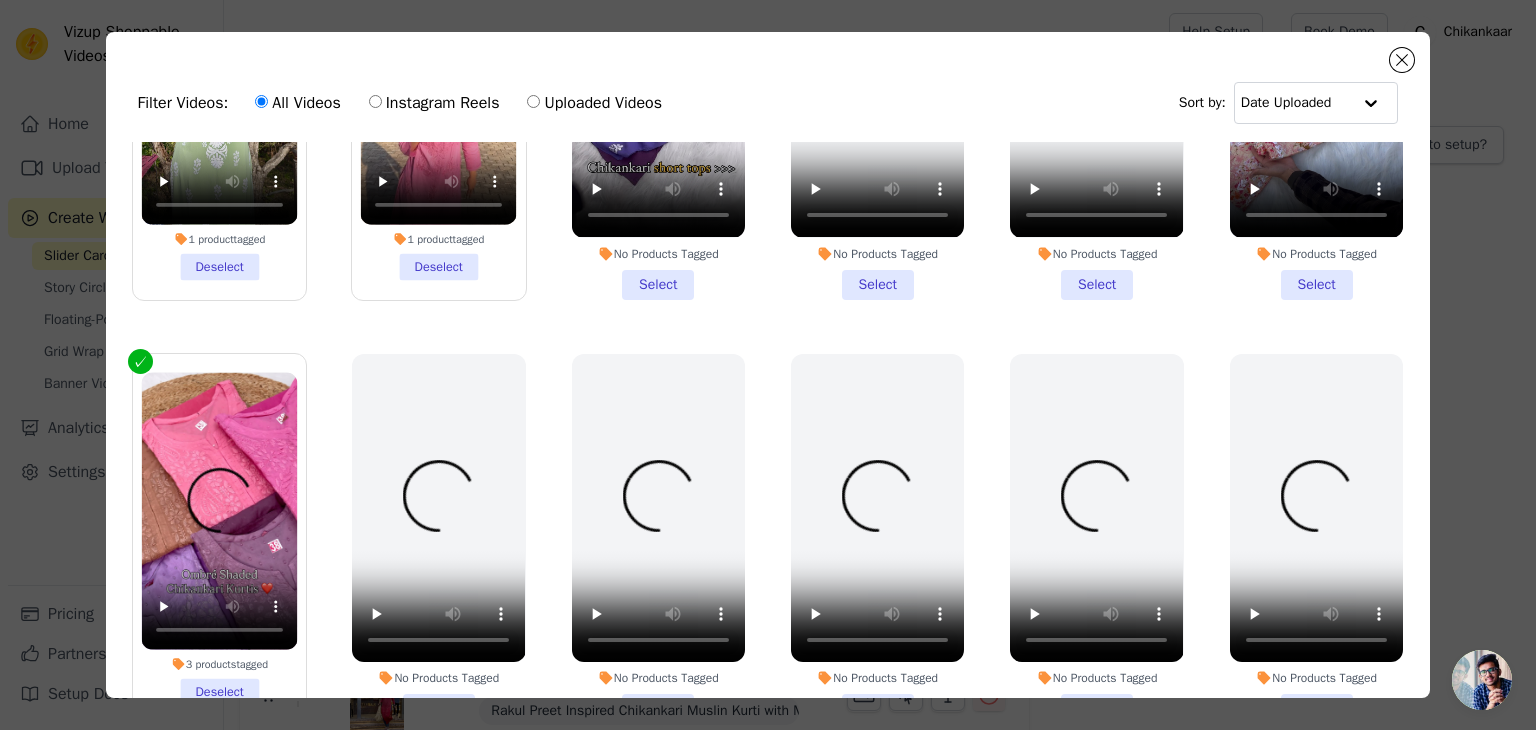 scroll, scrollTop: 531, scrollLeft: 0, axis: vertical 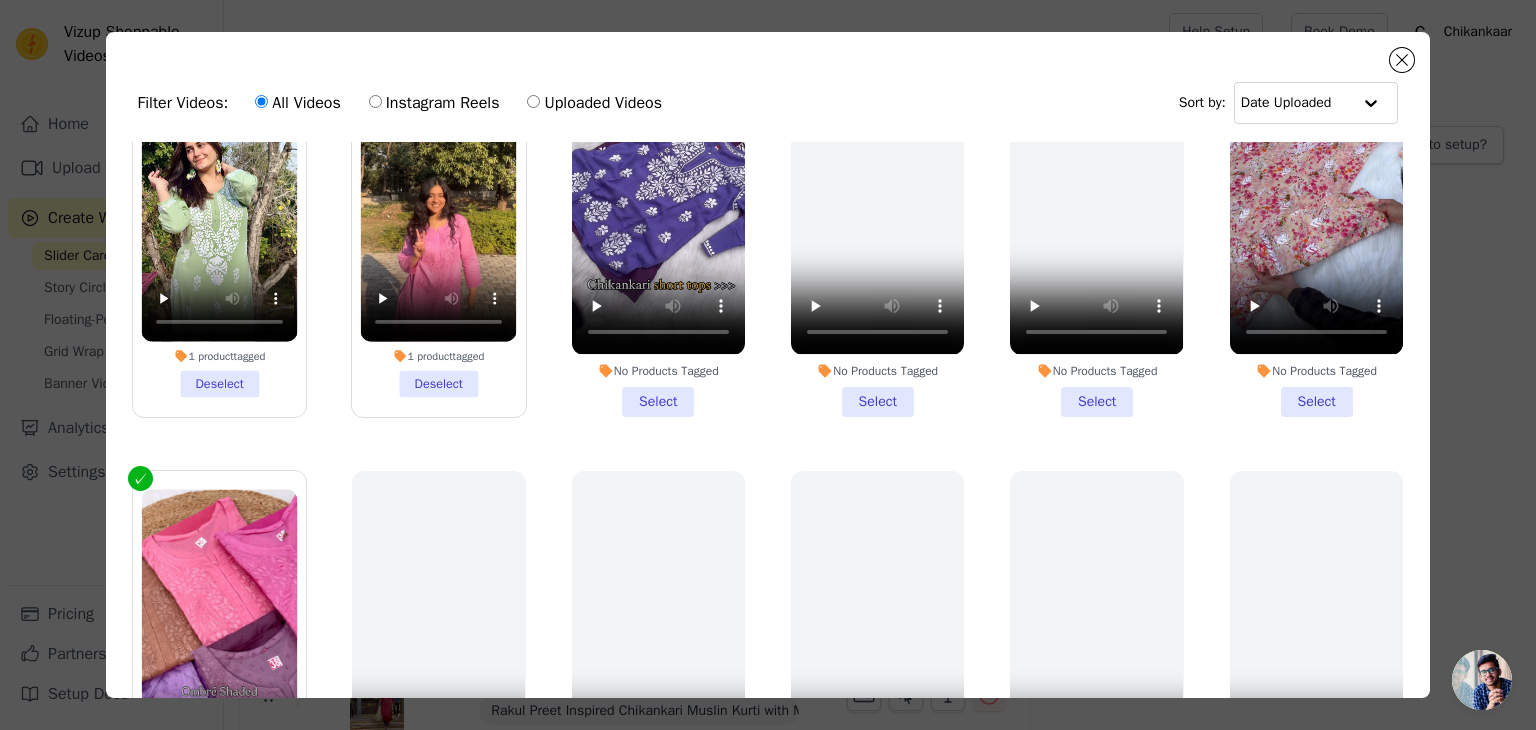 click on "No Products Tagged     Select" at bounding box center (1316, 231) 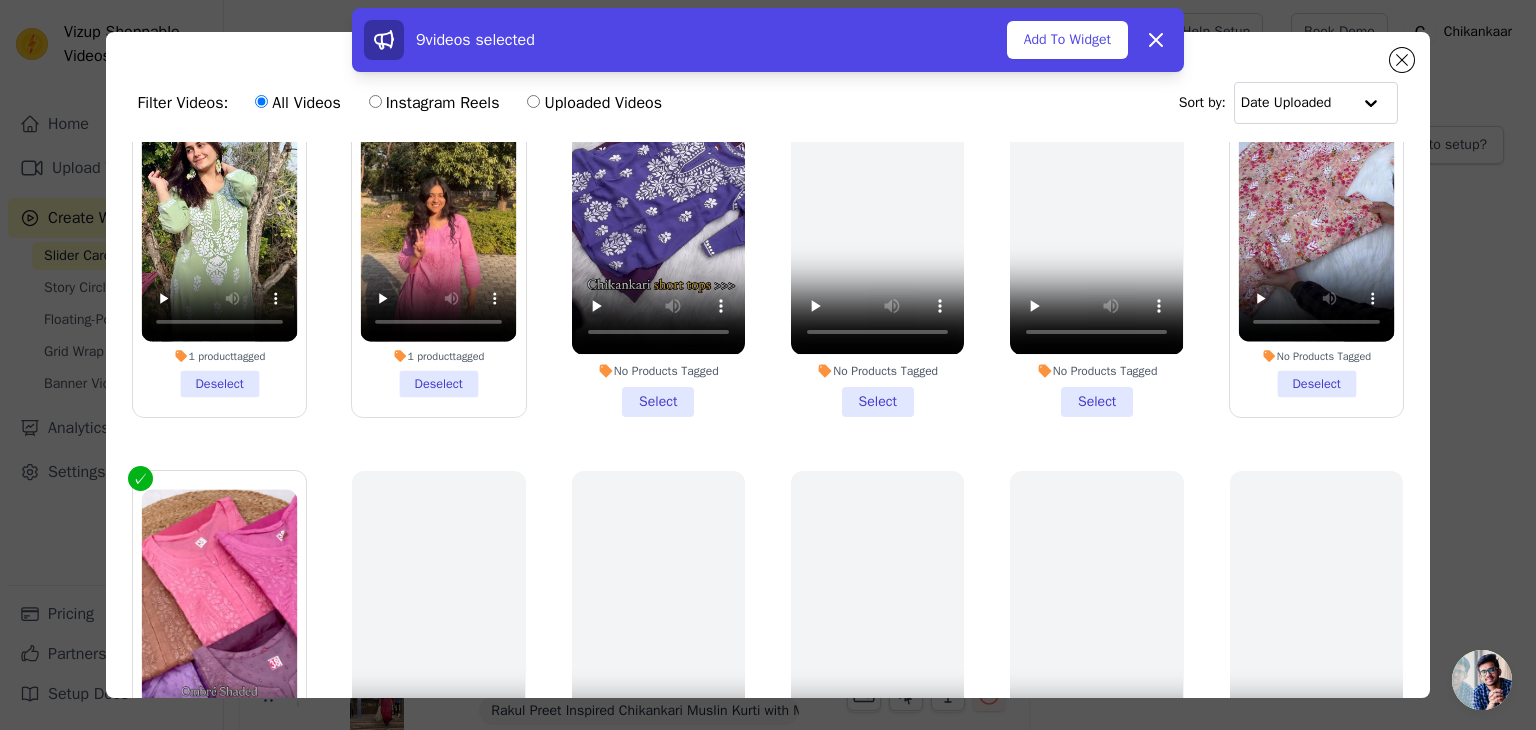 click on "No Products Tagged     Select" at bounding box center (658, 231) 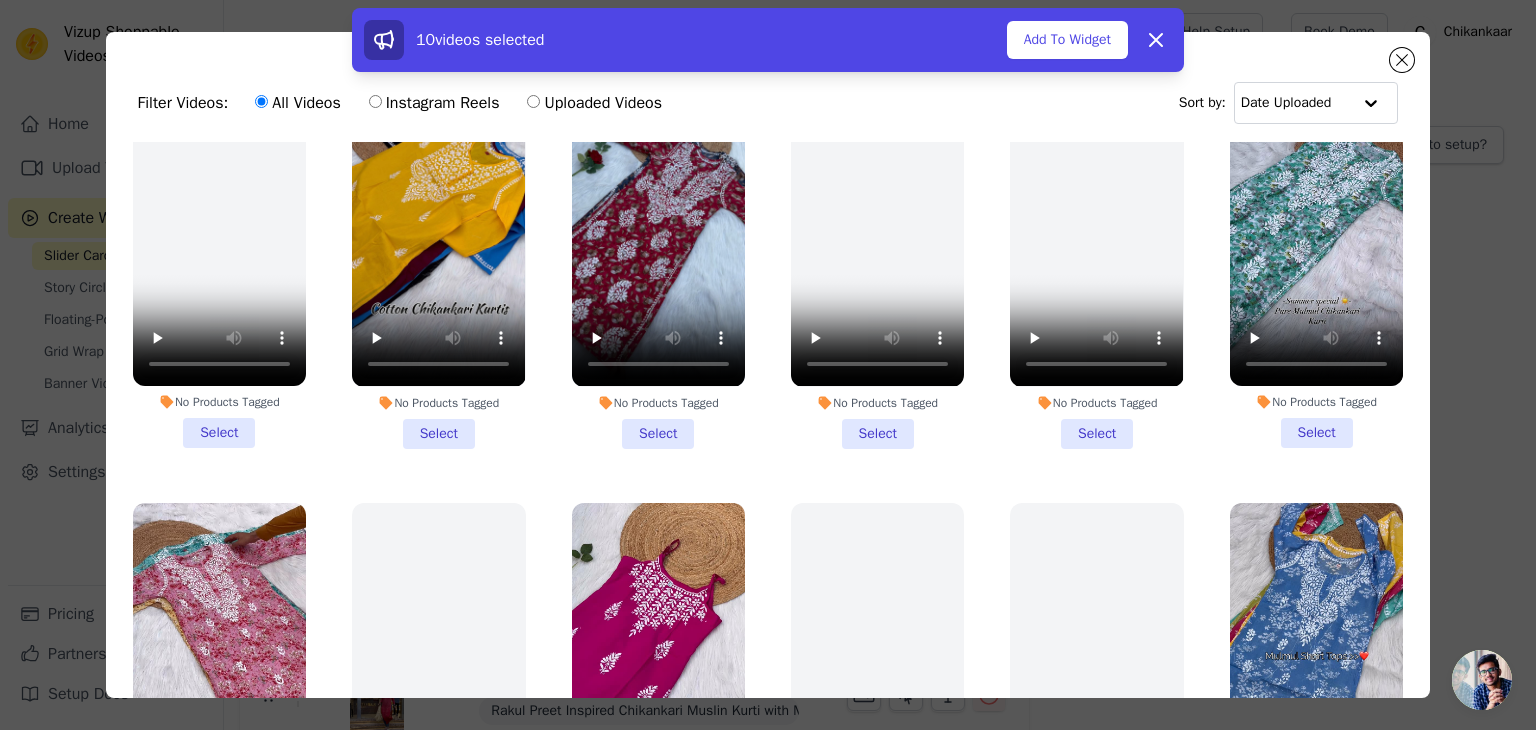scroll, scrollTop: 1383, scrollLeft: 0, axis: vertical 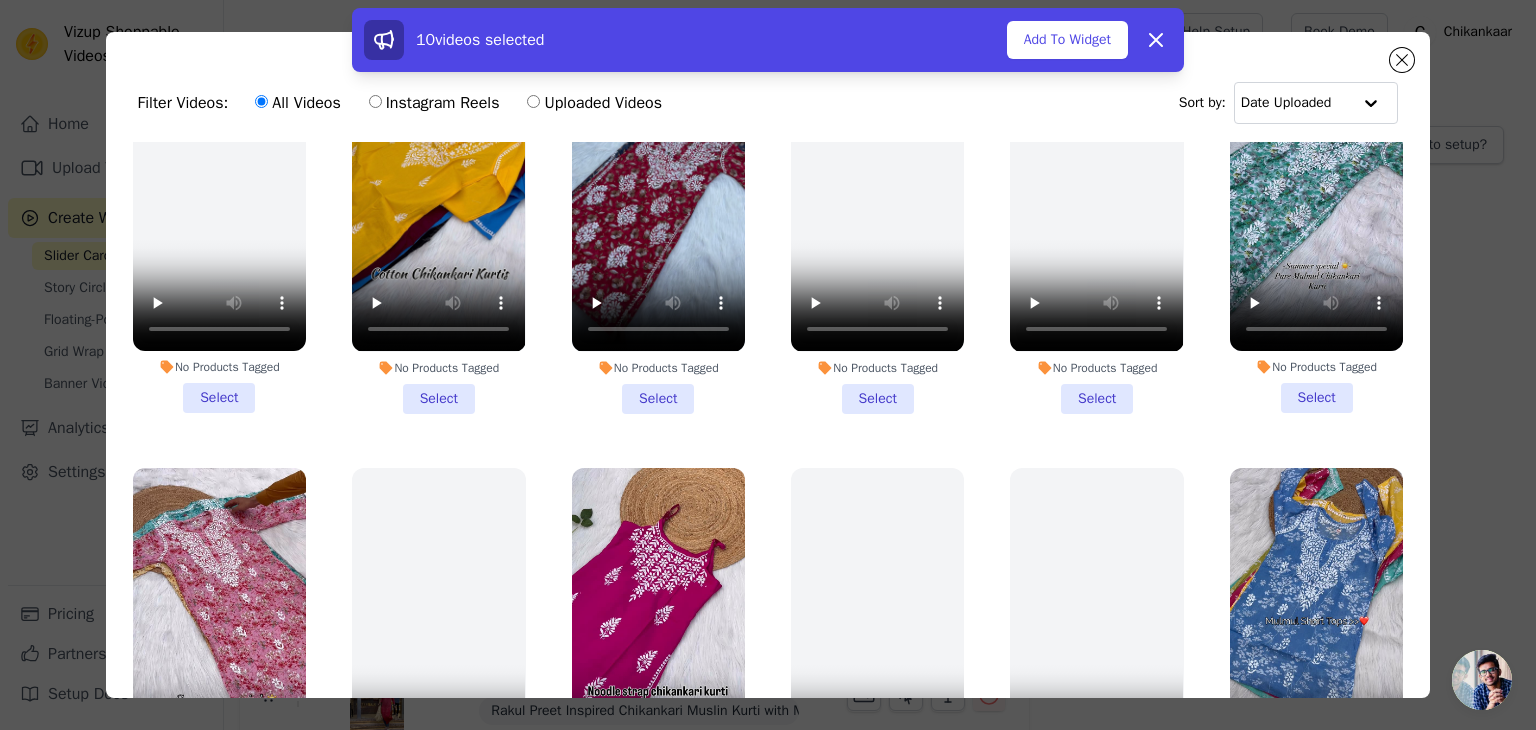 click on "No Products Tagged     Select" at bounding box center (438, 228) 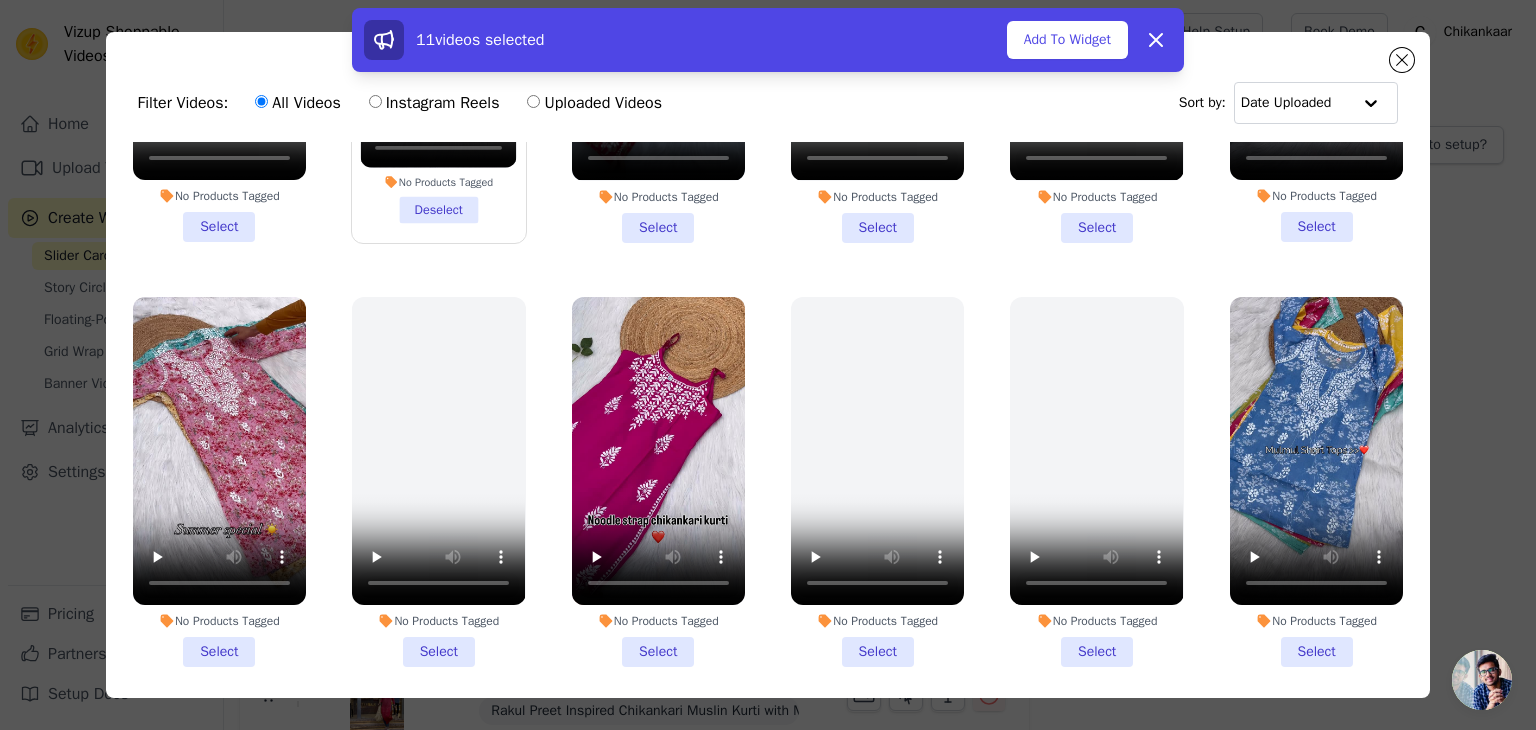 scroll, scrollTop: 1555, scrollLeft: 0, axis: vertical 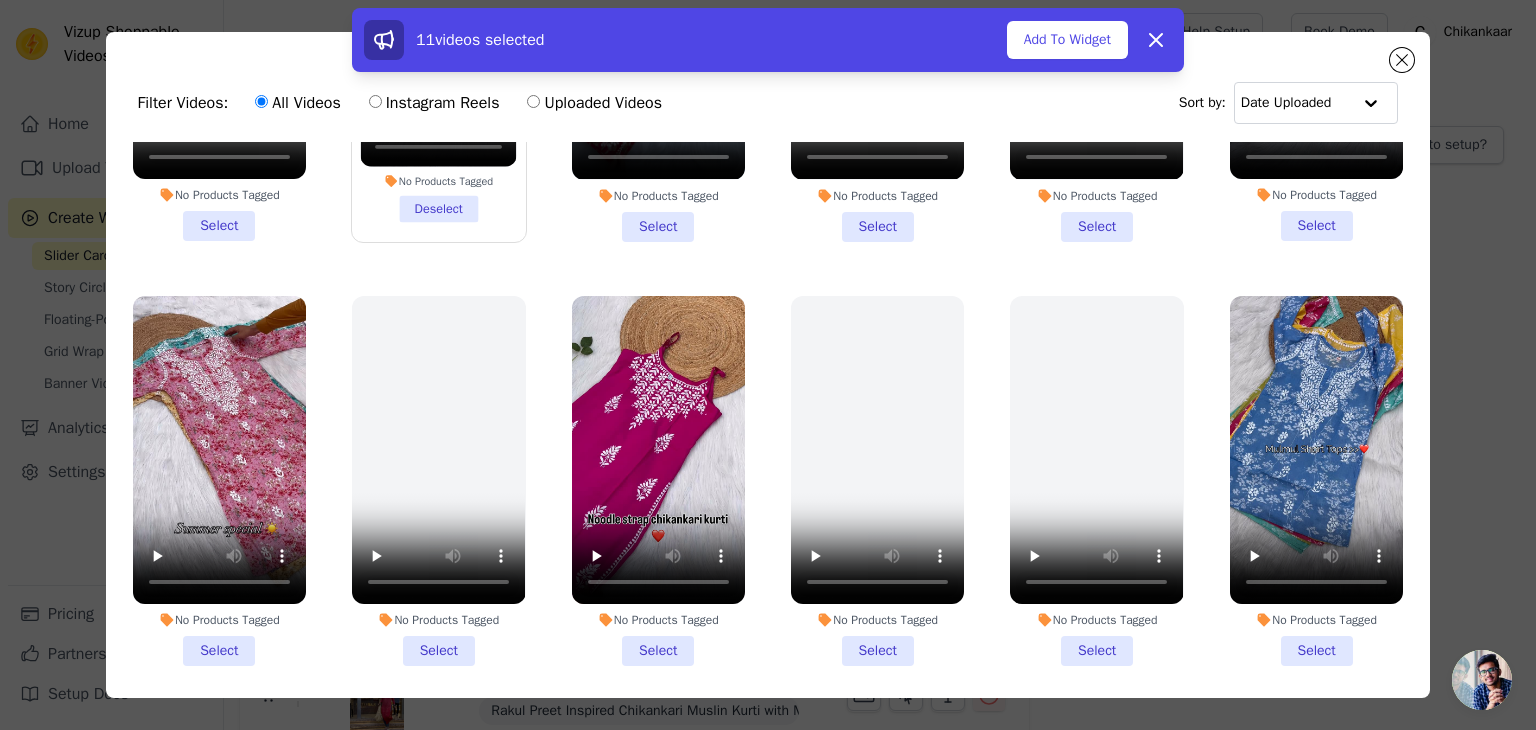 click on "No Products Tagged     Select" at bounding box center (658, 481) 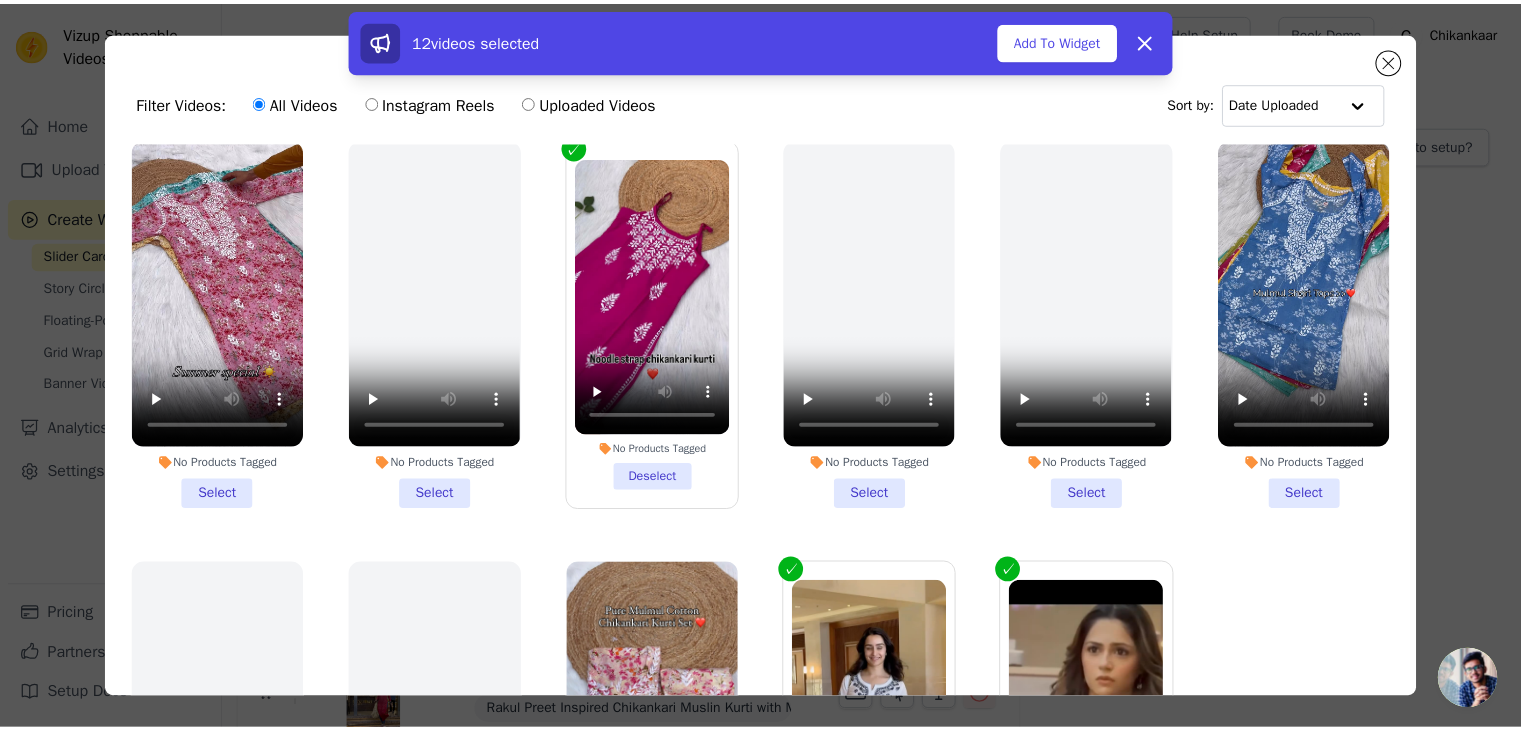 scroll, scrollTop: 1764, scrollLeft: 0, axis: vertical 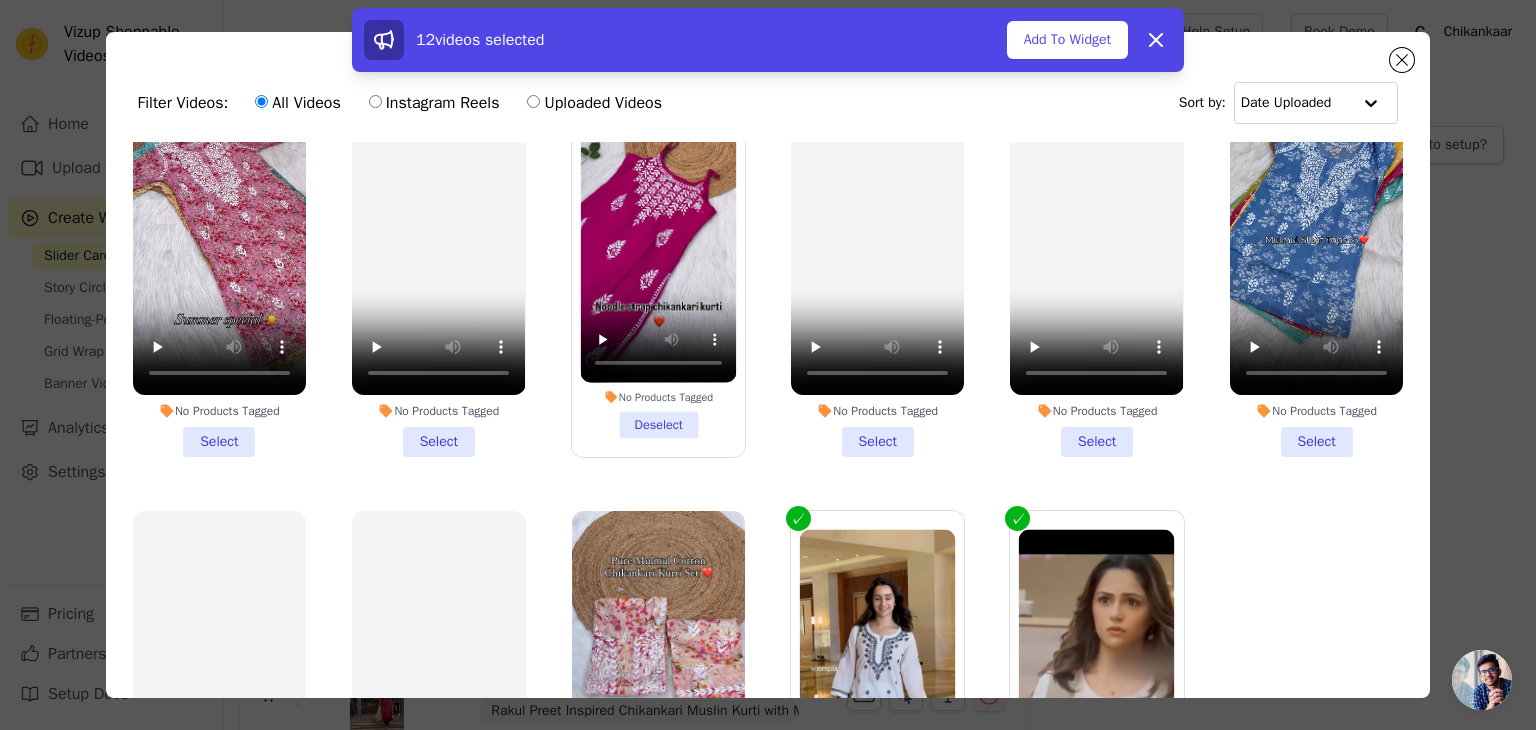 click on "No Products Tagged     Select" at bounding box center (1316, 272) 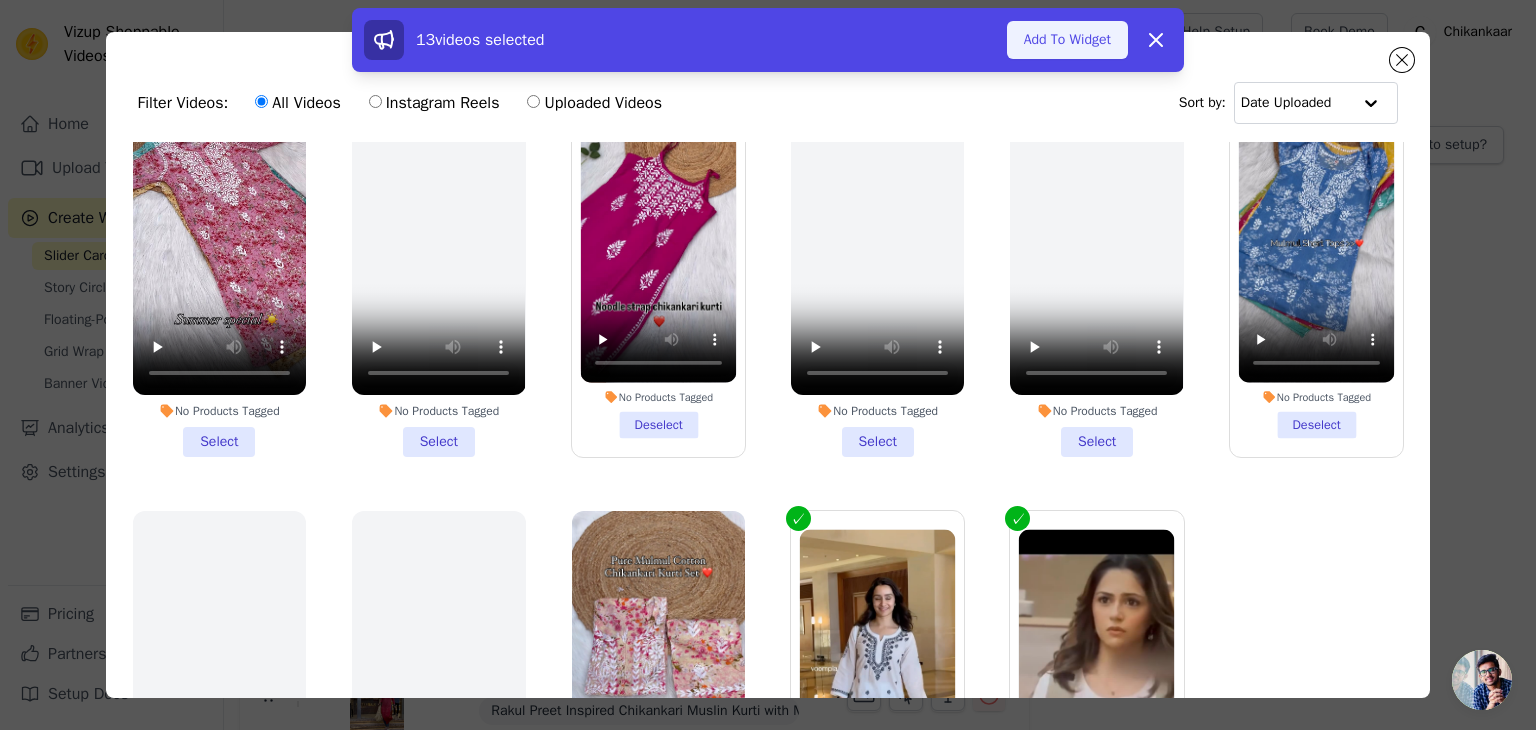 click on "Add To Widget" at bounding box center [1067, 40] 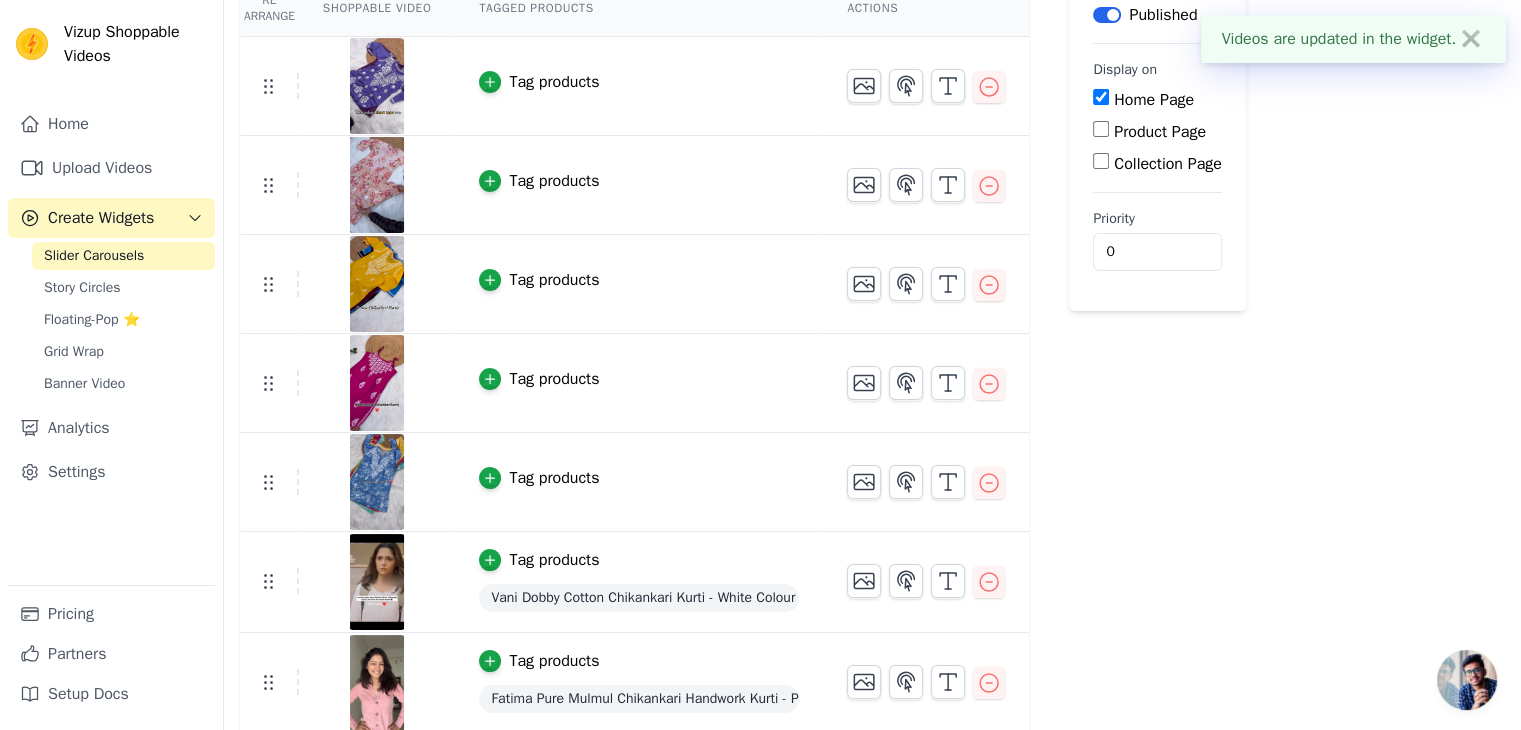 scroll, scrollTop: 300, scrollLeft: 0, axis: vertical 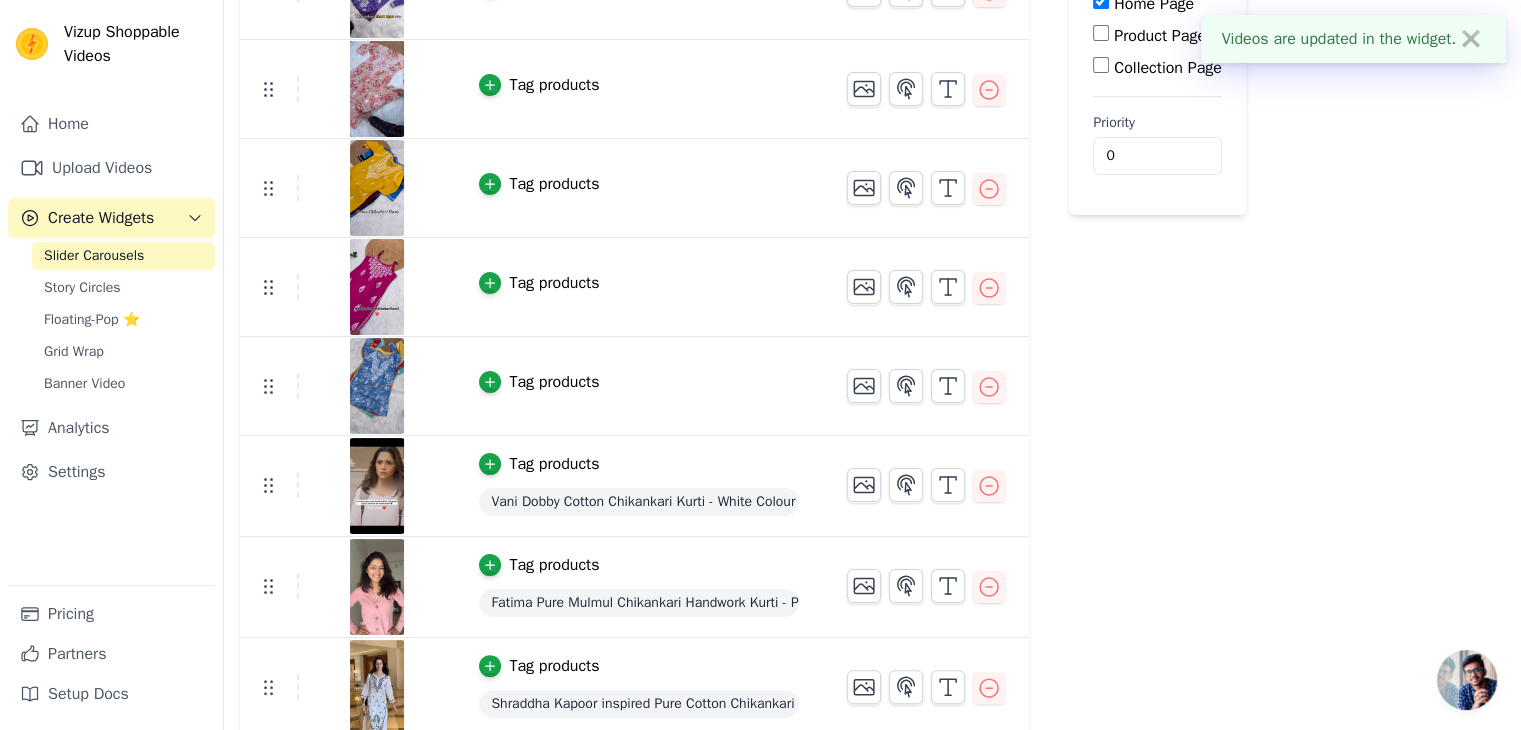 click on "Tag products" at bounding box center (554, 382) 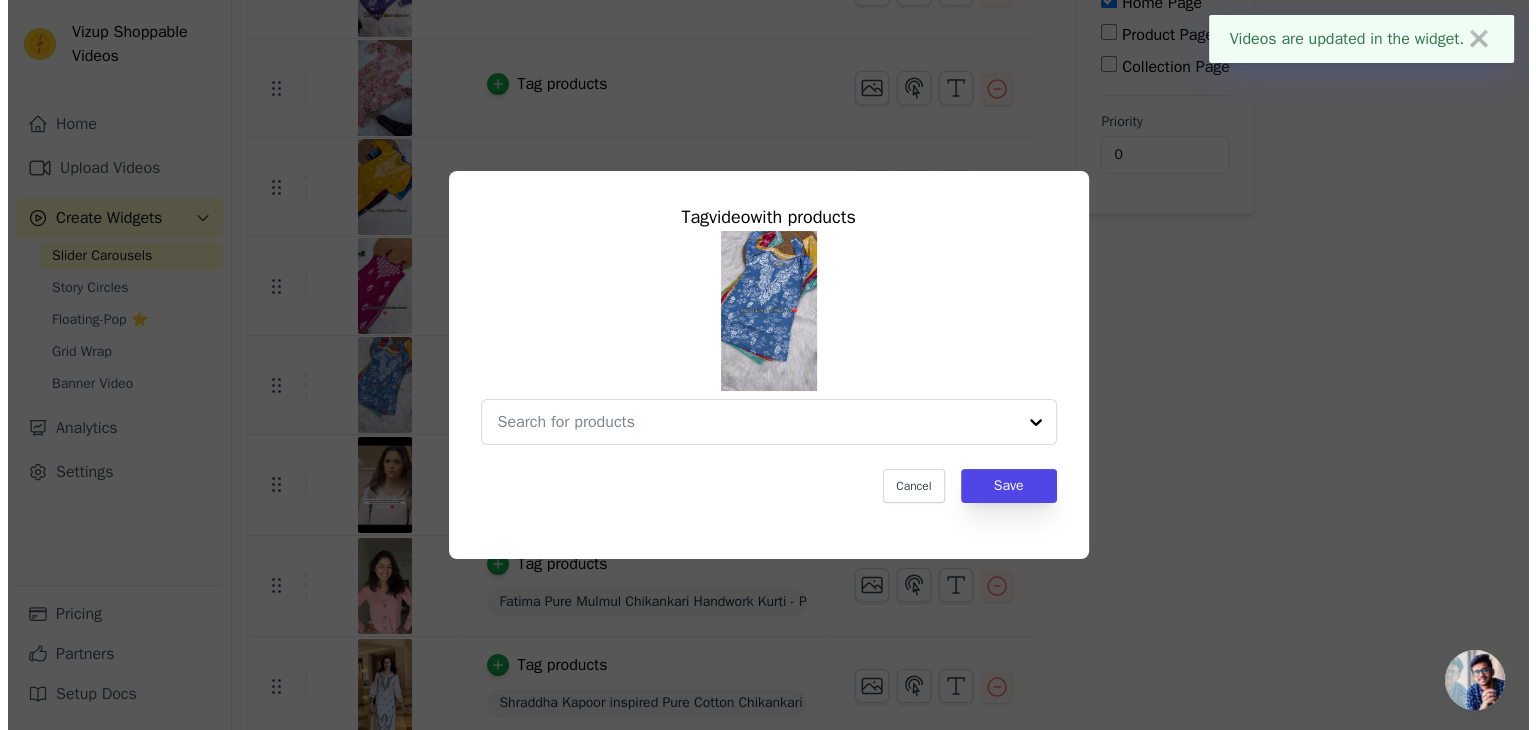 scroll, scrollTop: 0, scrollLeft: 0, axis: both 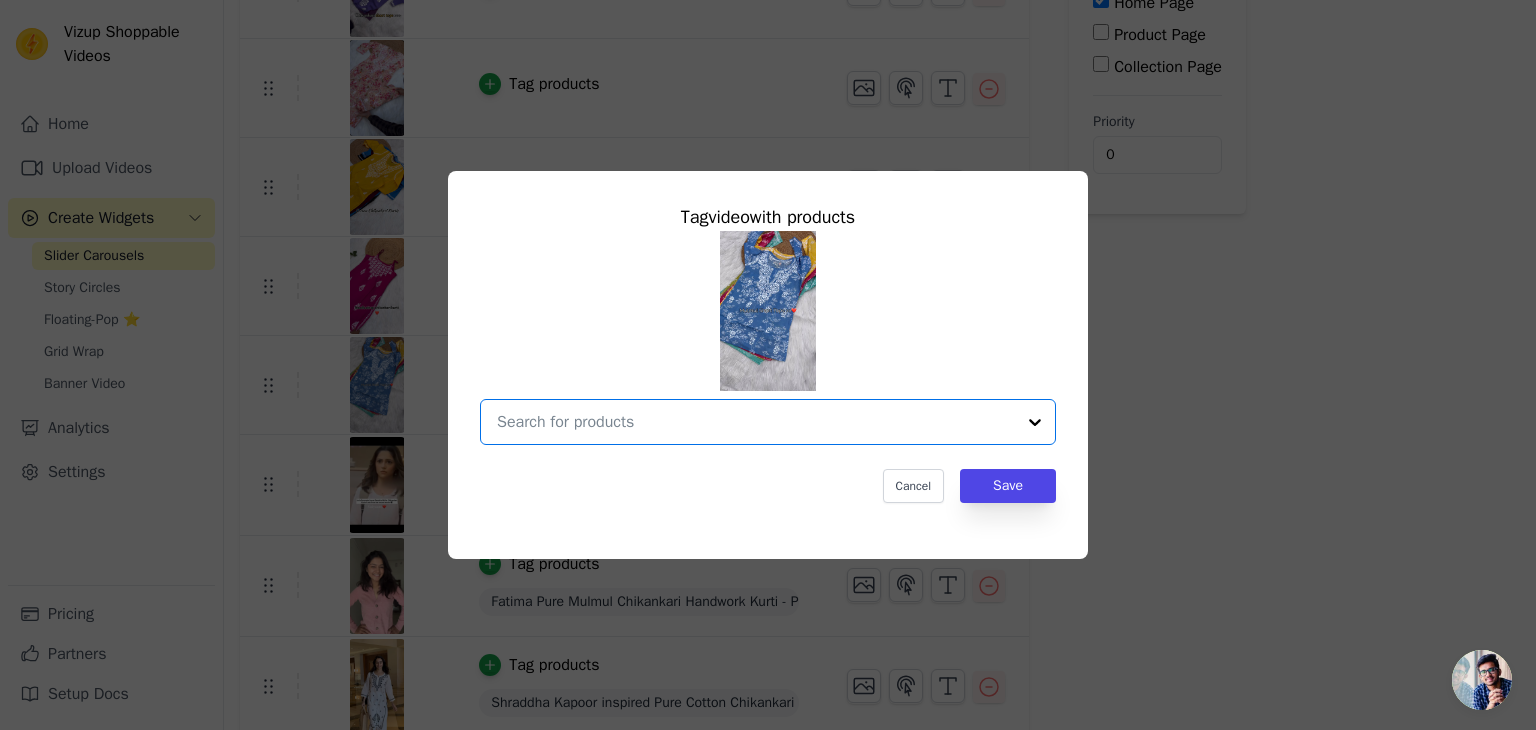 click at bounding box center [756, 422] 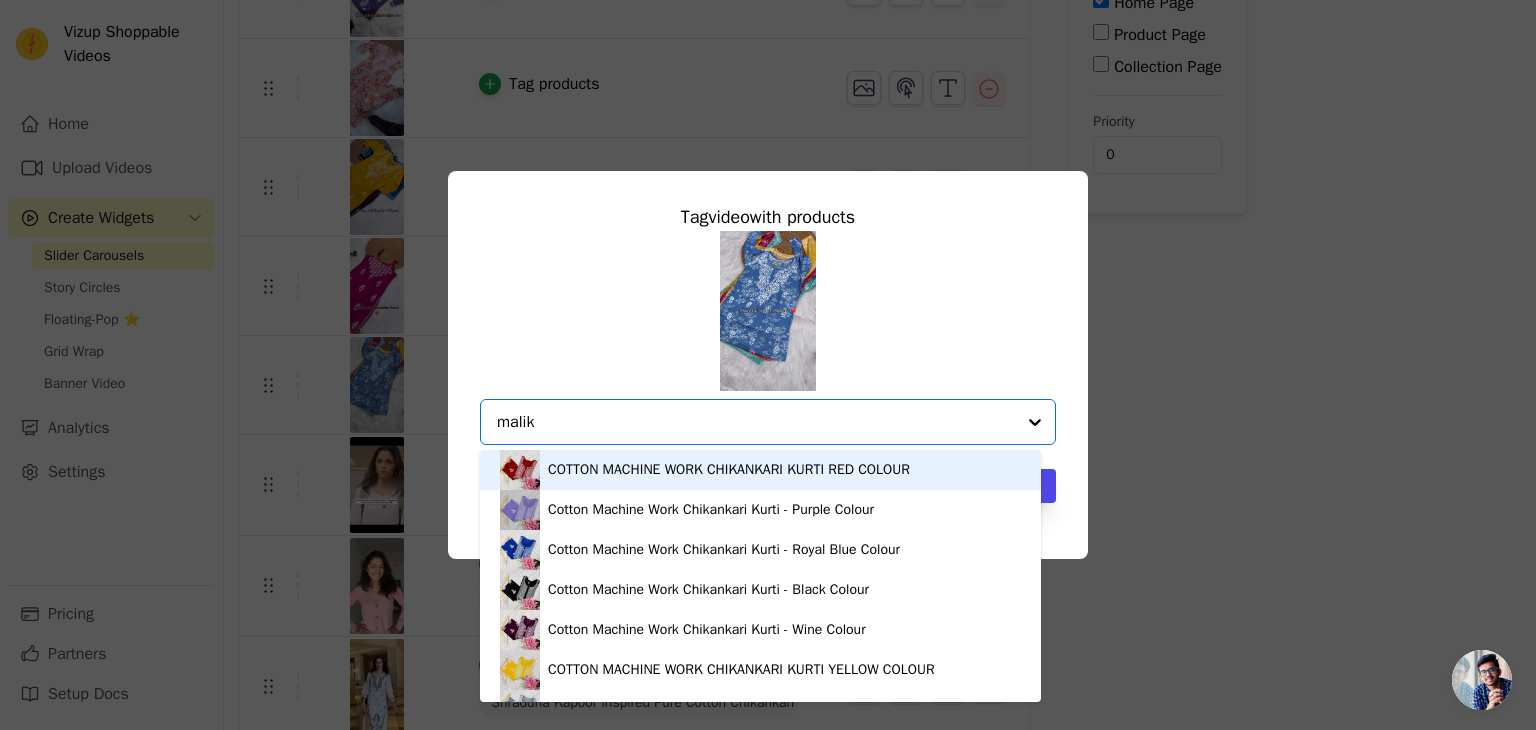 type on "malika" 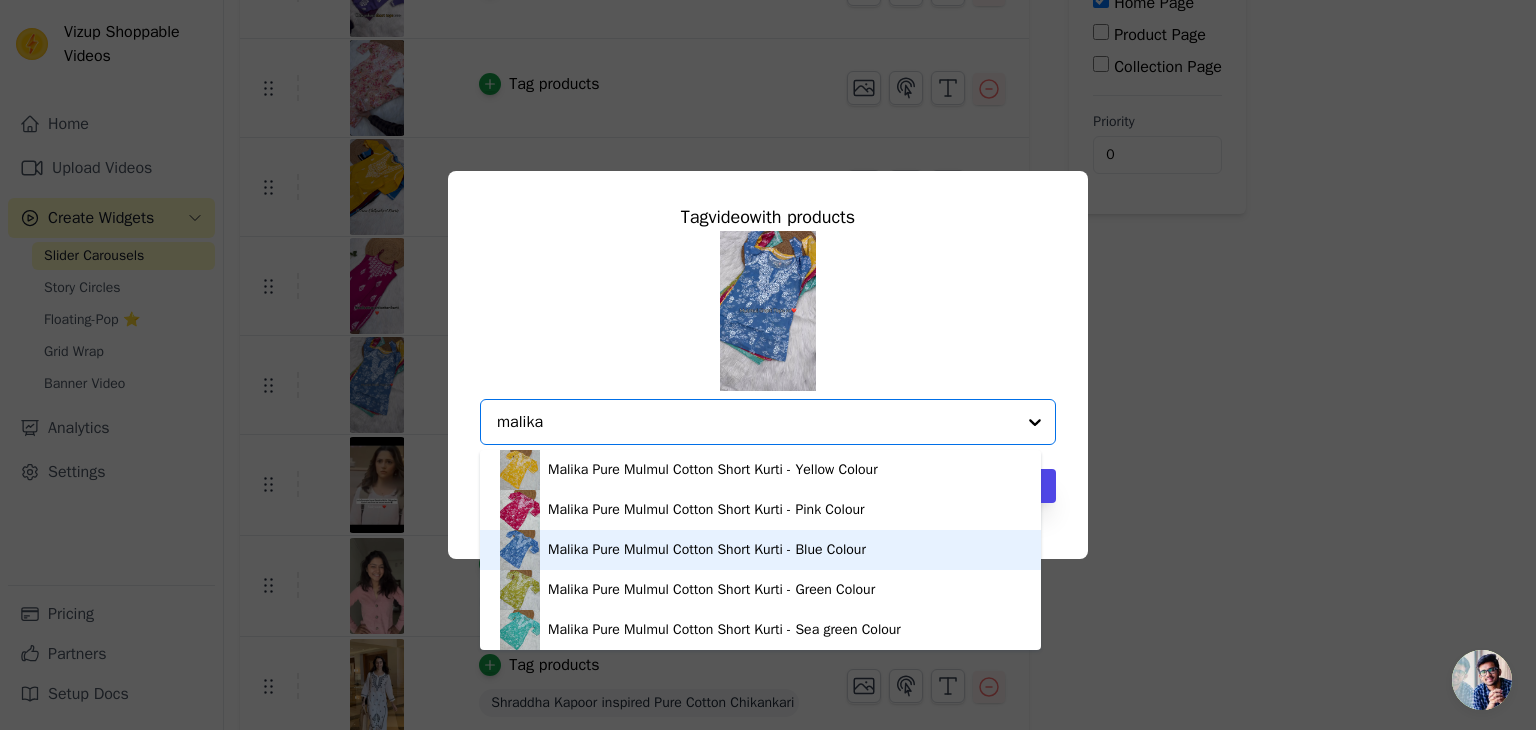 click on "Malika Pure Mulmul Cotton Short Kurti - Blue Colour" at bounding box center (707, 550) 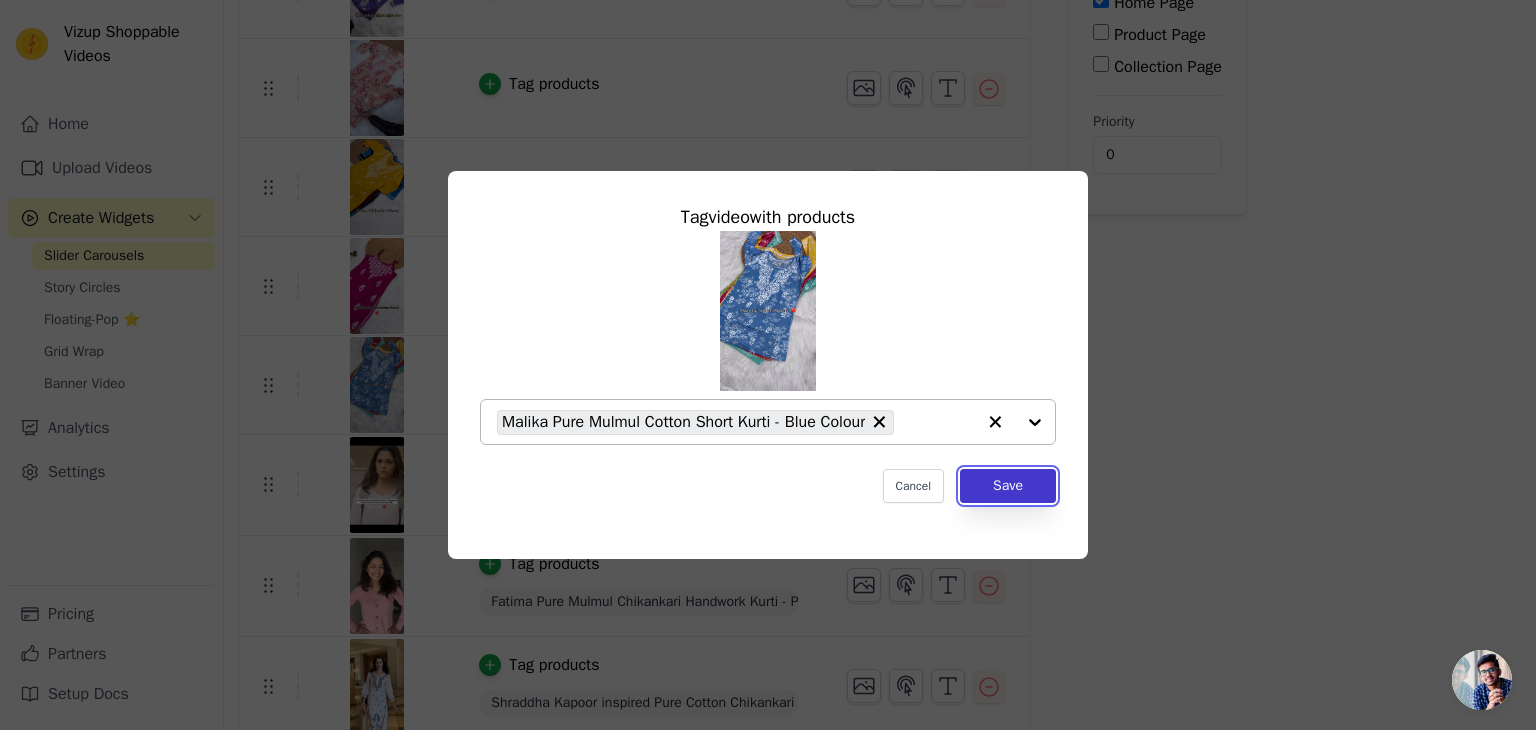 click on "Save" at bounding box center [1008, 486] 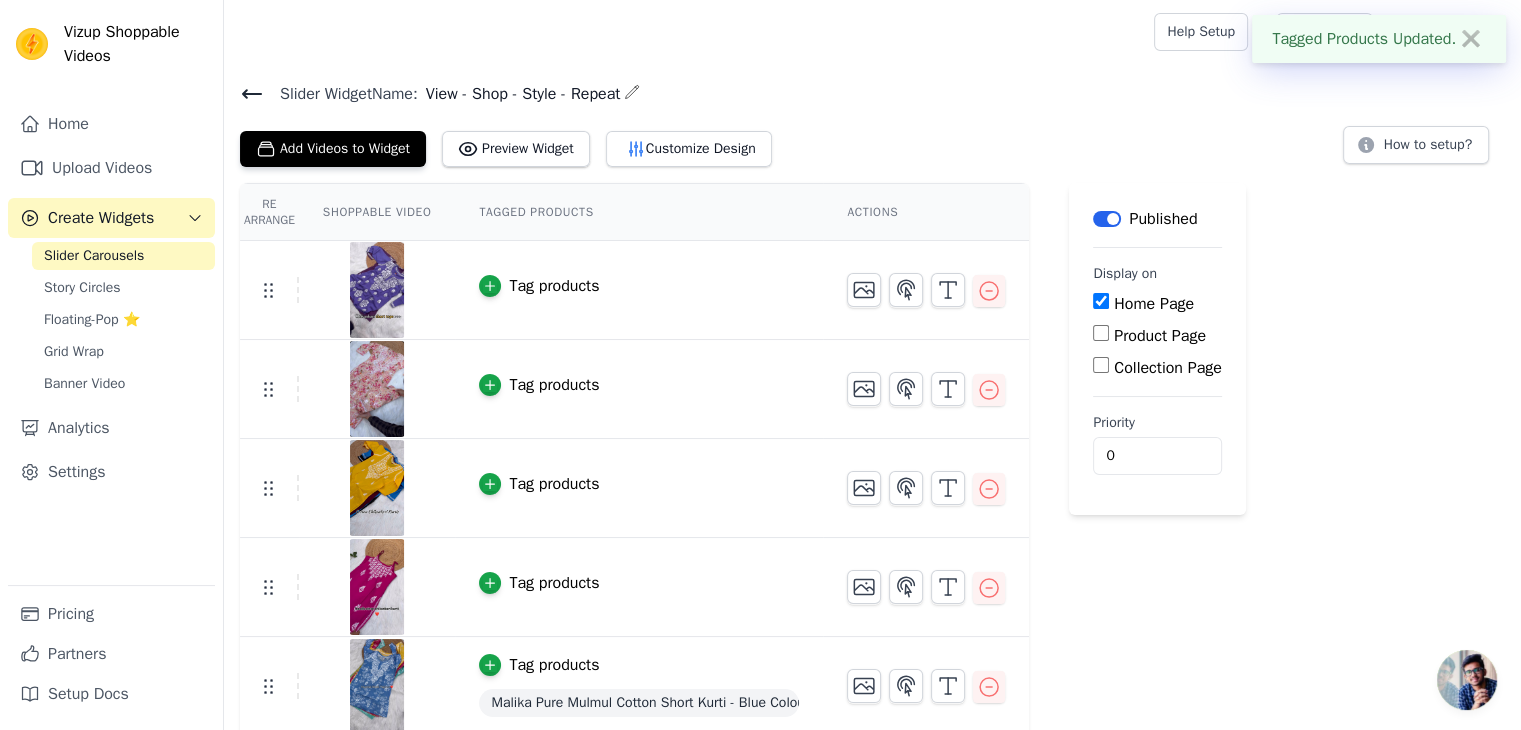 click on "Tag products" at bounding box center [554, 385] 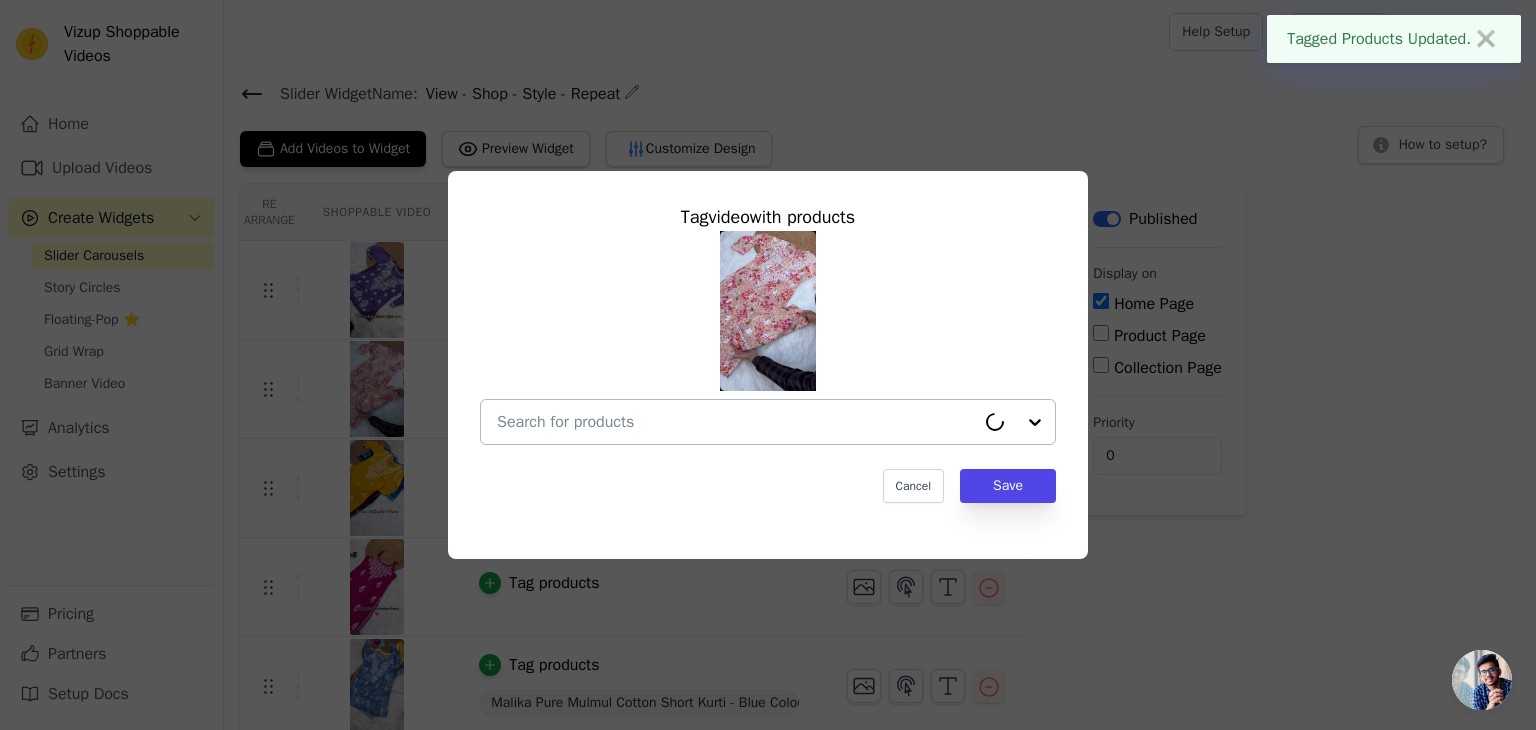 click at bounding box center [736, 422] 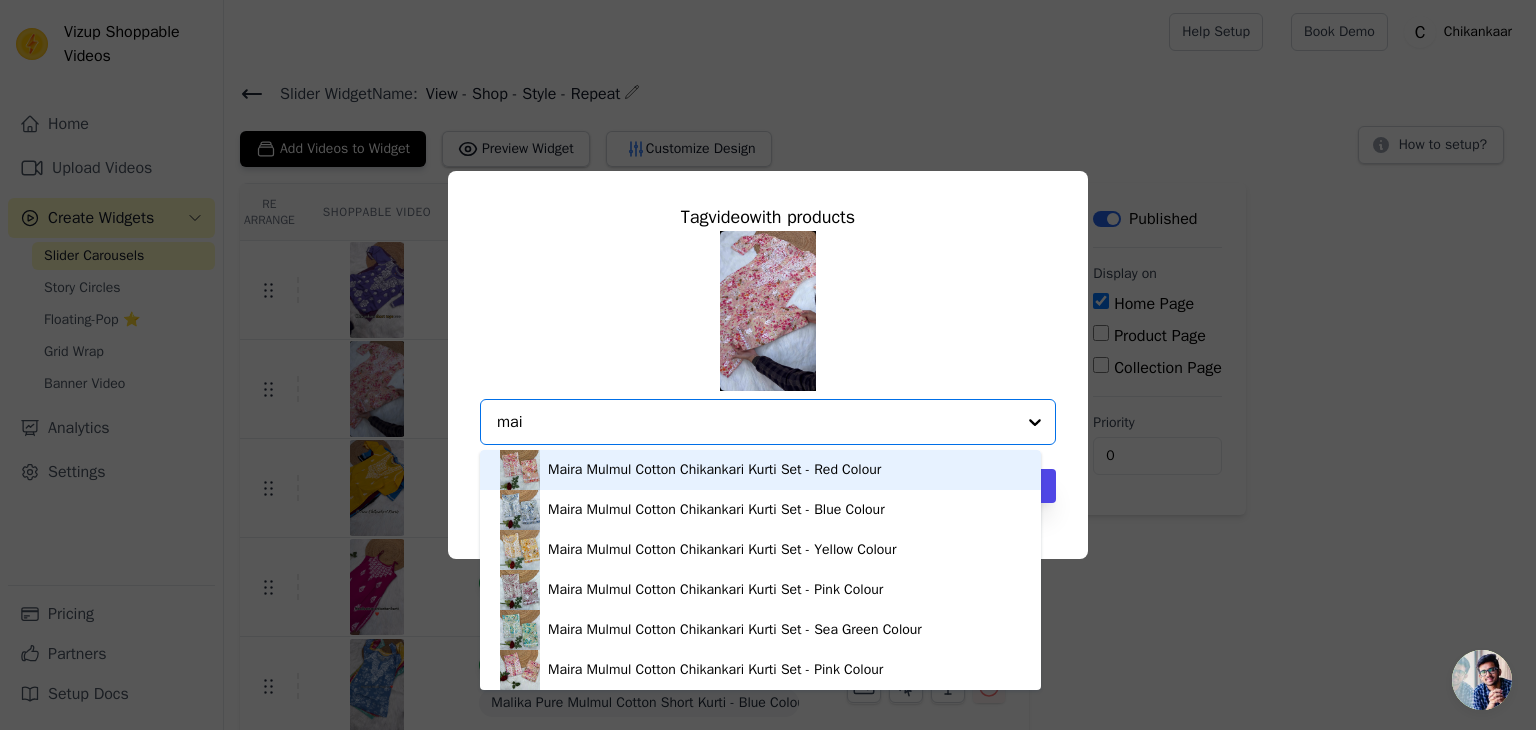 type on "mair" 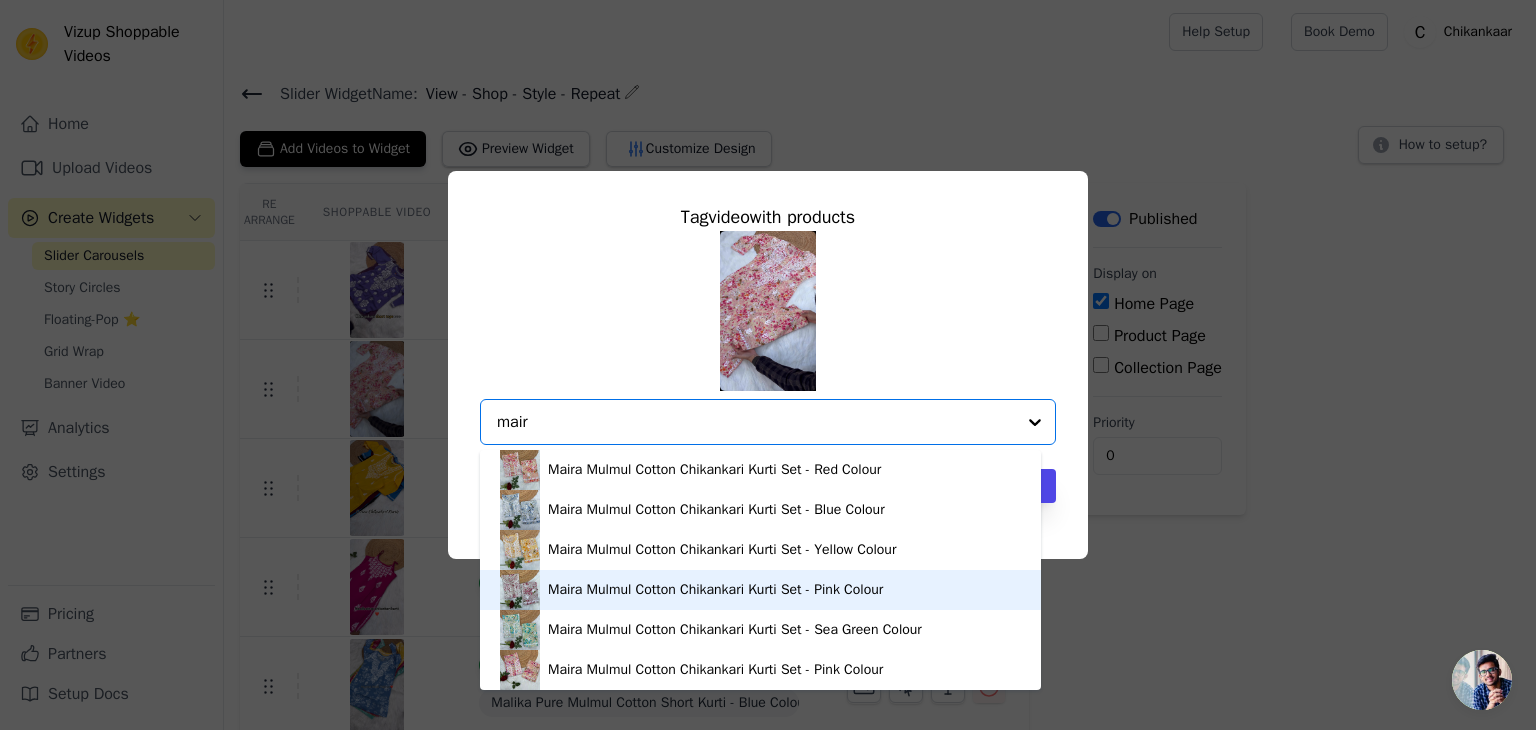 click on "Maira Mulmul Cotton Chikankari Kurti Set - Pink Colour" at bounding box center [715, 590] 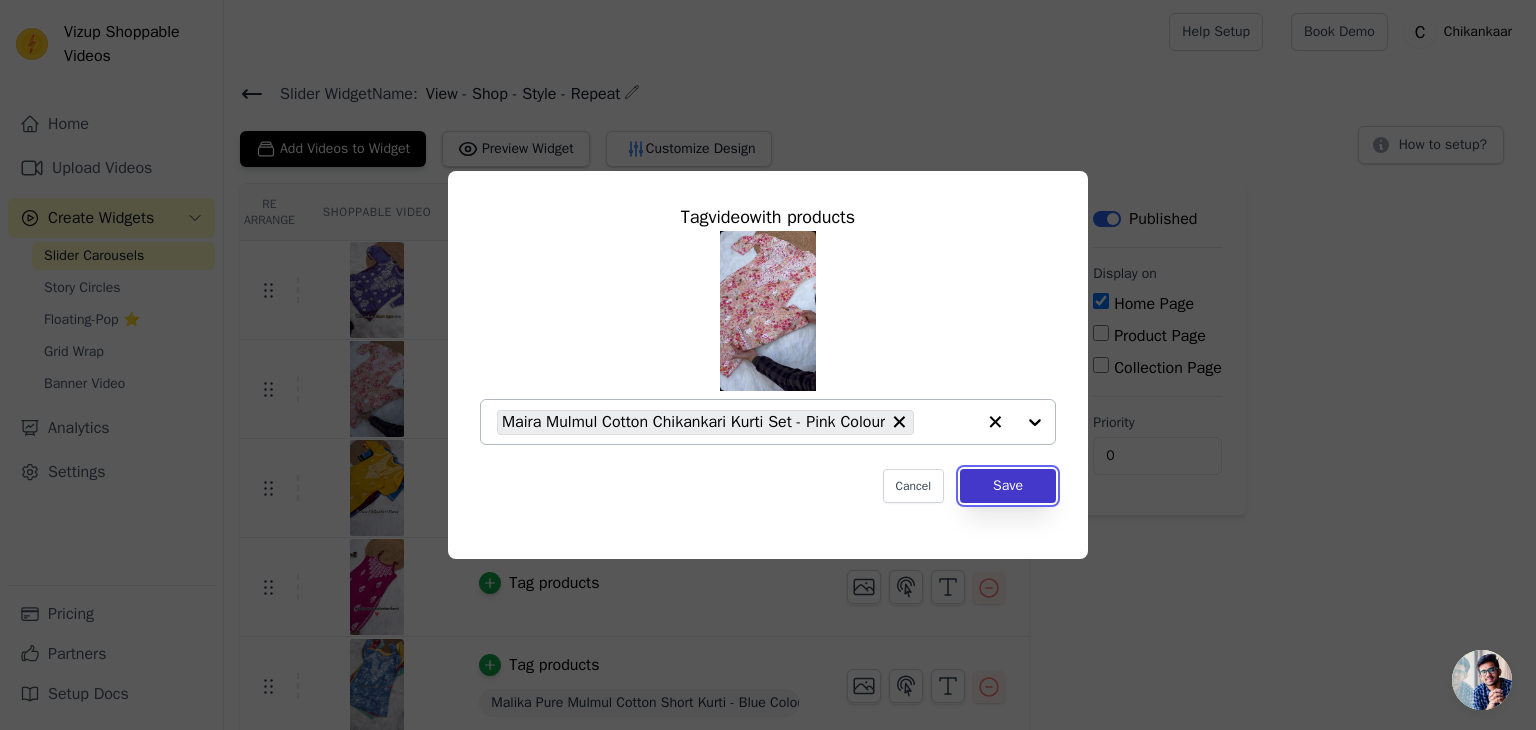 click on "Save" at bounding box center [1008, 486] 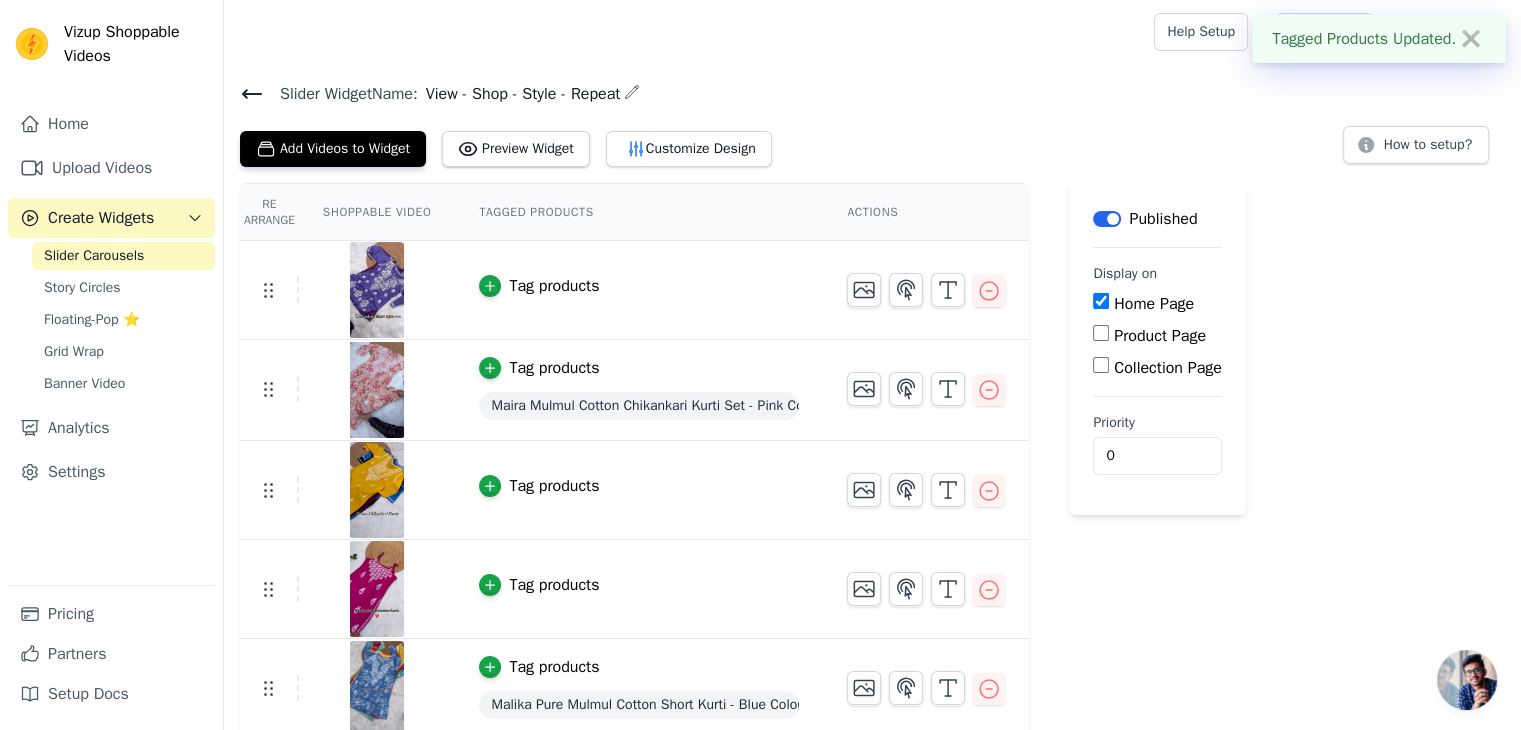 click on "Tag products" at bounding box center [554, 486] 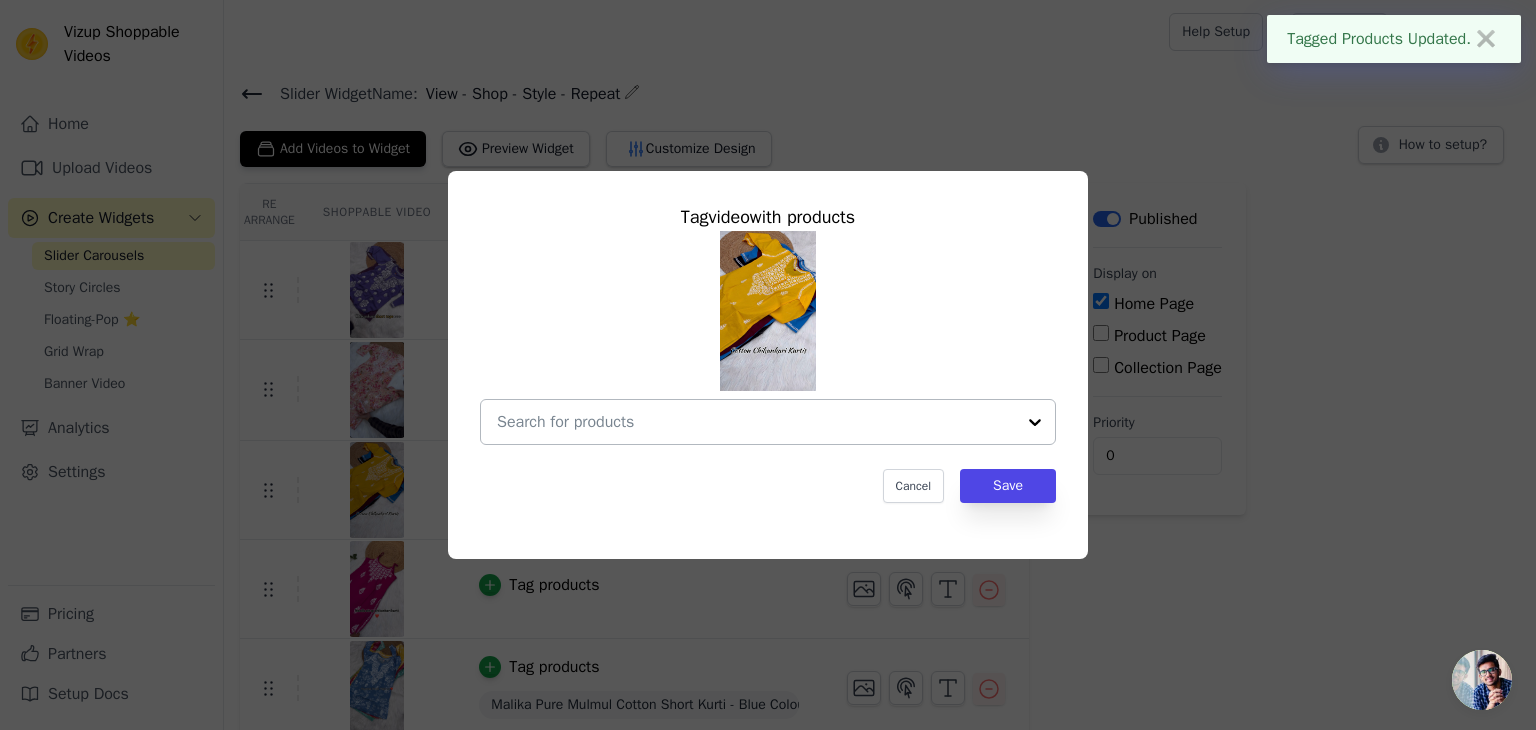 click at bounding box center (756, 422) 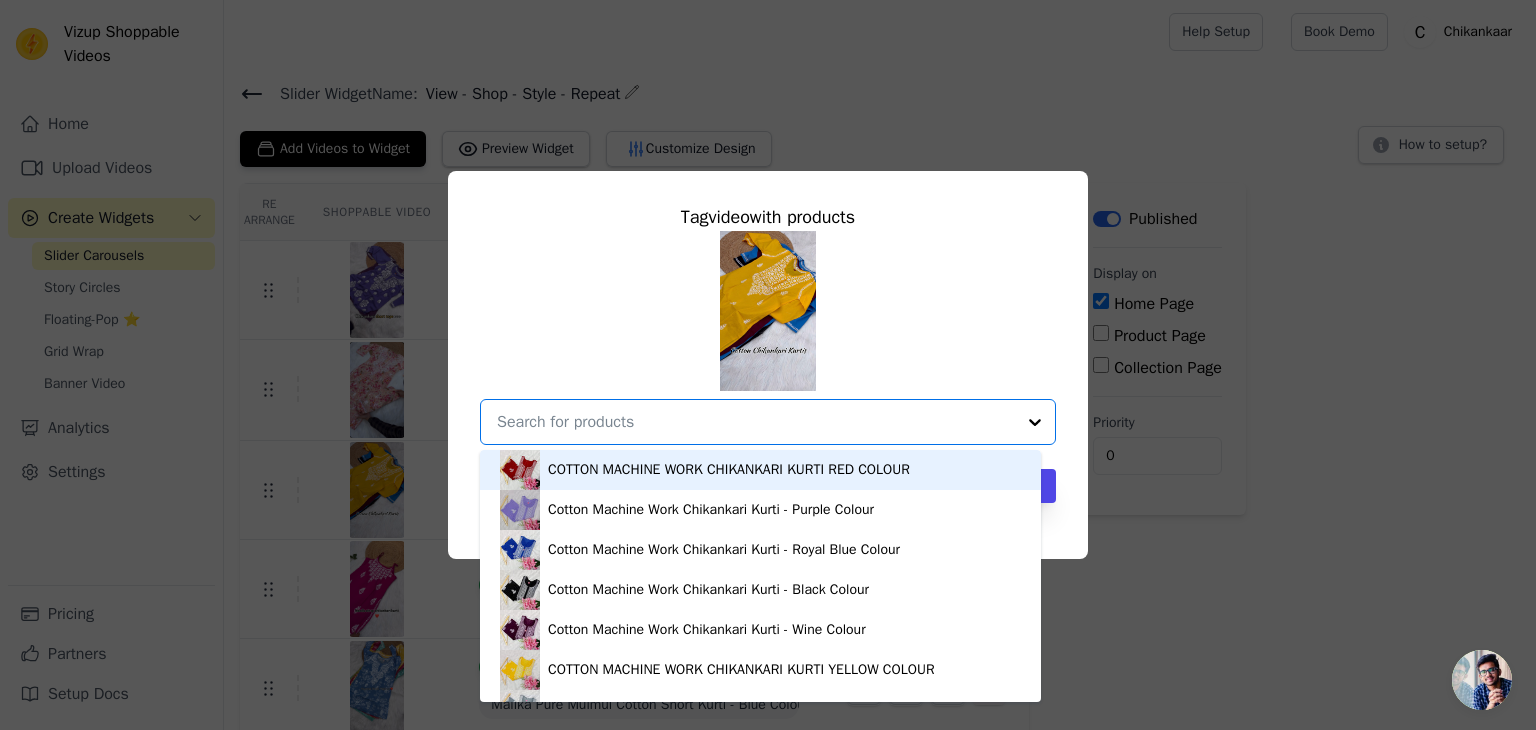 type on "a" 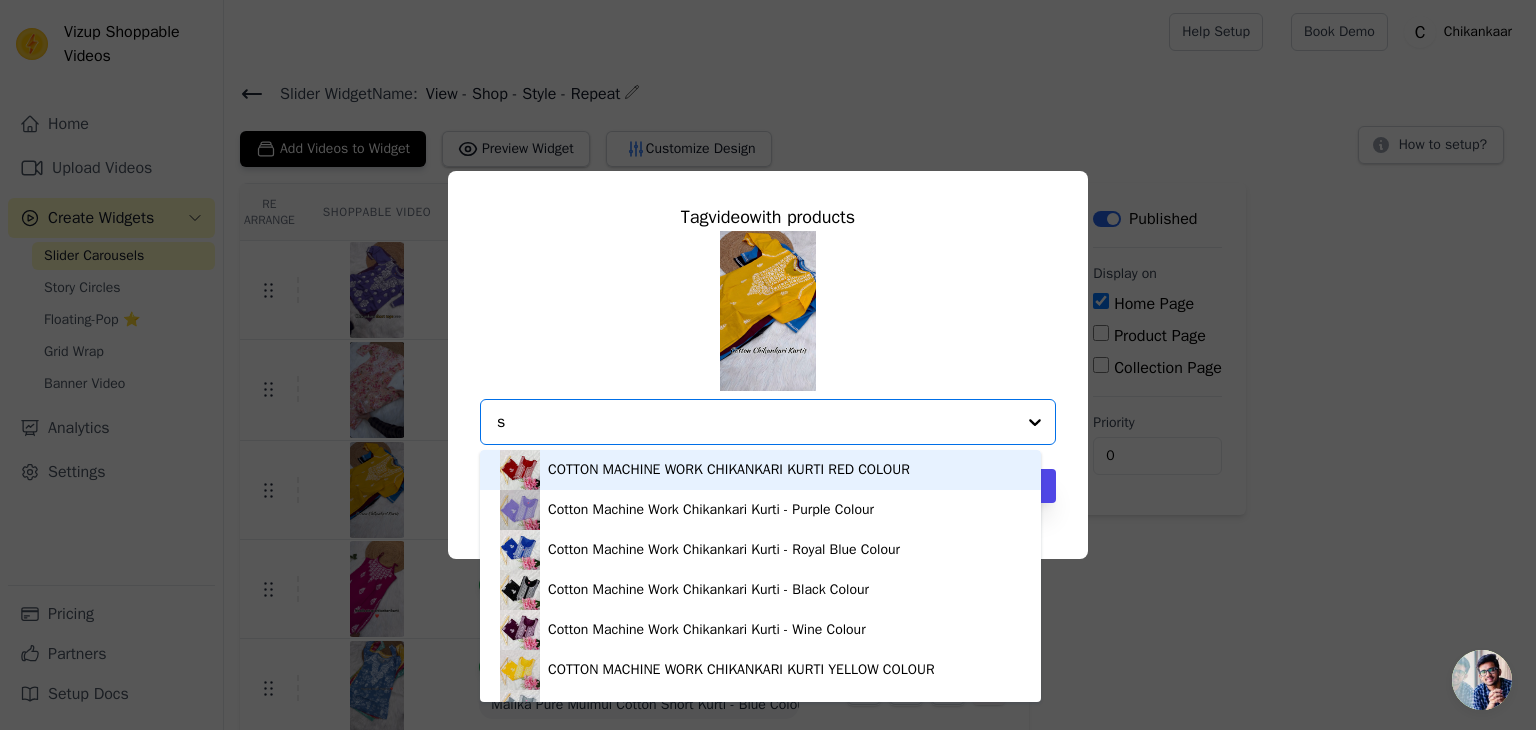 type on "sa" 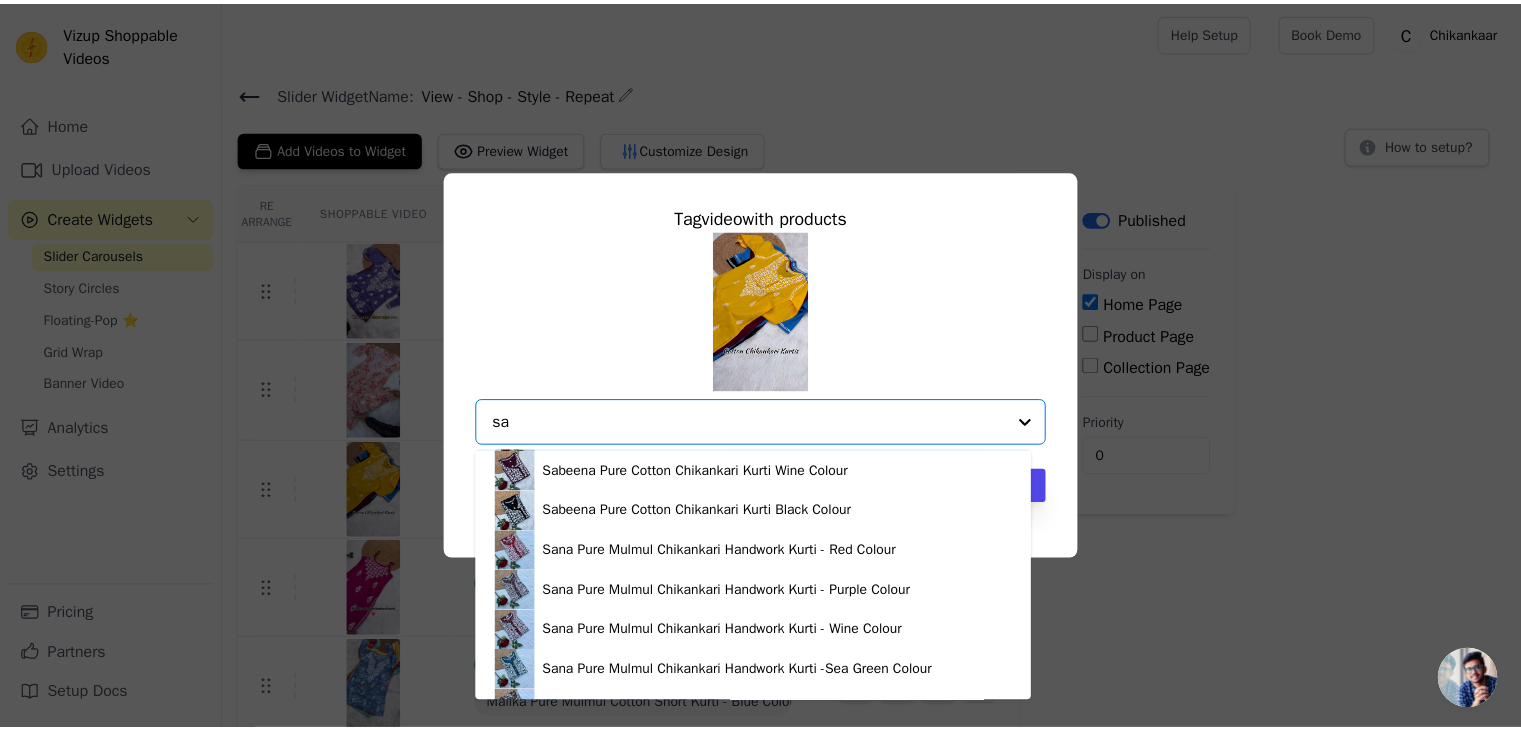 scroll, scrollTop: 720, scrollLeft: 0, axis: vertical 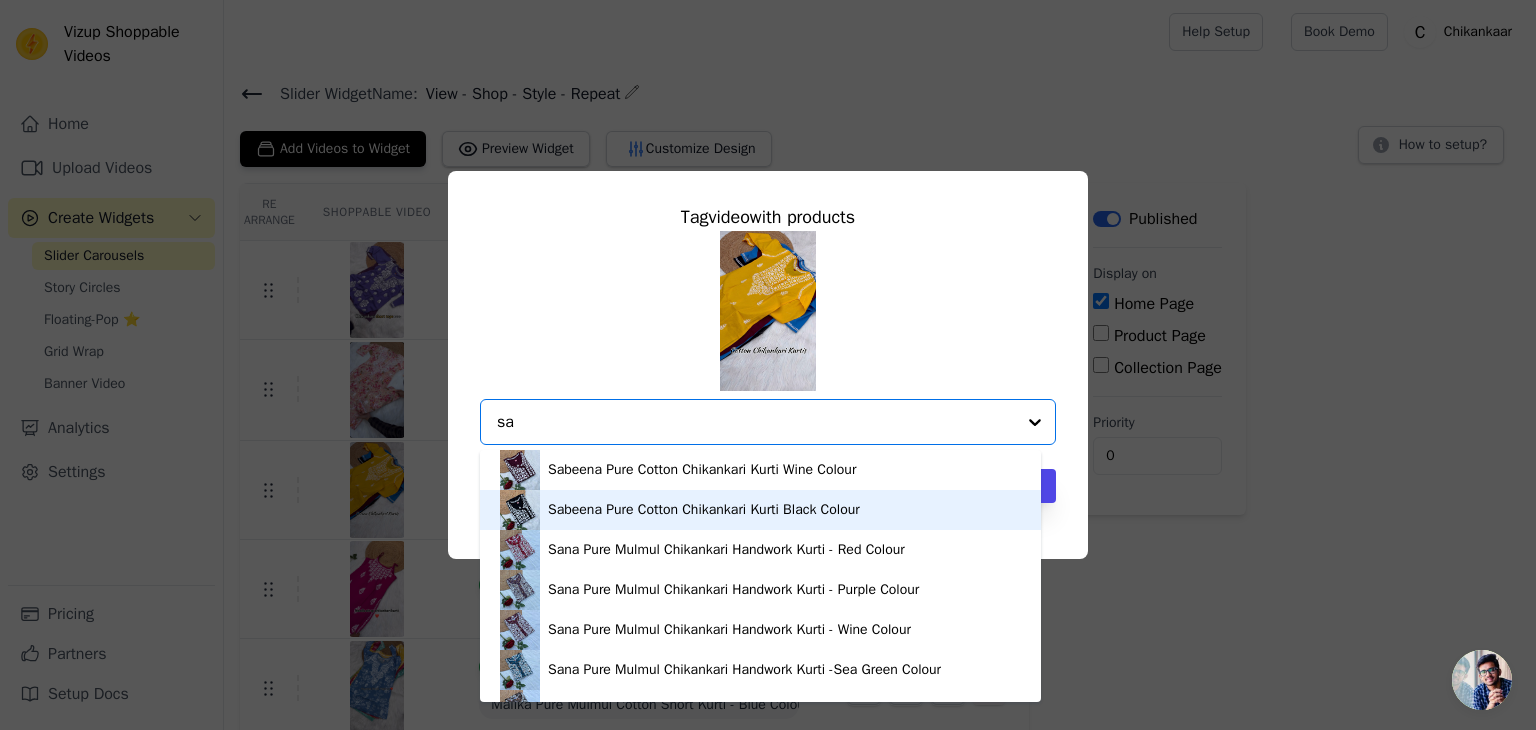 click on "Sabeena Pure Cotton Chikankari Kurti Black Colour" at bounding box center [704, 510] 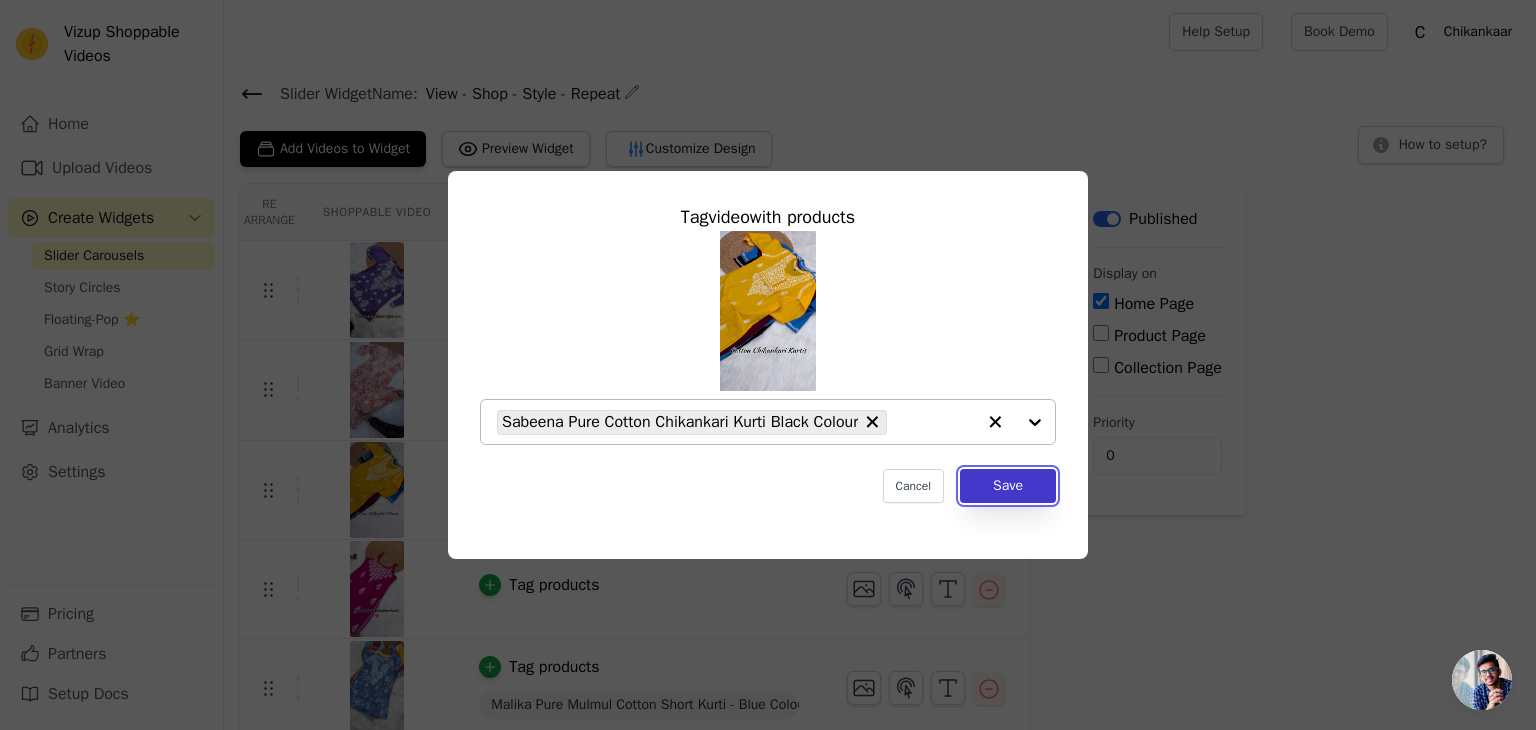 click on "Save" at bounding box center (1008, 486) 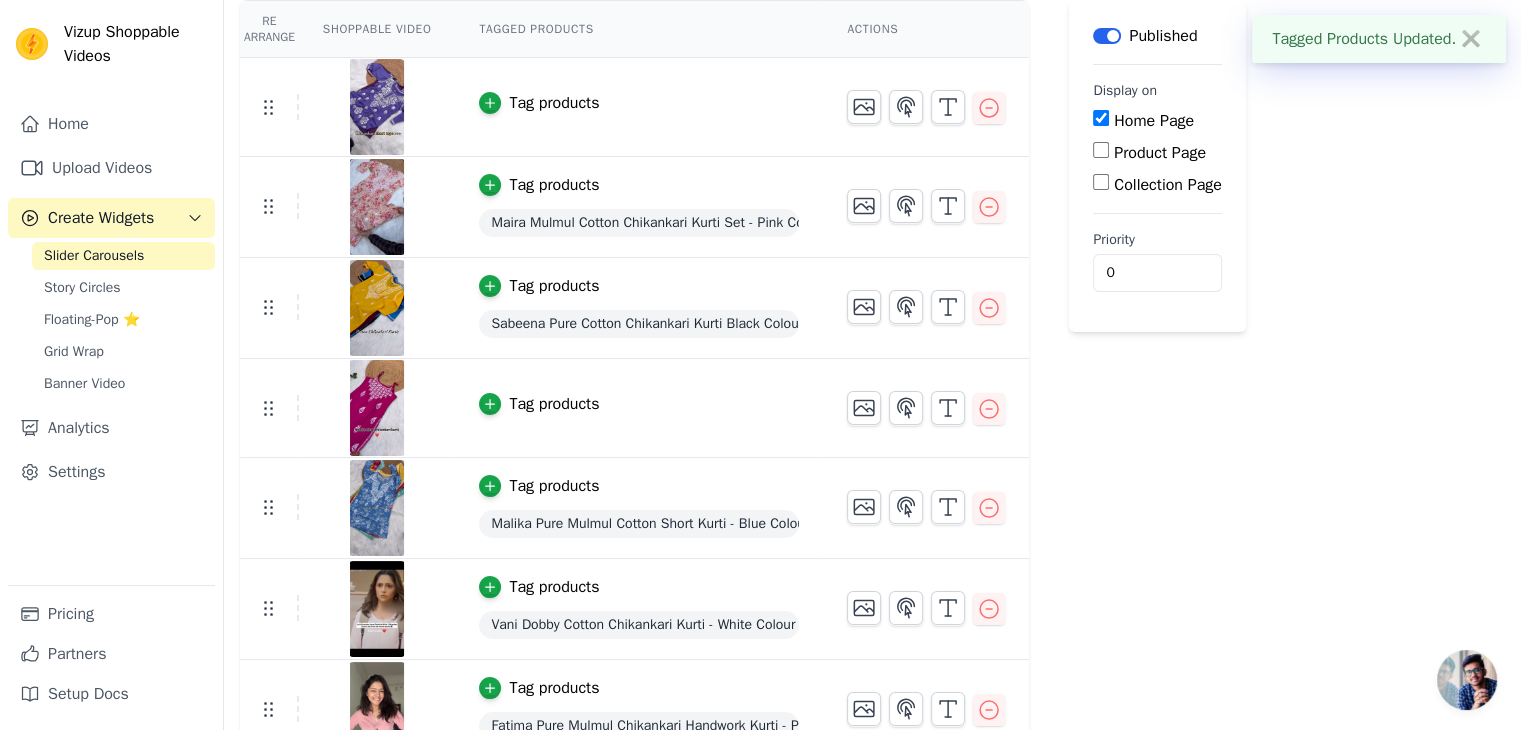 scroll, scrollTop: 190, scrollLeft: 0, axis: vertical 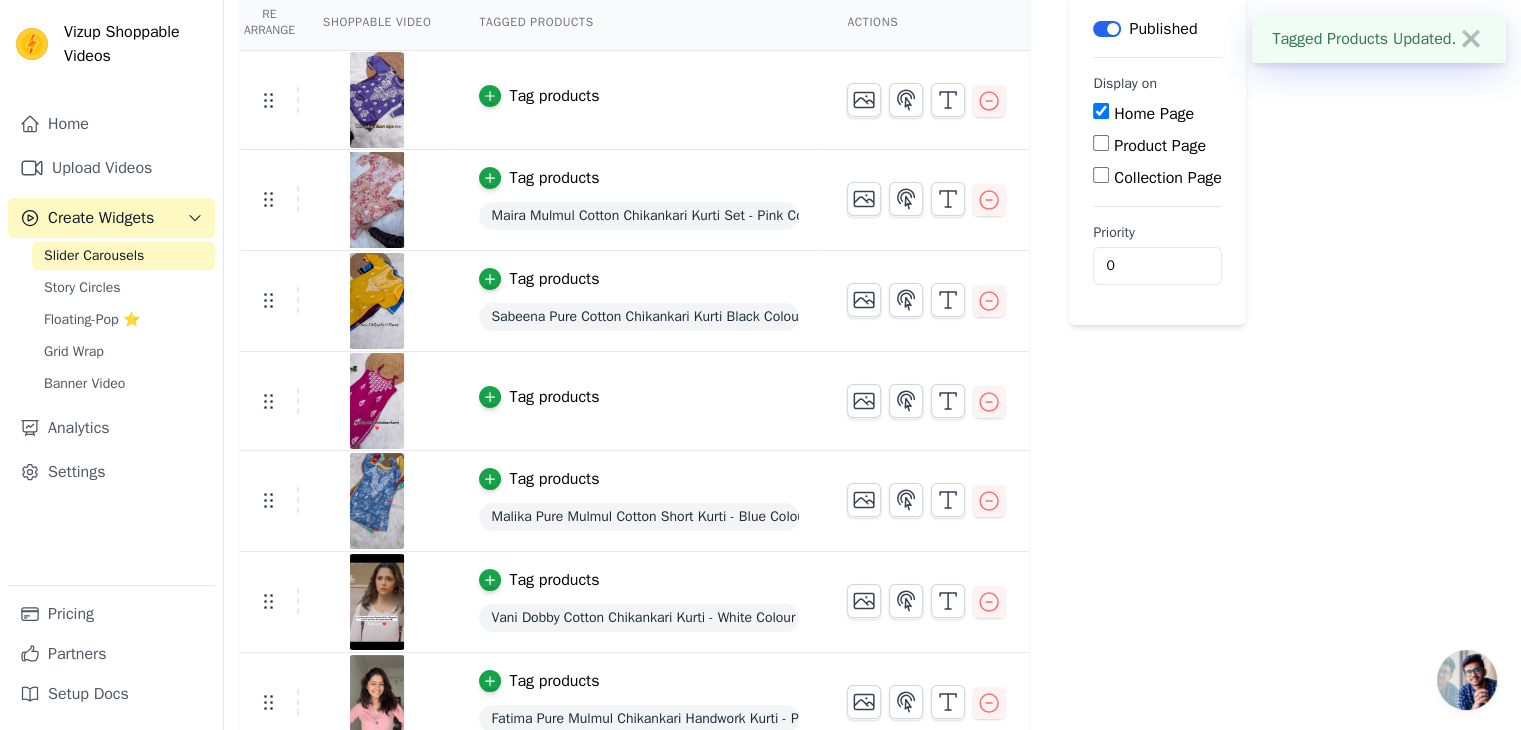 click on "Tag products" at bounding box center [554, 397] 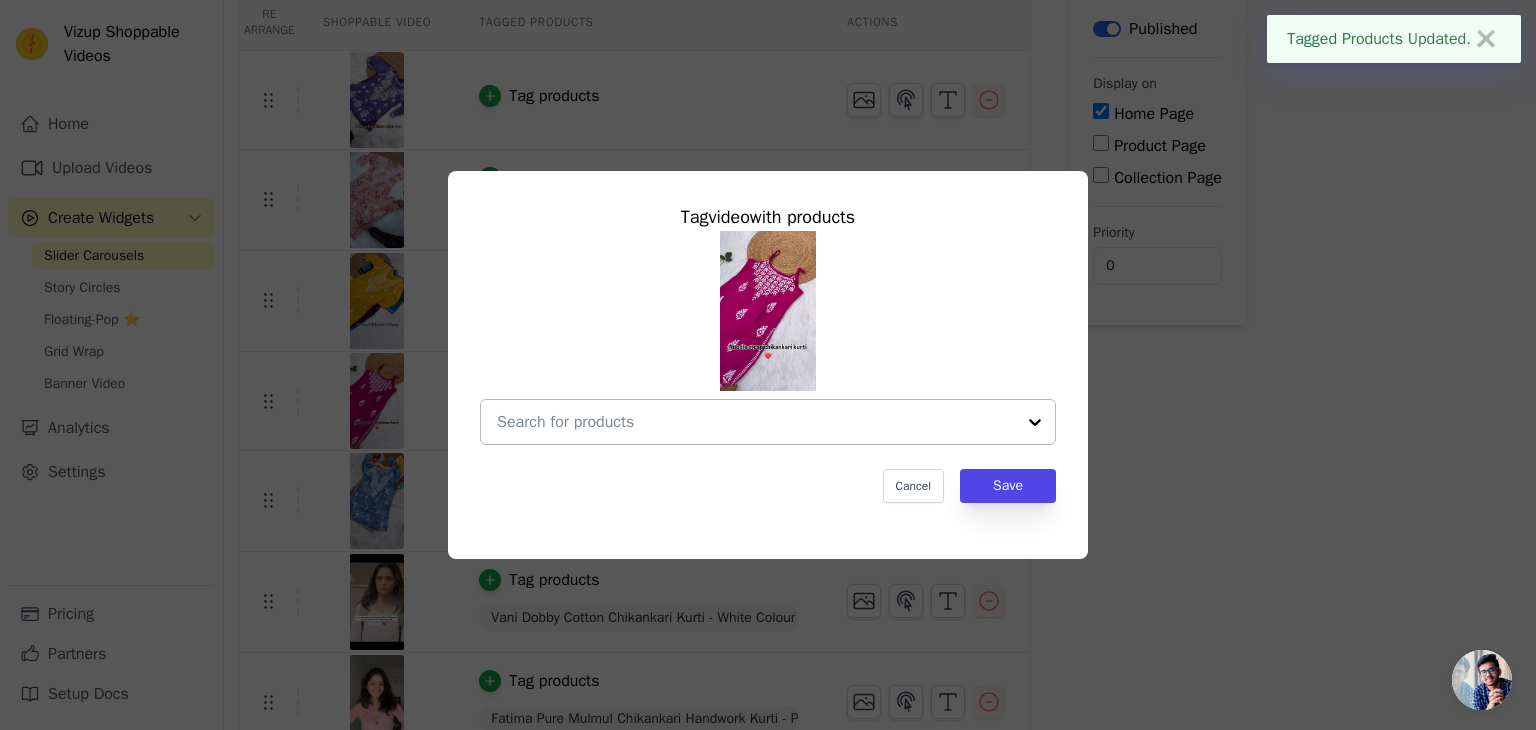 click at bounding box center (756, 422) 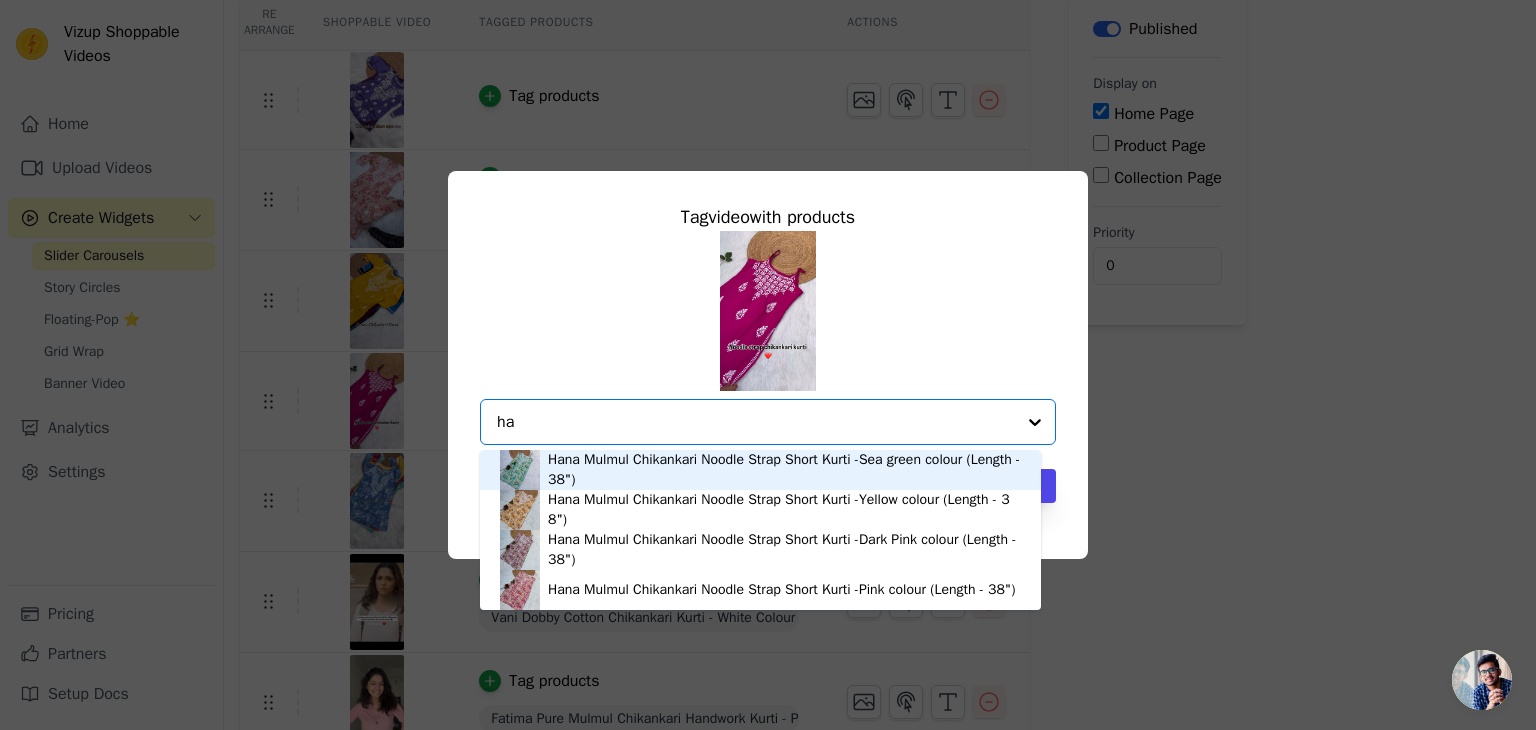 type on "h" 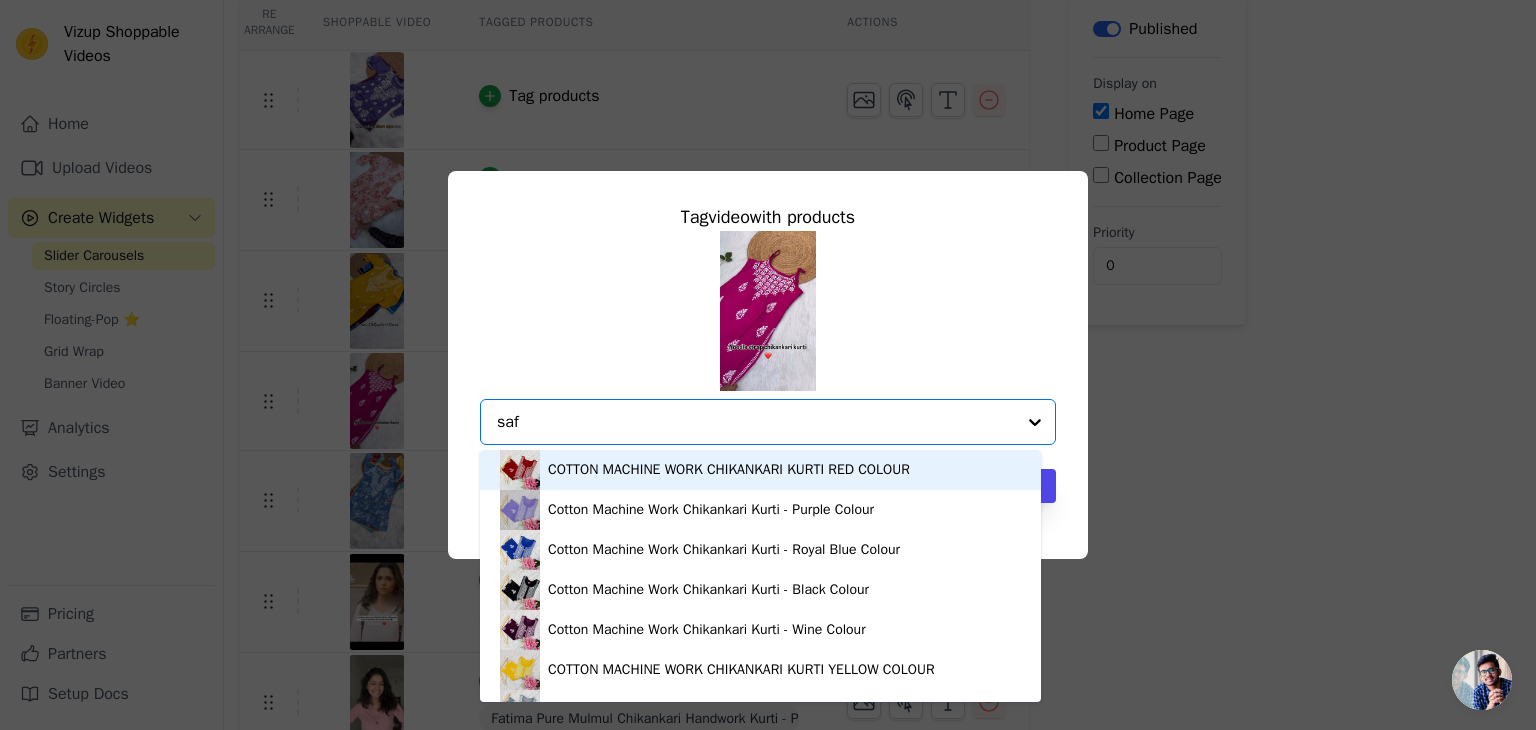 type on "safa" 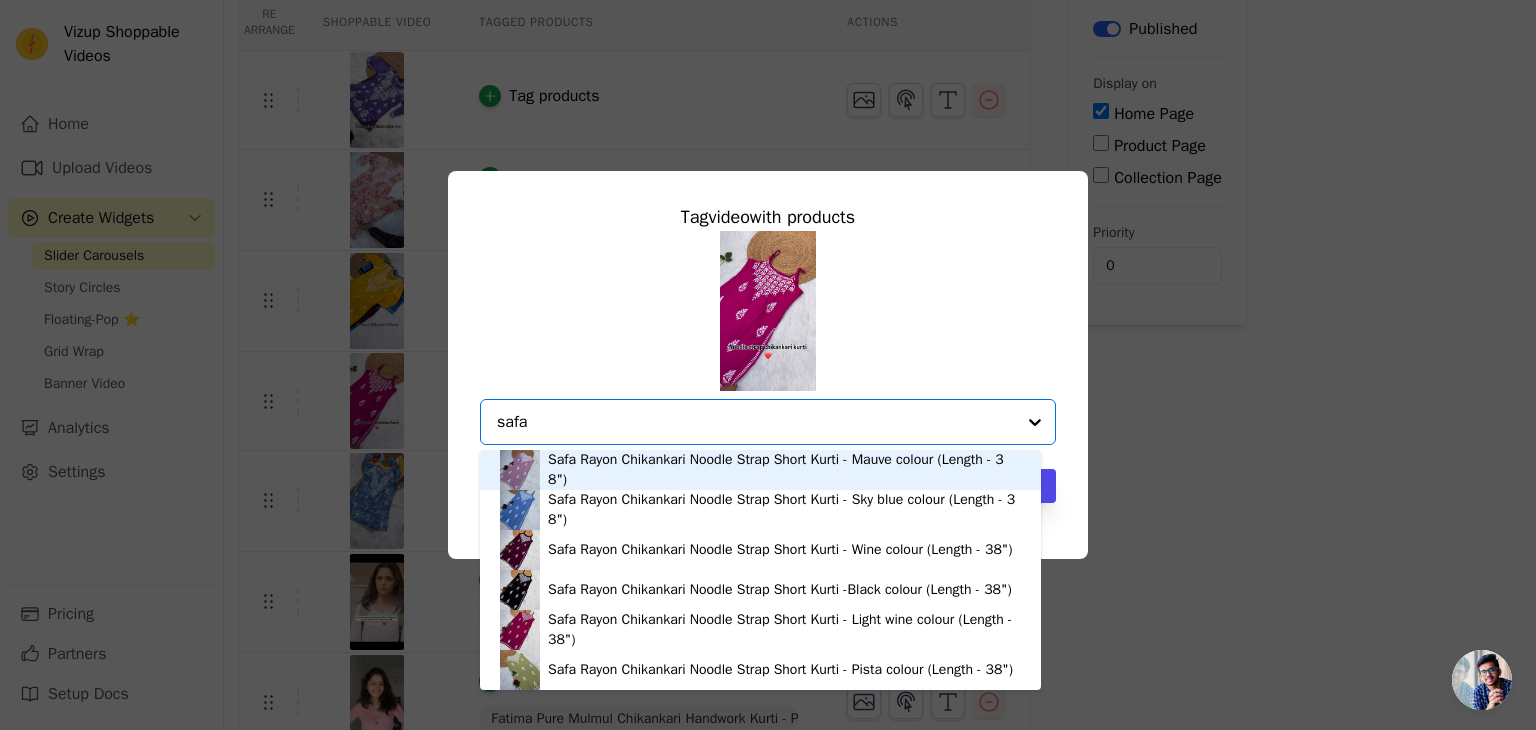 click on "Safa Rayon Chikankari Noodle Strap Short Kurti -  Mauve colour (Length - 38")" at bounding box center (784, 470) 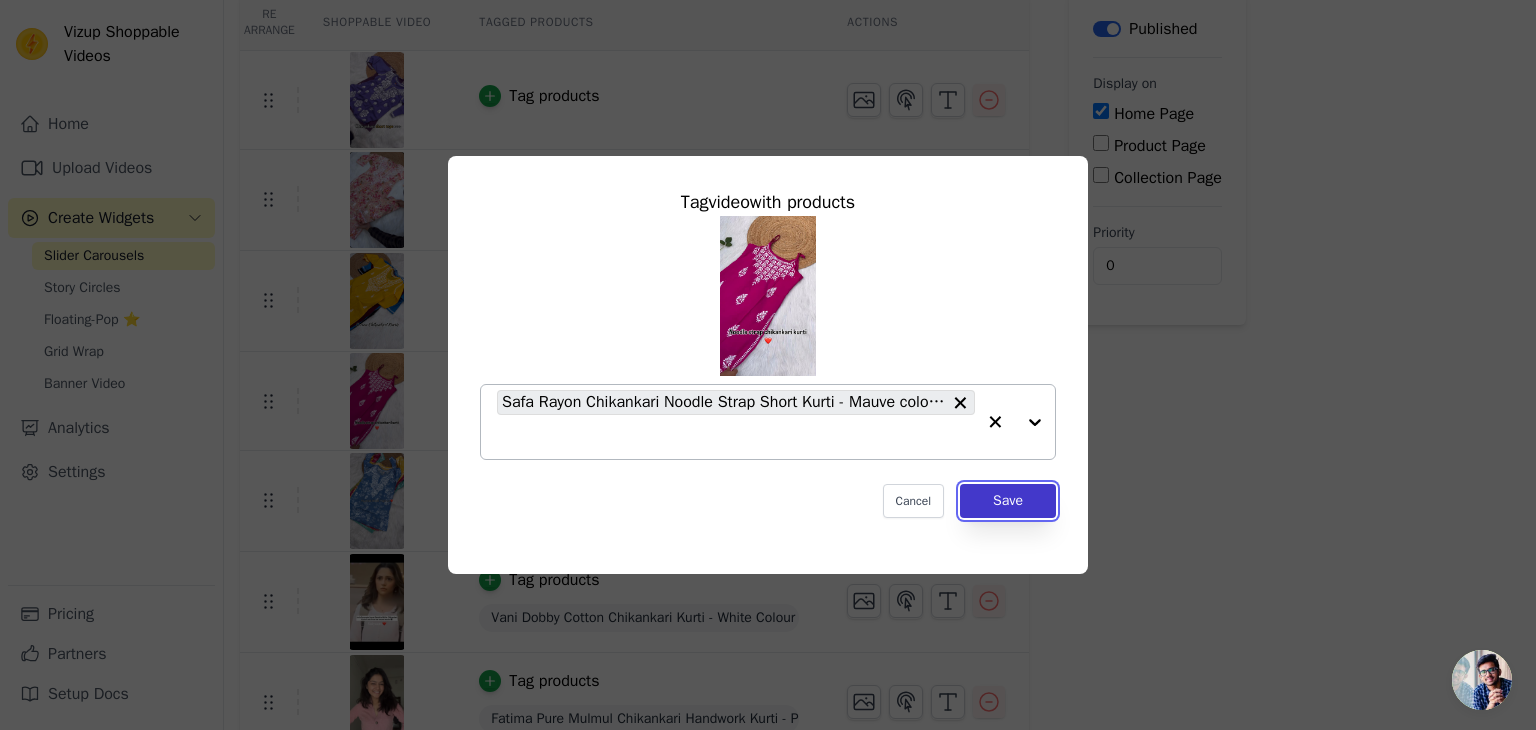click on "Save" at bounding box center (1008, 501) 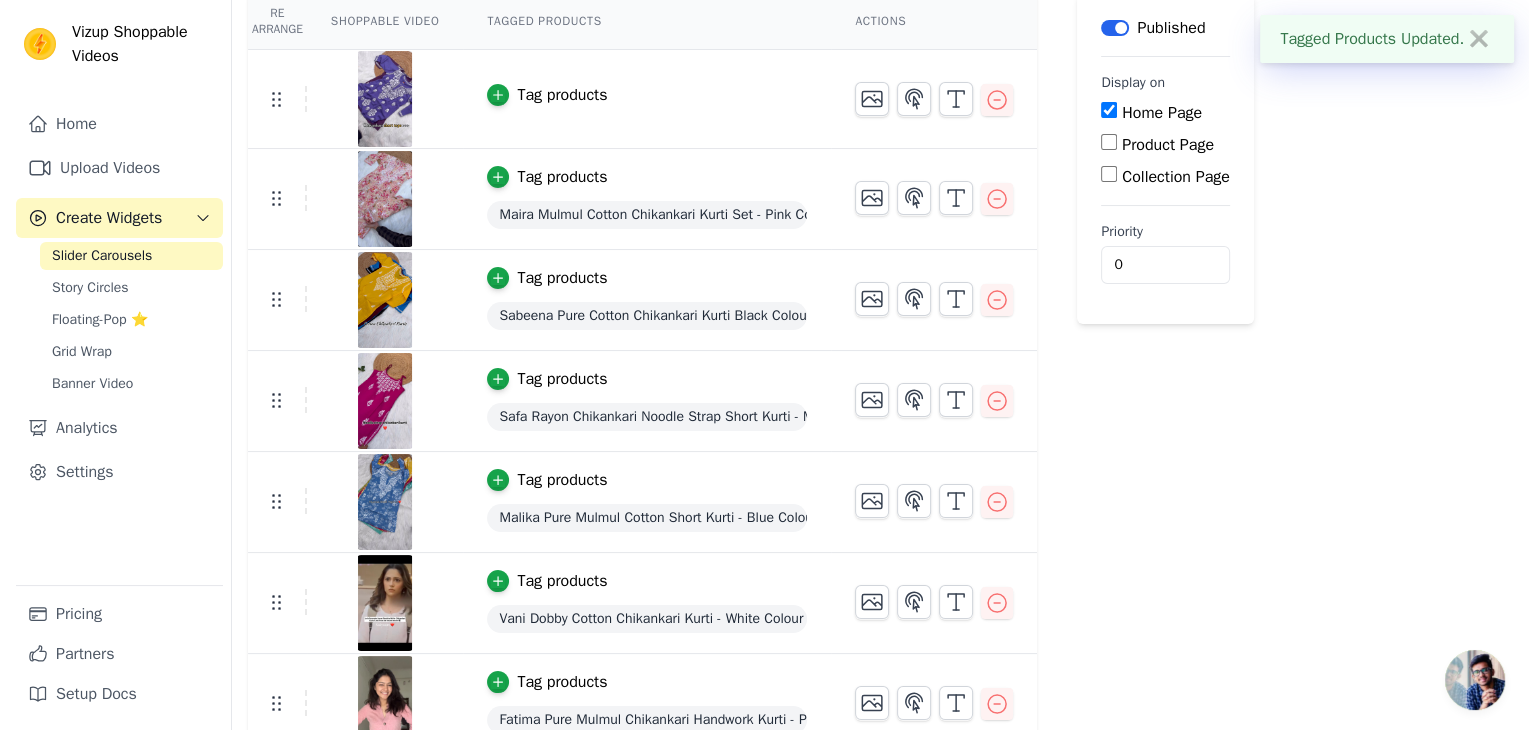 scroll, scrollTop: 0, scrollLeft: 0, axis: both 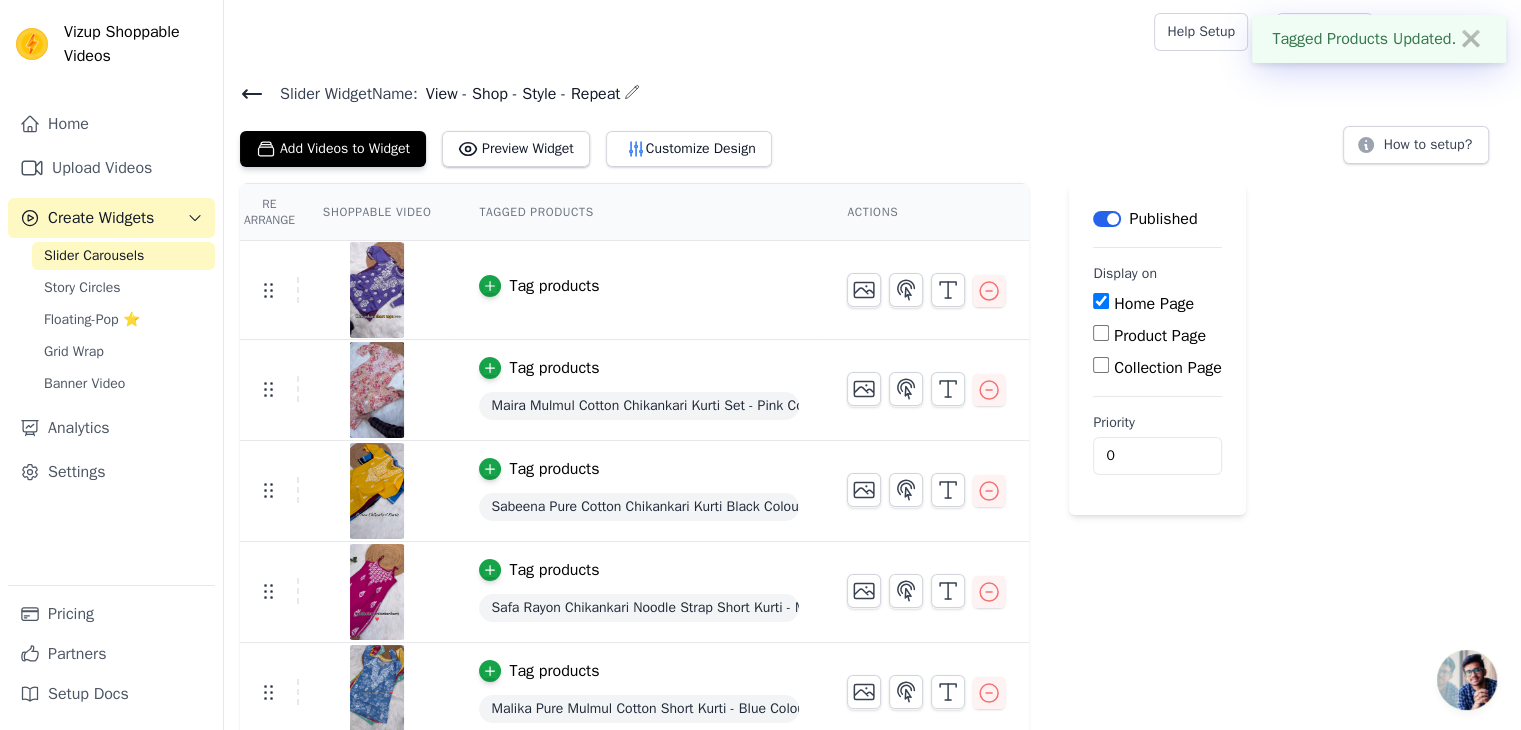 click on "Tag products" at bounding box center [554, 286] 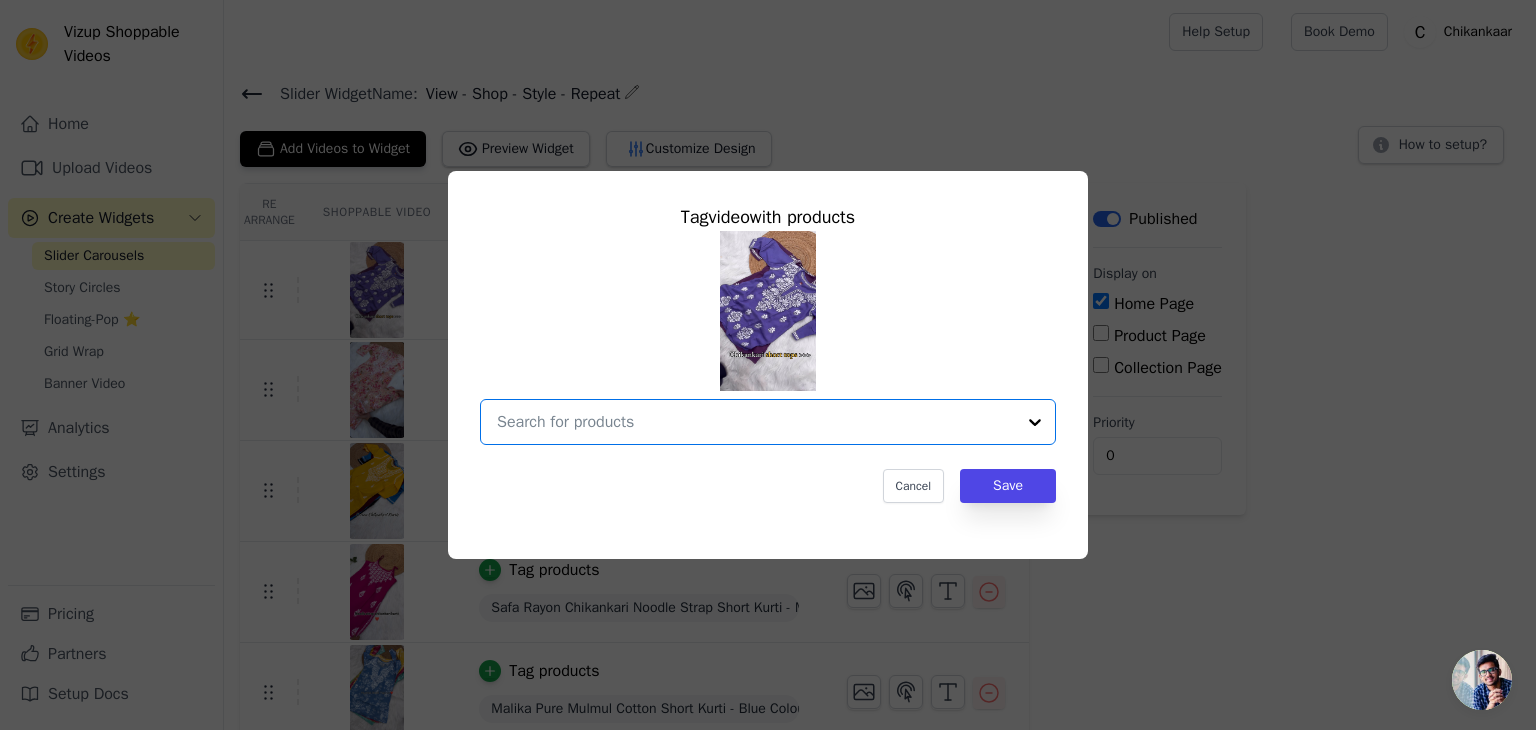 click at bounding box center (756, 422) 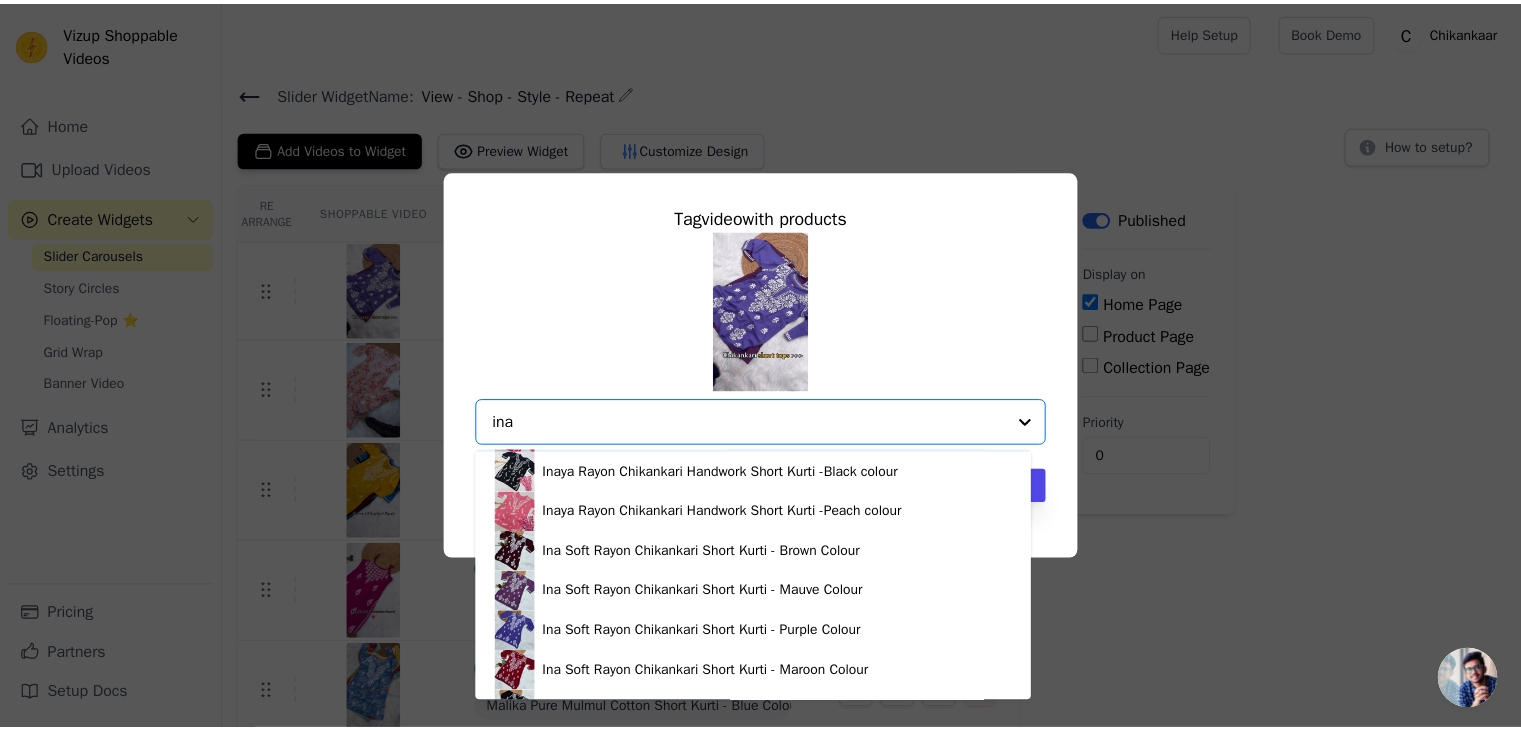 scroll, scrollTop: 153, scrollLeft: 0, axis: vertical 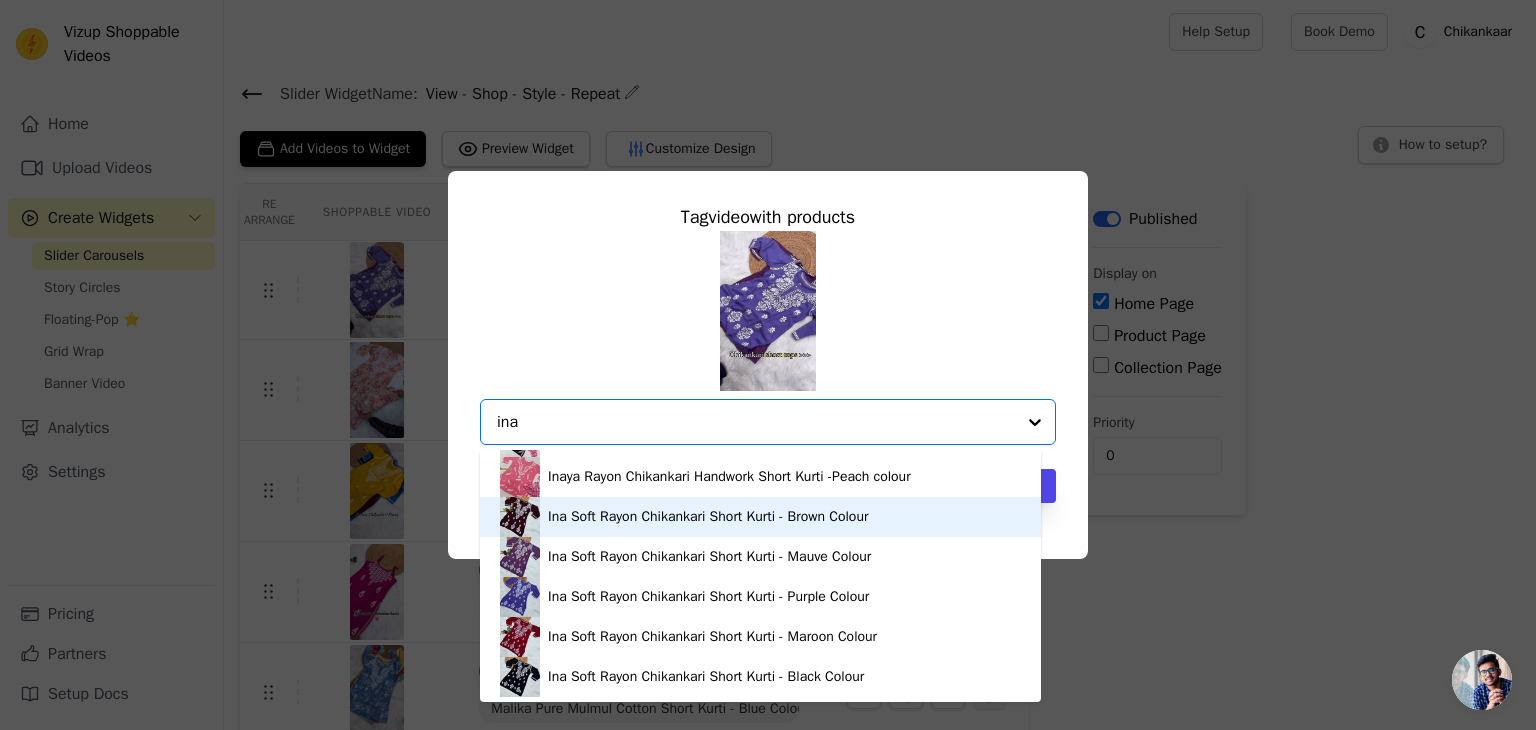 type on "ina" 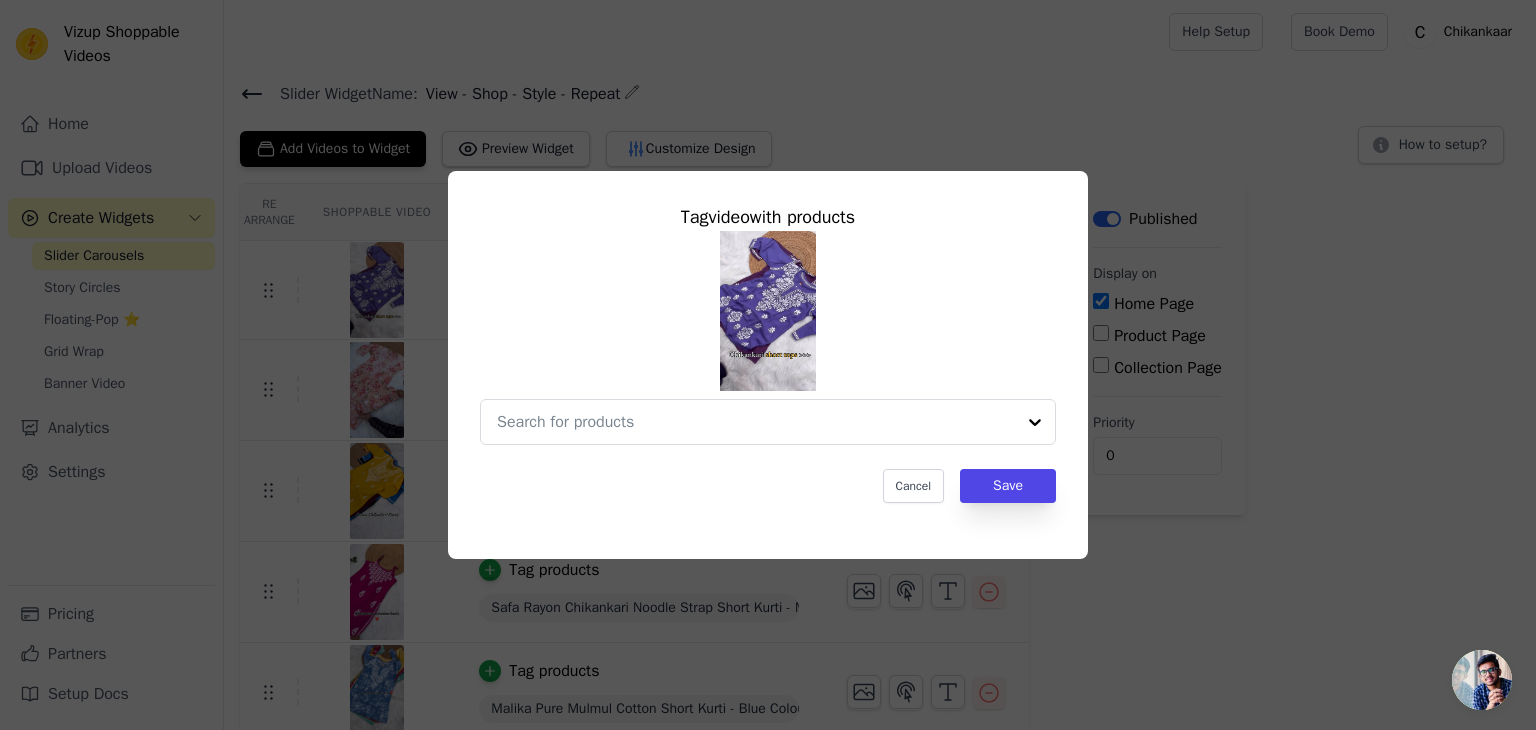 click on "Tag  video  with products                         Cancel   Save" at bounding box center [768, 365] 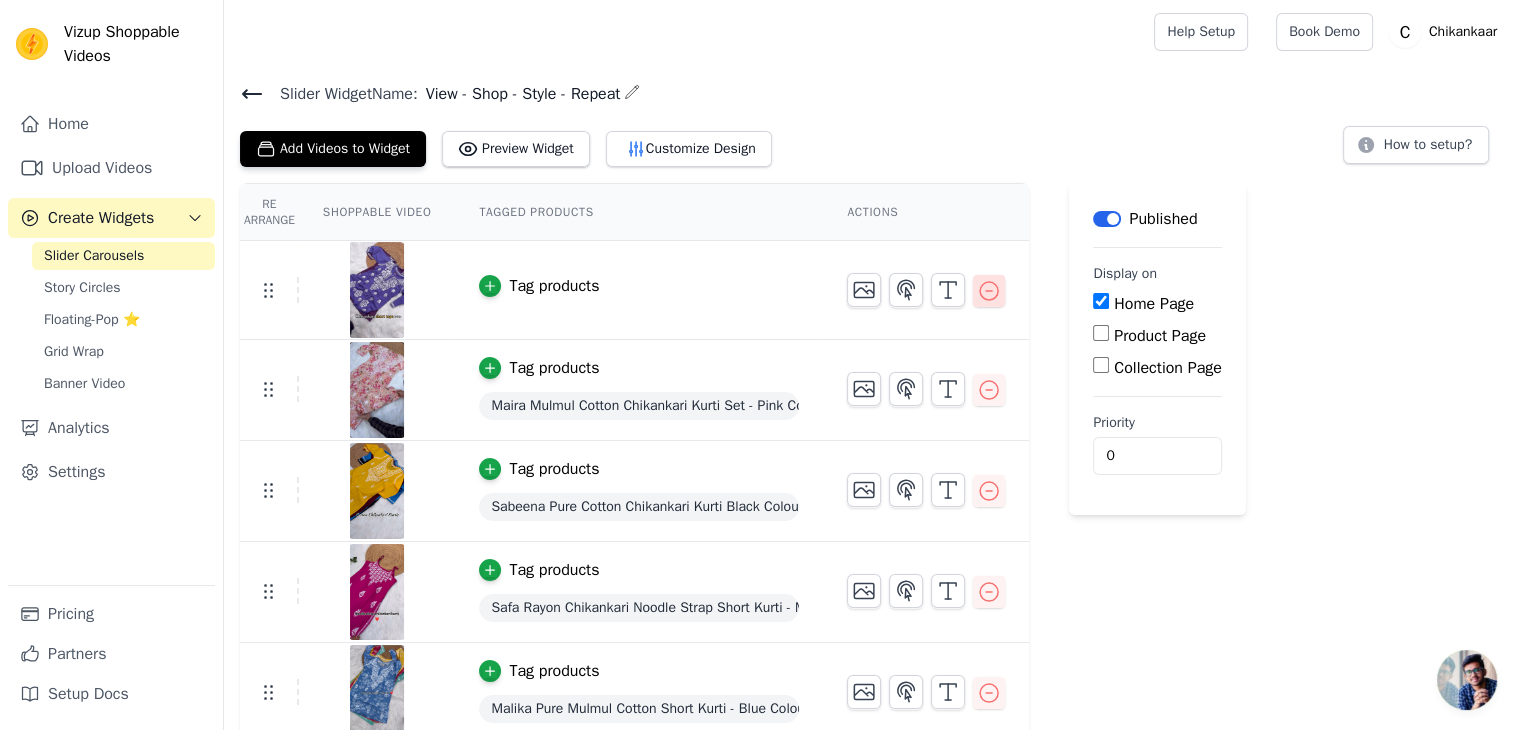 click 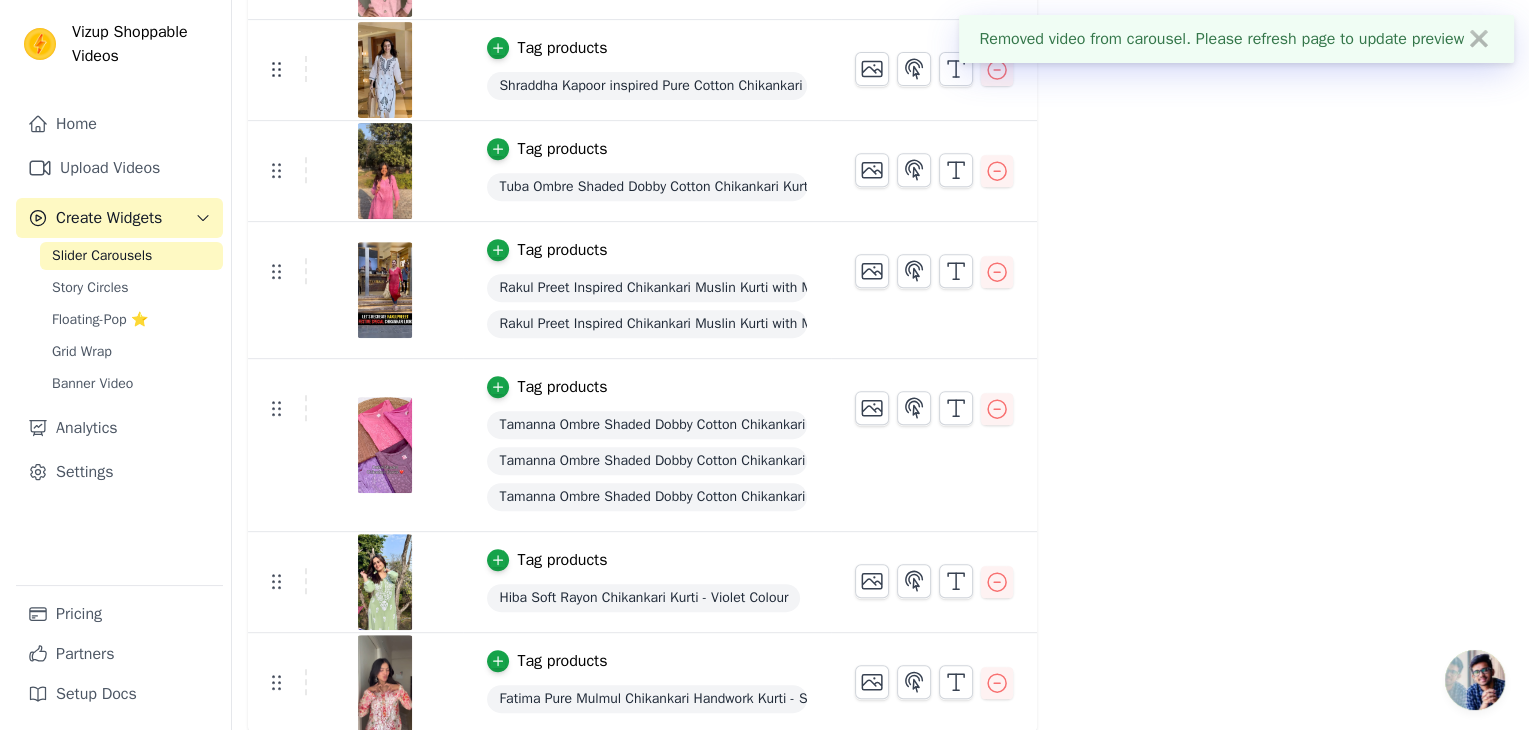 scroll, scrollTop: 0, scrollLeft: 0, axis: both 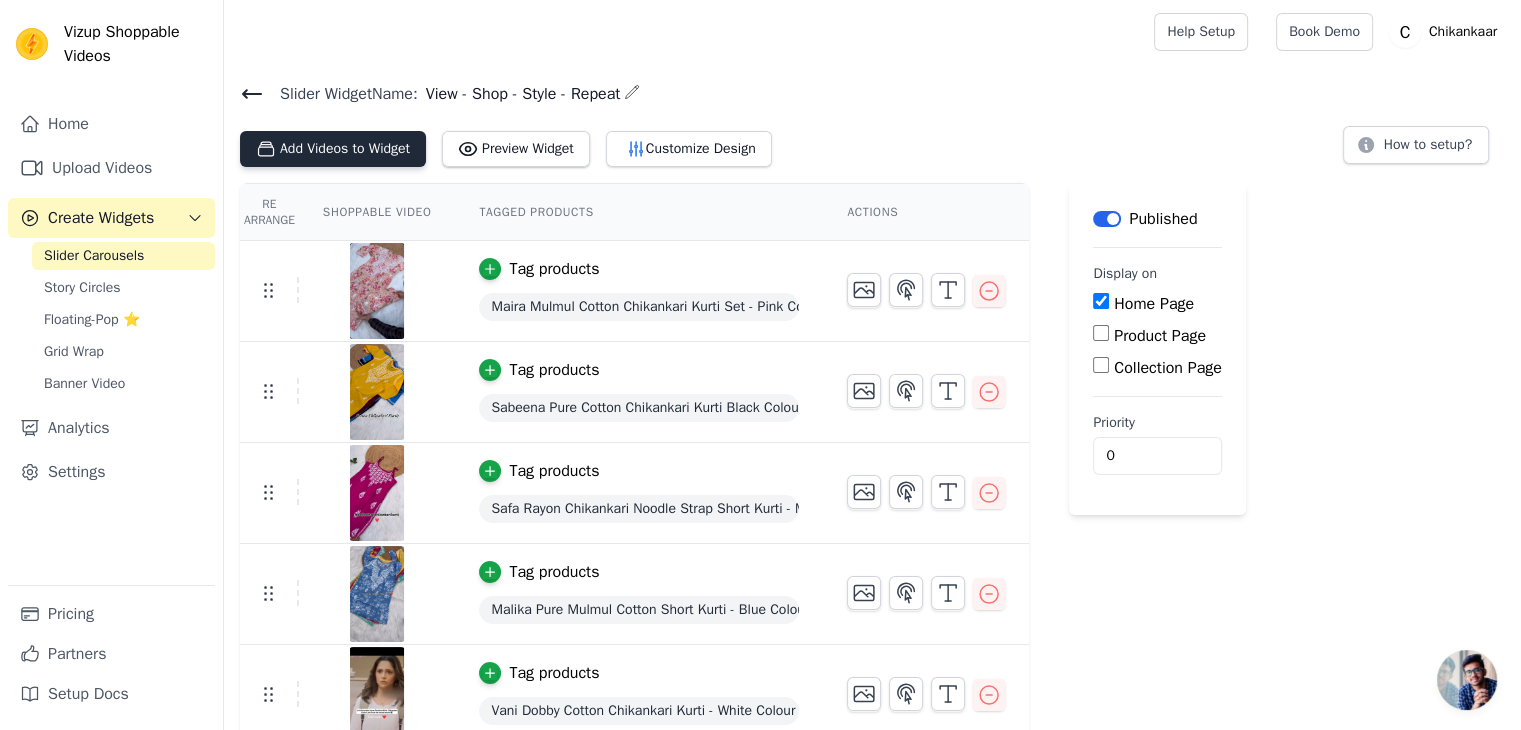 click on "Add Videos to Widget" at bounding box center [333, 149] 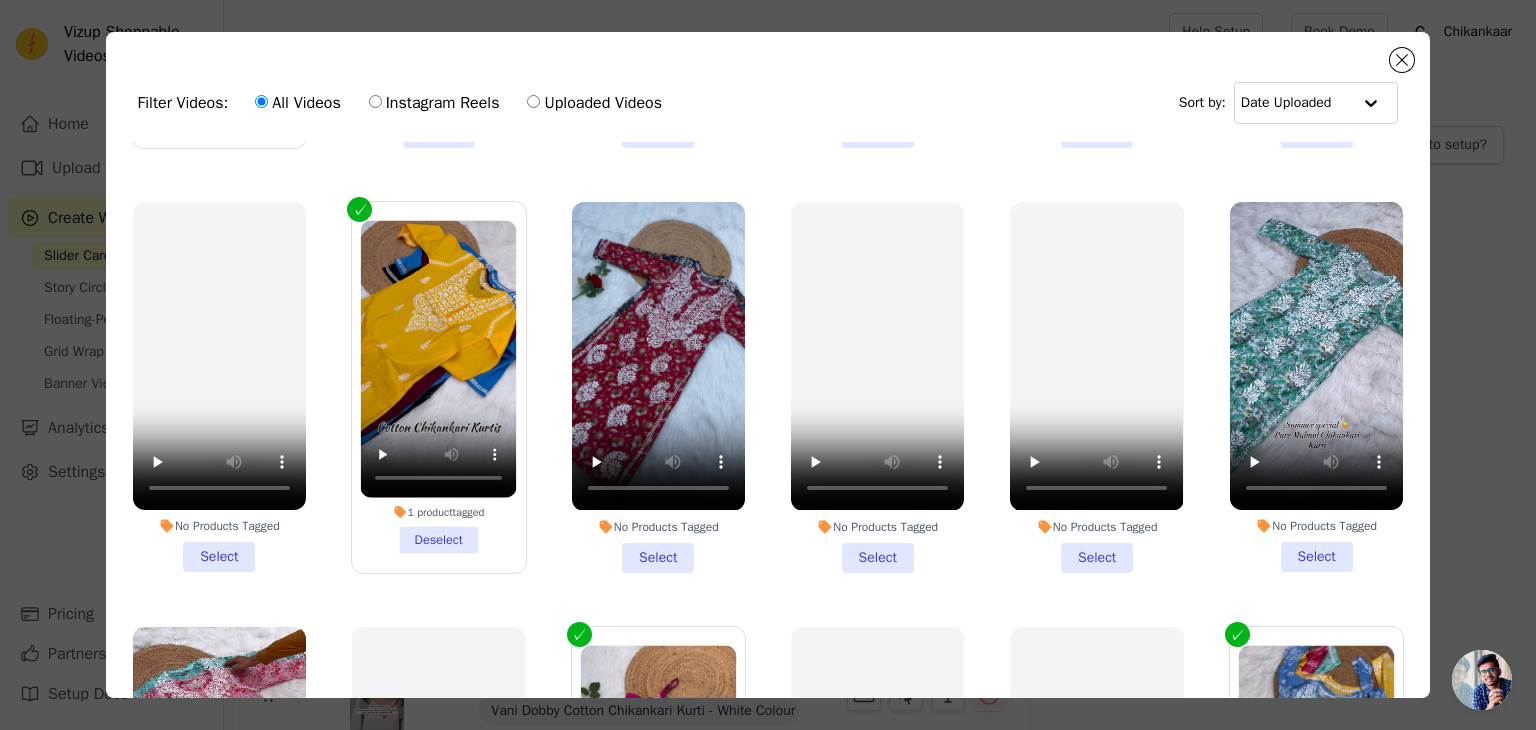 scroll, scrollTop: 1228, scrollLeft: 0, axis: vertical 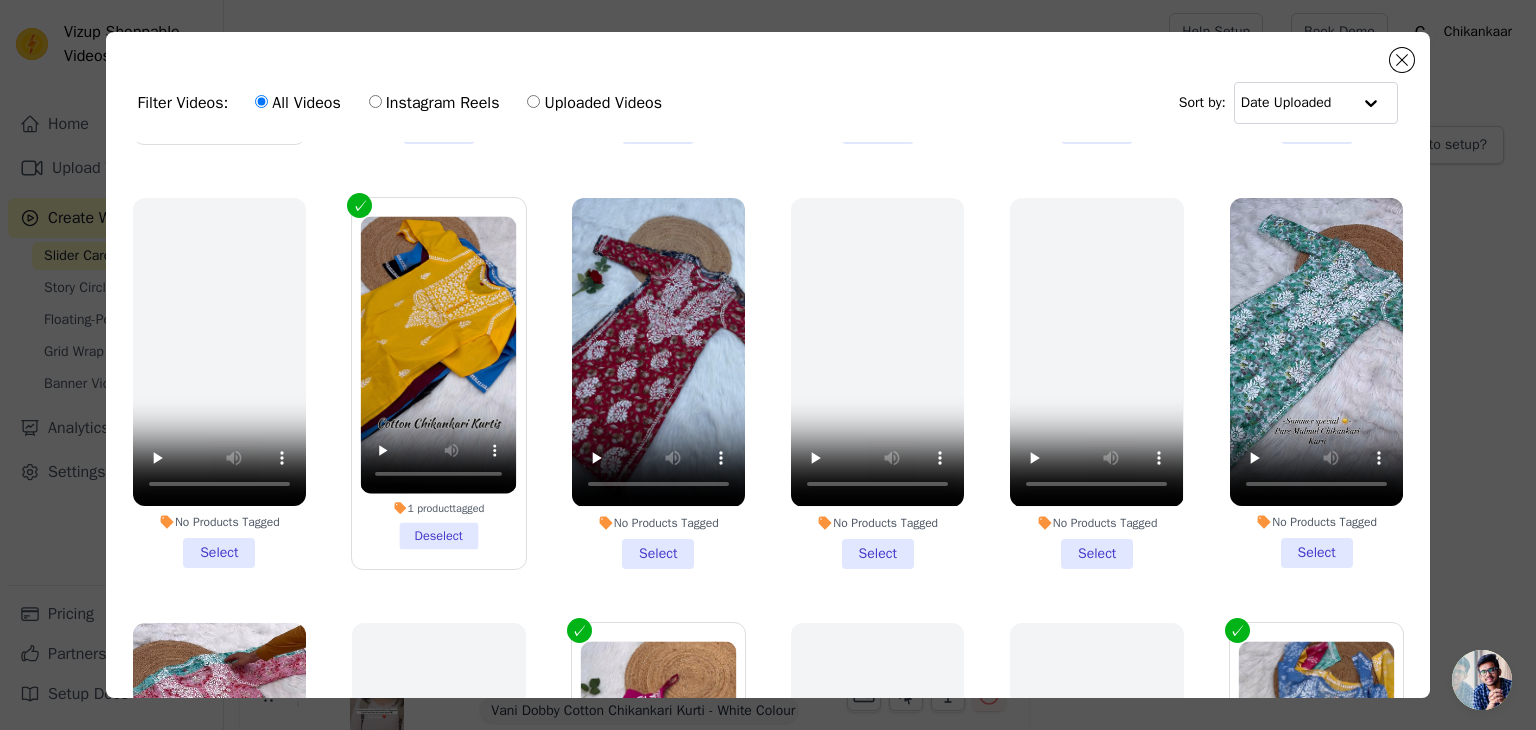 click on "No Products Tagged     Select" at bounding box center (1316, 383) 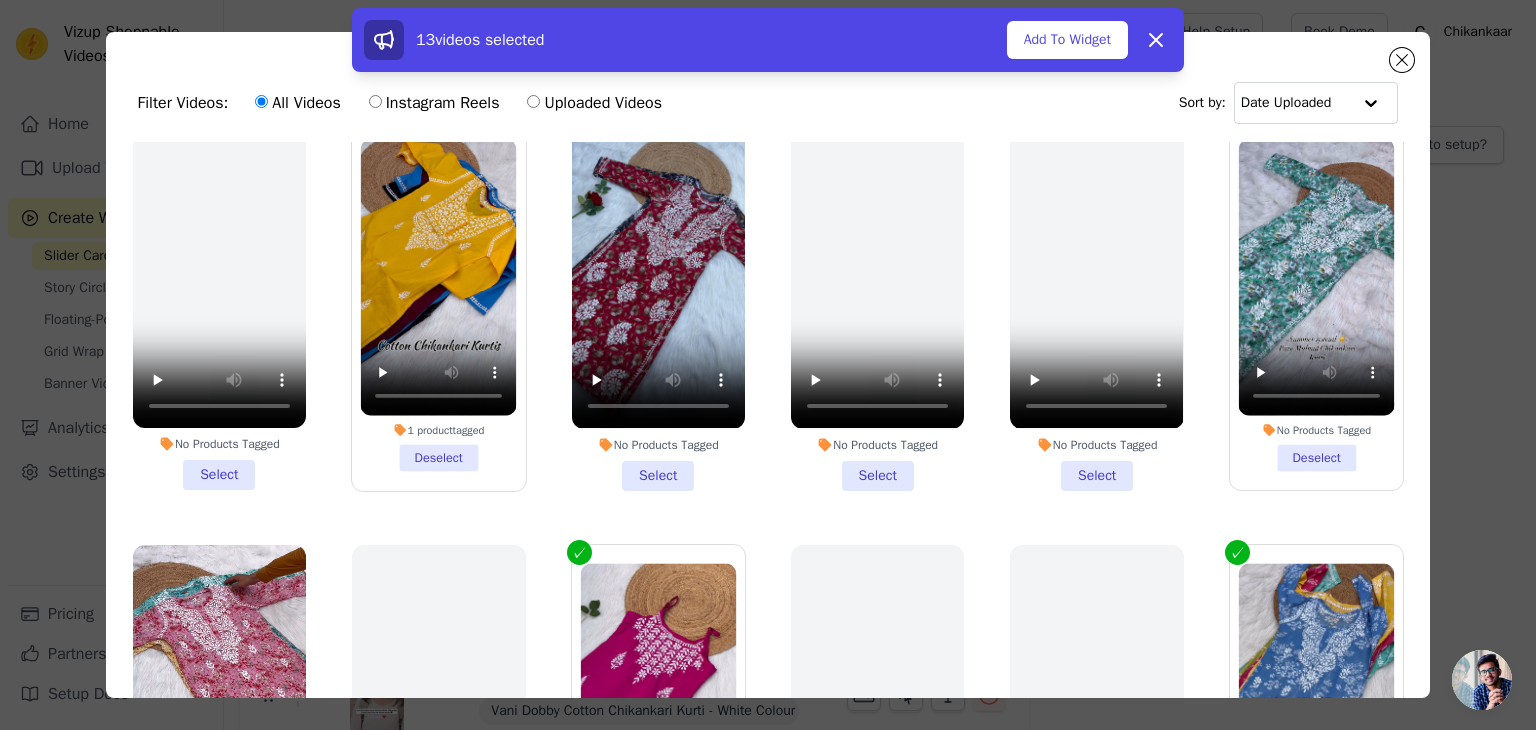 scroll, scrollTop: 1308, scrollLeft: 0, axis: vertical 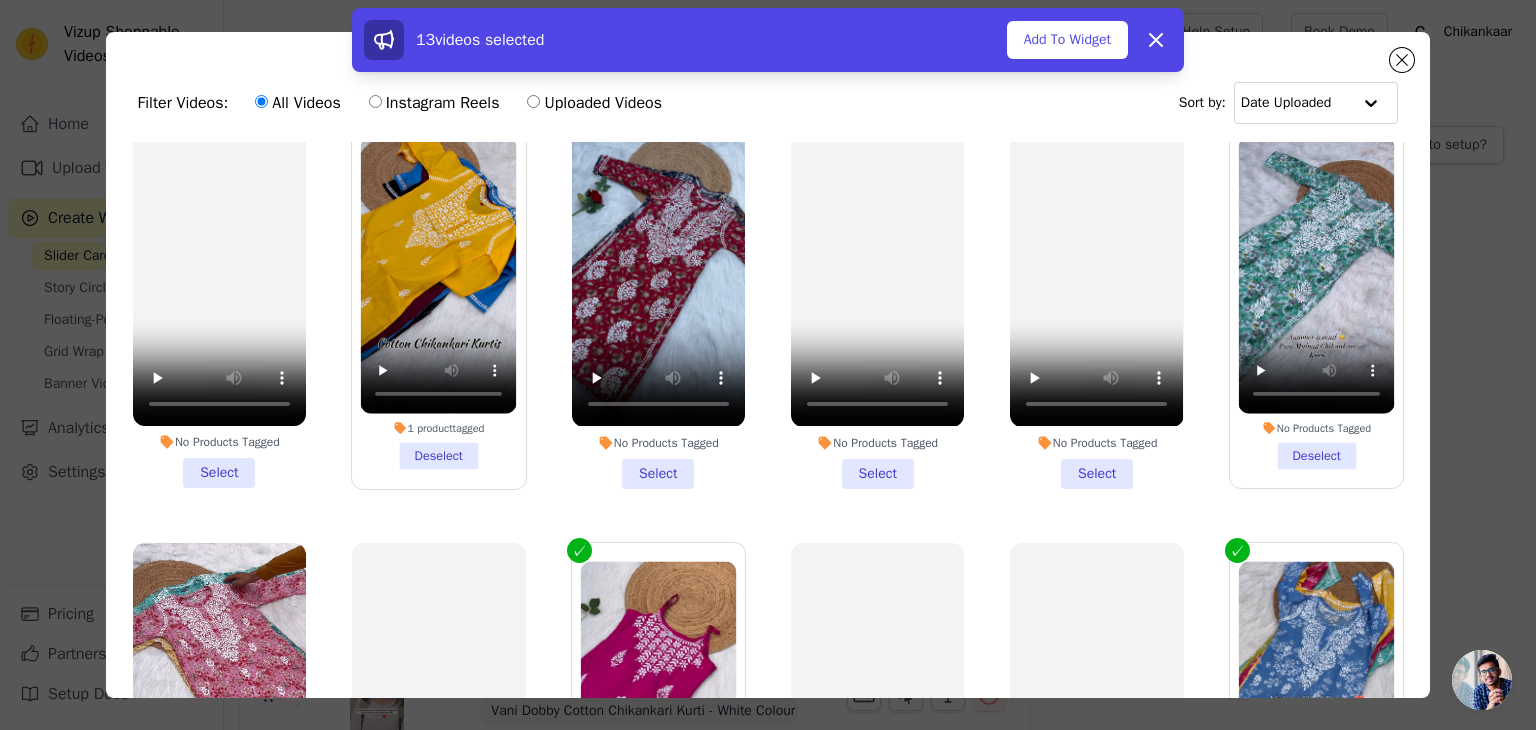 click on "No Products Tagged     Select" at bounding box center (658, 303) 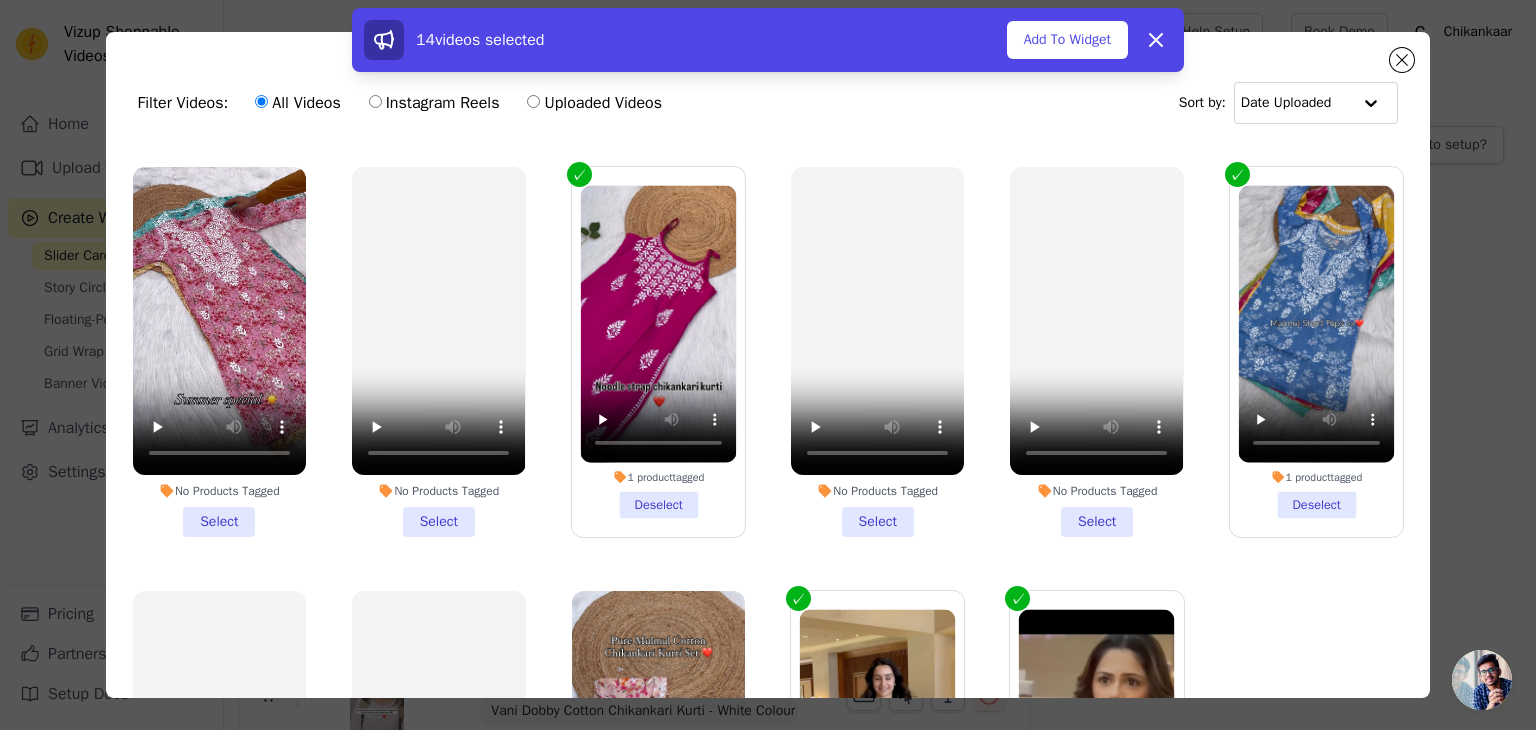 scroll, scrollTop: 1714, scrollLeft: 0, axis: vertical 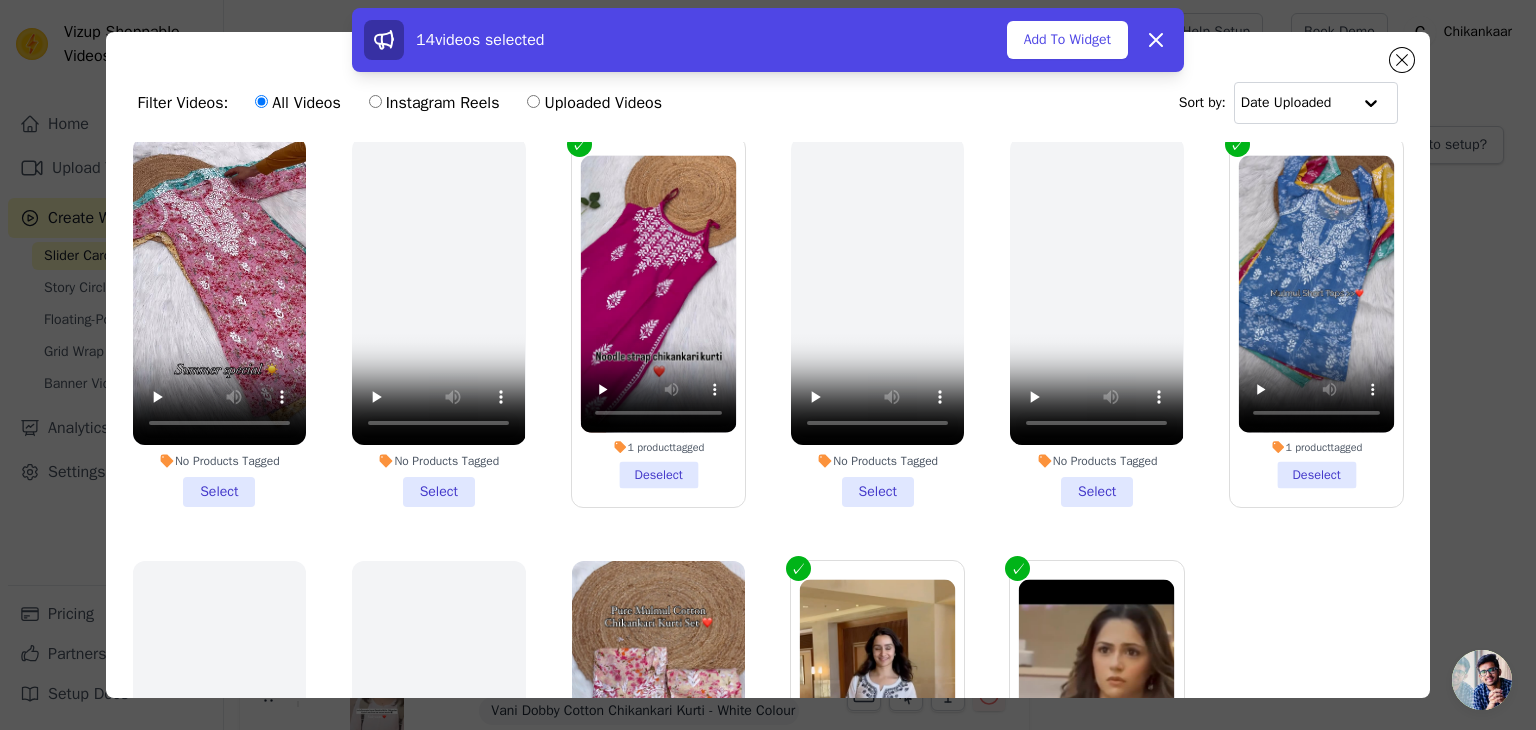 click on "No Products Tagged     Select" at bounding box center (219, 322) 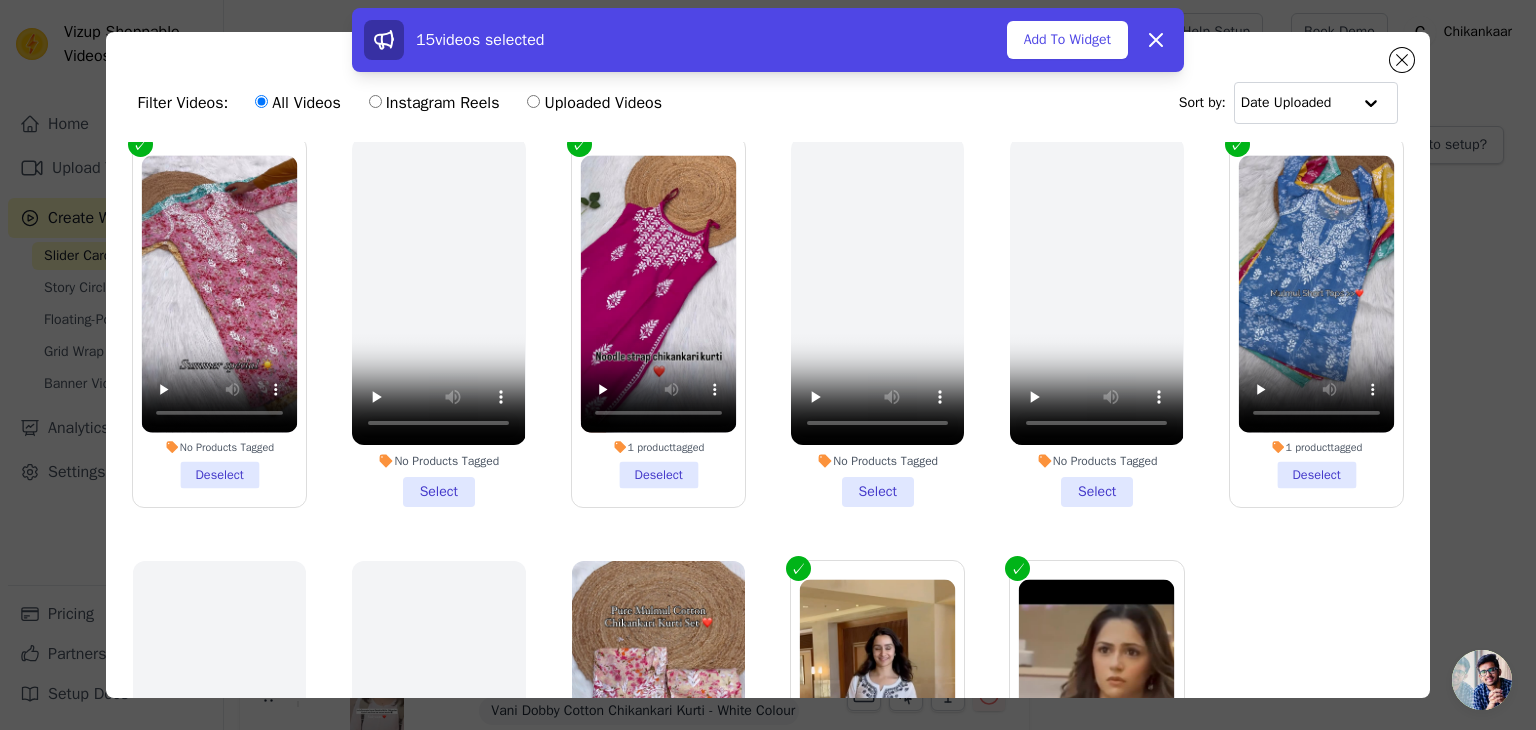 scroll, scrollTop: 1844, scrollLeft: 0, axis: vertical 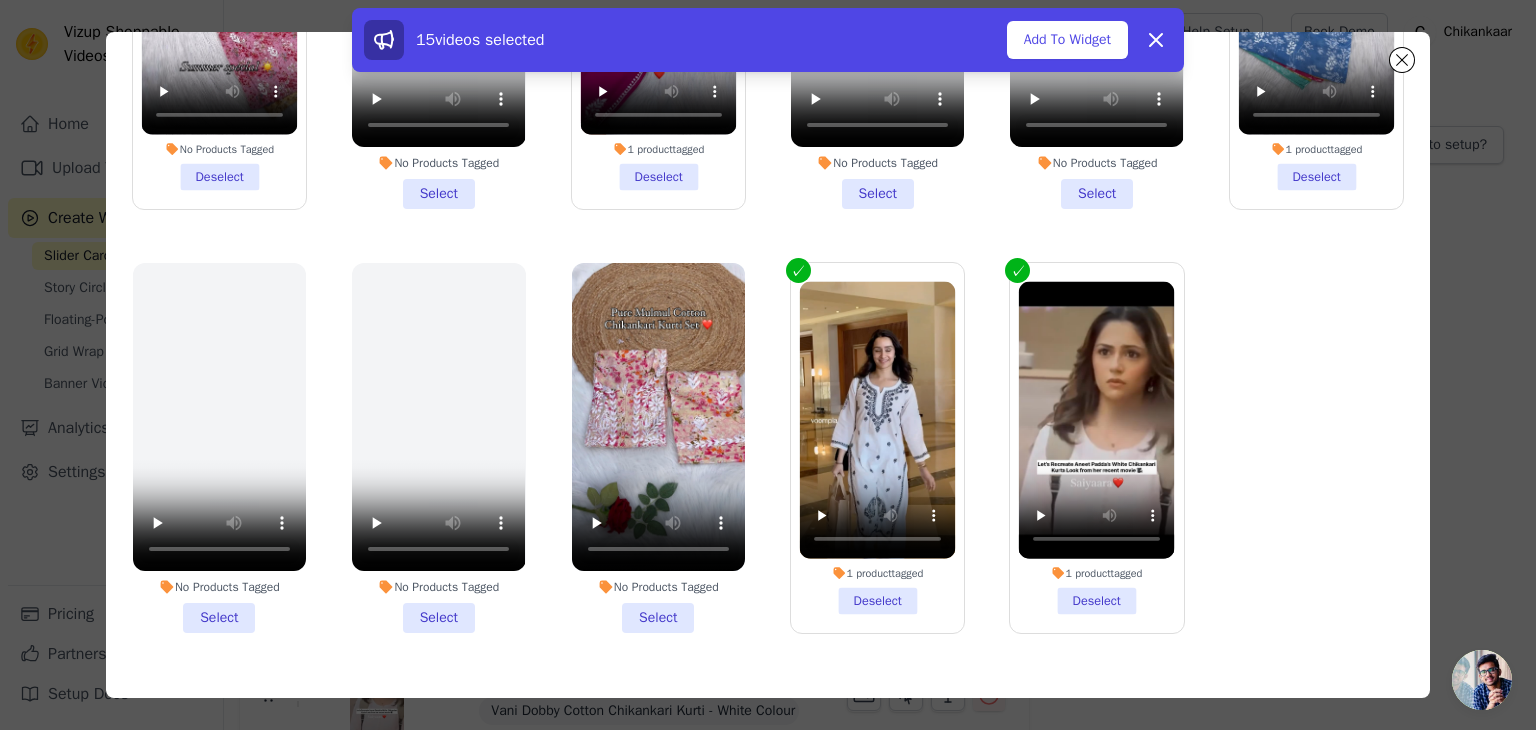 click on "No Products Tagged     Select" at bounding box center [658, 448] 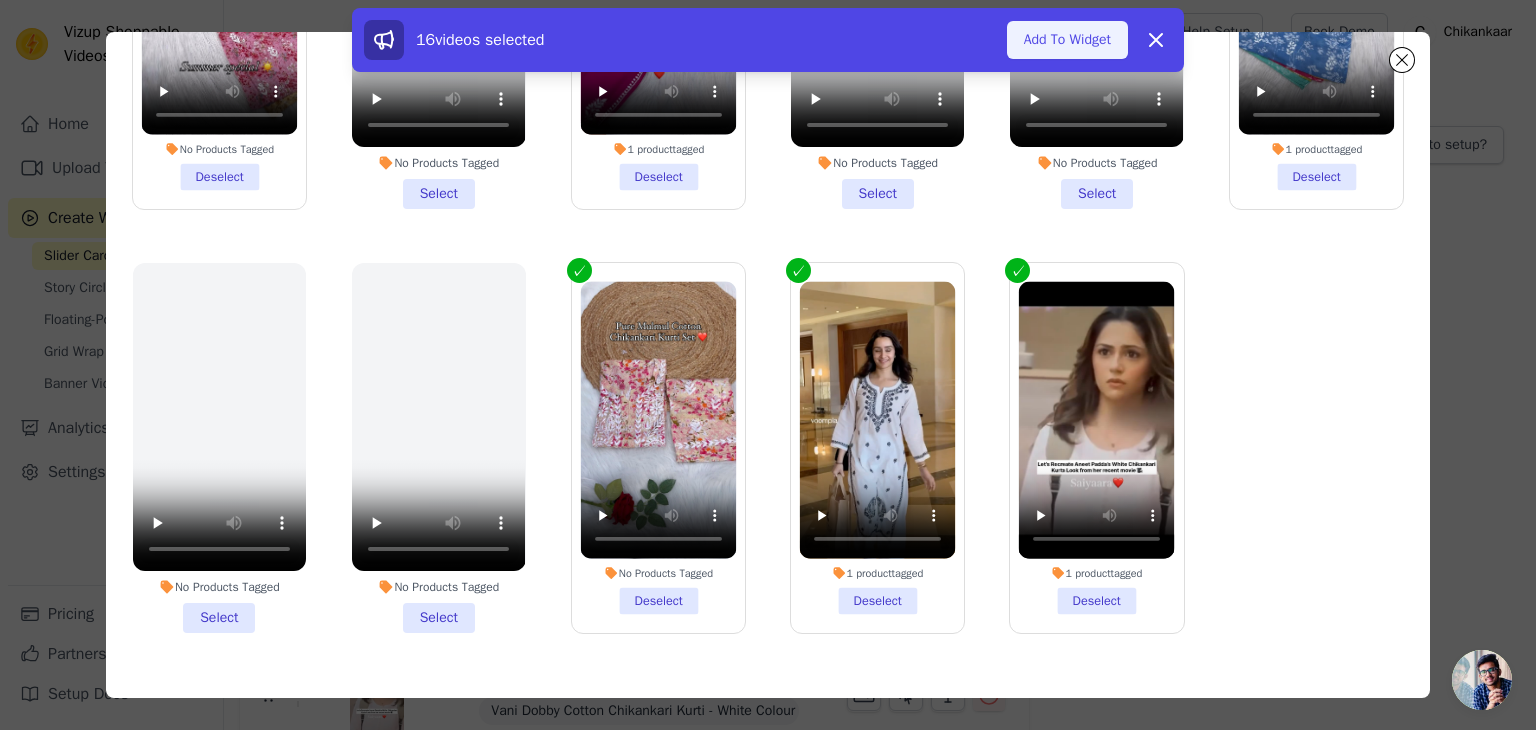click on "Add To Widget" at bounding box center (1067, 40) 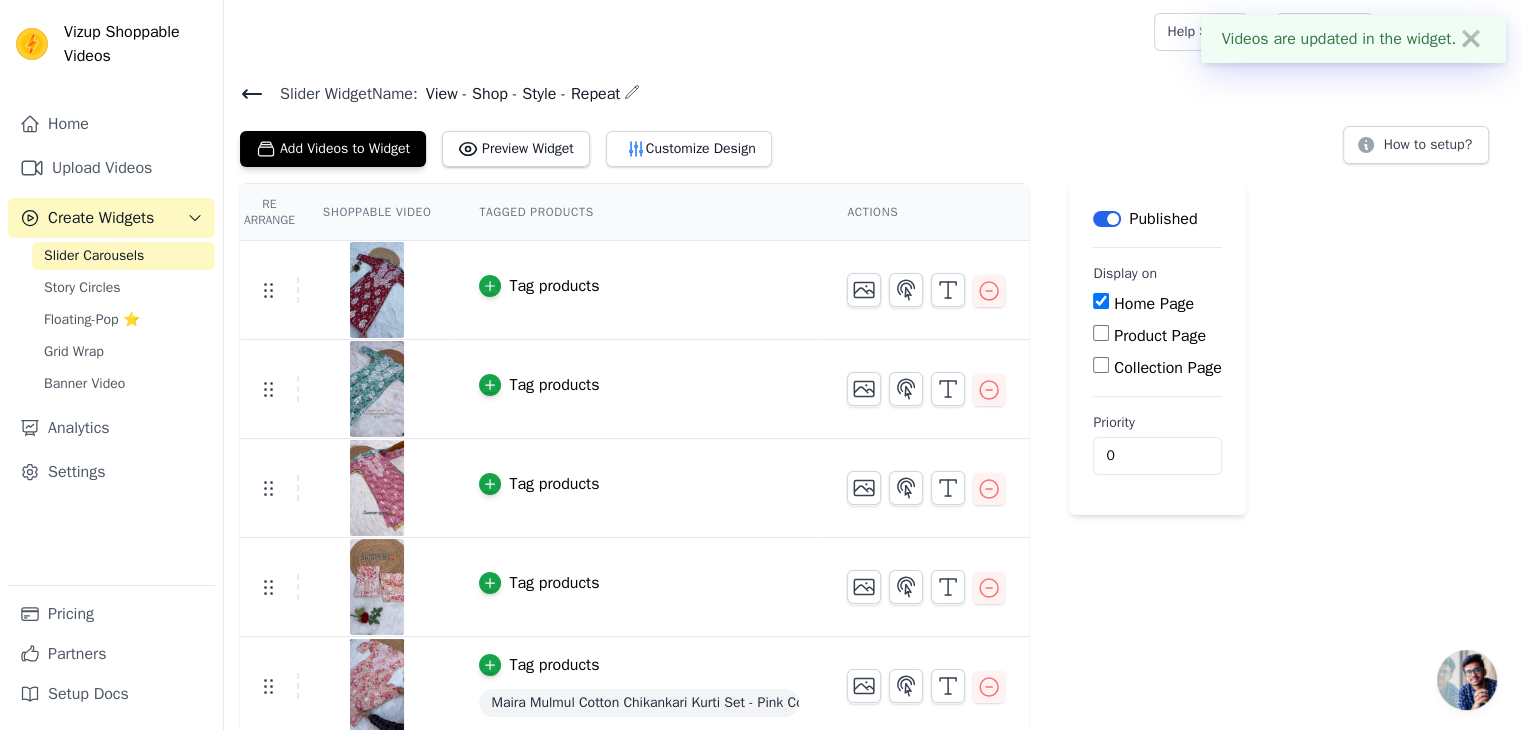click on "Tag products" at bounding box center [539, 286] 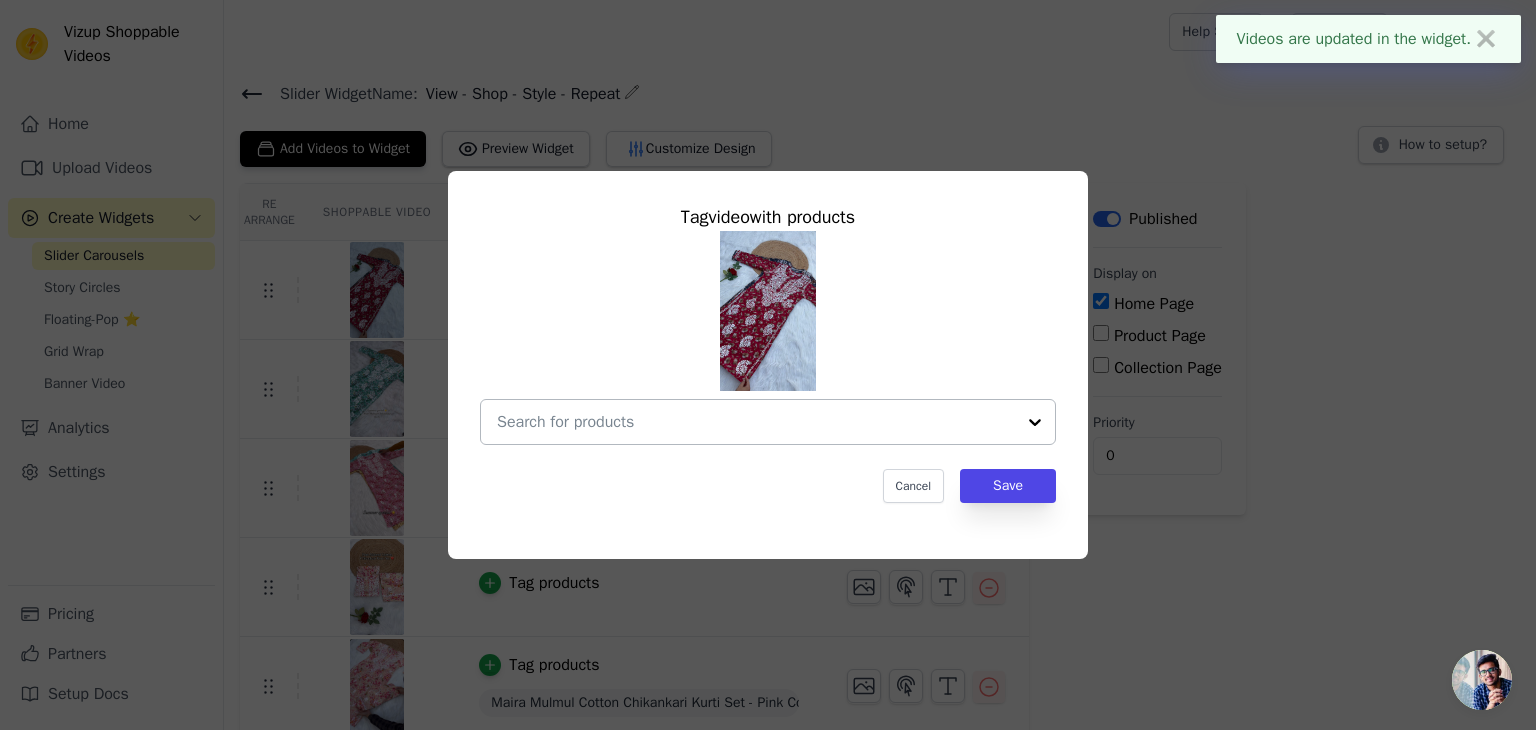 click at bounding box center (756, 422) 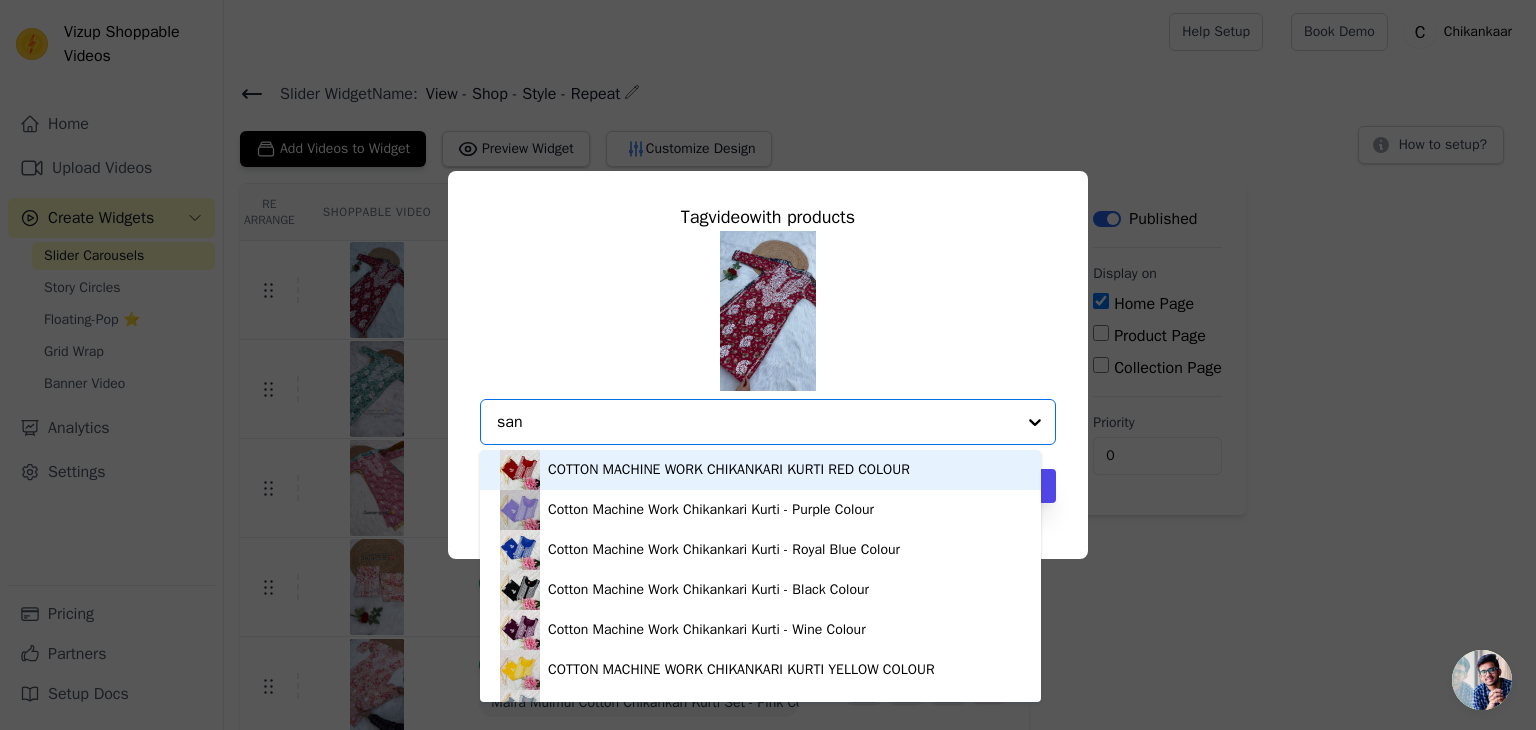 type on "sana" 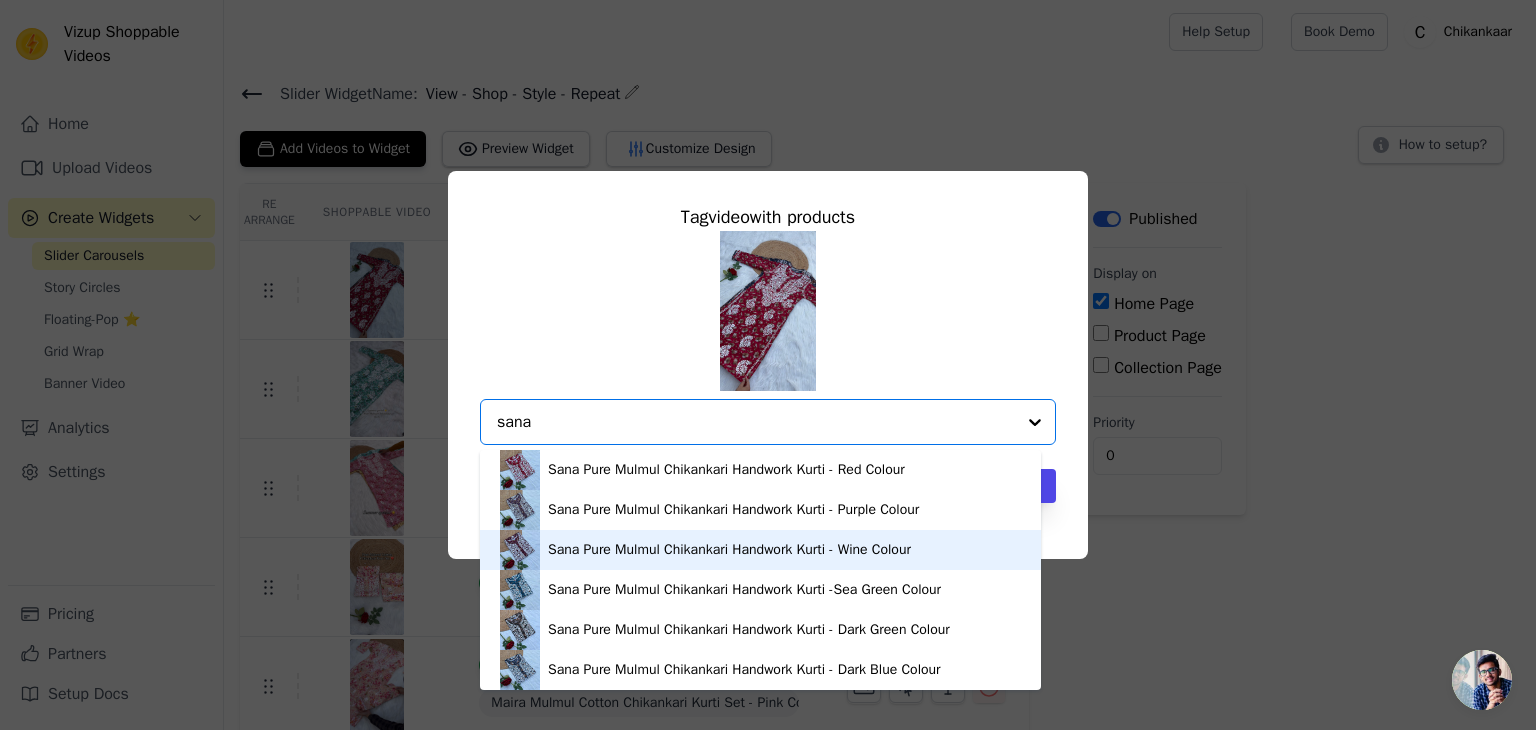 click on "Sana Pure Mulmul Chikankari Handwork Kurti - Wine Colour" at bounding box center [760, 550] 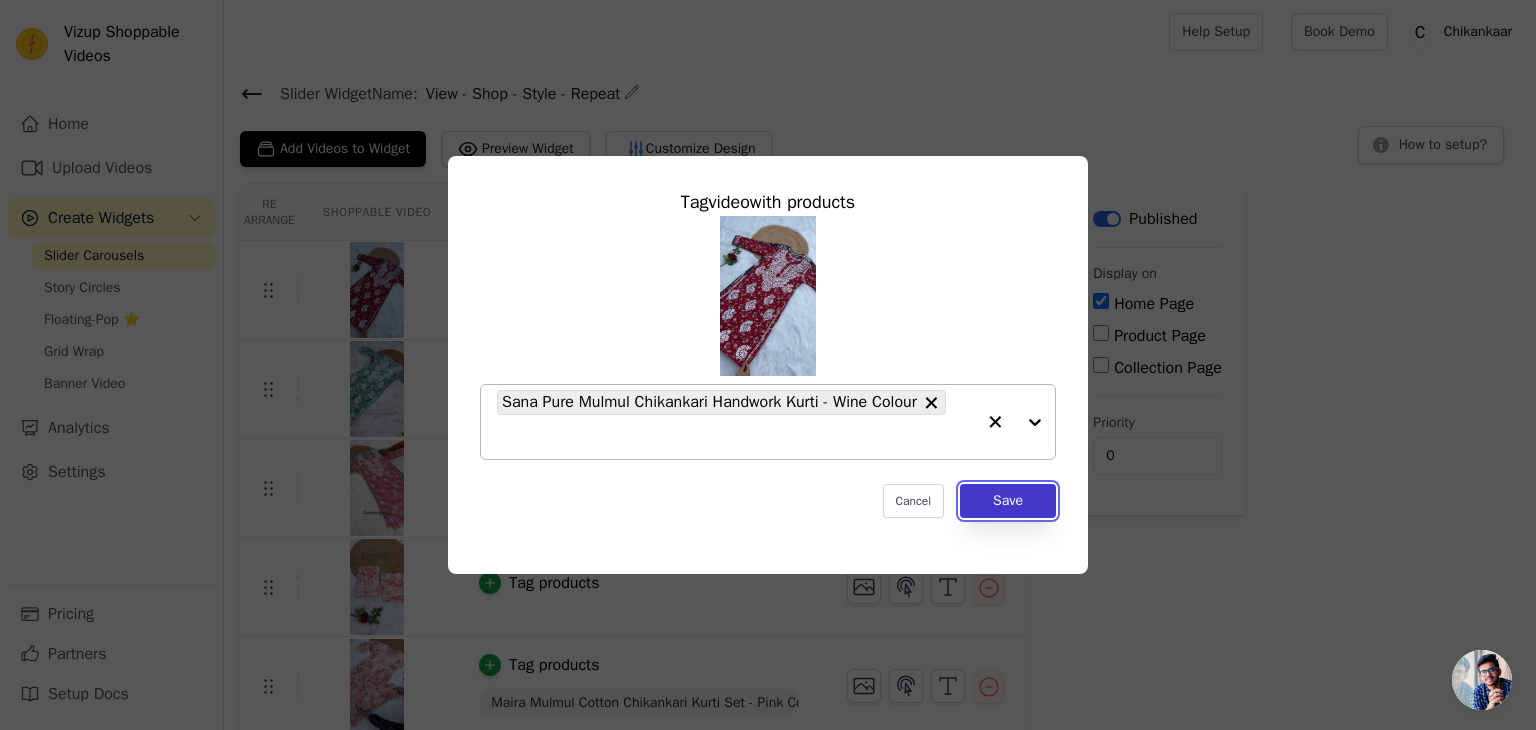 click on "Save" at bounding box center [1008, 501] 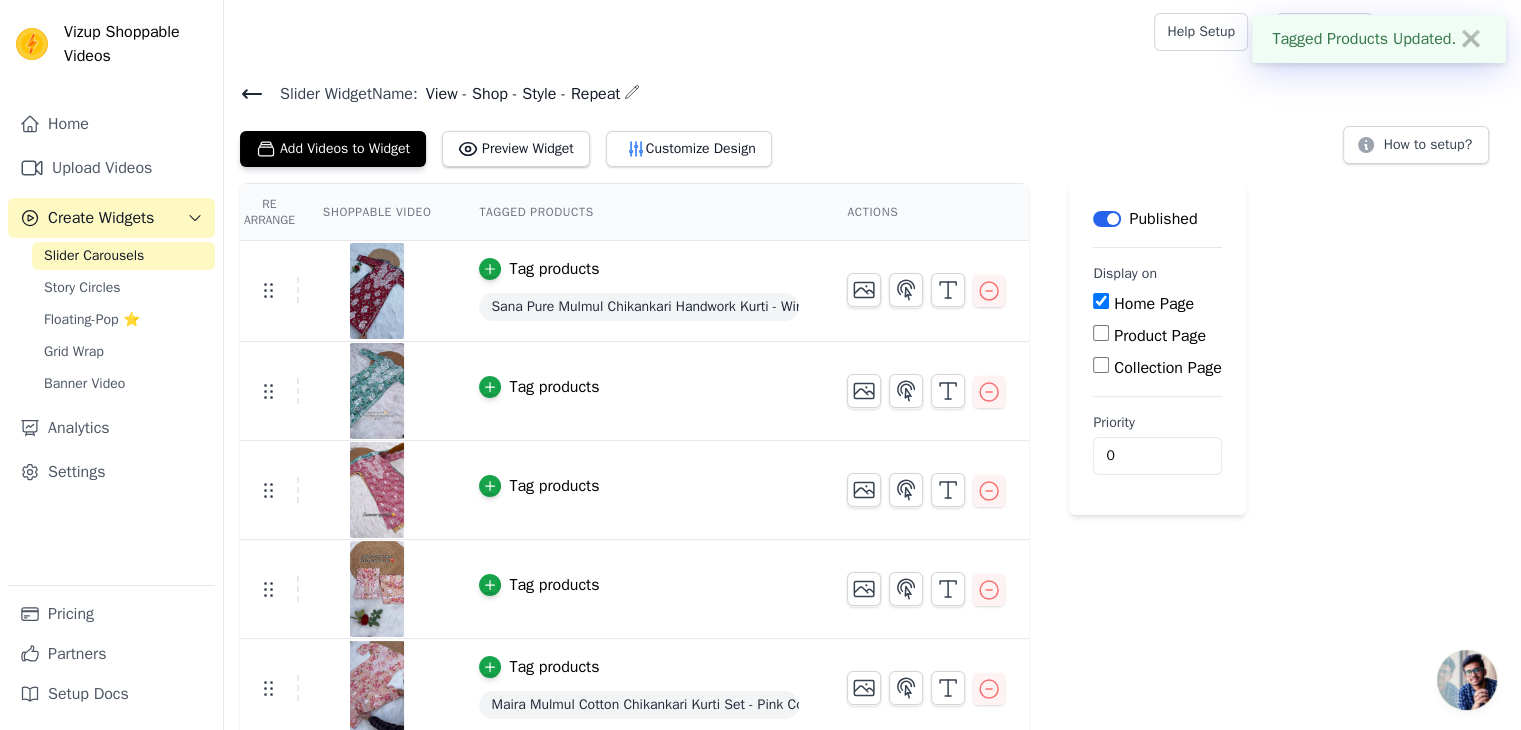 click on "Tag products" at bounding box center (554, 387) 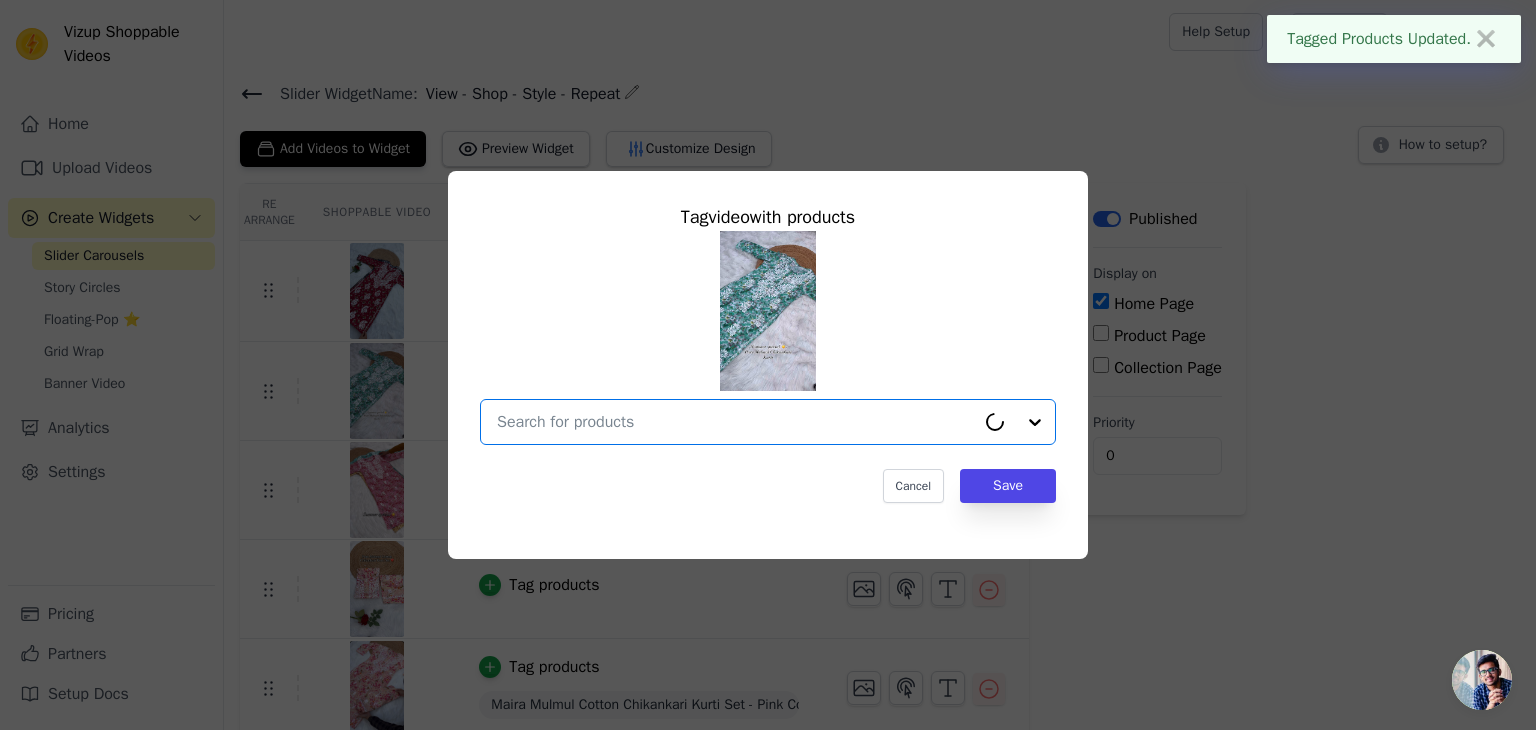 click at bounding box center [736, 422] 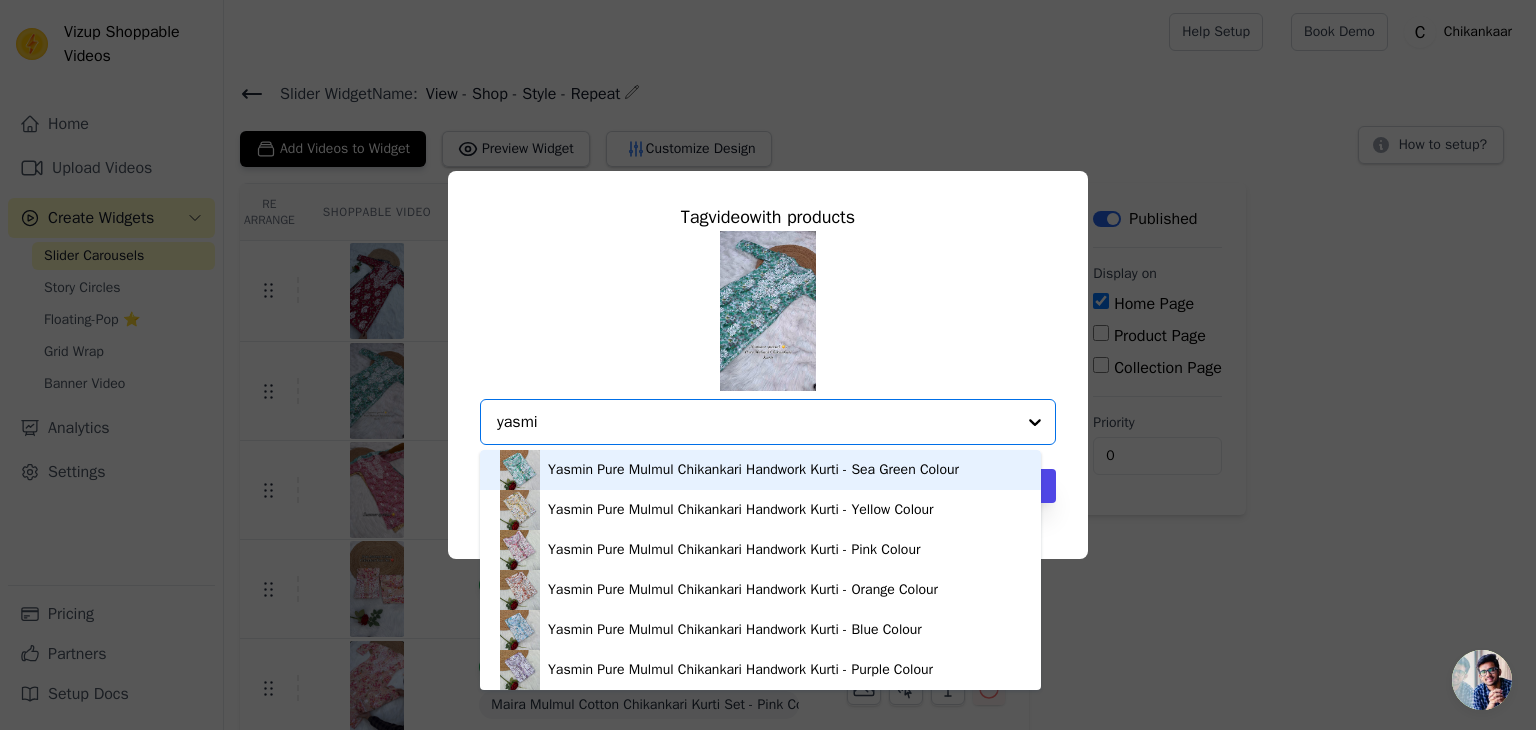 type on "yasmin" 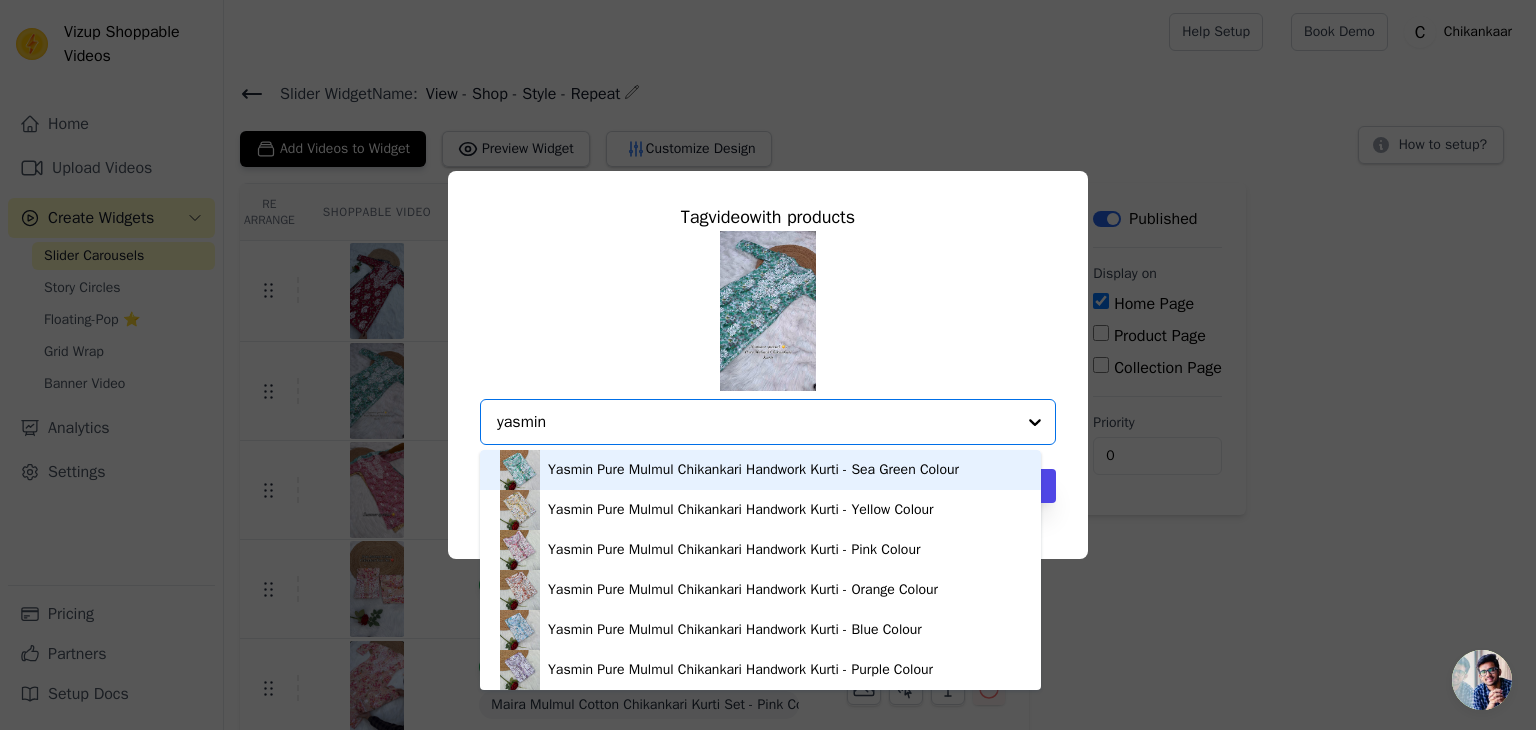 click on "Yasmin Pure Mulmul Chikankari Handwork Kurti - Sea Green Colour" at bounding box center [753, 470] 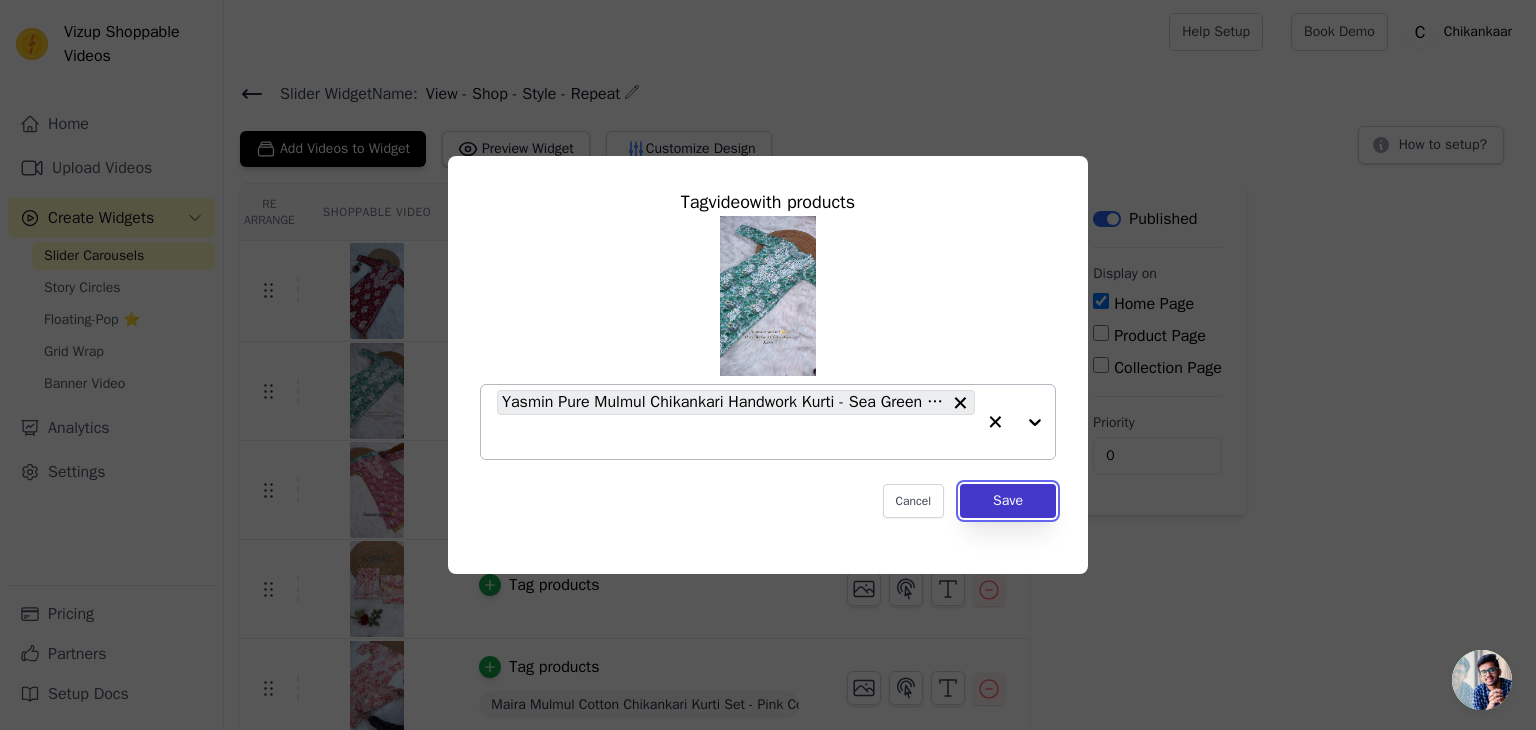 click on "Save" at bounding box center [1008, 501] 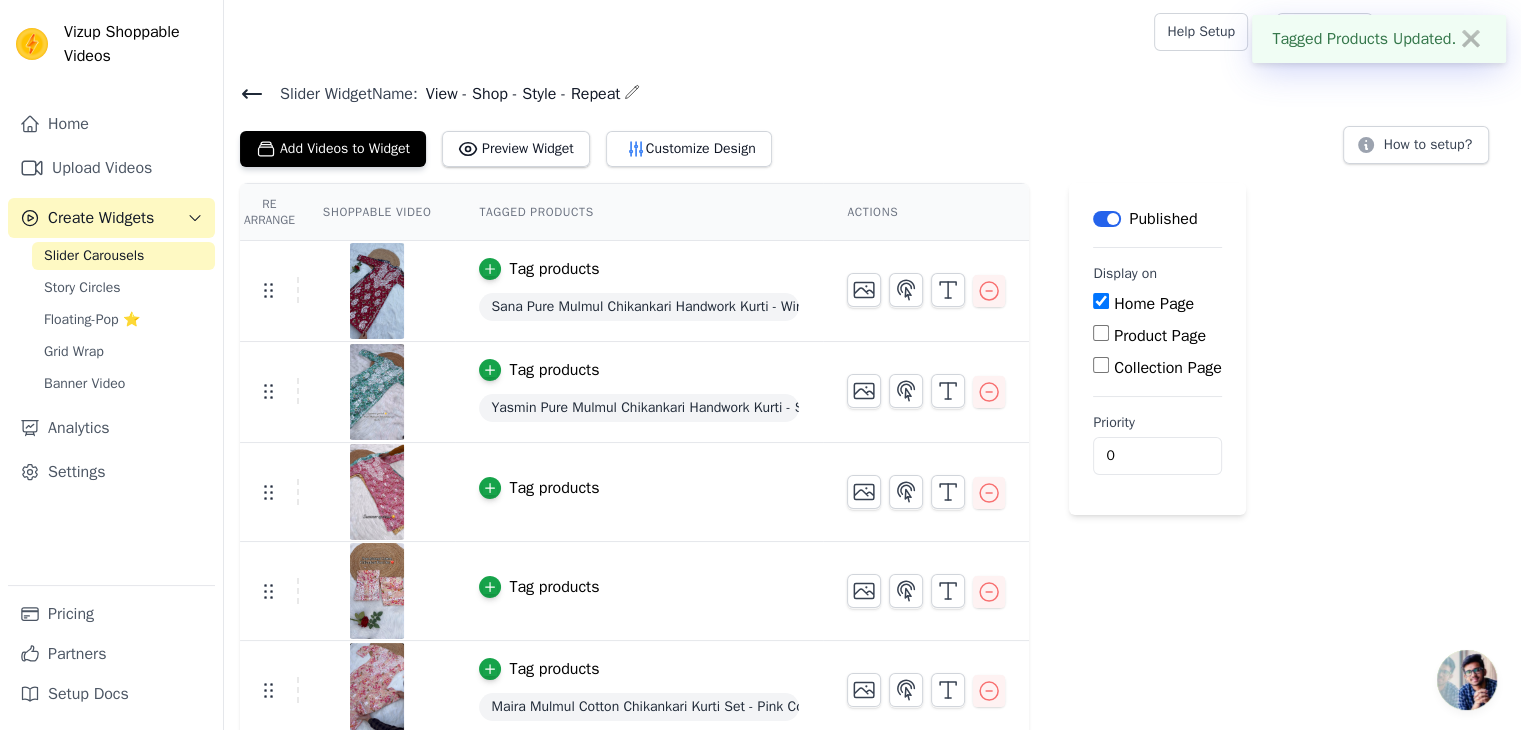 click on "Tag products" at bounding box center (554, 488) 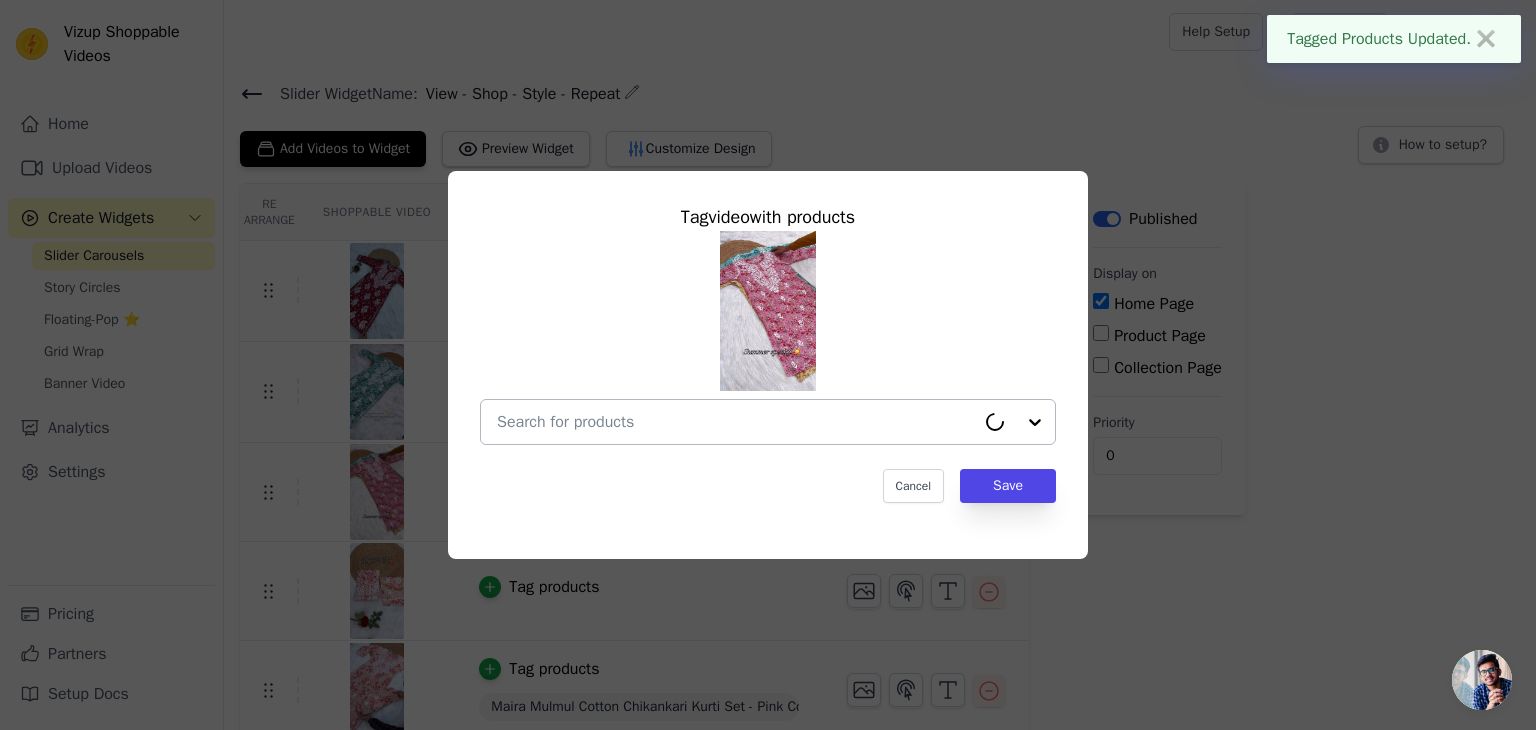 click at bounding box center [736, 422] 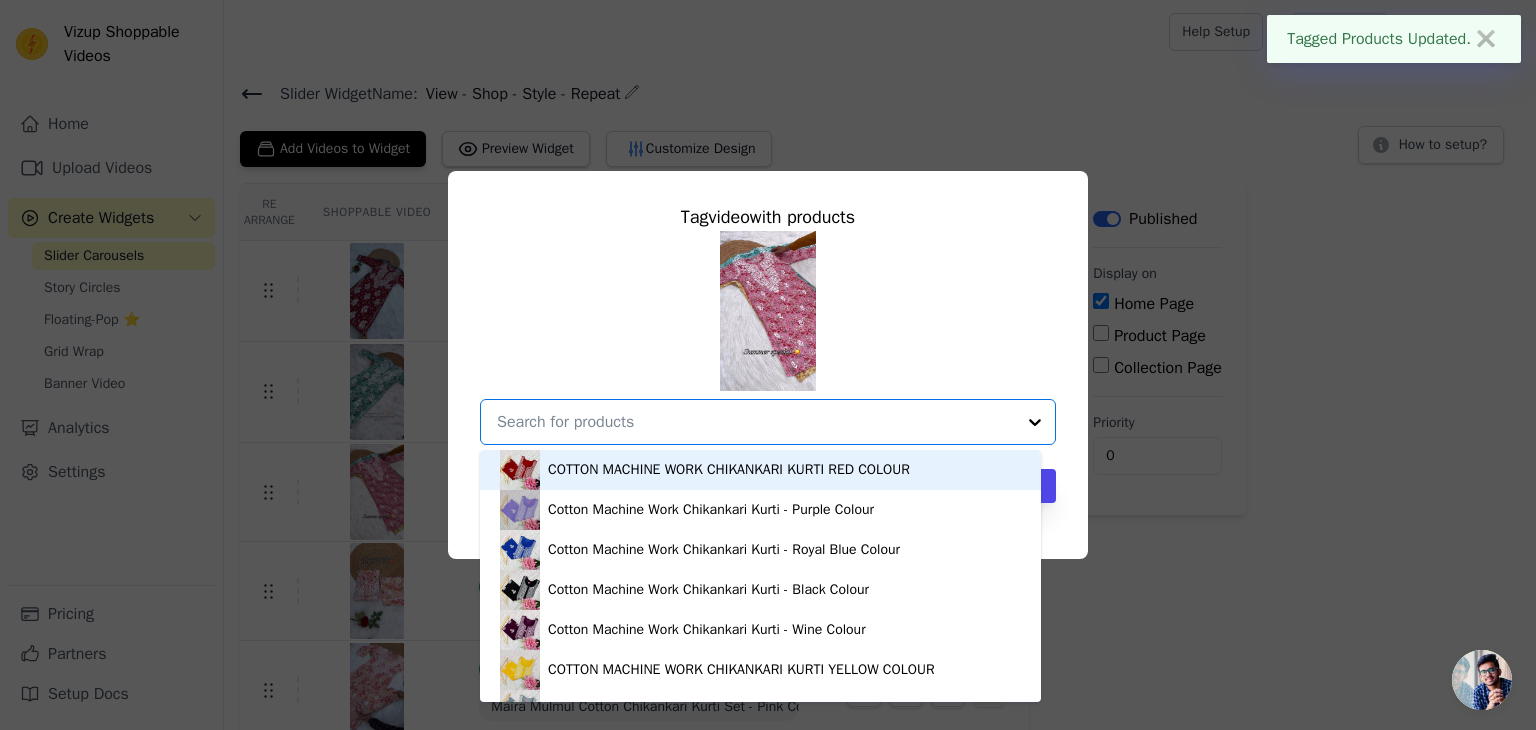 click at bounding box center (756, 422) 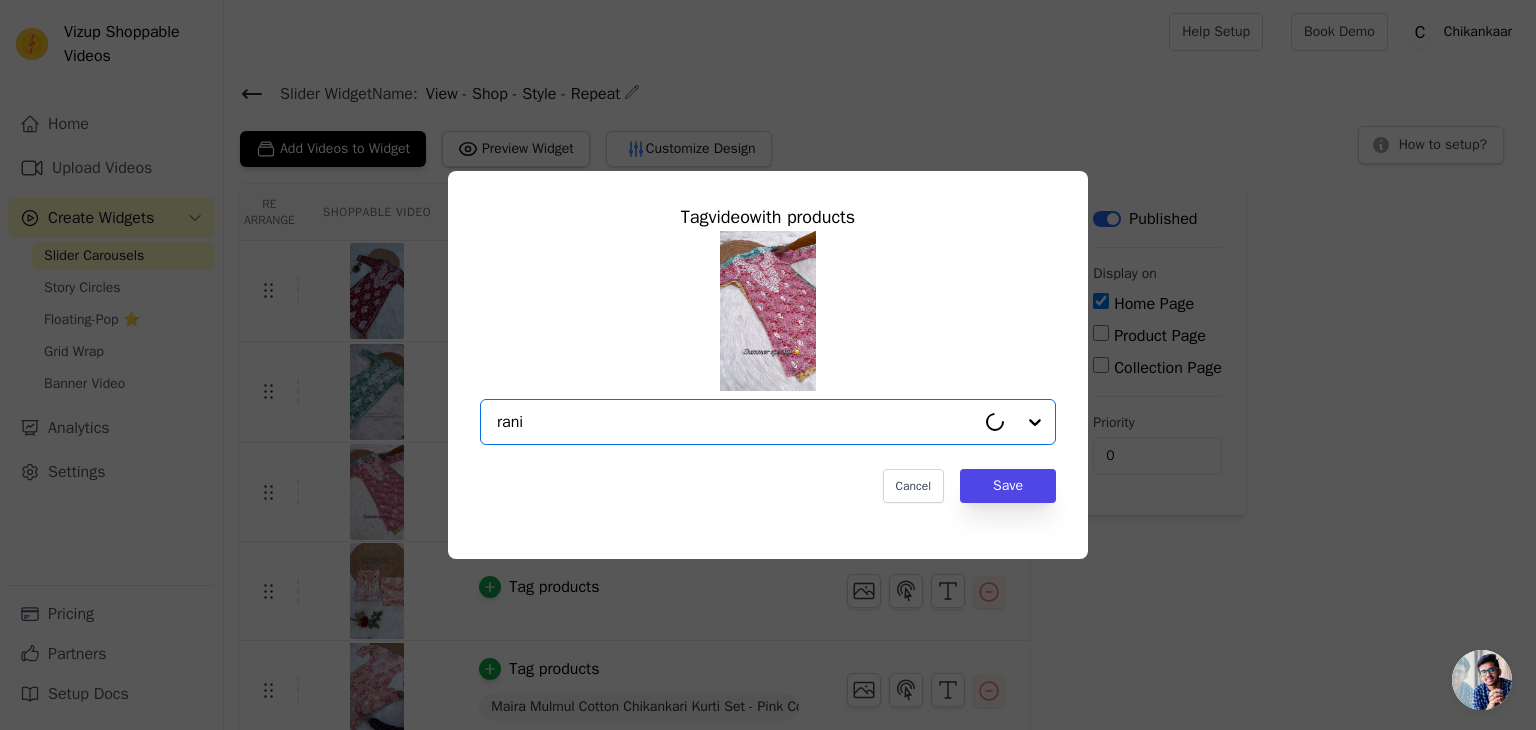 type on "rania" 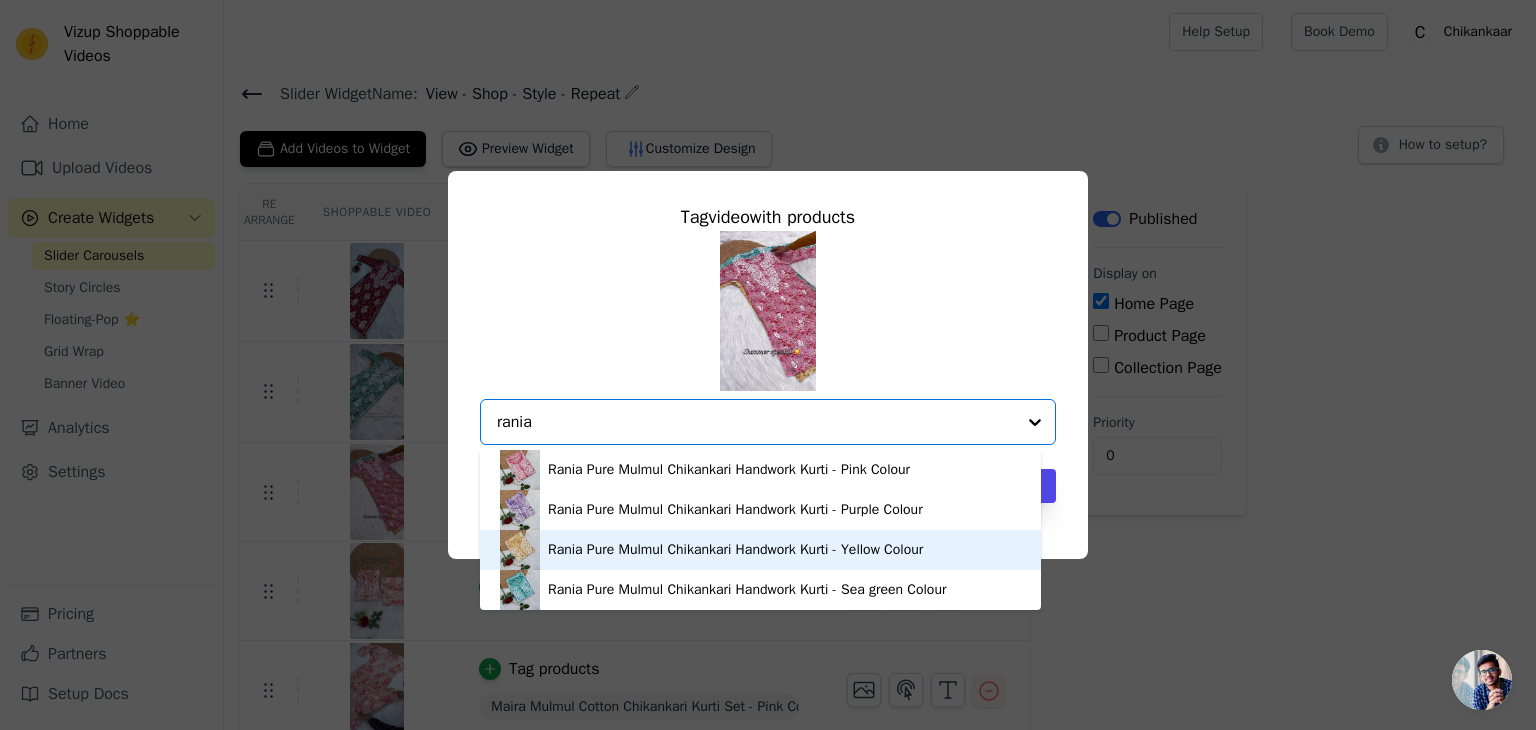 click on "Rania Pure Mulmul Chikankari Handwork Kurti - Yellow Colour" at bounding box center (735, 550) 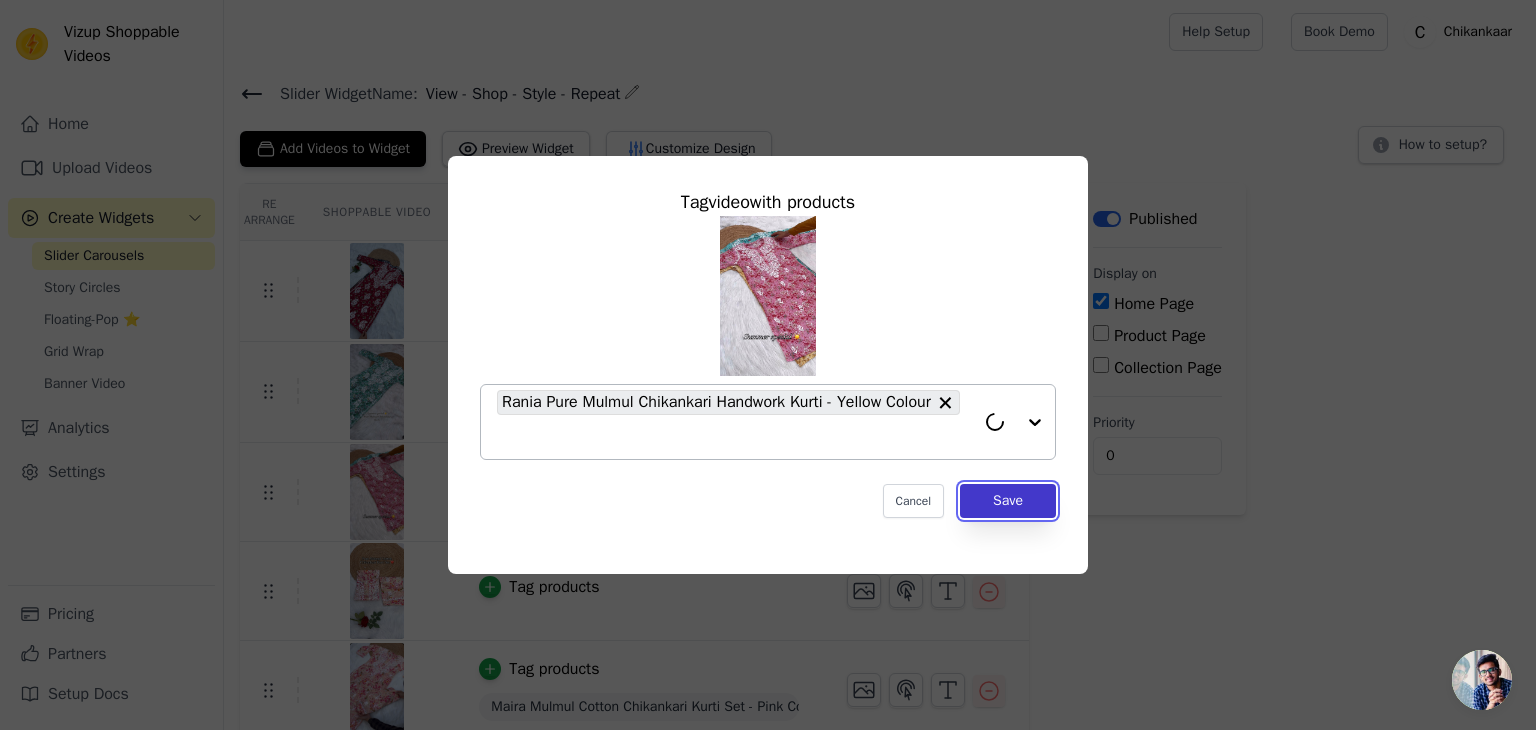 click on "Save" at bounding box center (1008, 501) 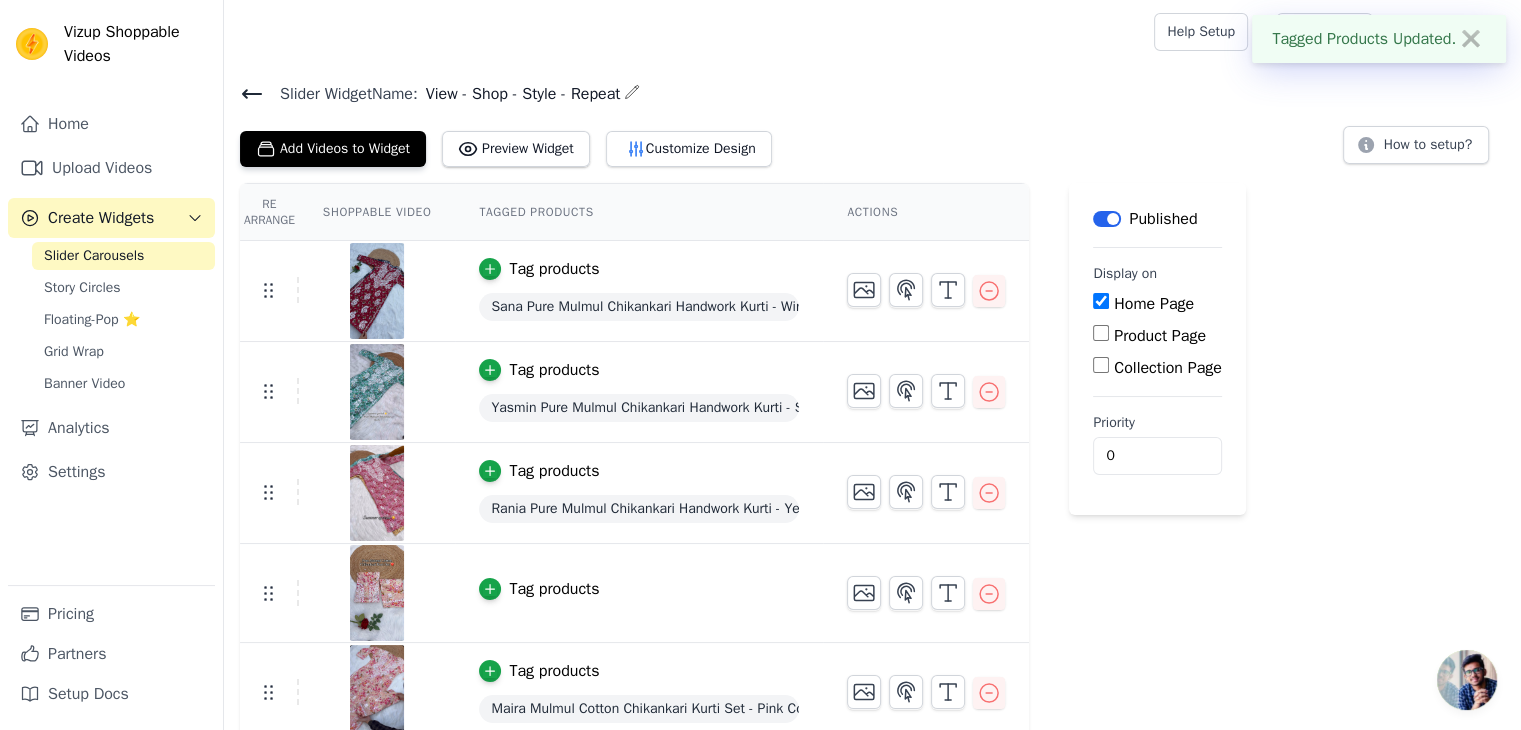 click on "Tag products" at bounding box center (554, 589) 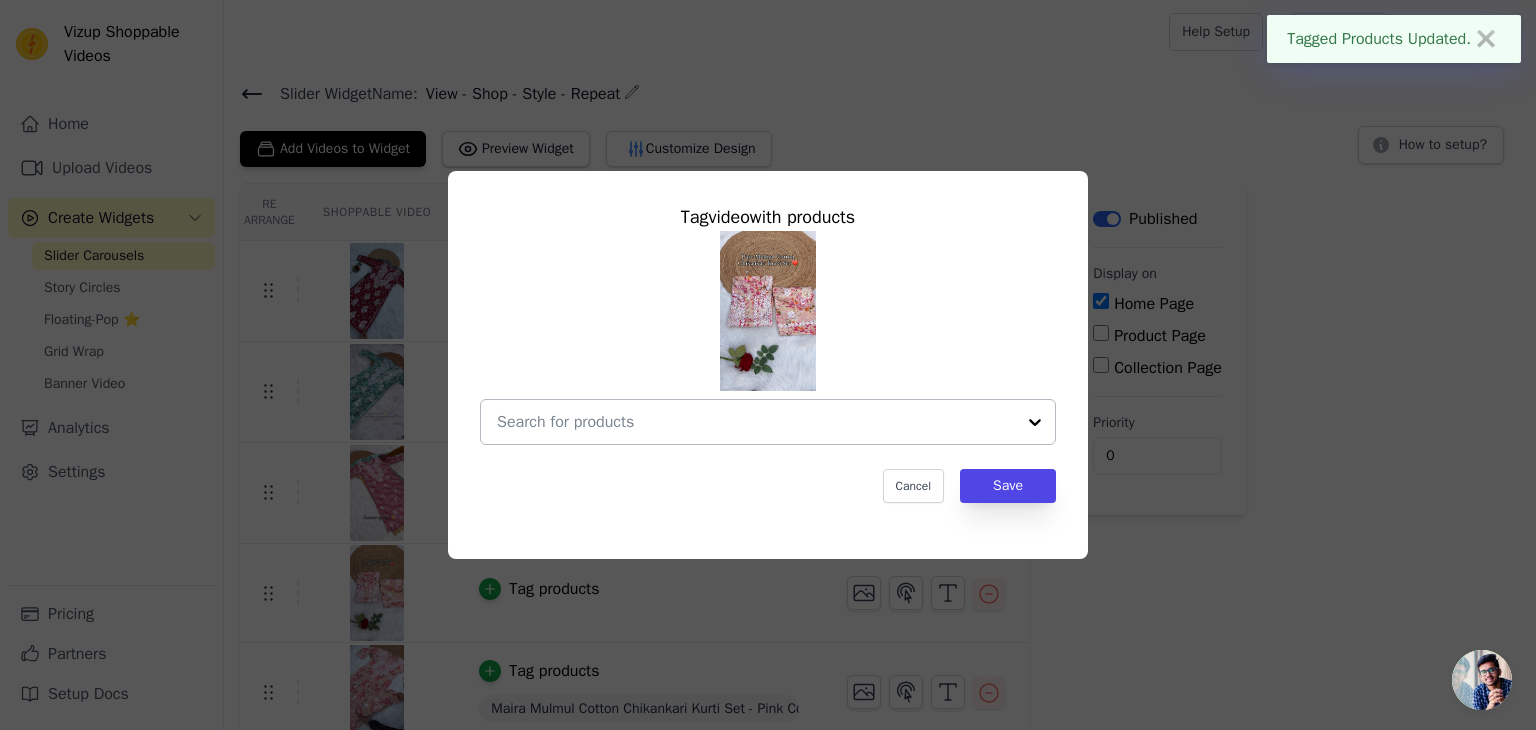 click at bounding box center (756, 422) 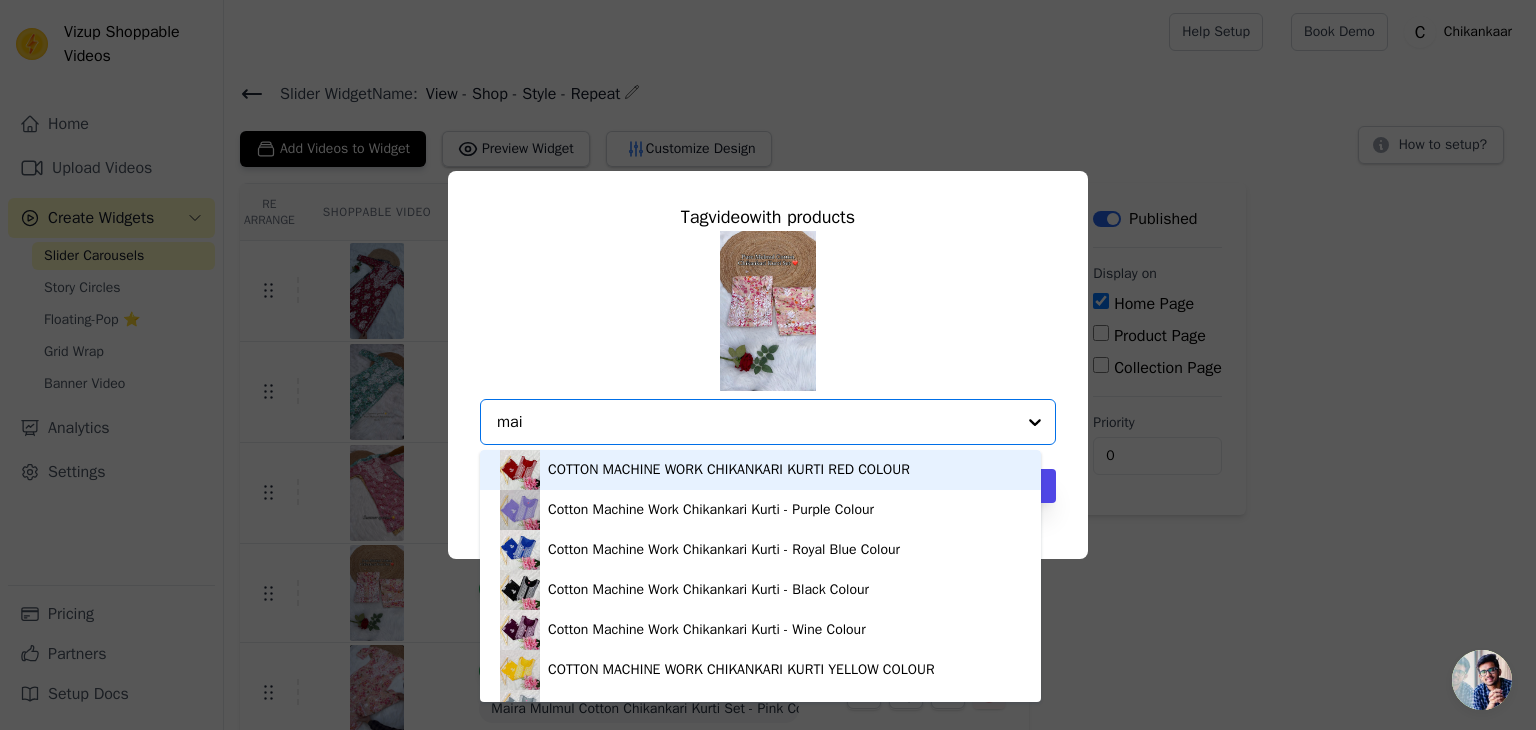 type on "mair" 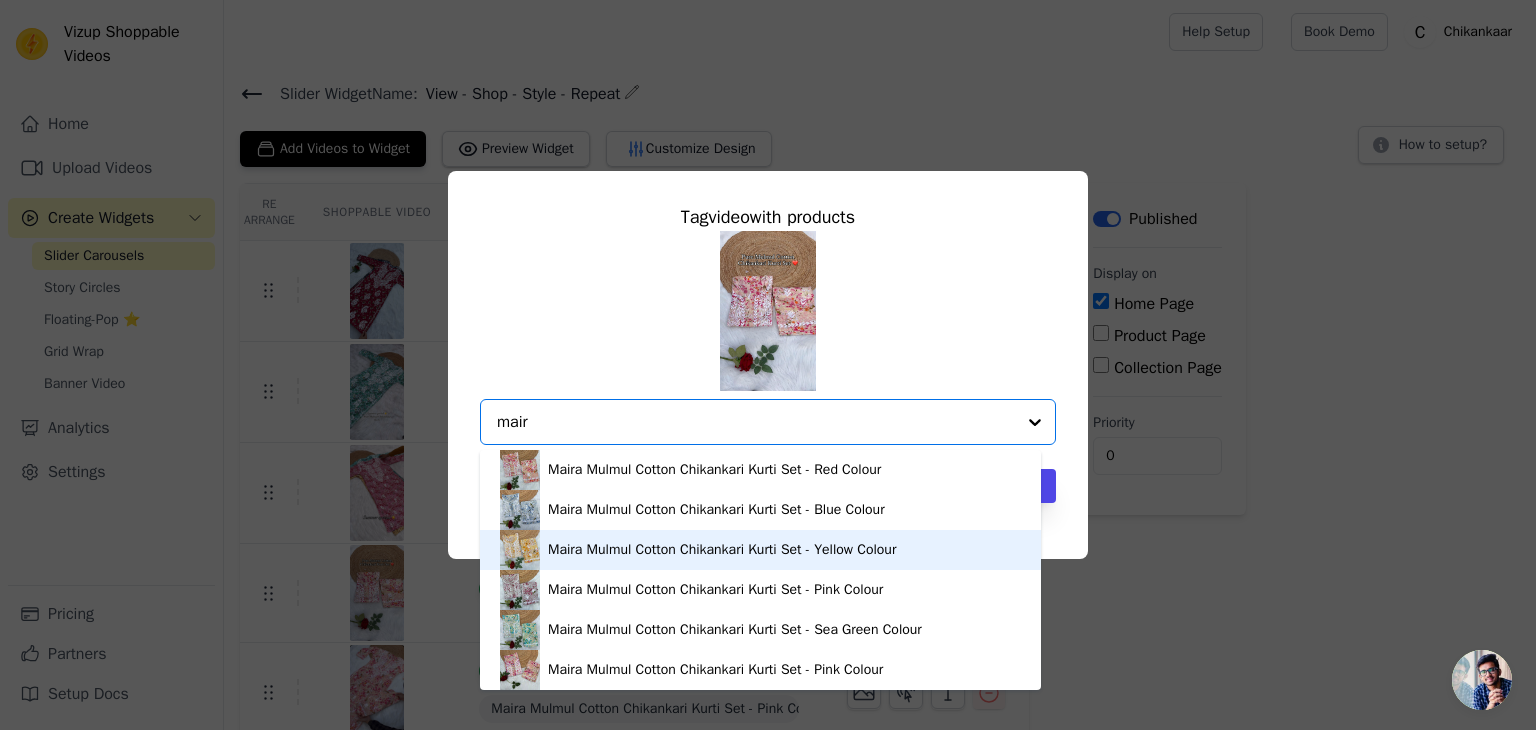 click on "Maira Mulmul Cotton Chikankari Kurti Set - Yellow Colour" at bounding box center [760, 550] 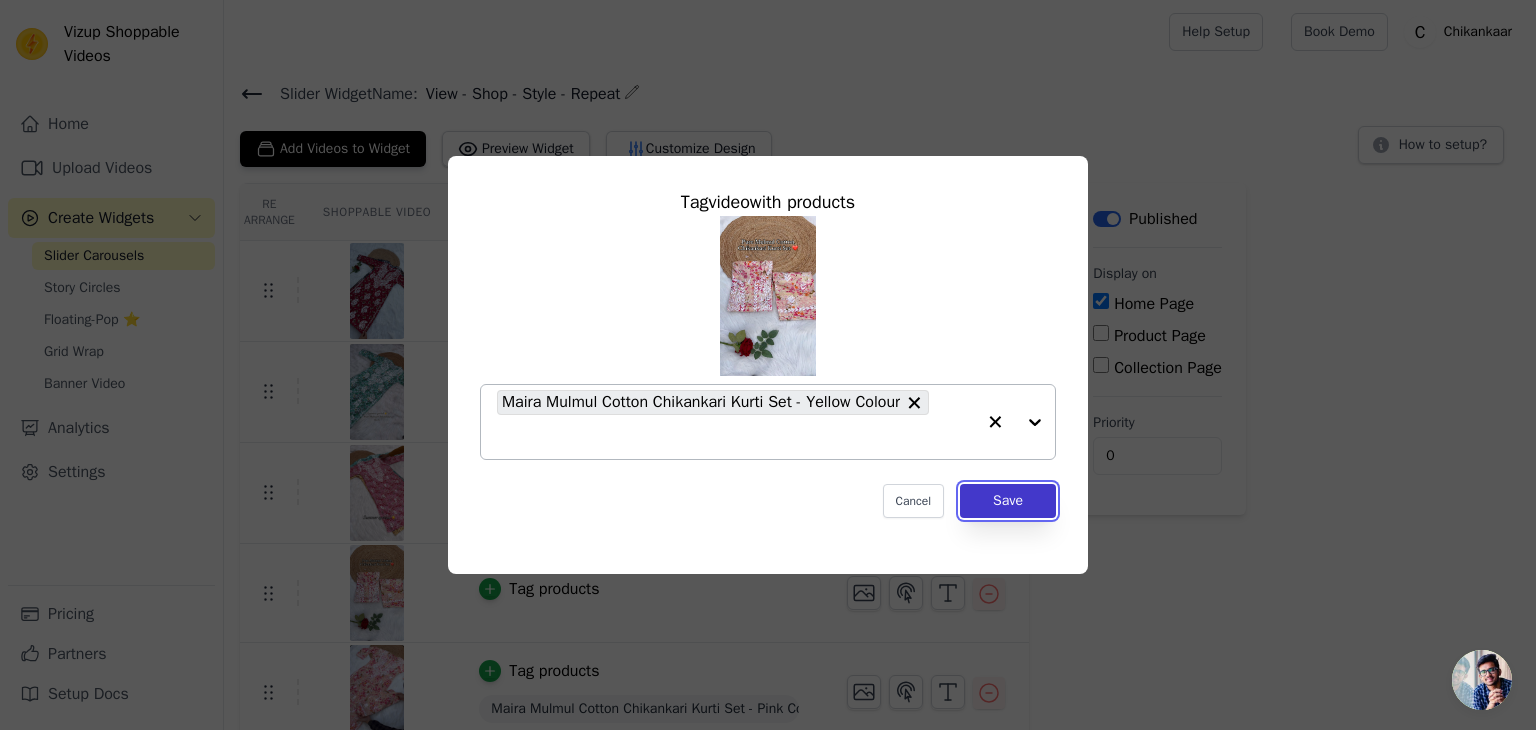 click on "Save" at bounding box center (1008, 501) 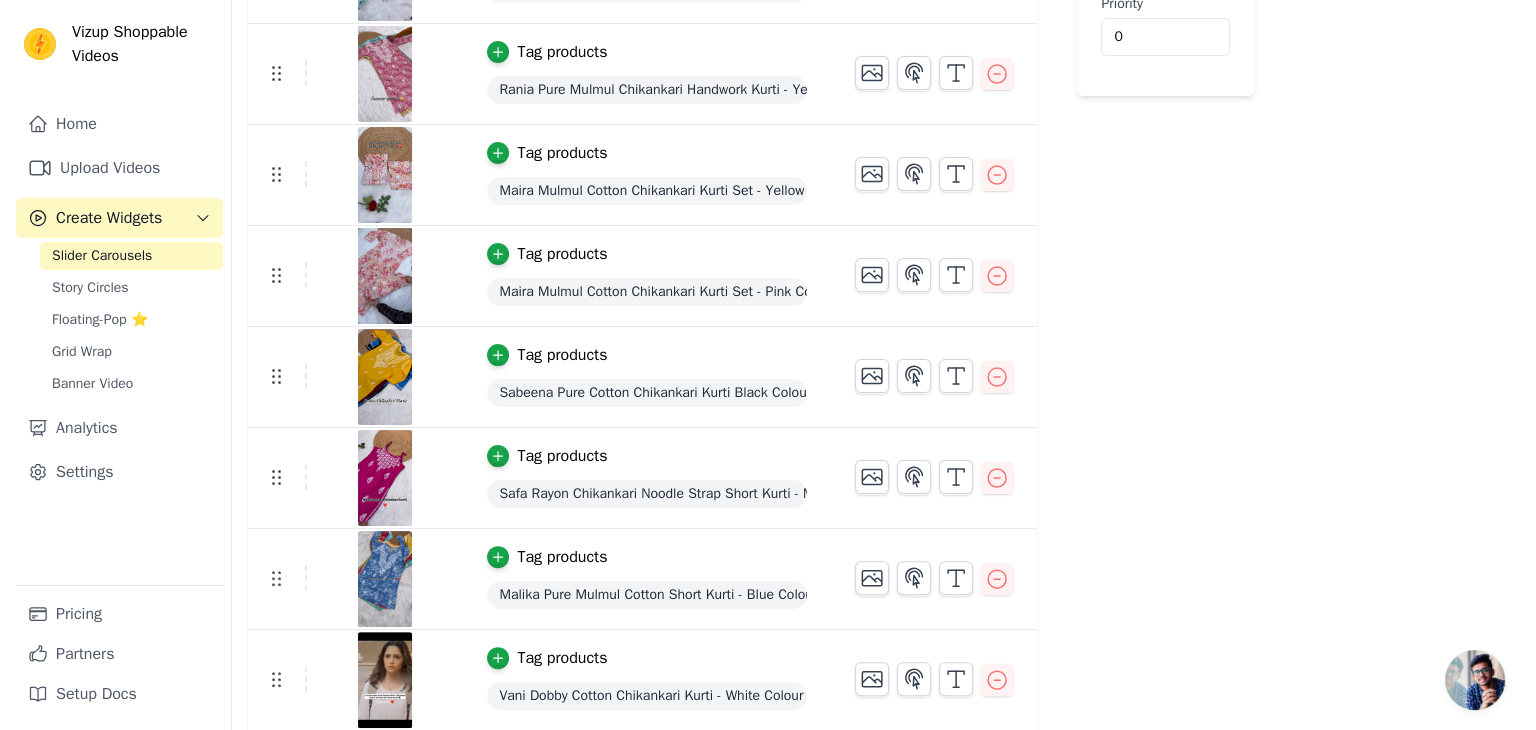 scroll, scrollTop: 0, scrollLeft: 0, axis: both 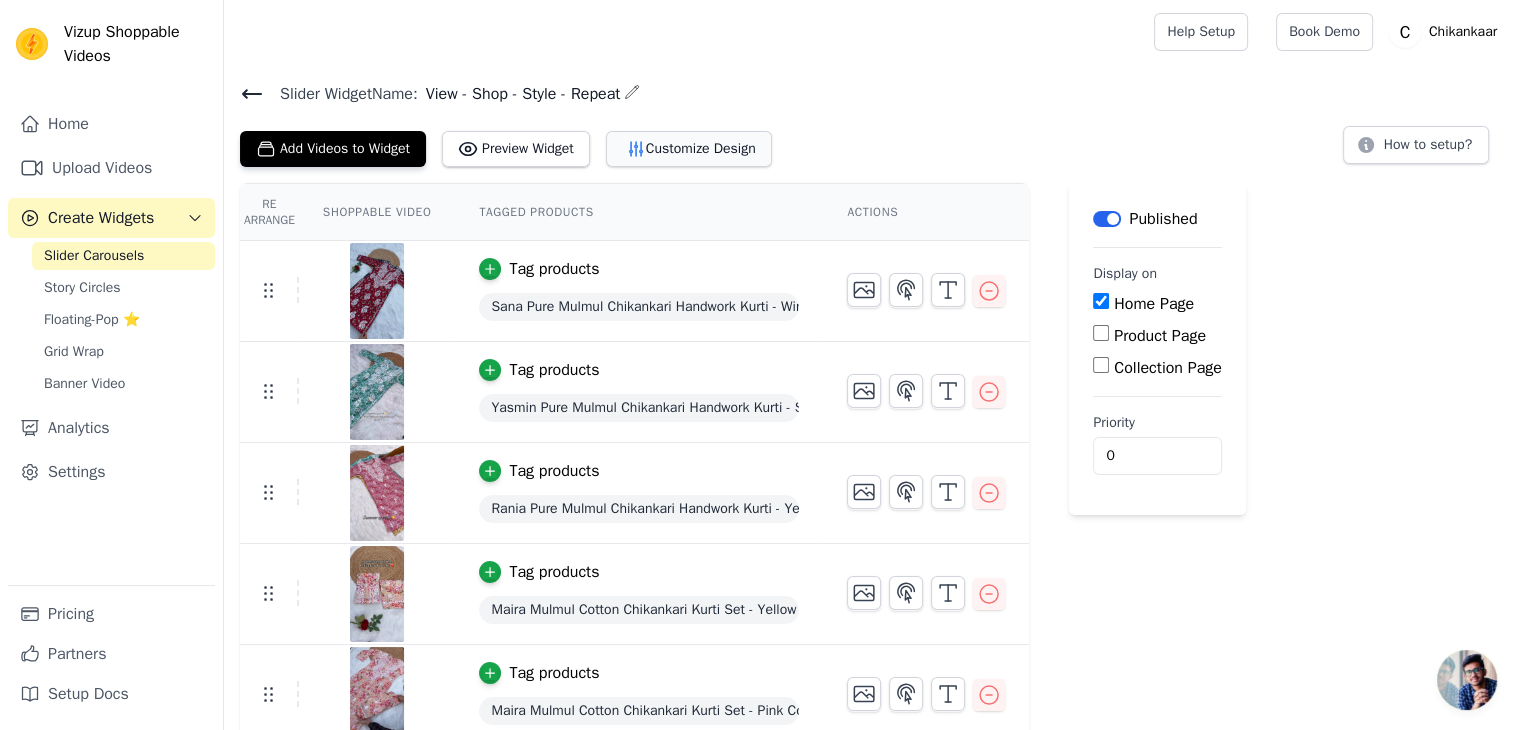 click on "Customize Design" at bounding box center [689, 149] 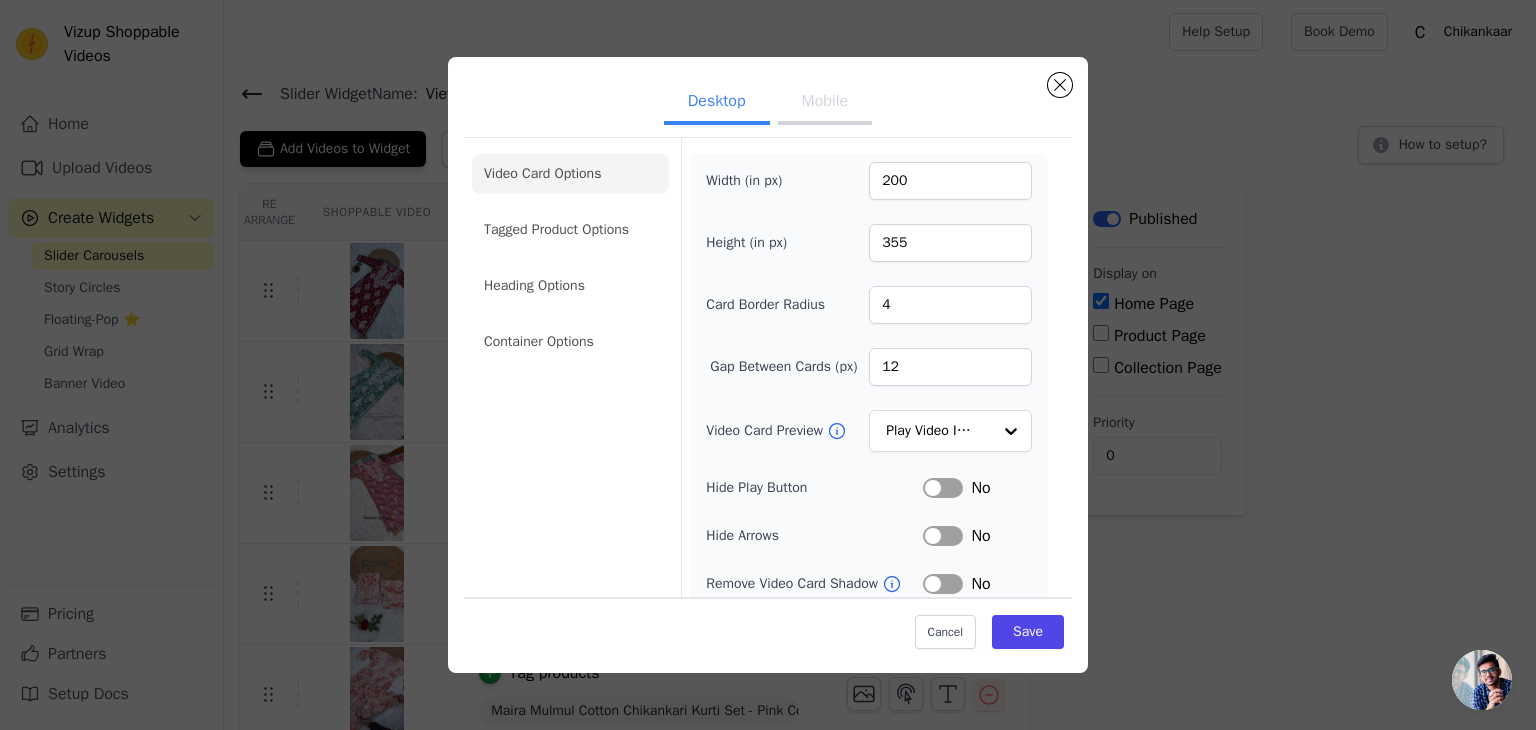 click on "Mobile" at bounding box center (825, 103) 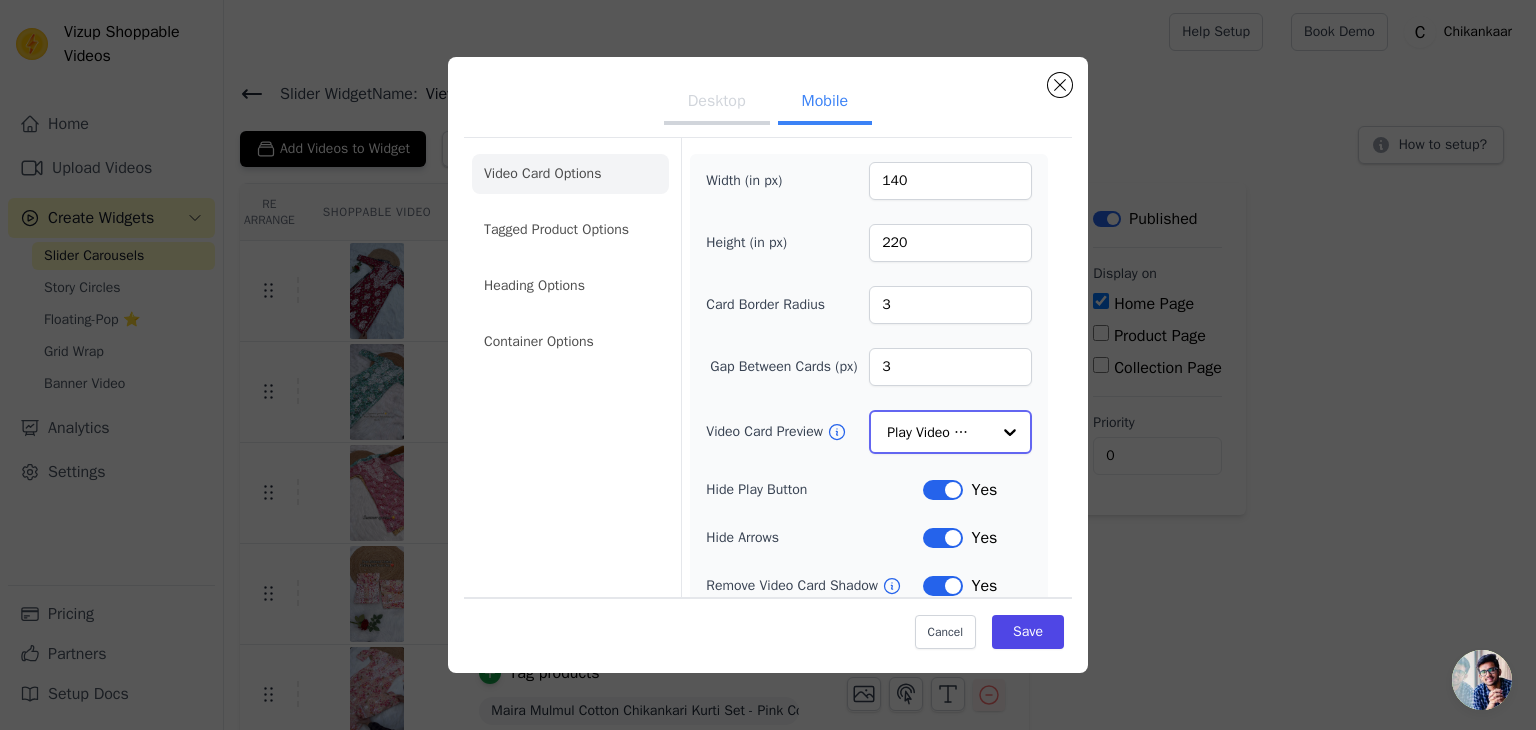 click on "Video Card Preview" 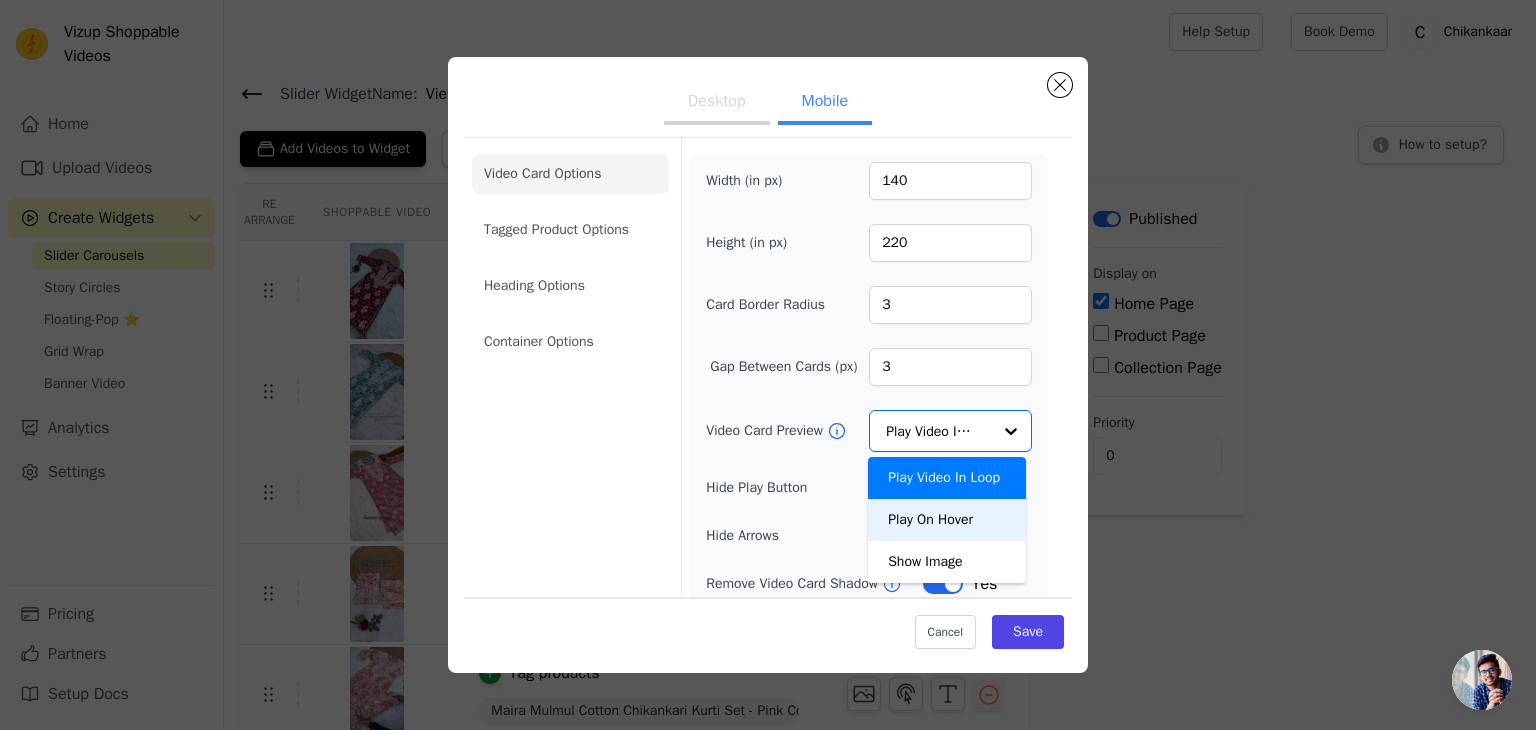 drag, startPoint x: 484, startPoint y: 217, endPoint x: 496, endPoint y: 221, distance: 12.649111 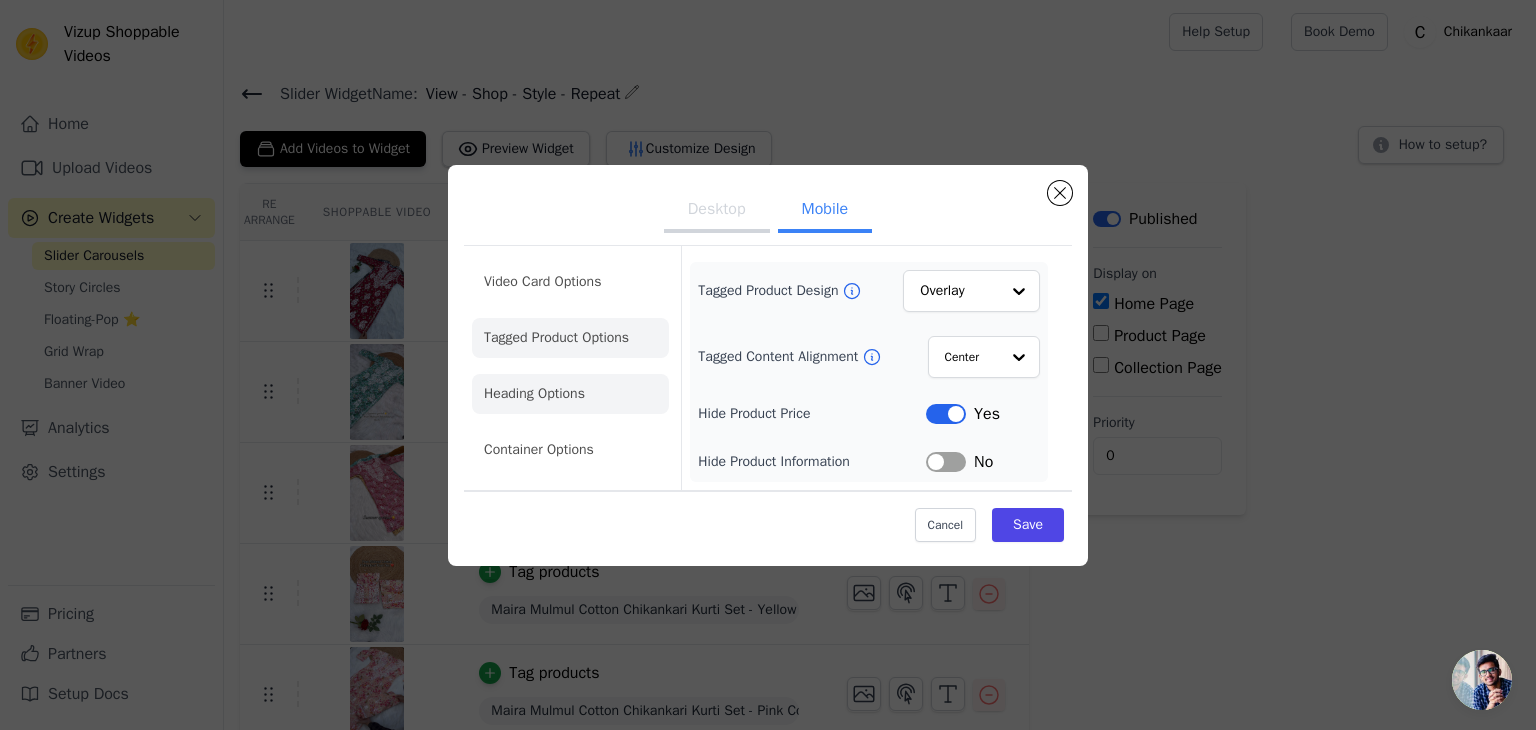 click on "Heading Options" 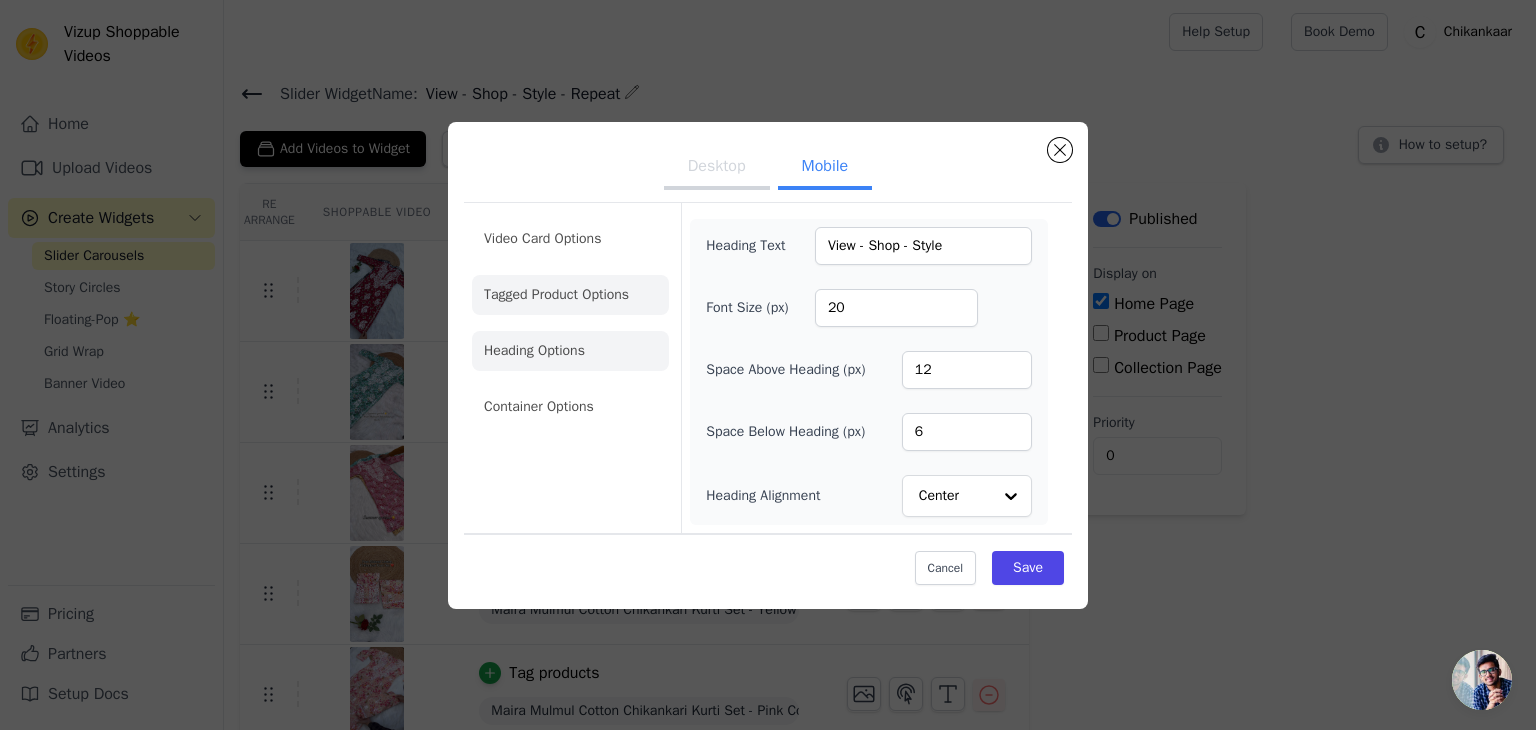 click on "Tagged Product Options" 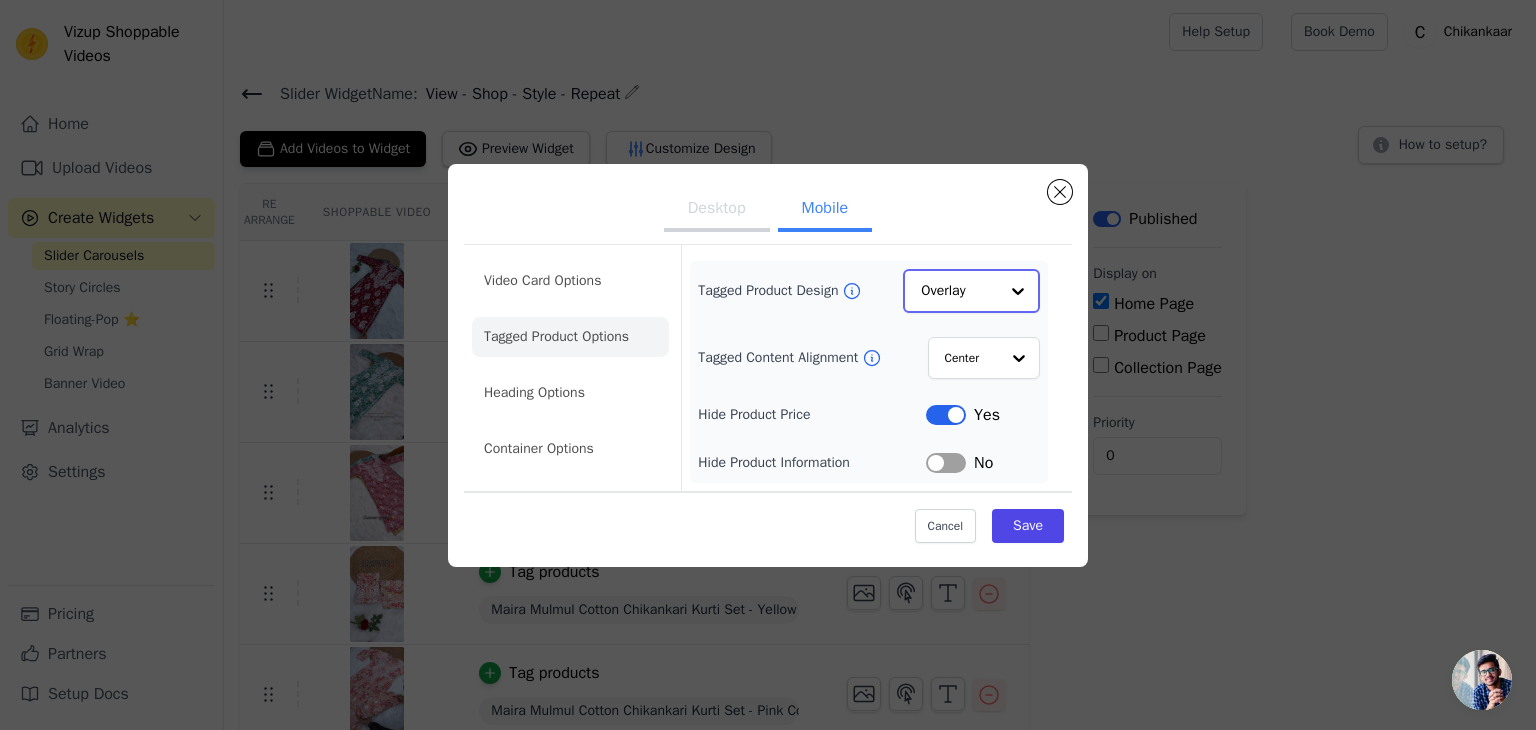 click on "Tagged Product Design" 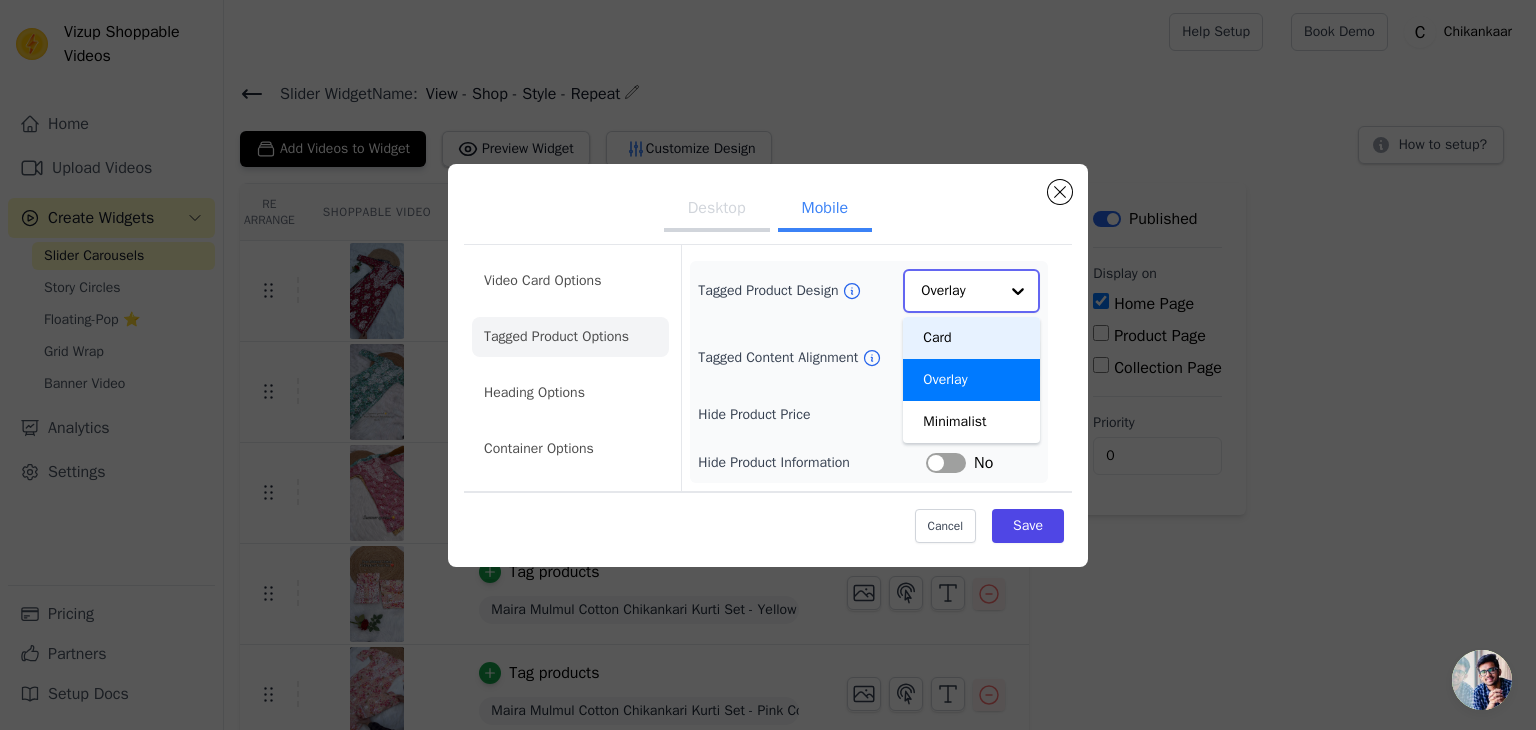 click on "Card" at bounding box center [971, 338] 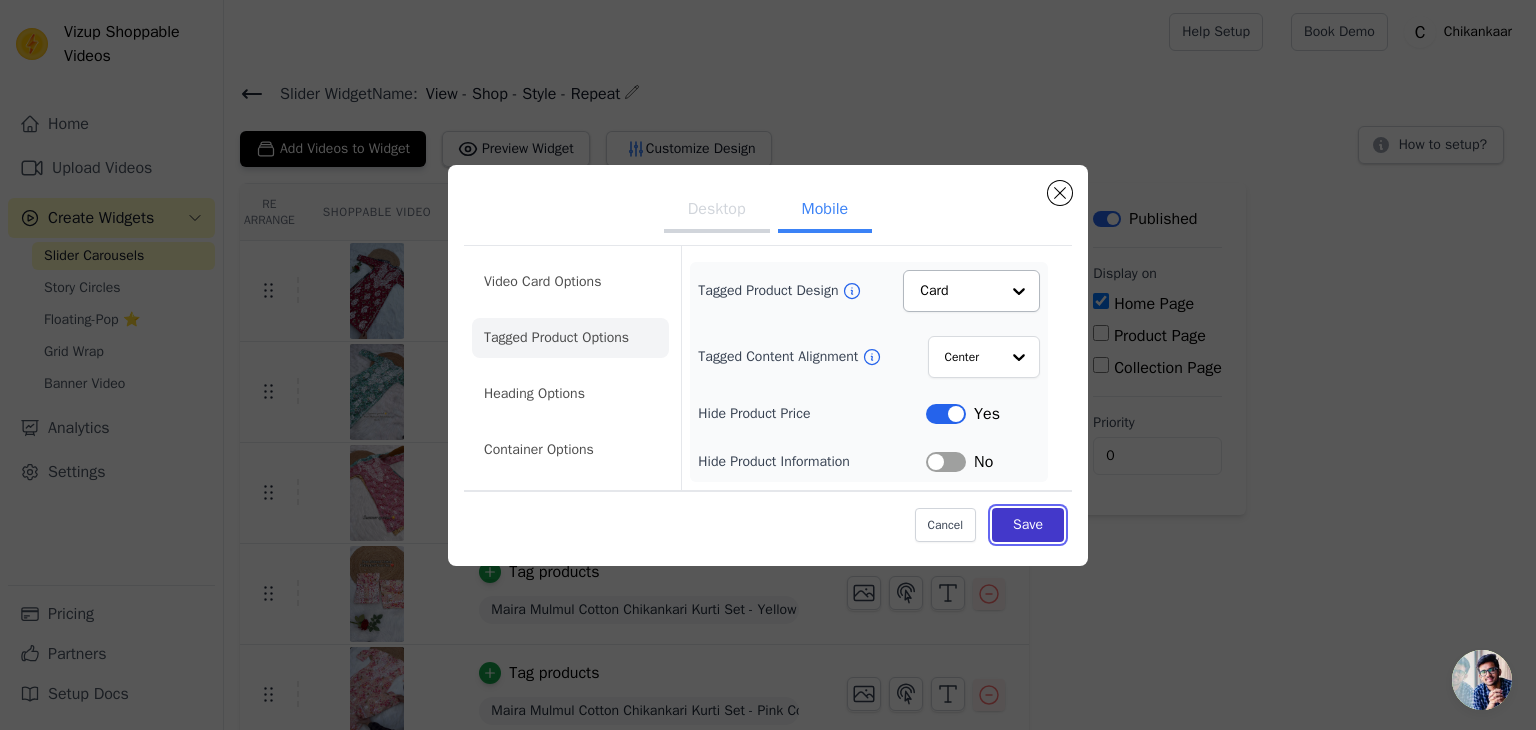 click on "Save" at bounding box center [1028, 525] 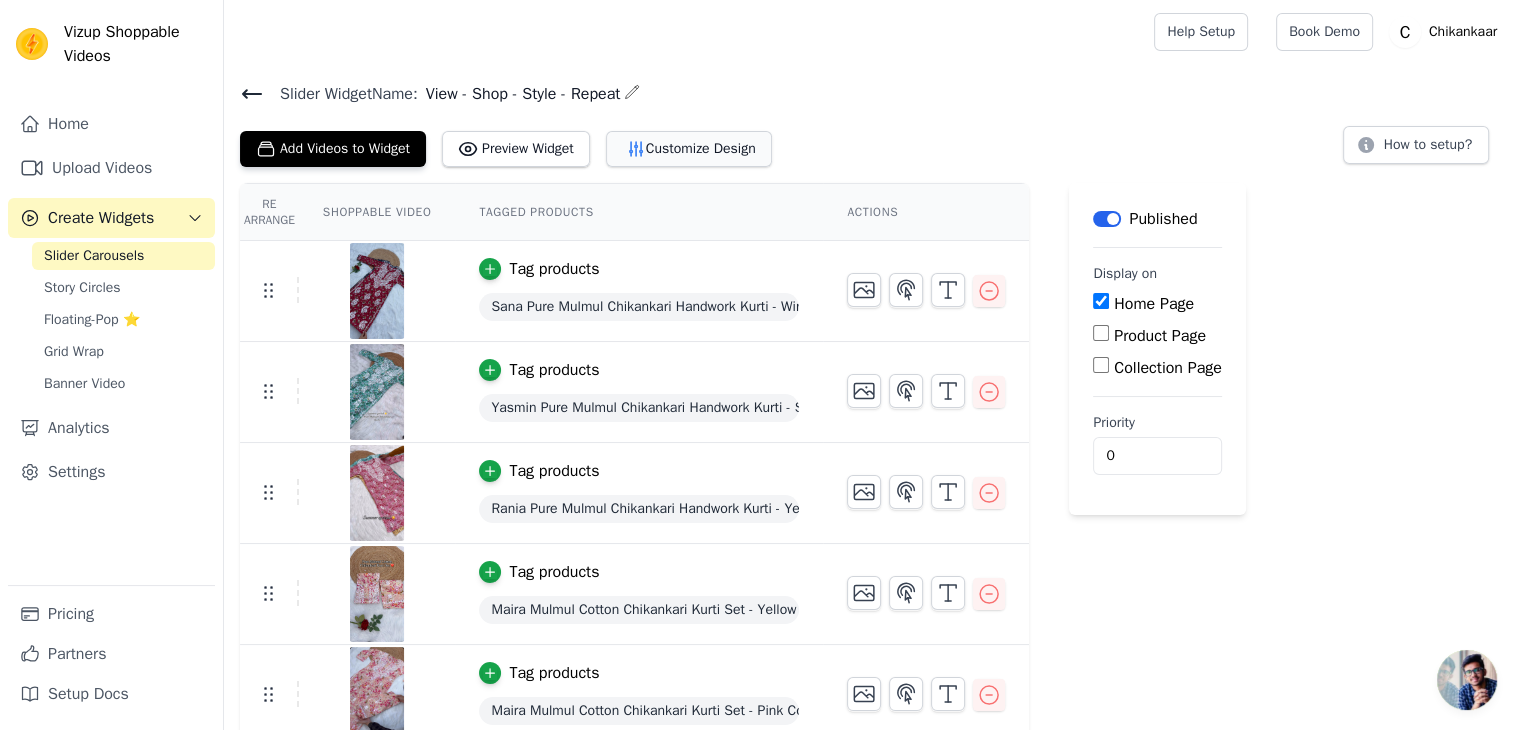 click on "Customize Design" at bounding box center [689, 149] 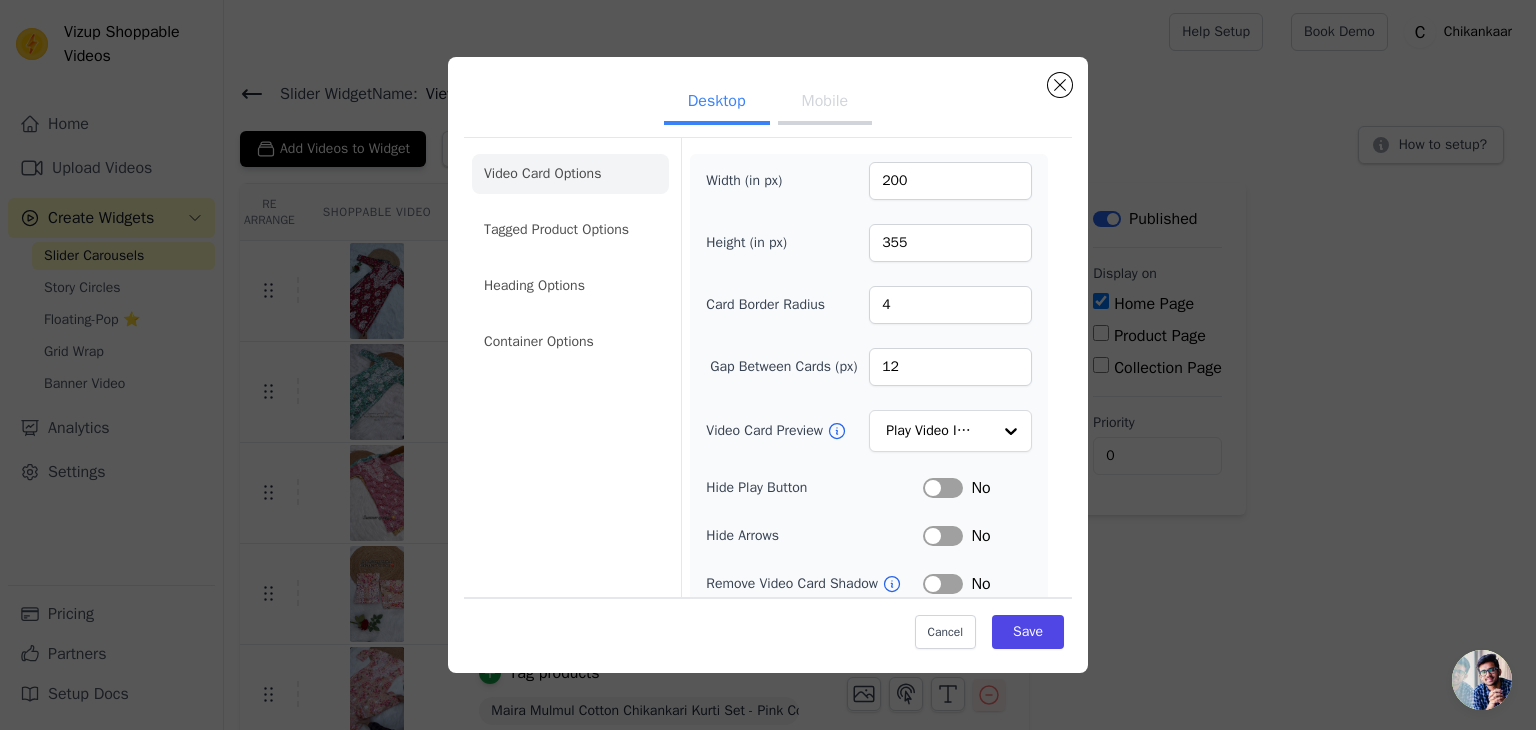 click on "Mobile" at bounding box center [825, 103] 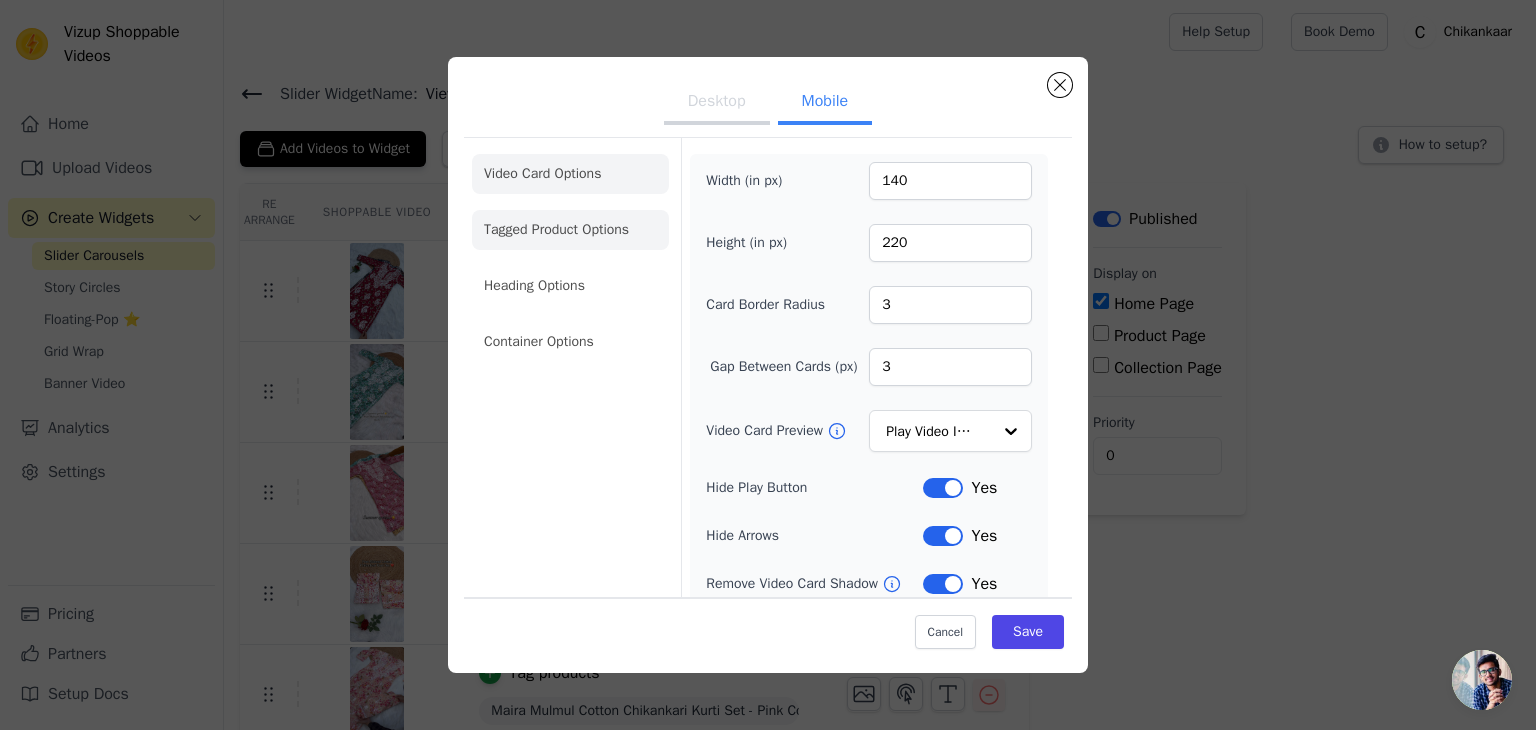click on "Tagged Product Options" 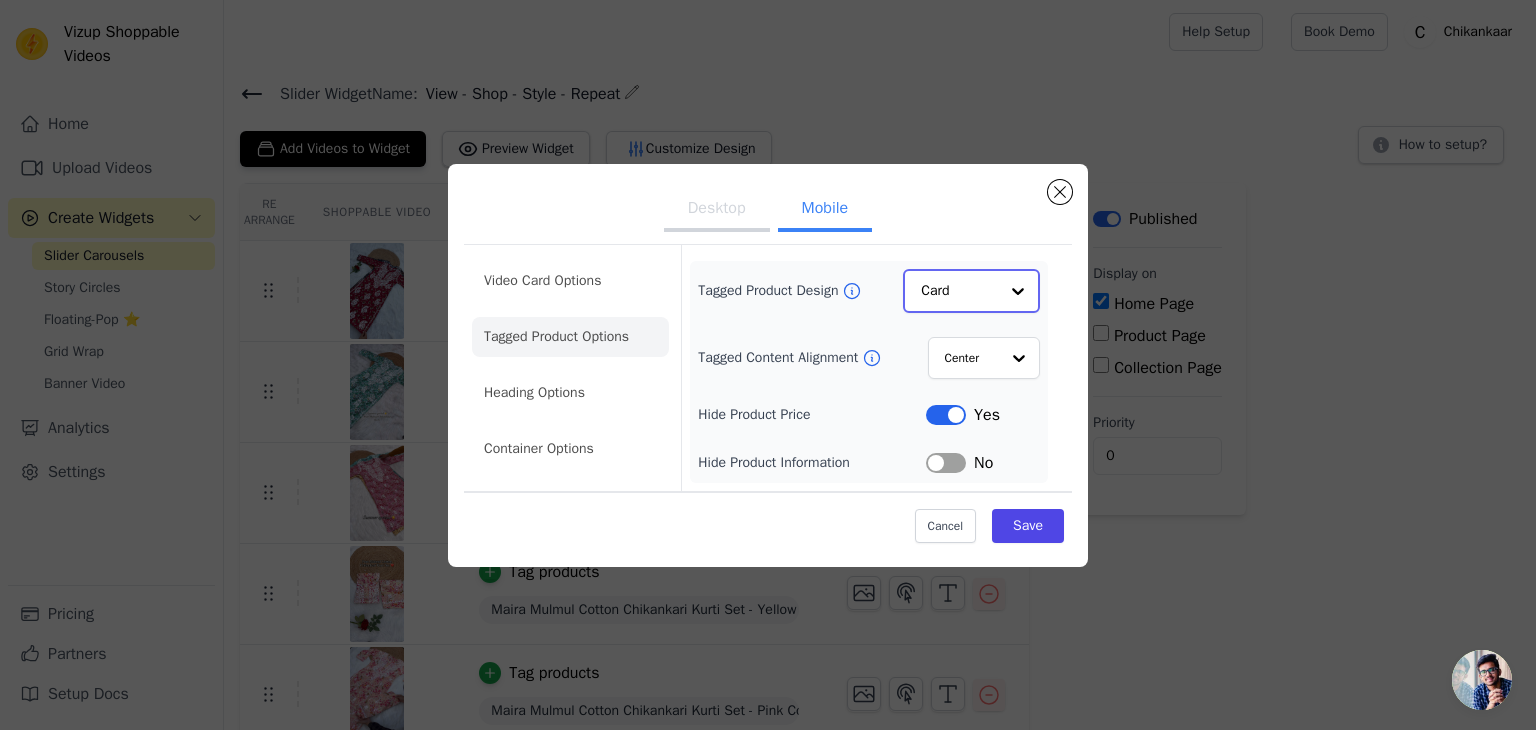 click on "Tagged Product Design" 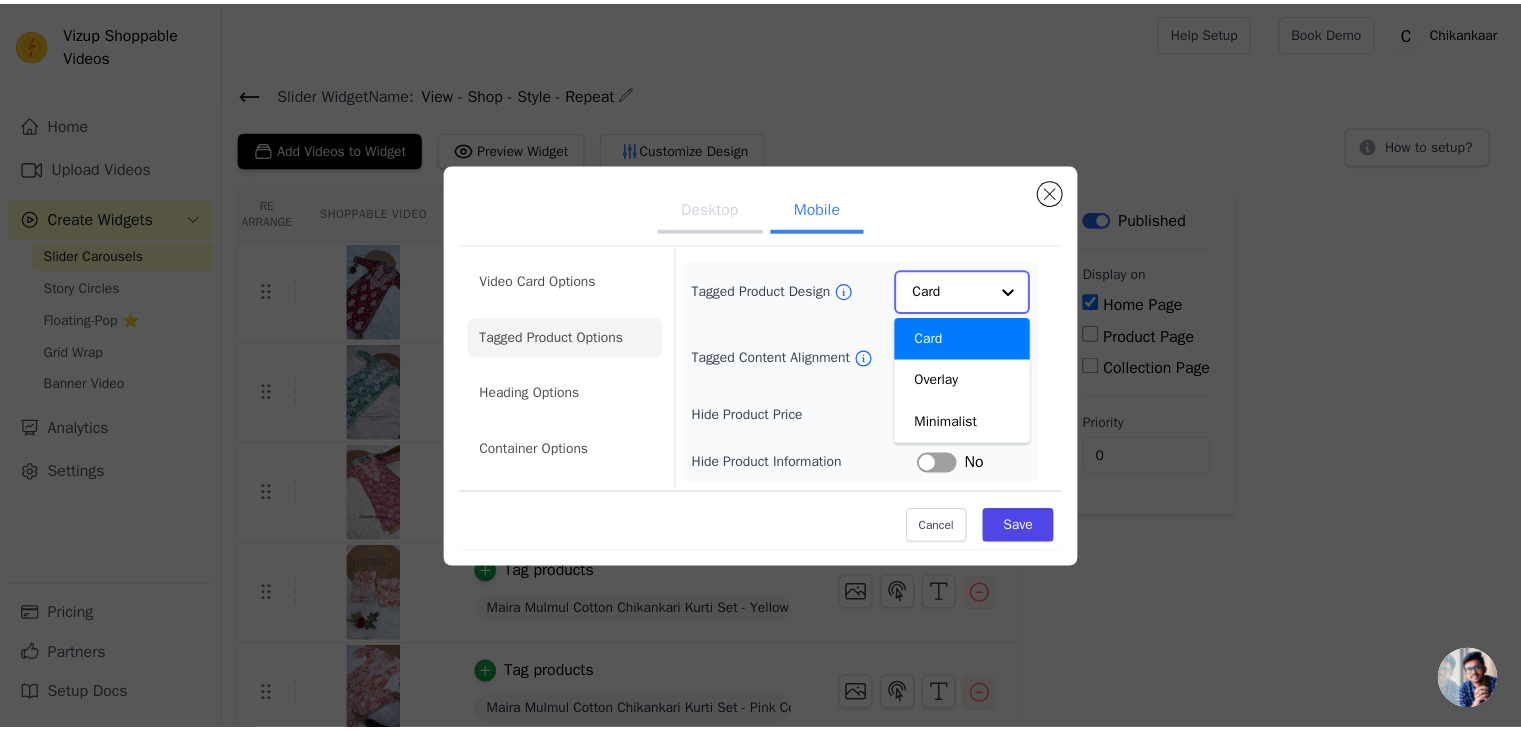 scroll, scrollTop: 0, scrollLeft: 0, axis: both 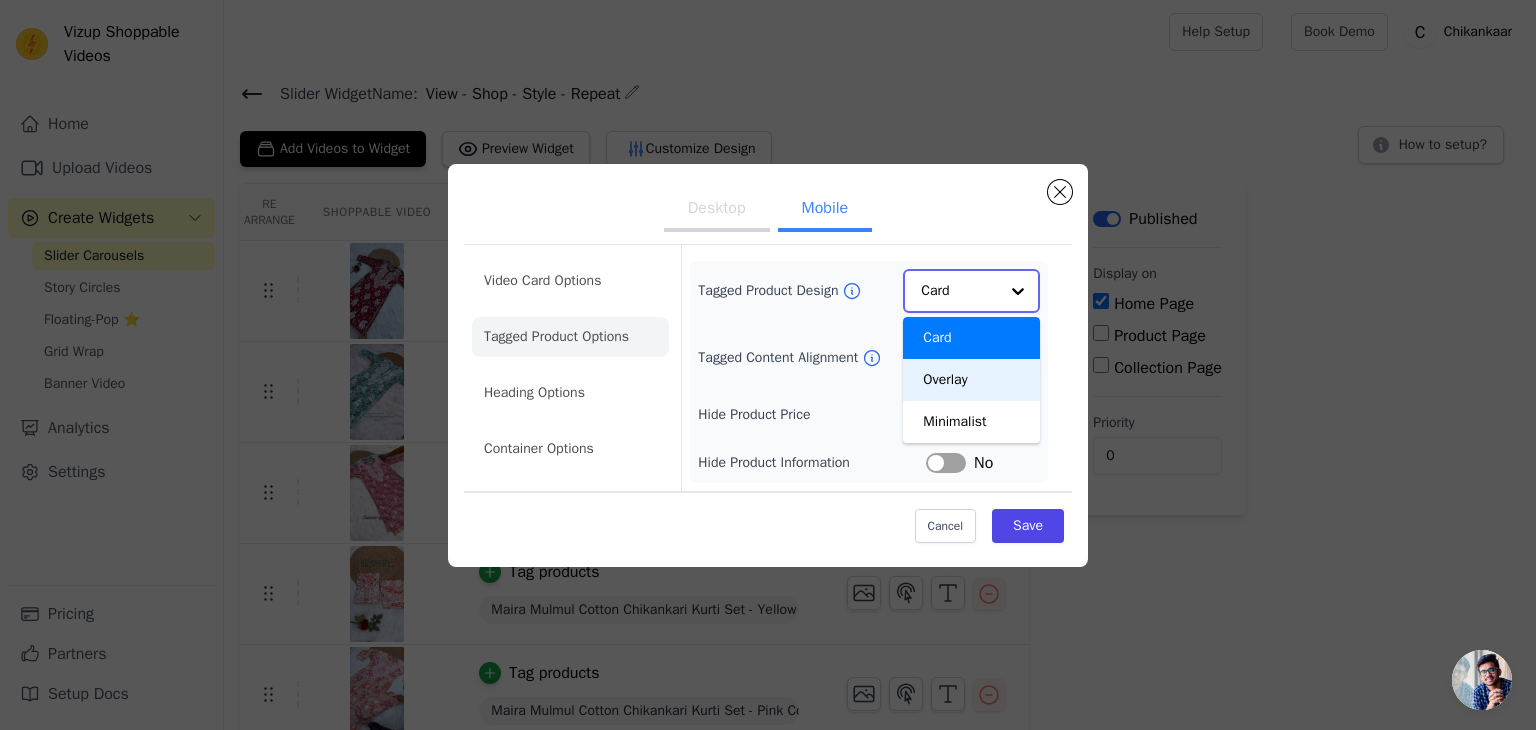 click on "Overlay" at bounding box center (971, 380) 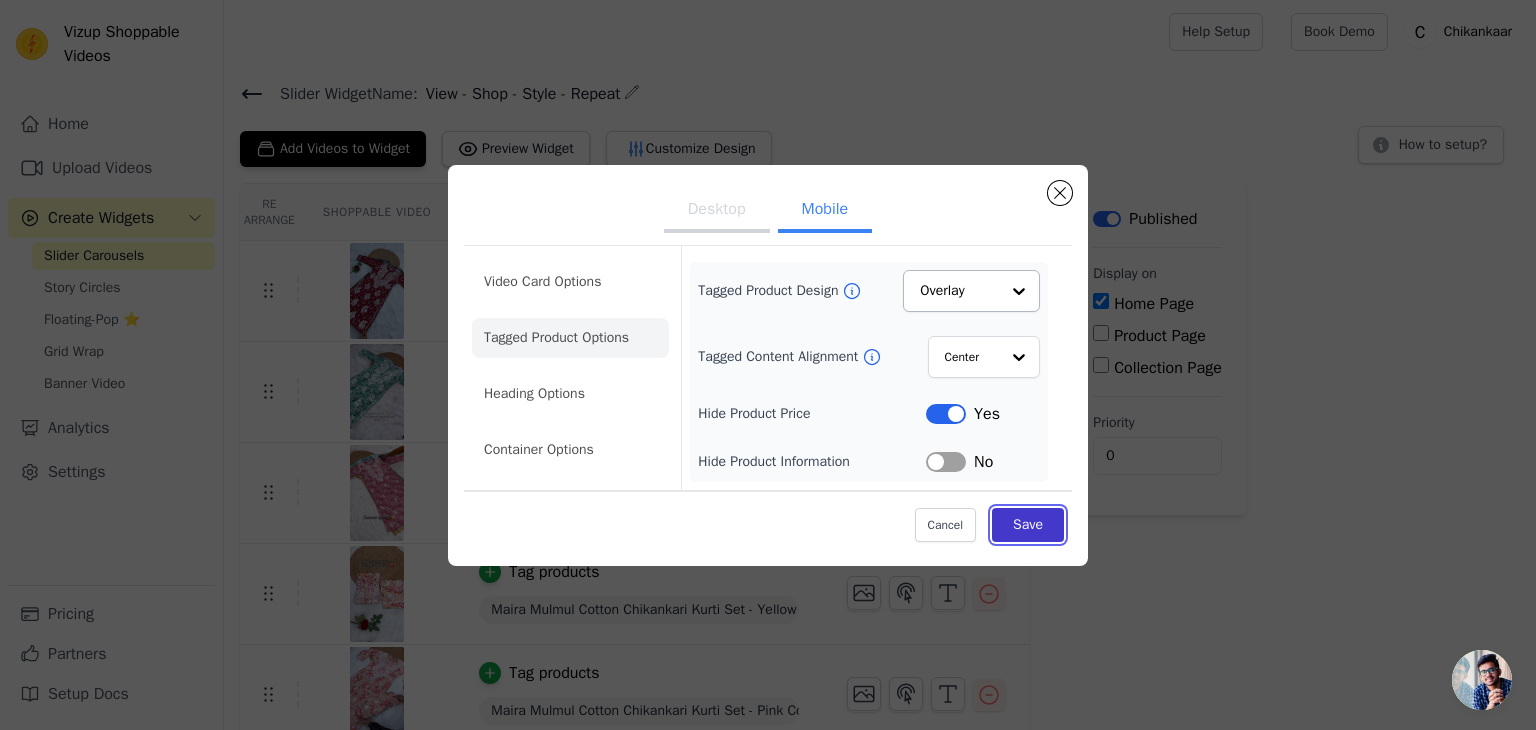 click on "Save" at bounding box center (1028, 525) 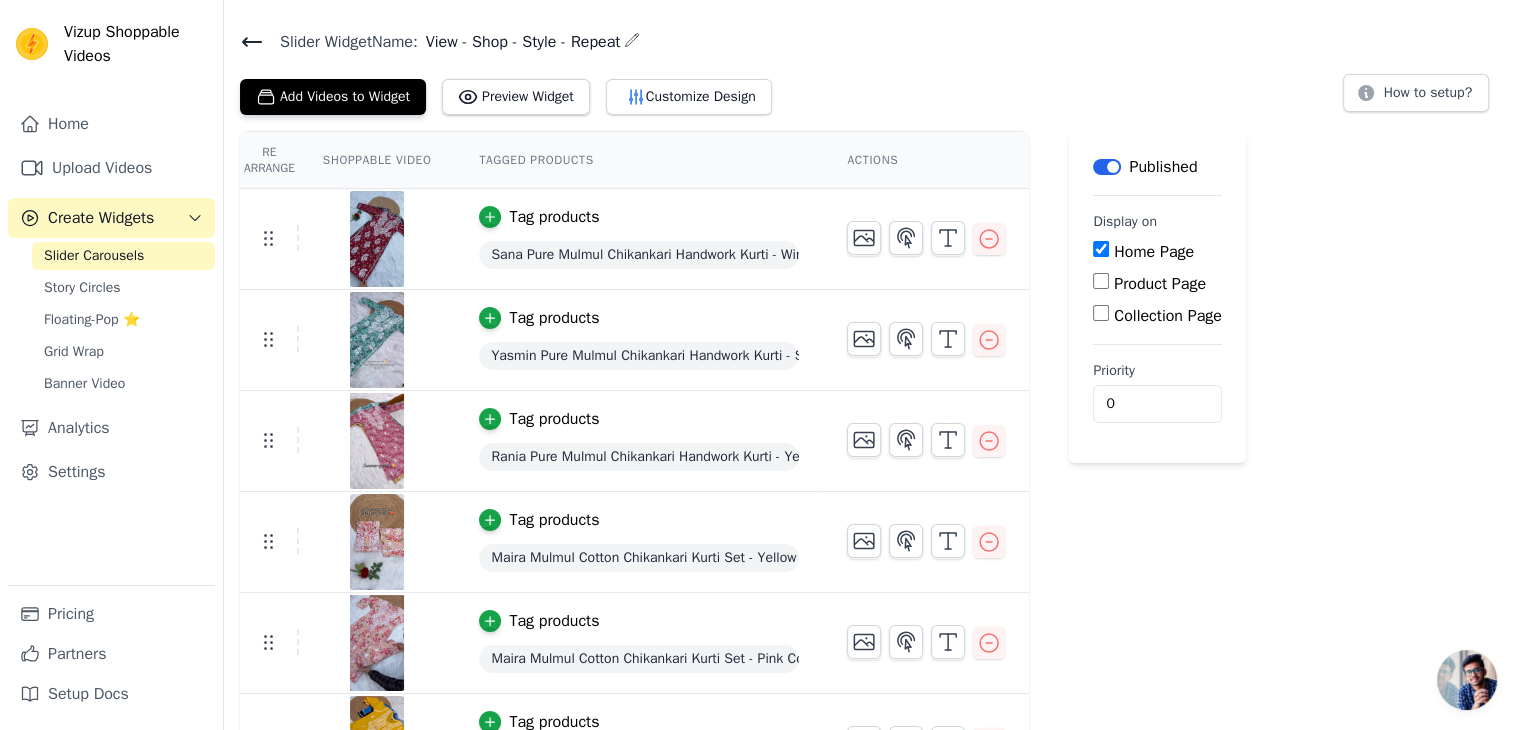 scroll, scrollTop: 0, scrollLeft: 0, axis: both 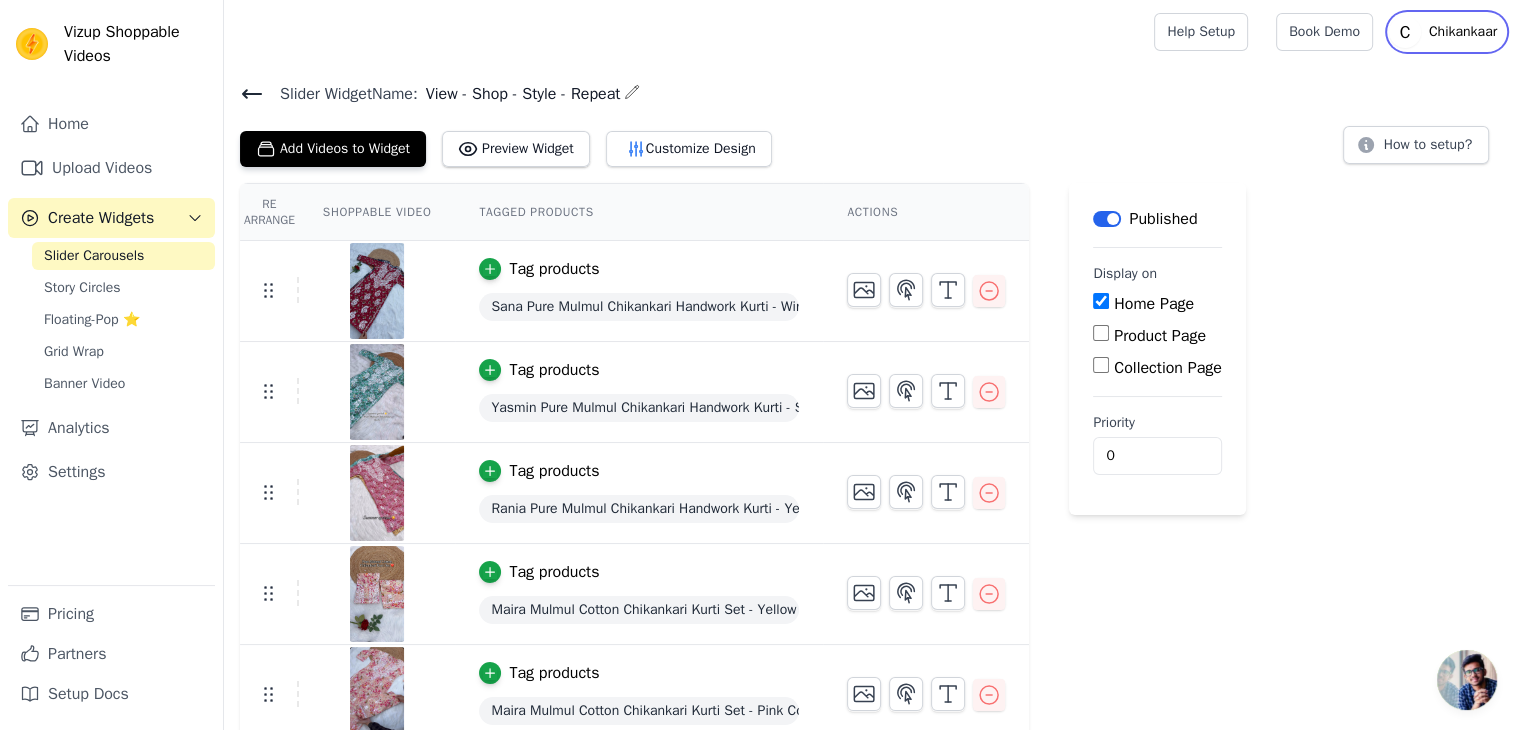 click on "Chikankaar" at bounding box center [1463, 32] 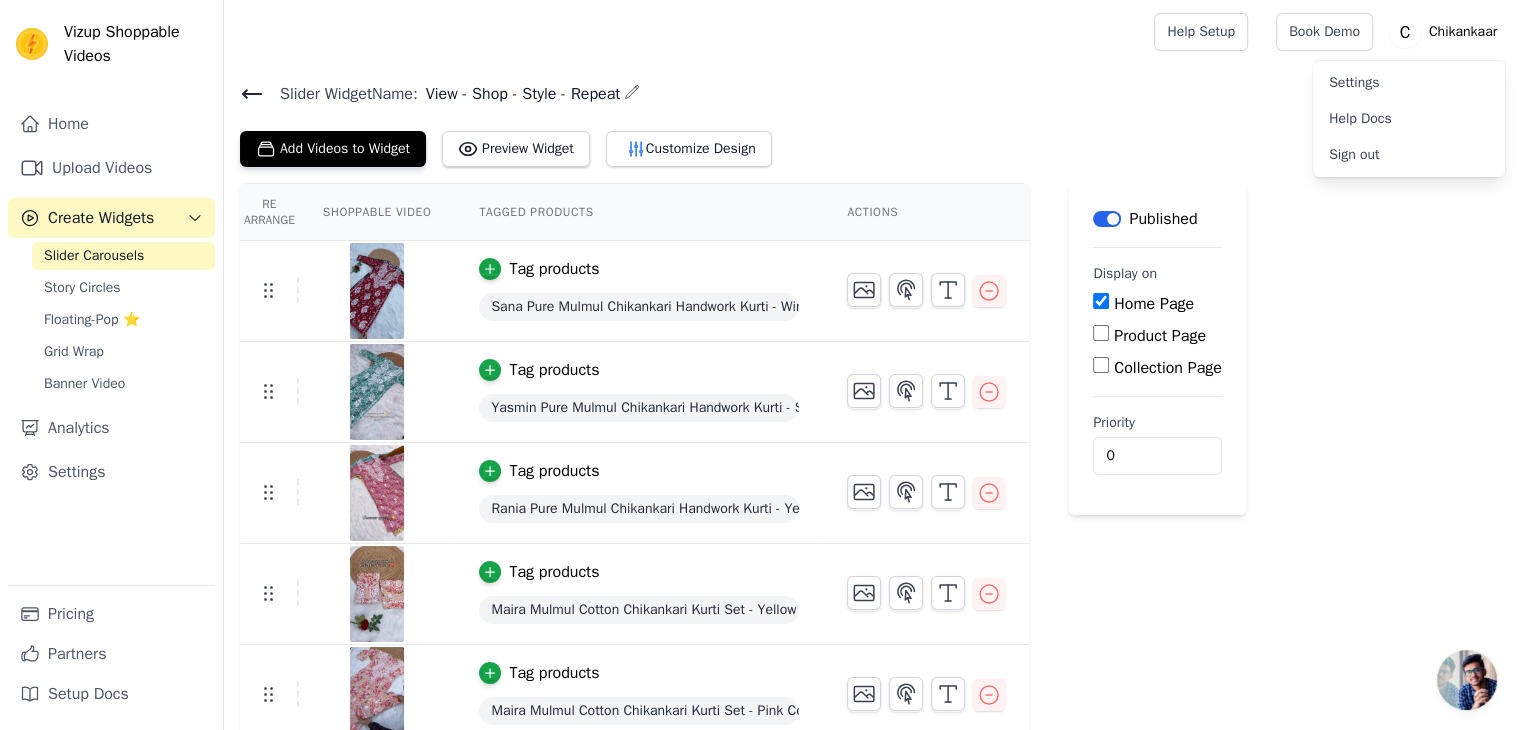 click on "Slider Widget  Name:   View - Shop - Style - Repeat
Add Videos to Widget
Preview Widget       Customize Design
How to setup?" at bounding box center (872, 123) 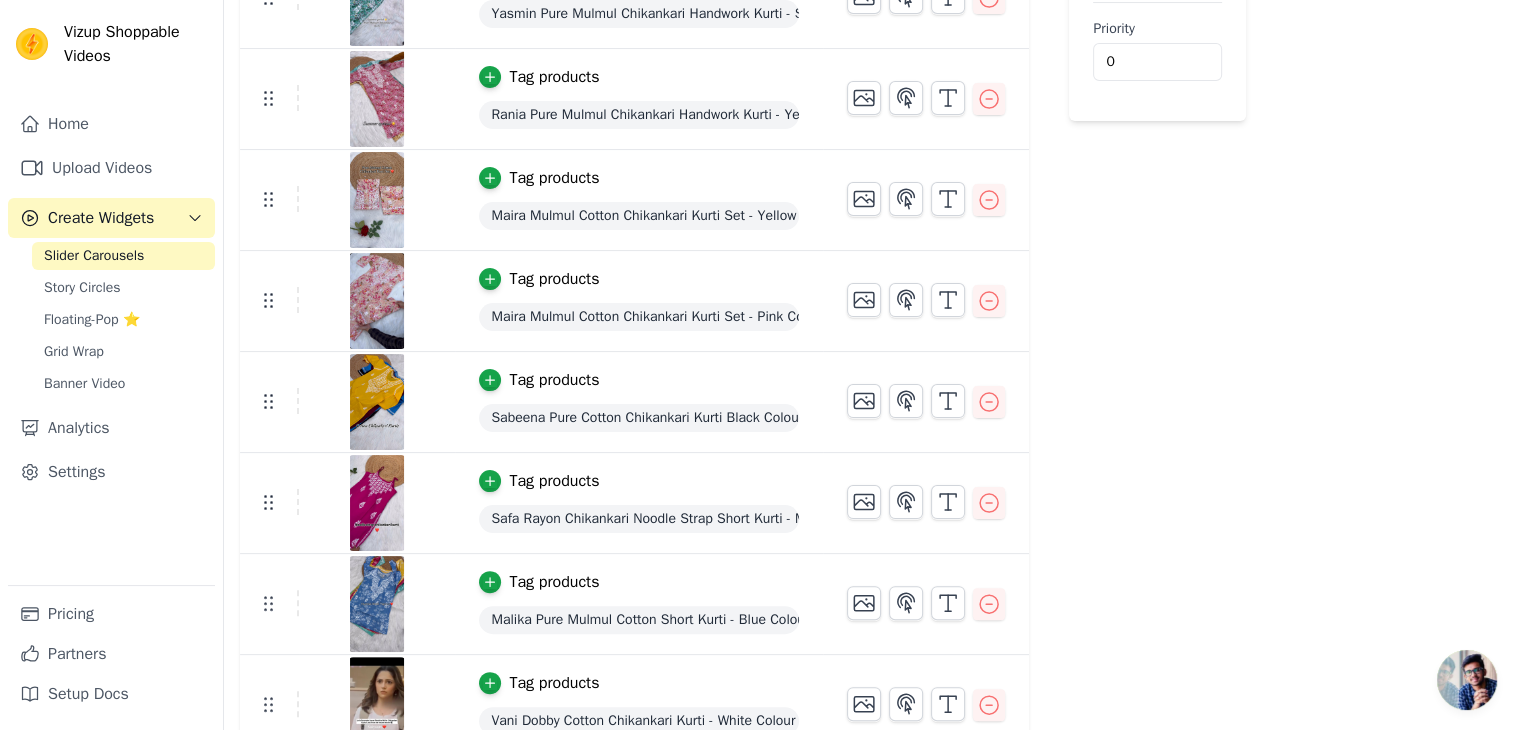 scroll, scrollTop: 0, scrollLeft: 0, axis: both 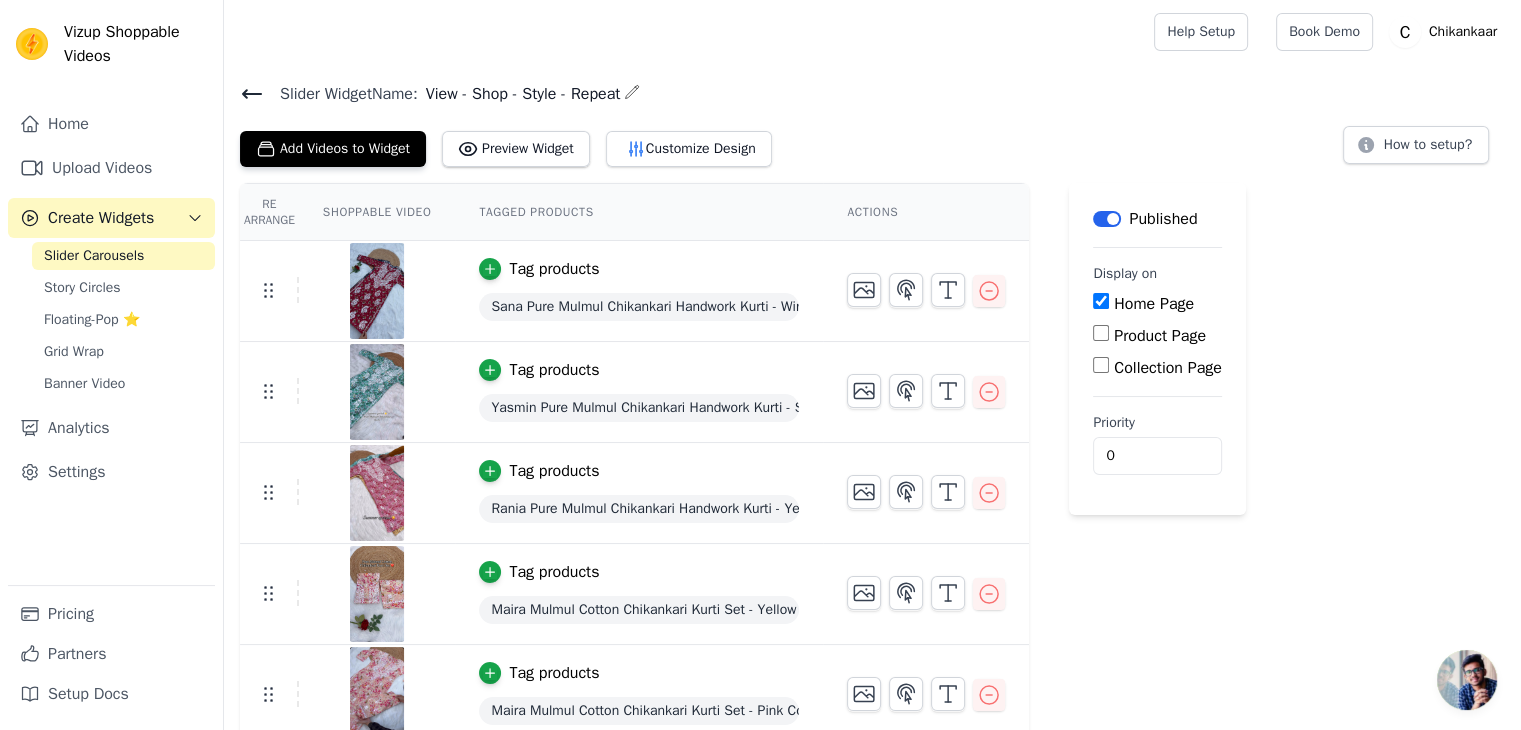 click on "Product Page" at bounding box center (1101, 333) 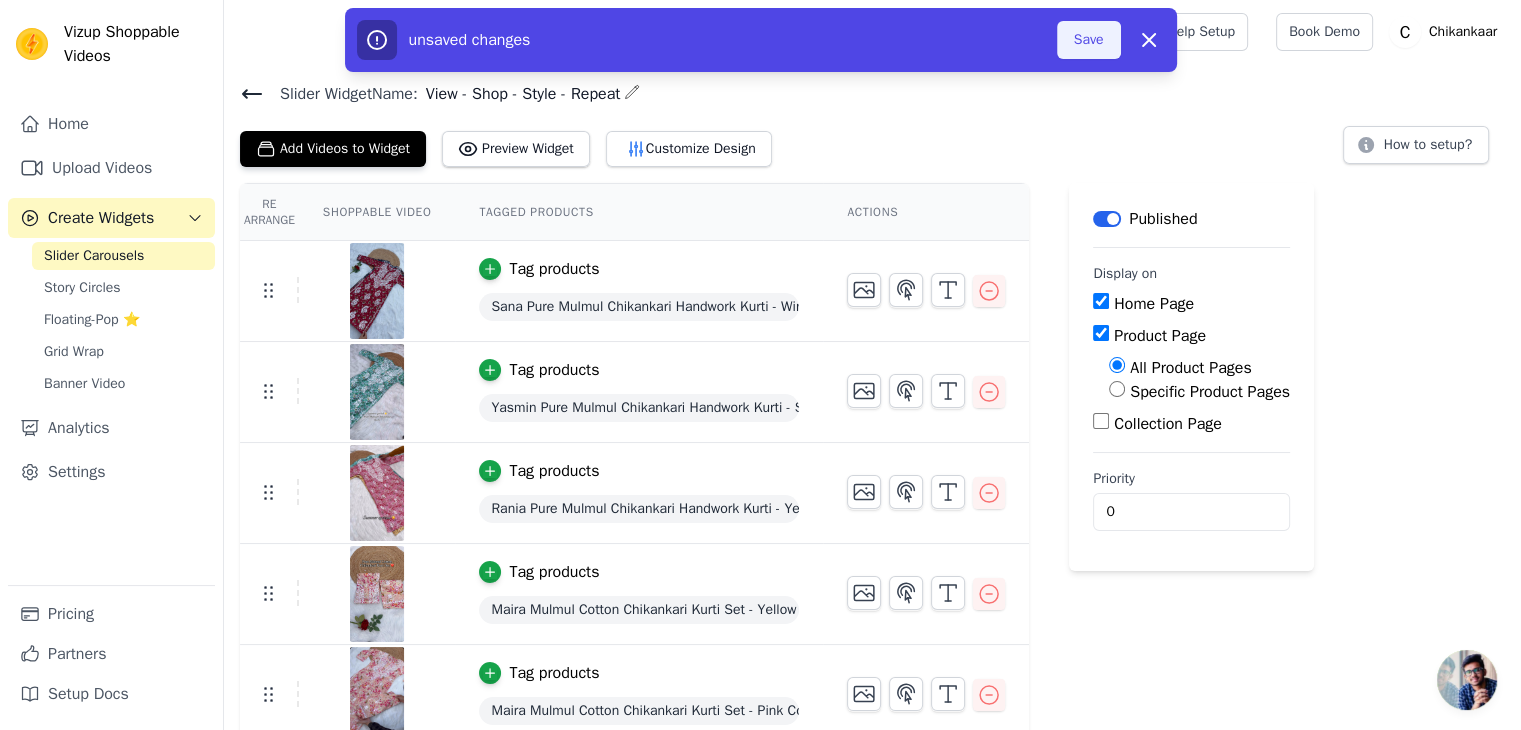 click on "Save" at bounding box center [1089, 40] 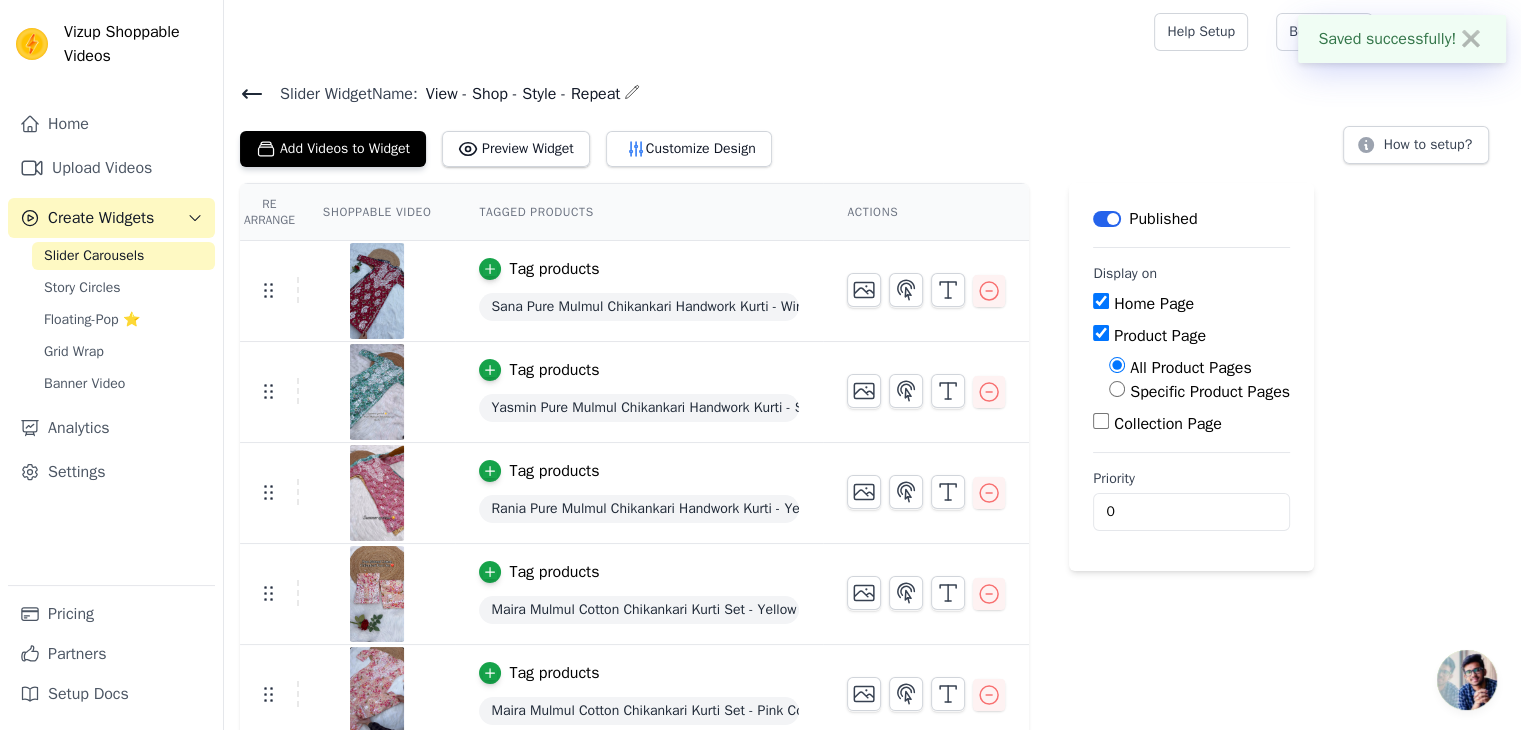 click at bounding box center (685, 32) 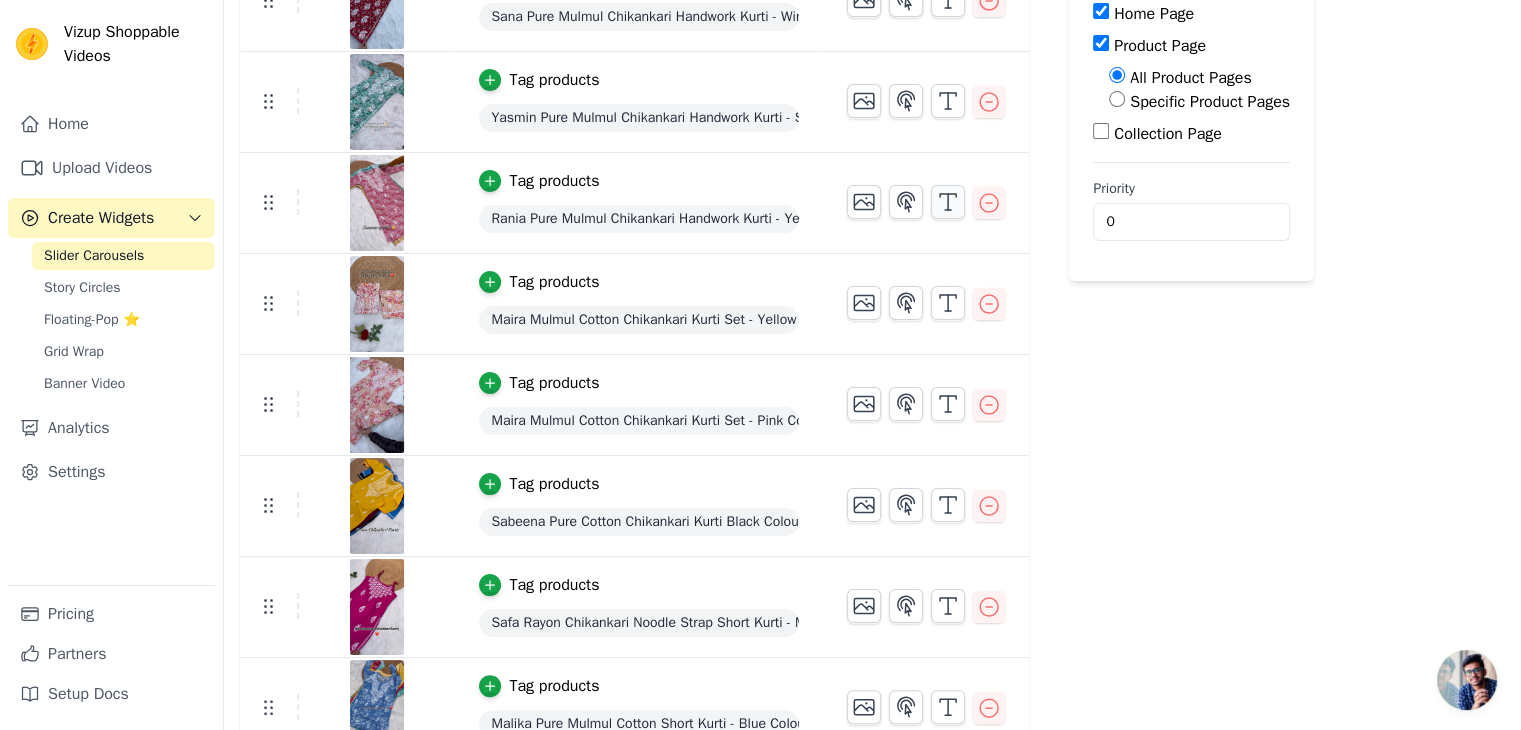 scroll, scrollTop: 0, scrollLeft: 0, axis: both 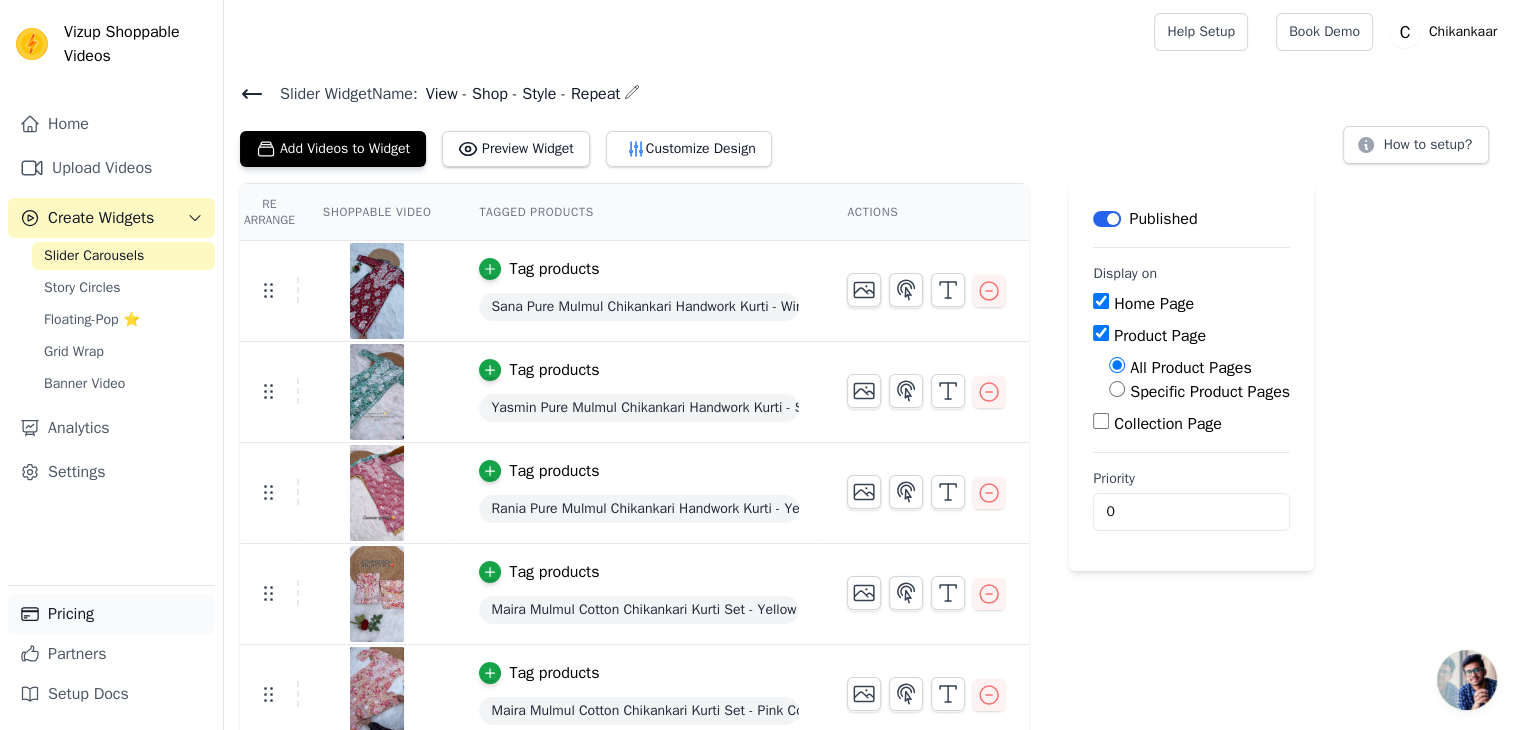 click on "Pricing" at bounding box center (111, 614) 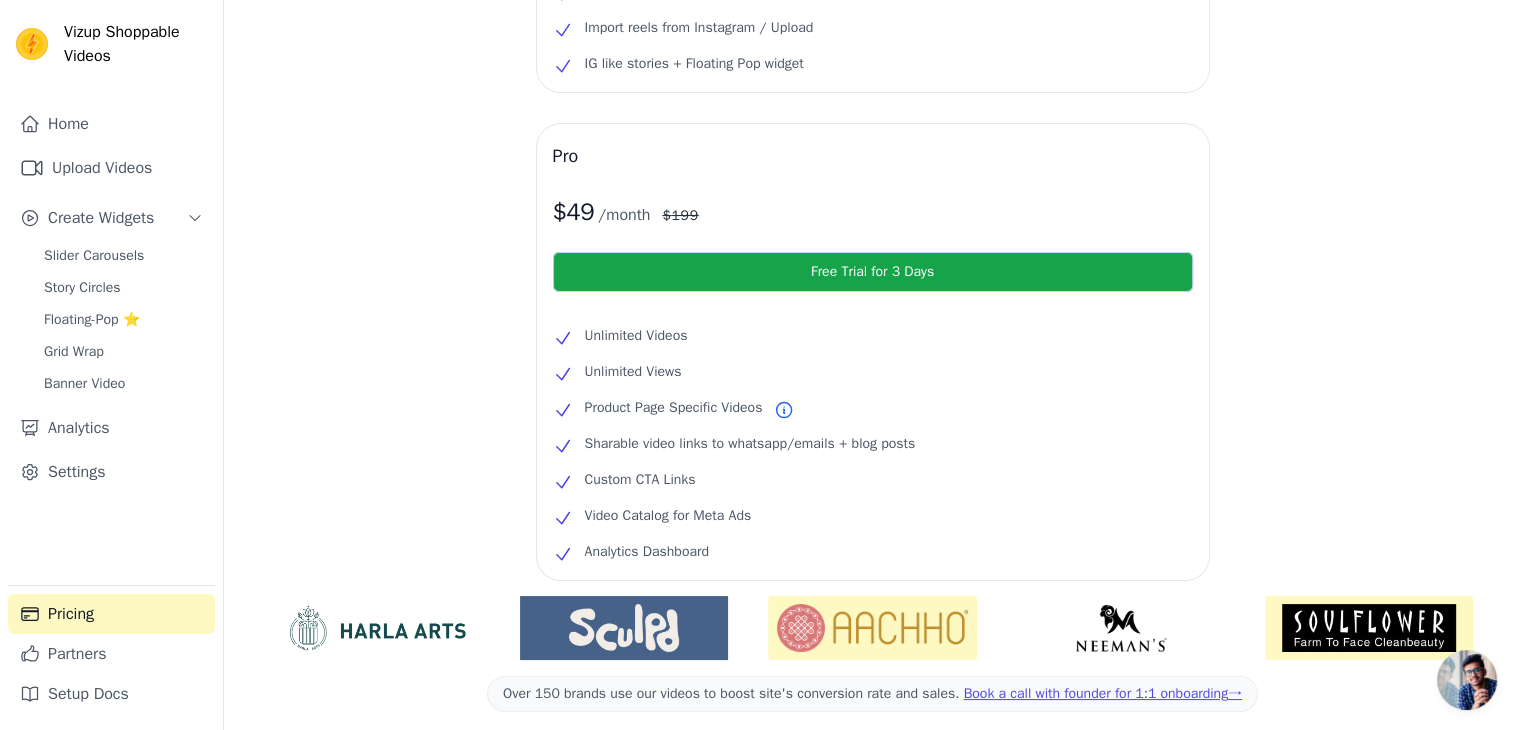 scroll, scrollTop: 355, scrollLeft: 0, axis: vertical 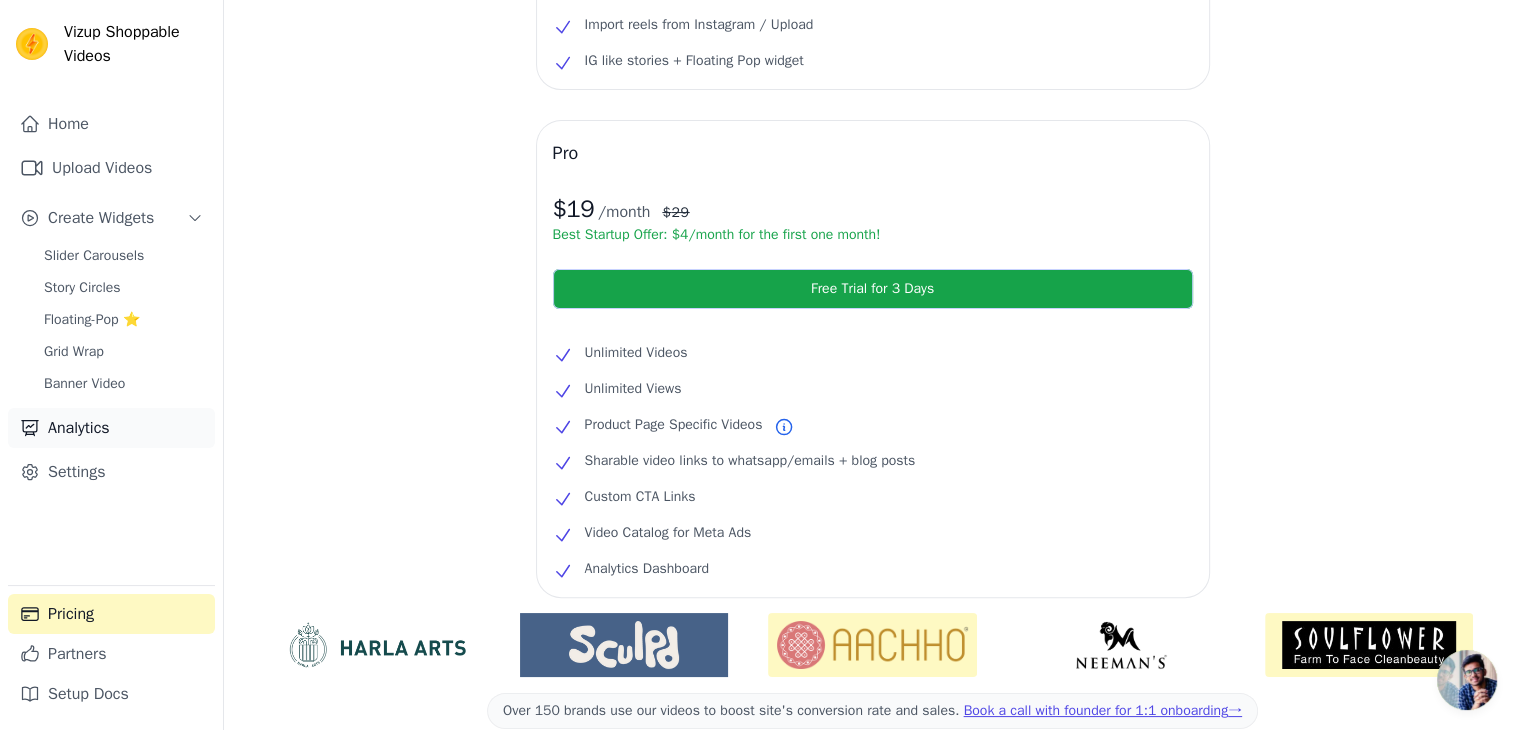 click on "Analytics" at bounding box center [111, 428] 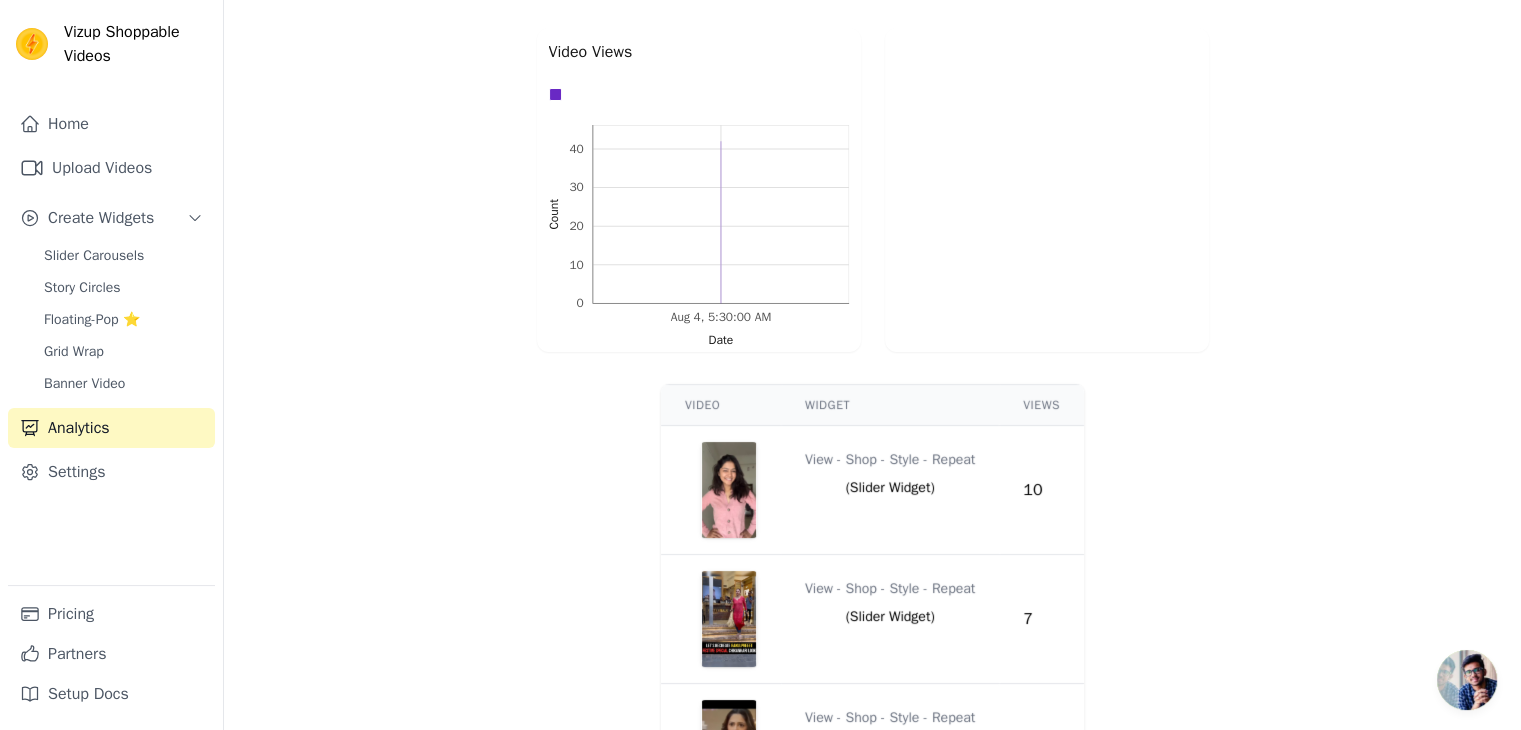 scroll, scrollTop: 537, scrollLeft: 0, axis: vertical 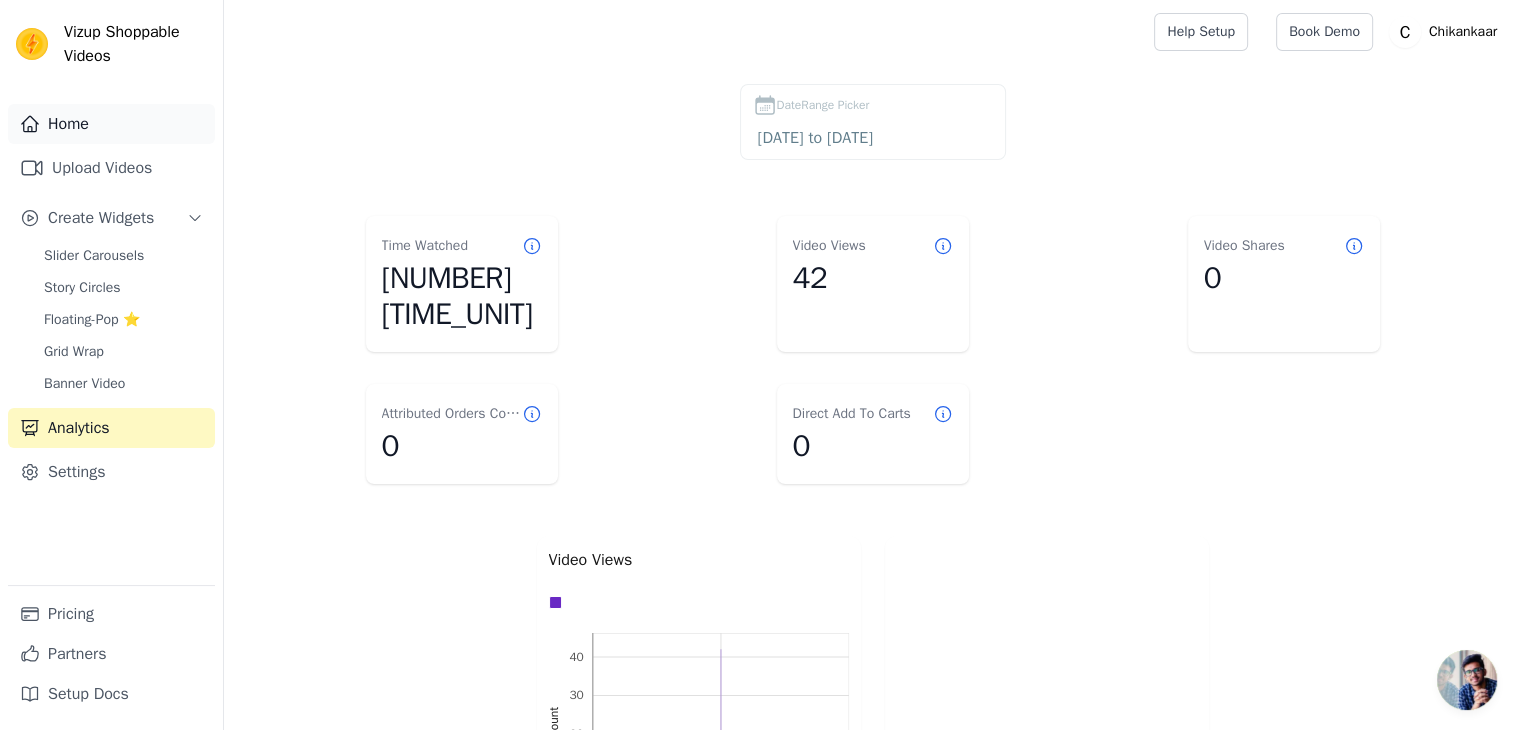 click on "Home" at bounding box center (111, 124) 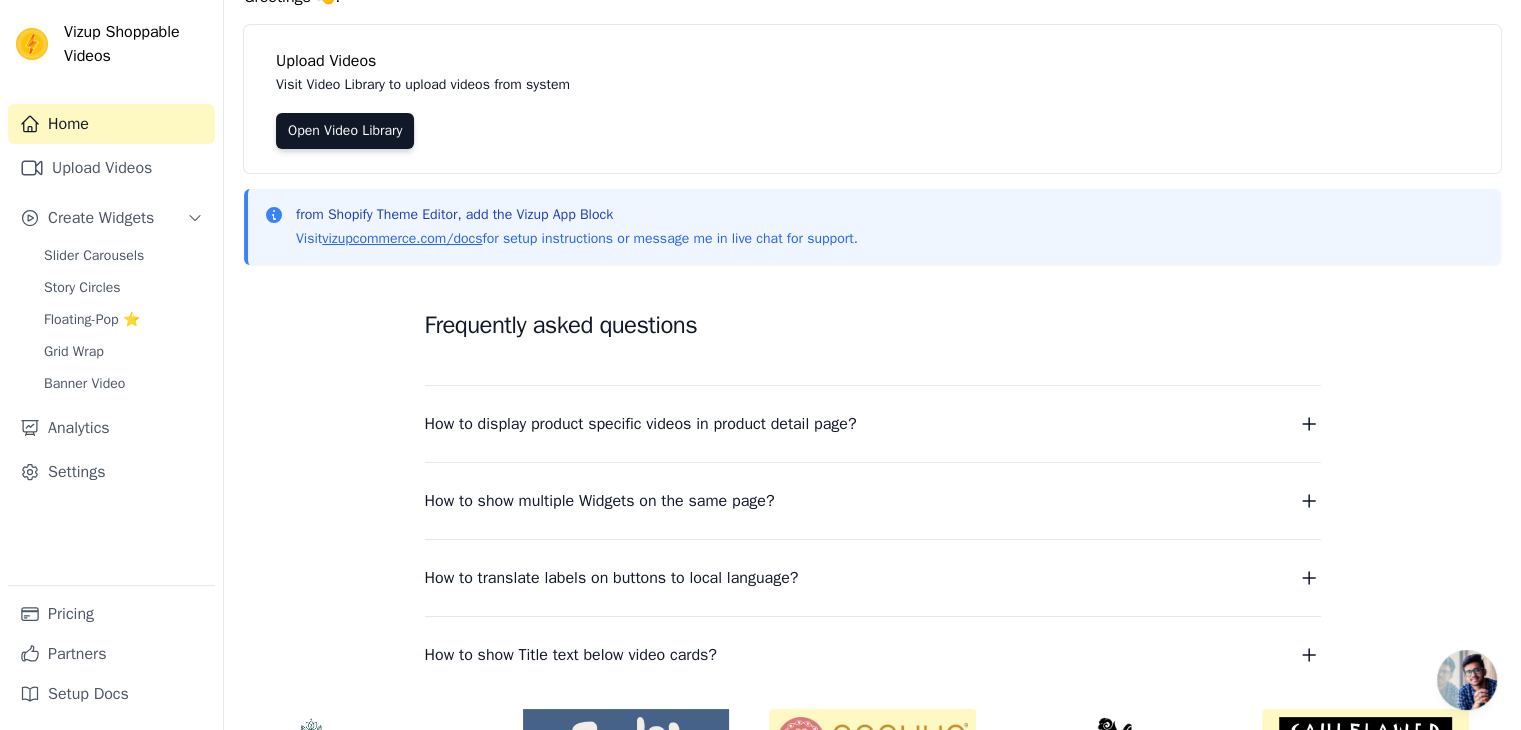 scroll, scrollTop: 0, scrollLeft: 0, axis: both 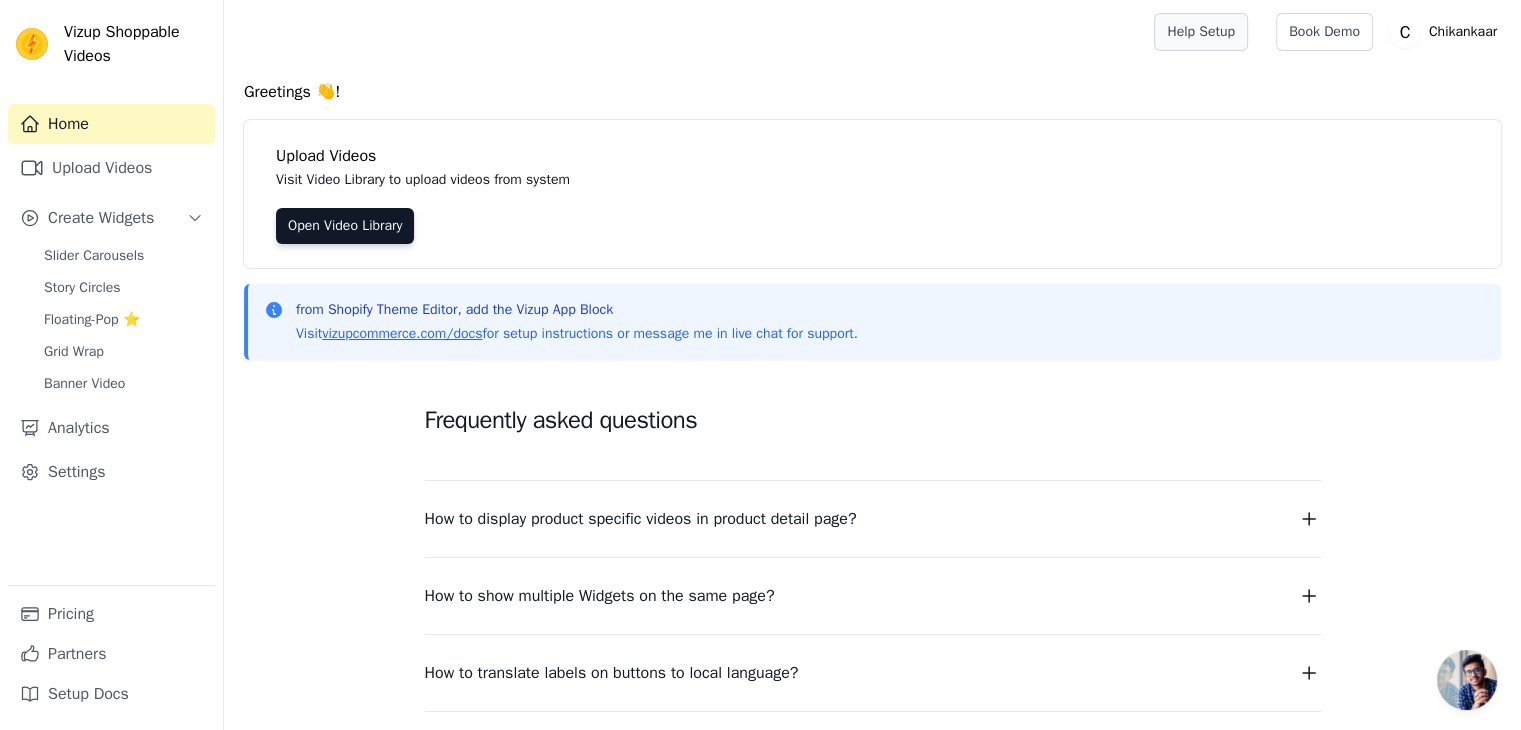 click on "Help Setup" at bounding box center [1201, 32] 